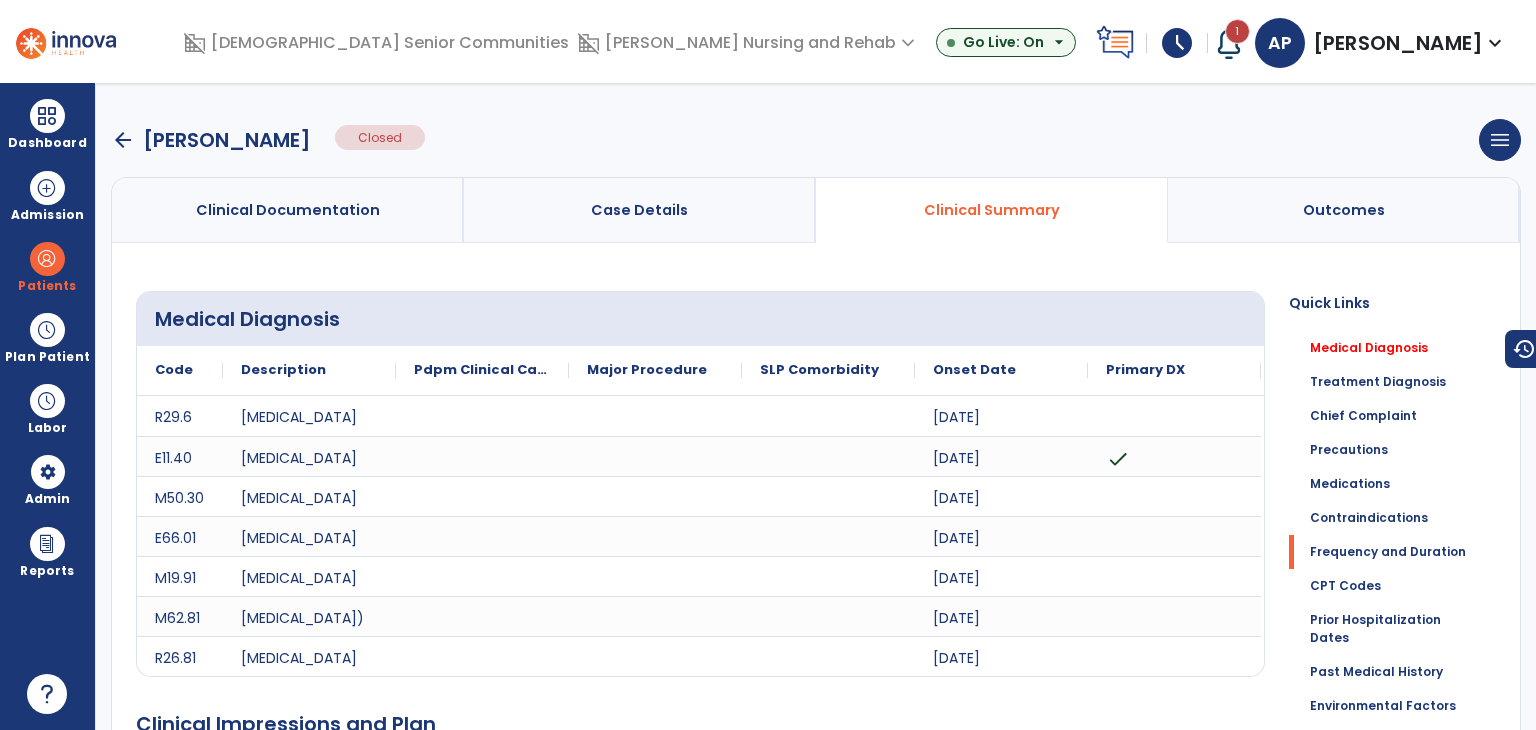 scroll, scrollTop: 0, scrollLeft: 0, axis: both 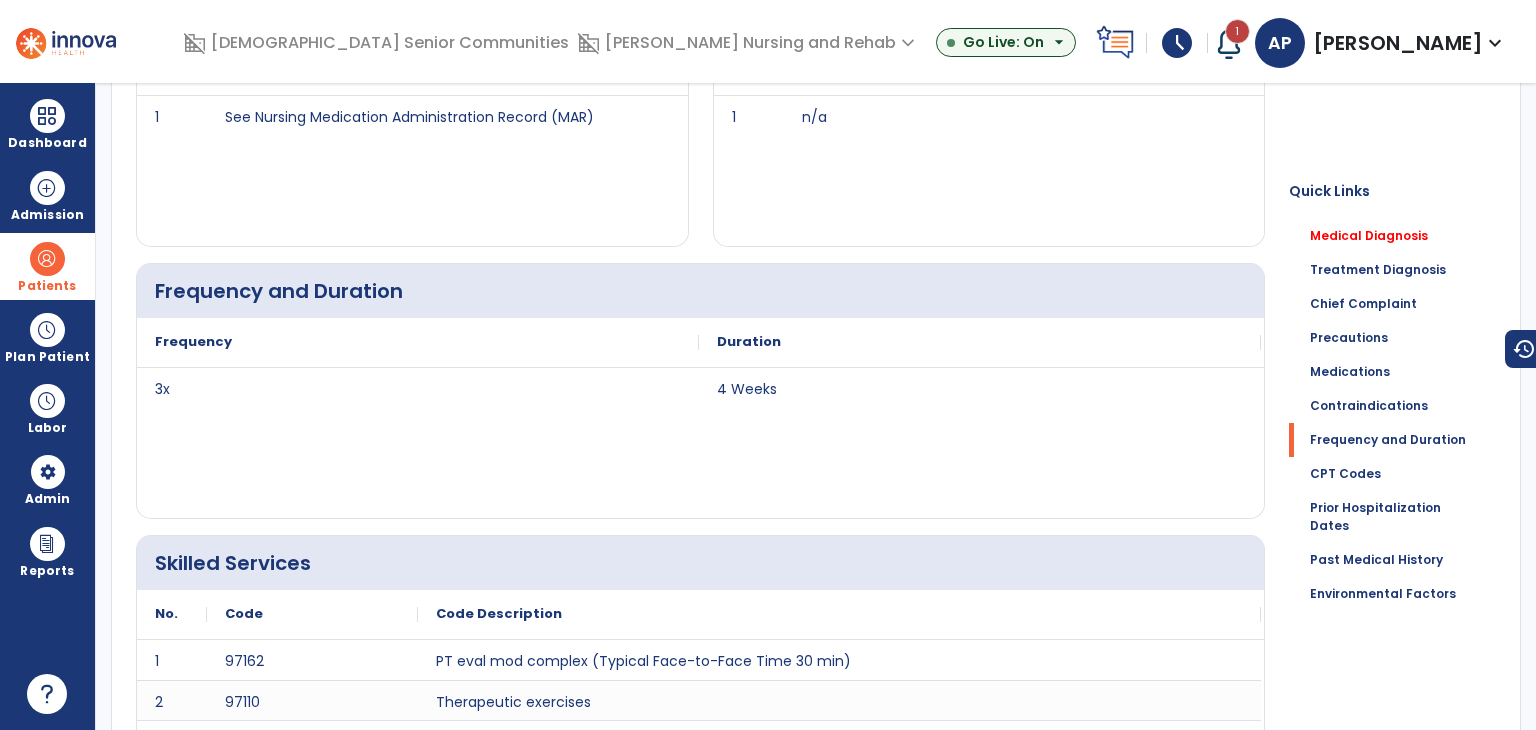 click on "Patients" at bounding box center (47, 266) 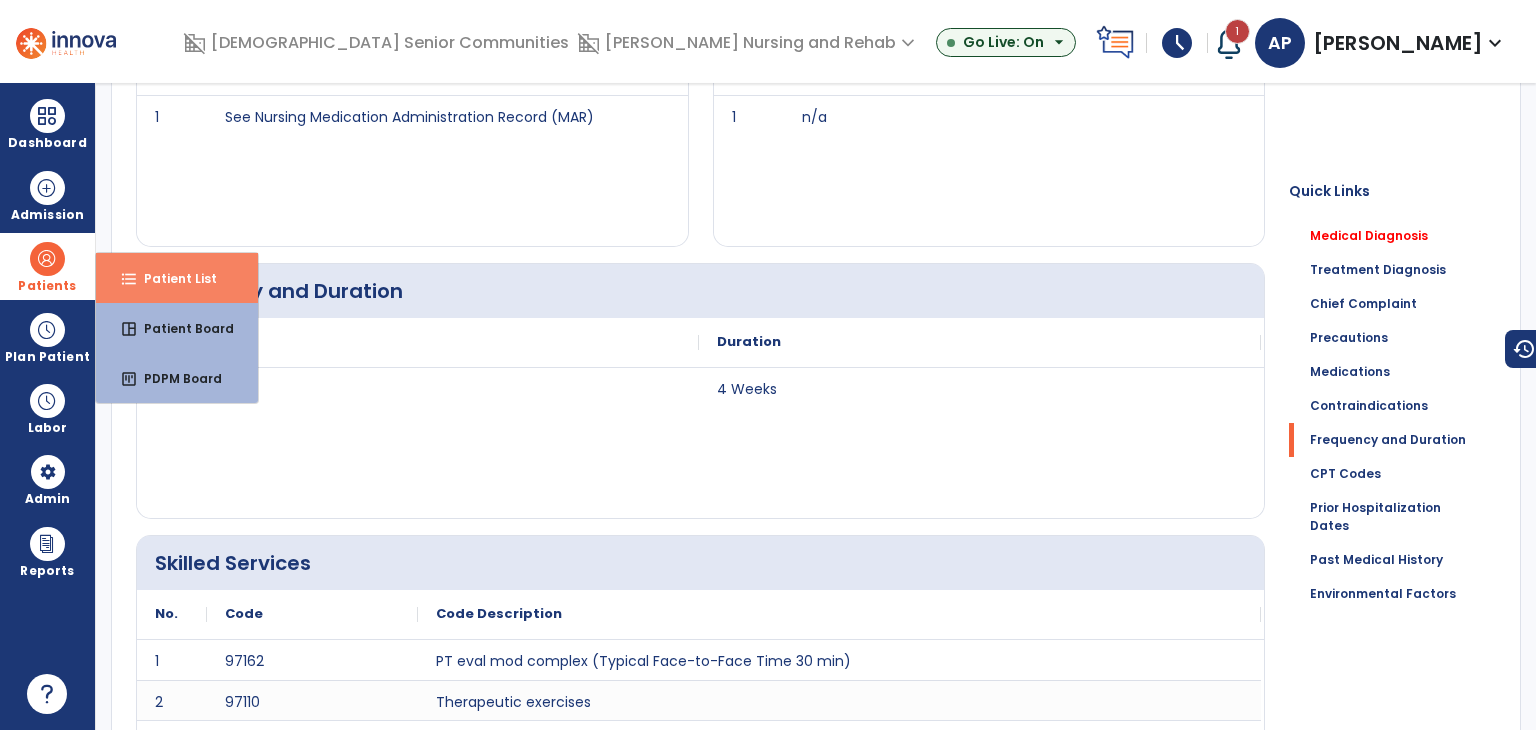 click on "format_list_bulleted" at bounding box center (129, 279) 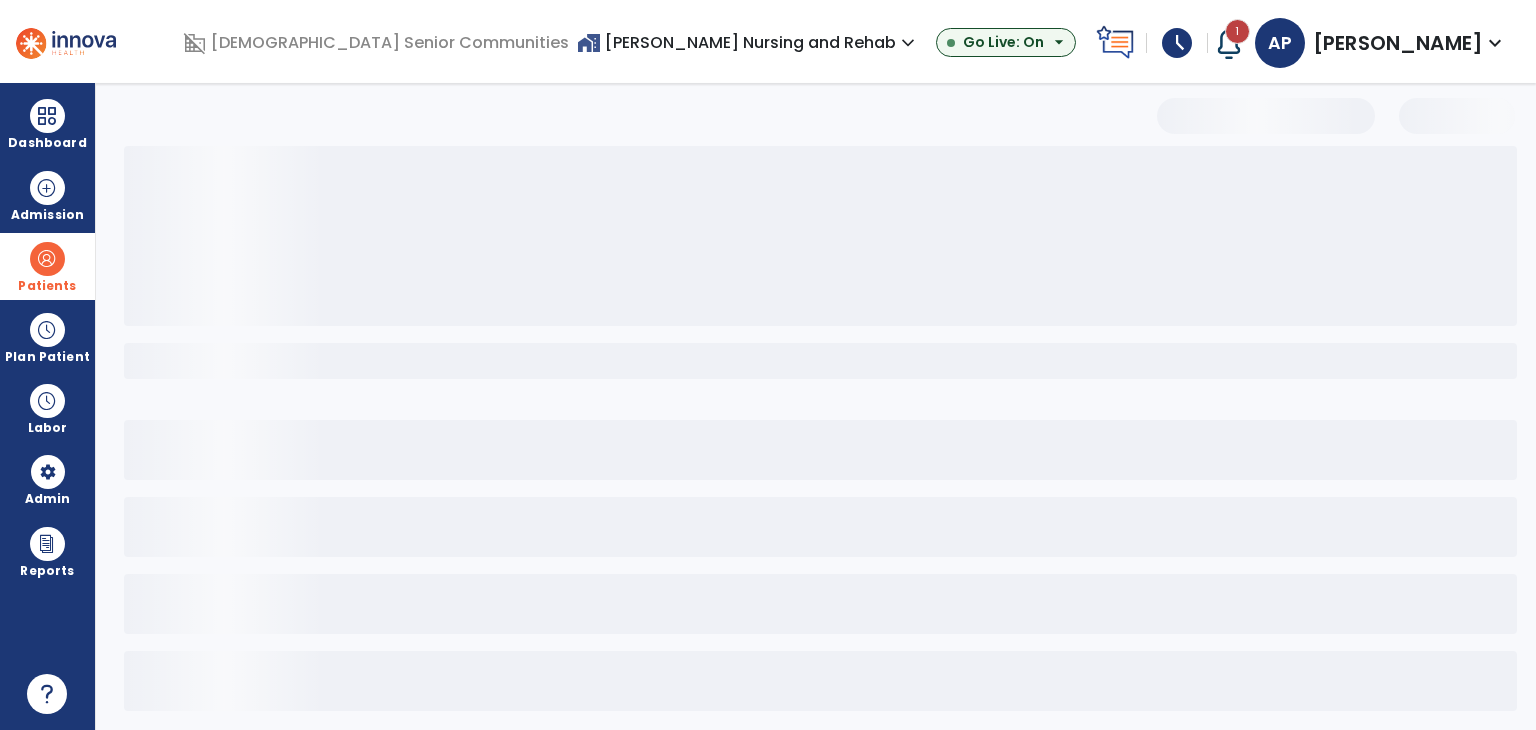 scroll, scrollTop: 0, scrollLeft: 0, axis: both 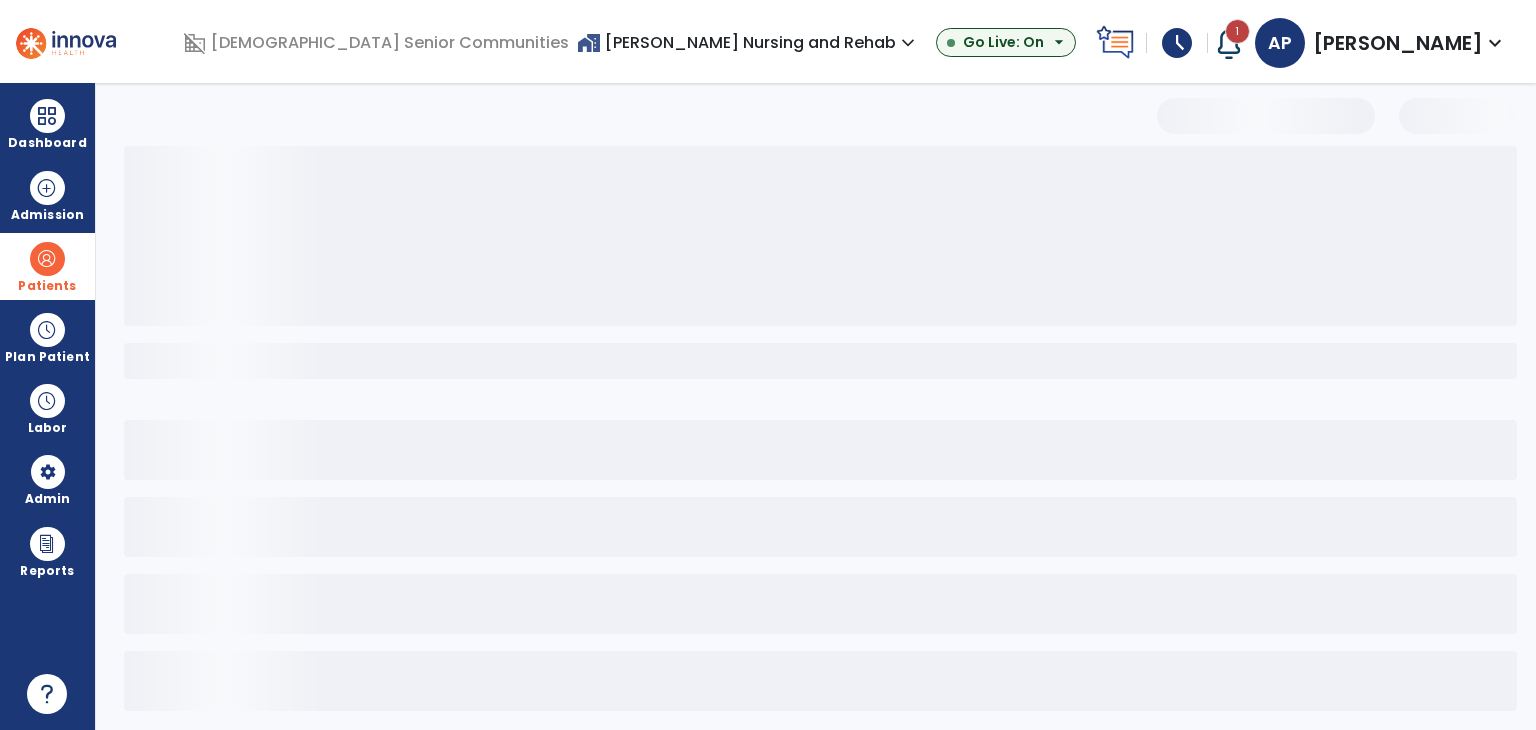 click on "home_work   Todd-Dickey Nursing and Rehab   expand_more" at bounding box center [748, 42] 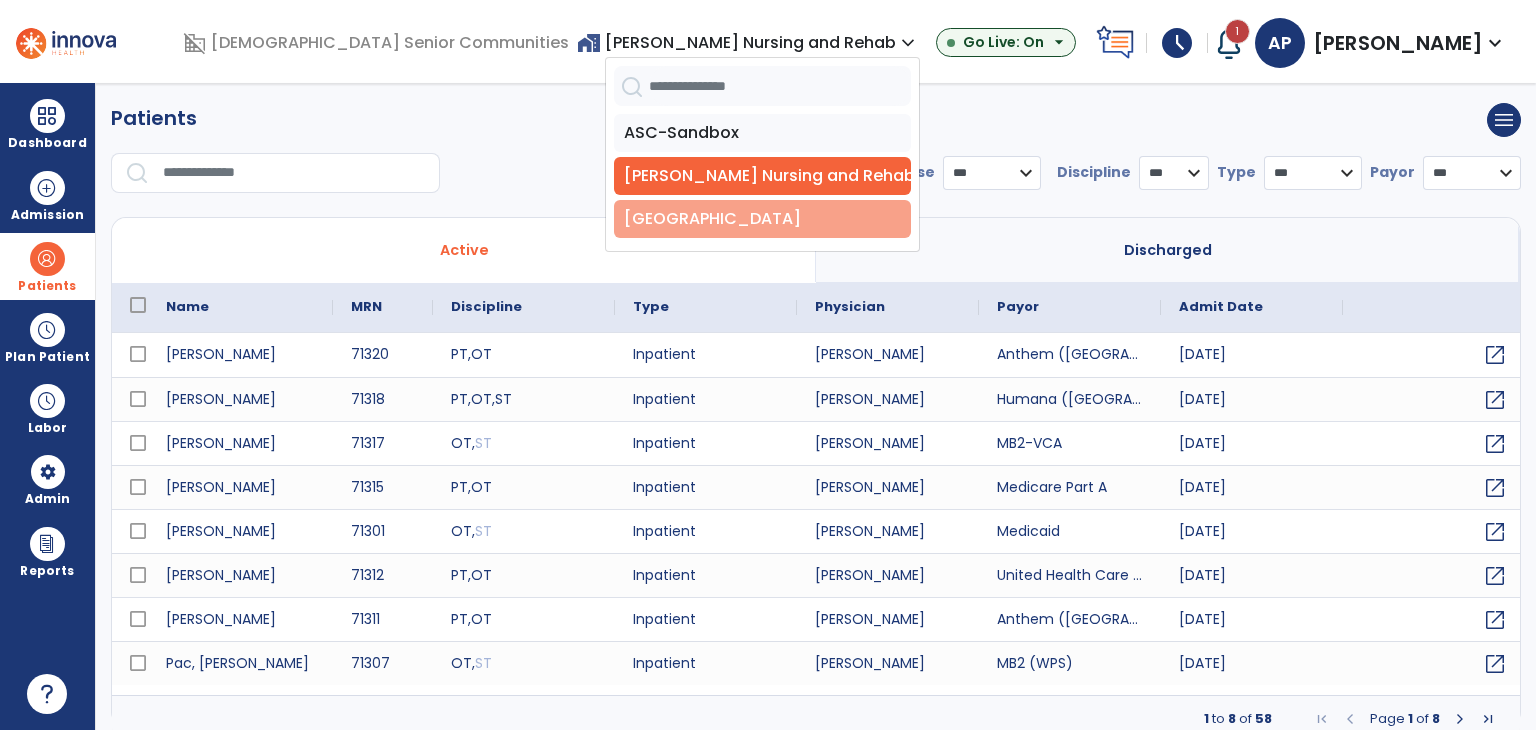 click on "[GEOGRAPHIC_DATA]" at bounding box center (762, 219) 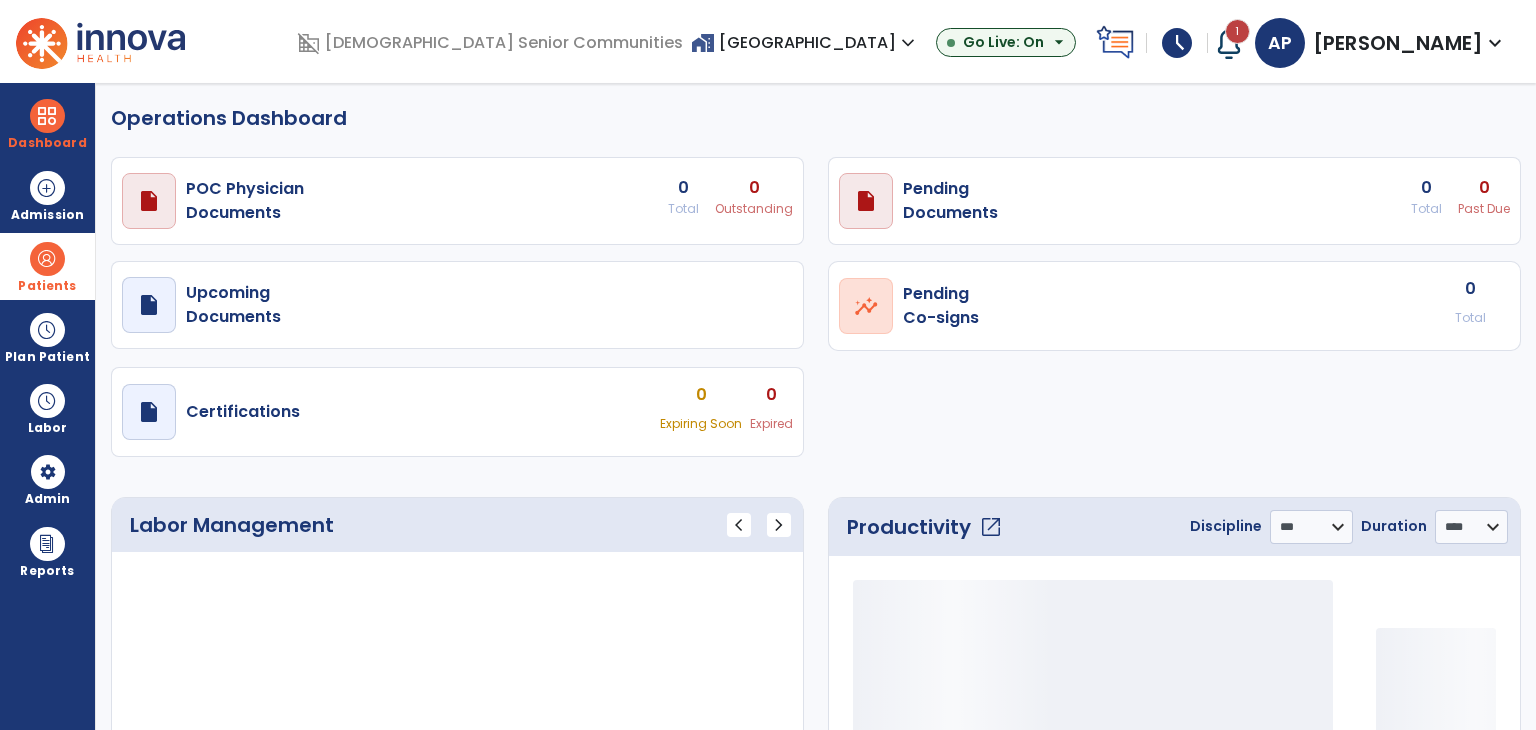 click on "Patients" at bounding box center [47, 286] 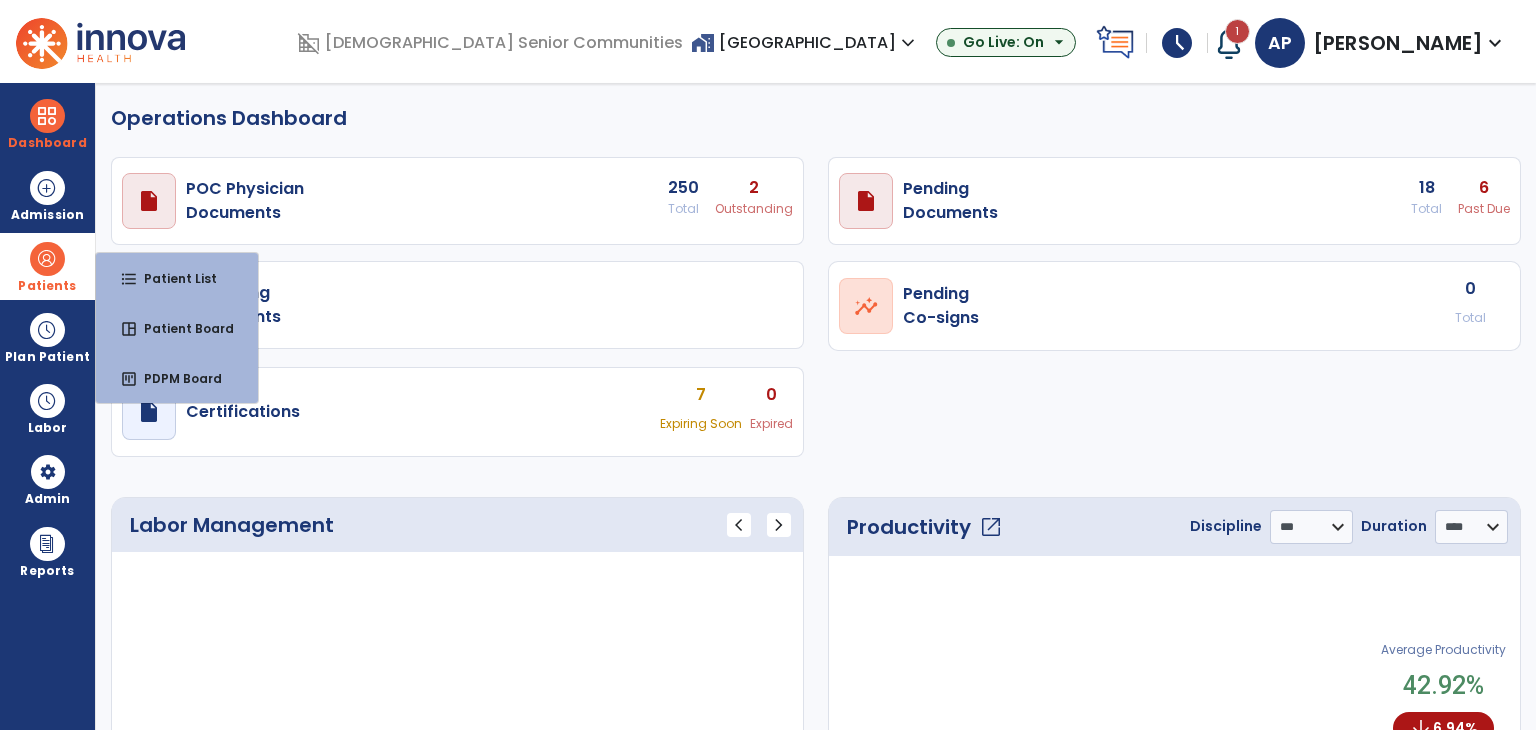 click on "format_list_bulleted  Patient List" at bounding box center [177, 278] 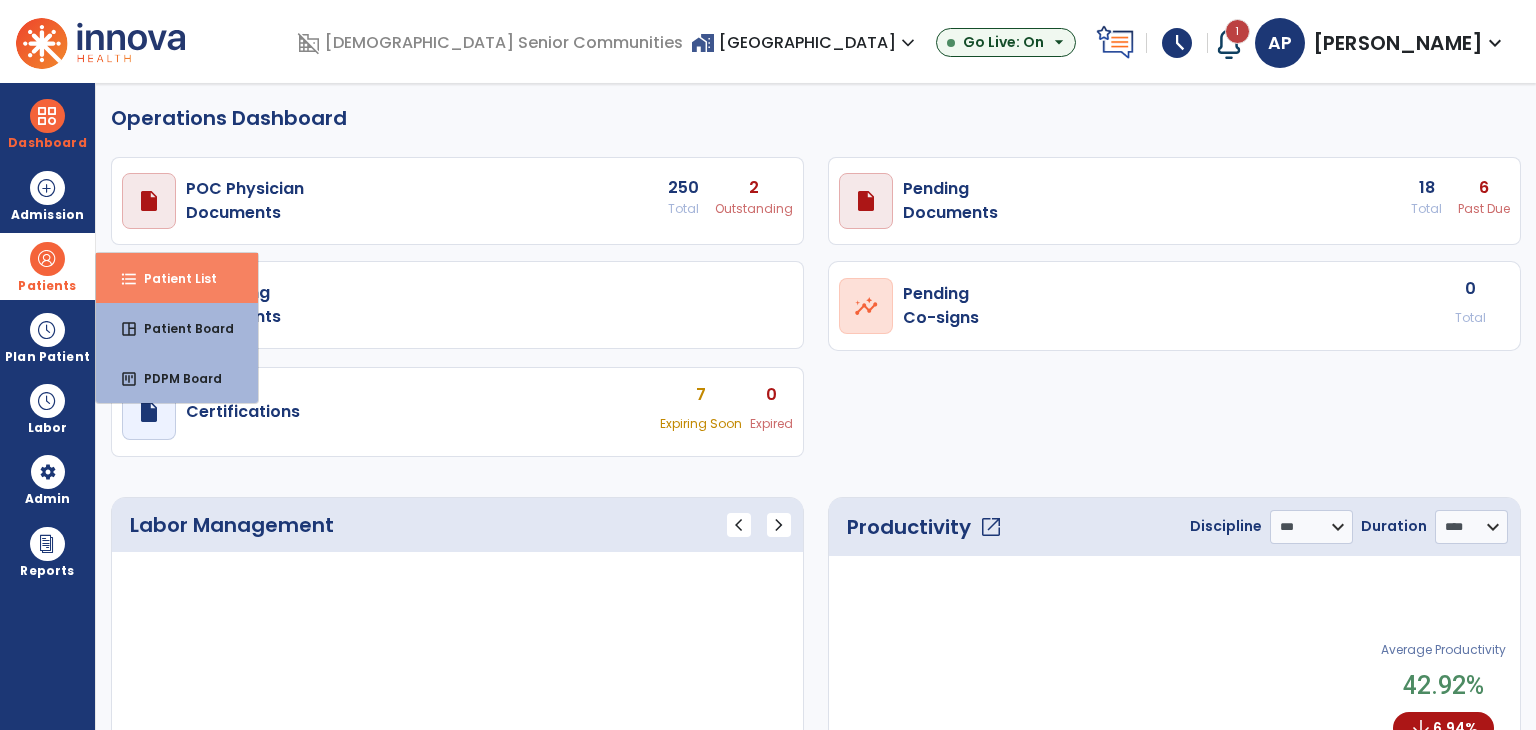 scroll, scrollTop: 0, scrollLeft: 0, axis: both 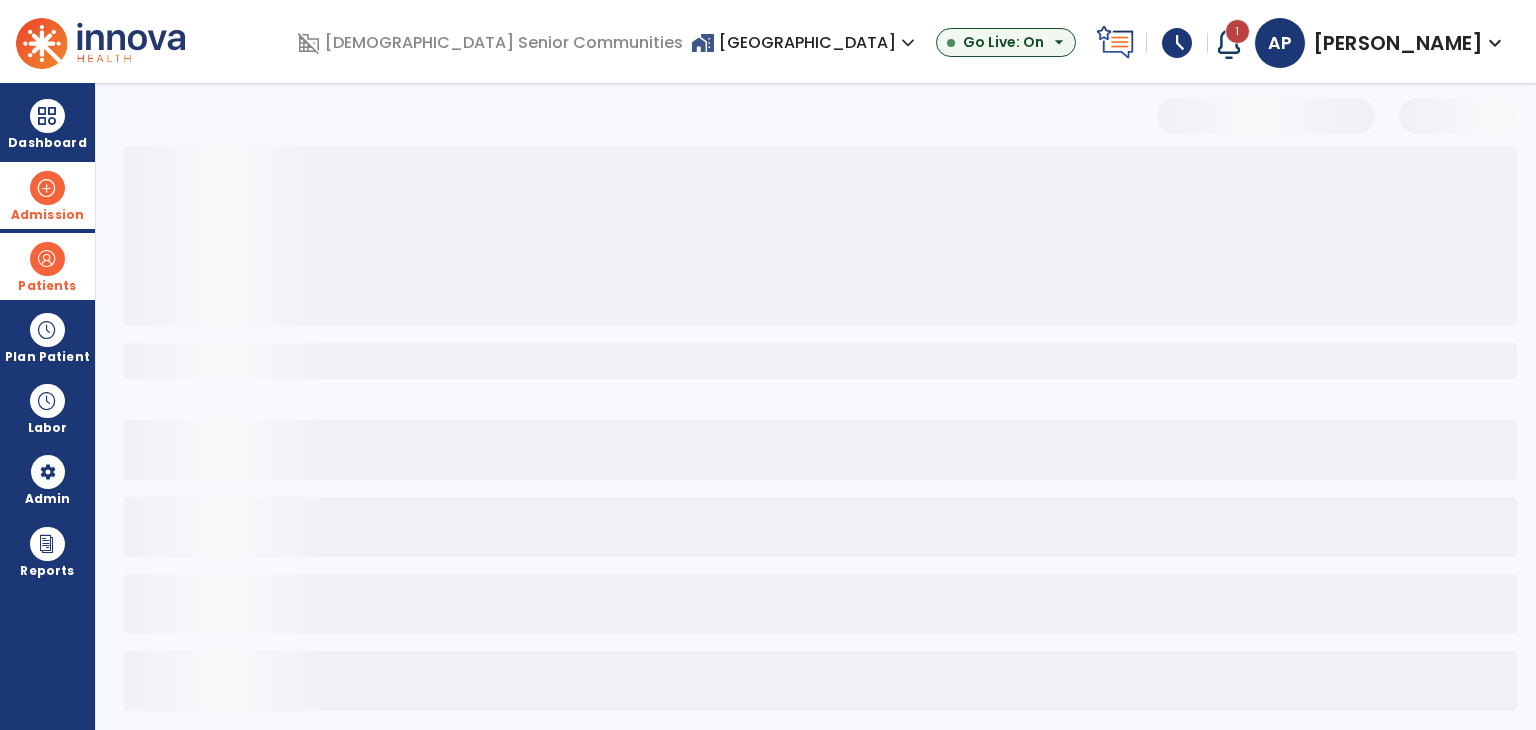 select on "***" 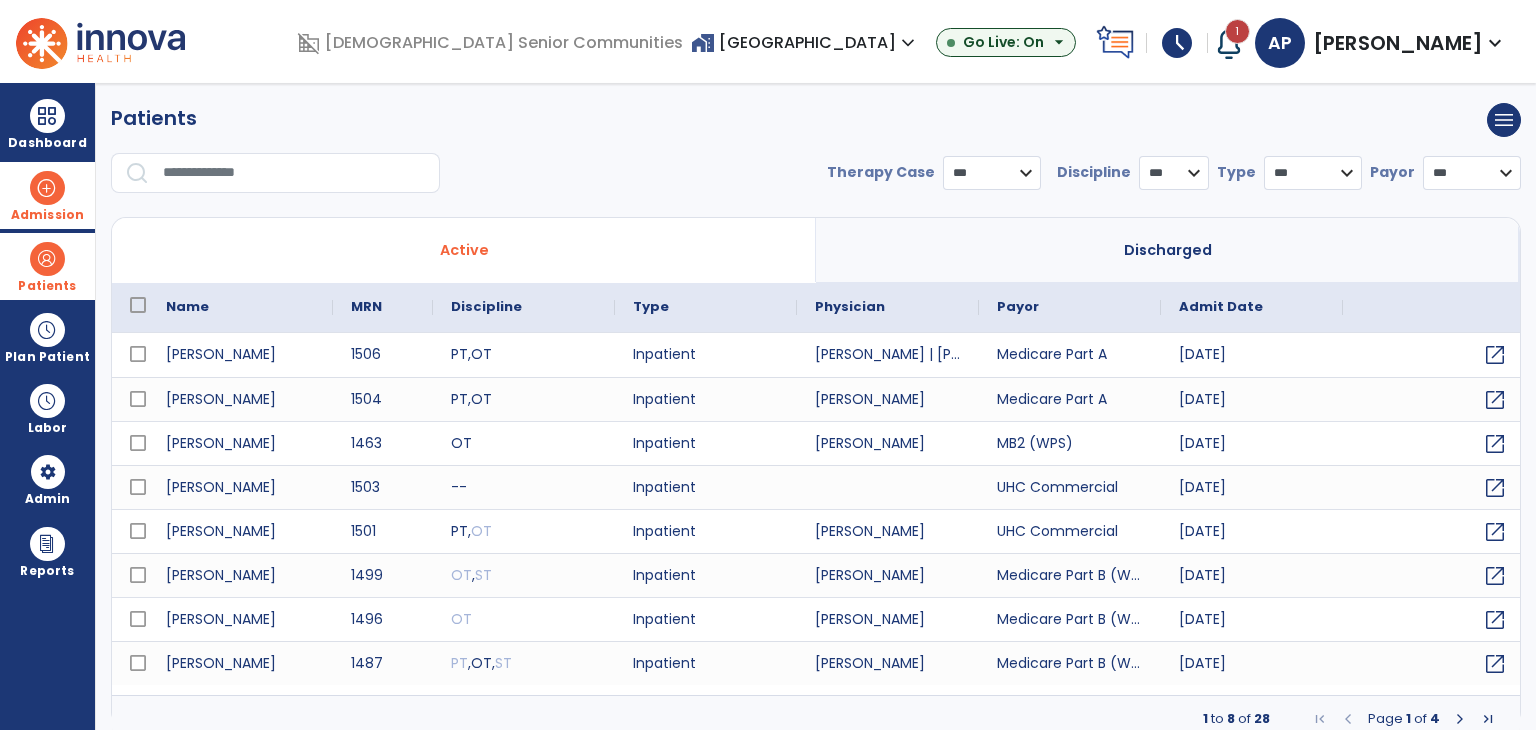 click at bounding box center [47, 188] 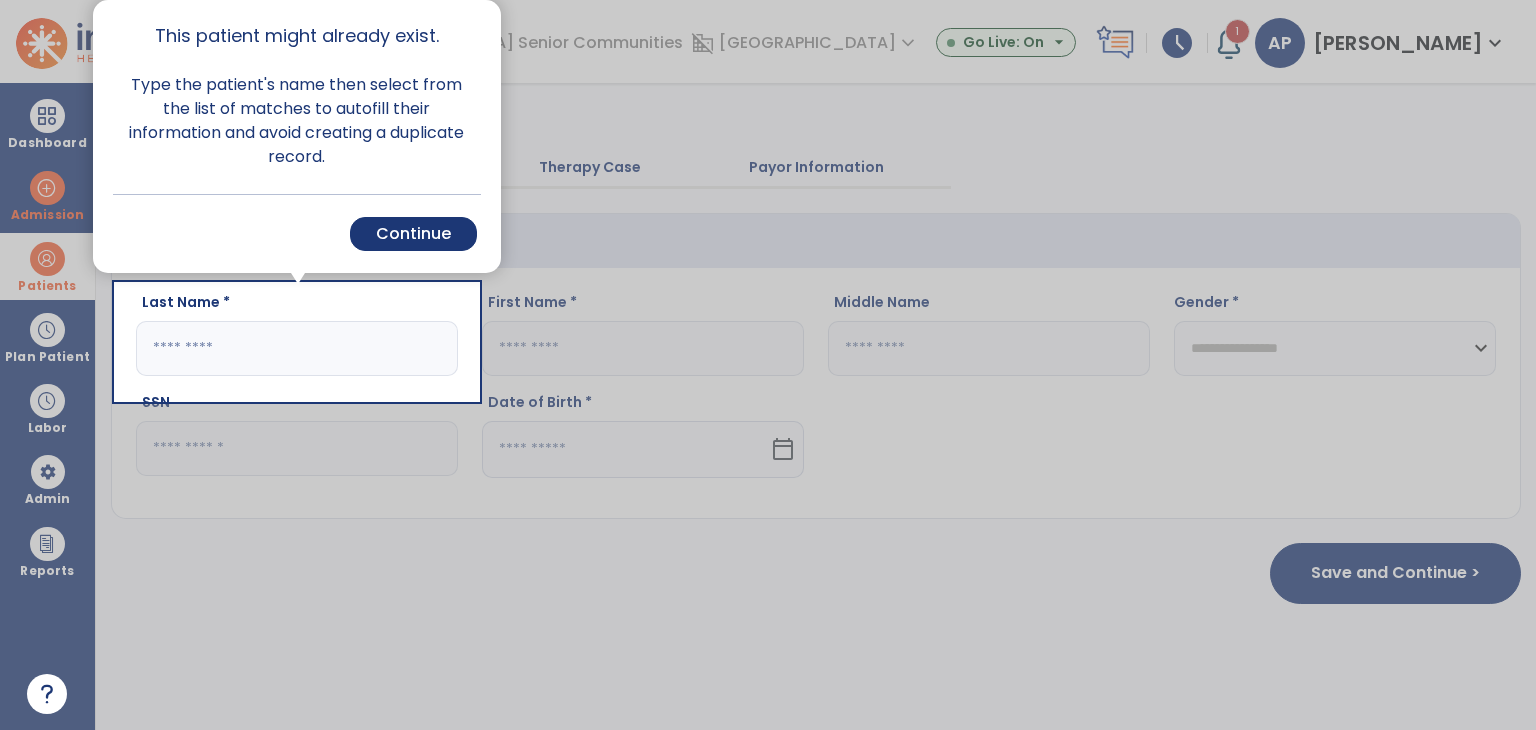 click 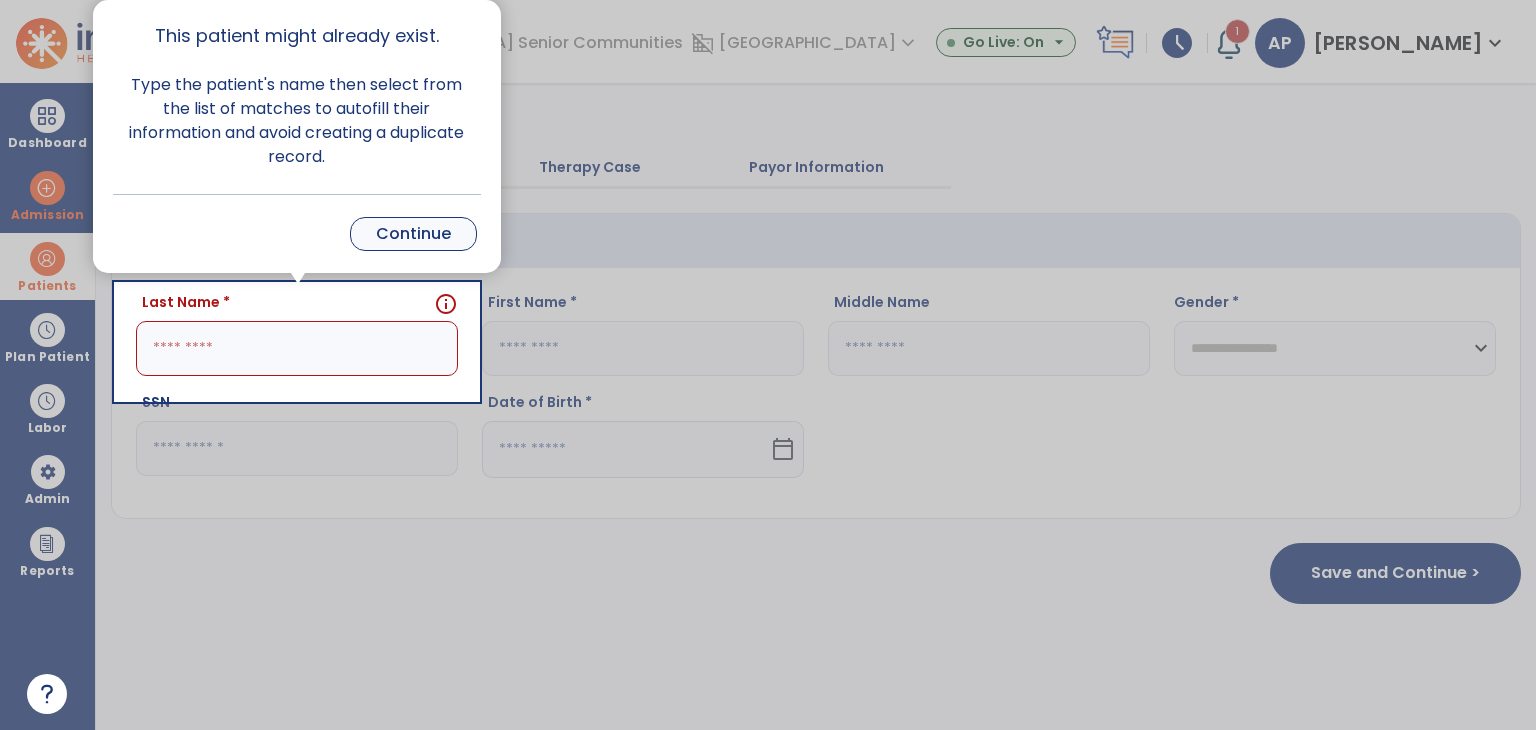 click on "Continue" at bounding box center [413, 234] 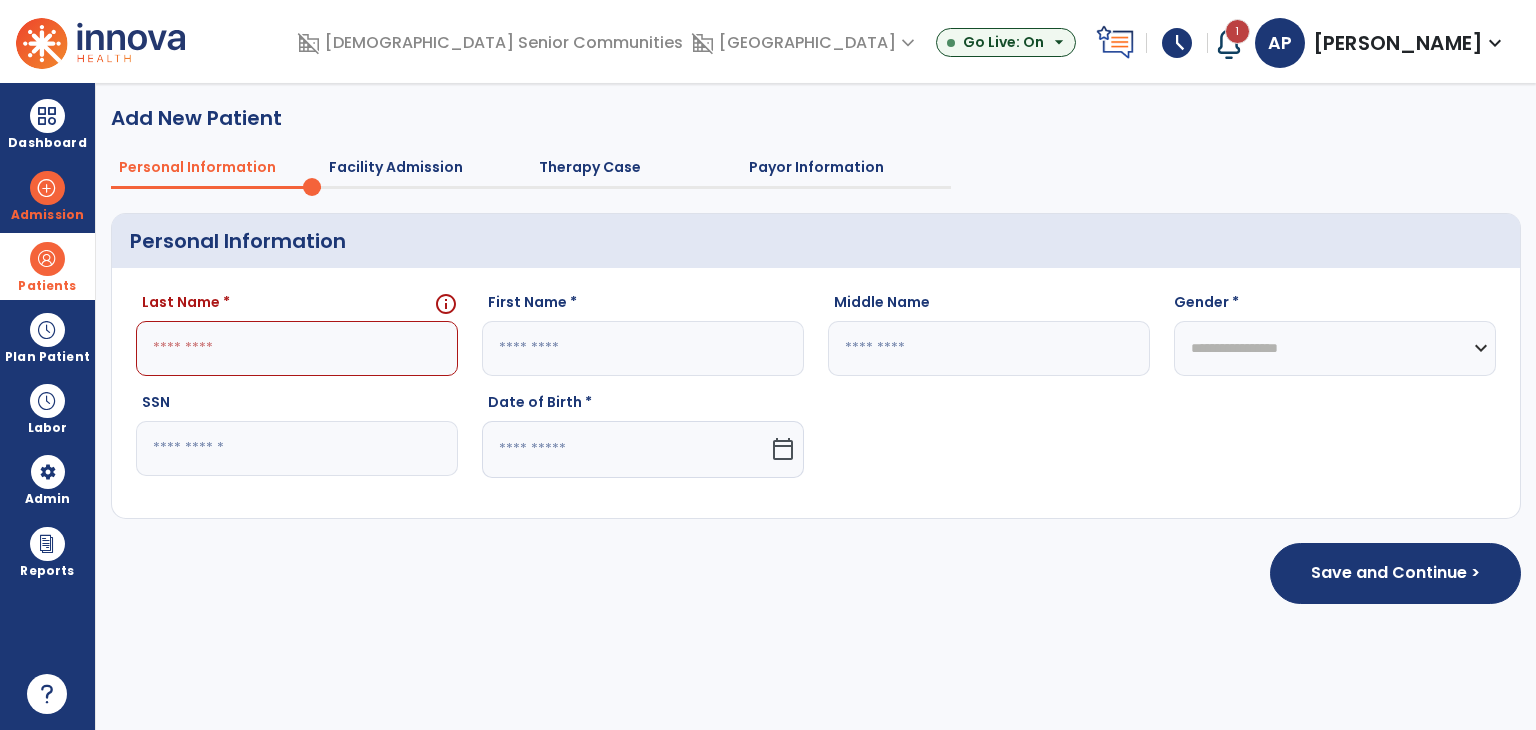 click 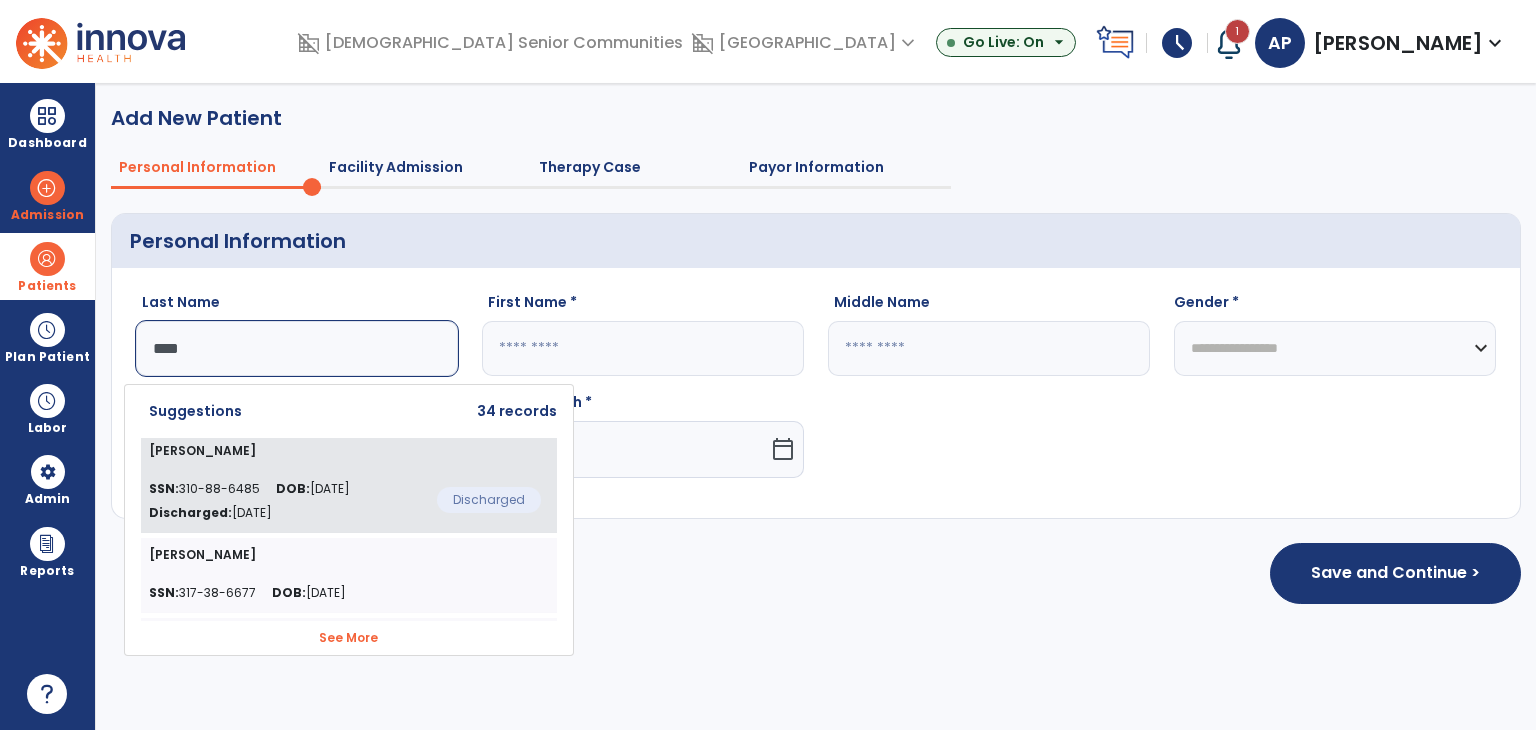 type on "****" 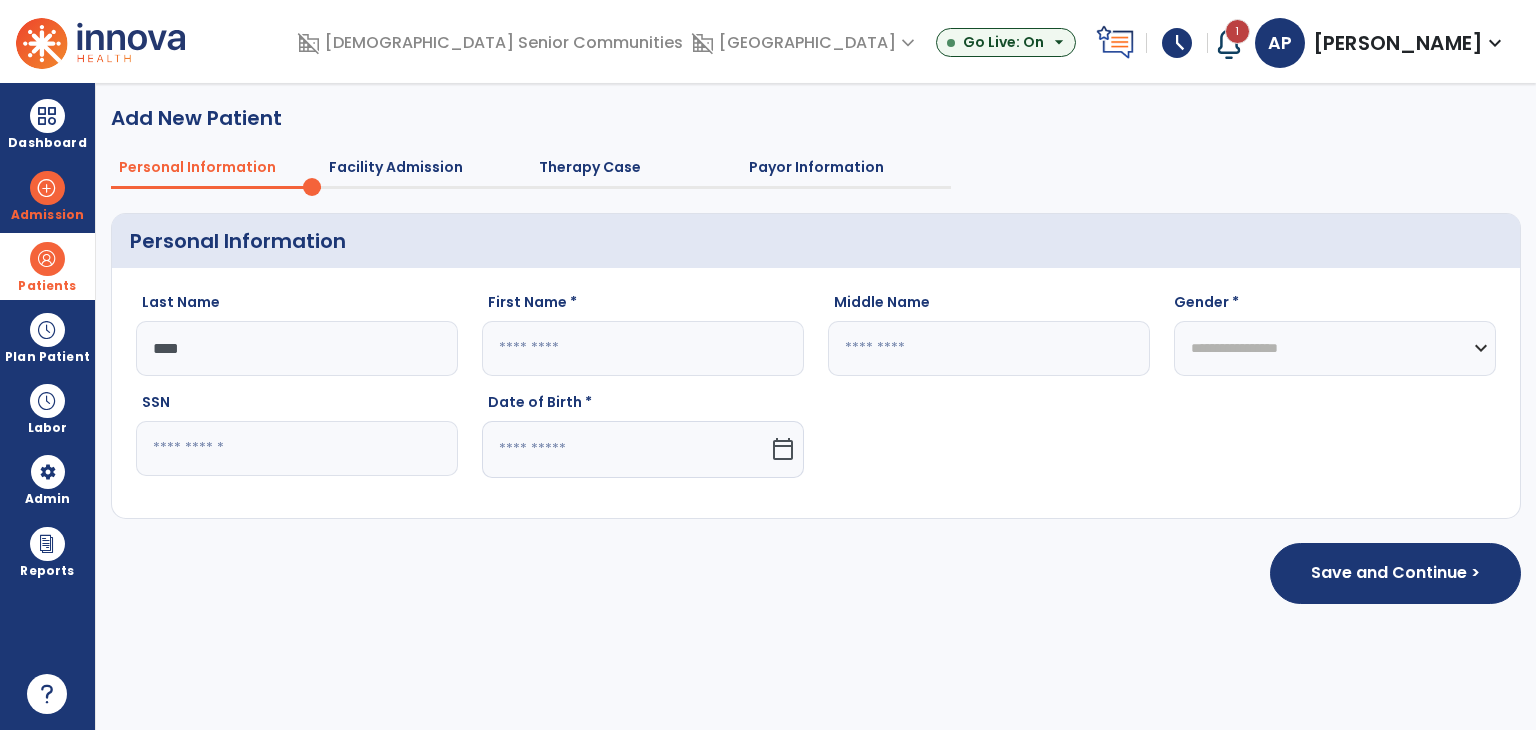 type on "******" 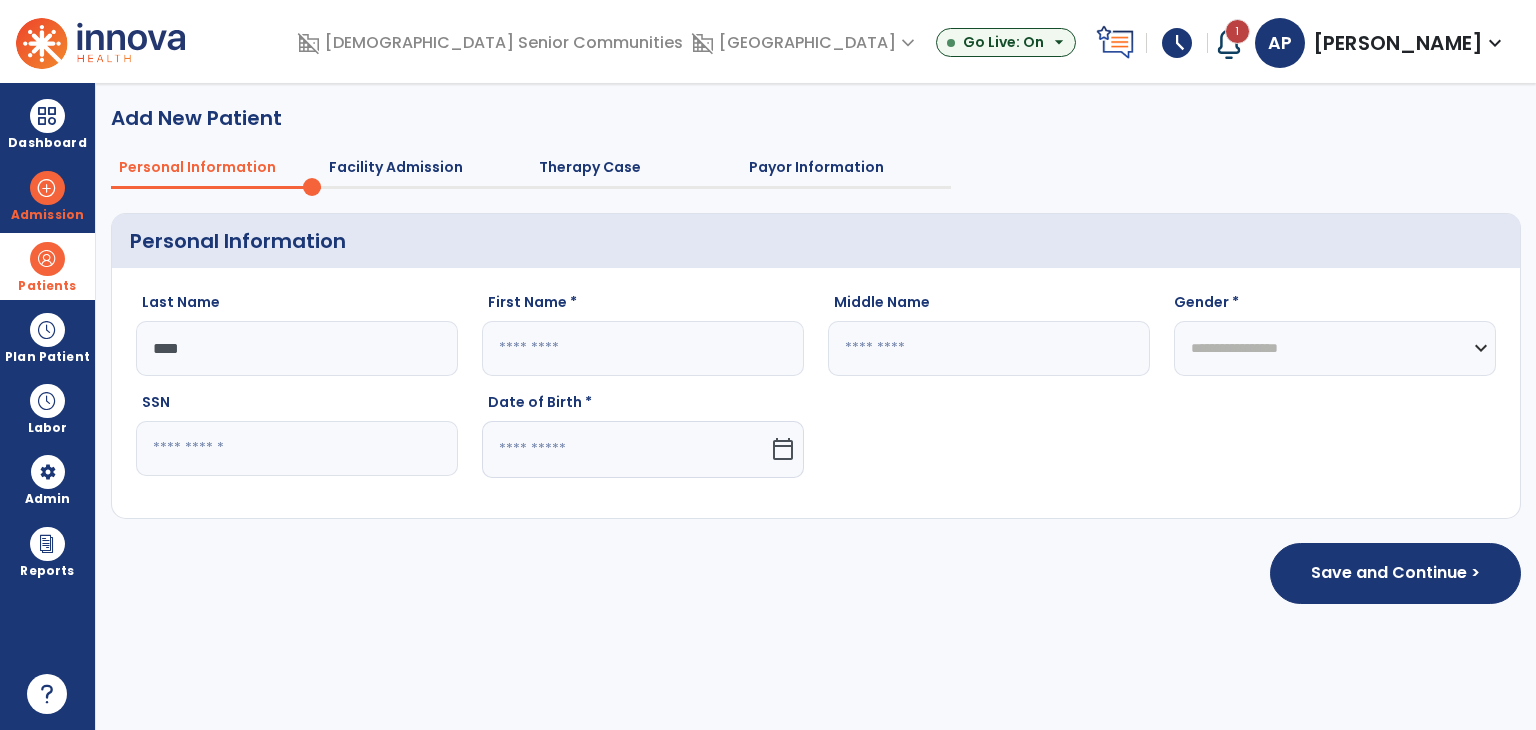 type on "*" 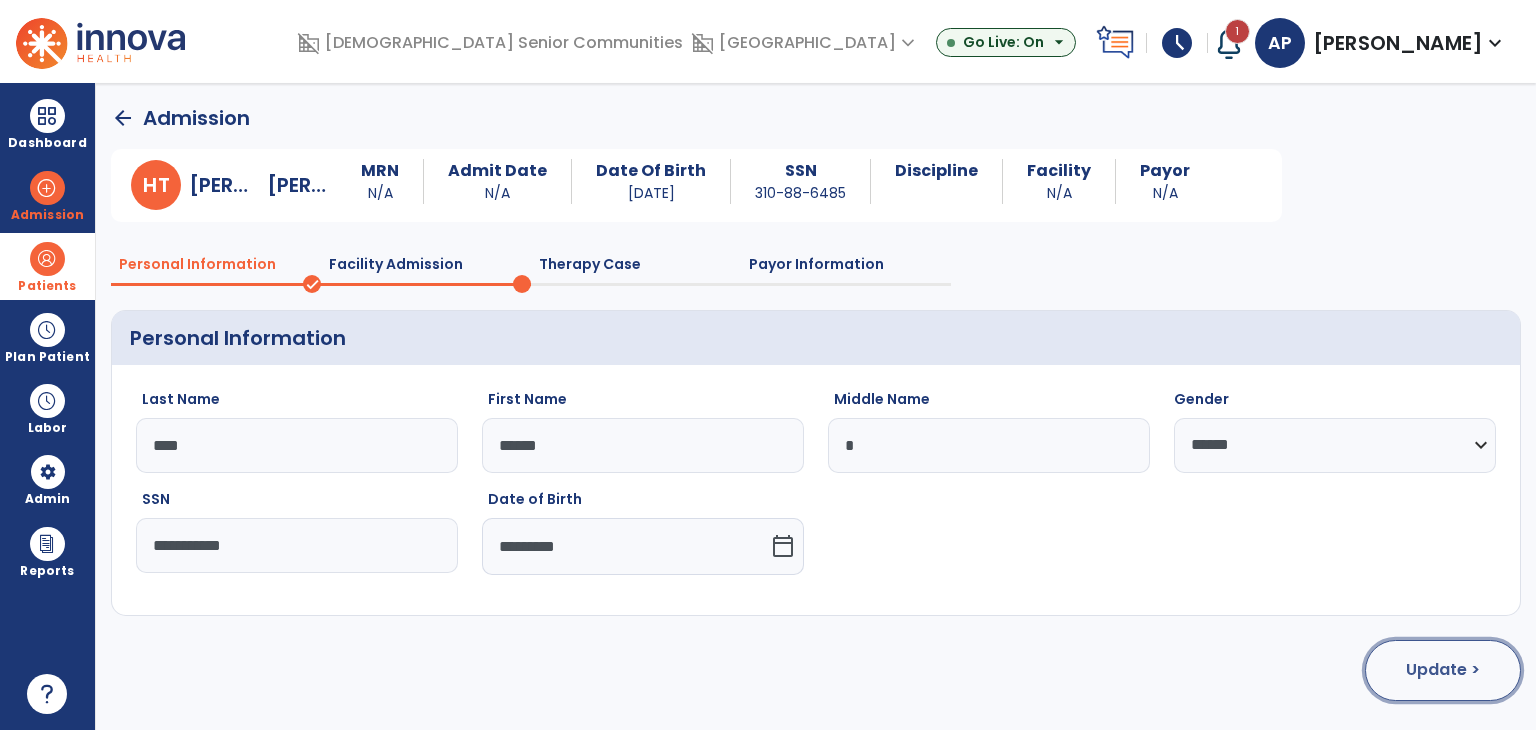 click on "Update >" 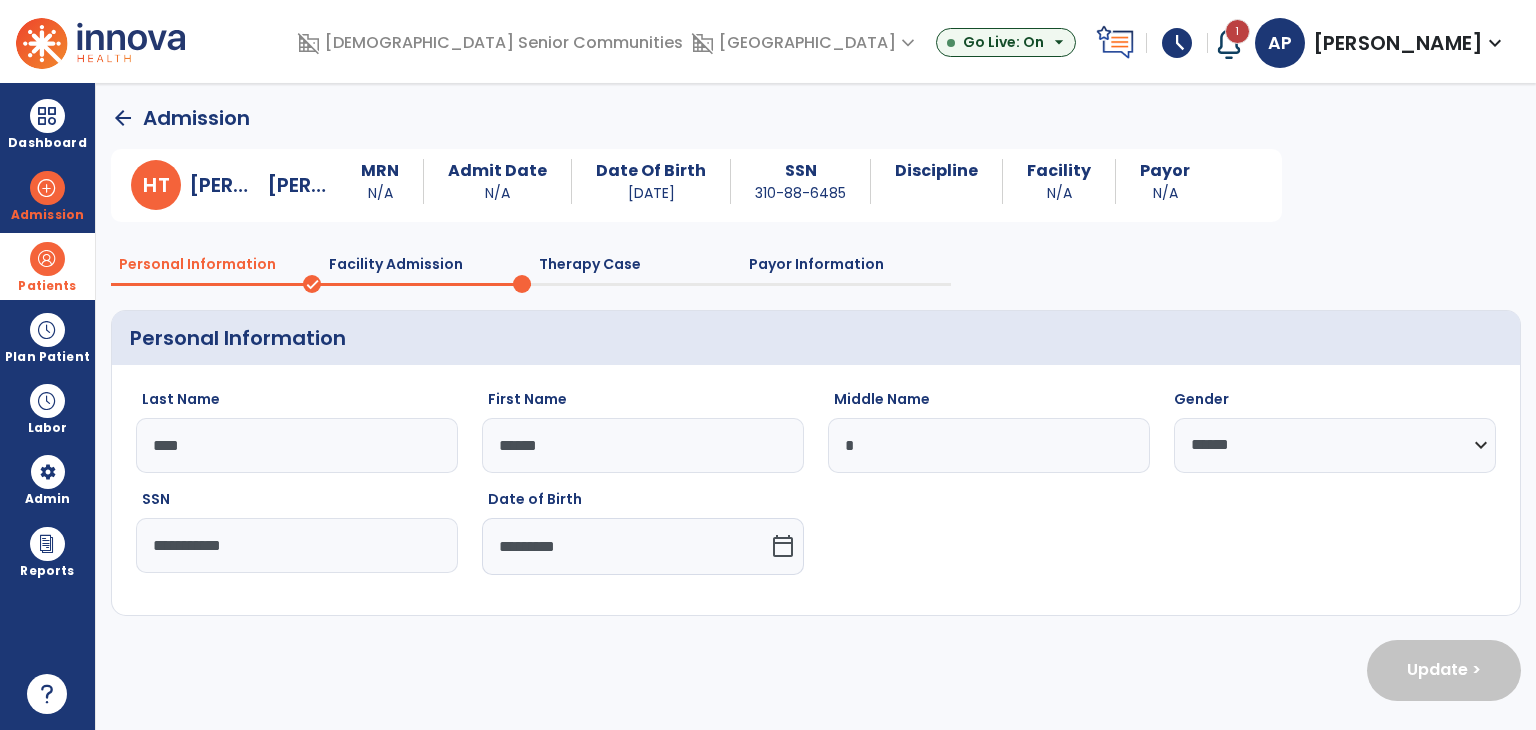 select on "**********" 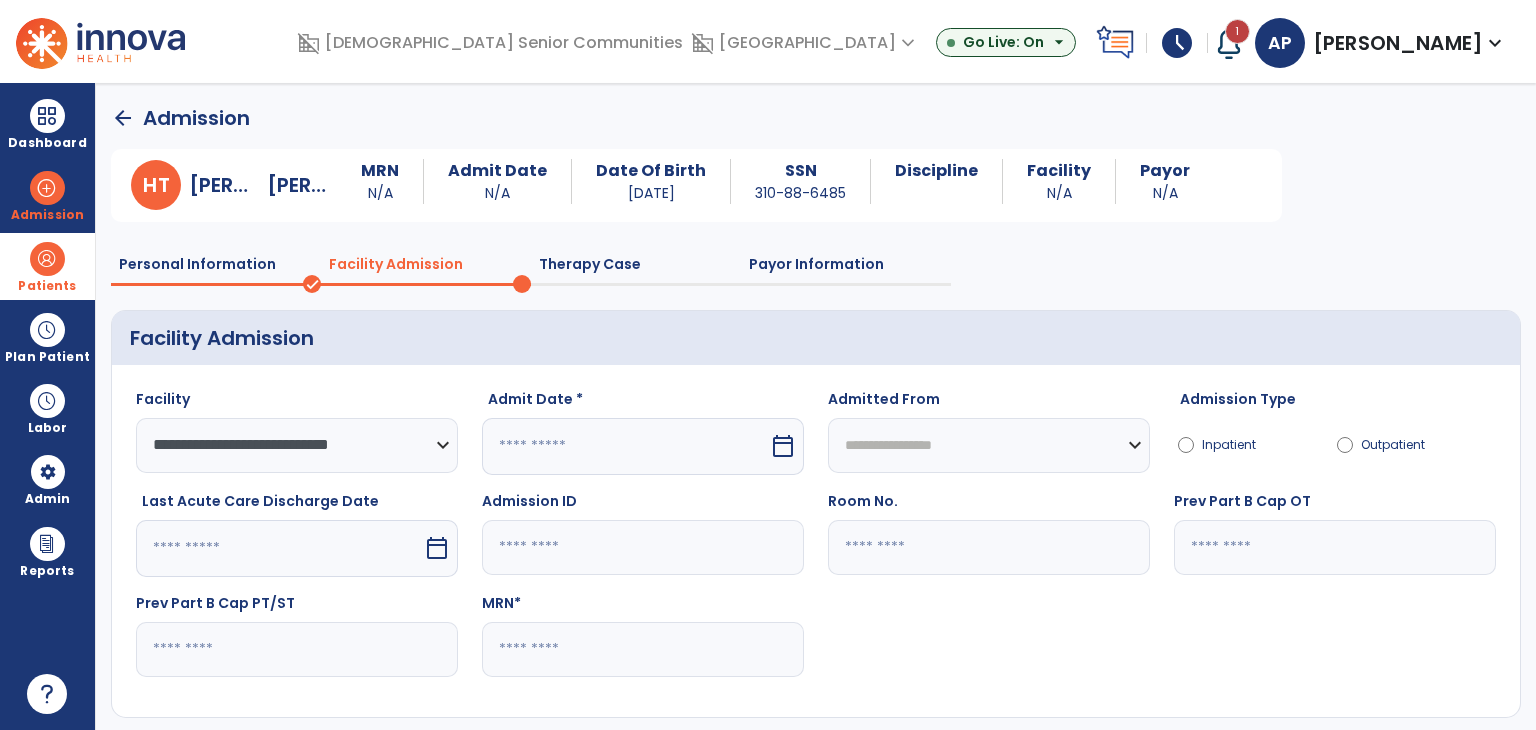 click at bounding box center (625, 446) 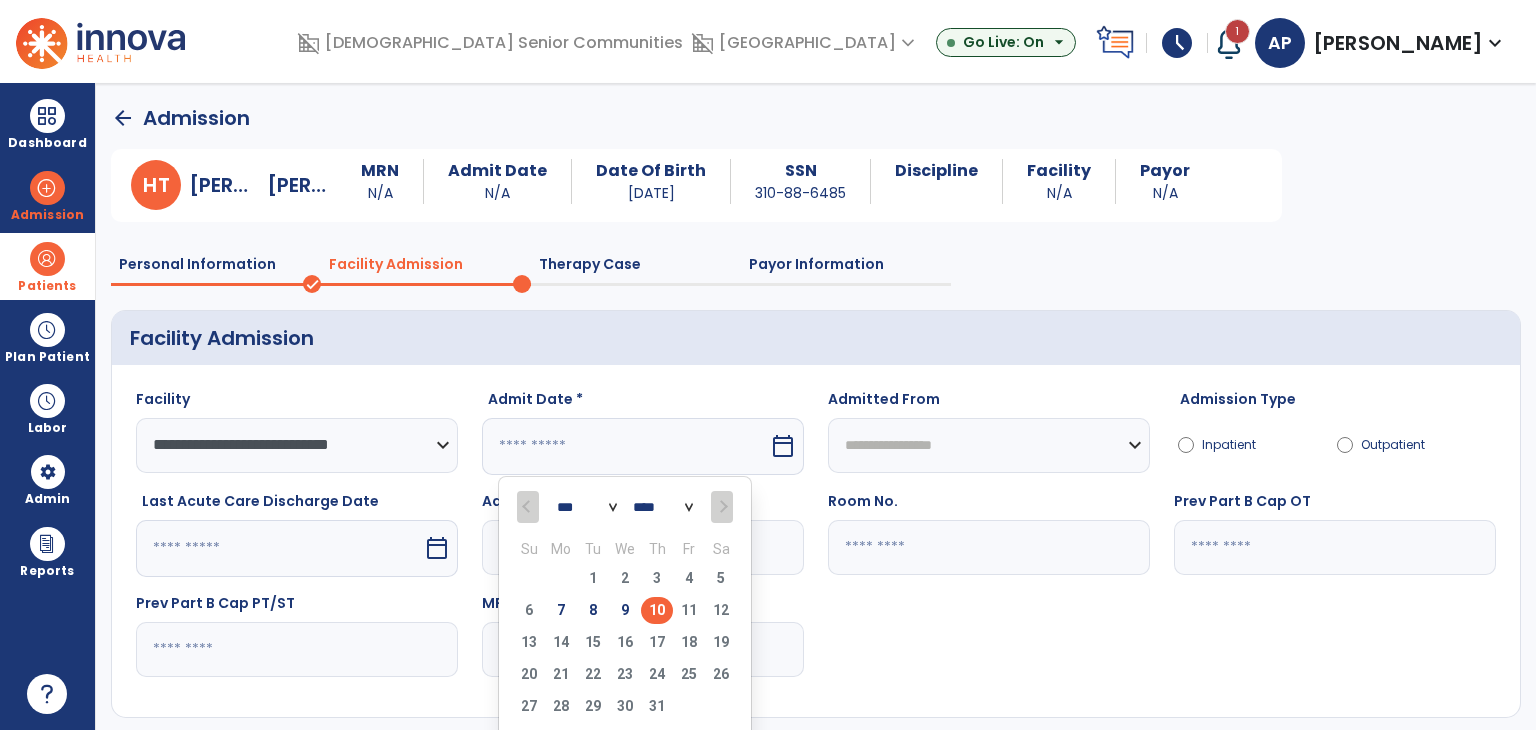 click on "10" at bounding box center [657, 610] 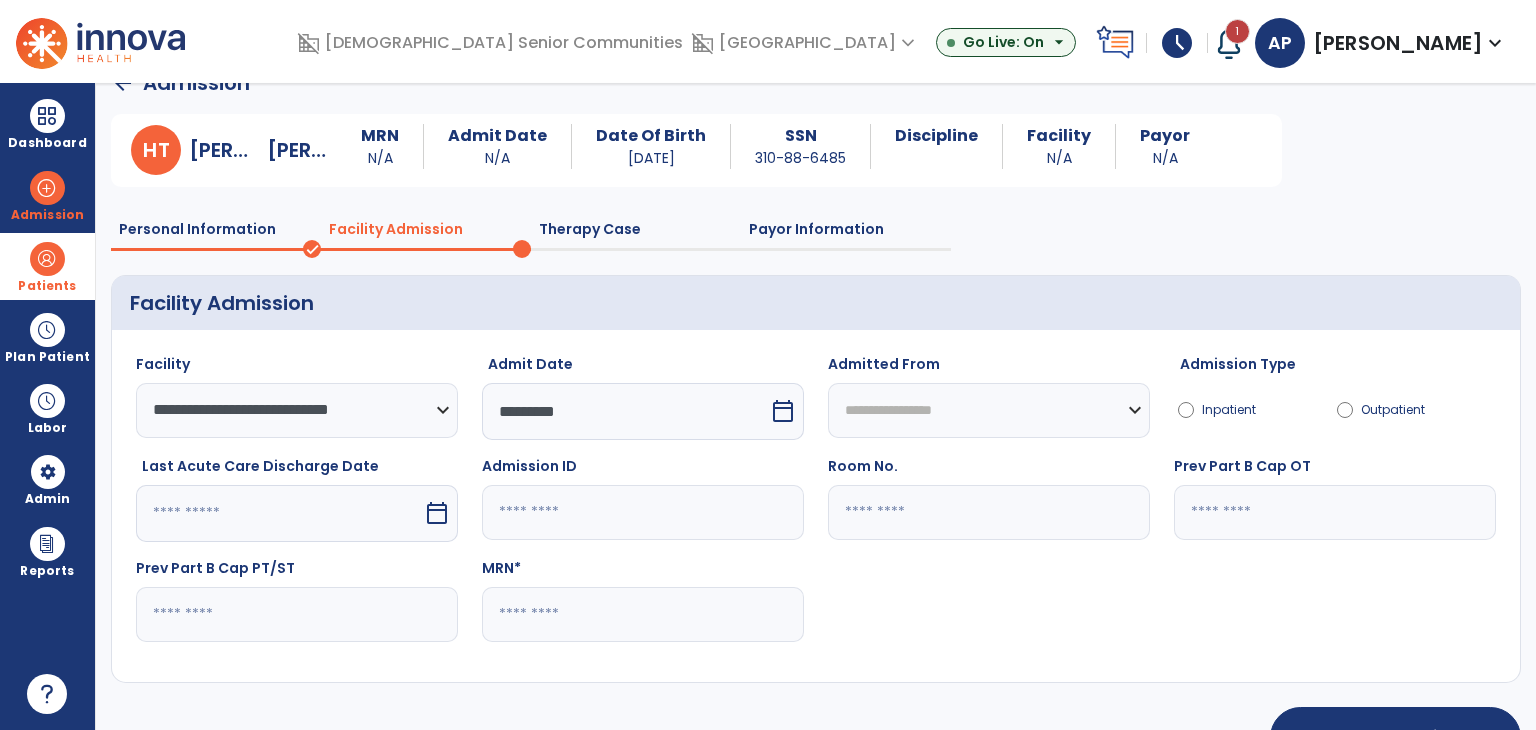 scroll, scrollTop: 96, scrollLeft: 0, axis: vertical 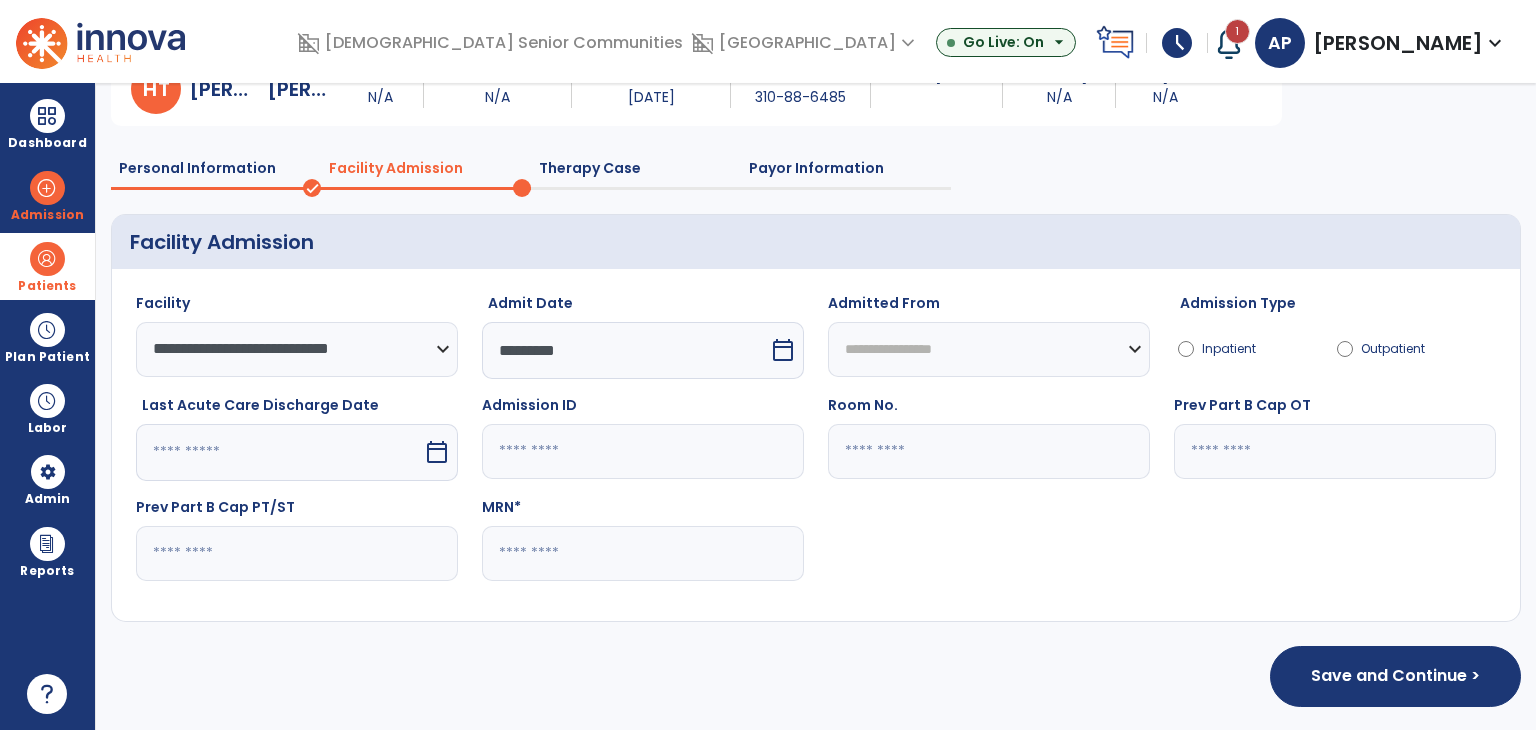 click 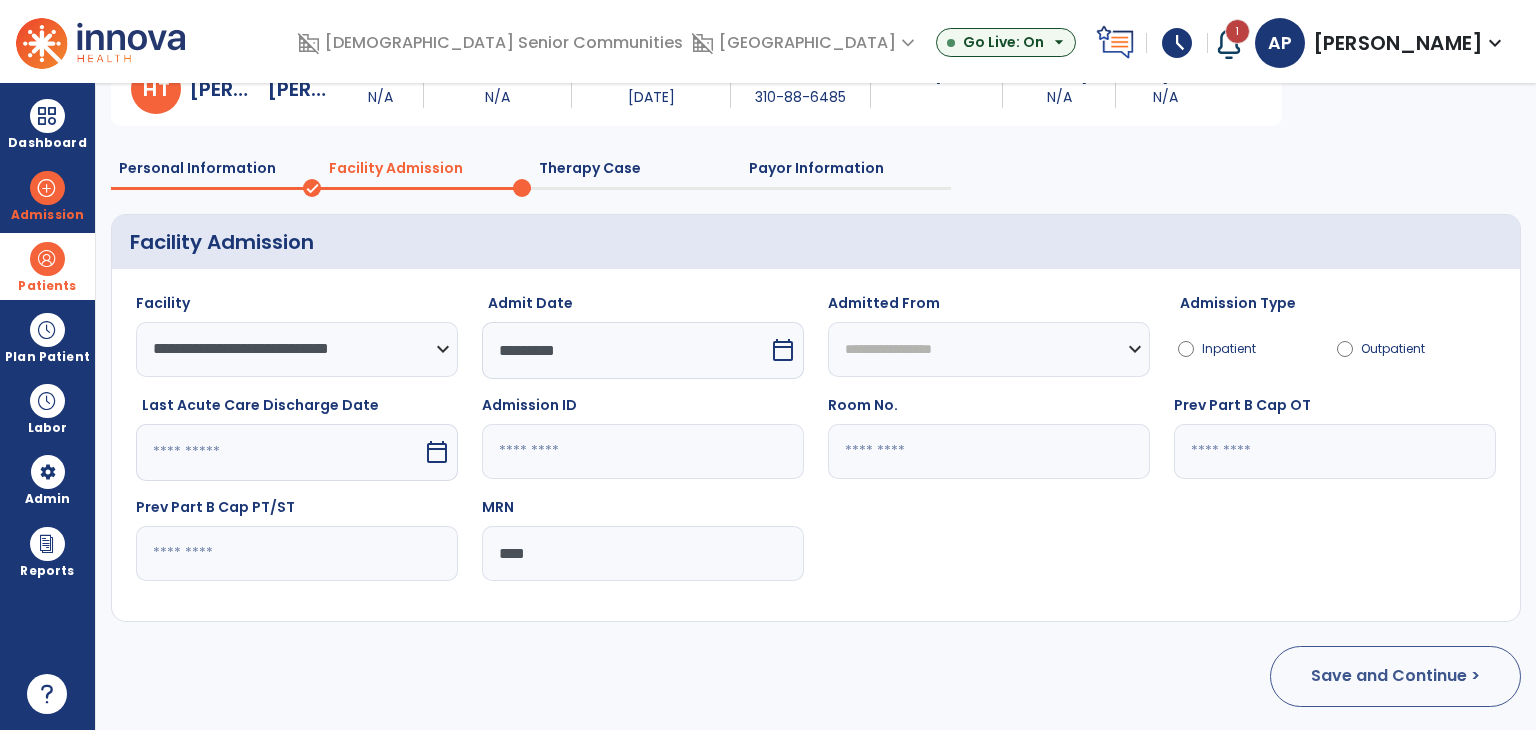 type on "****" 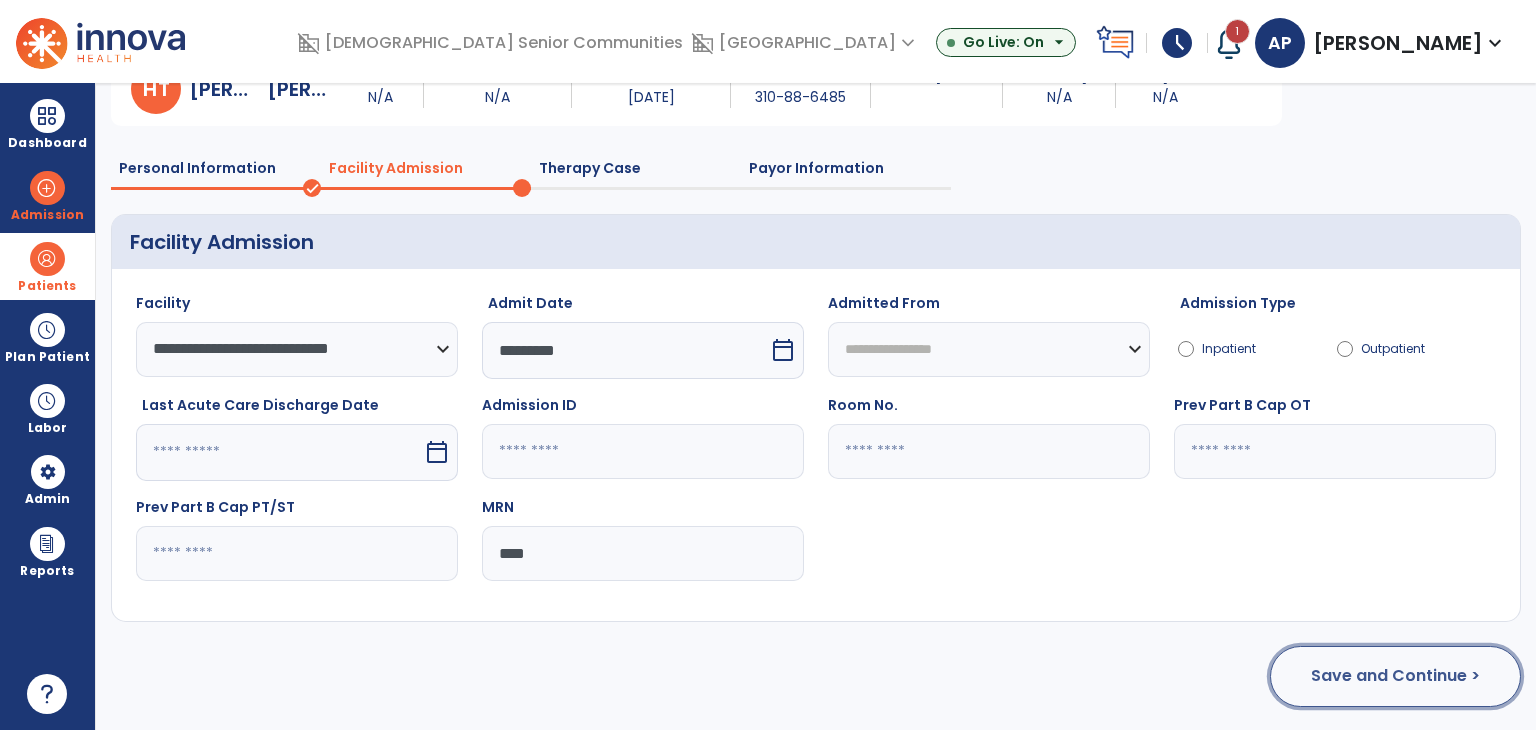 click on "Save and Continue >" 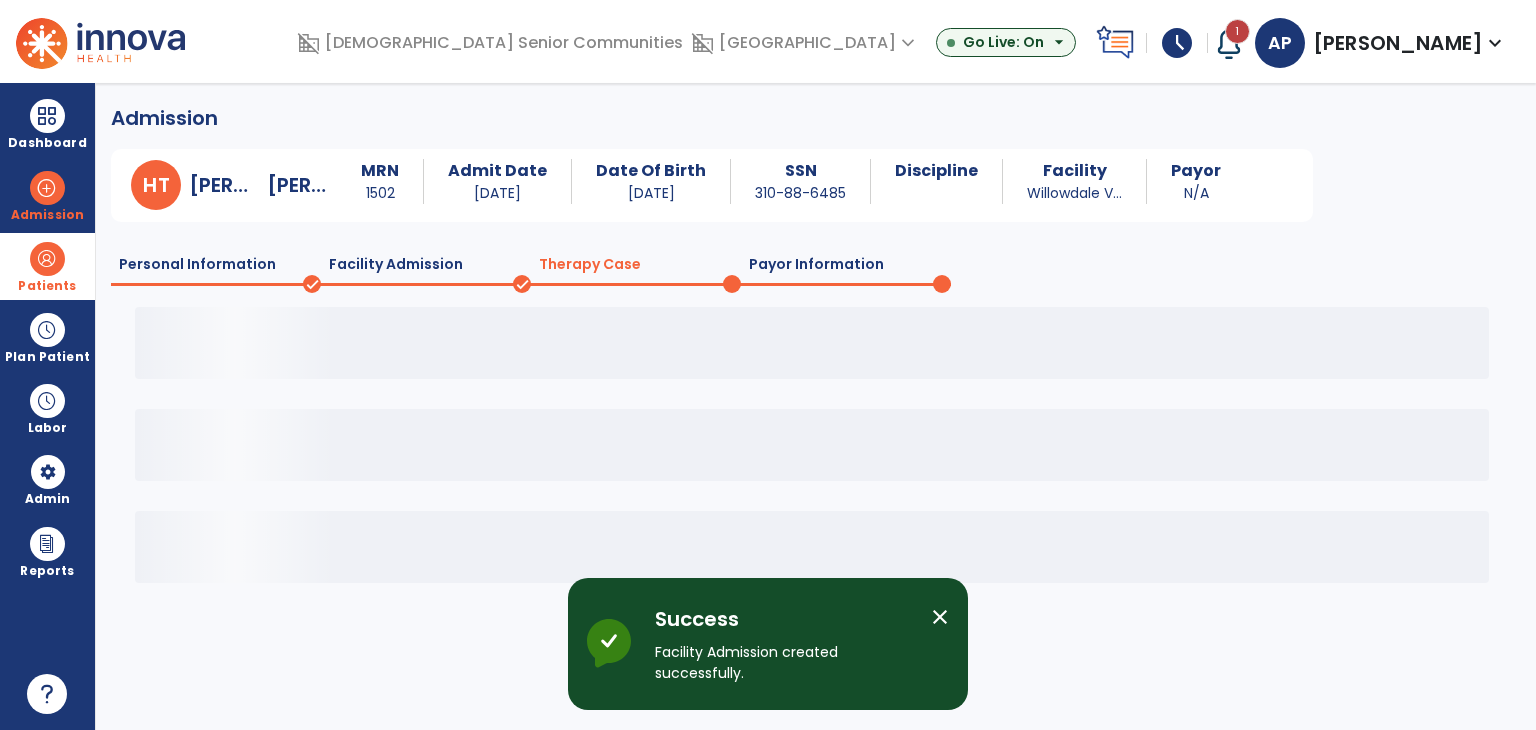 scroll, scrollTop: 0, scrollLeft: 0, axis: both 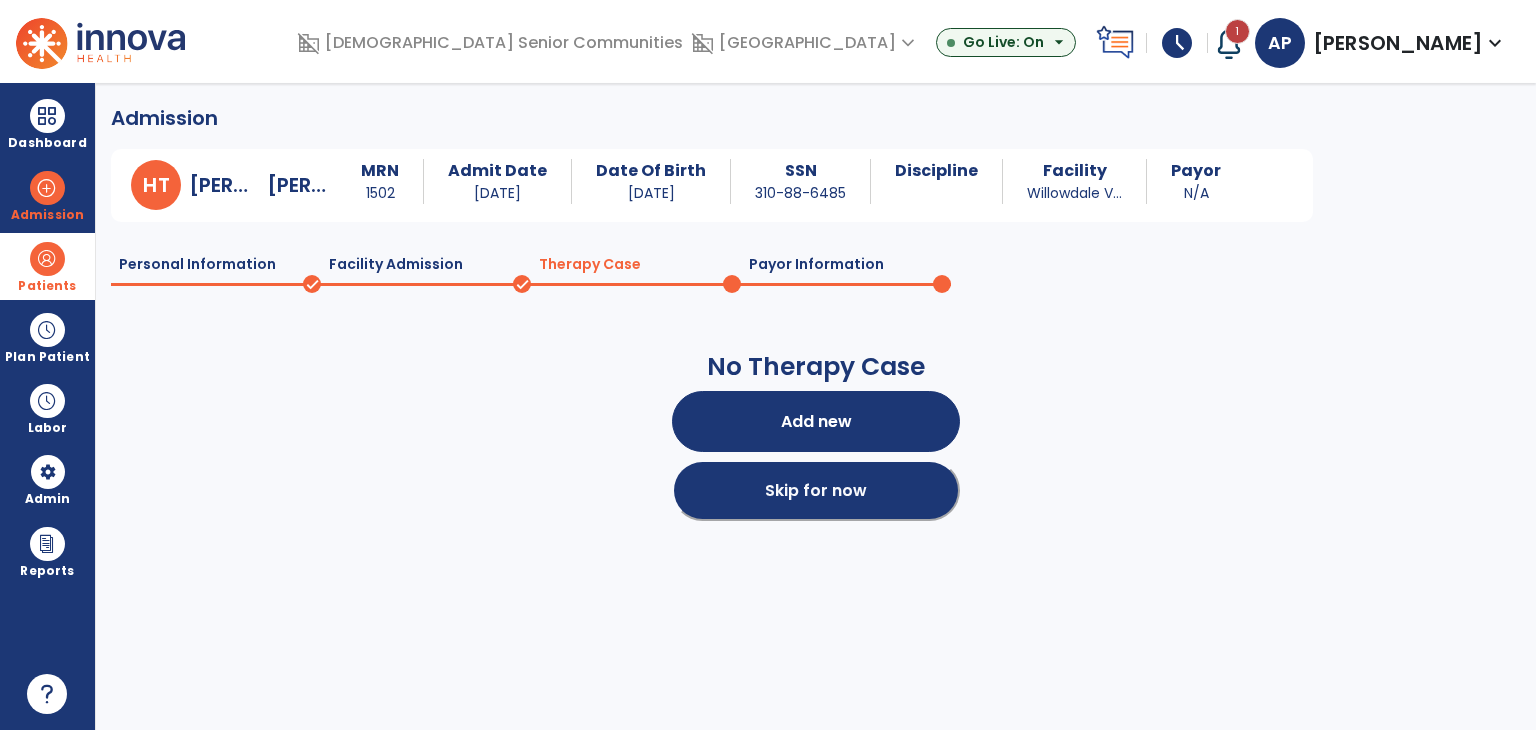 click on "Skip for now" at bounding box center [816, 490] 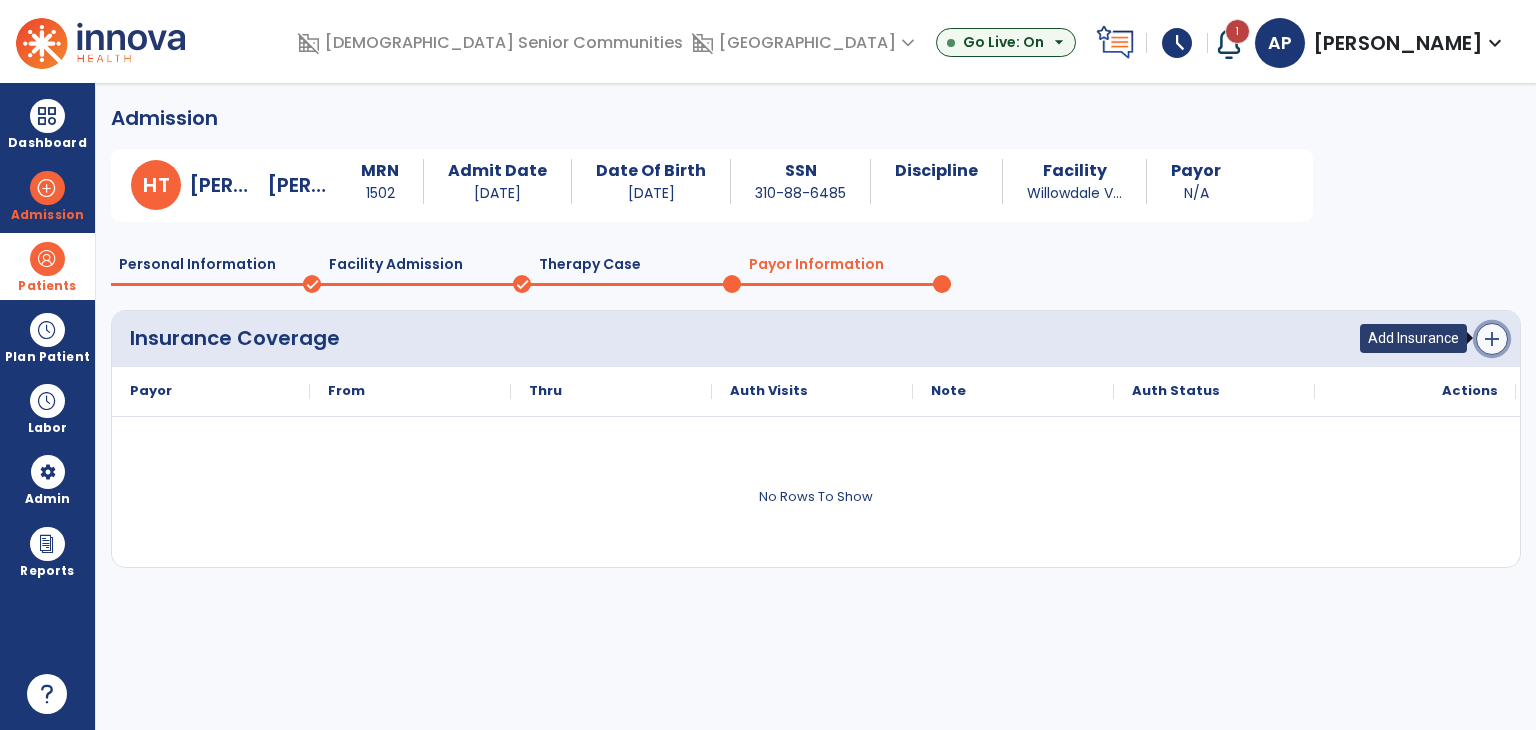 click on "add" 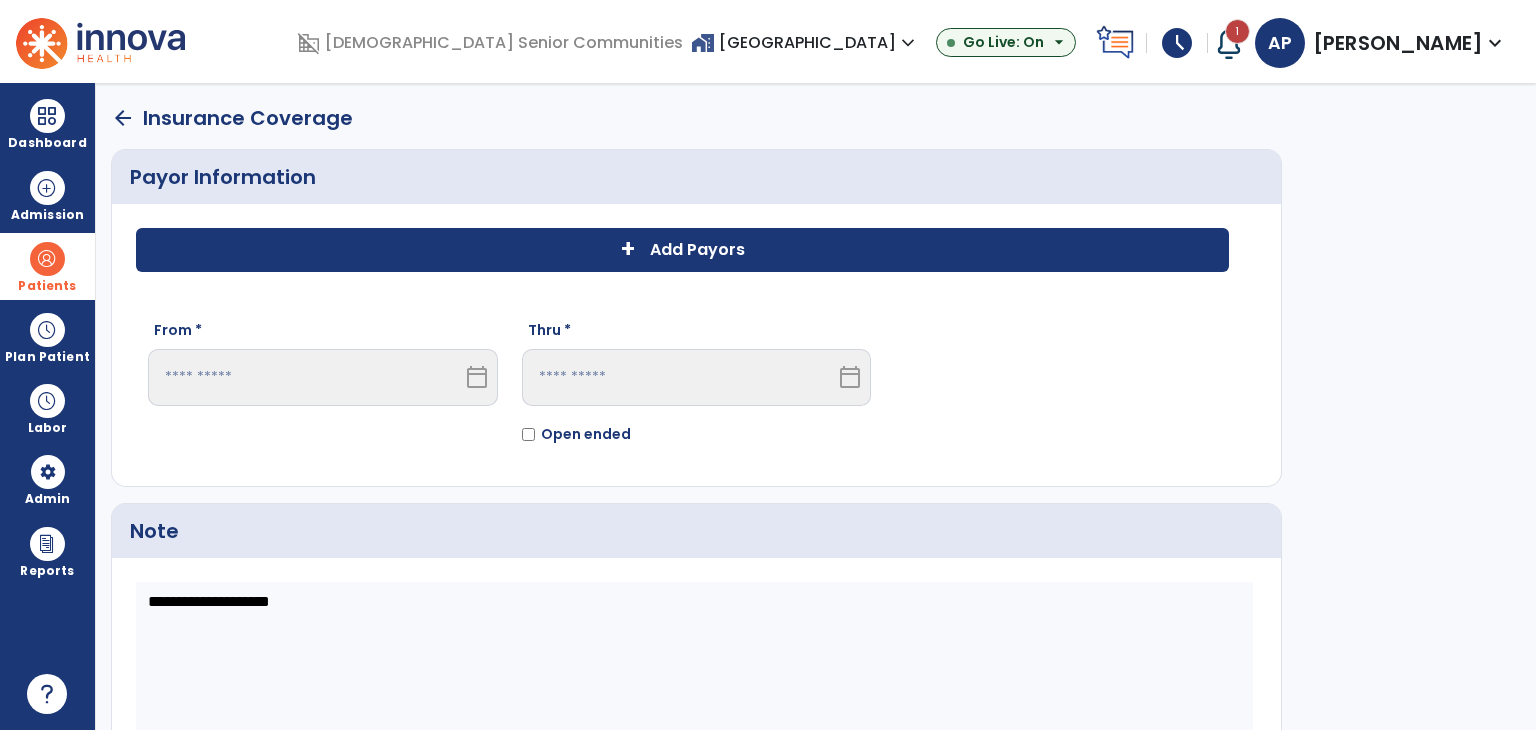 click on "+ Add Payors" 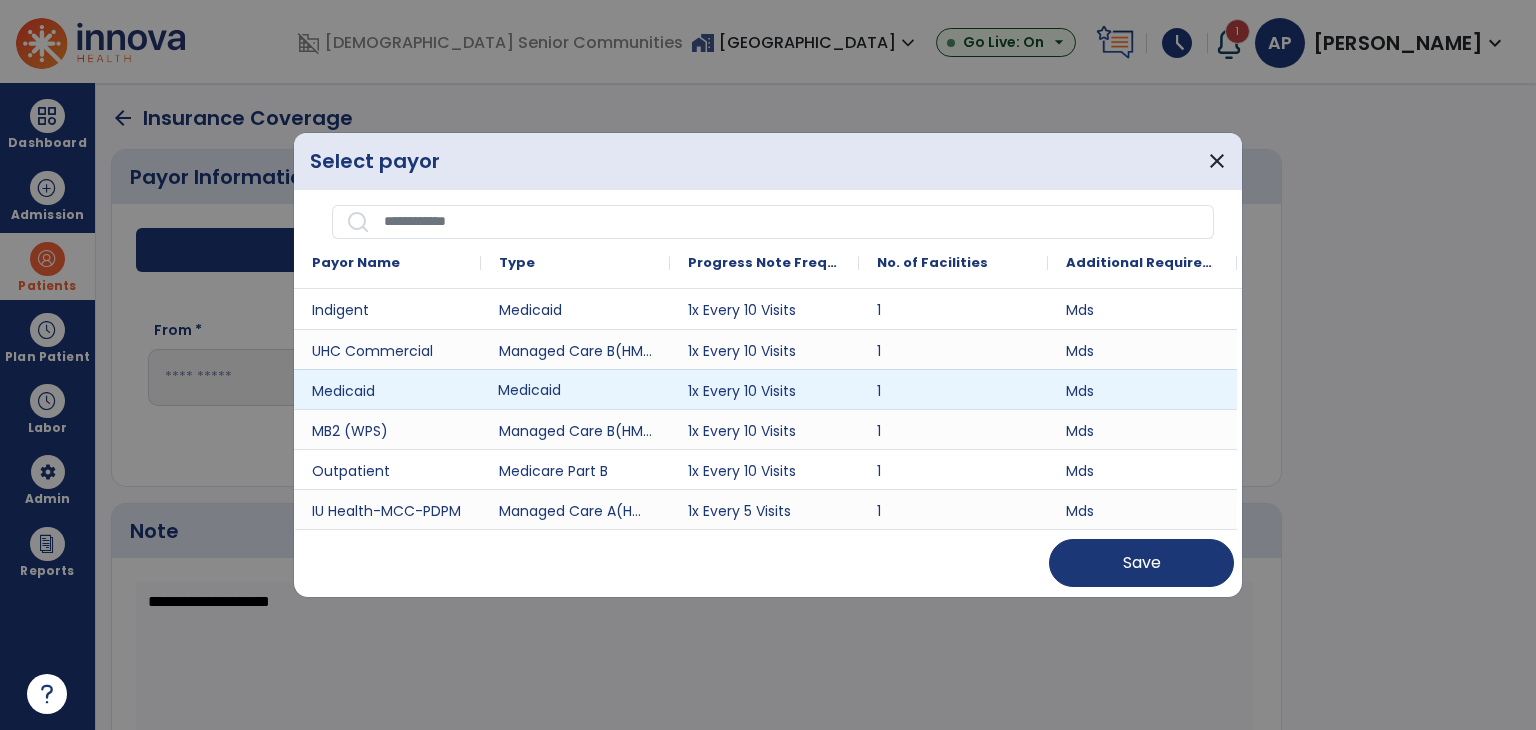 click on "Medicaid" at bounding box center [575, 389] 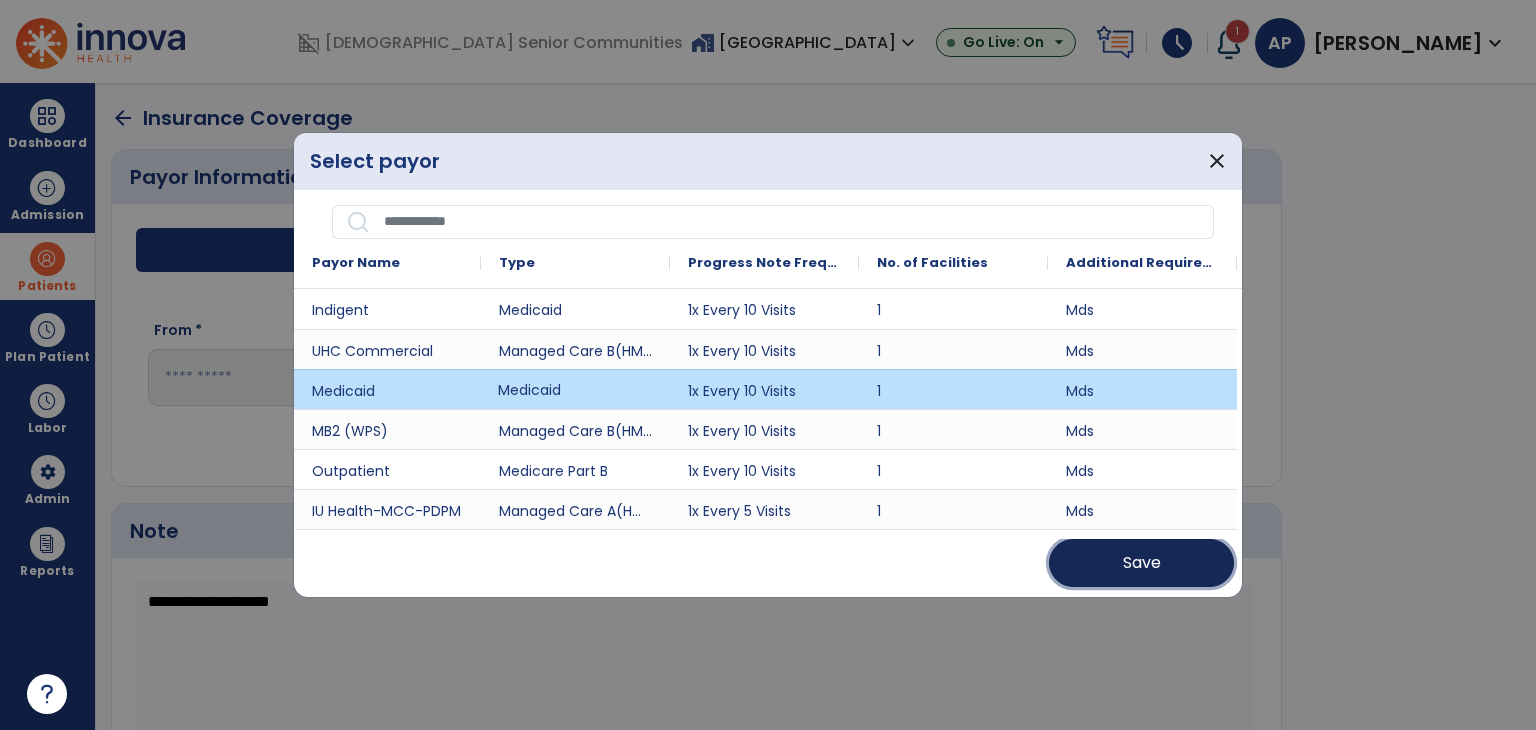 click on "Save" at bounding box center (1142, 563) 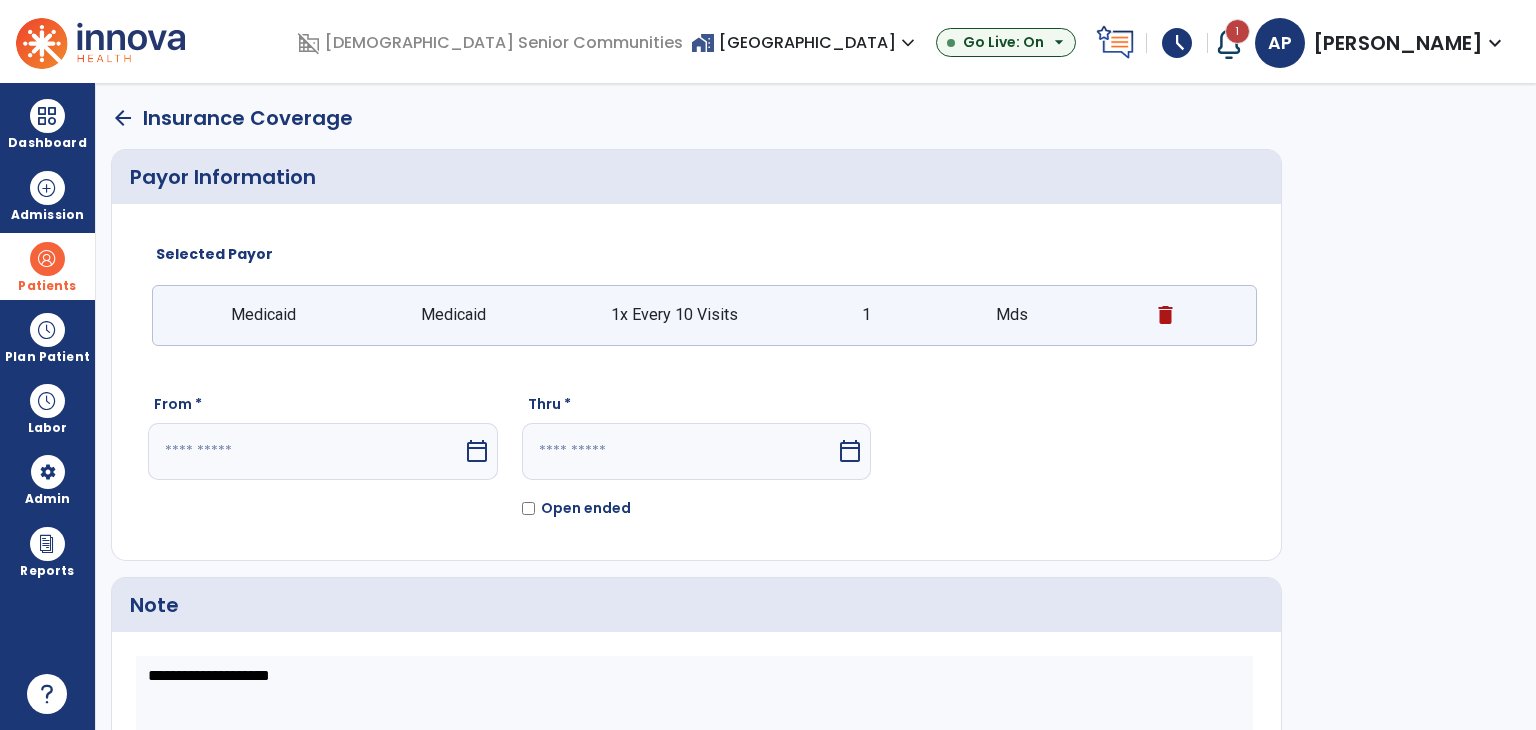 click at bounding box center (305, 451) 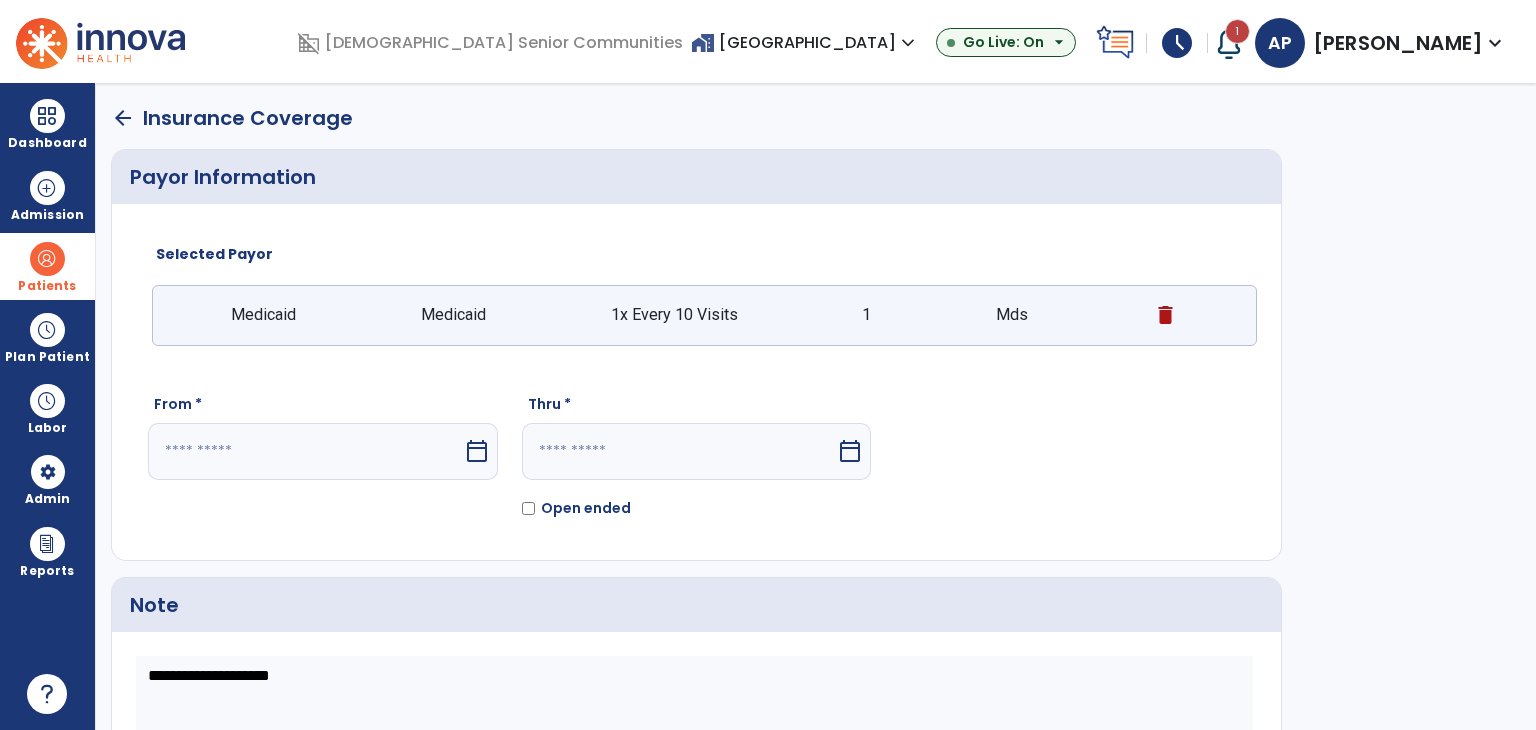 select on "*" 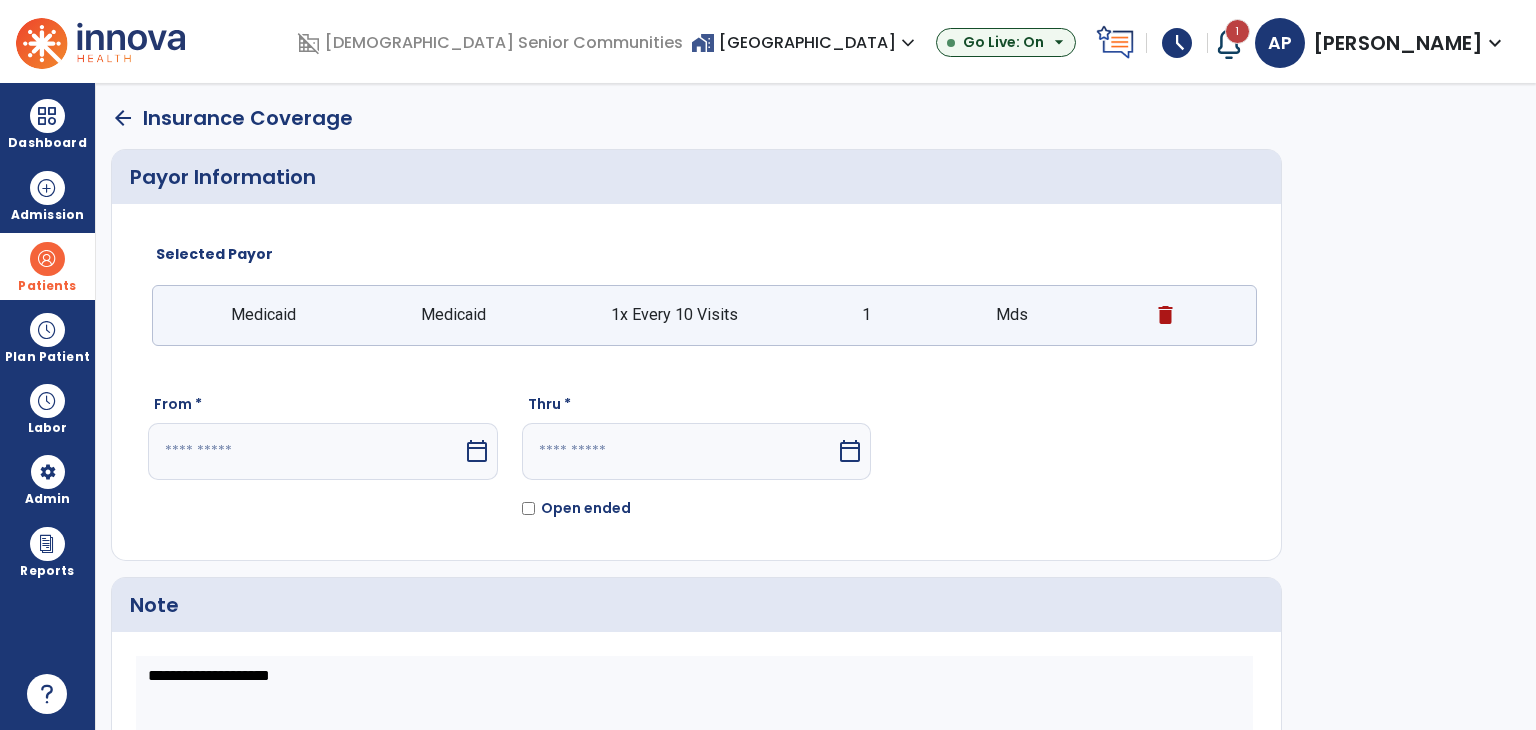 select on "****" 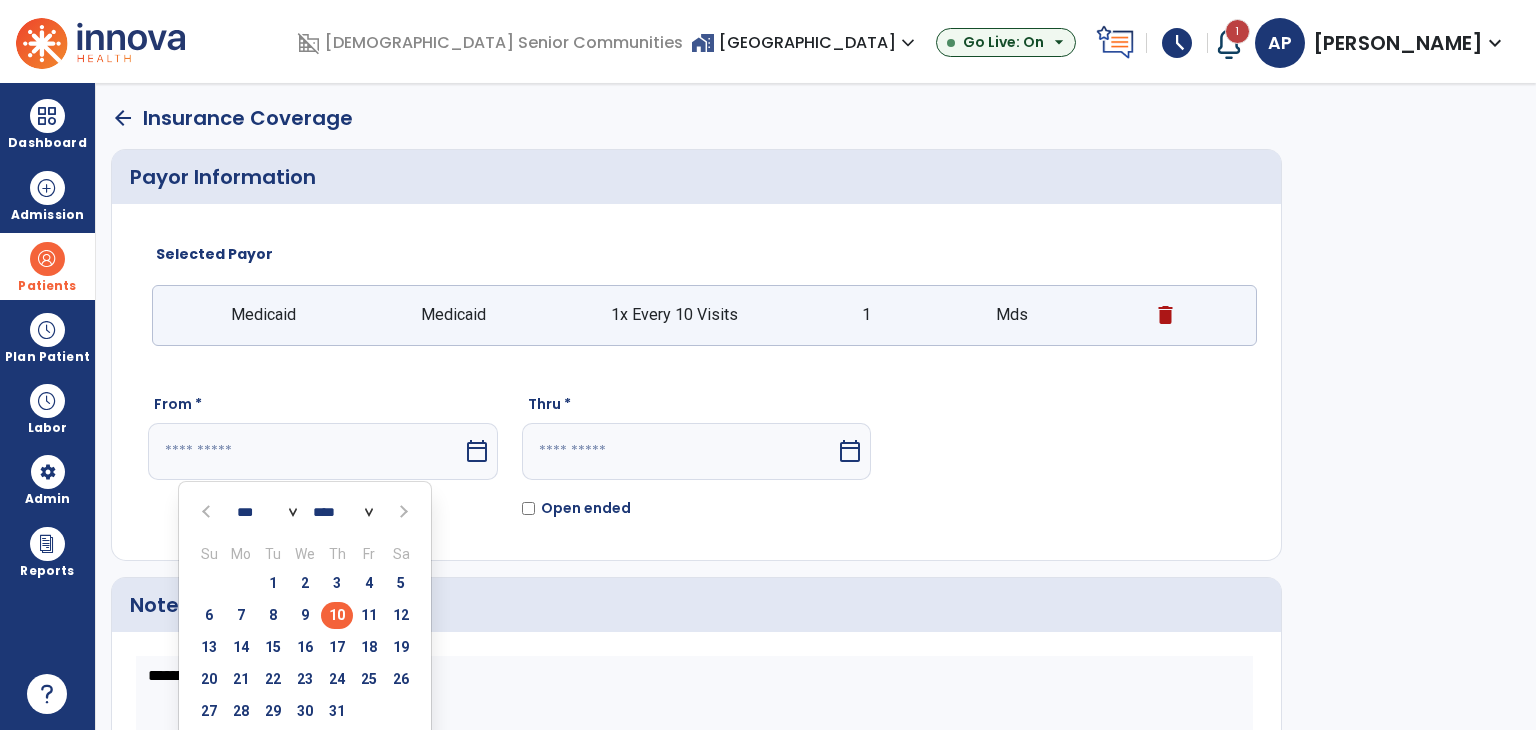 click on "10" at bounding box center [337, 615] 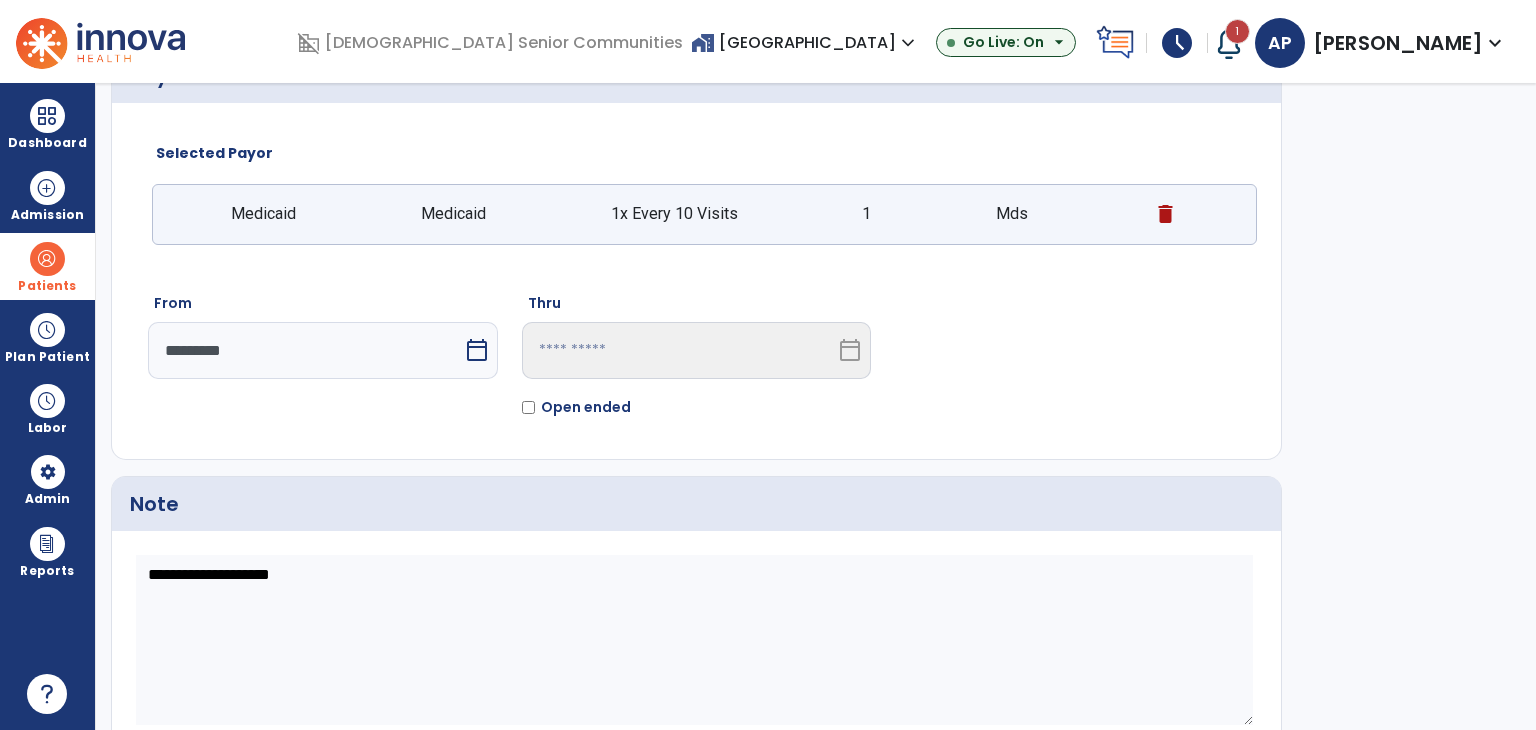 scroll, scrollTop: 177, scrollLeft: 0, axis: vertical 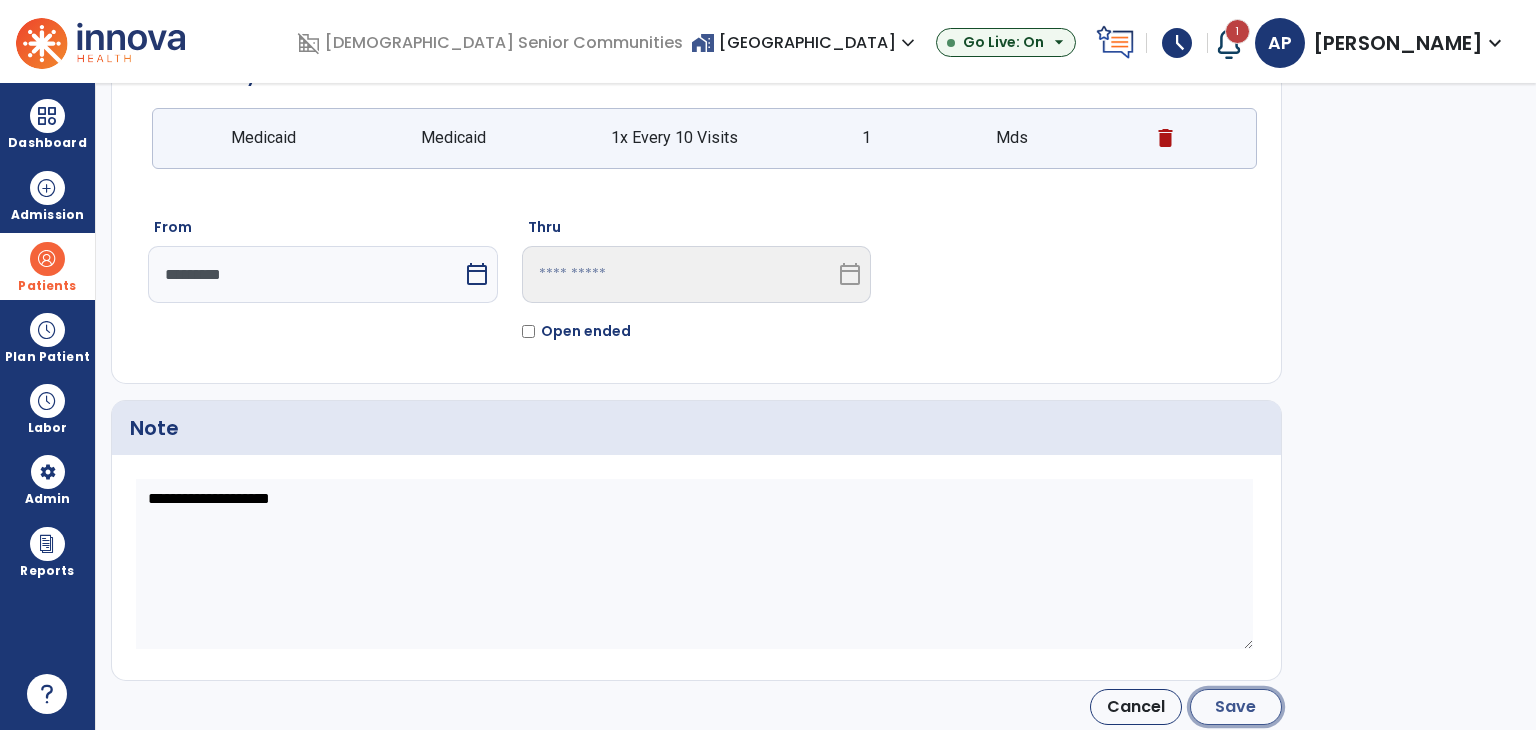 click on "Save" 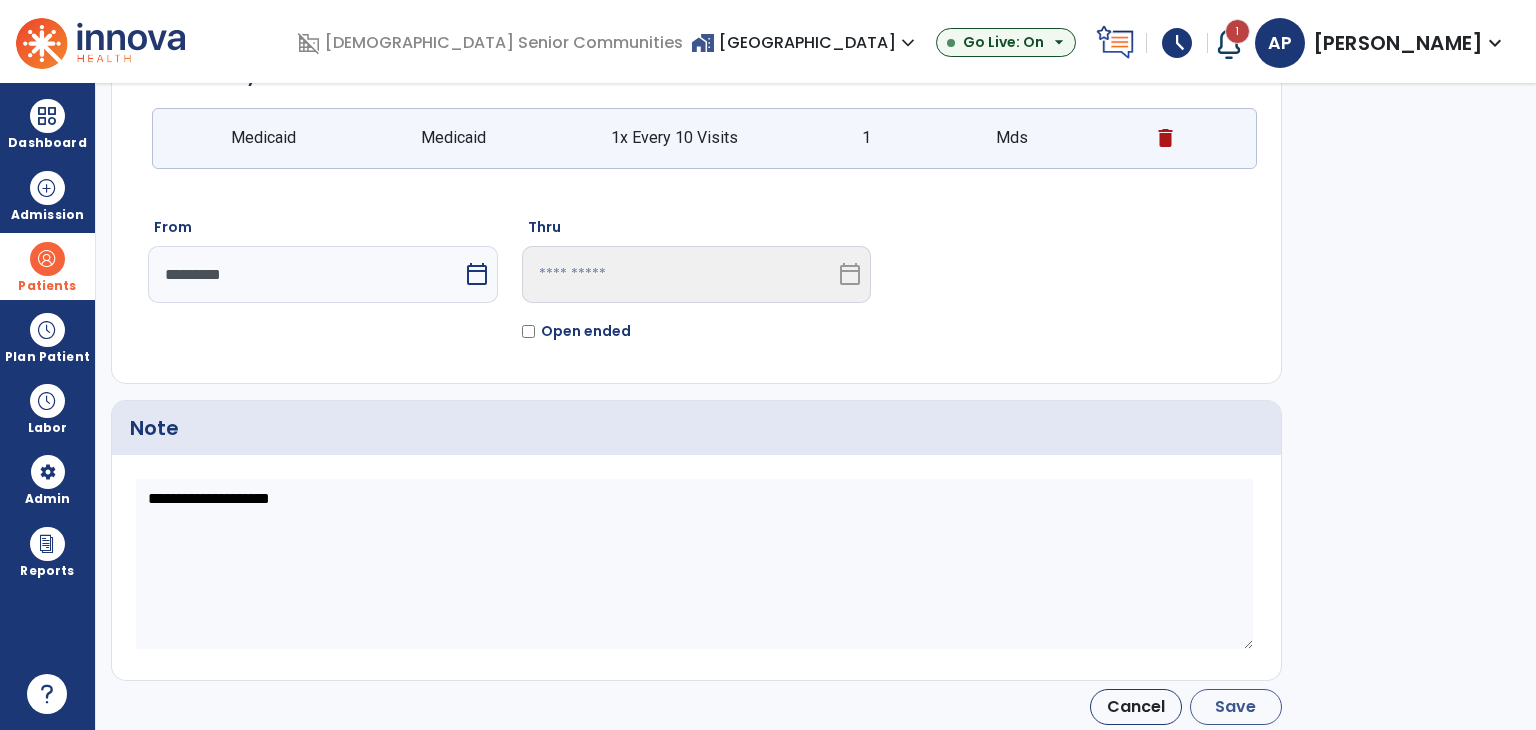 type on "*********" 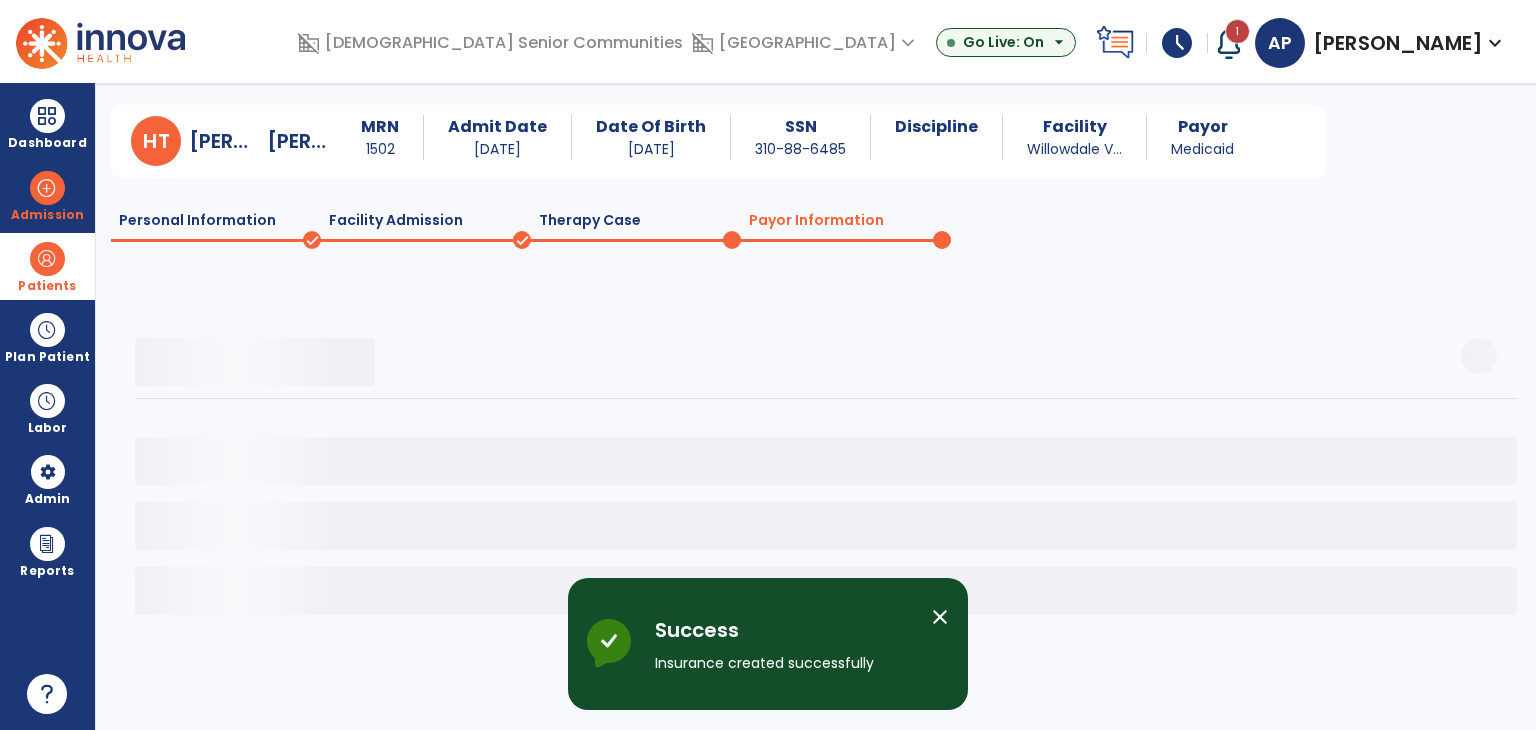 scroll, scrollTop: 44, scrollLeft: 0, axis: vertical 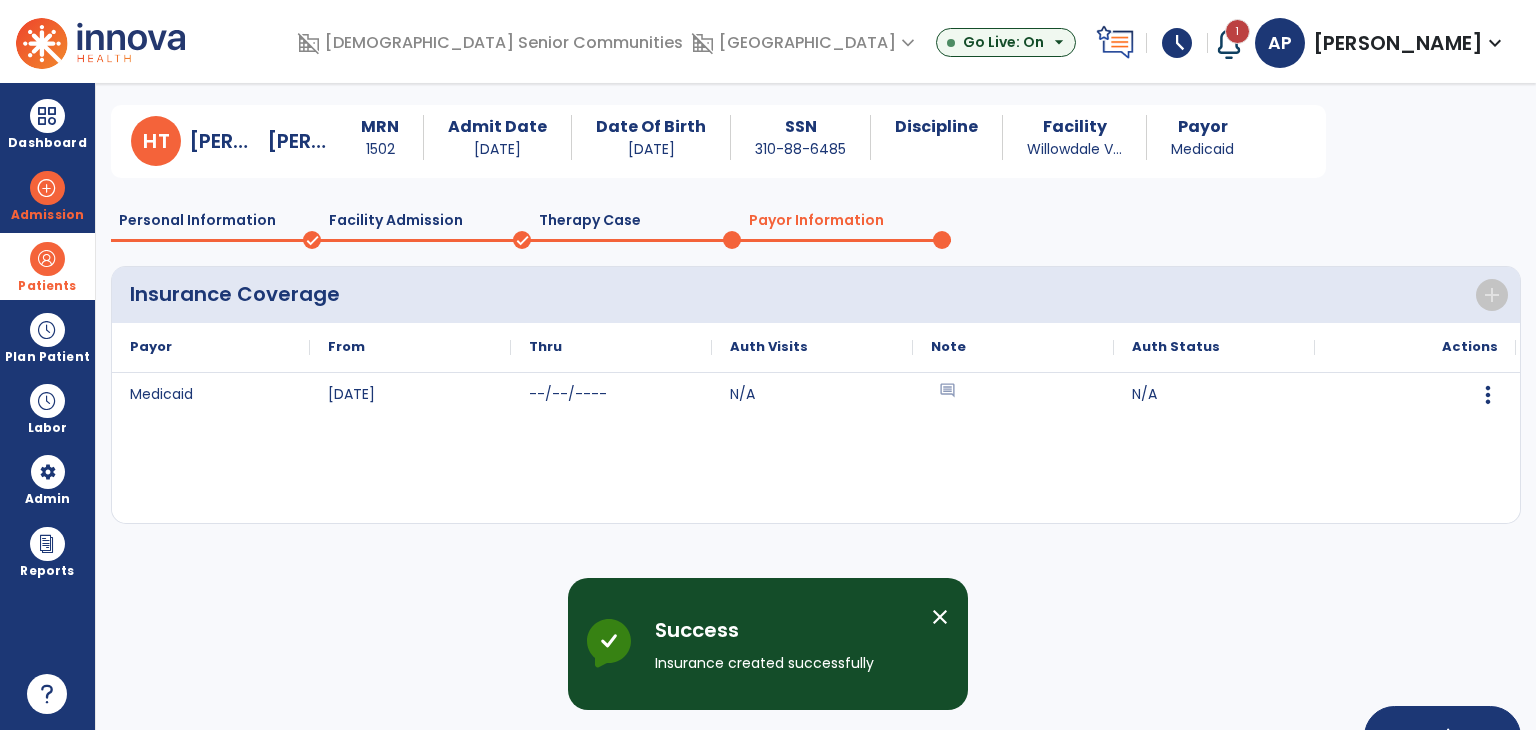 click at bounding box center (47, 259) 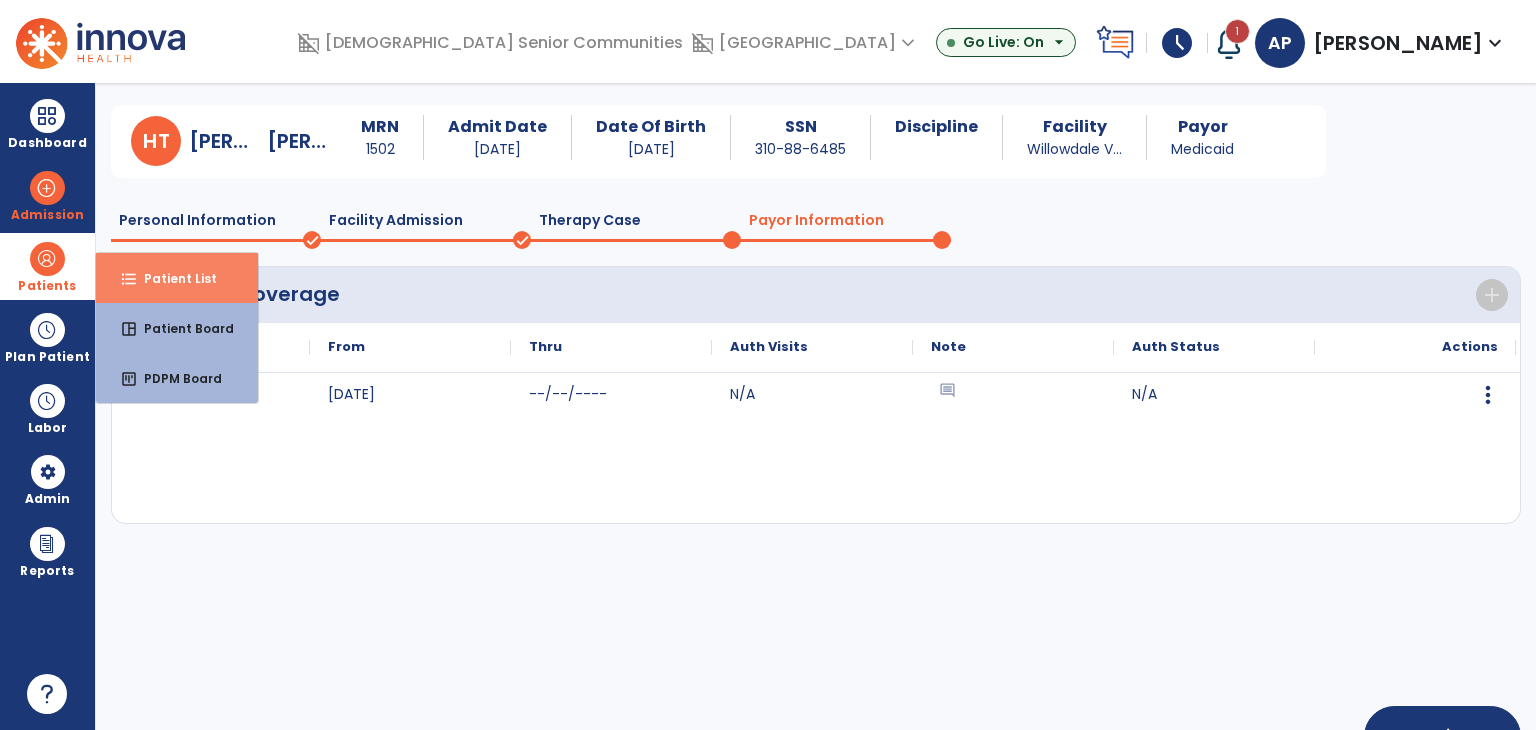 click on "format_list_bulleted" at bounding box center (129, 279) 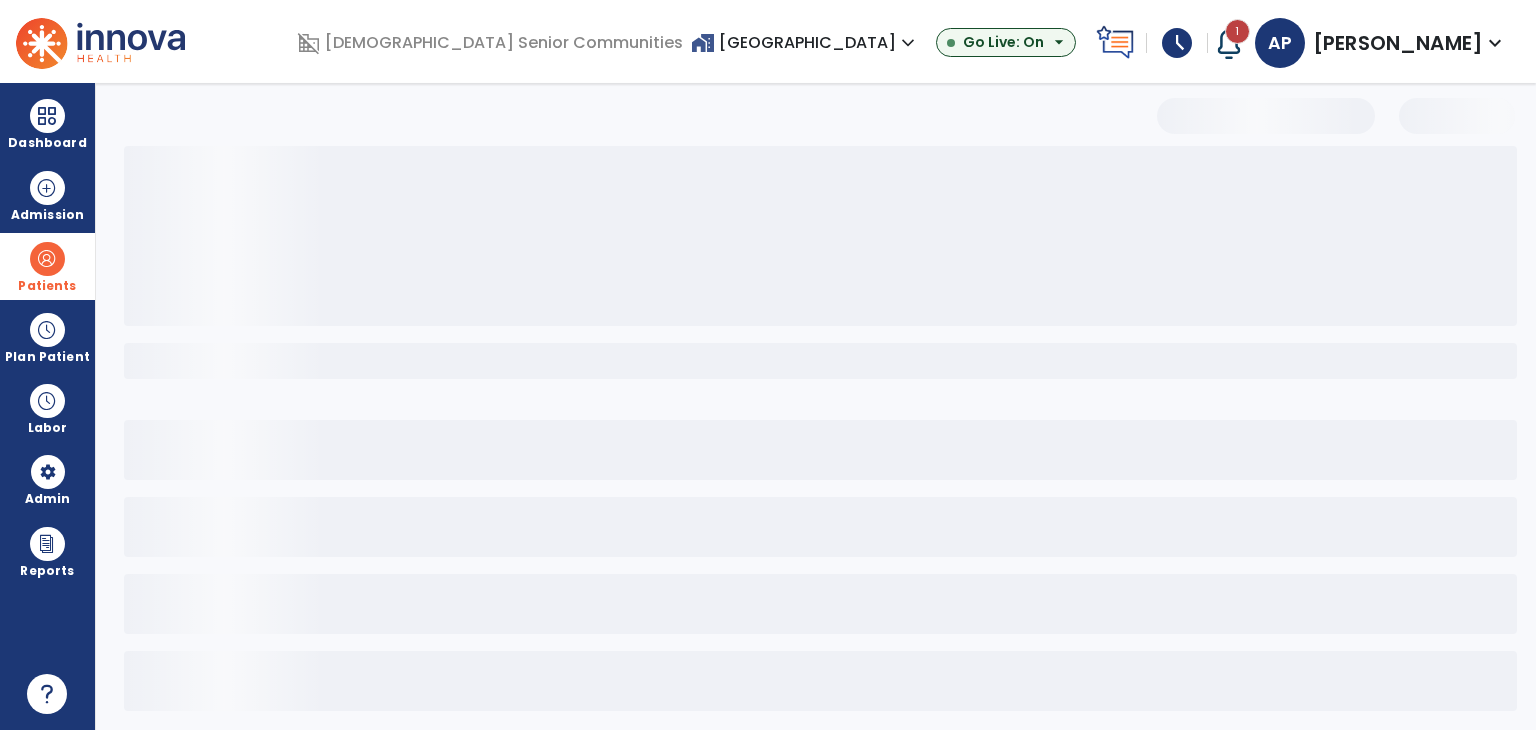 scroll, scrollTop: 12, scrollLeft: 0, axis: vertical 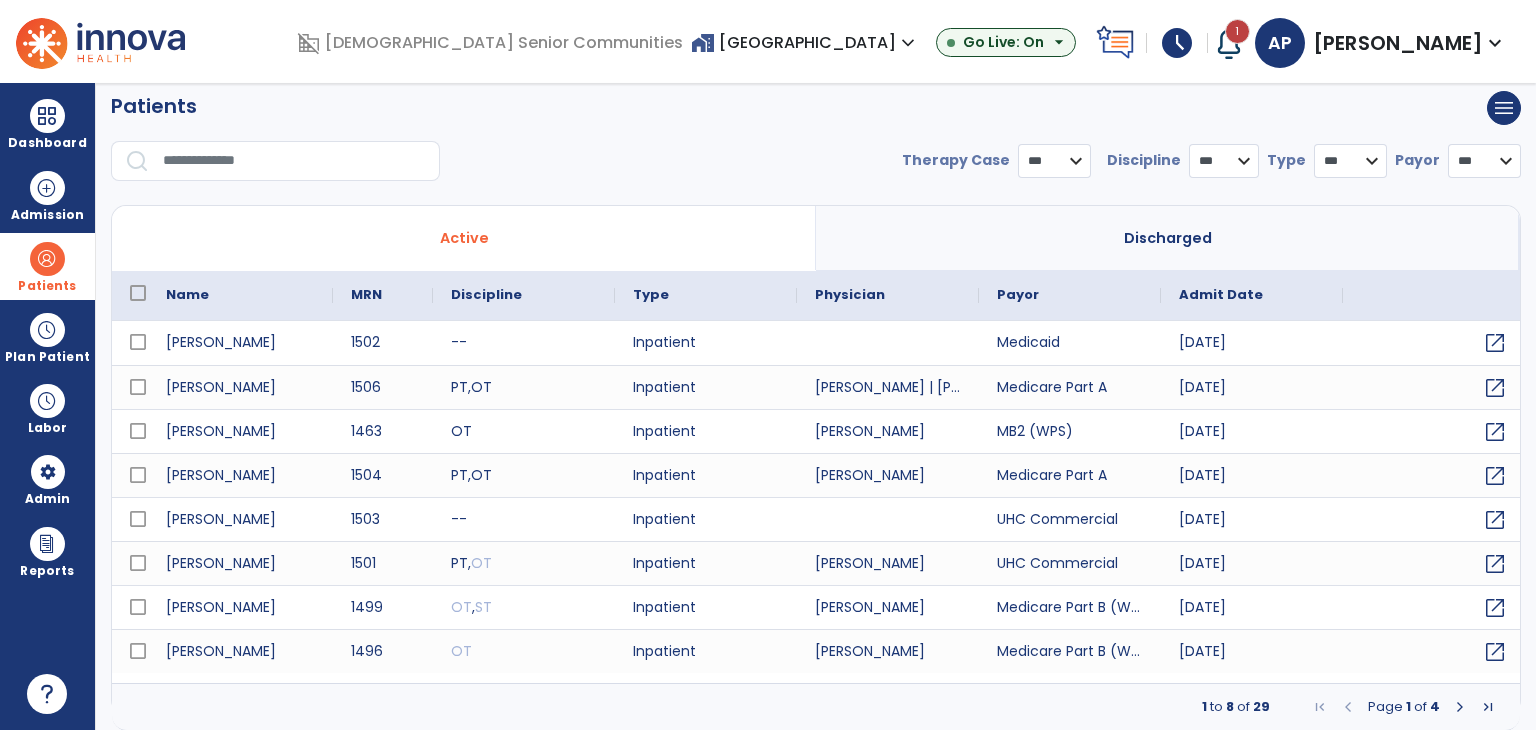 select on "***" 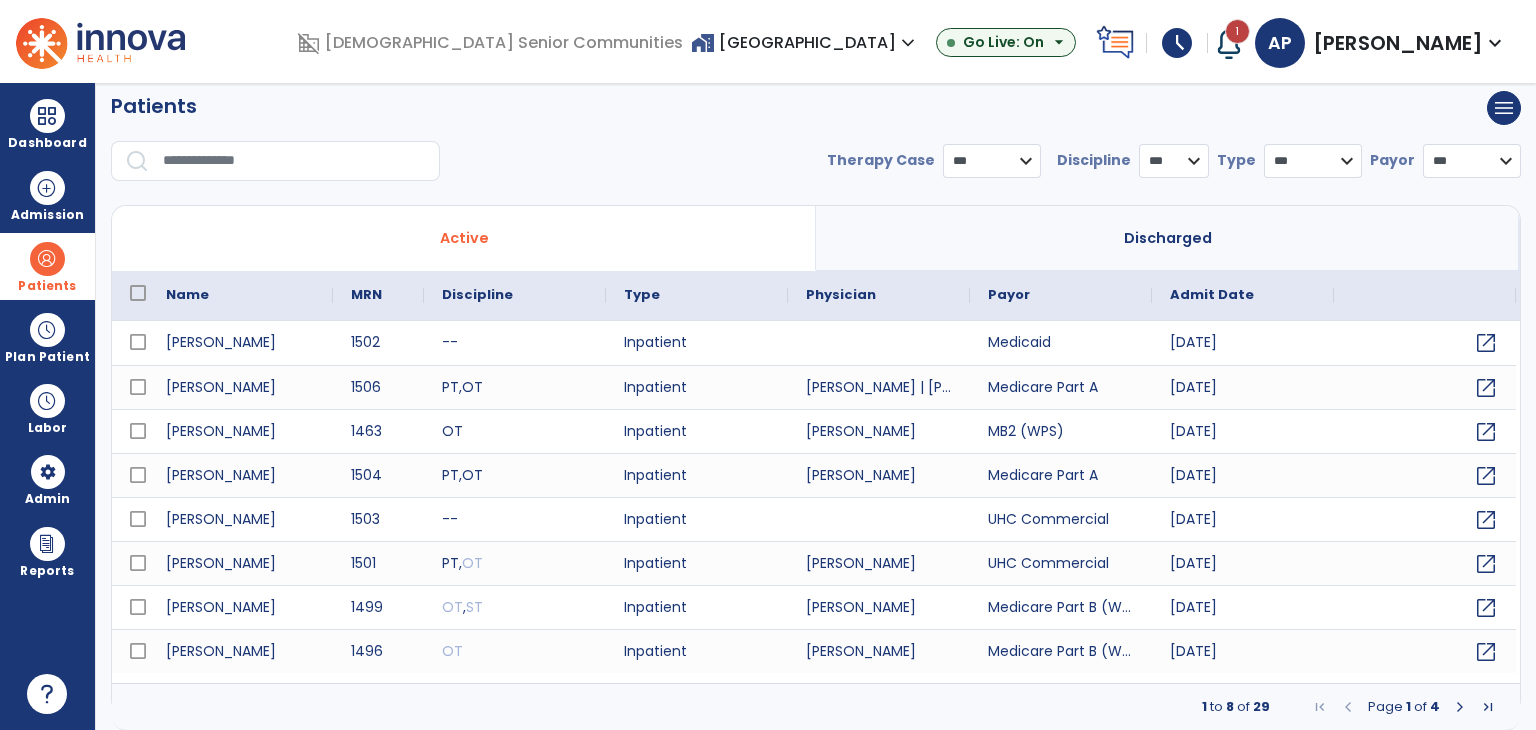 scroll, scrollTop: 12, scrollLeft: 0, axis: vertical 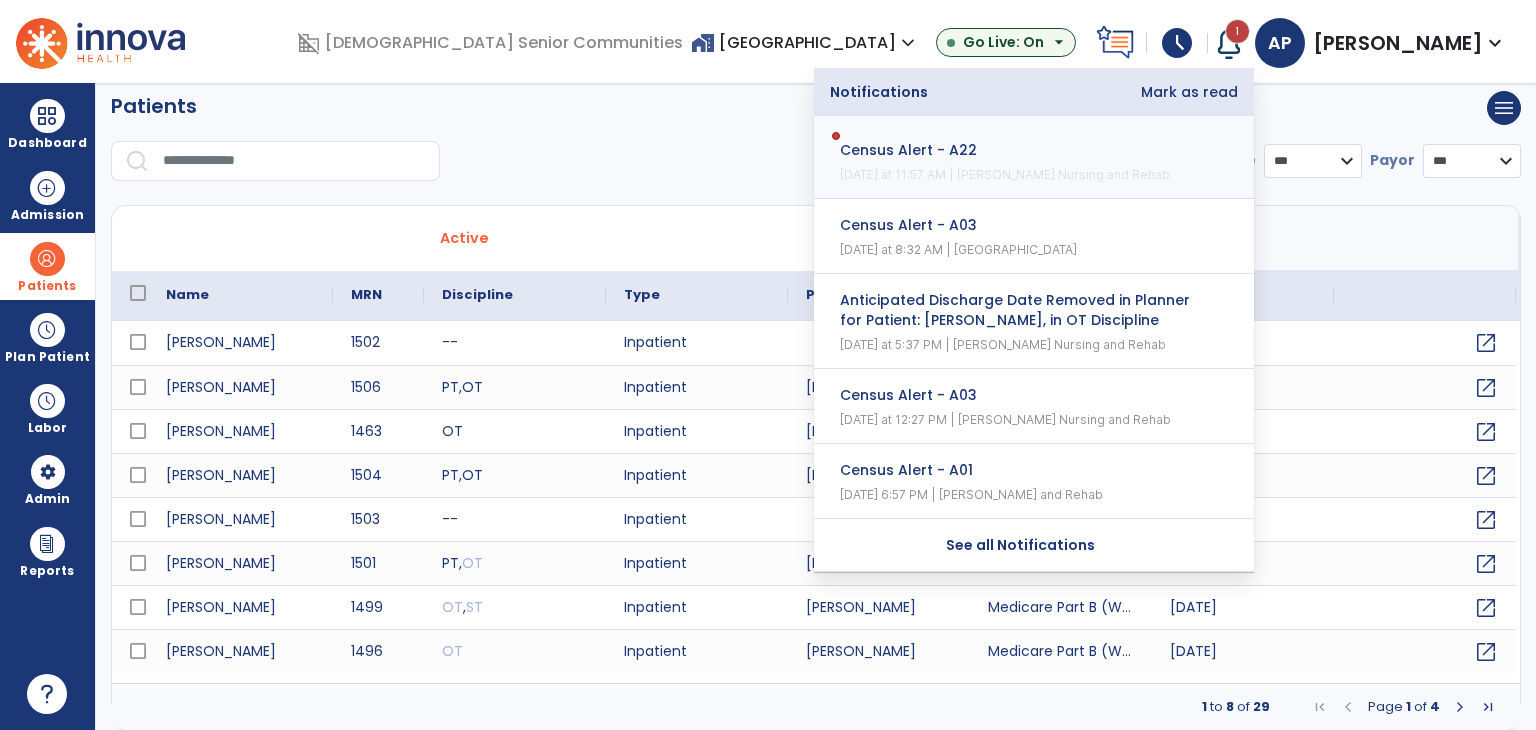 click on "Mark as read" at bounding box center [1189, 92] 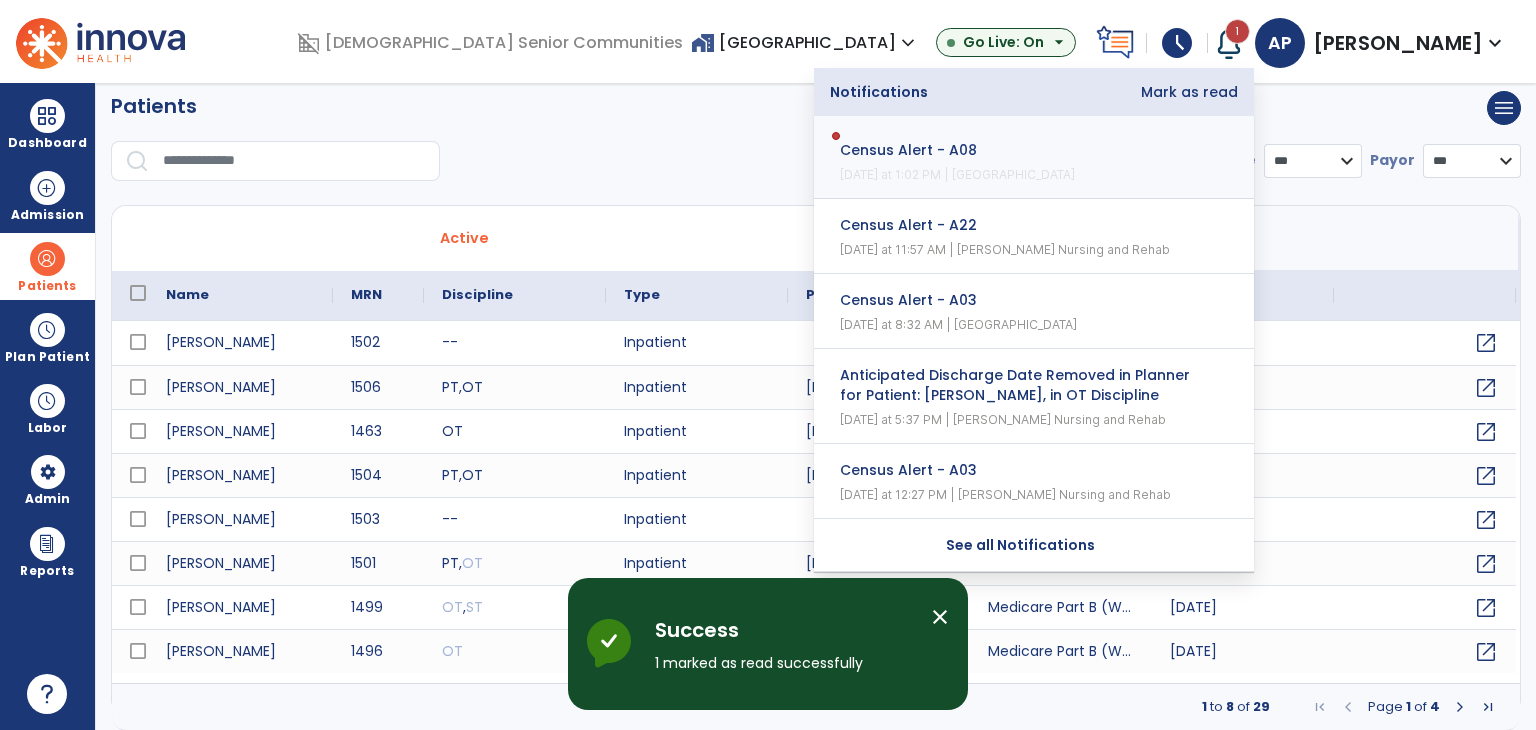 click on "home_work   Willowdale Village   expand_more" at bounding box center [805, 42] 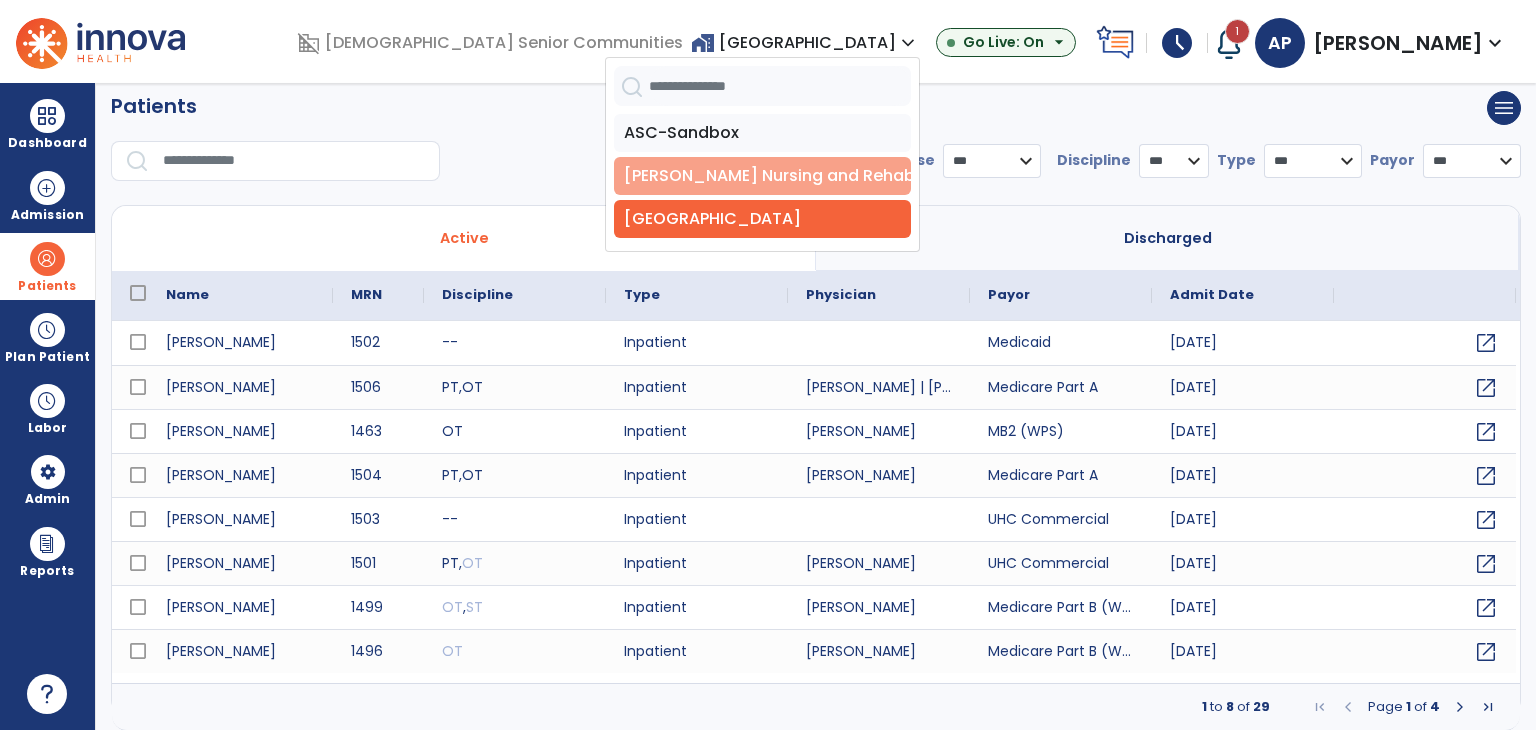click on "[PERSON_NAME] Nursing and Rehab" at bounding box center (762, 176) 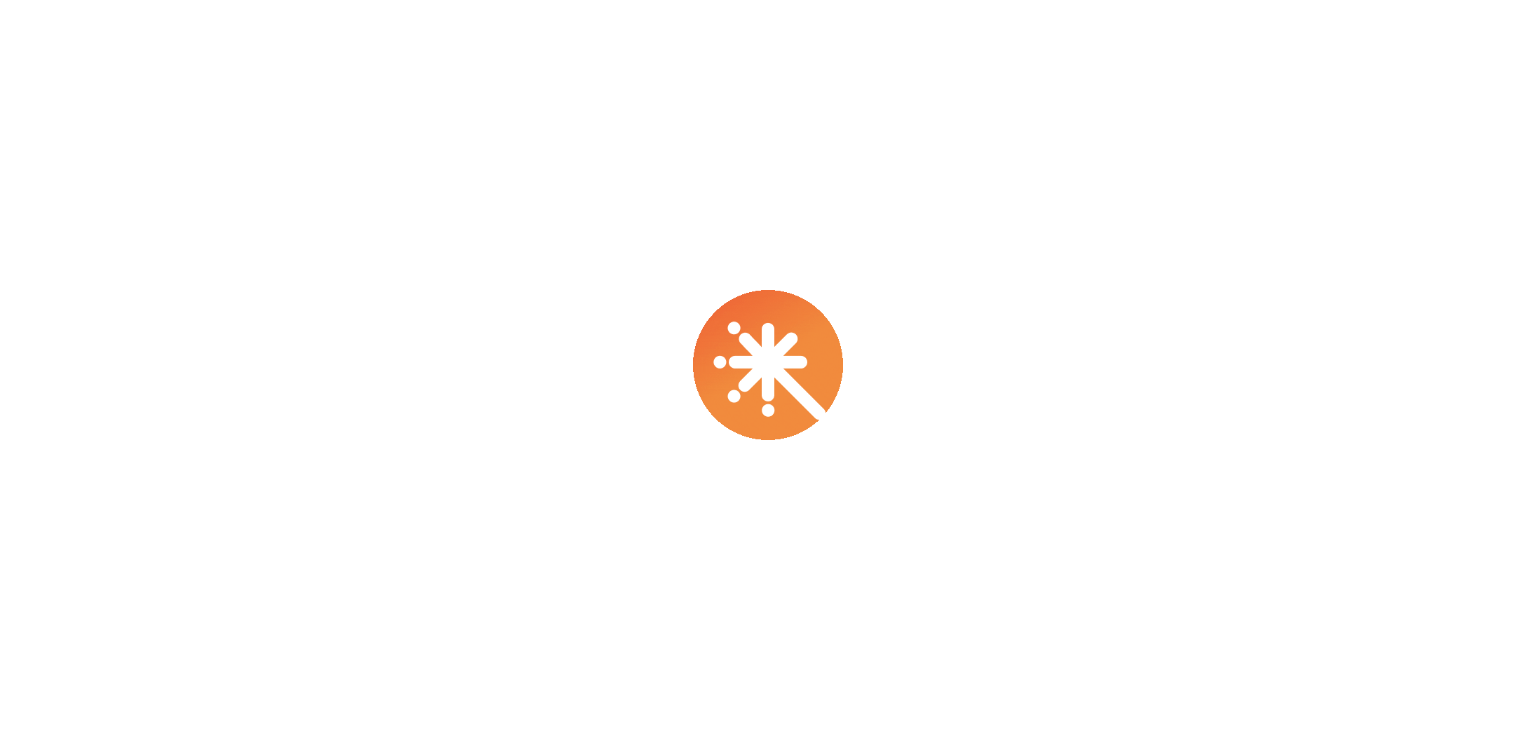 scroll, scrollTop: 0, scrollLeft: 0, axis: both 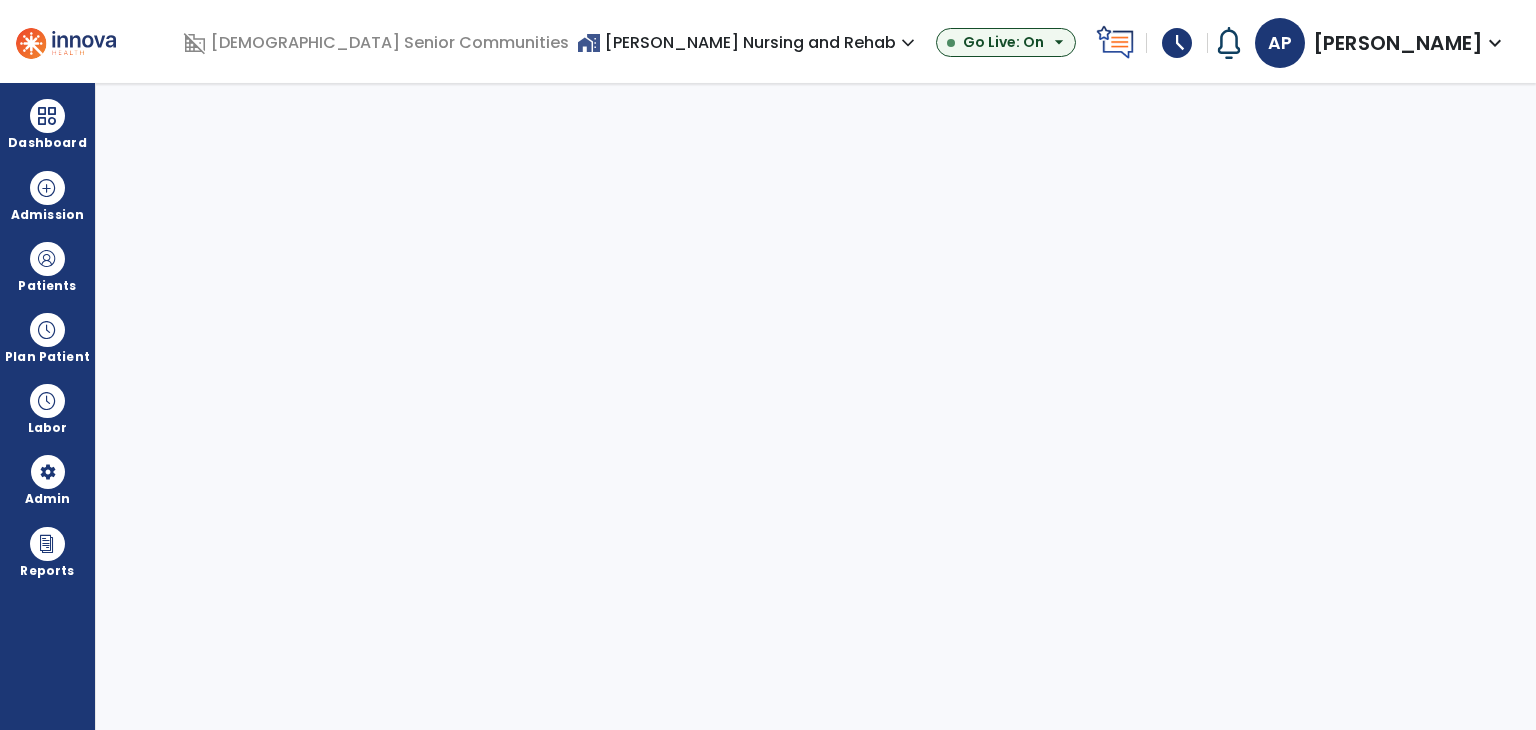 select on "***" 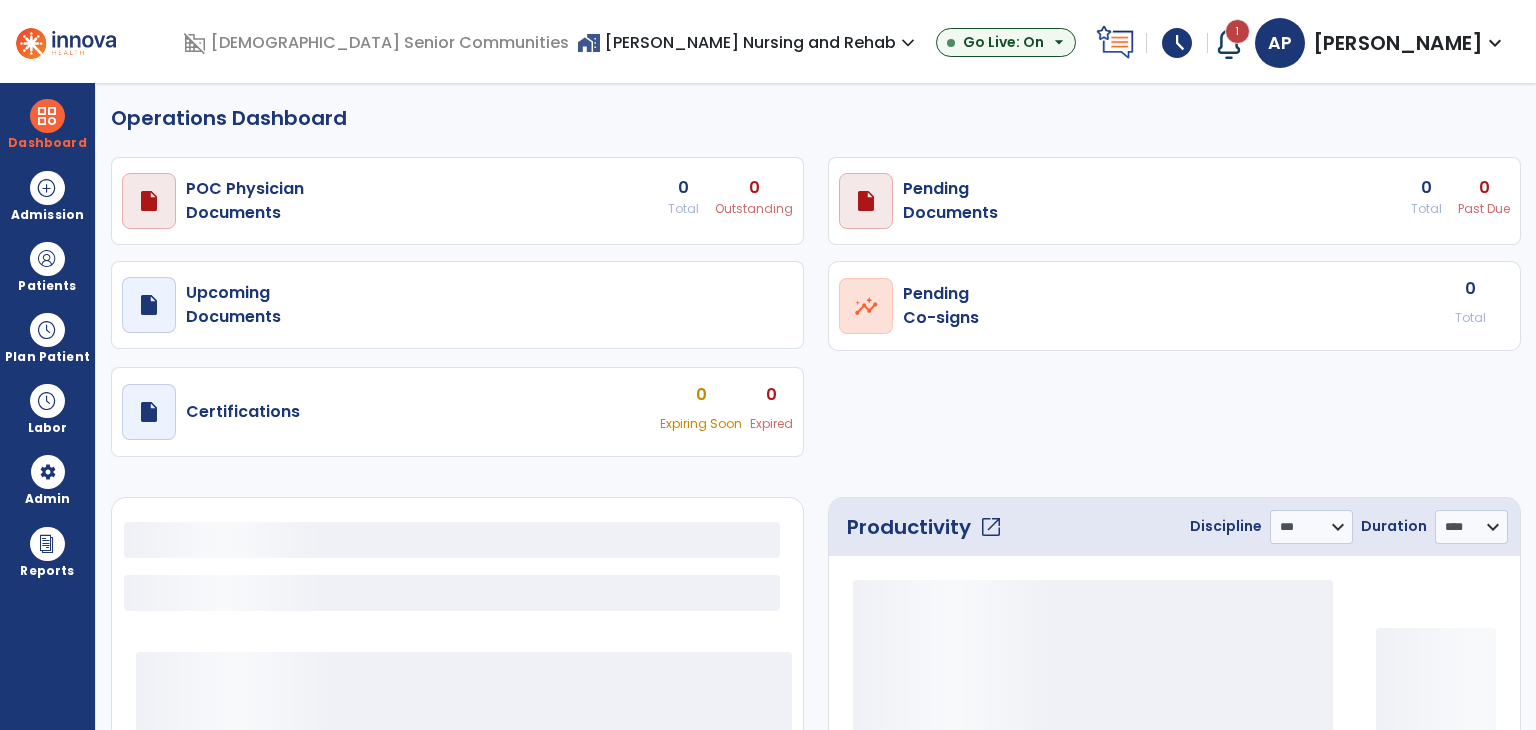 select on "***" 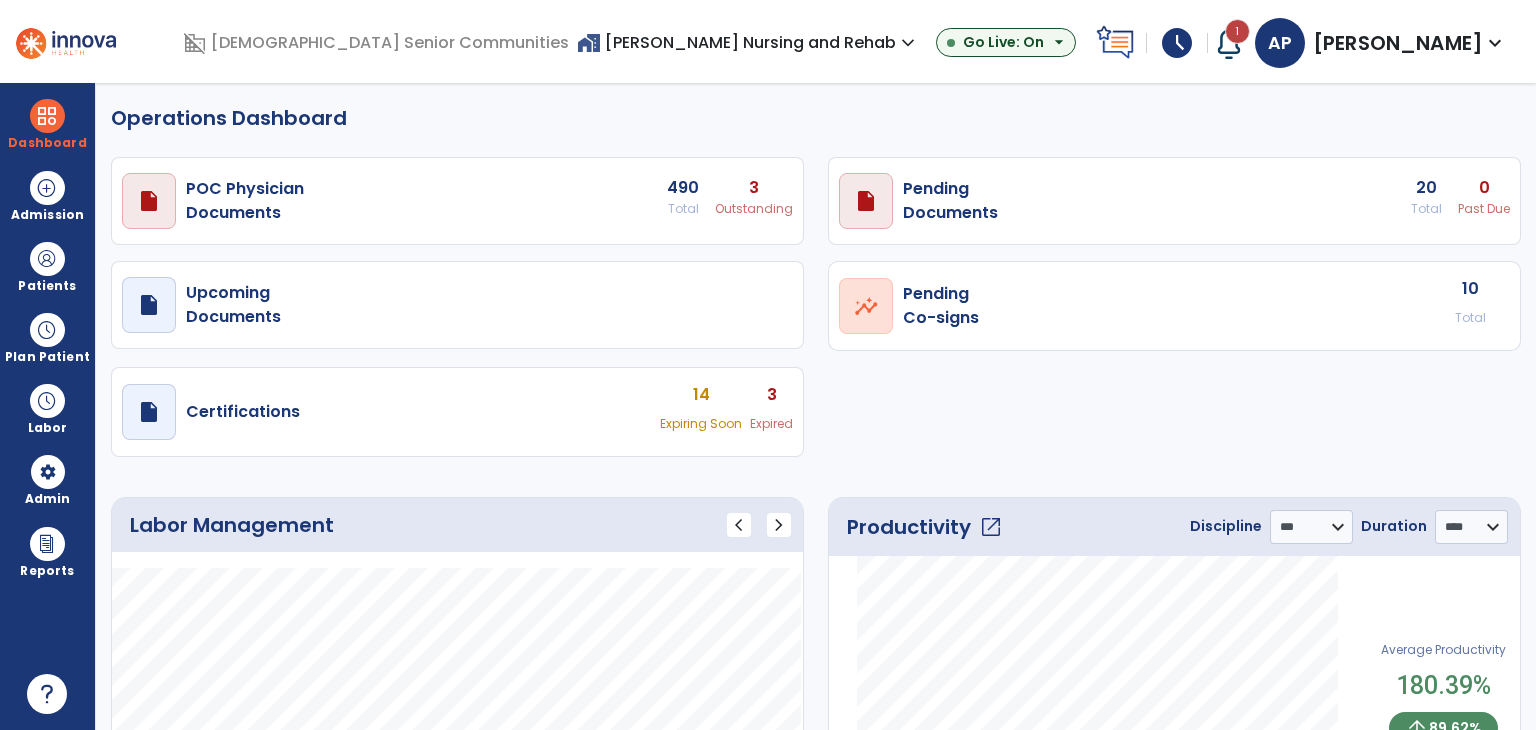 click at bounding box center [1229, 43] 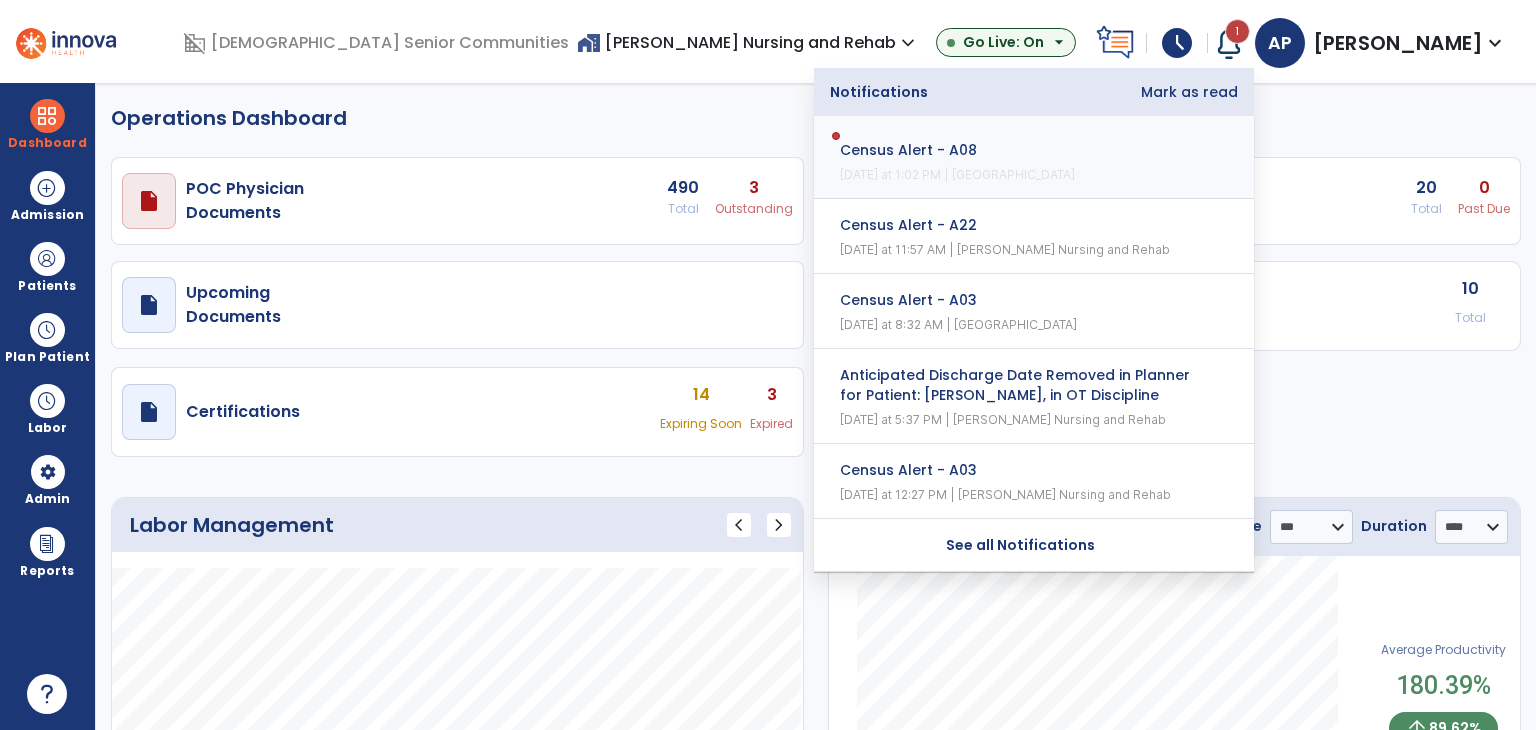 click on "Mark as read" at bounding box center [1189, 92] 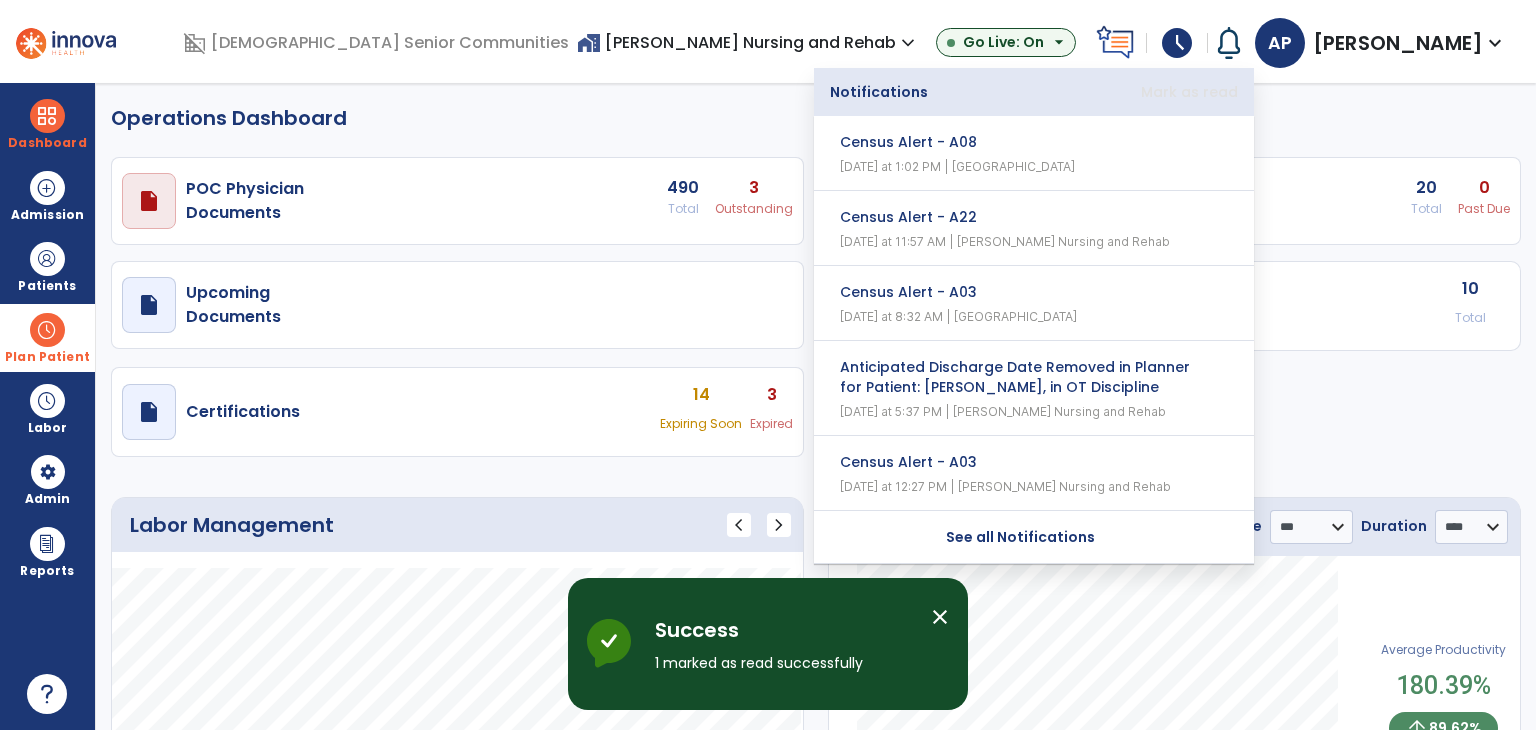 click on "Plan Patient" at bounding box center [47, 266] 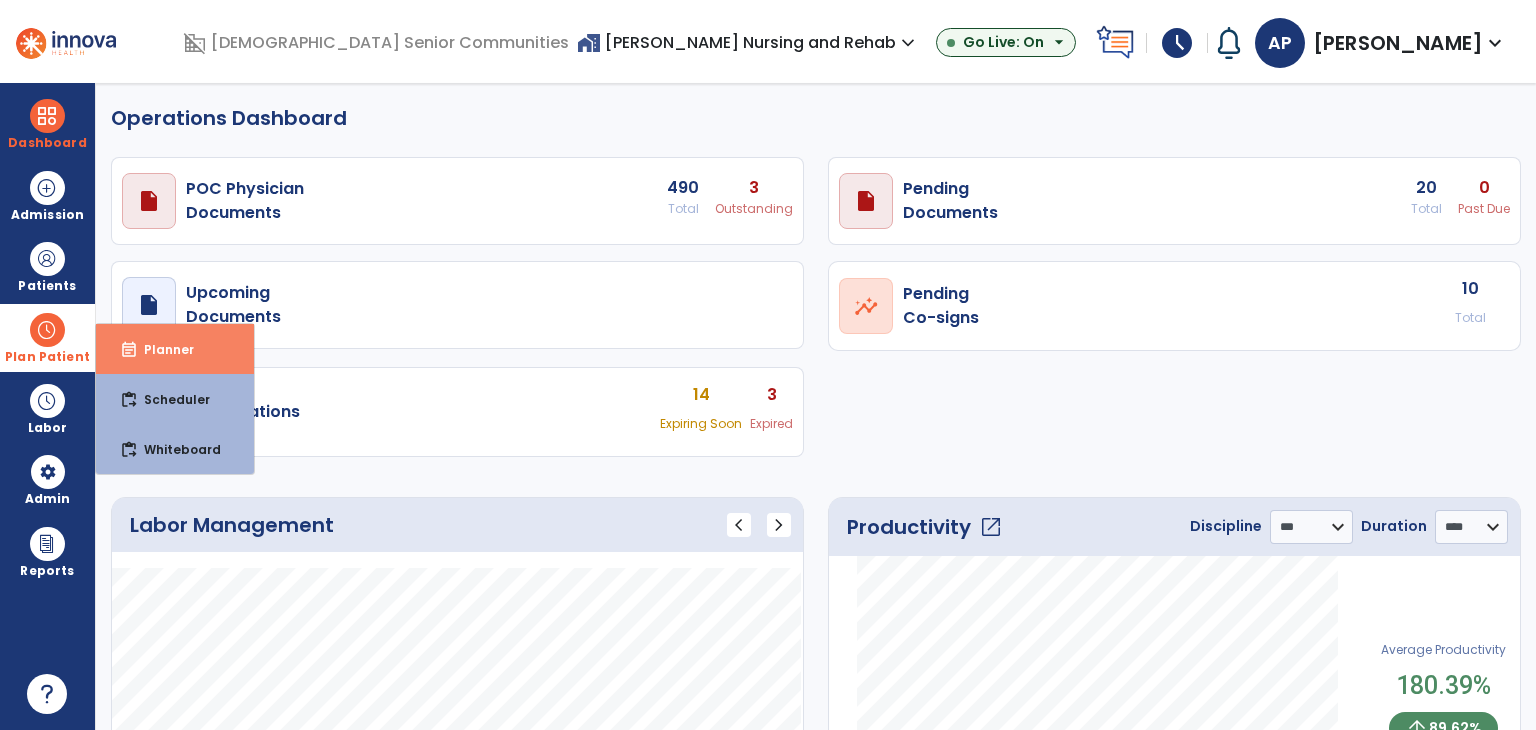 click on "event_note  Planner" at bounding box center [175, 349] 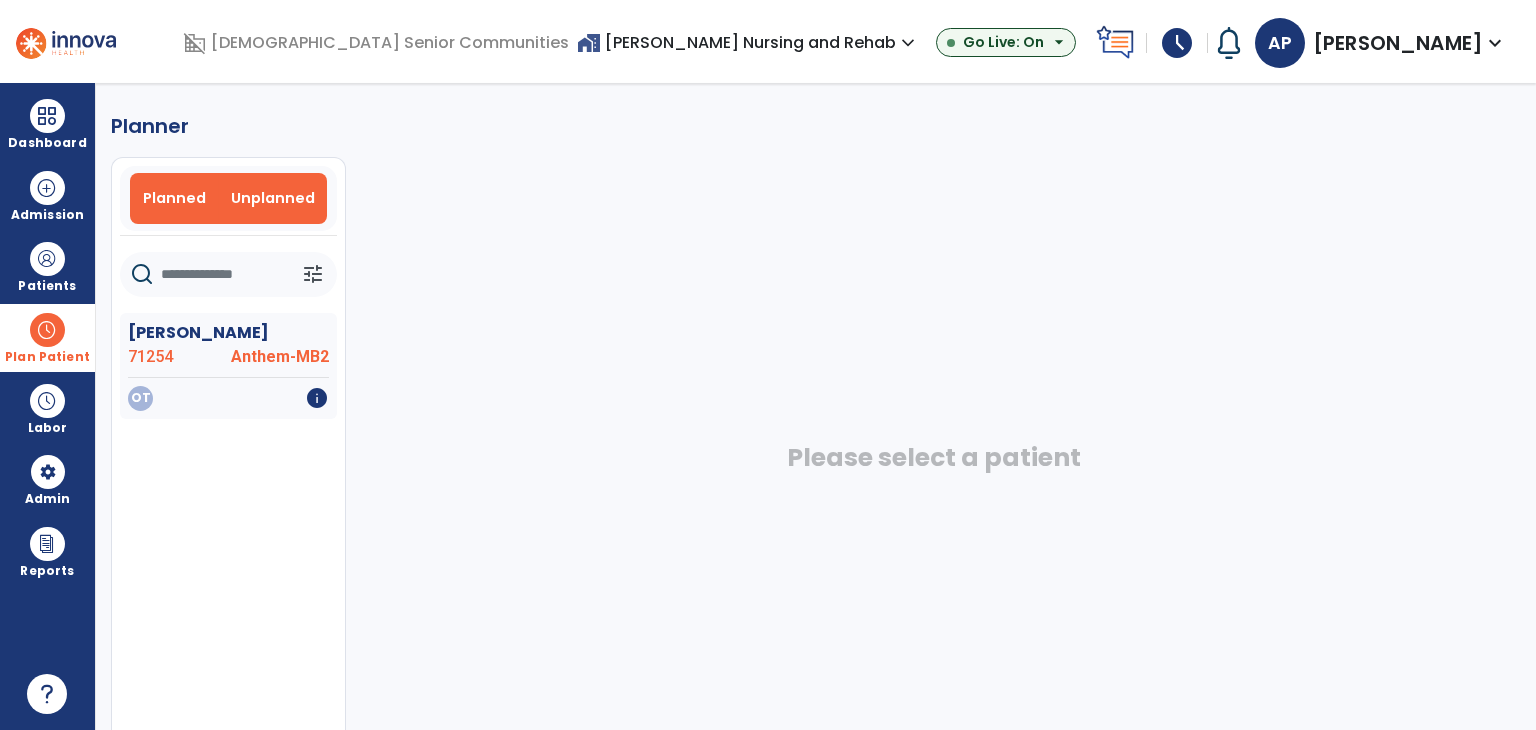click on "Planned" at bounding box center (175, 198) 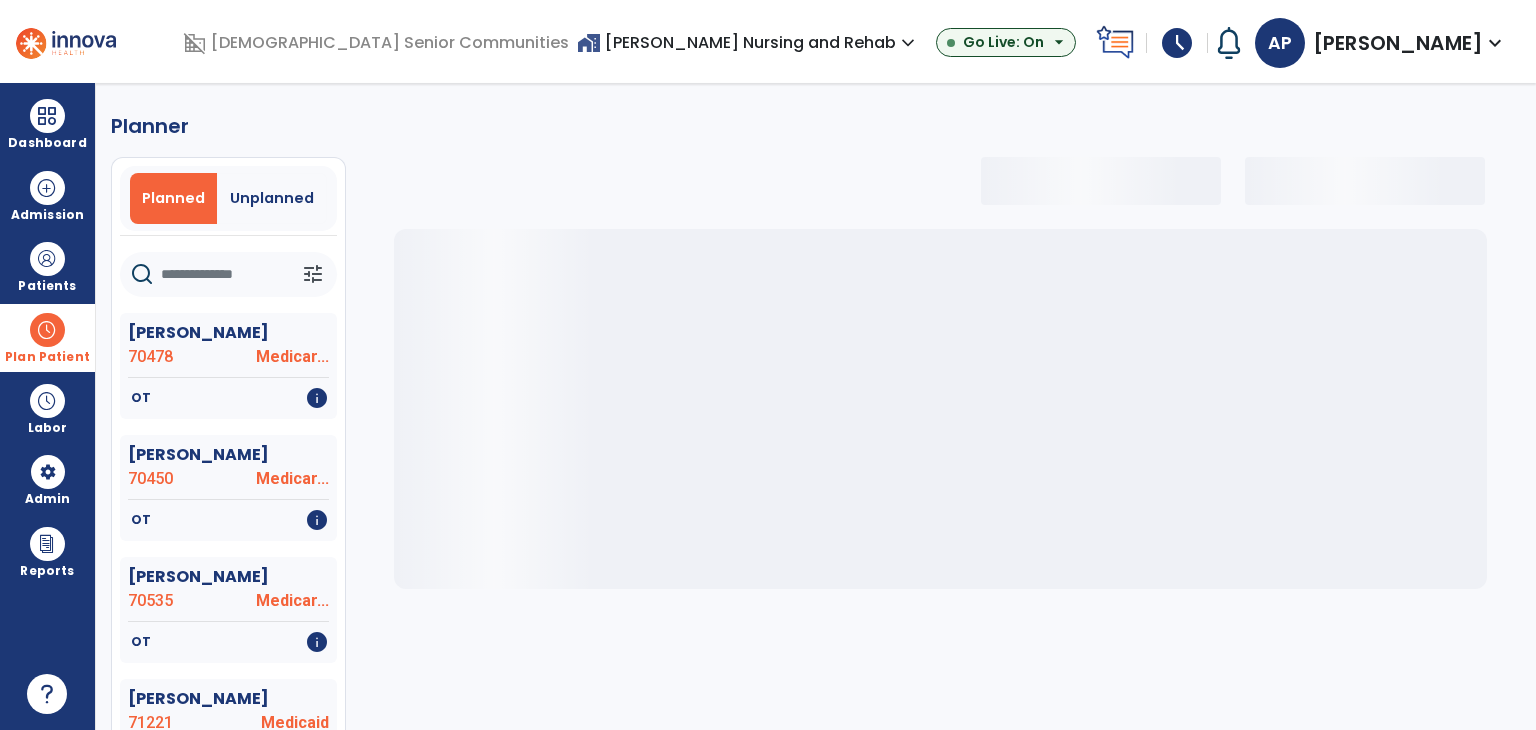 click 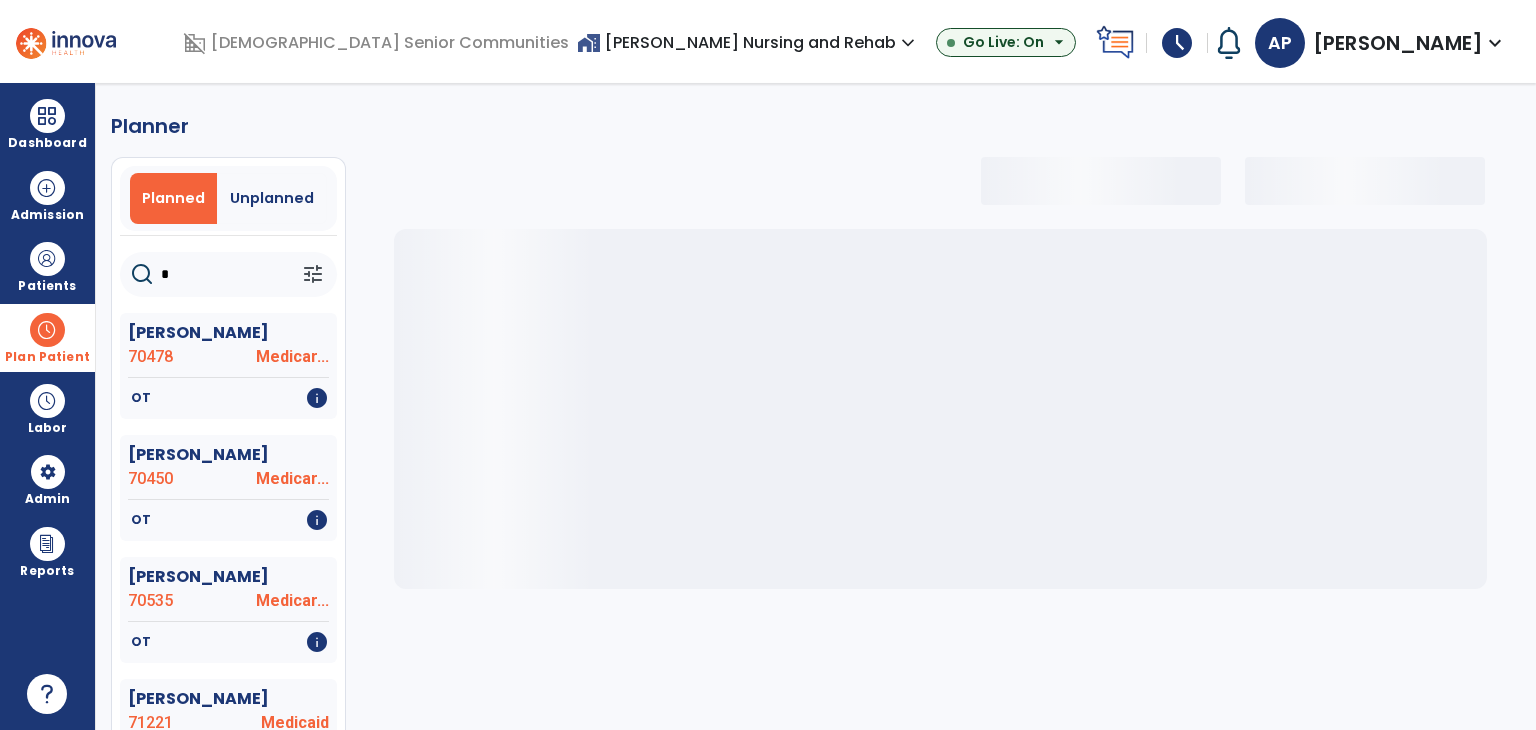 select on "***" 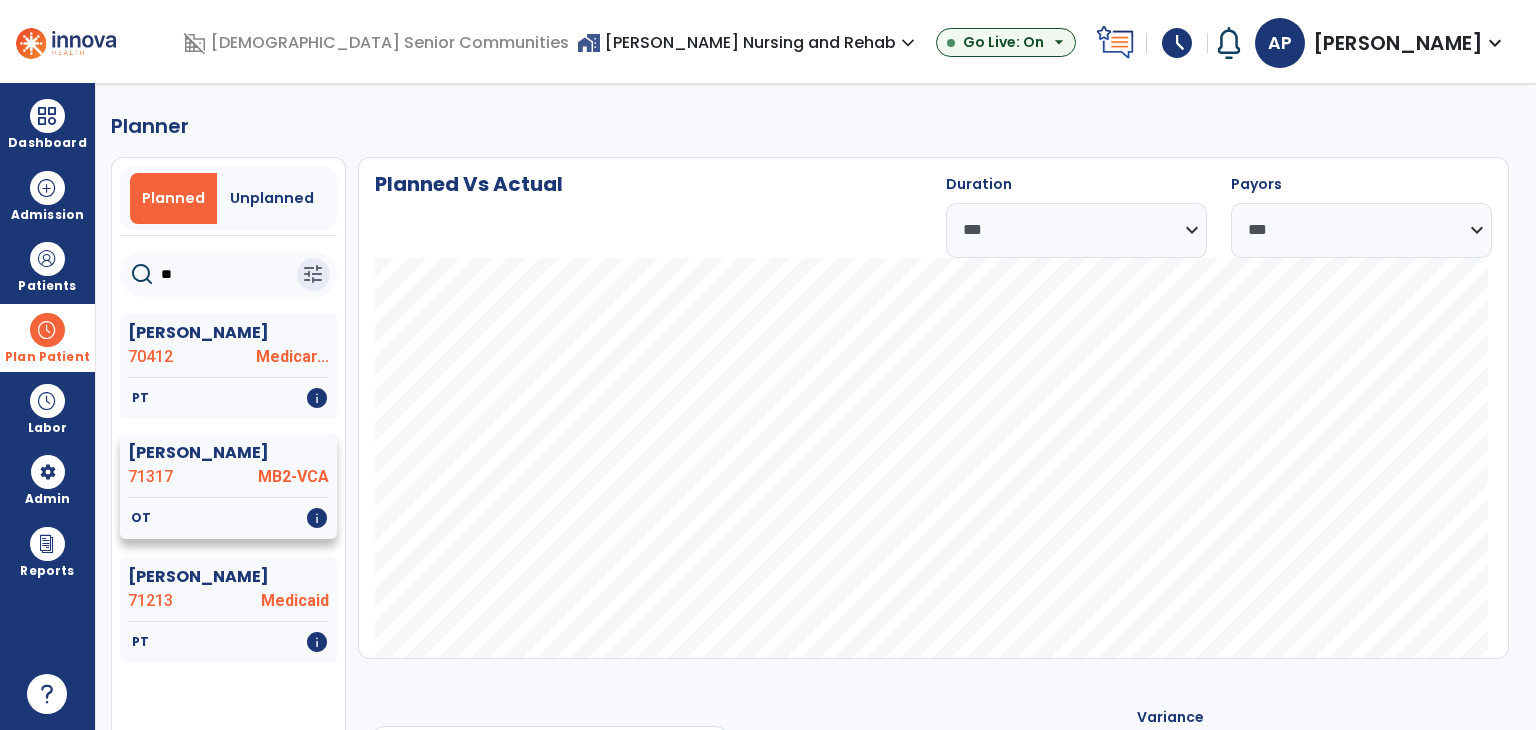 type on "**" 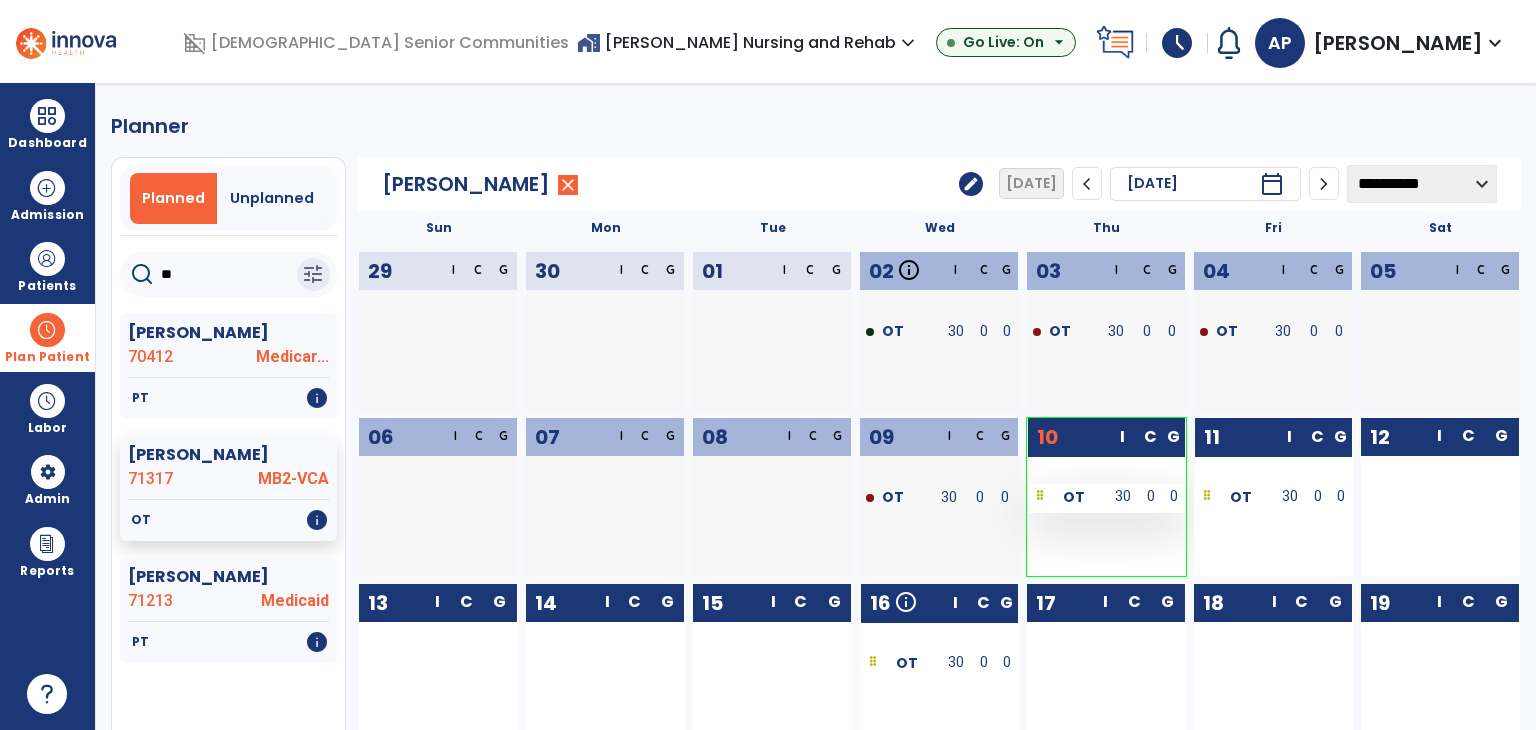 click on "OT" at bounding box center [1074, 497] 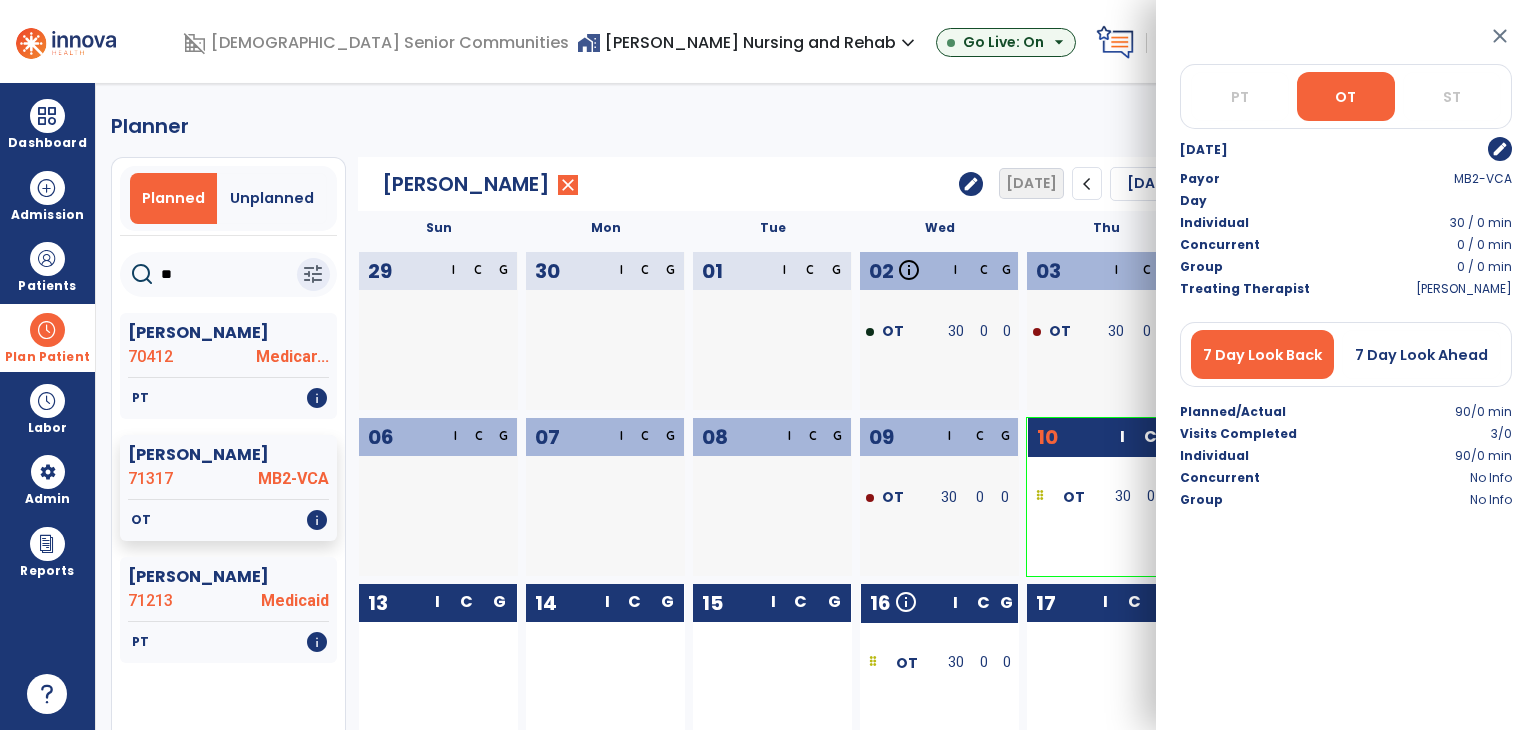 click on "close" at bounding box center (1500, 36) 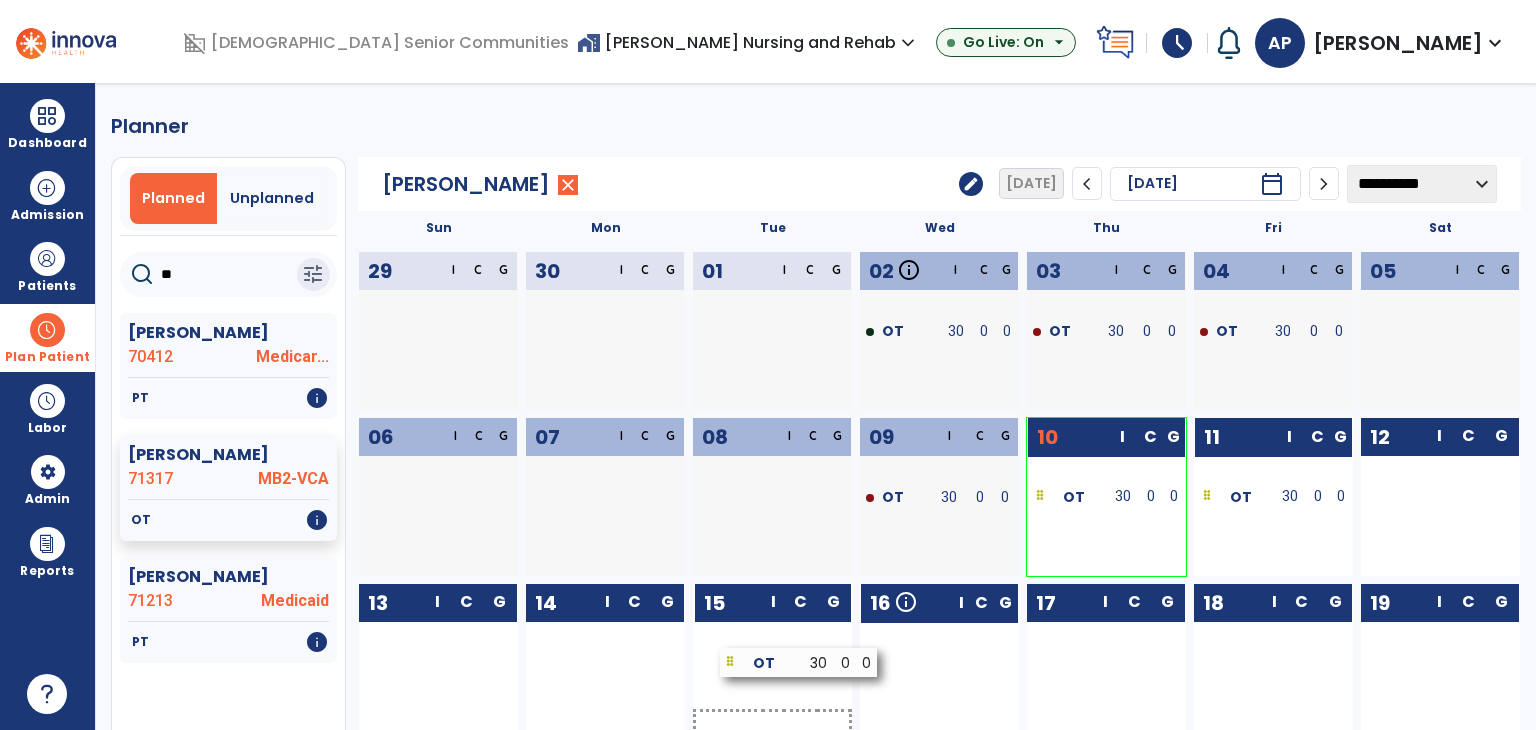 drag, startPoint x: 912, startPoint y: 668, endPoint x: 749, endPoint y: 666, distance: 163.01227 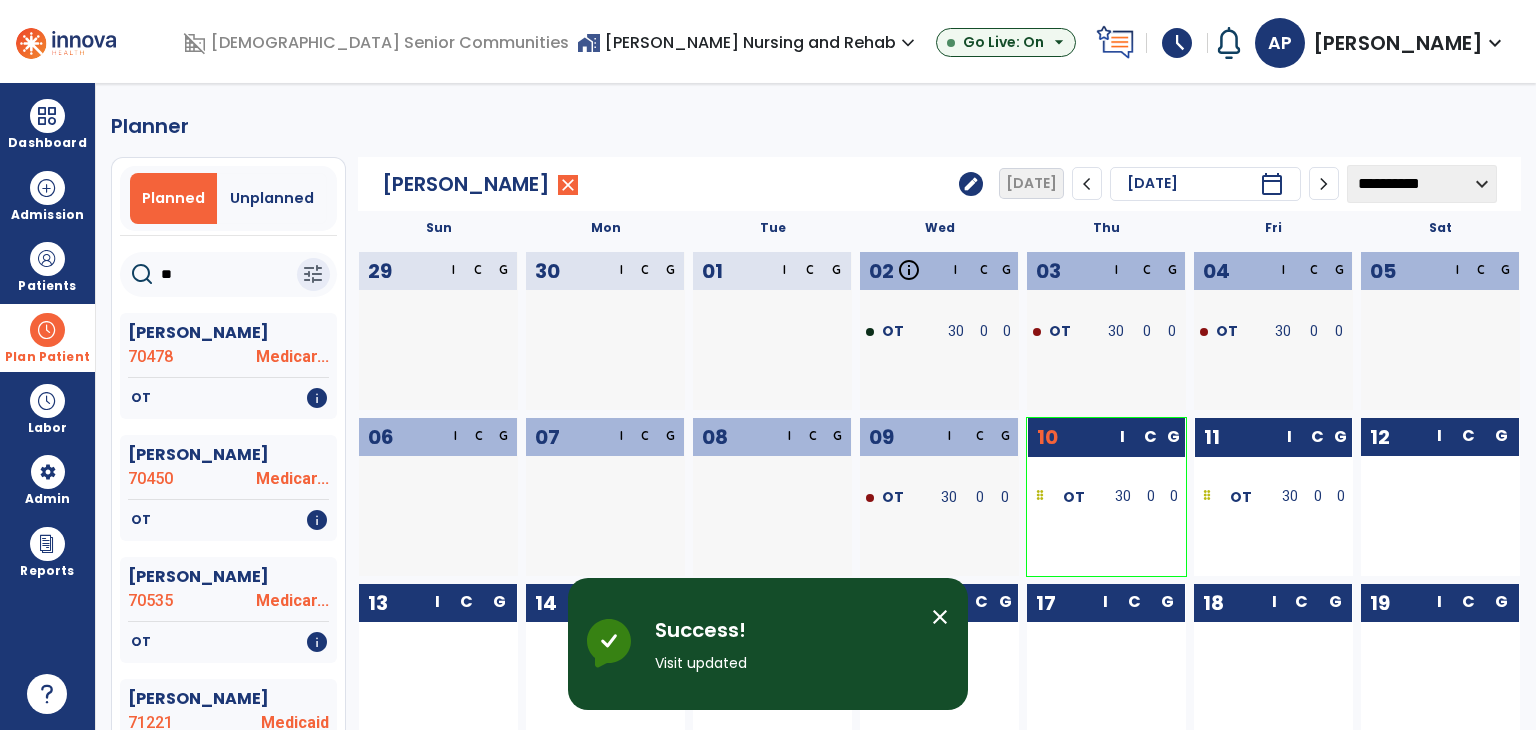 click on "edit" 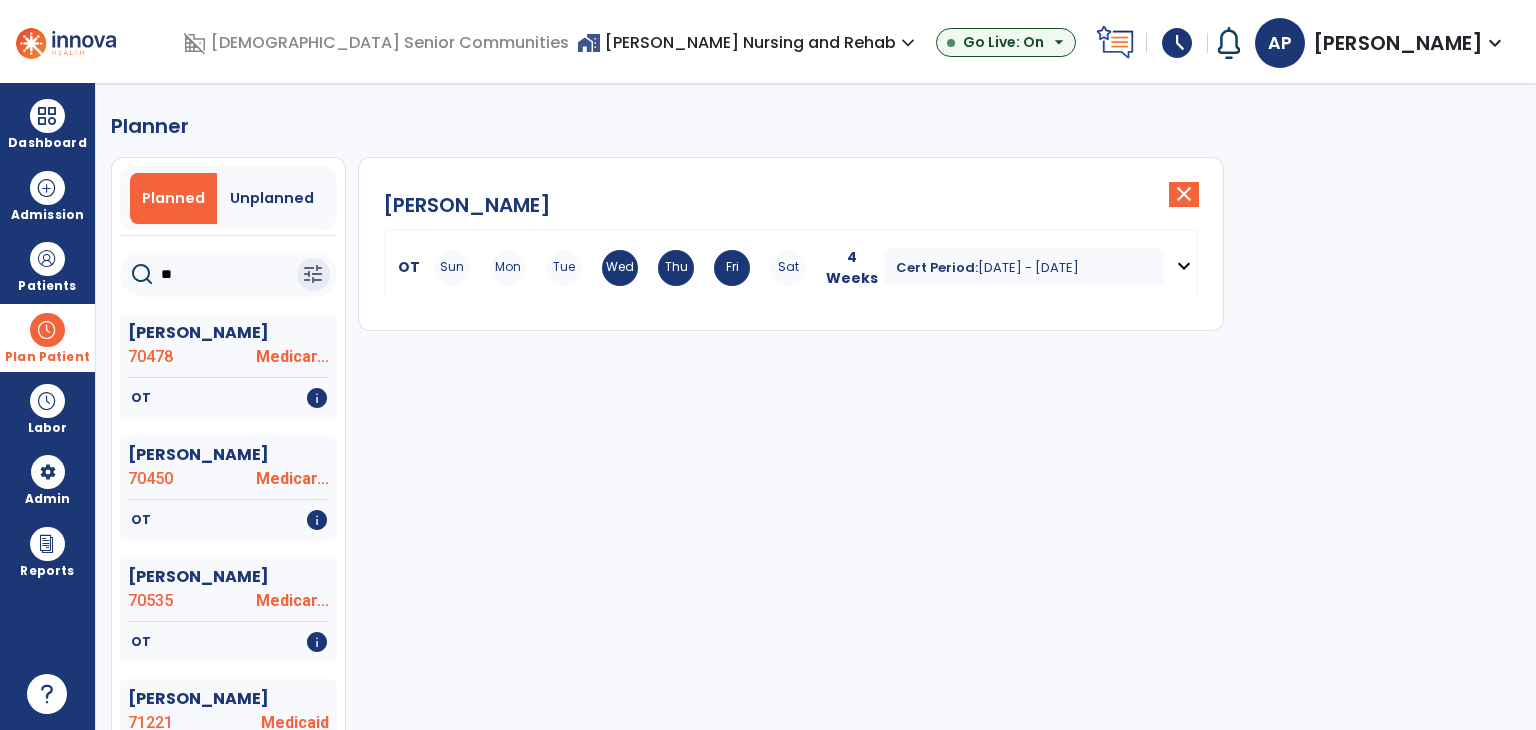 click on "expand_more" at bounding box center [1184, 267] 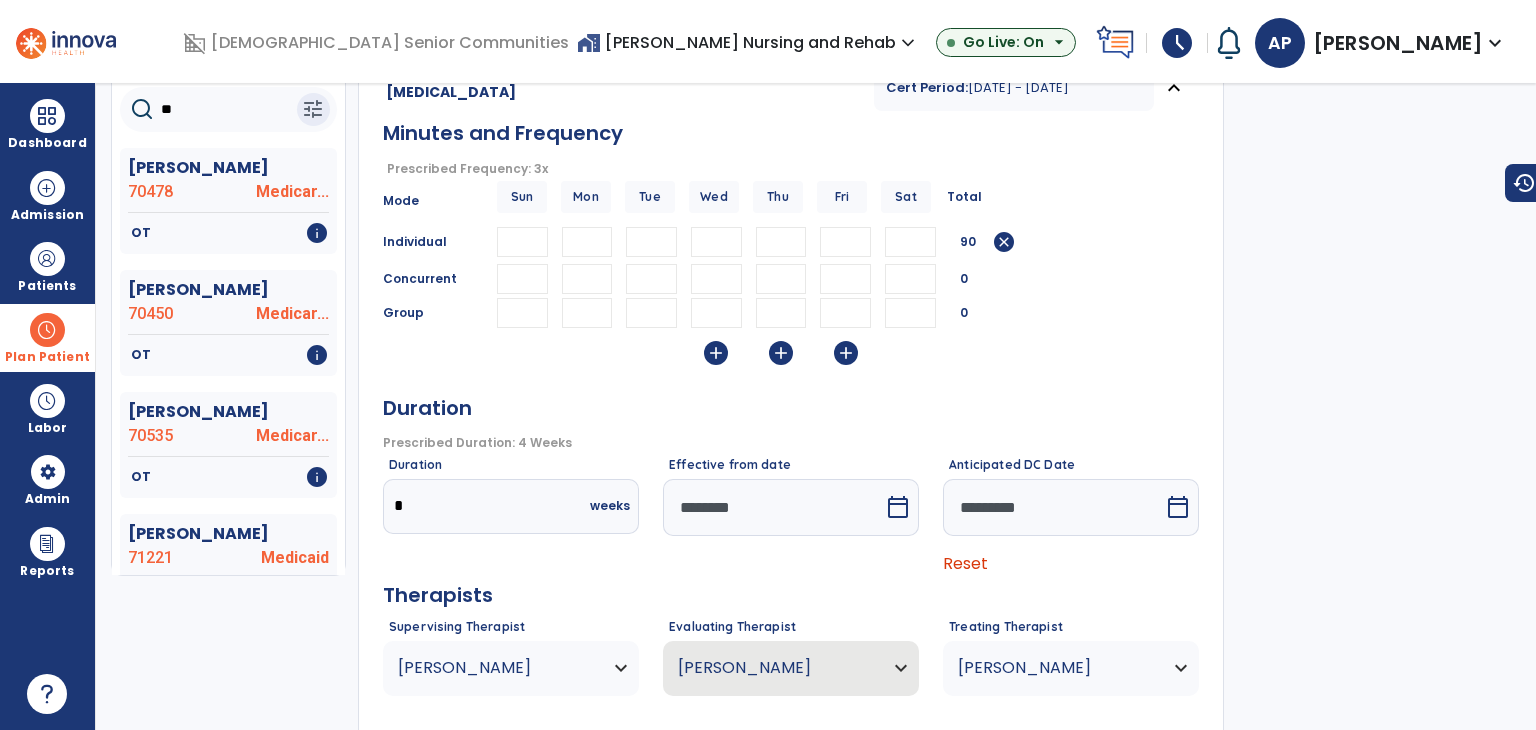 scroll, scrollTop: 200, scrollLeft: 0, axis: vertical 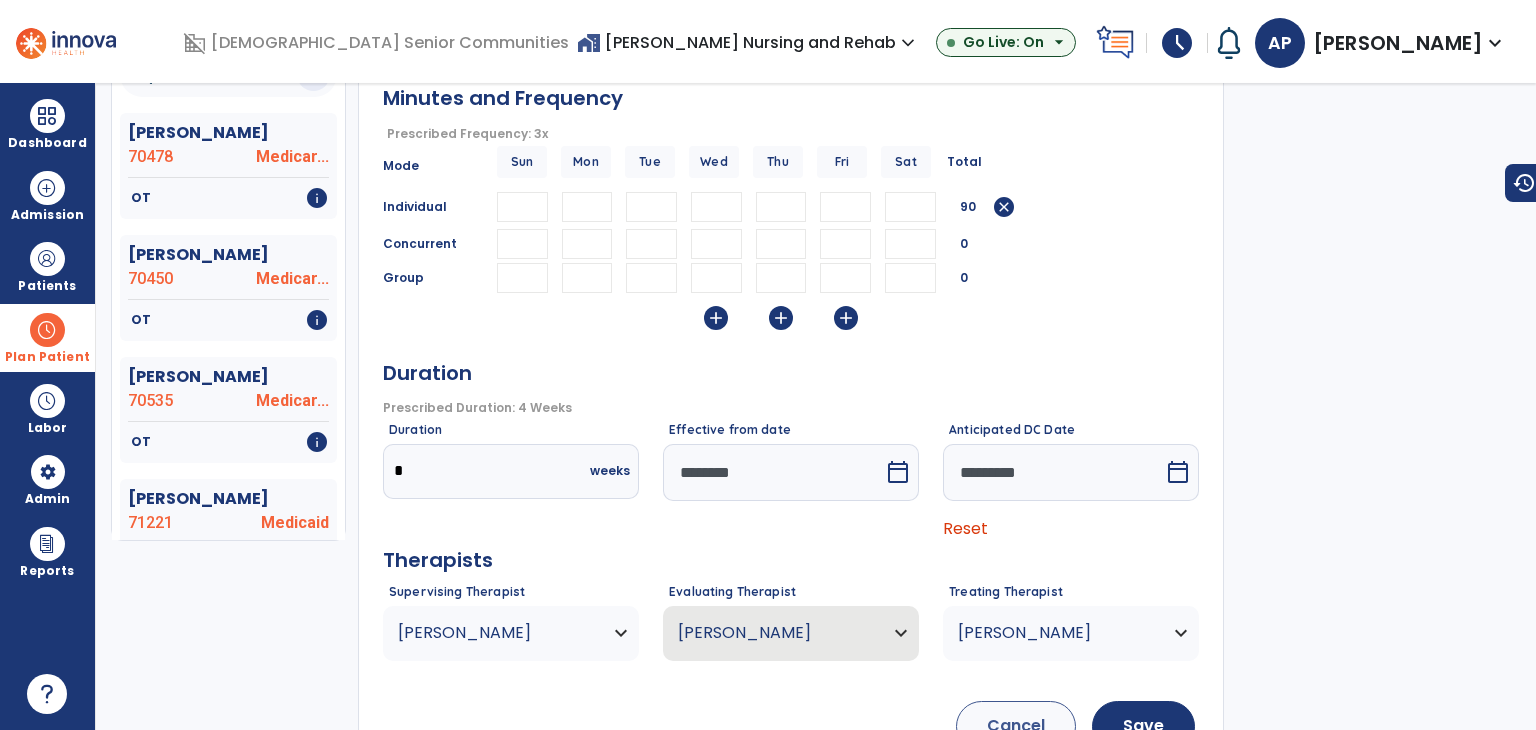 click on "*********" at bounding box center (1053, 472) 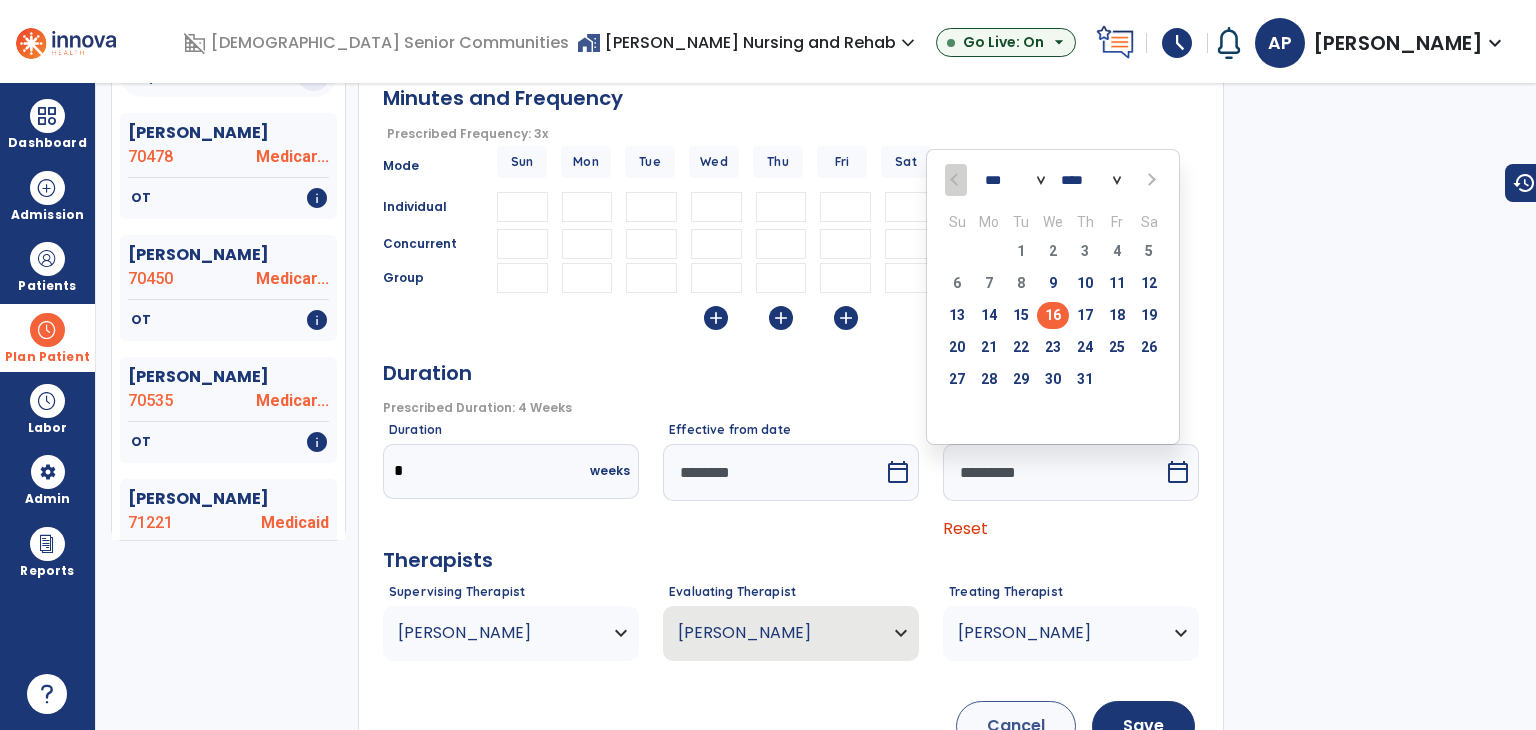 click on "15" at bounding box center (1021, 315) 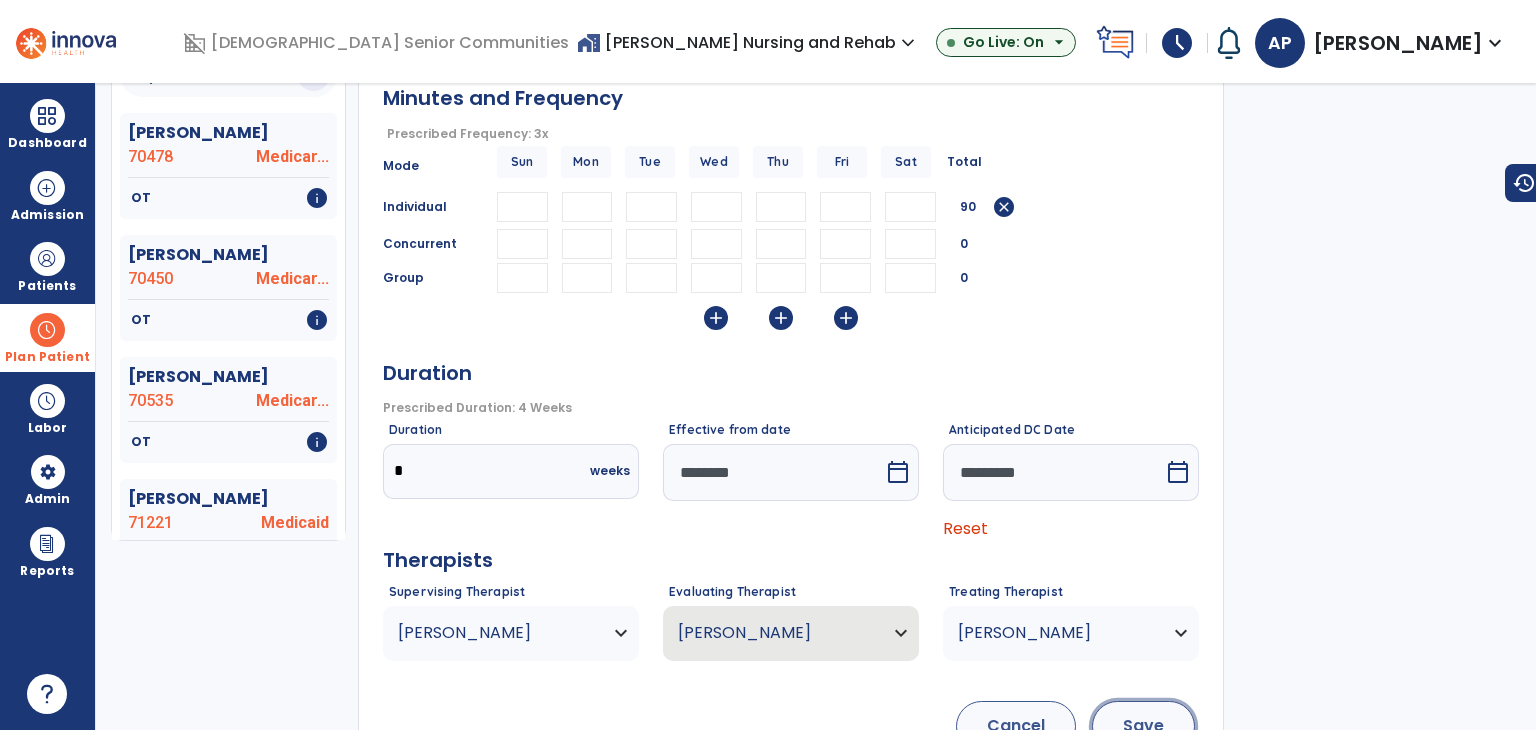 click on "Save" at bounding box center (1143, 726) 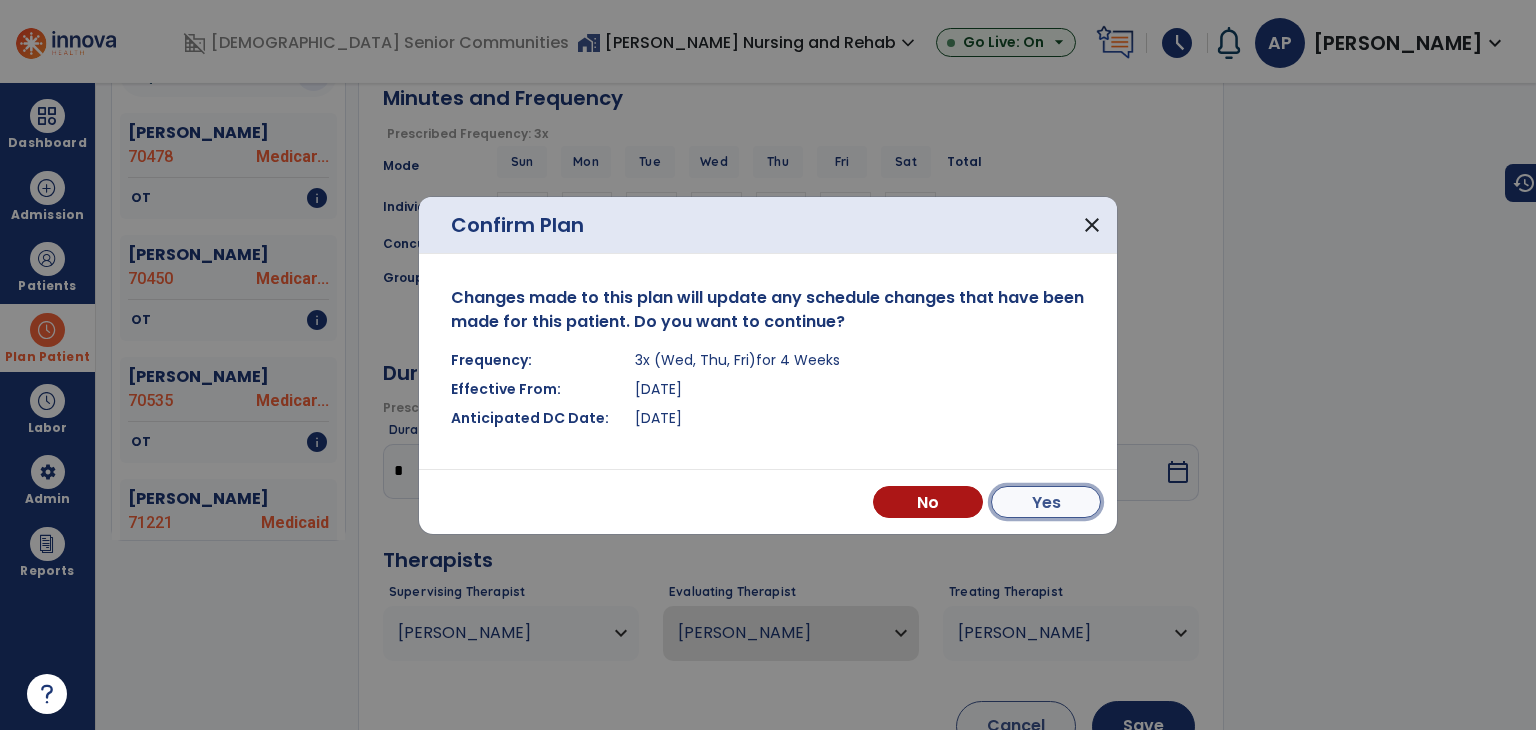 click on "Yes" at bounding box center (1046, 502) 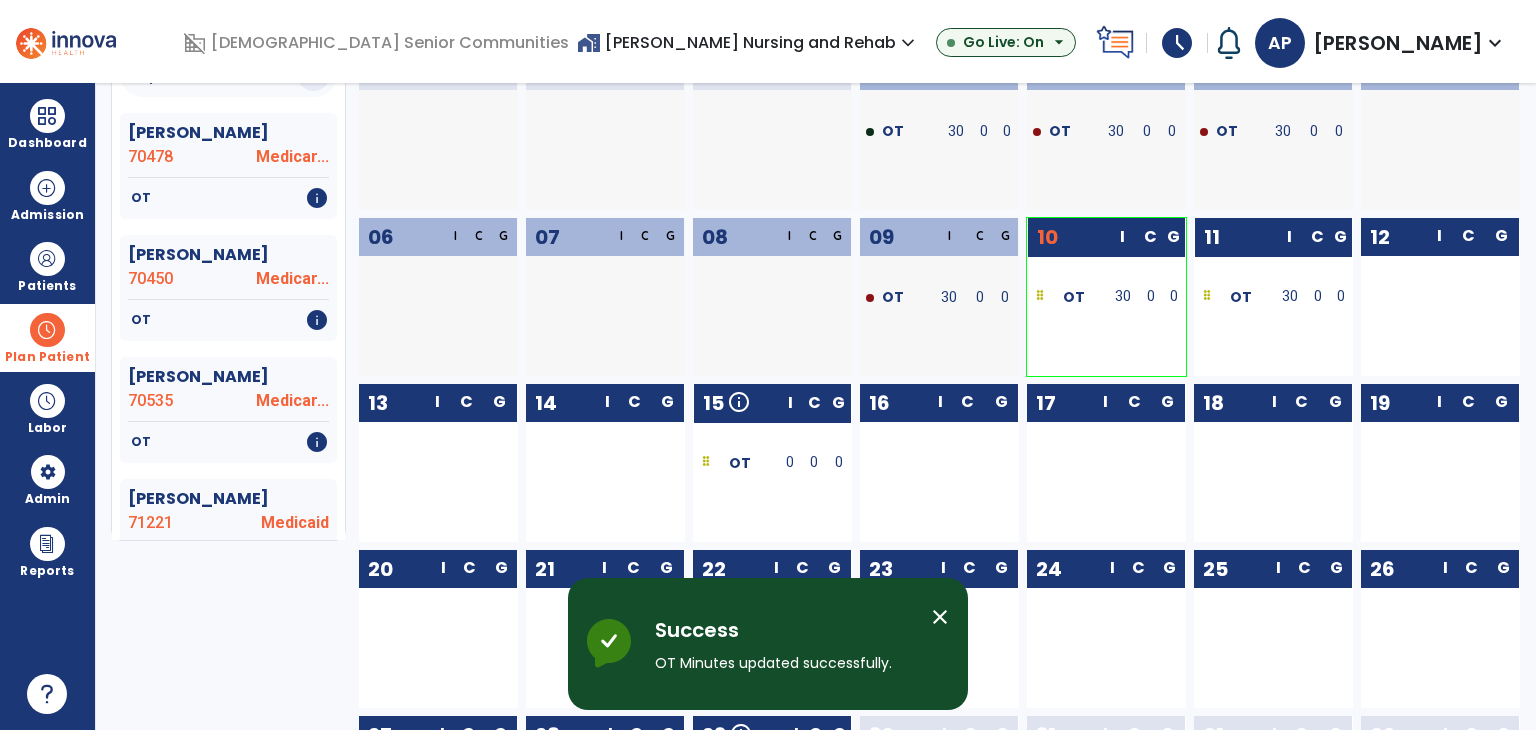 drag, startPoint x: 790, startPoint y: 462, endPoint x: 1022, endPoint y: 362, distance: 252.63412 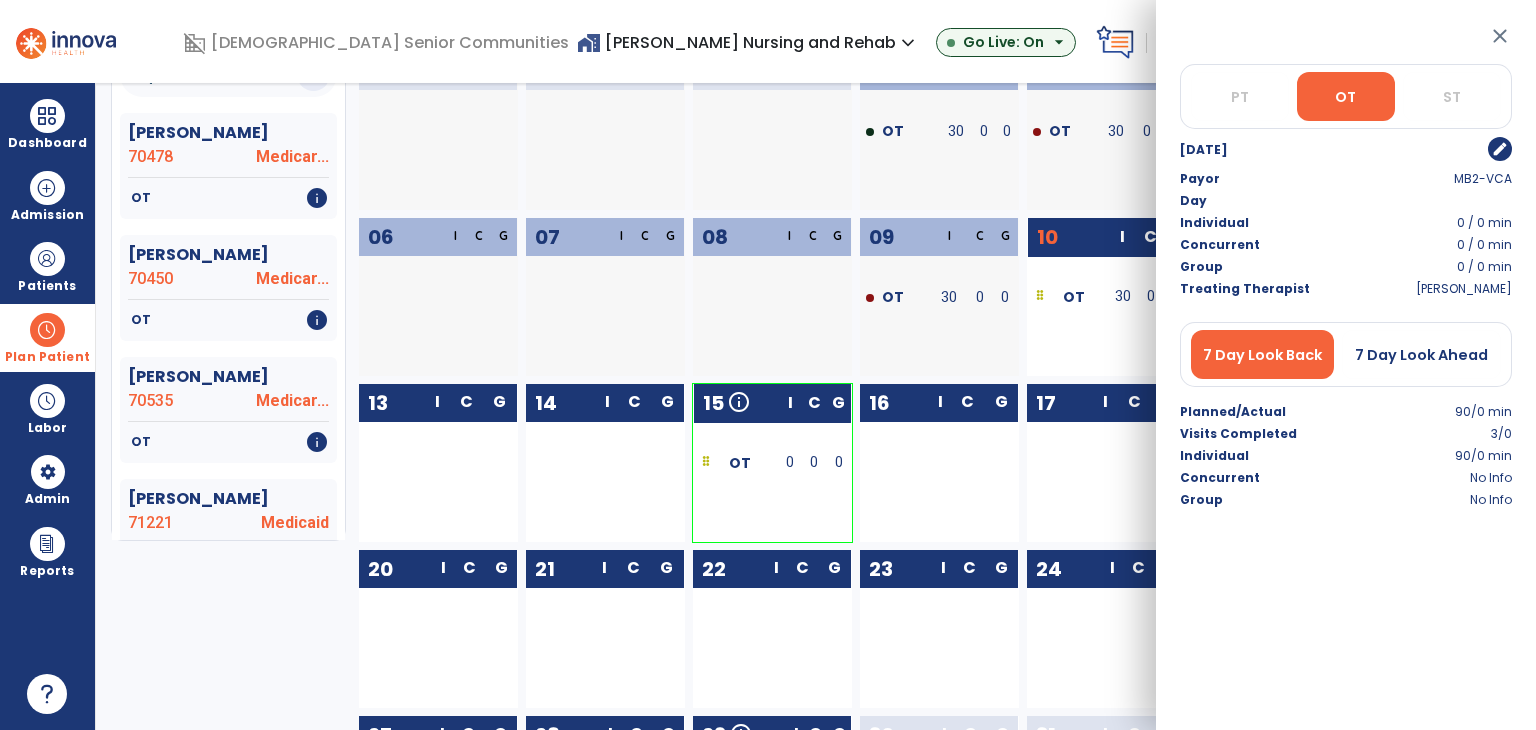 click on "edit" at bounding box center [1500, 149] 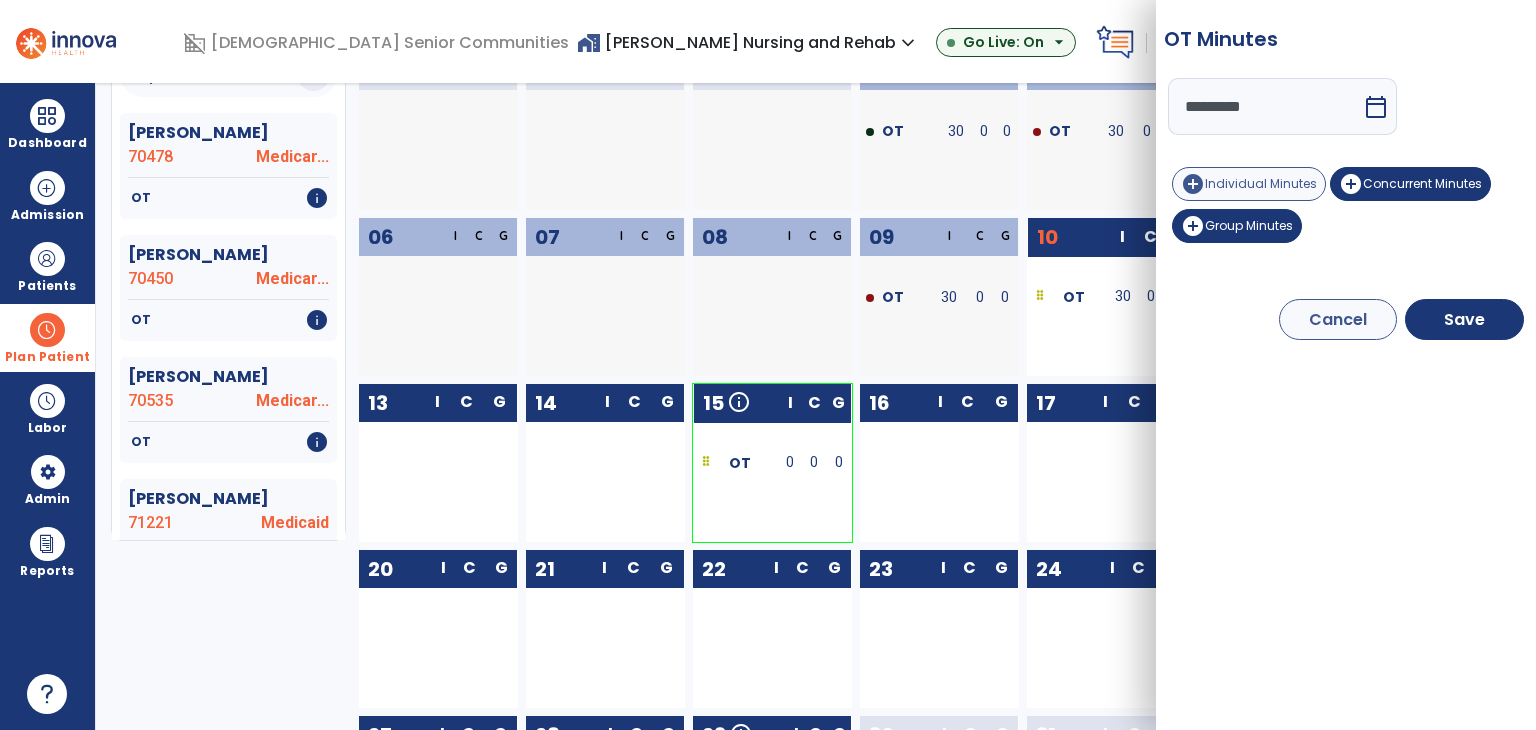 drag, startPoint x: 1281, startPoint y: 161, endPoint x: 1279, endPoint y: 173, distance: 12.165525 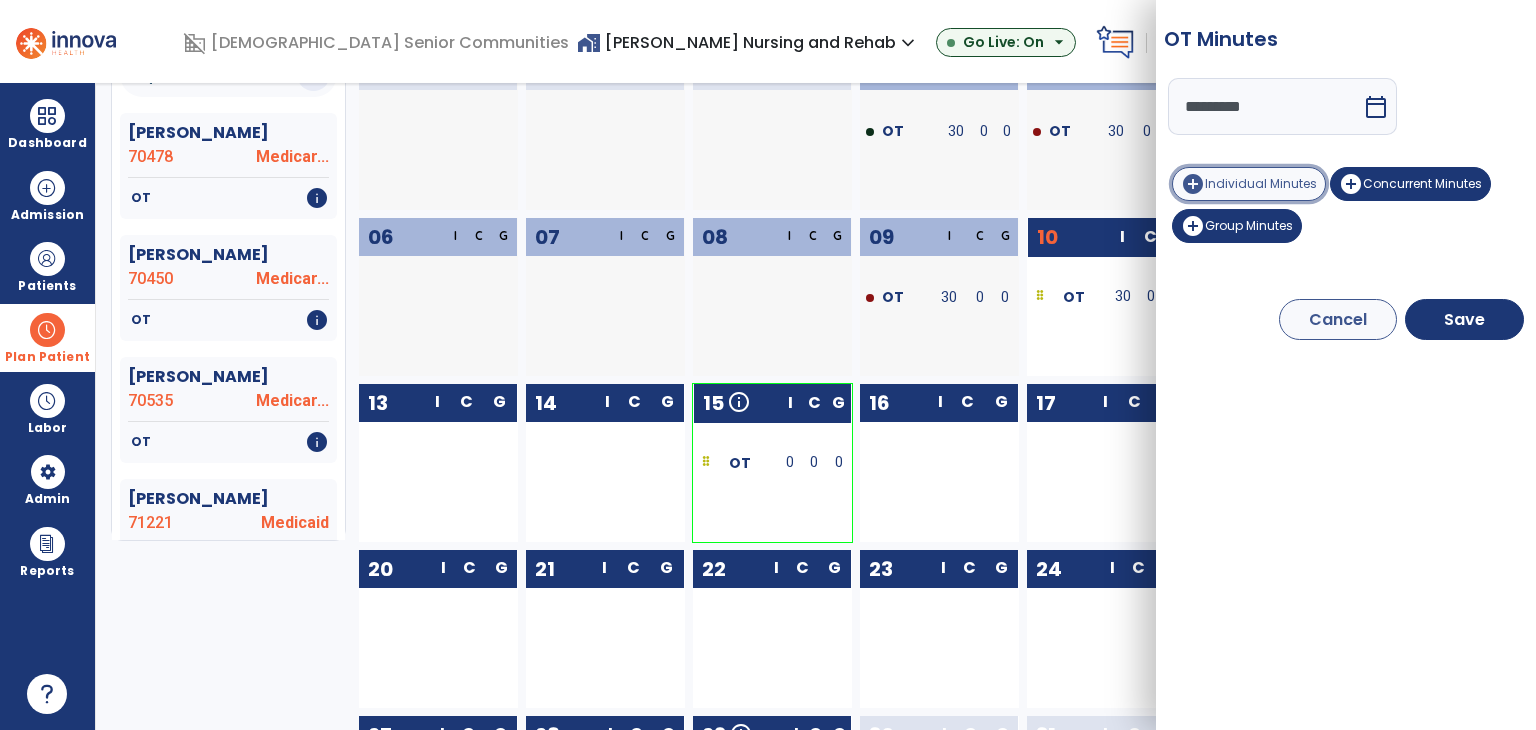 click on "Individual Minutes" at bounding box center [1261, 183] 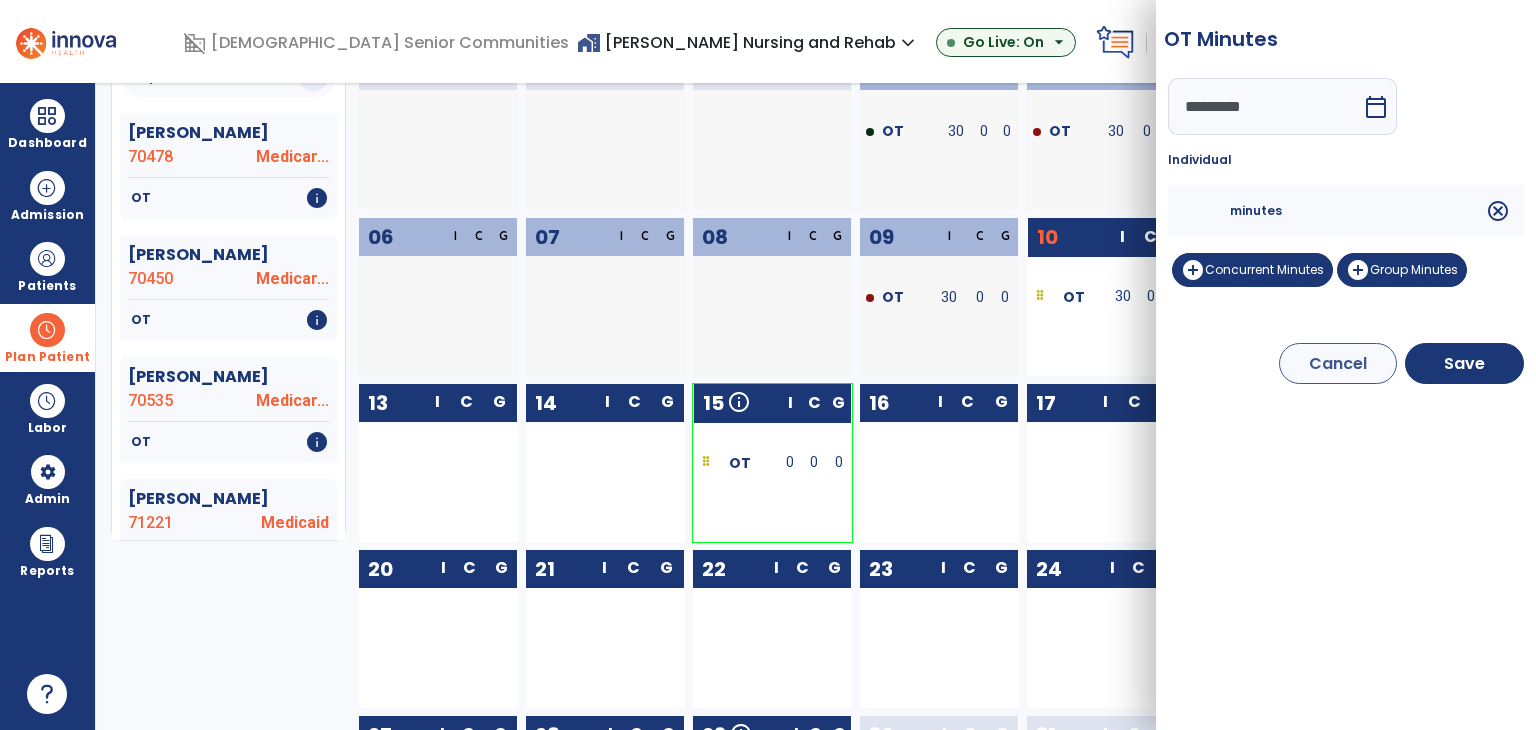click at bounding box center [1206, 211] 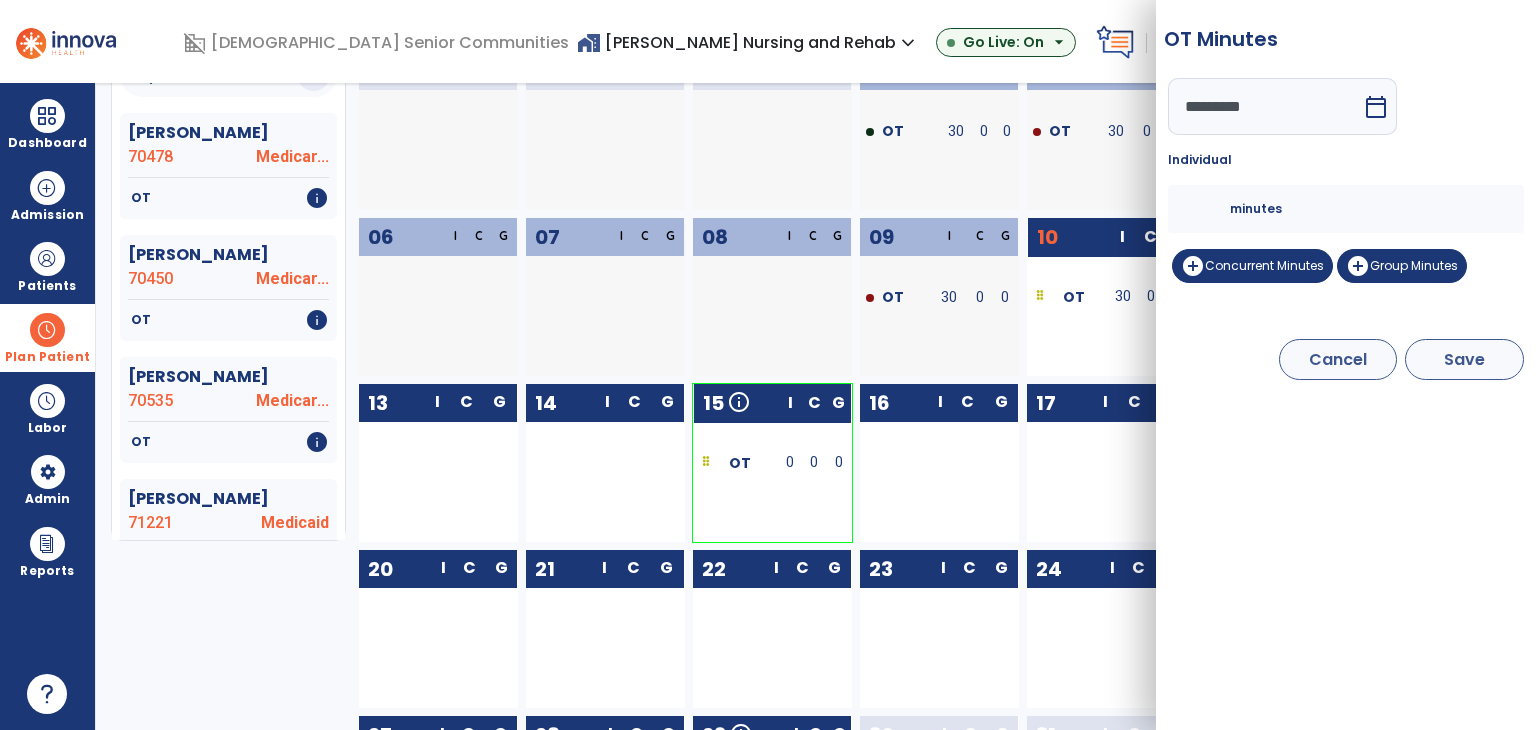 type on "**" 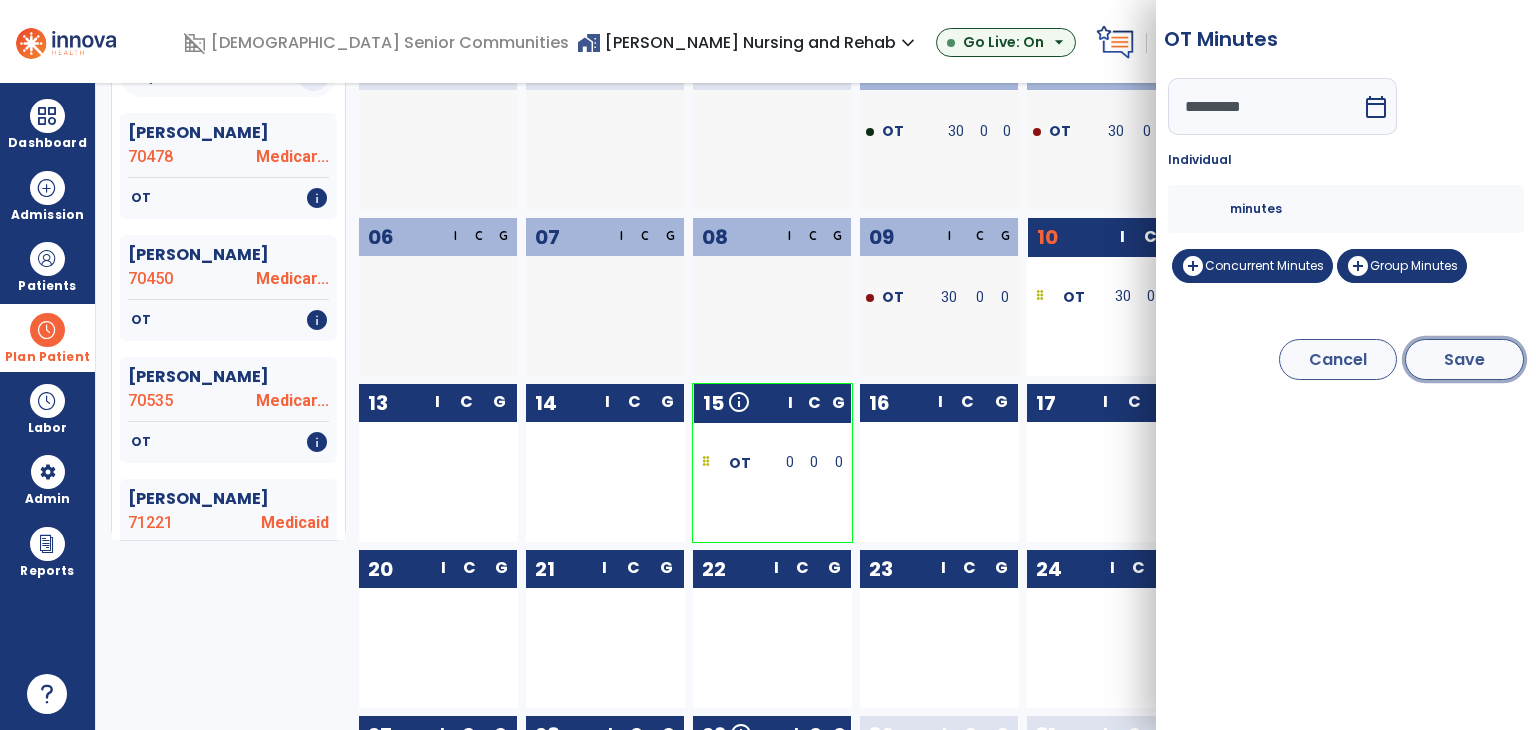 click on "Save" at bounding box center (1464, 359) 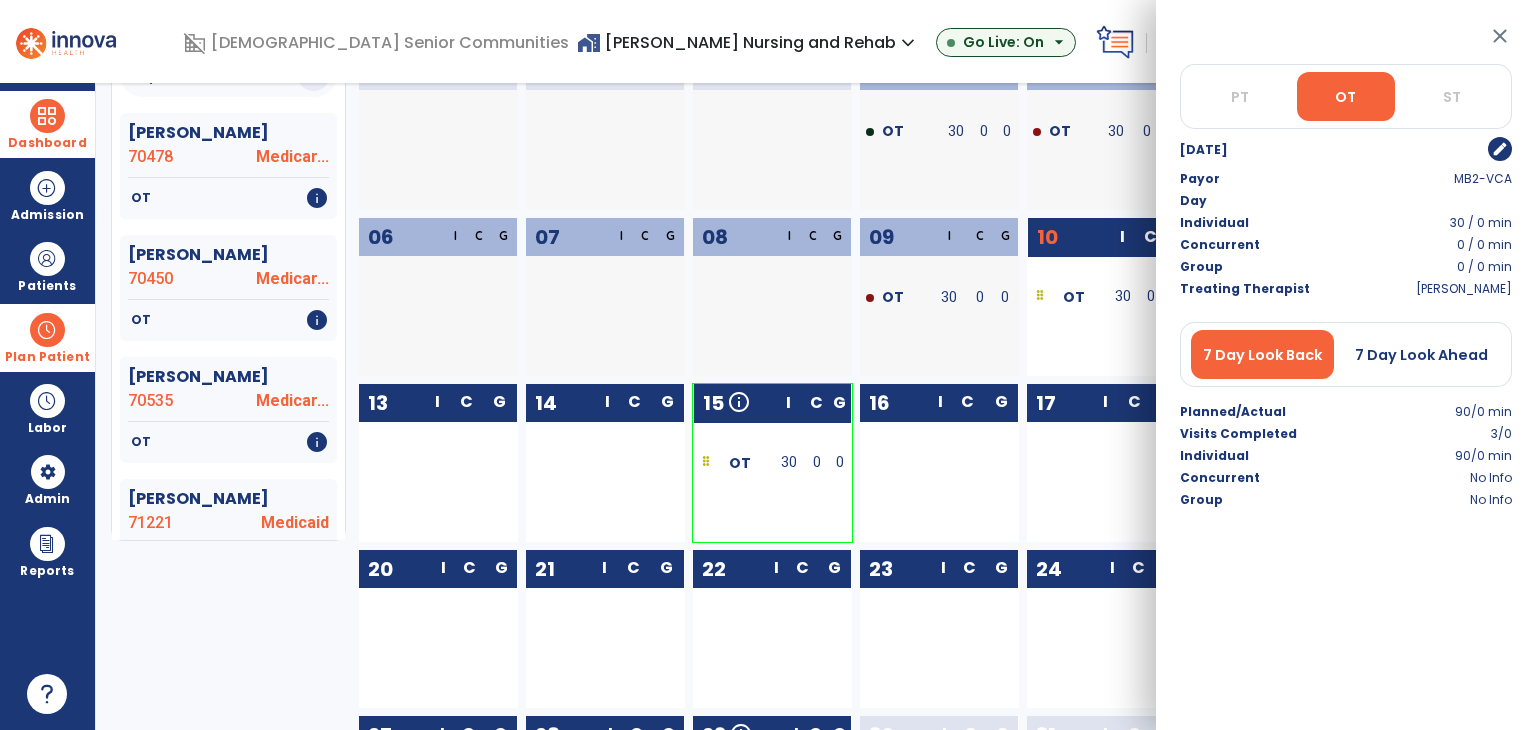 click at bounding box center (47, 116) 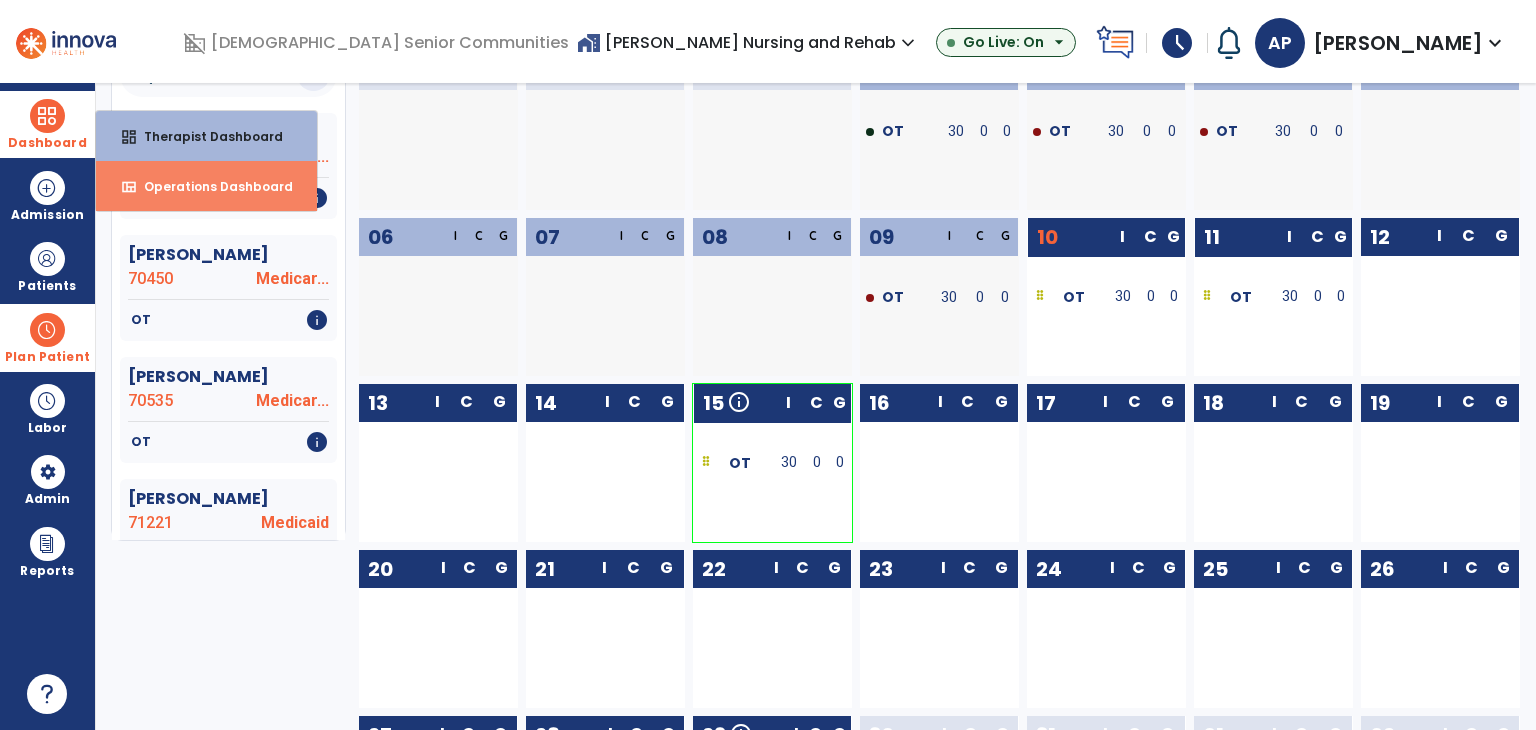 click on "view_quilt  Operations Dashboard" at bounding box center (206, 186) 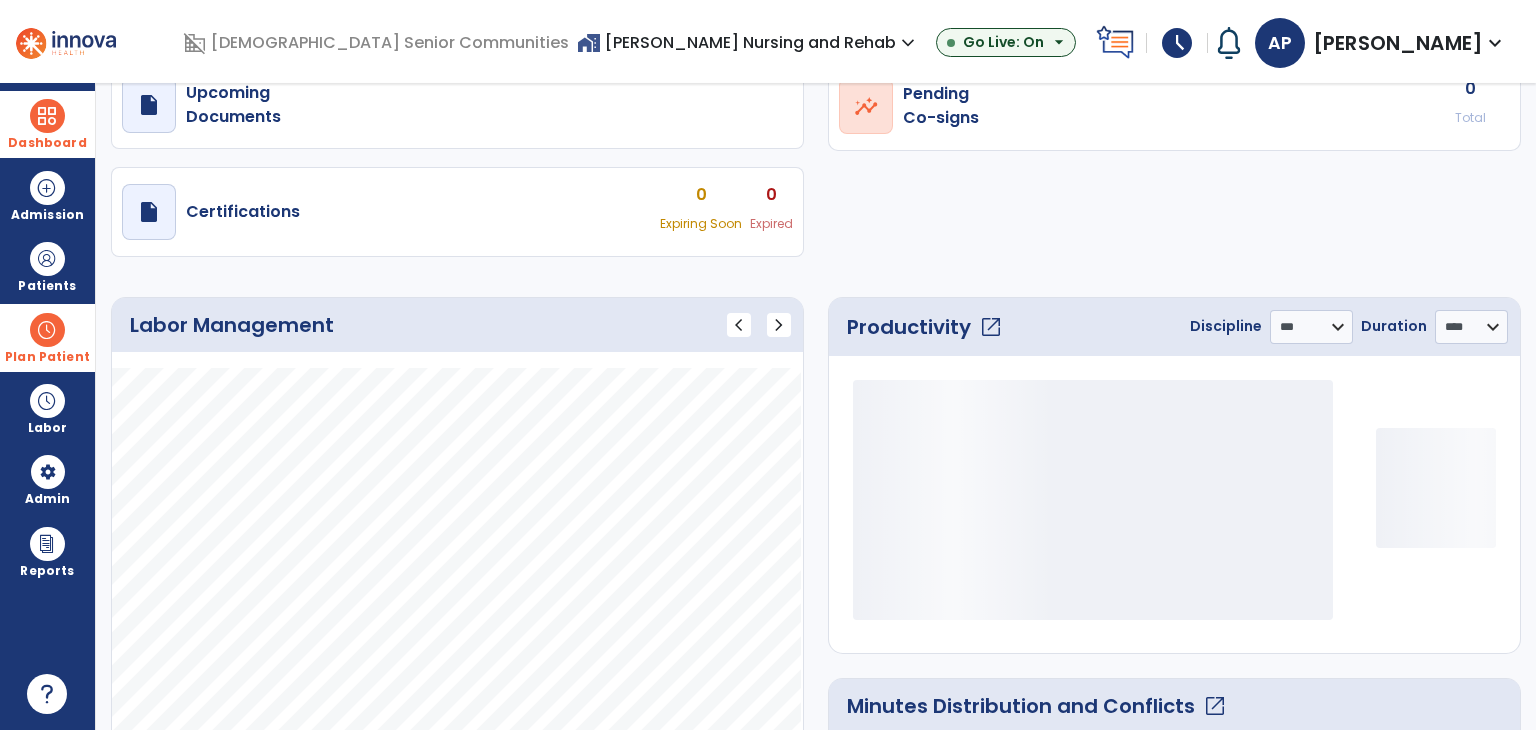 select on "***" 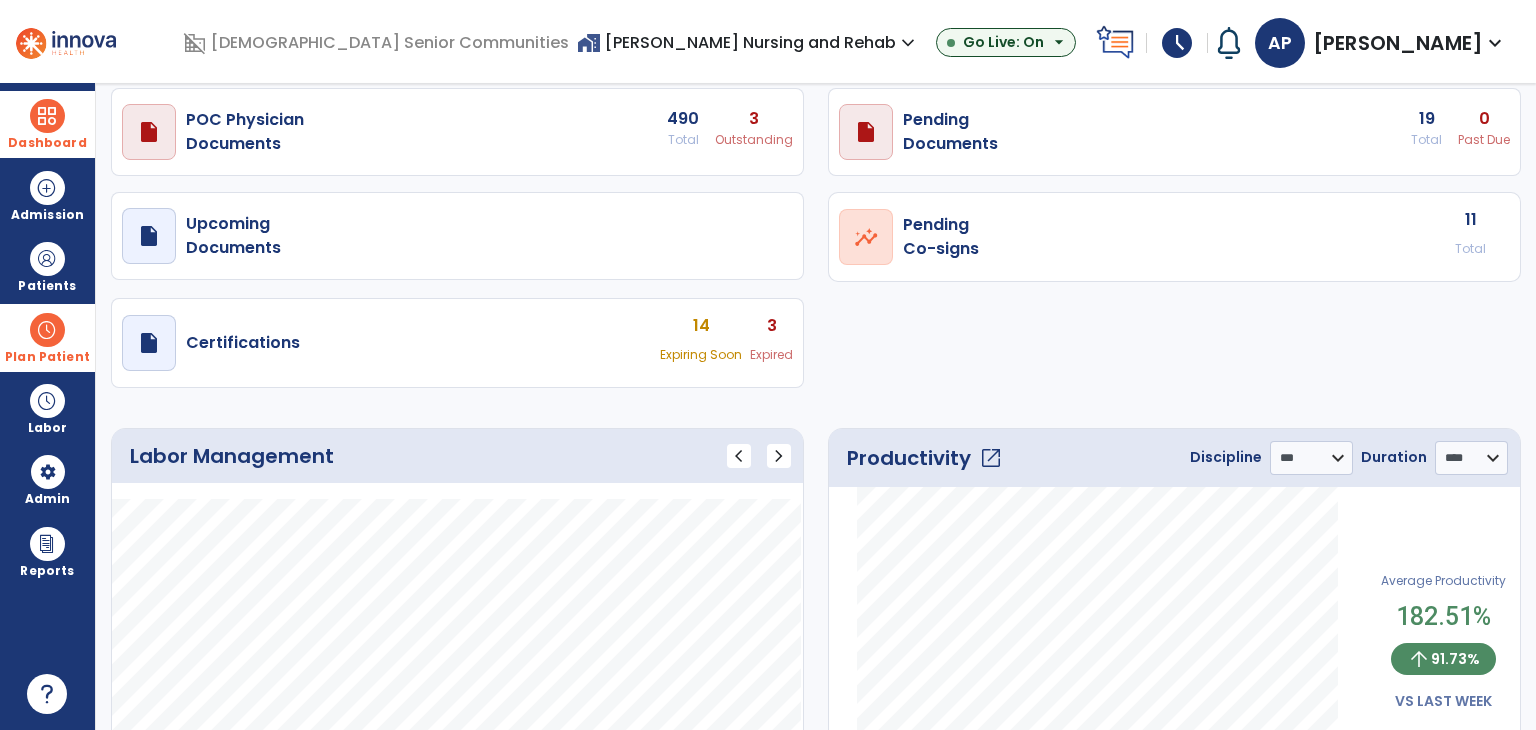 scroll, scrollTop: 0, scrollLeft: 0, axis: both 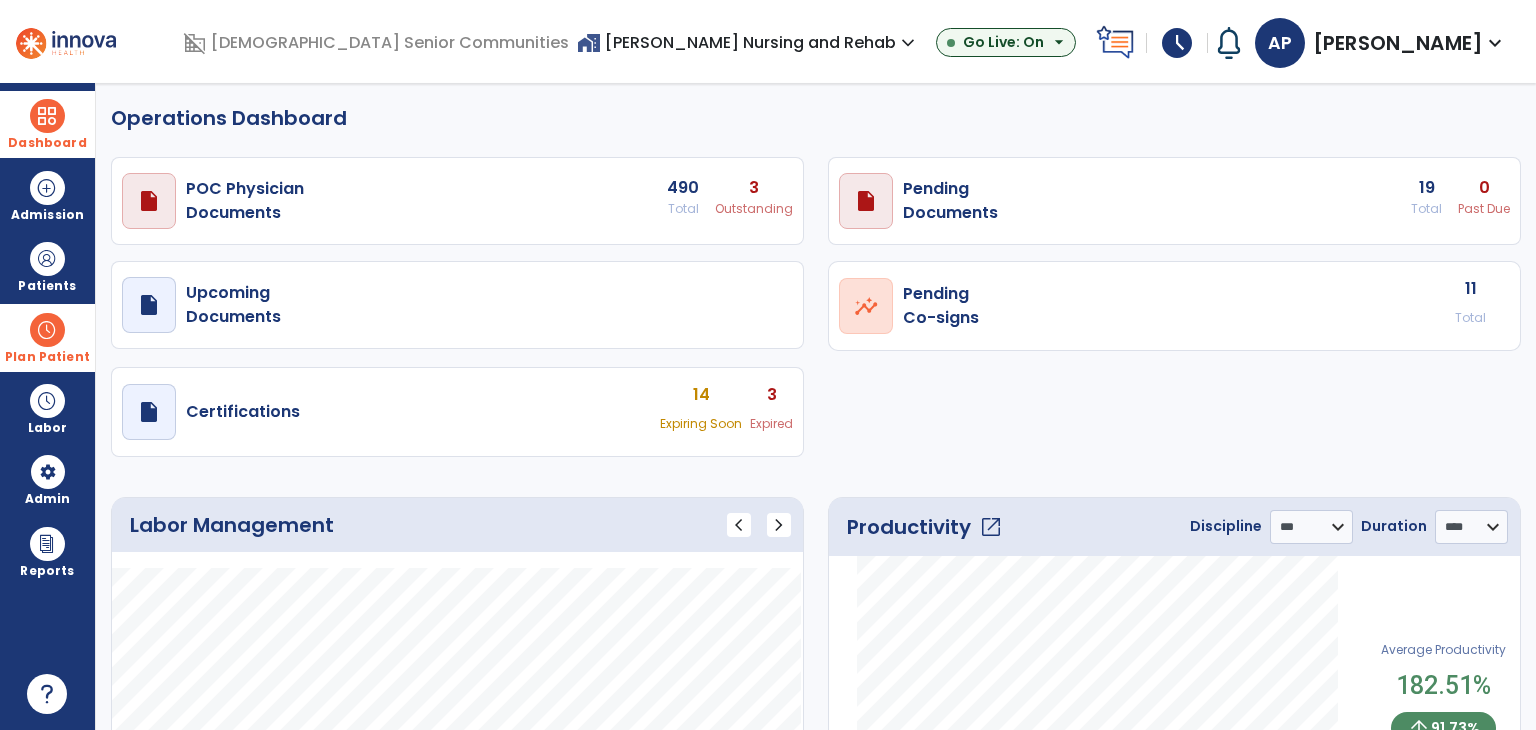 click at bounding box center [47, 330] 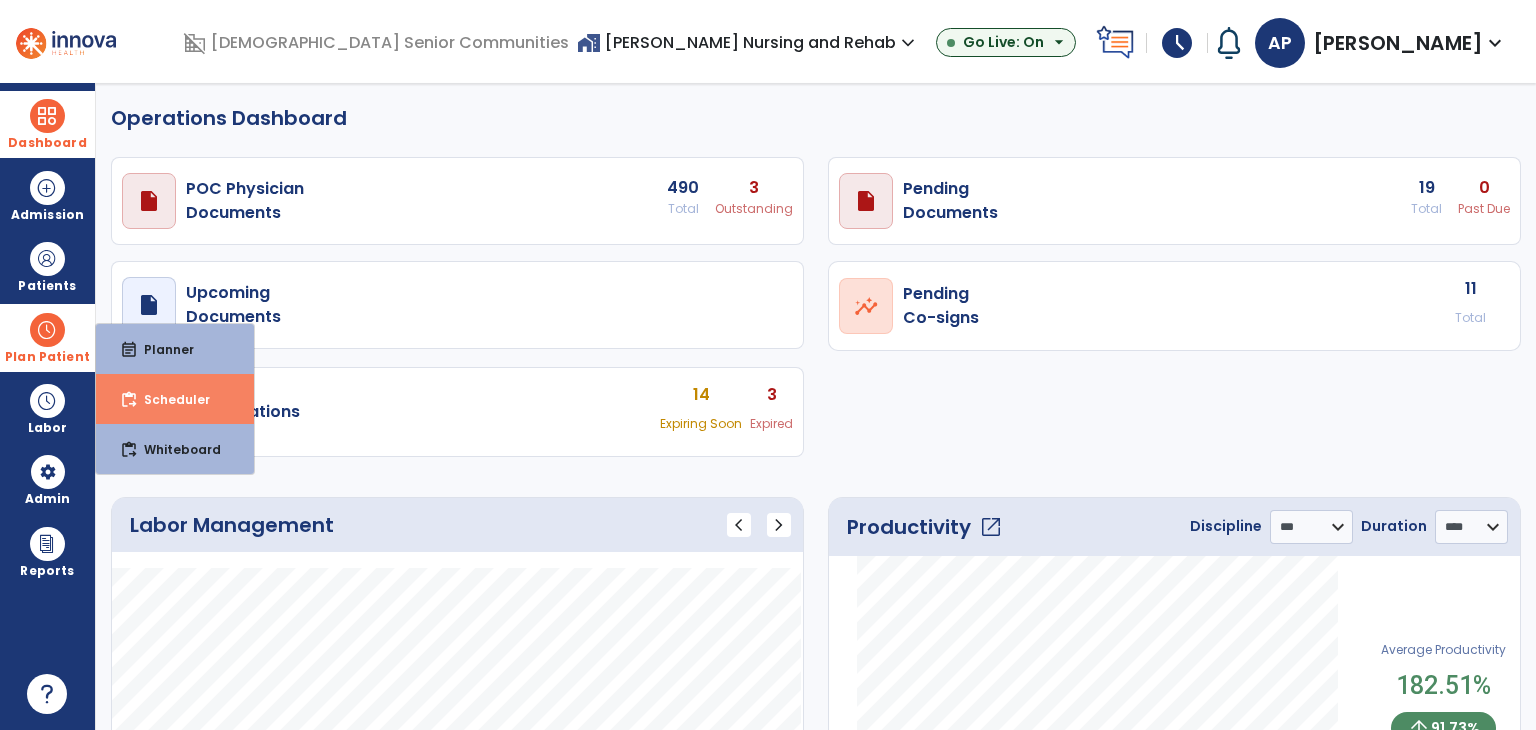 click on "content_paste_go" at bounding box center (129, 400) 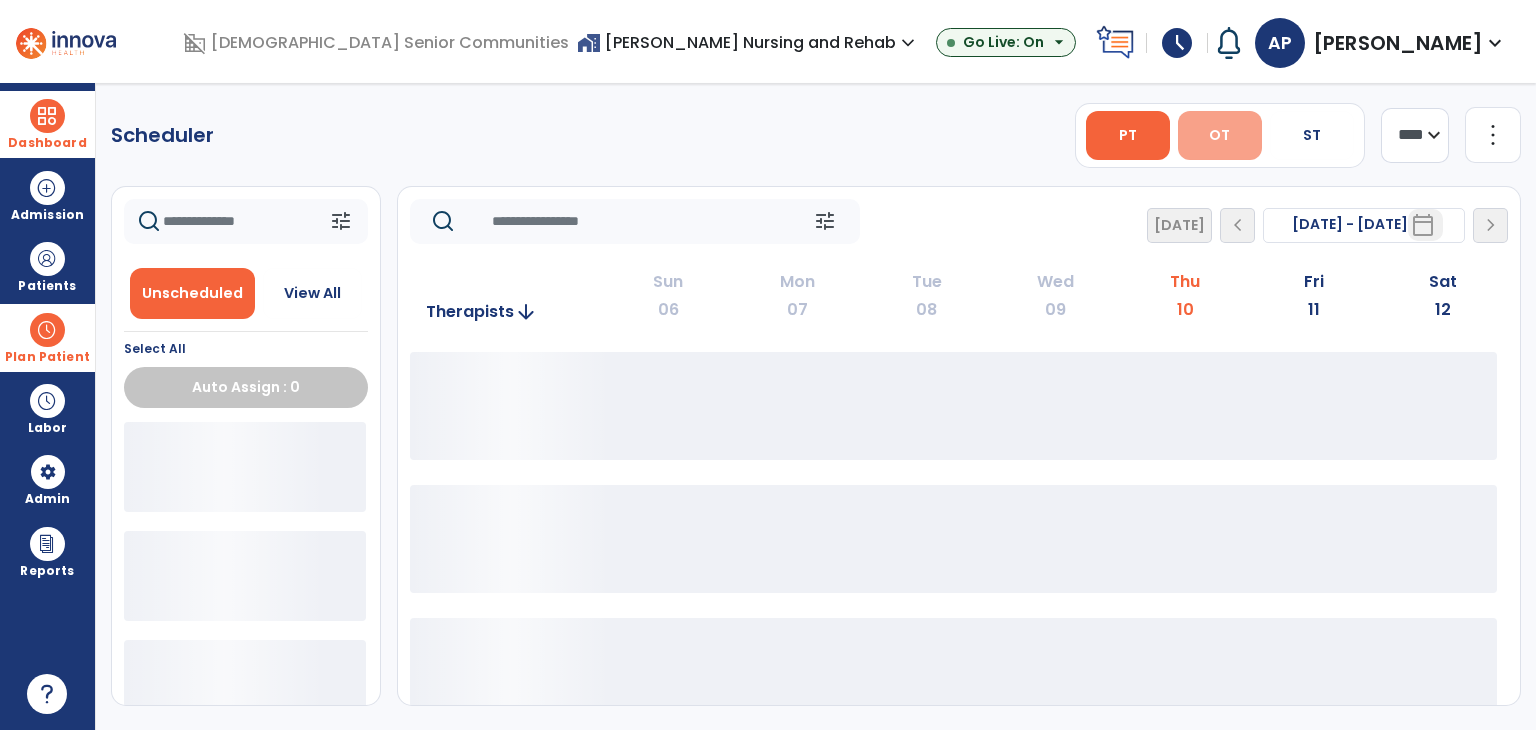 click on "OT" at bounding box center (1219, 135) 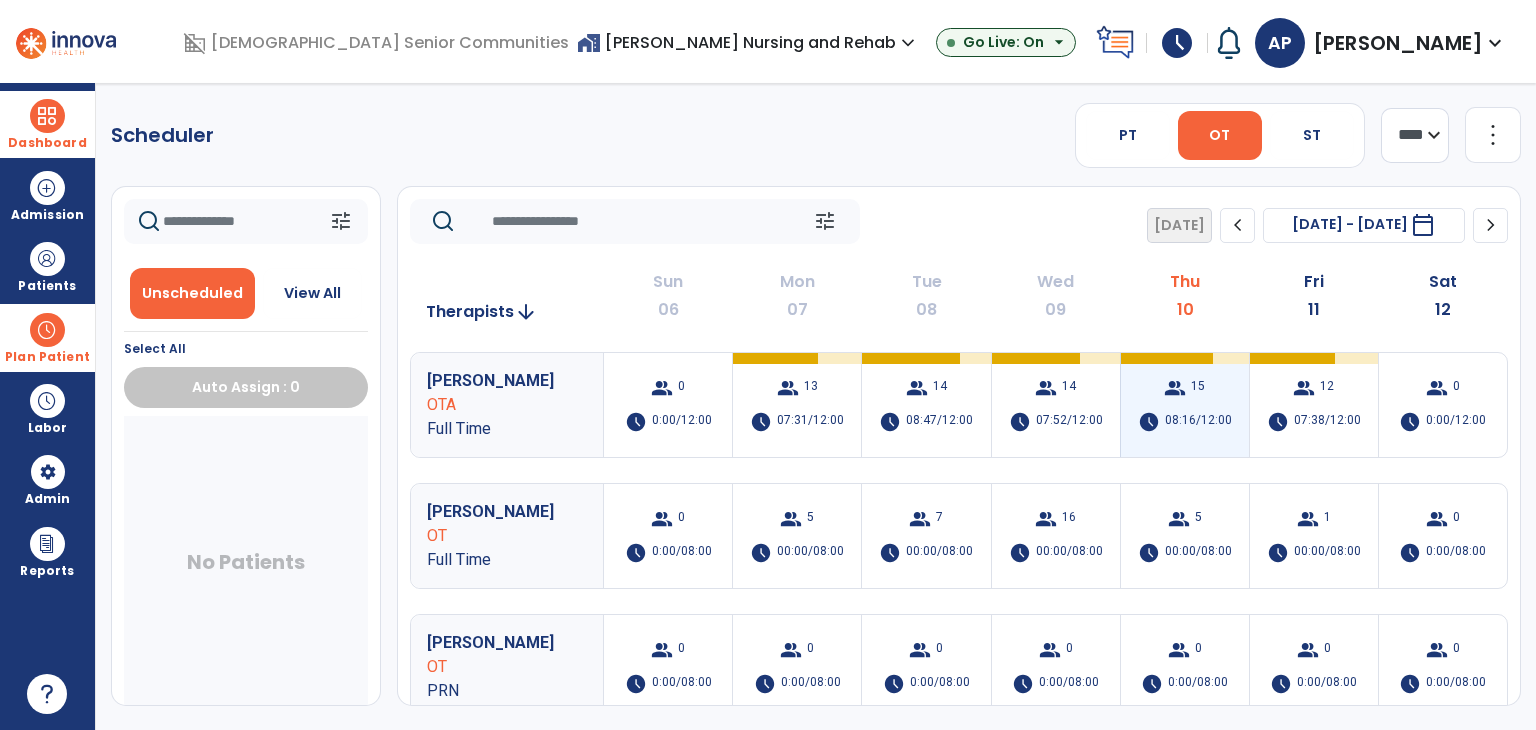 click on "group  15  schedule  08:16/12:00" at bounding box center (1185, 405) 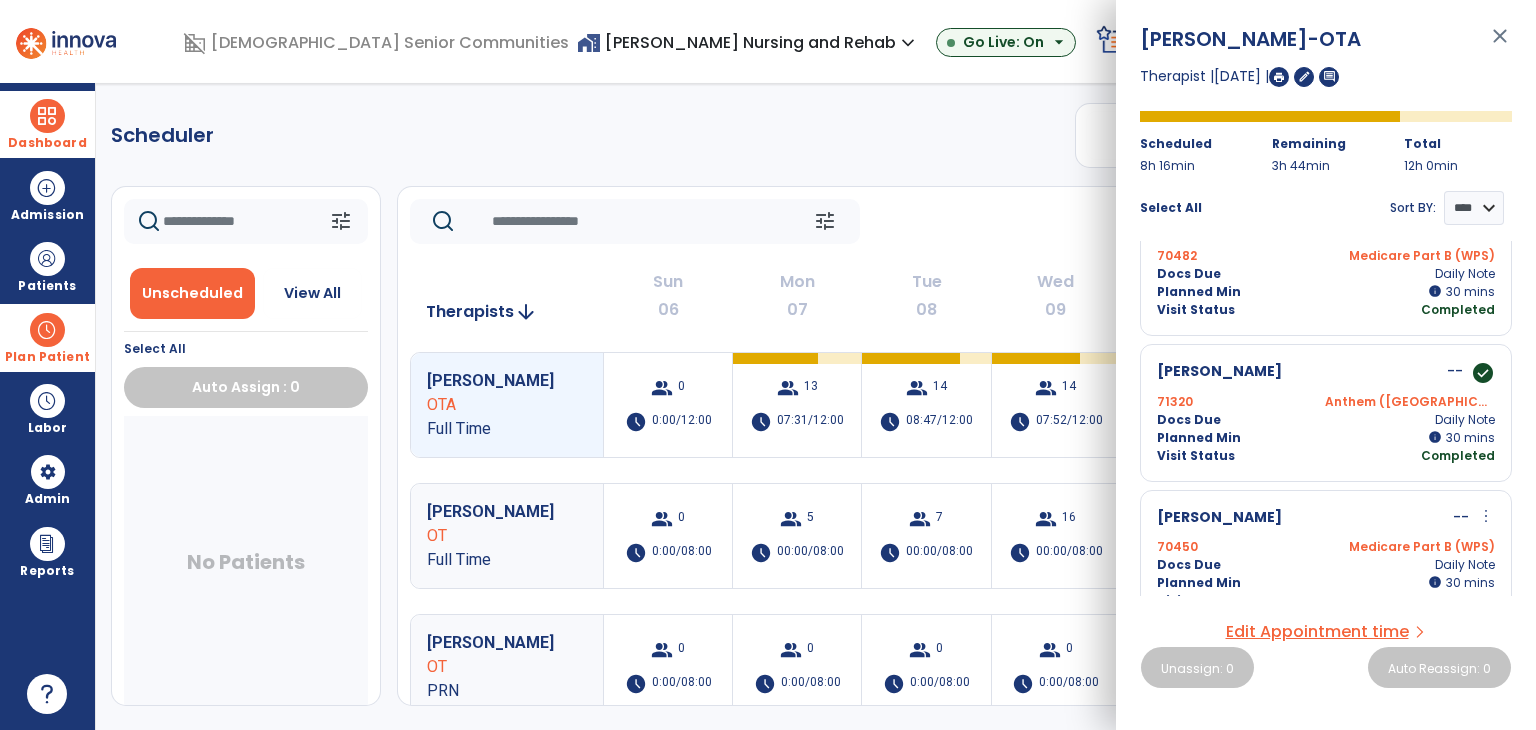 scroll, scrollTop: 1824, scrollLeft: 0, axis: vertical 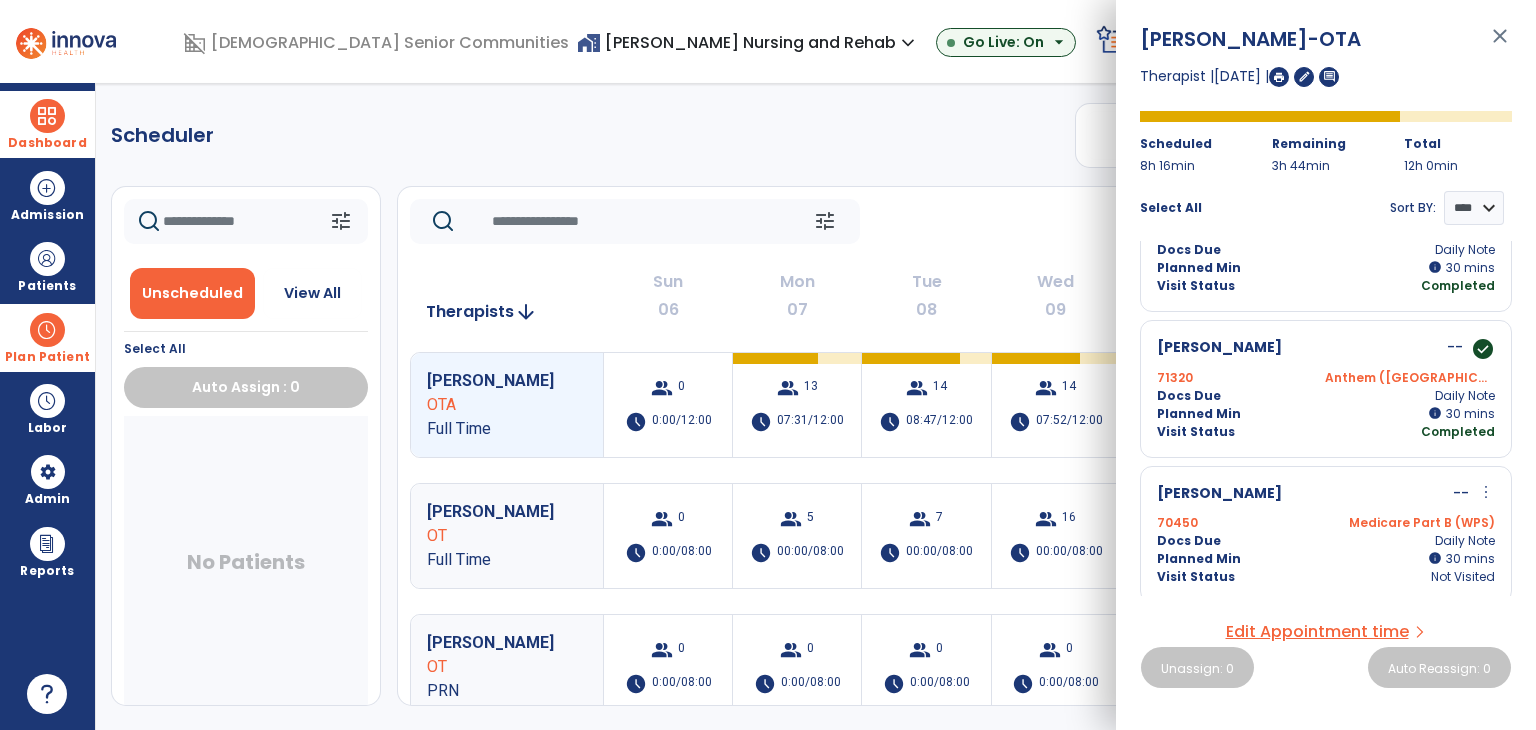click on "close" at bounding box center [1500, 45] 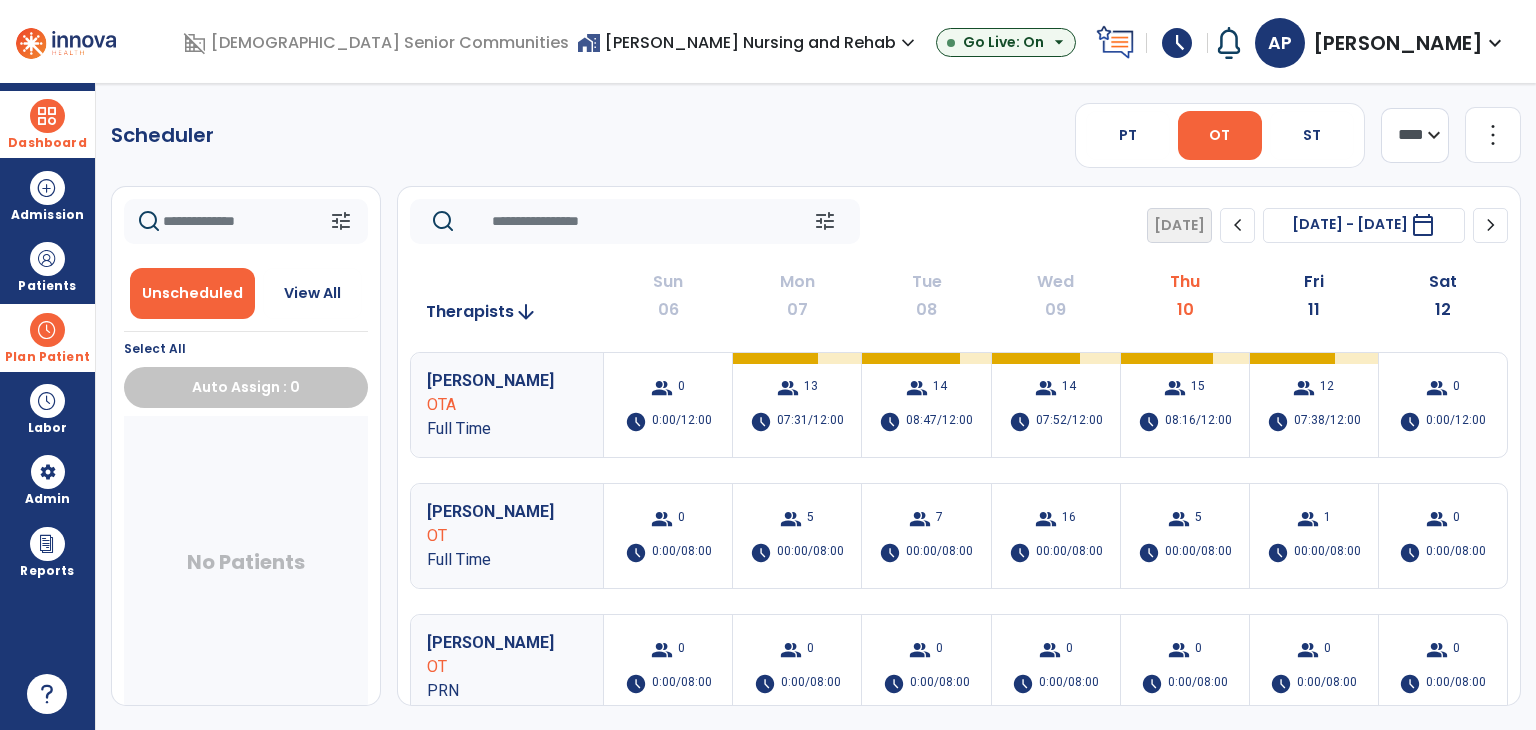 click at bounding box center (47, 116) 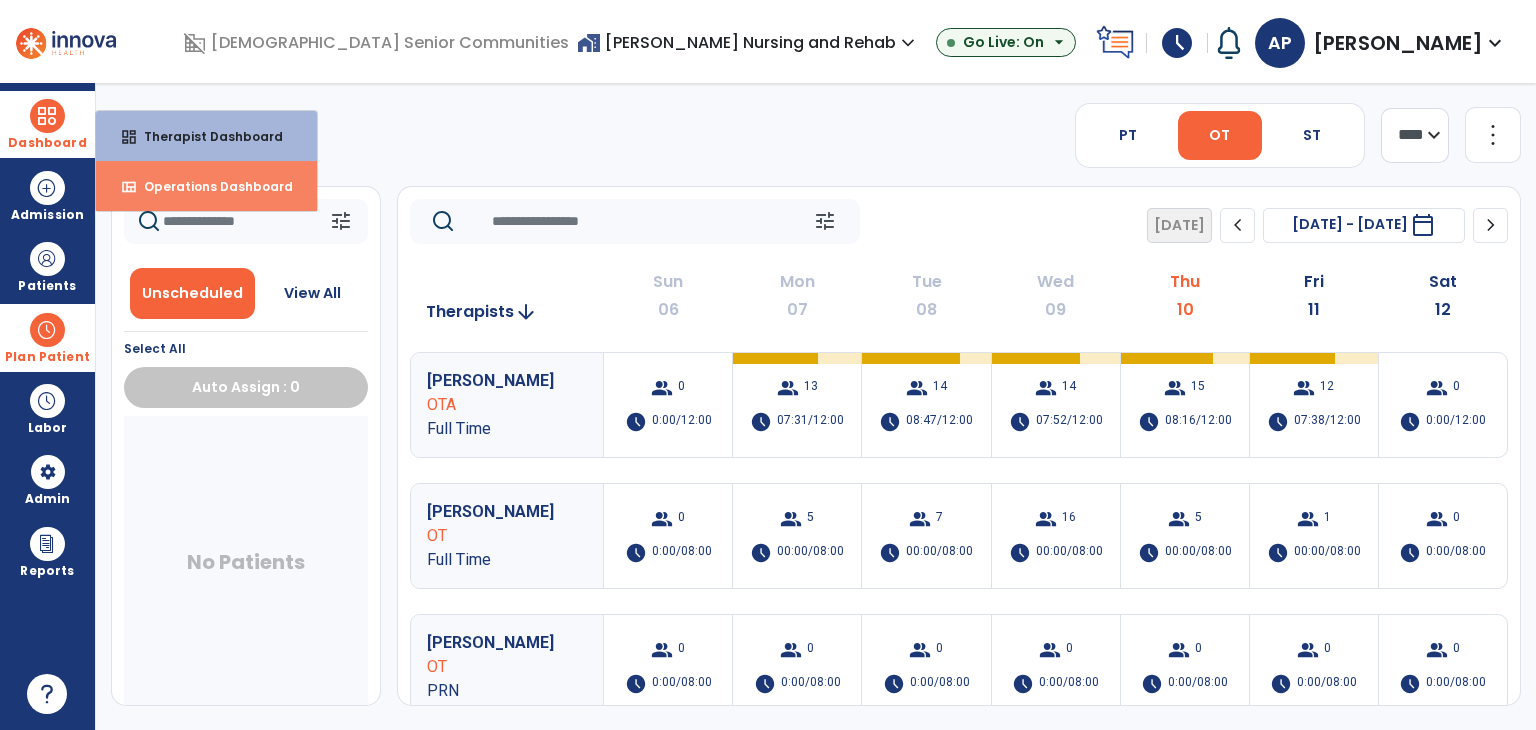 click on "view_quilt" at bounding box center (129, 187) 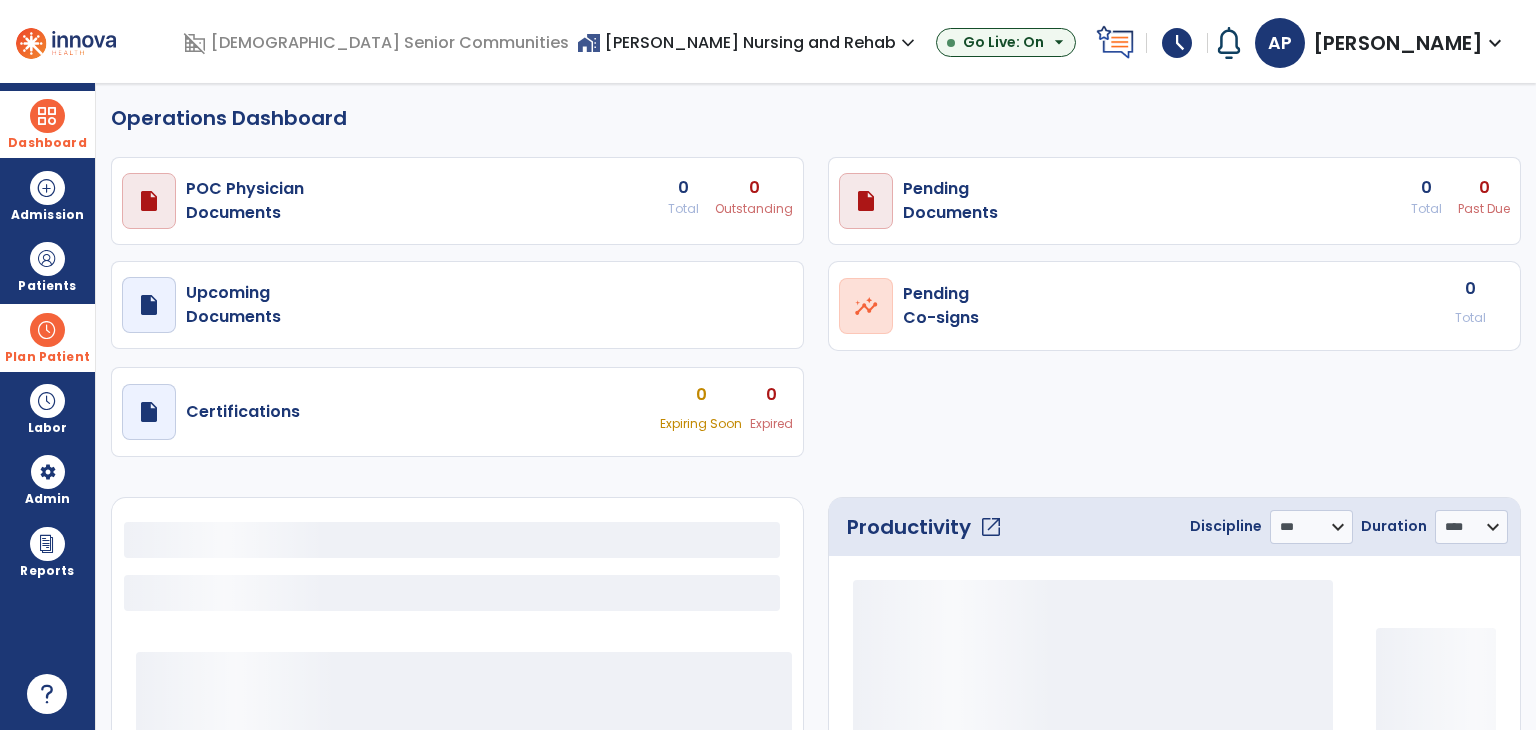 select on "***" 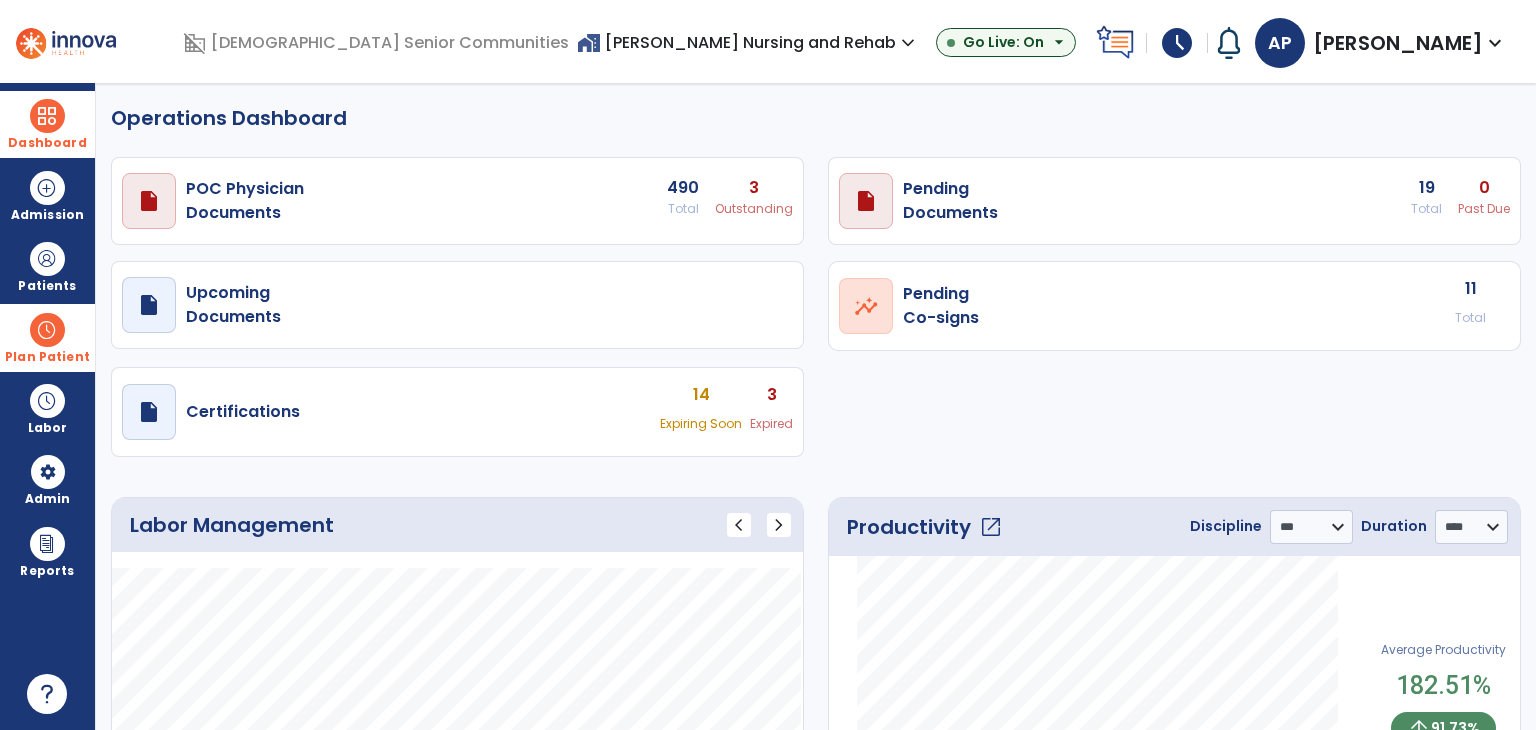click on "home_work   Todd-Dickey Nursing and Rehab   expand_more" at bounding box center [748, 42] 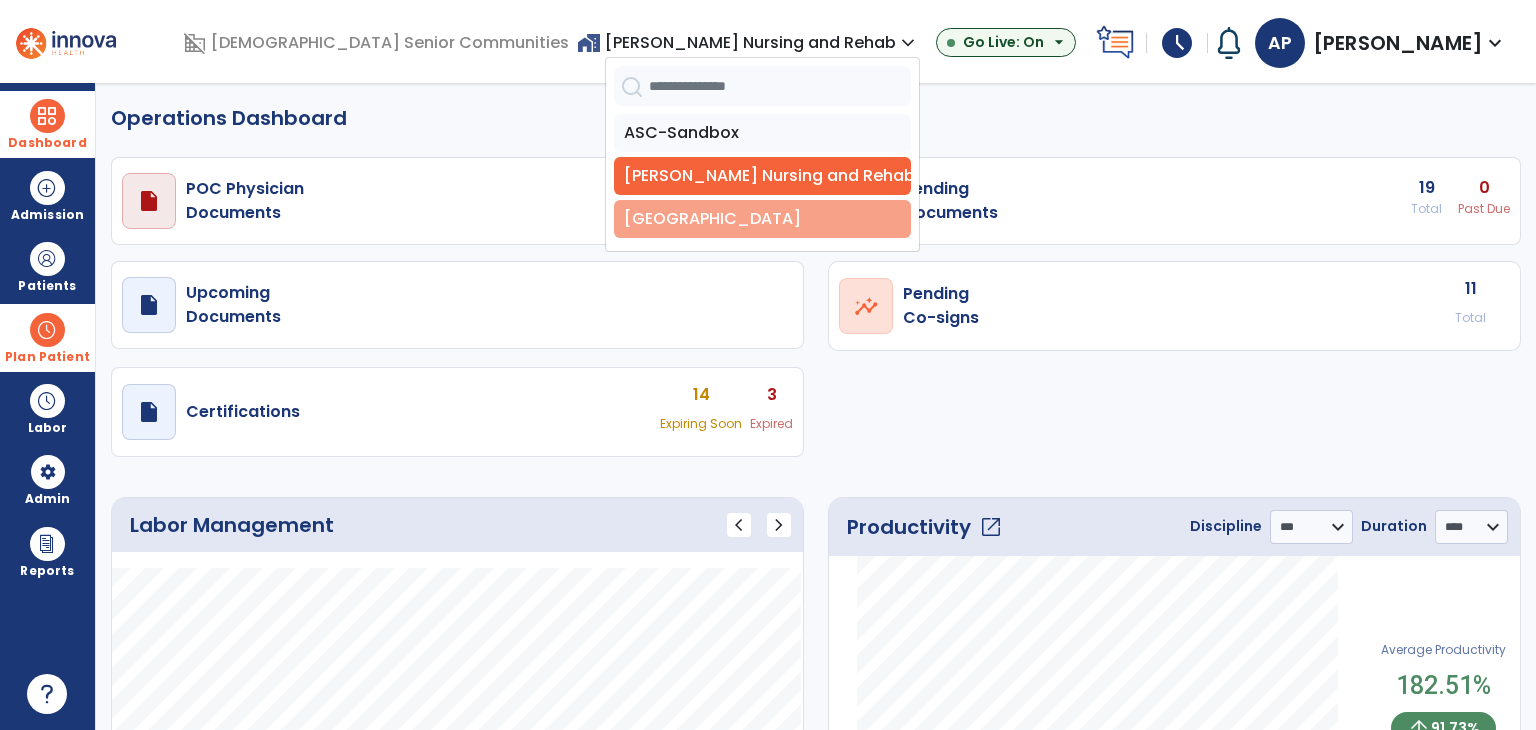 click on "[GEOGRAPHIC_DATA]" at bounding box center (762, 219) 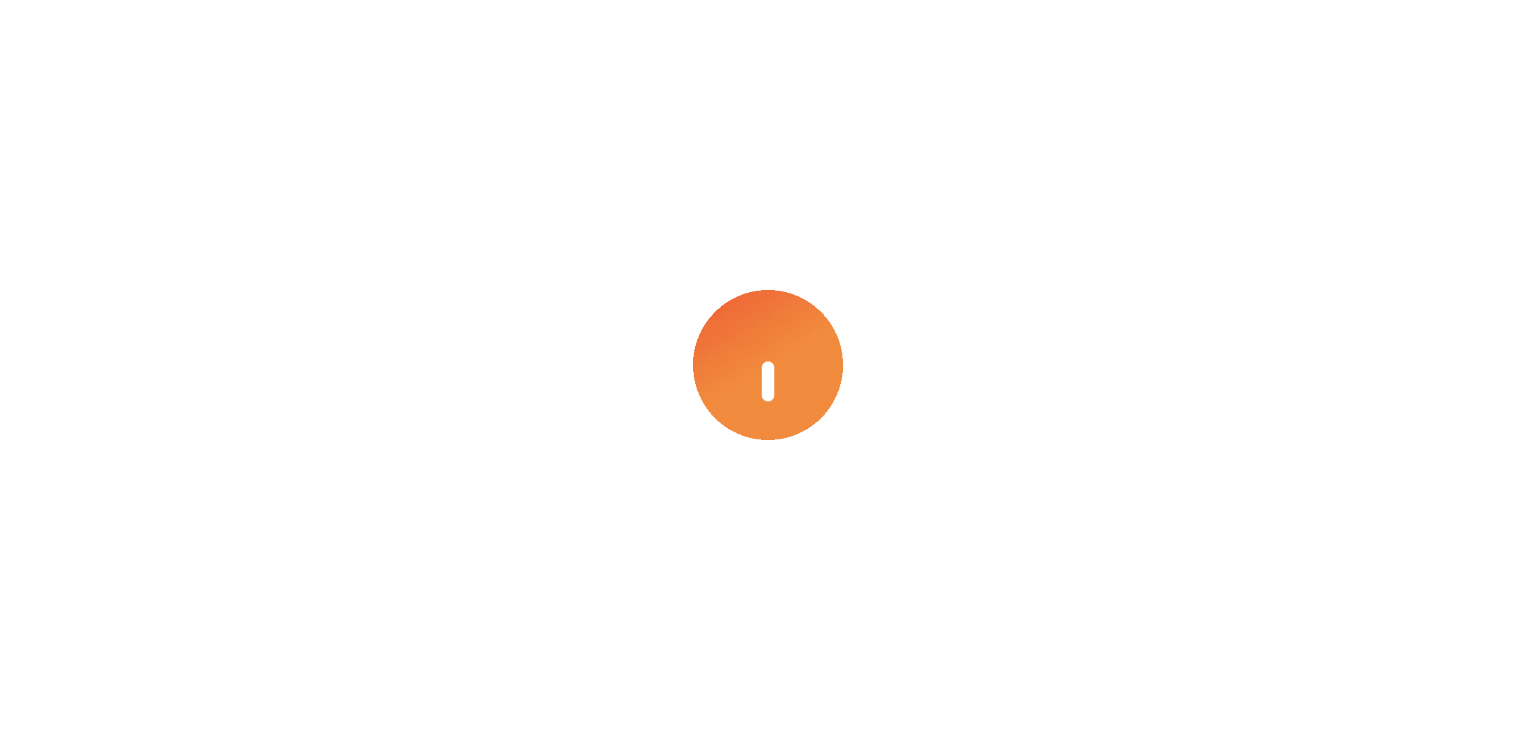 scroll, scrollTop: 0, scrollLeft: 0, axis: both 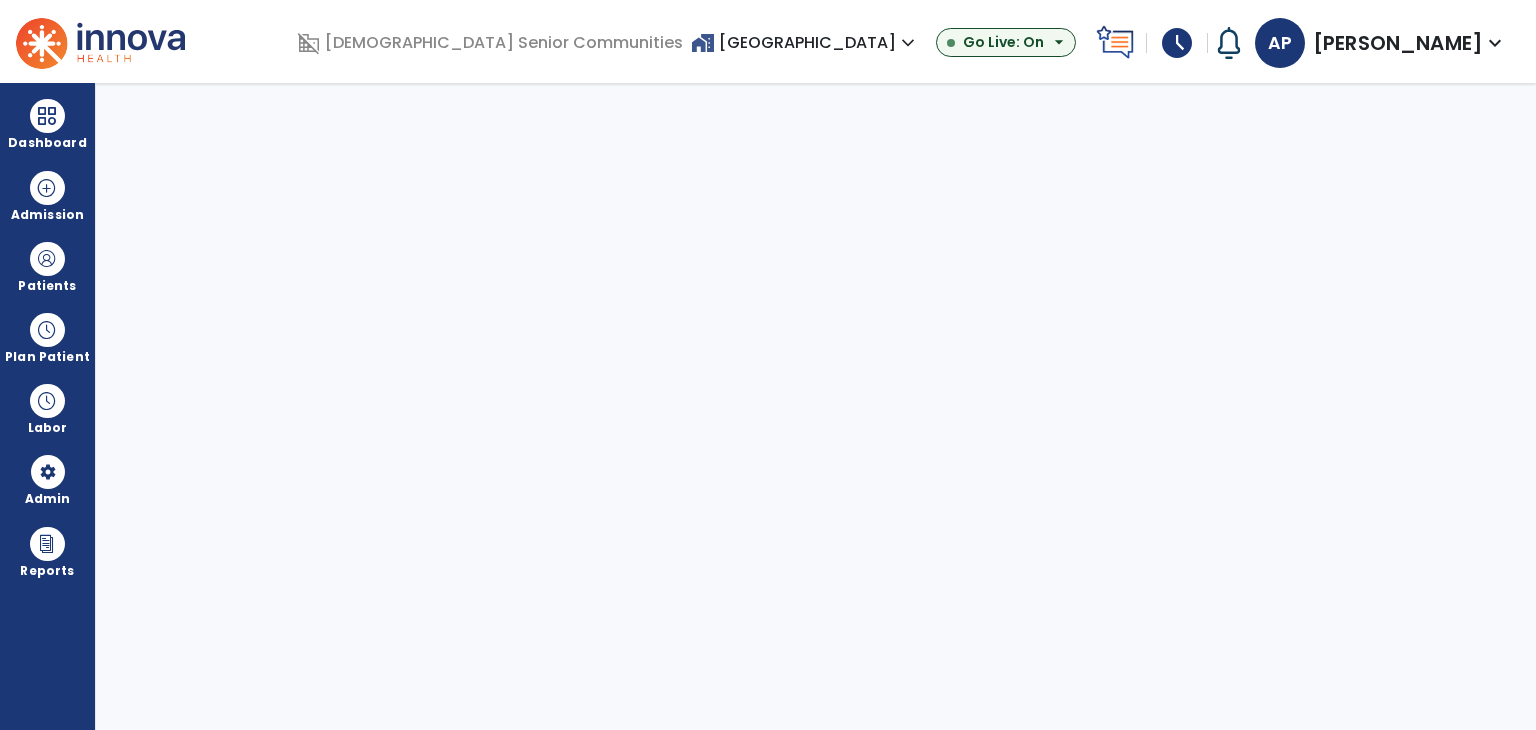 select on "***" 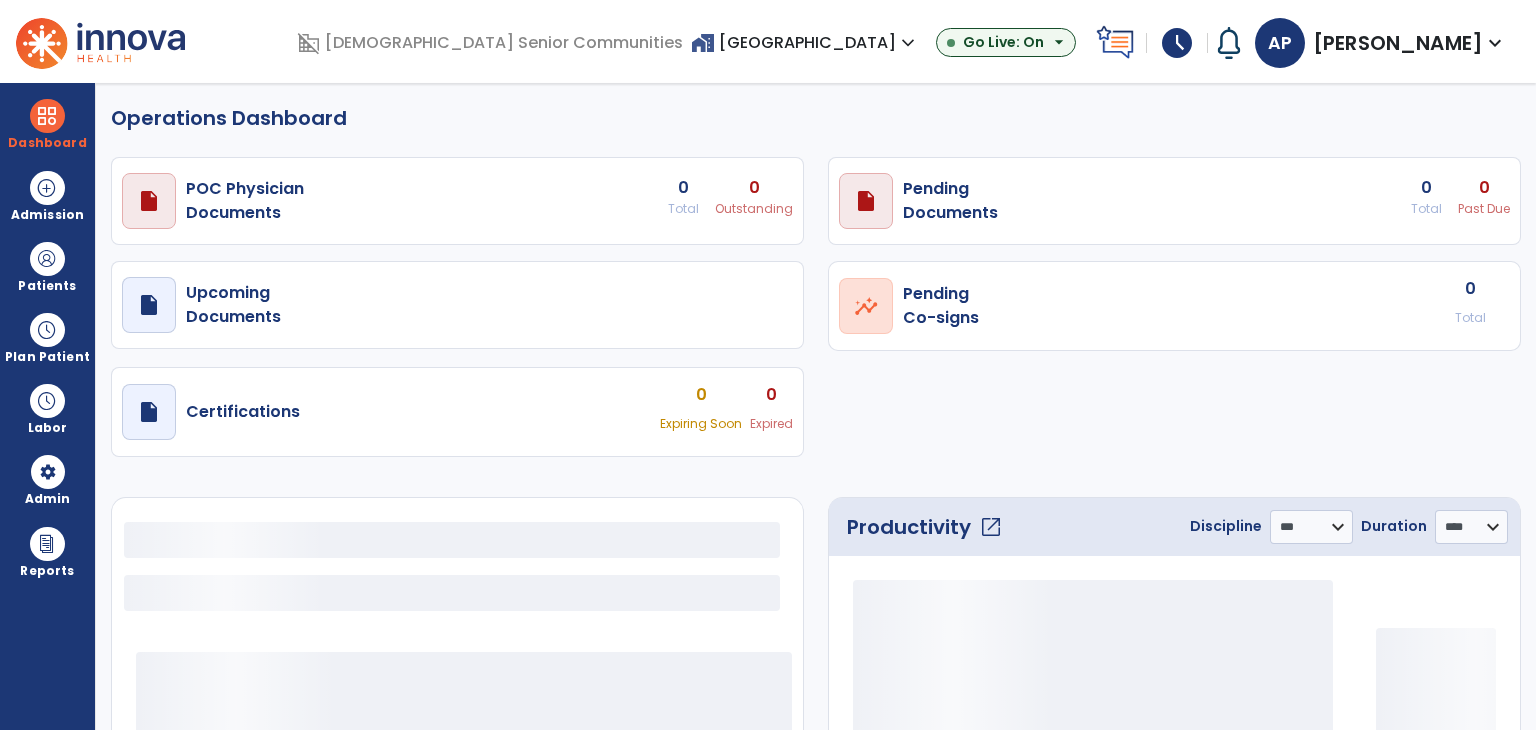 select on "***" 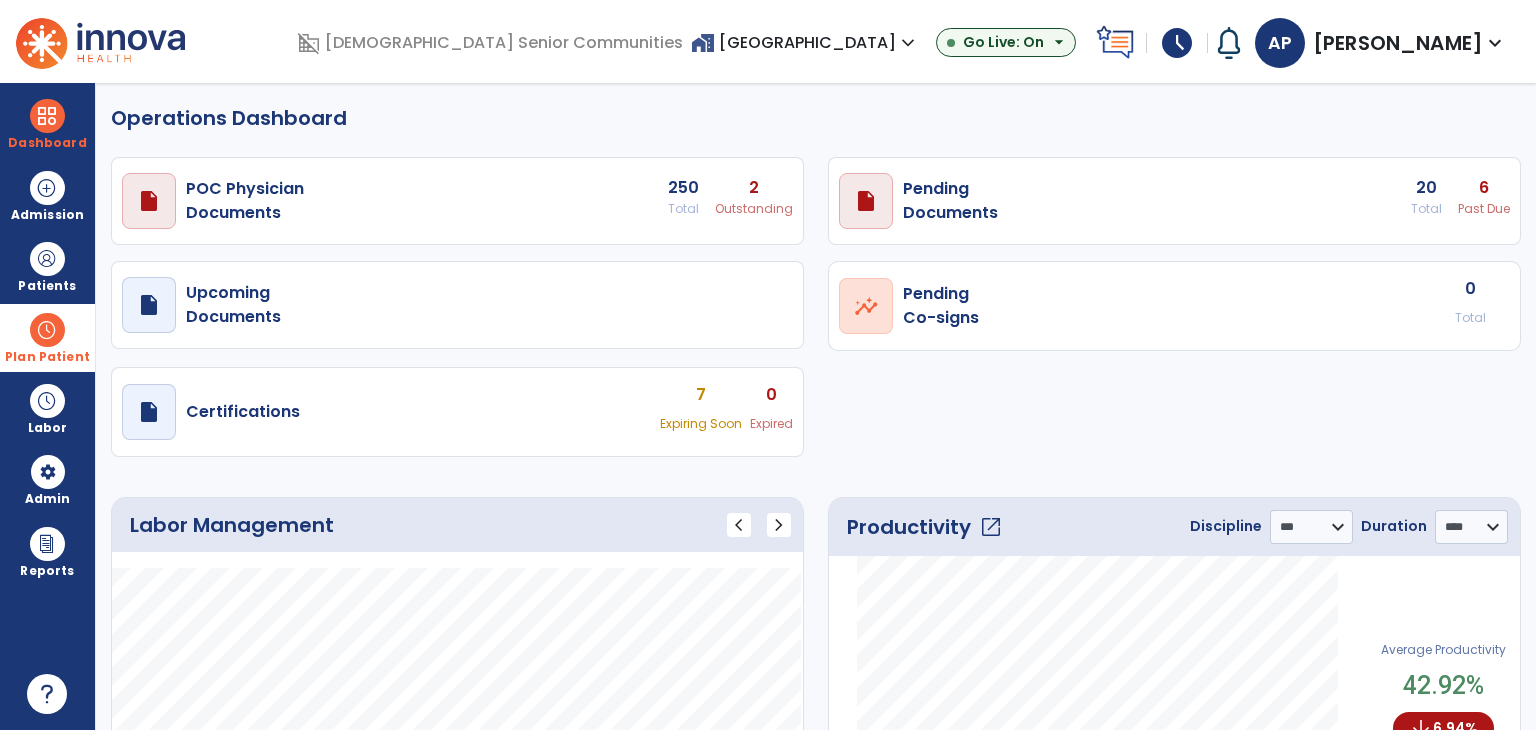 click on "Plan Patient" at bounding box center (47, 286) 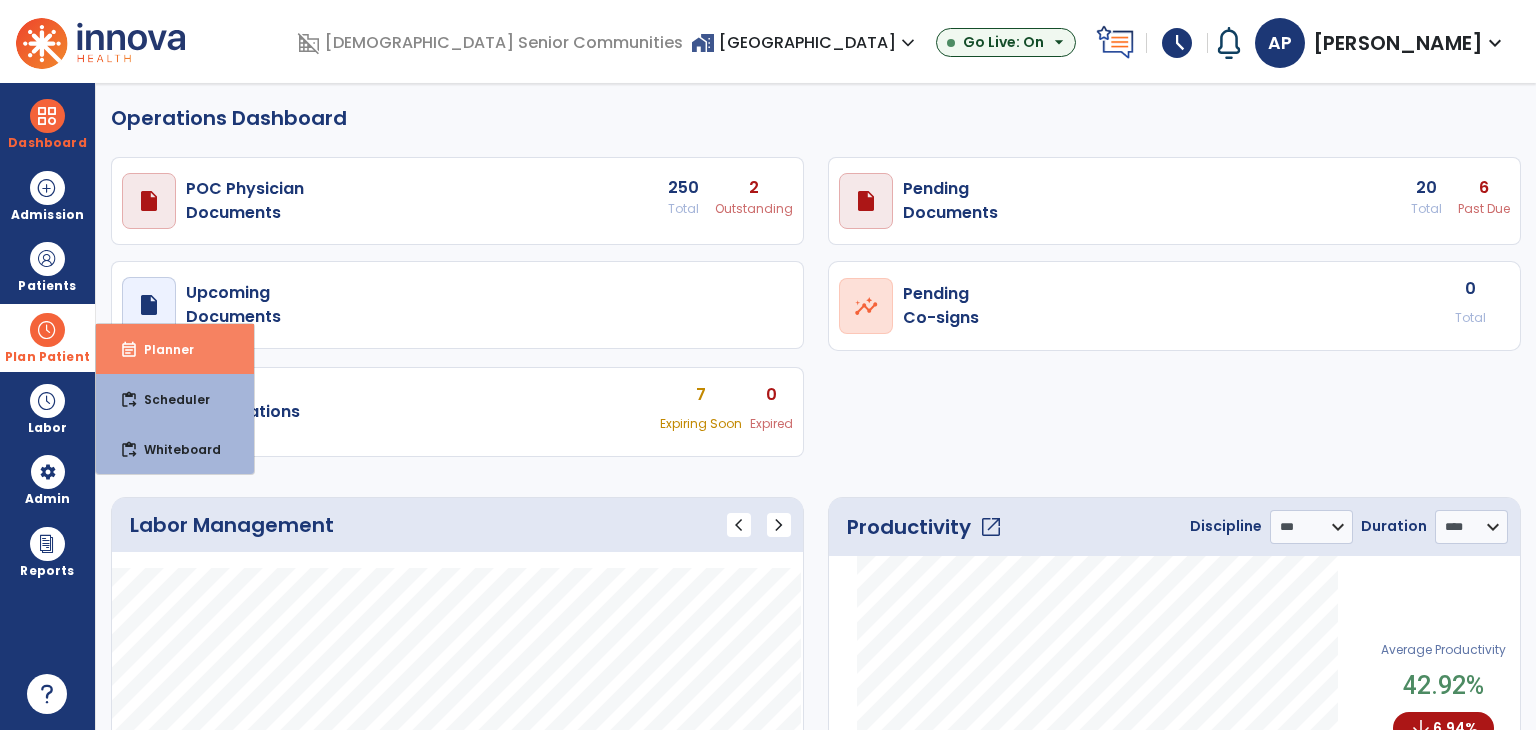 click on "event_note" at bounding box center [129, 350] 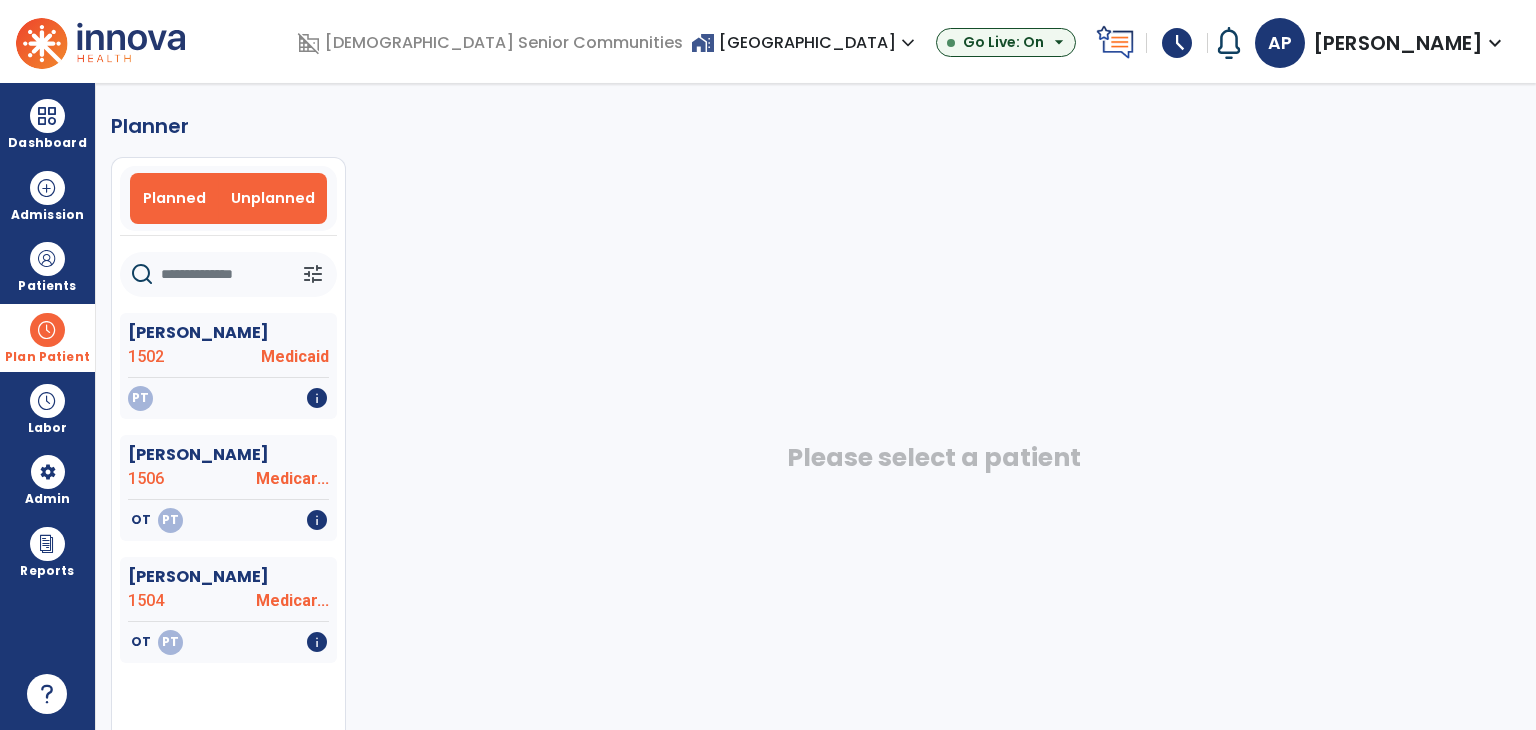 click on "Planned" at bounding box center (174, 198) 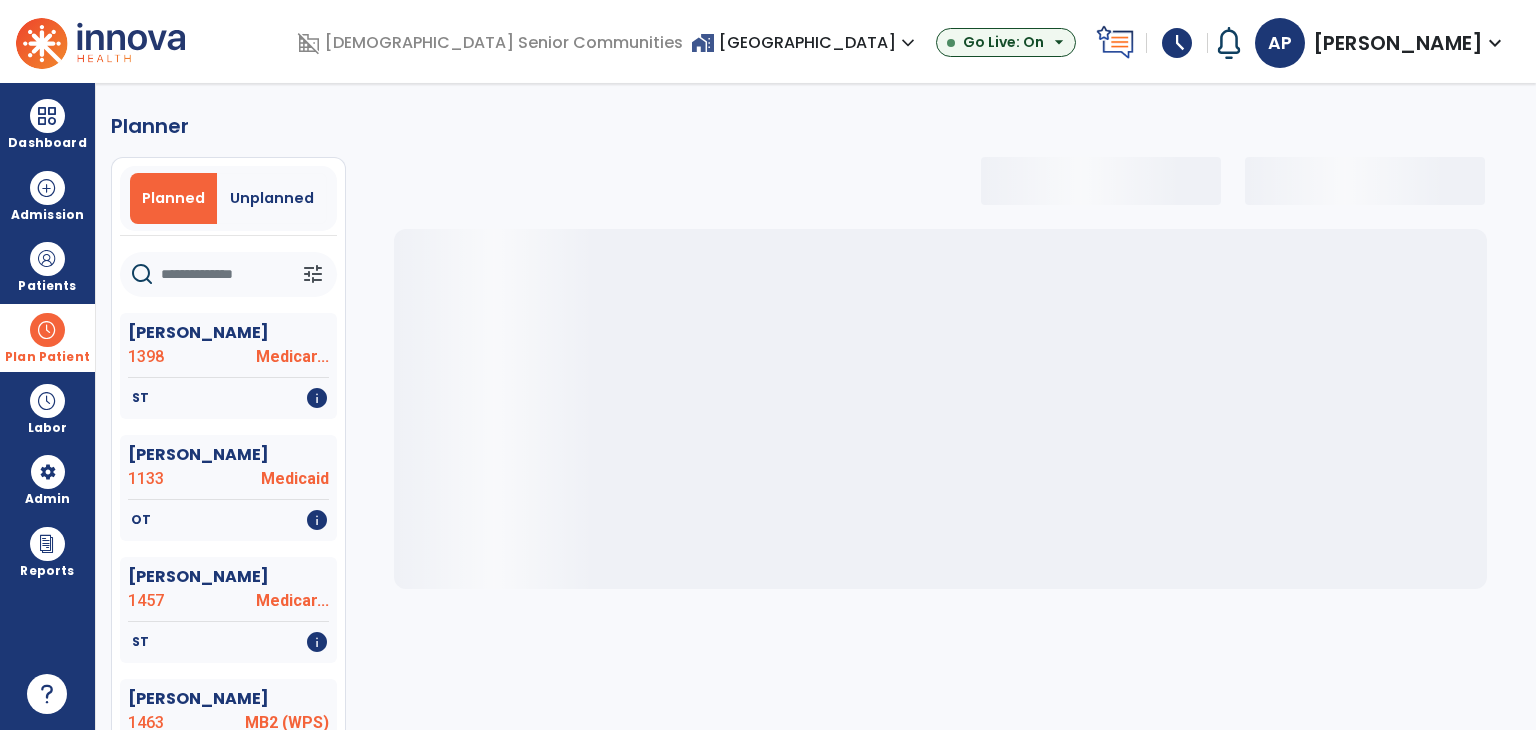 click 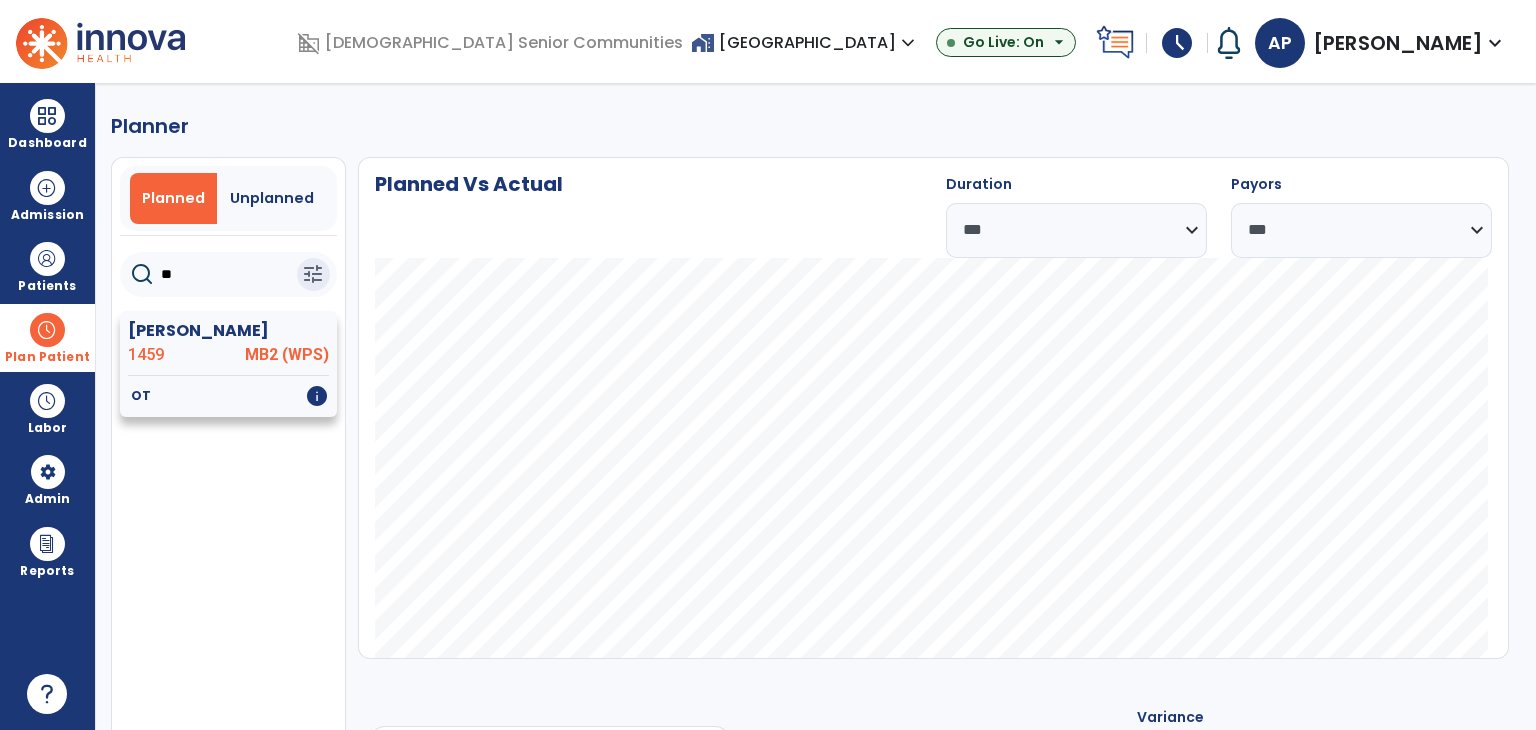 type on "**" 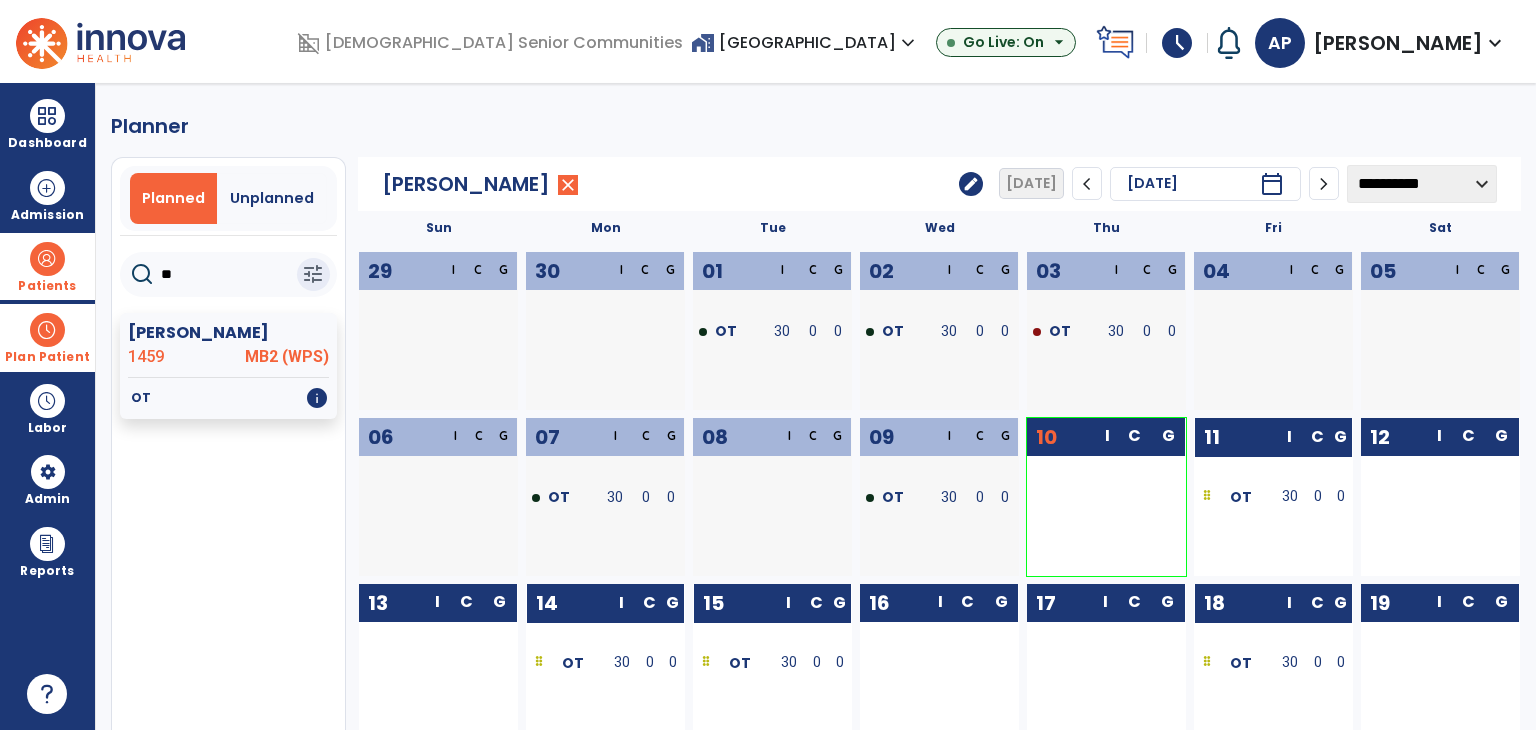drag, startPoint x: 80, startPoint y: 272, endPoint x: 124, endPoint y: 277, distance: 44.28318 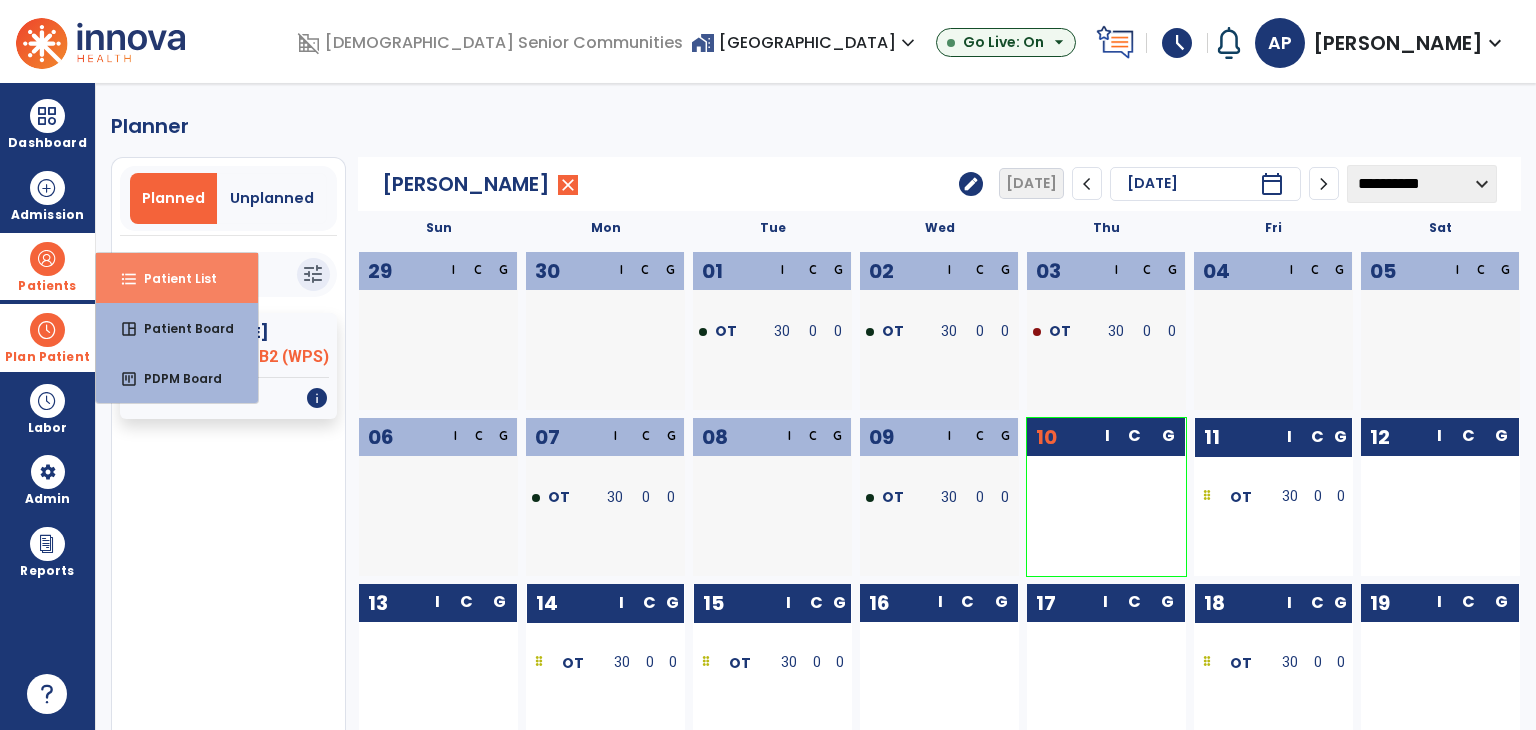 click on "format_list_bulleted" at bounding box center [129, 279] 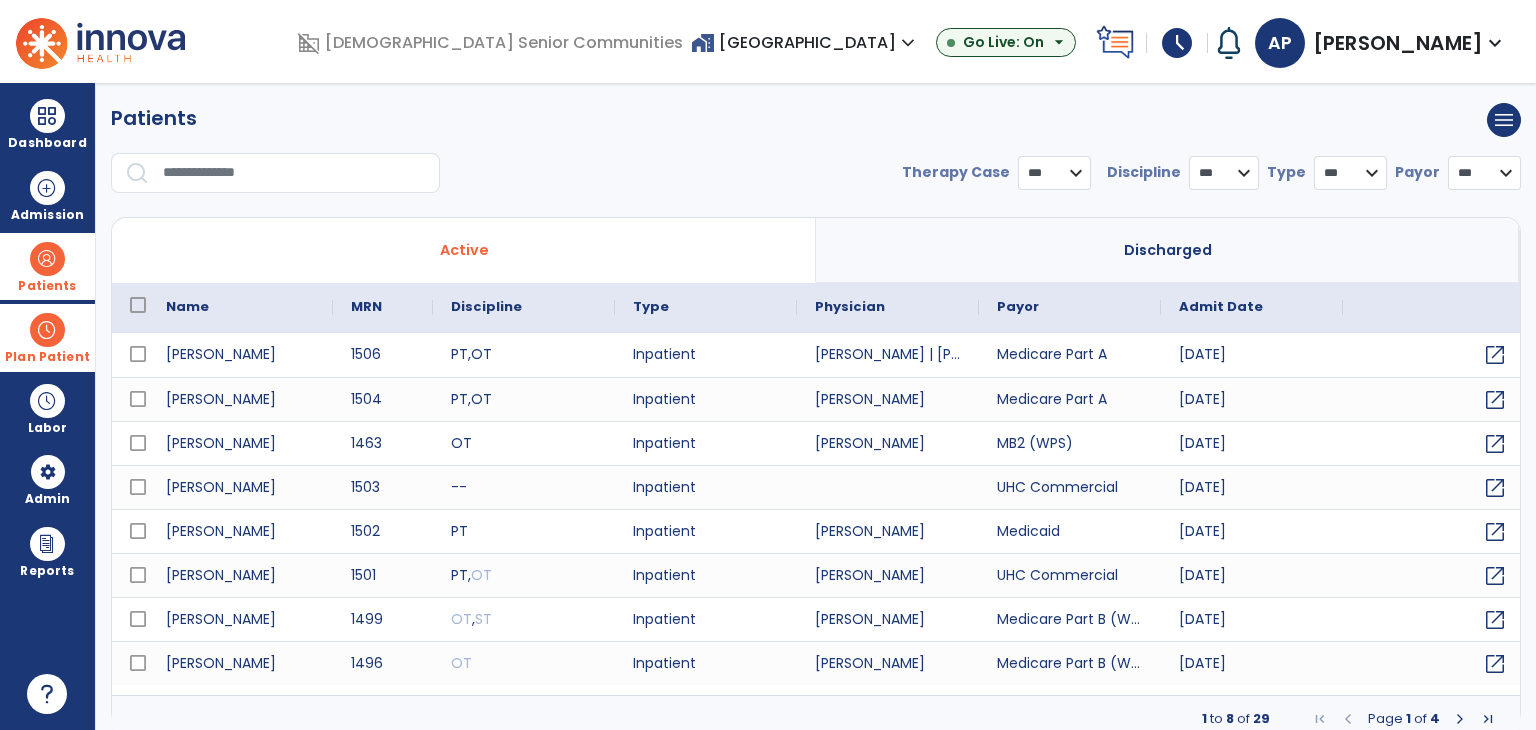 select on "***" 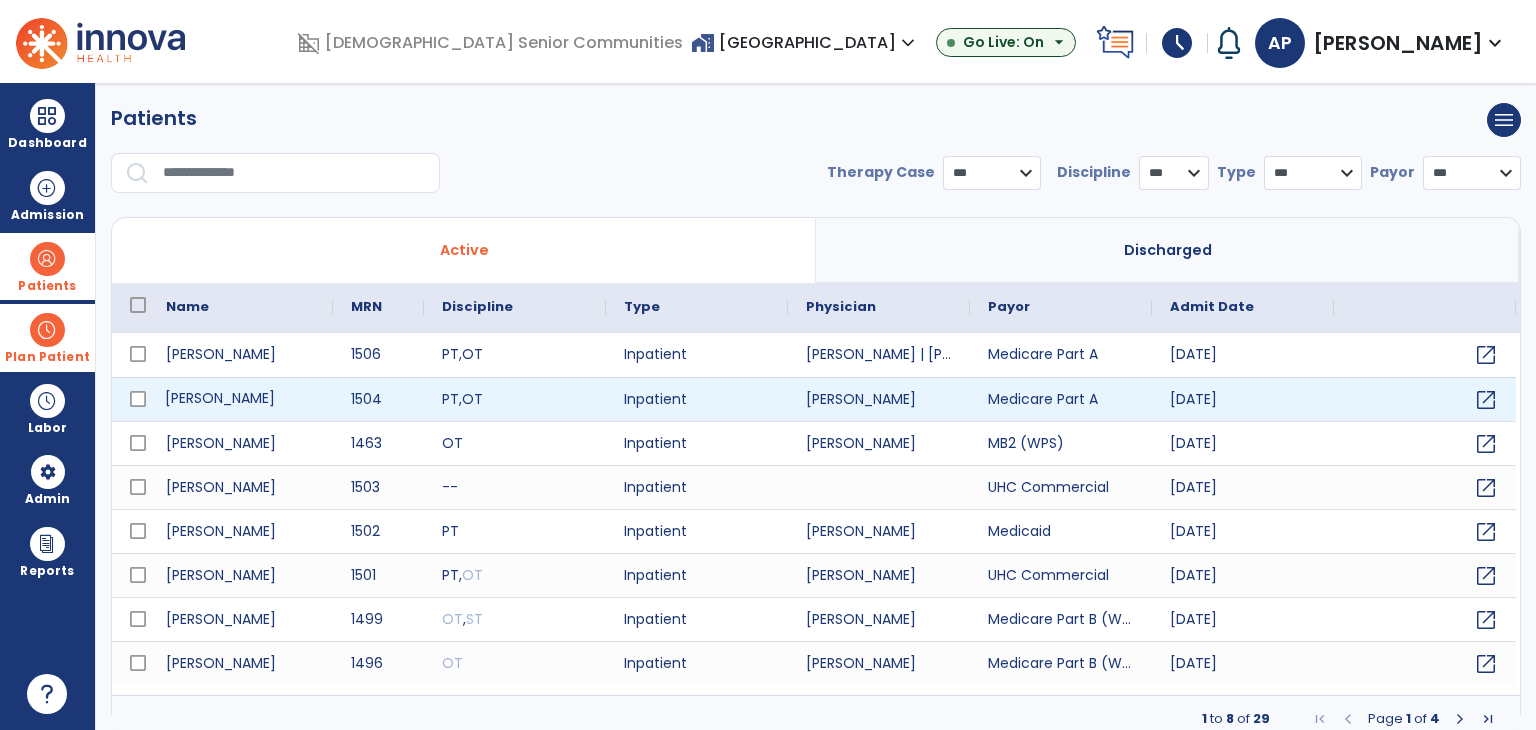 click on "[PERSON_NAME]" at bounding box center [240, 399] 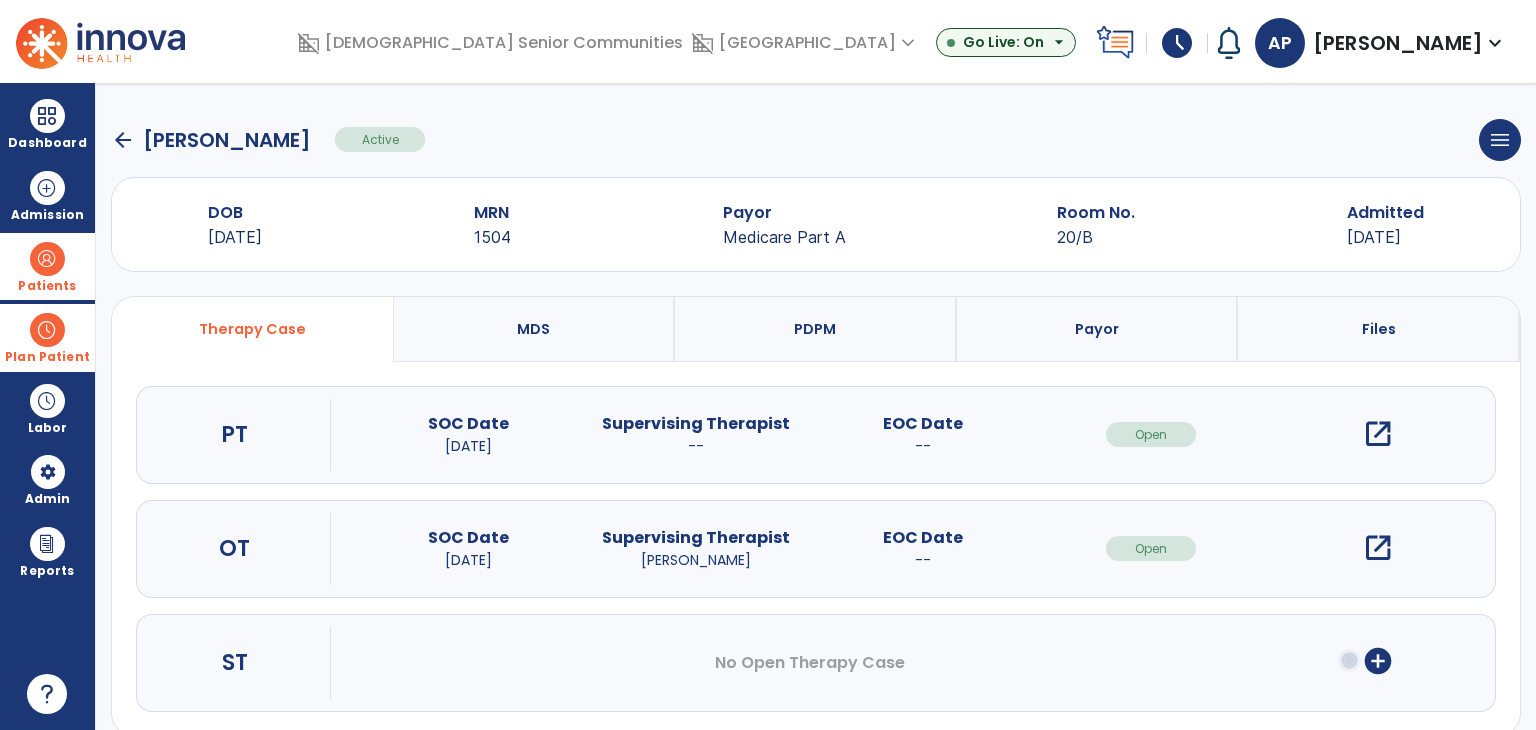 click on "open_in_new" at bounding box center [1378, 434] 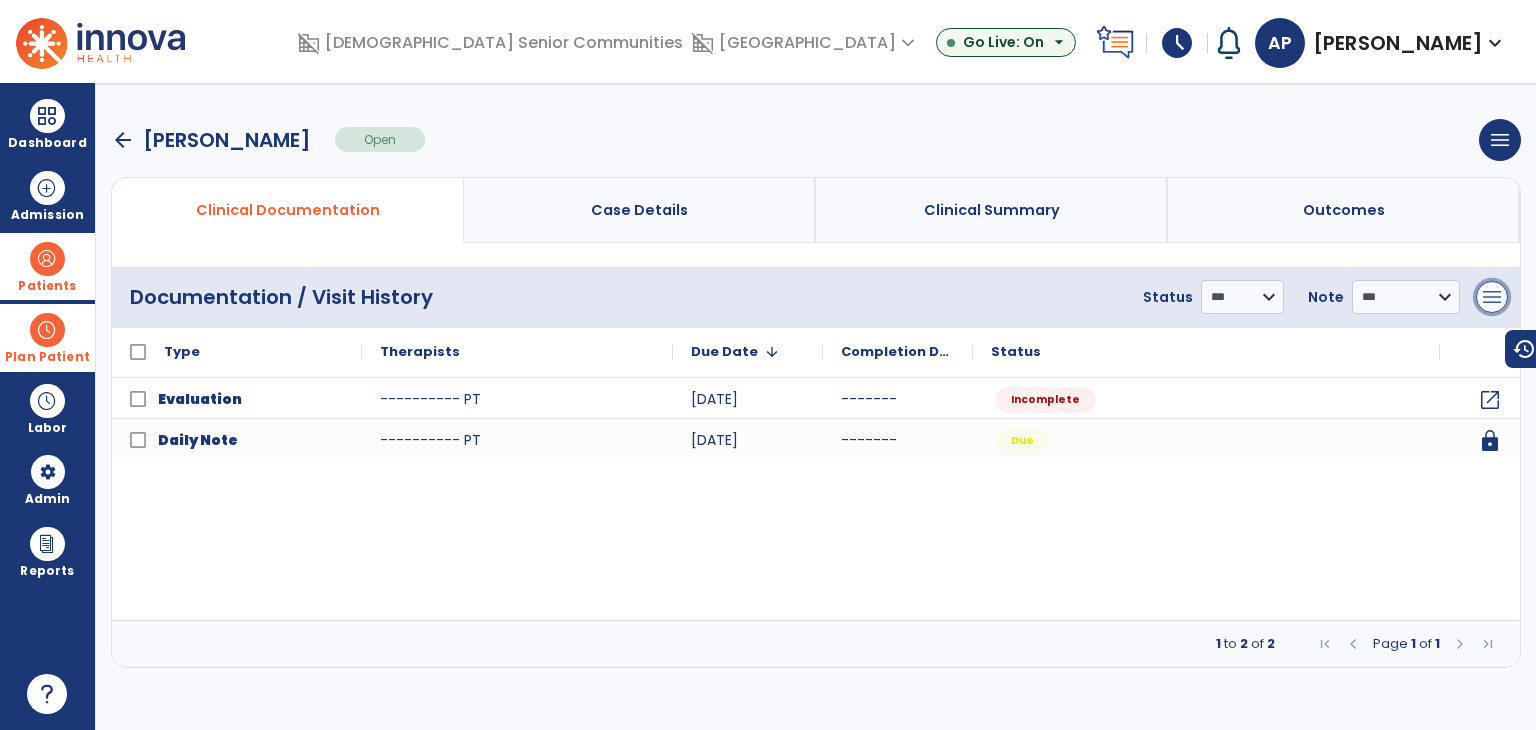 click on "menu" at bounding box center (1492, 297) 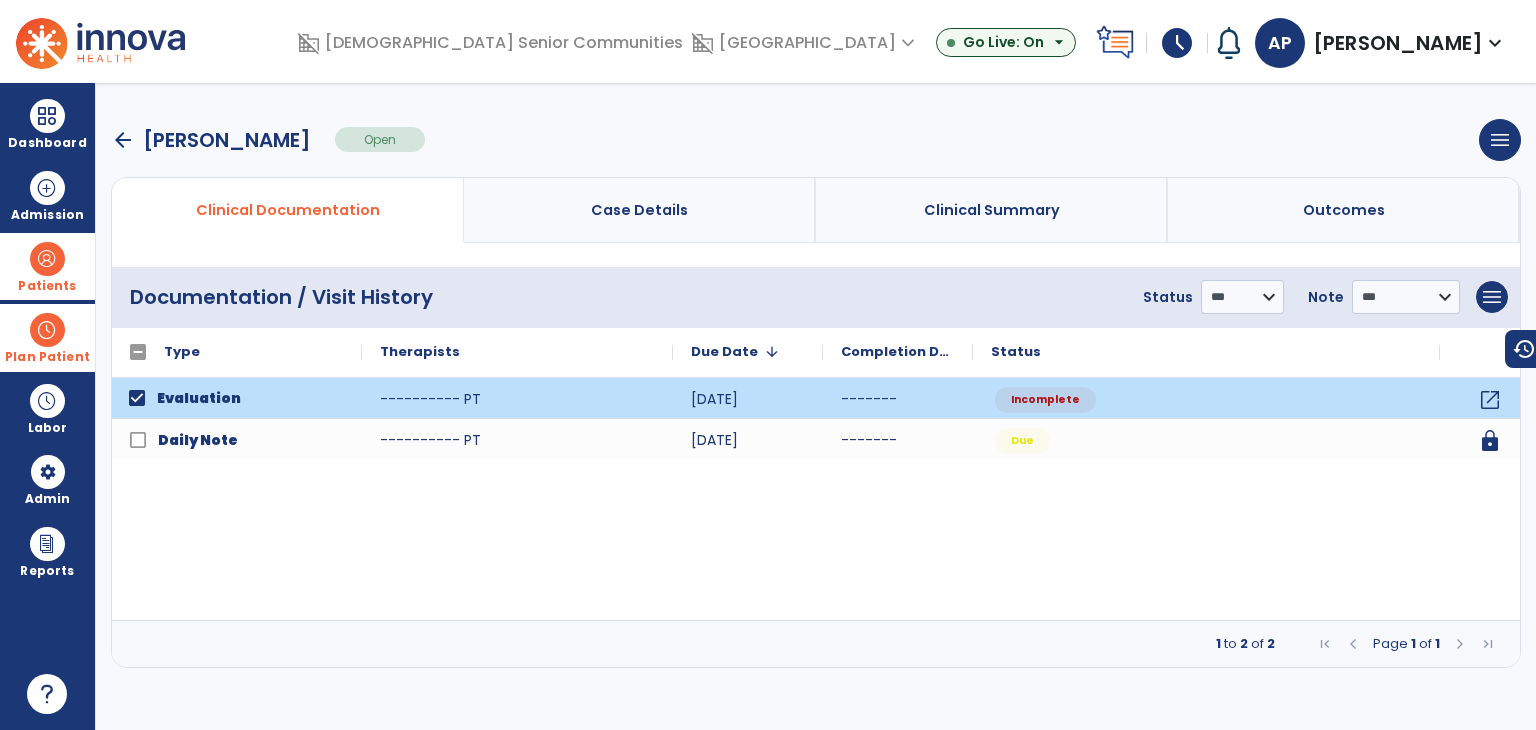 click on "**********" at bounding box center (1321, 297) 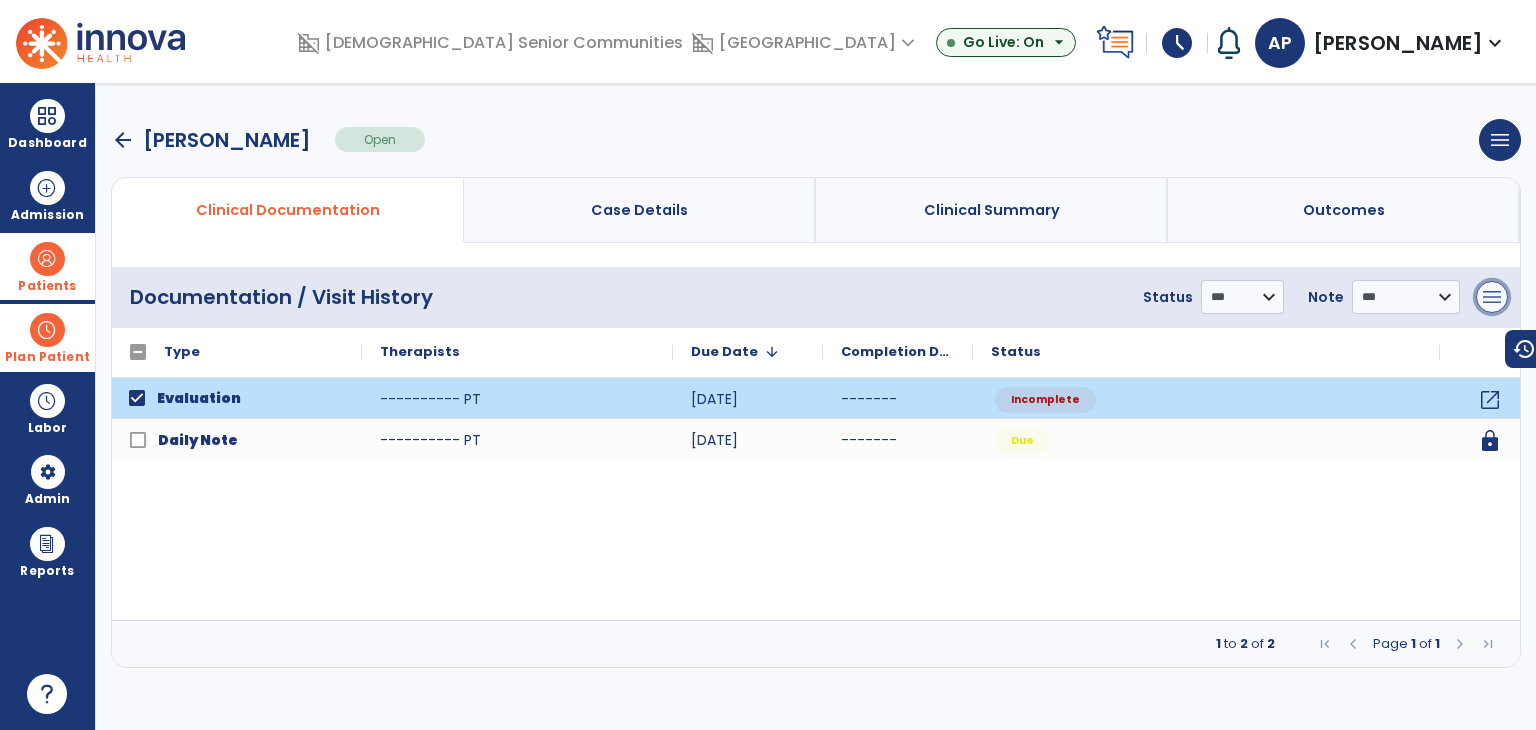 click on "menu" at bounding box center (1492, 297) 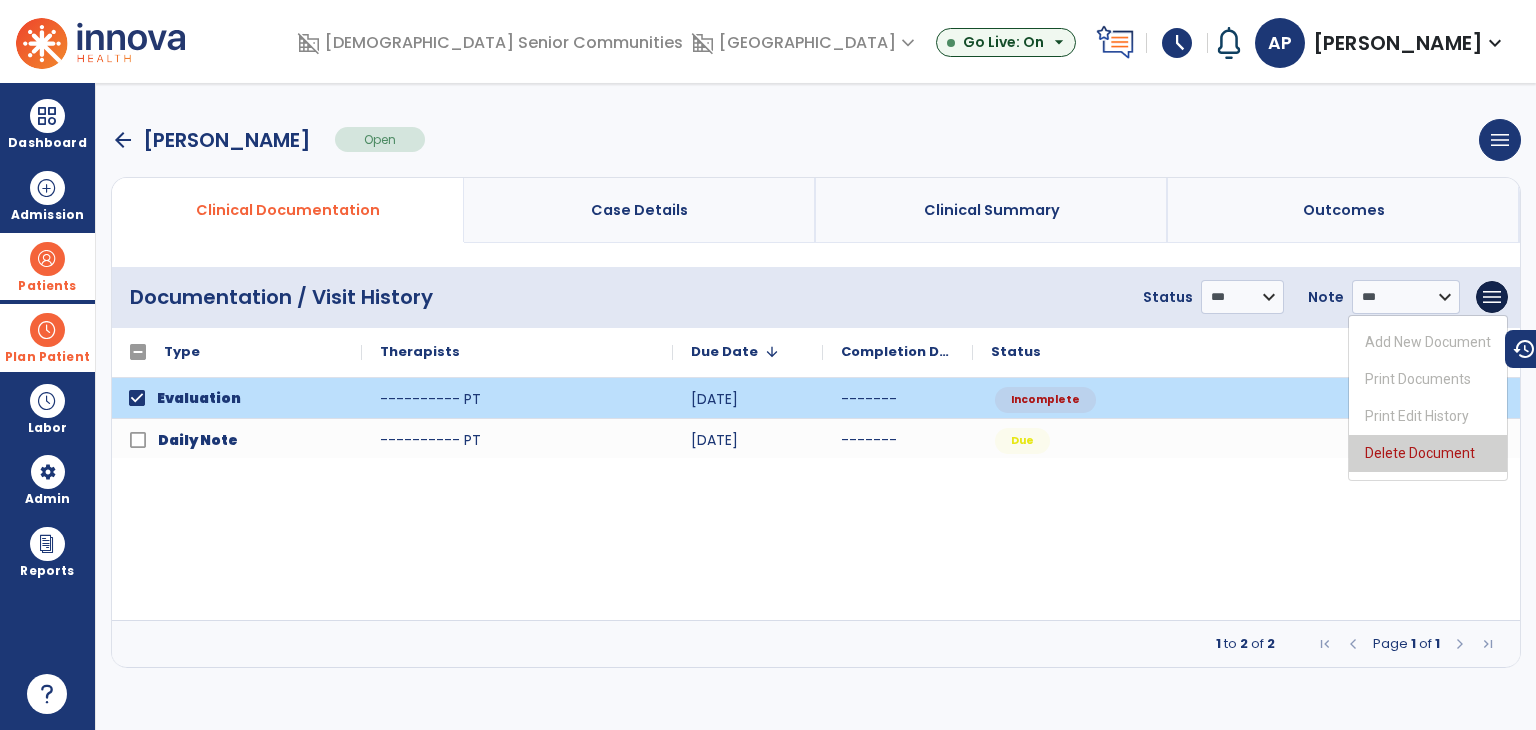 click on "Delete Document" at bounding box center (1428, 453) 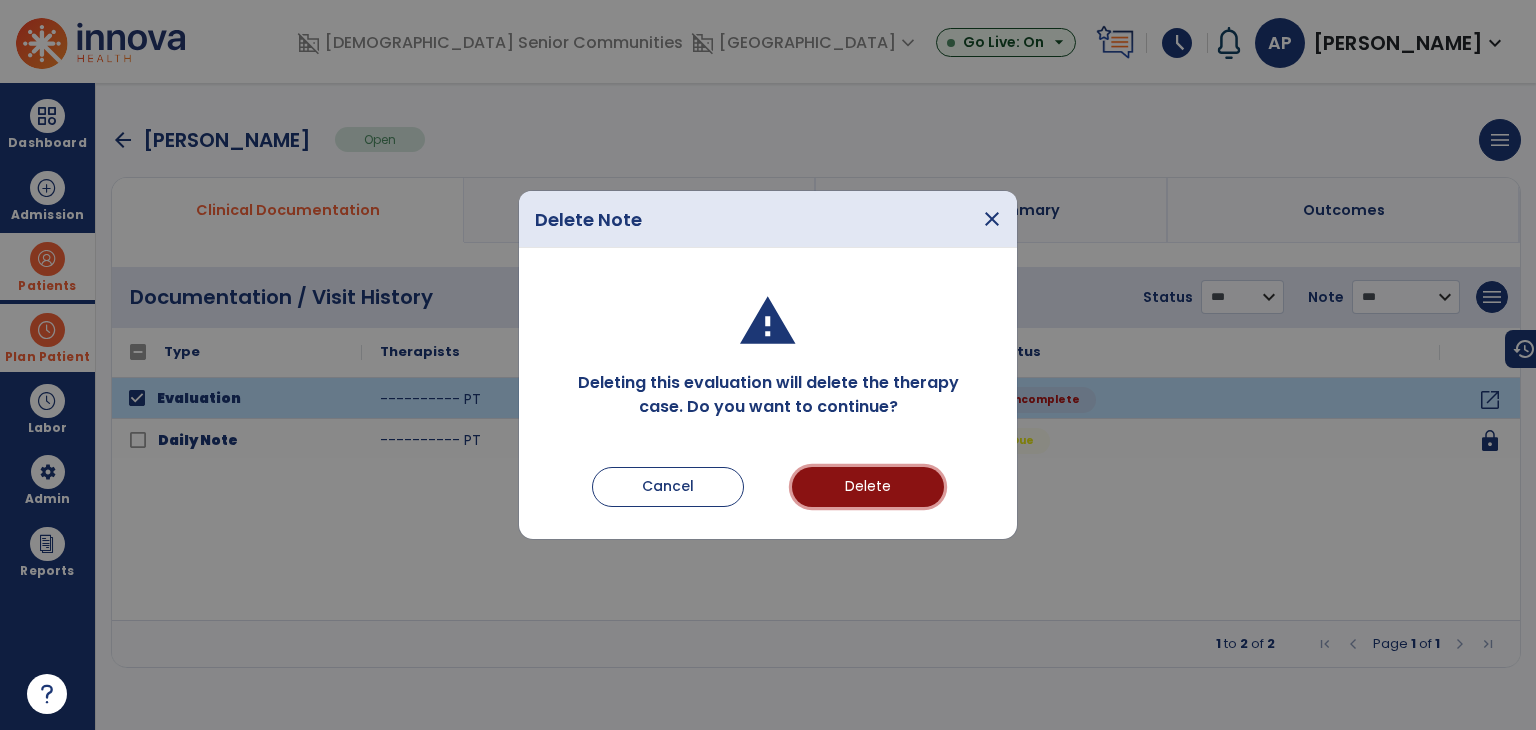 click on "Delete" at bounding box center [868, 487] 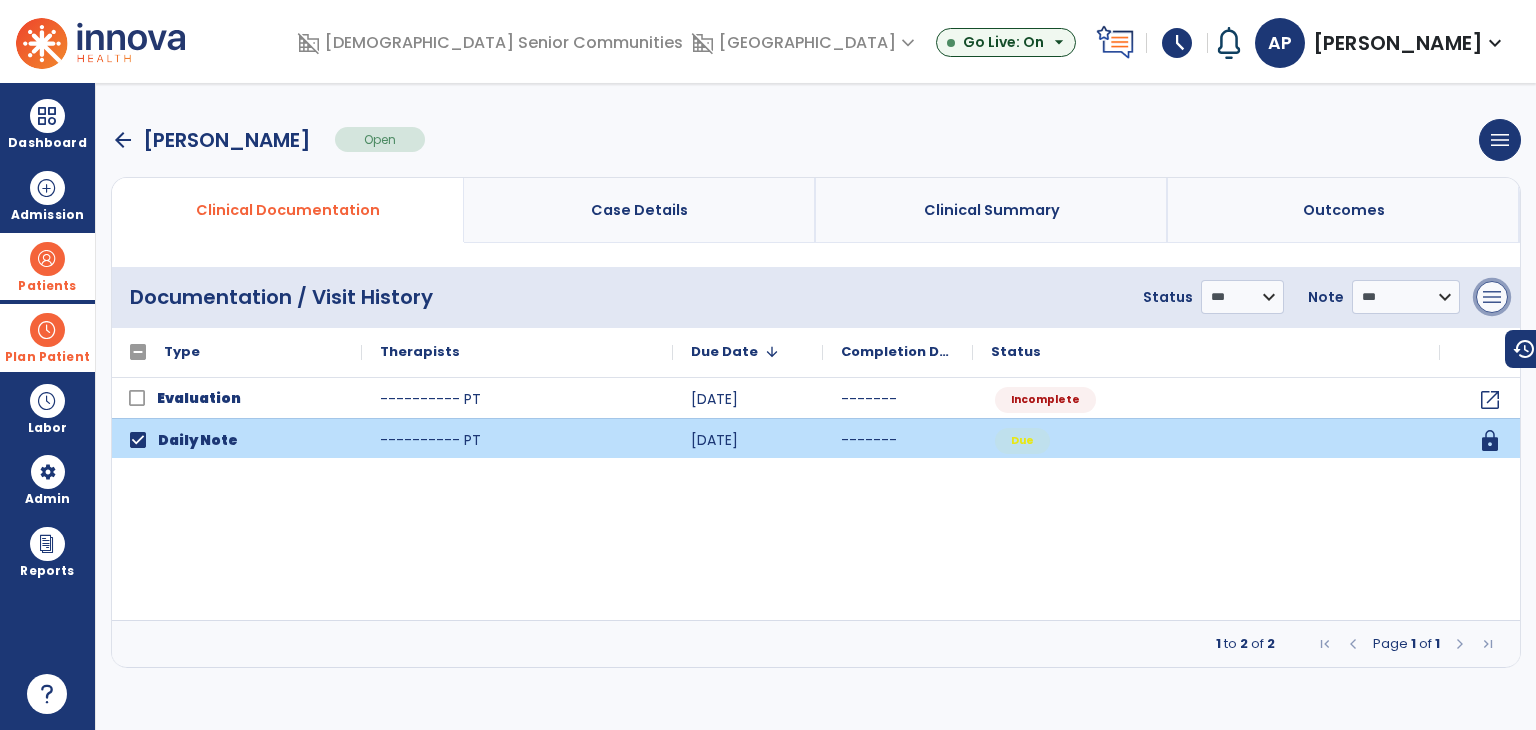 click on "menu" at bounding box center (1492, 297) 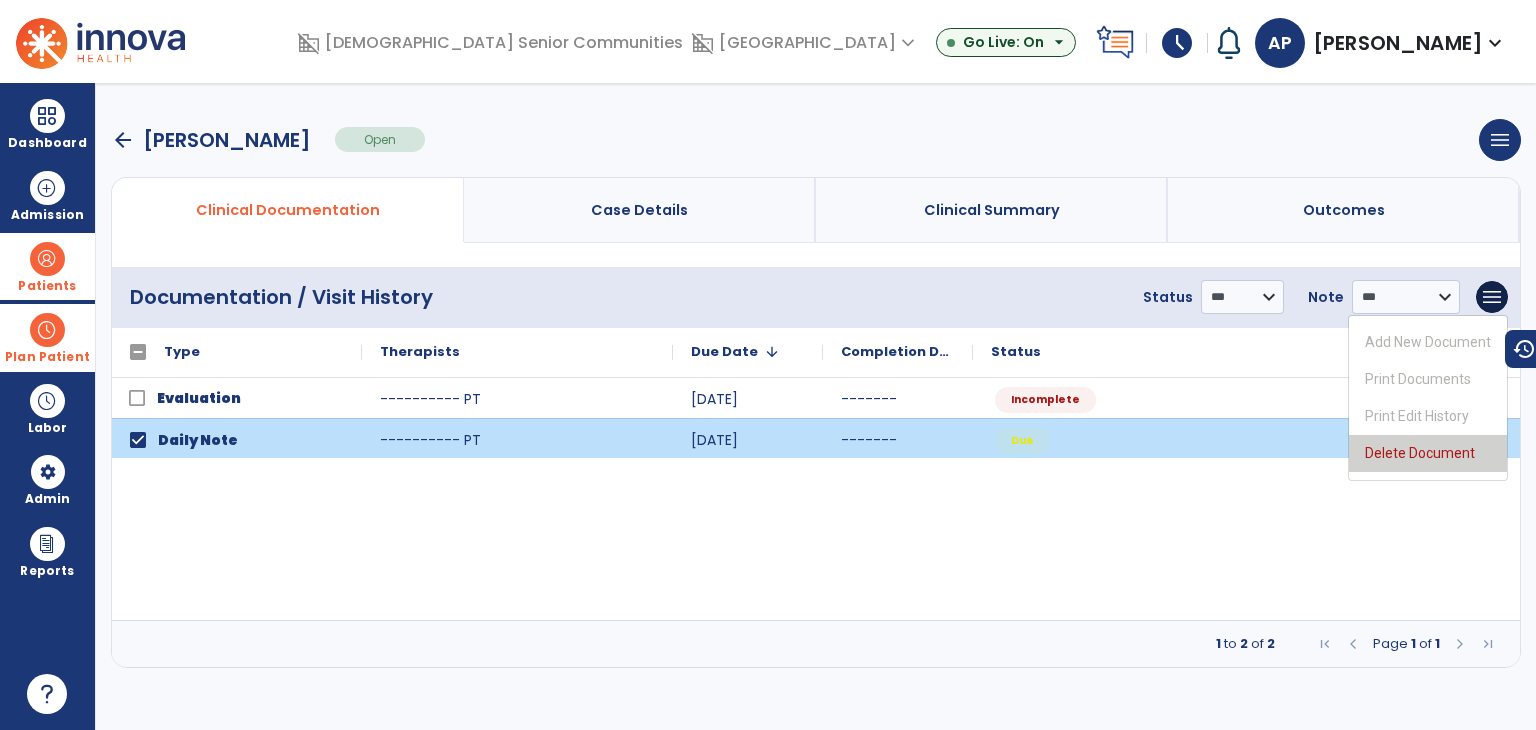 click on "Delete Document" at bounding box center (1428, 453) 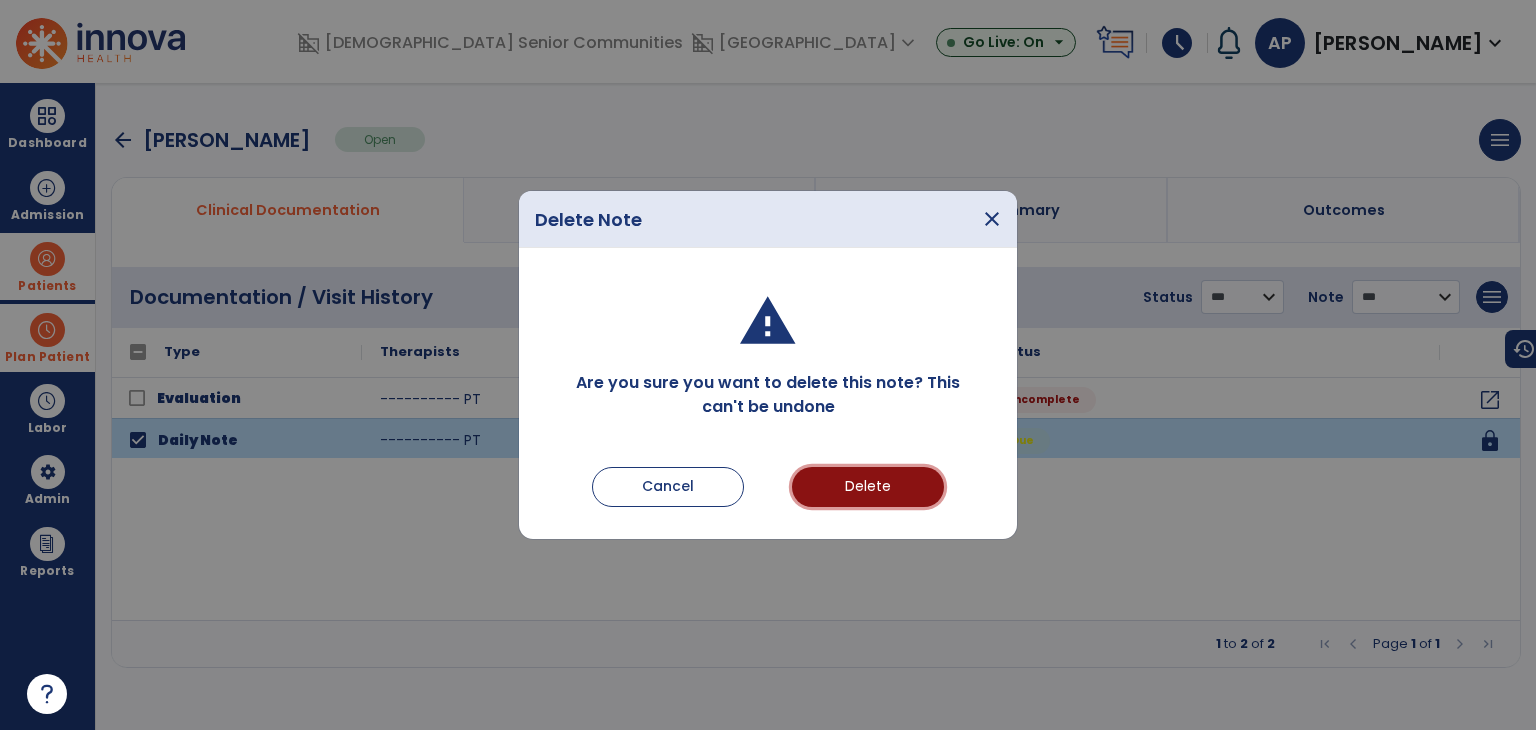 click on "Delete" at bounding box center (868, 487) 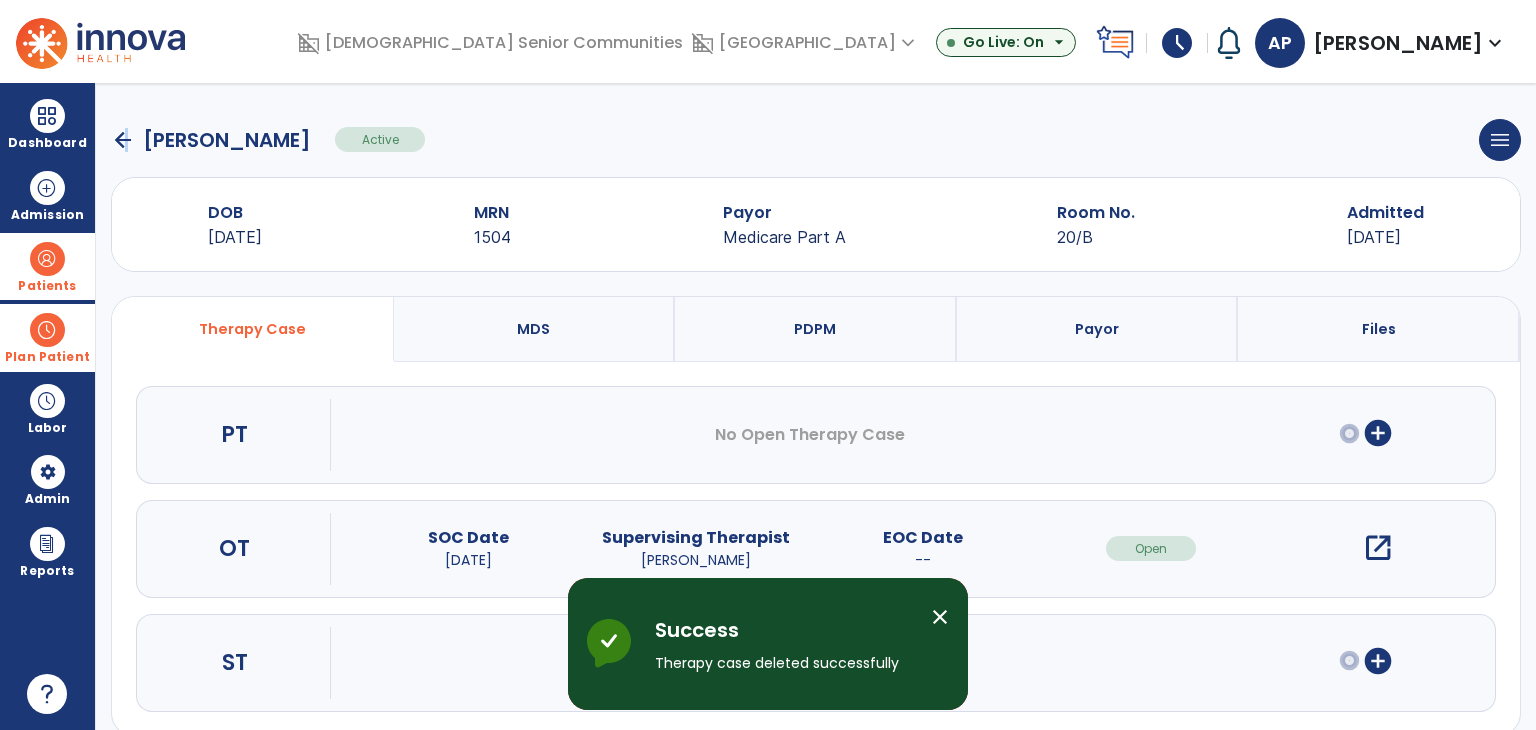 click on "arrow_back" 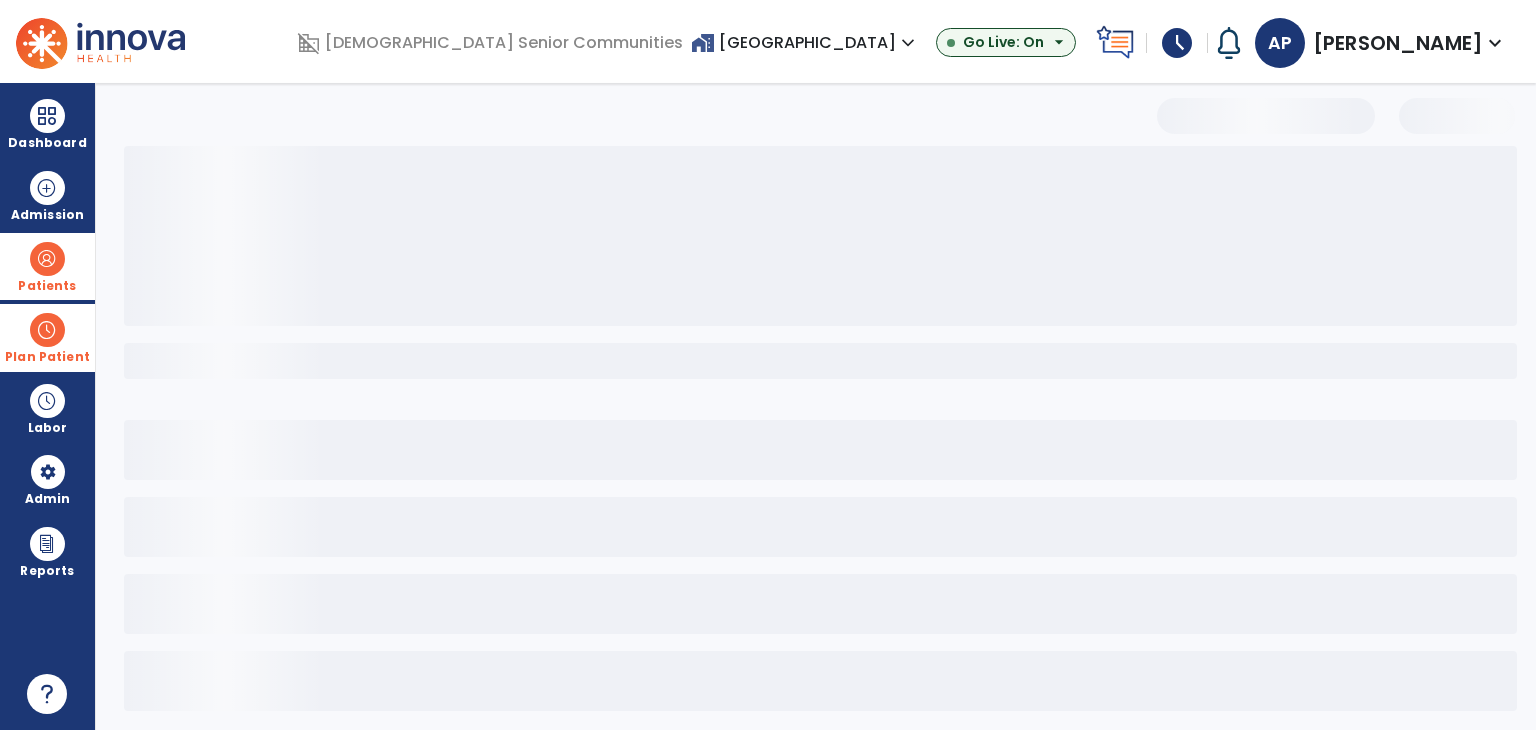 select on "***" 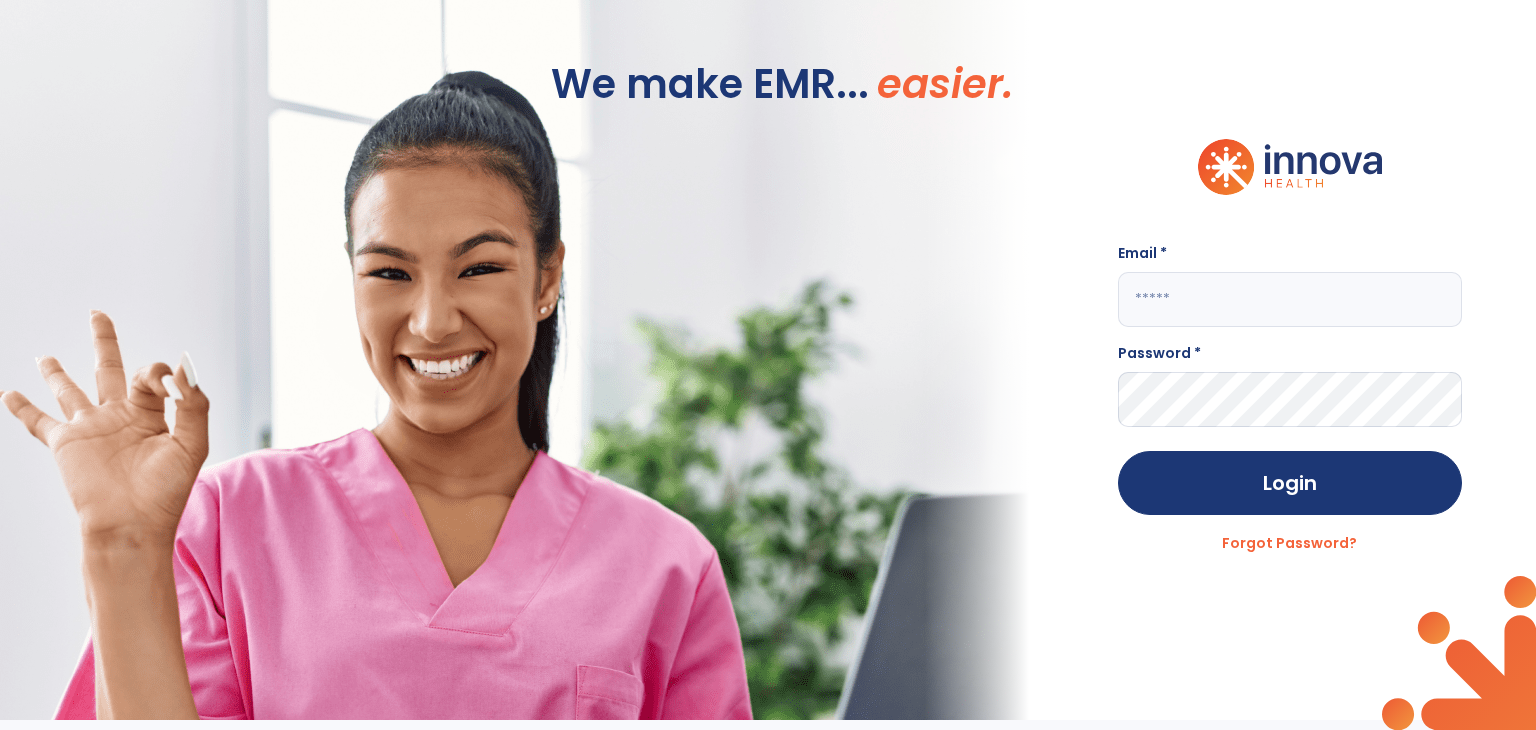 type on "**********" 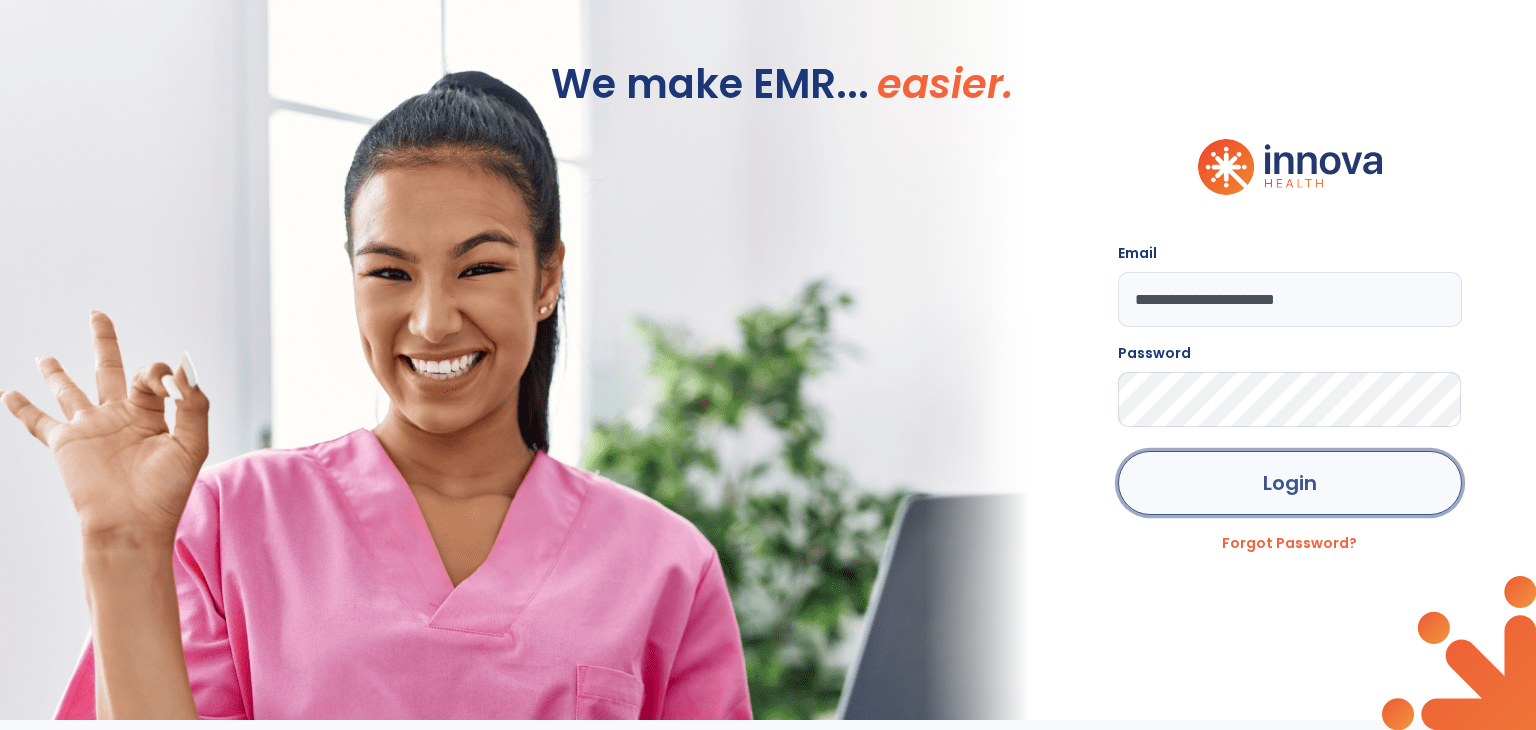 click on "Login" 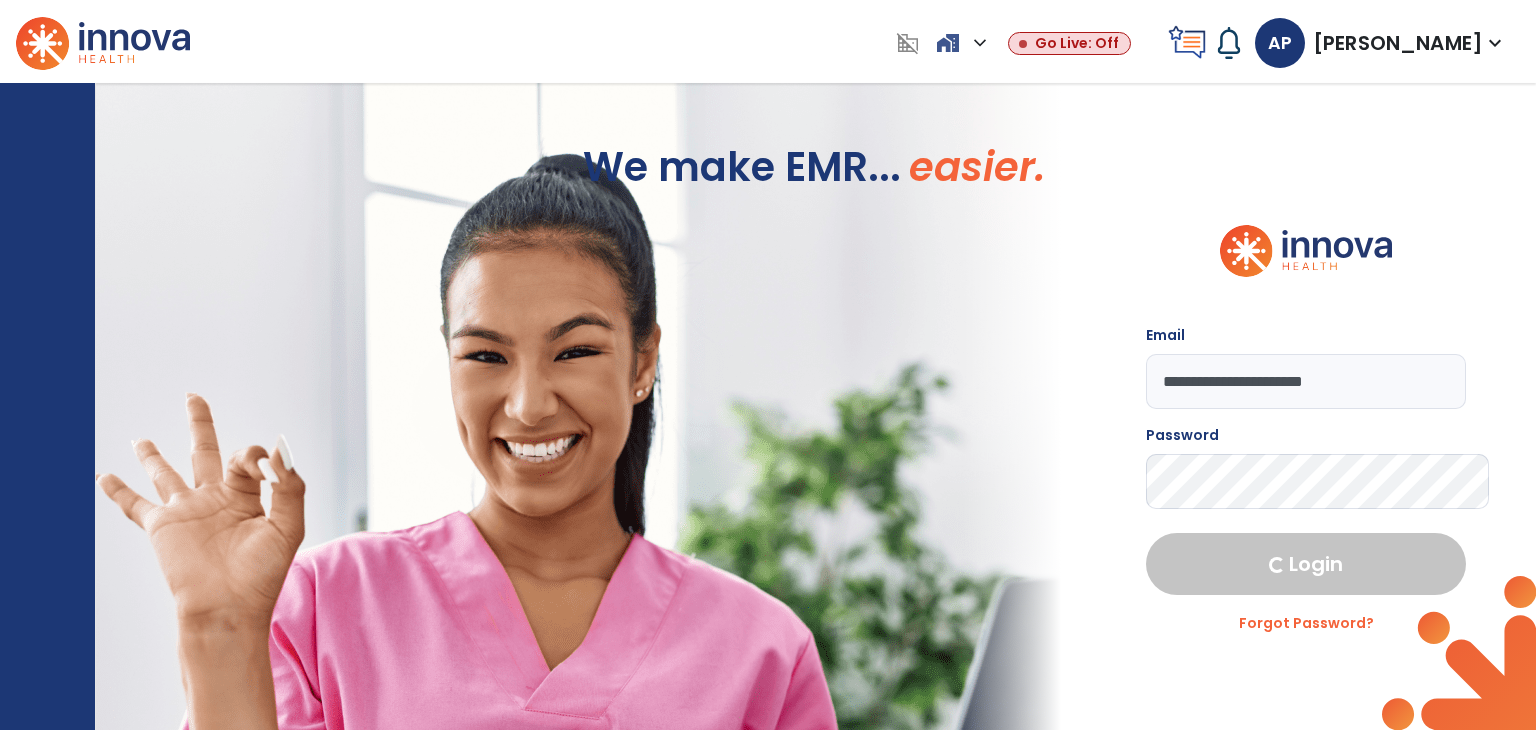 select on "***" 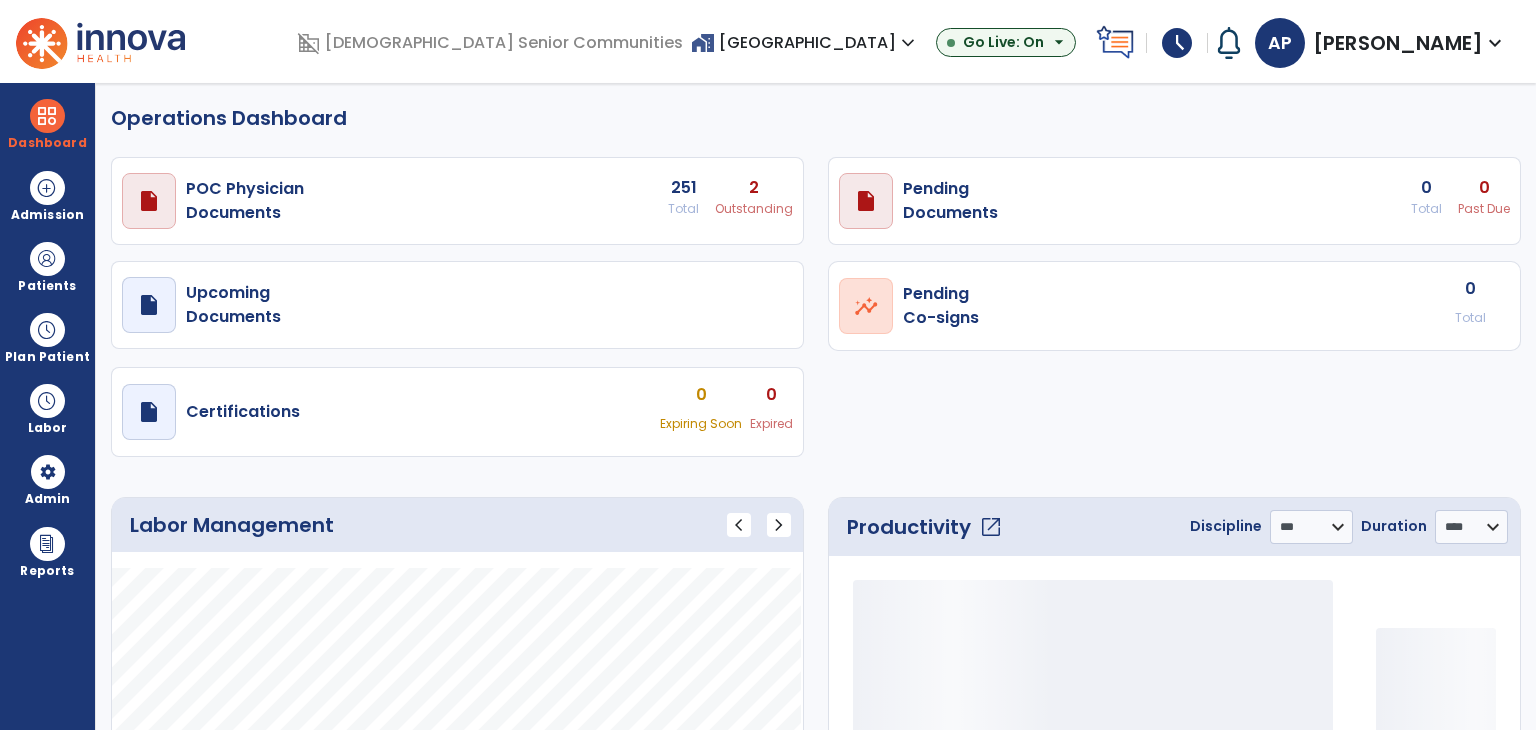 select on "***" 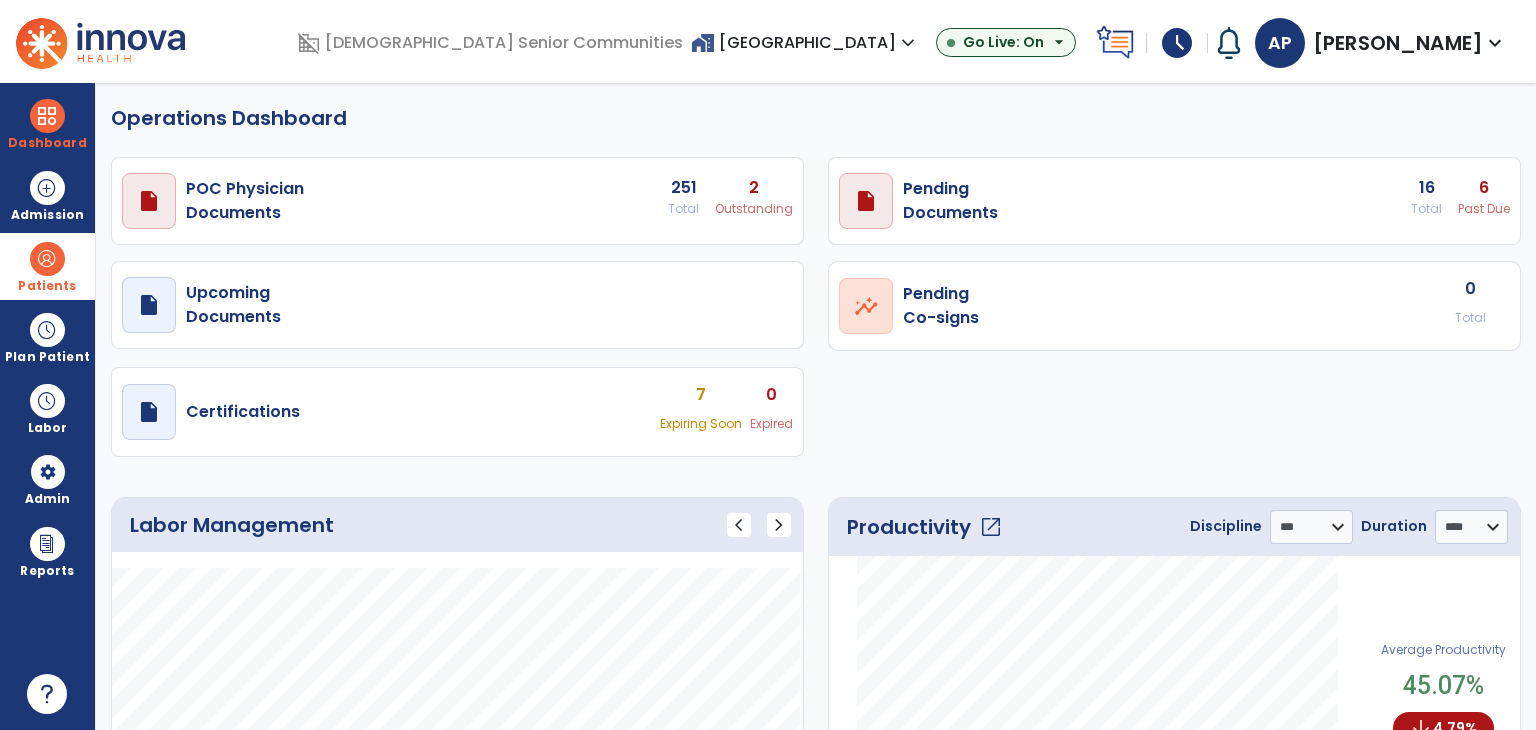 click at bounding box center [47, 259] 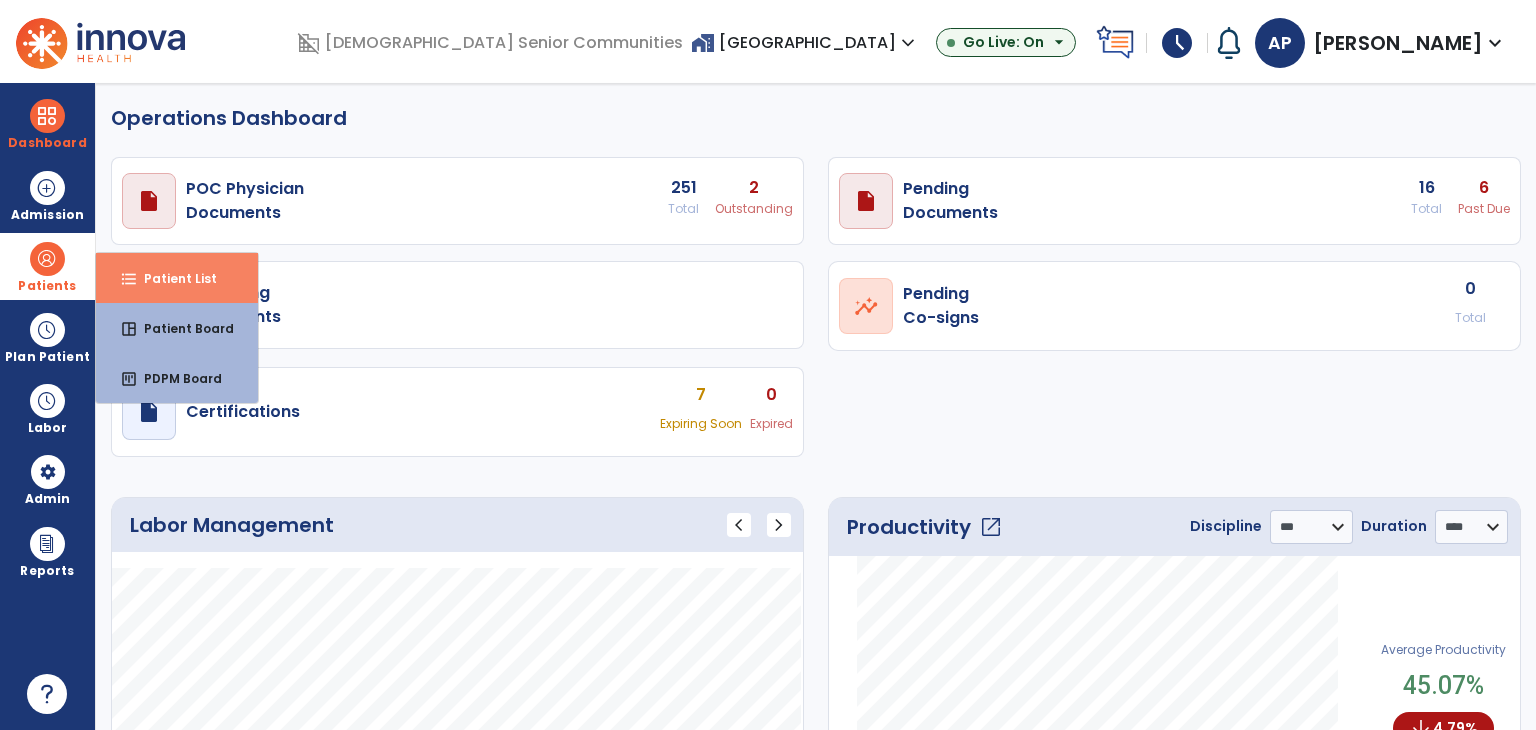 click on "format_list_bulleted" at bounding box center (129, 279) 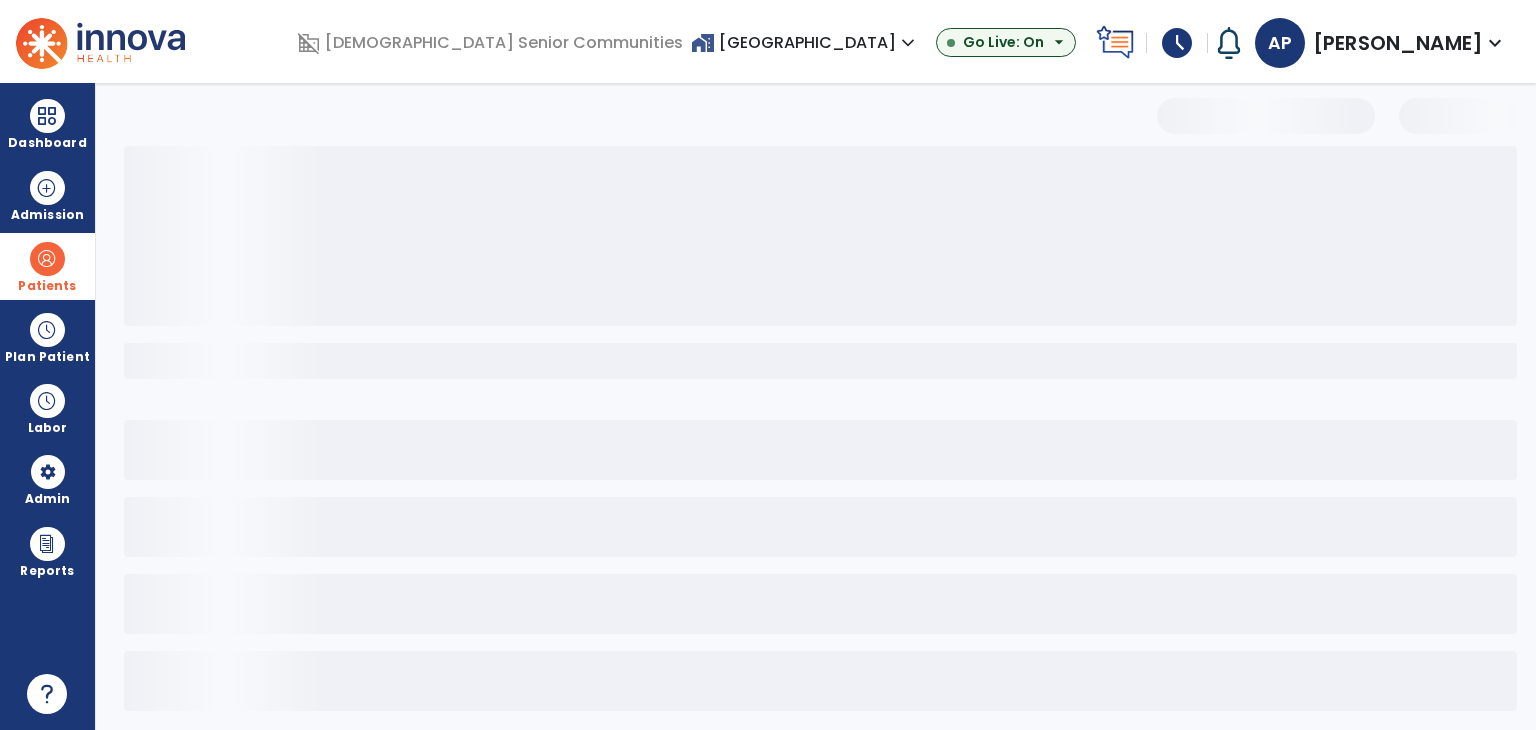 select on "***" 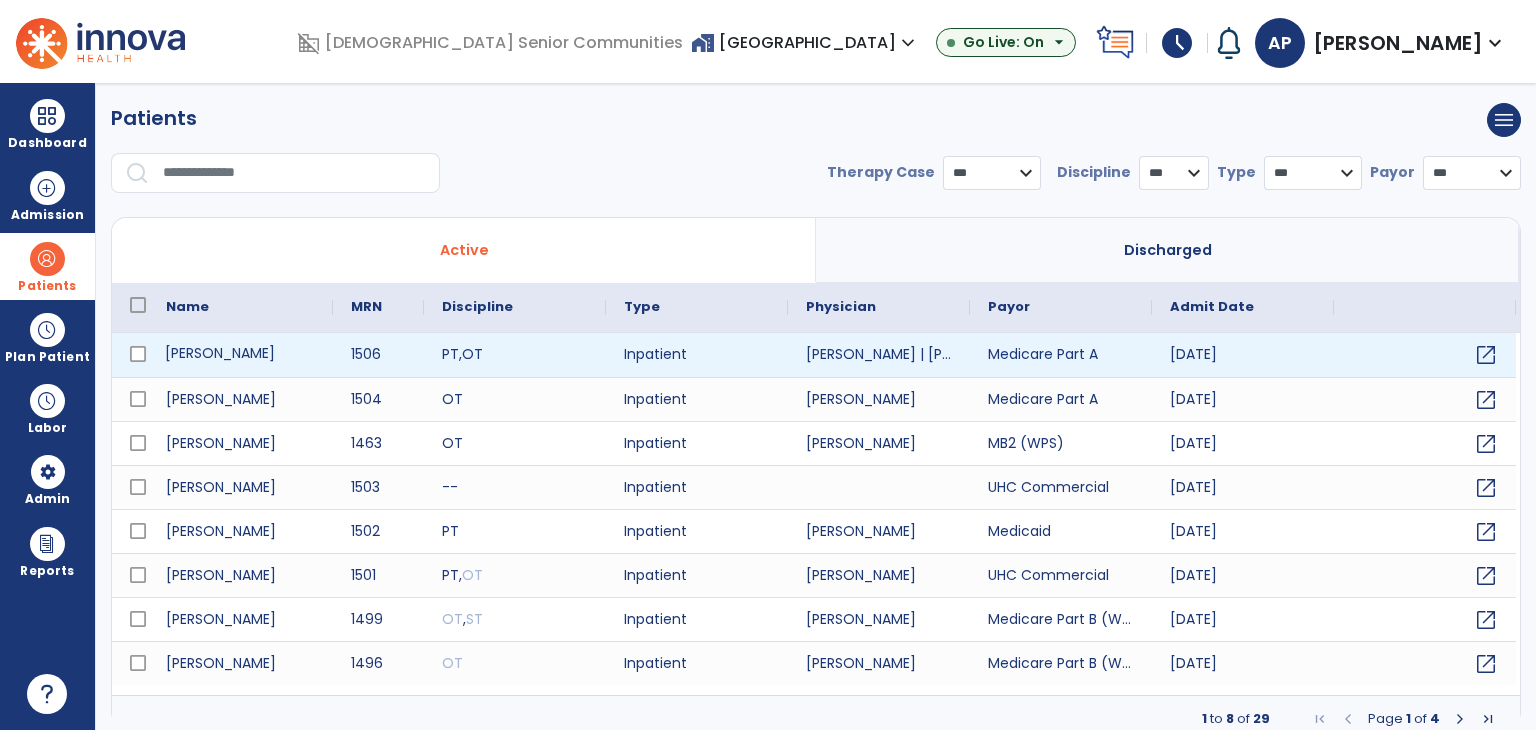 click on "[PERSON_NAME]" at bounding box center [240, 355] 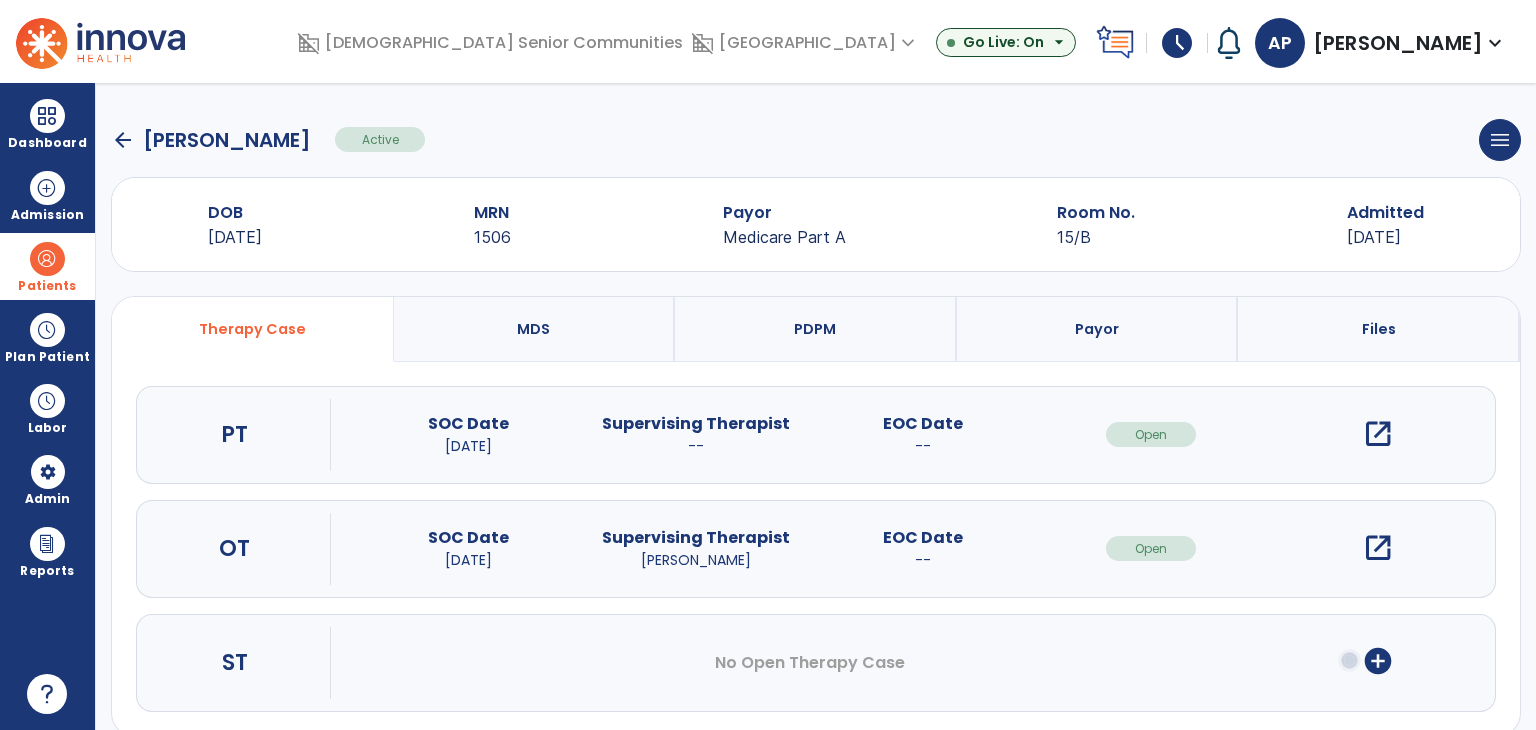 click on "open_in_new" at bounding box center (1378, 548) 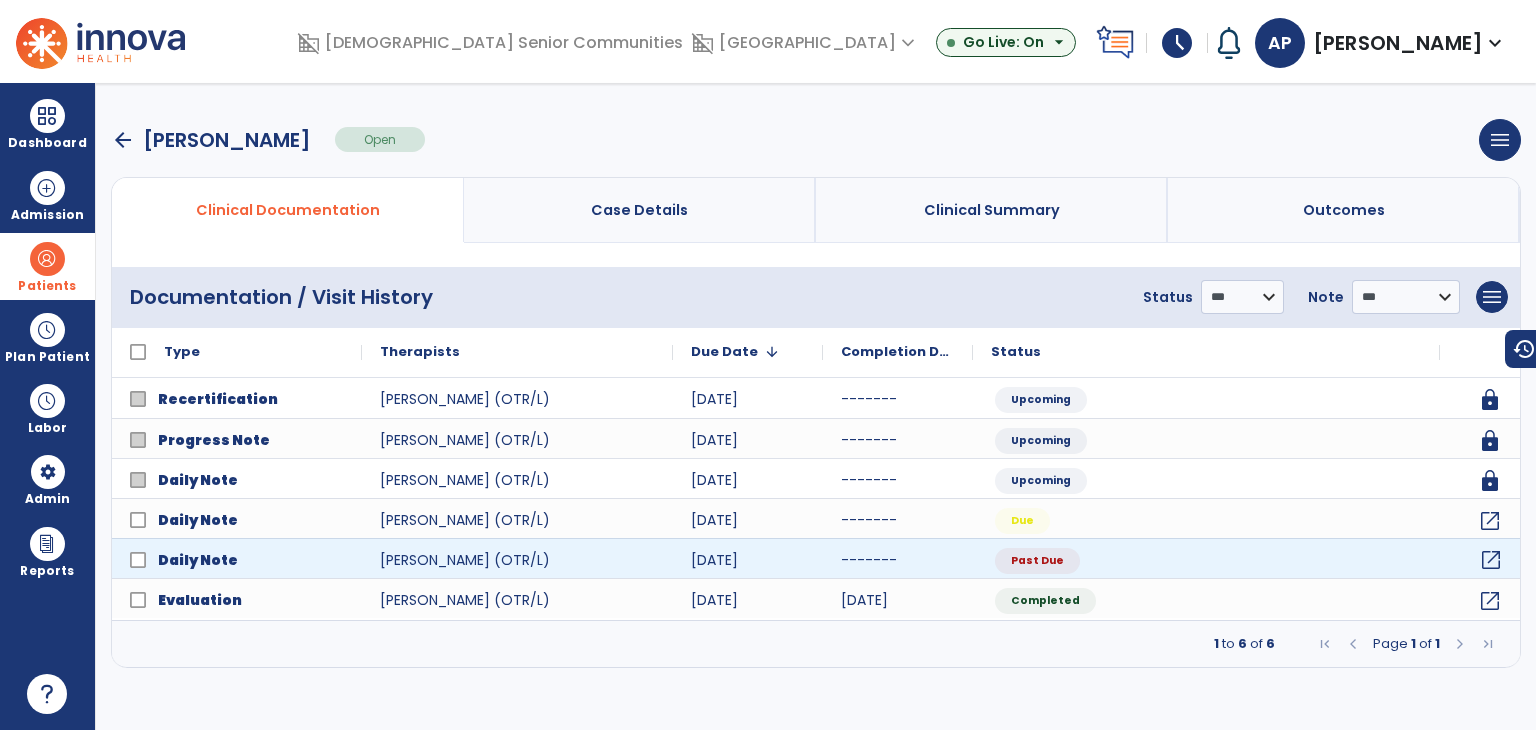 click on "open_in_new" 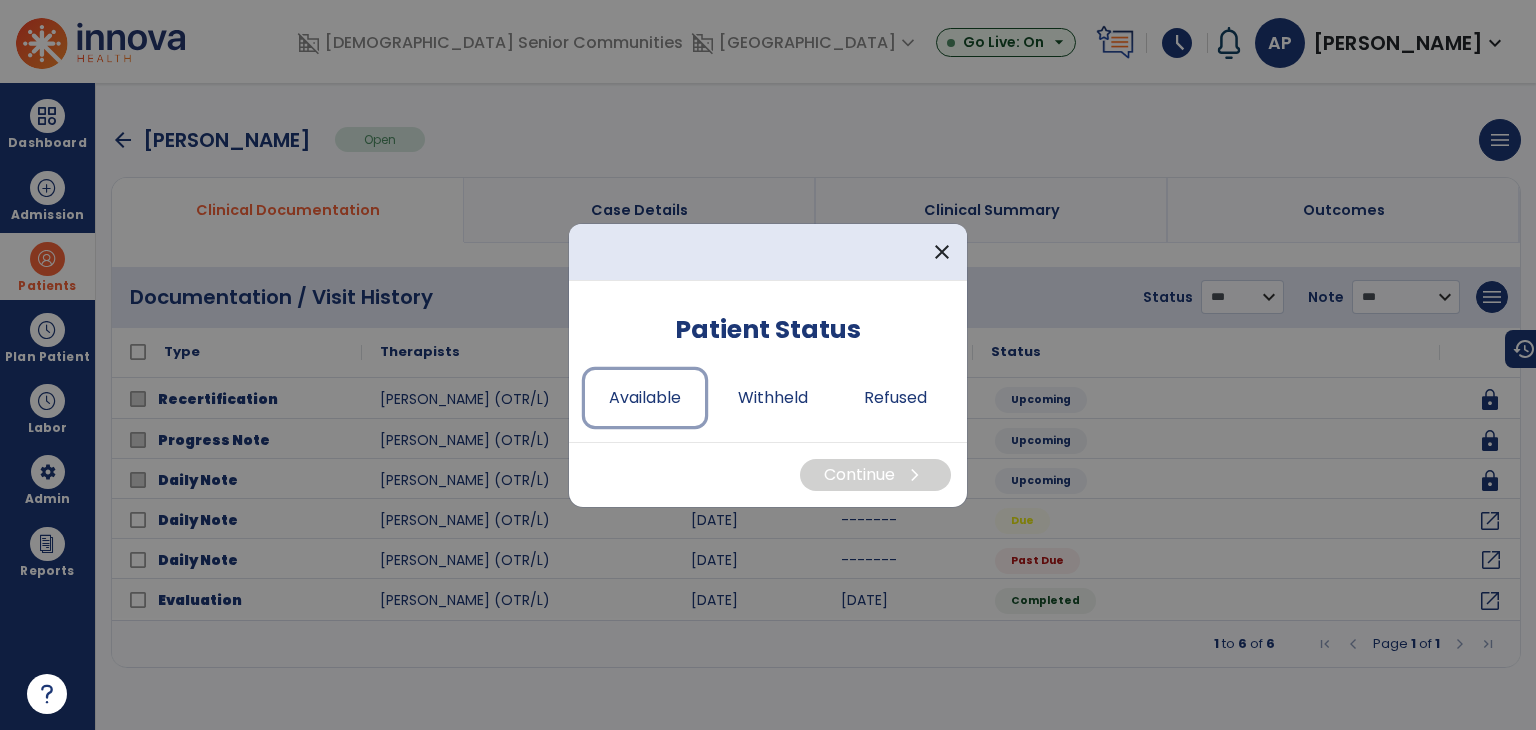 drag, startPoint x: 674, startPoint y: 400, endPoint x: 788, endPoint y: 456, distance: 127.01181 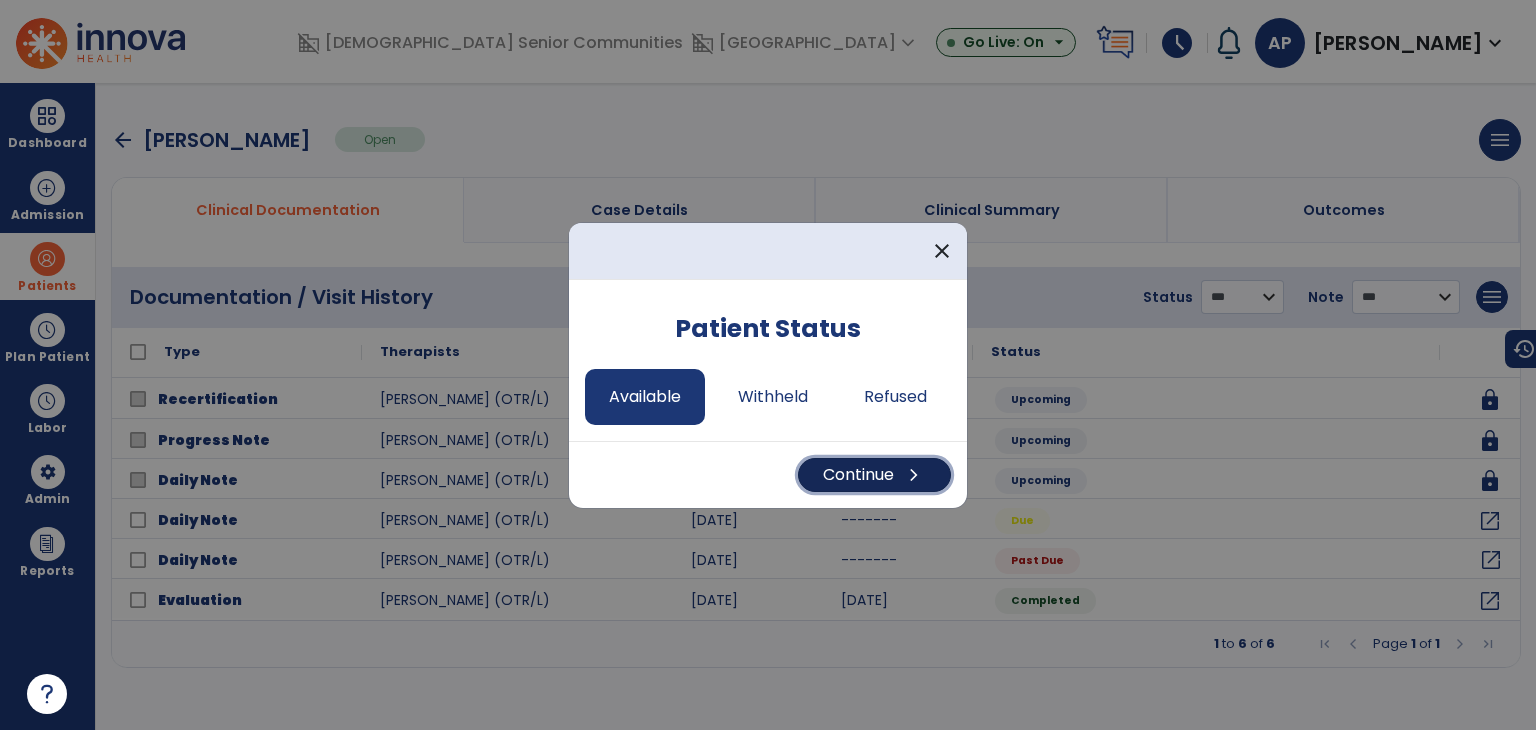 click on "Continue   chevron_right" at bounding box center (874, 475) 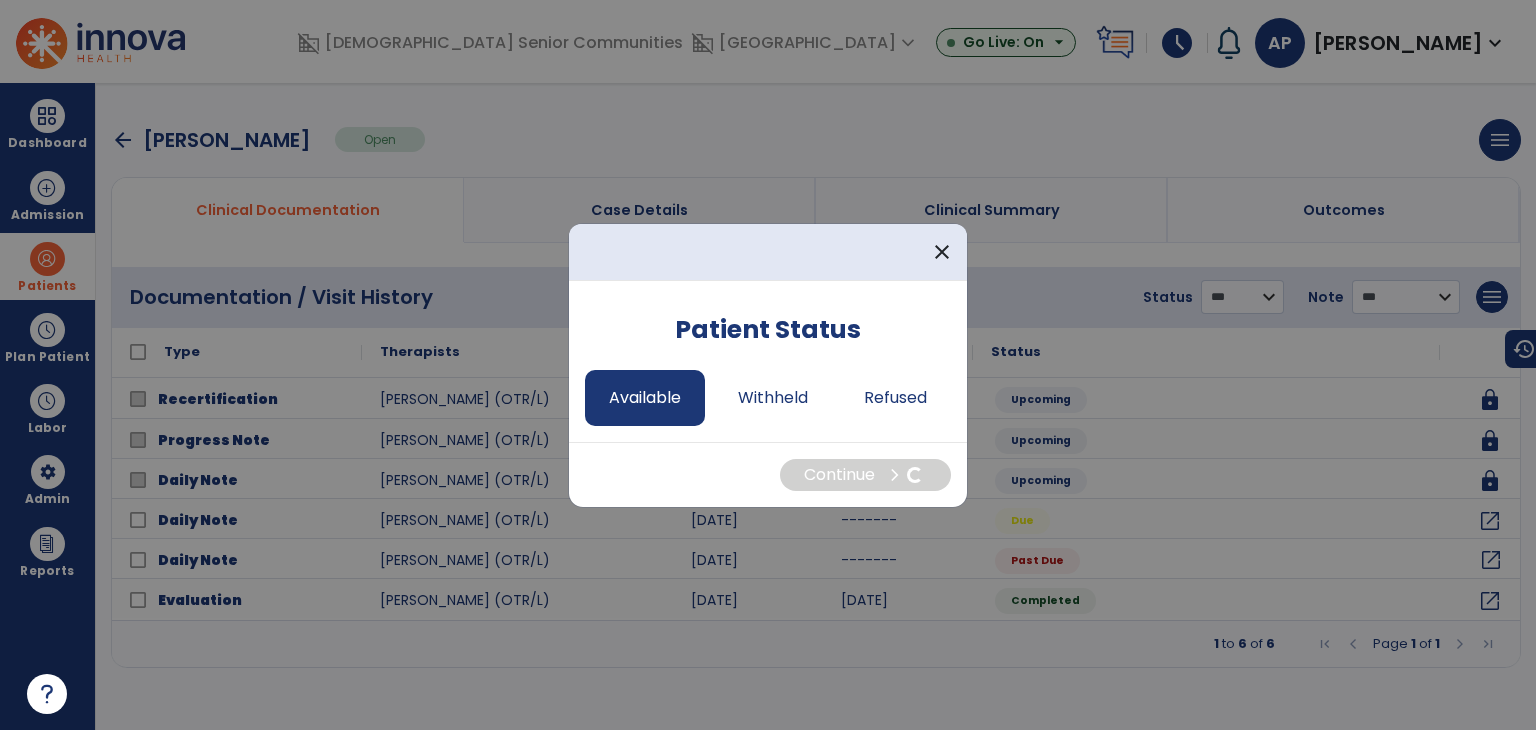 select on "*" 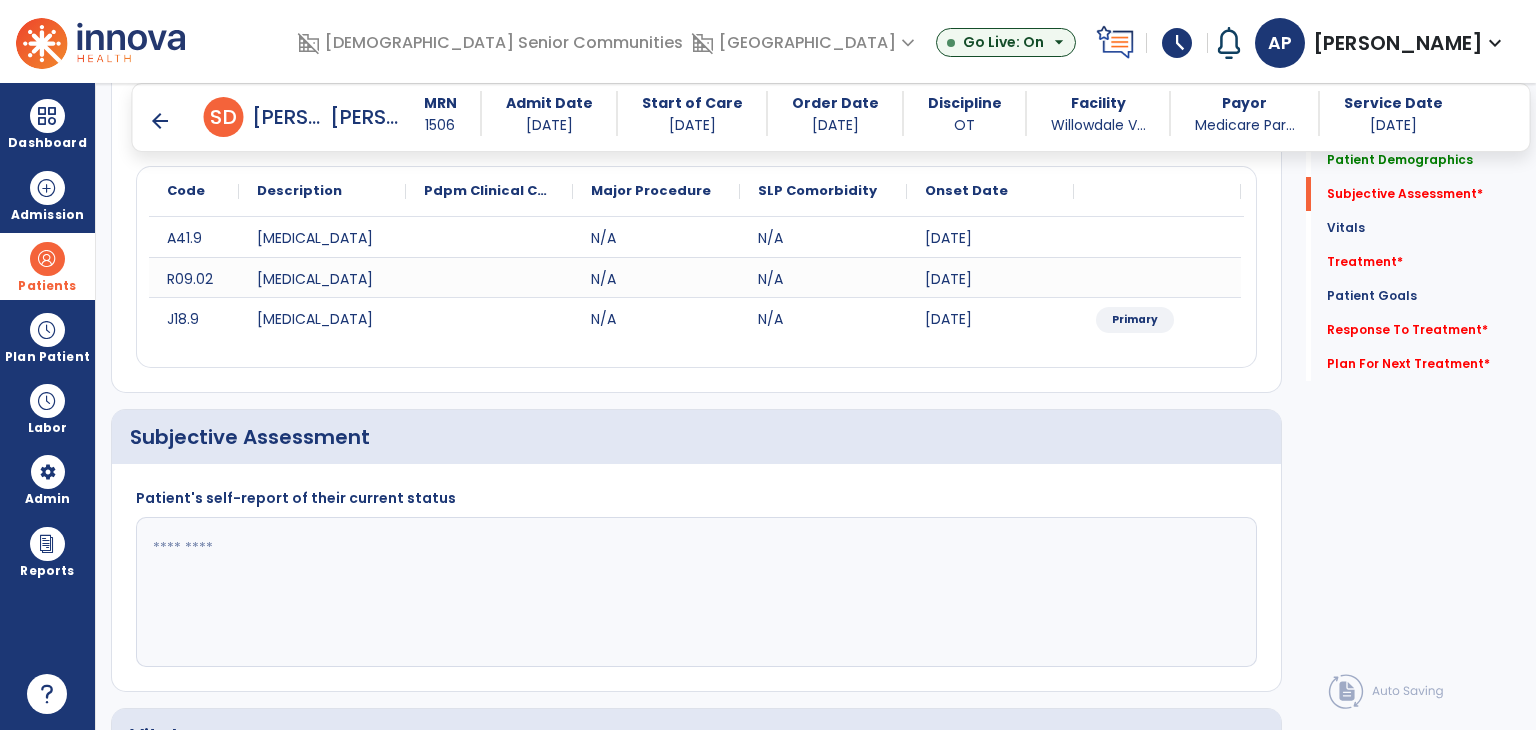 scroll, scrollTop: 300, scrollLeft: 0, axis: vertical 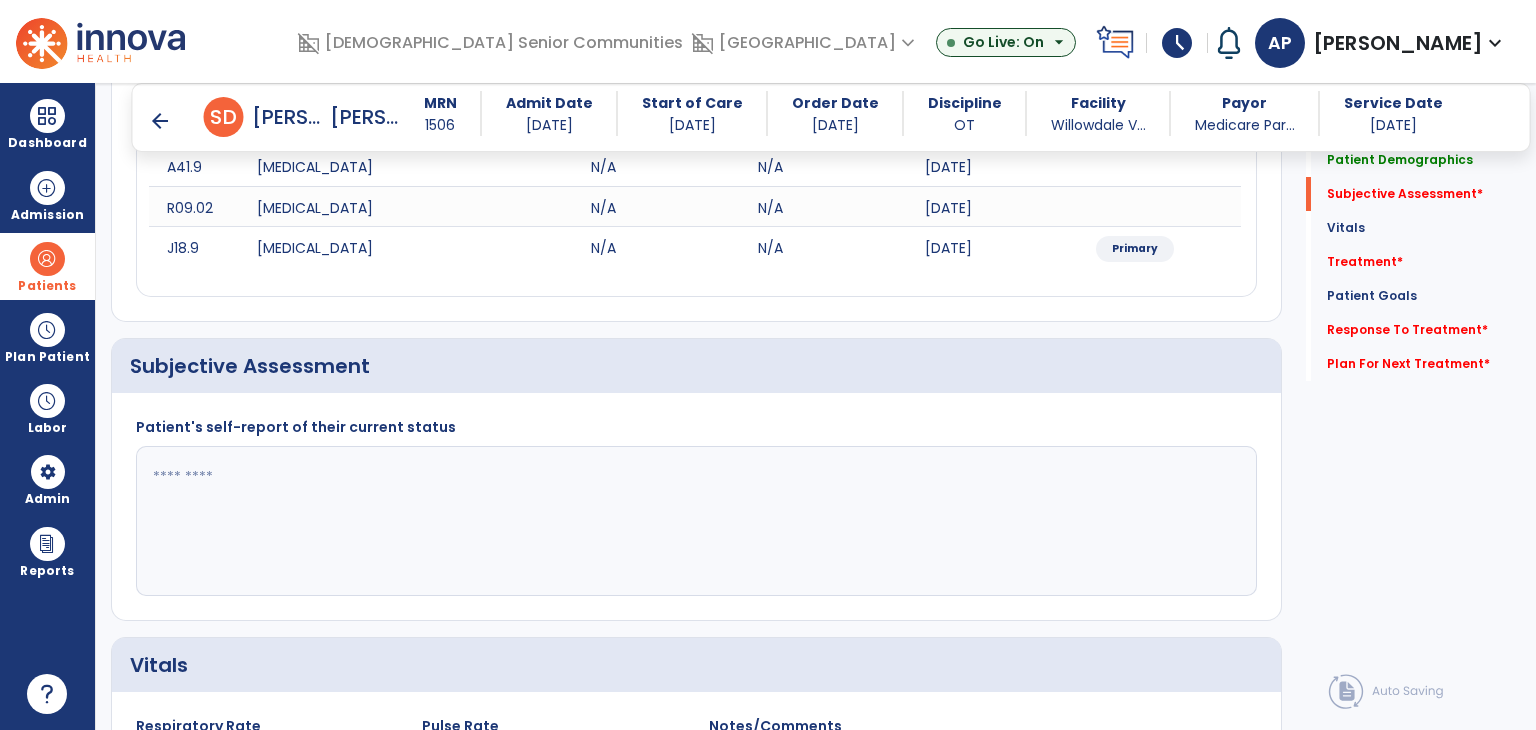 click 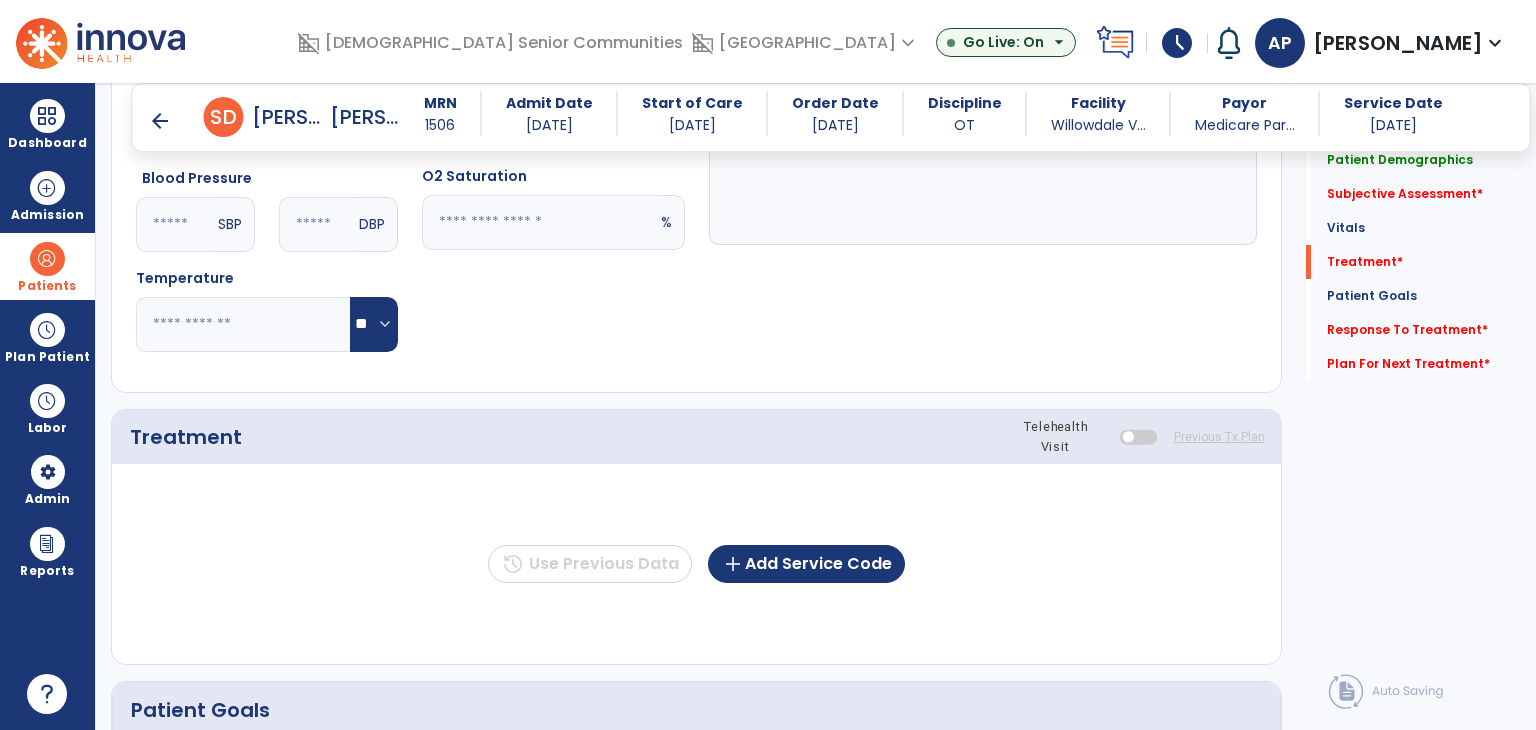 scroll, scrollTop: 1100, scrollLeft: 0, axis: vertical 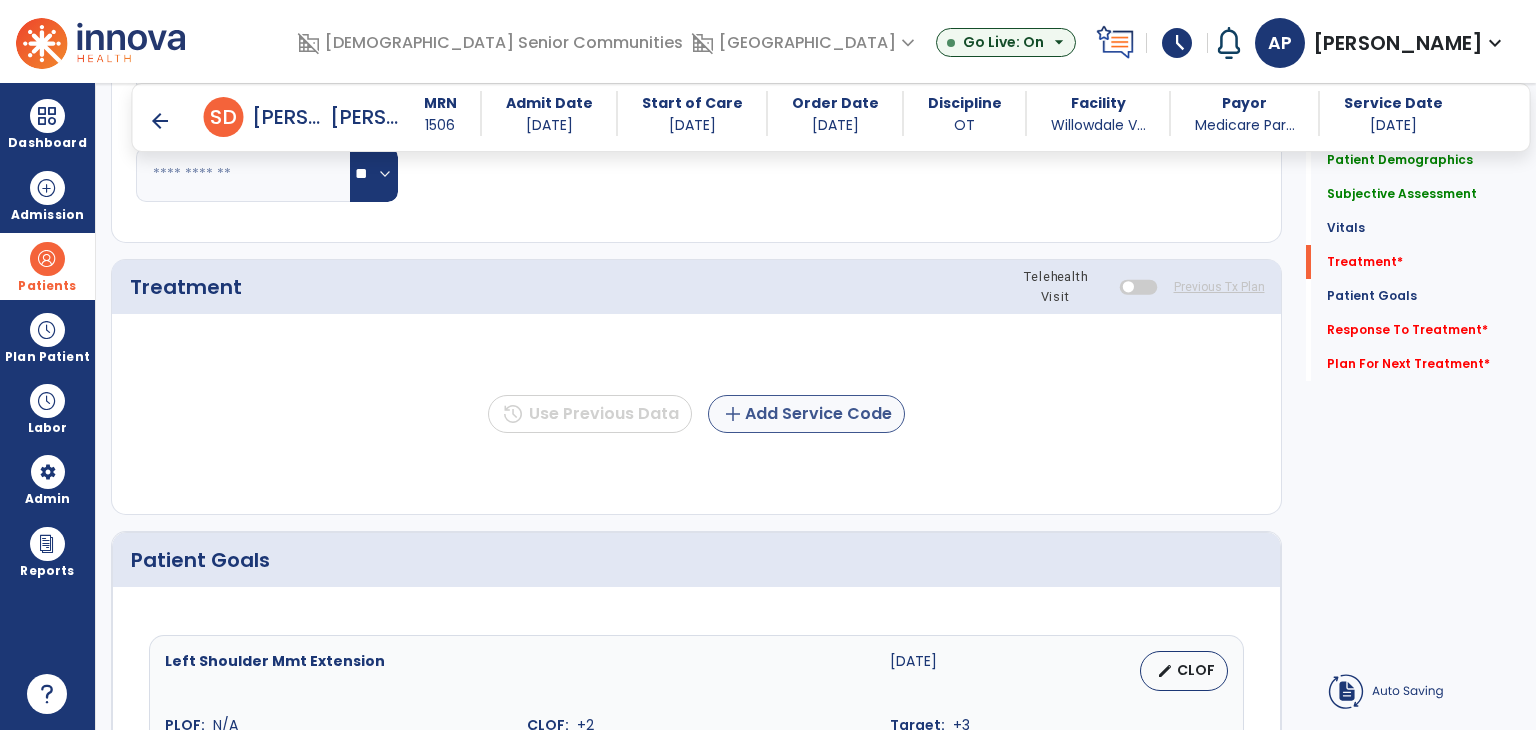 type on "**********" 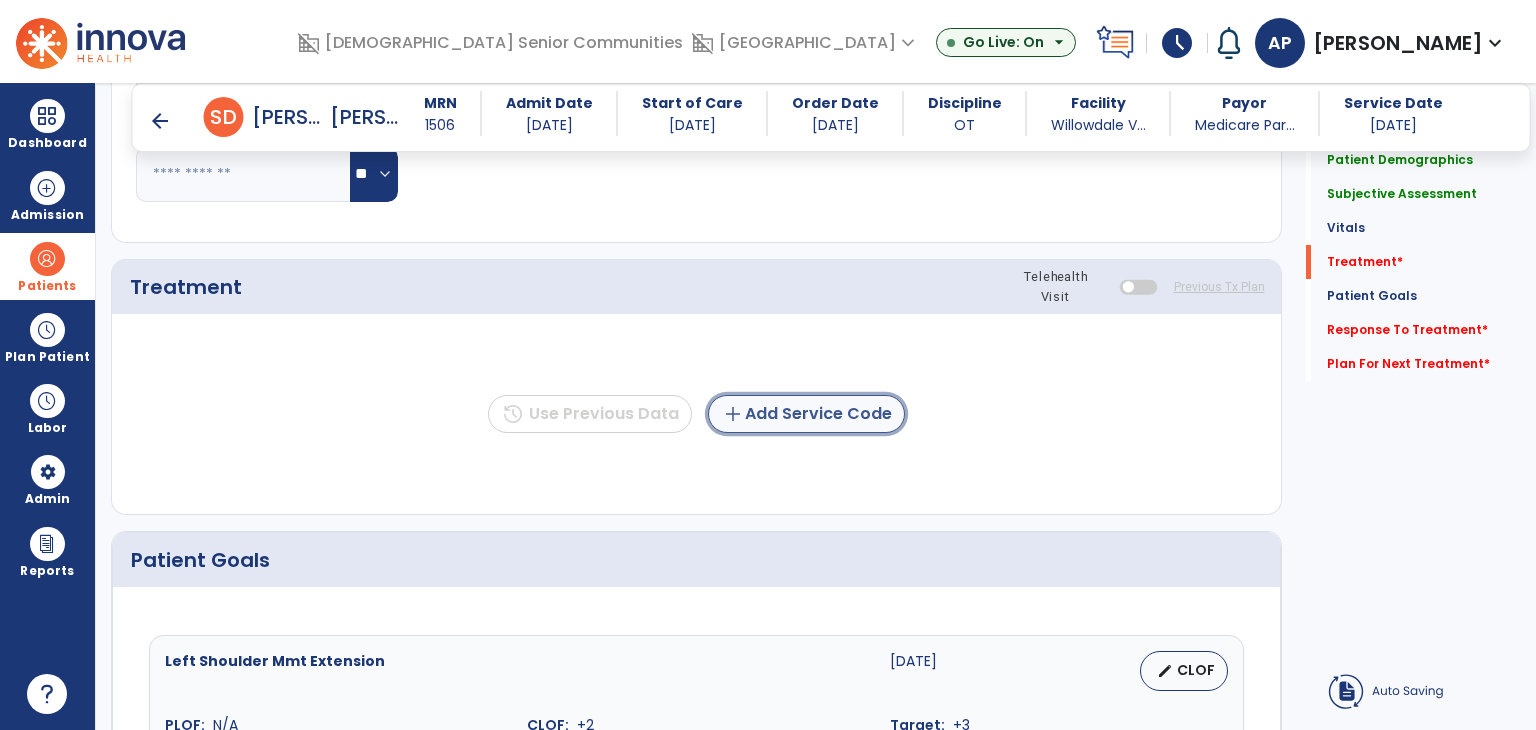 click on "add  Add Service Code" 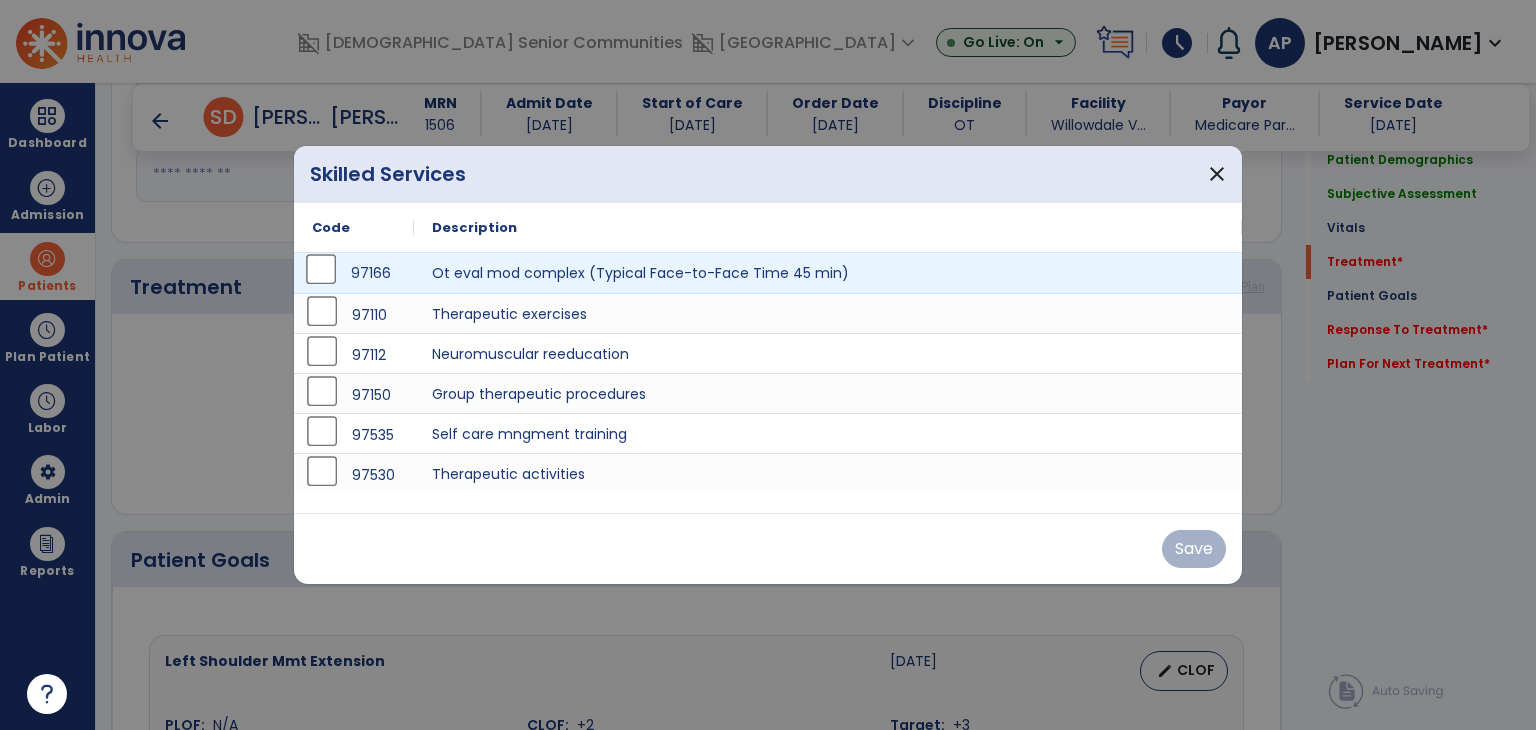 click on "97166" at bounding box center (354, 273) 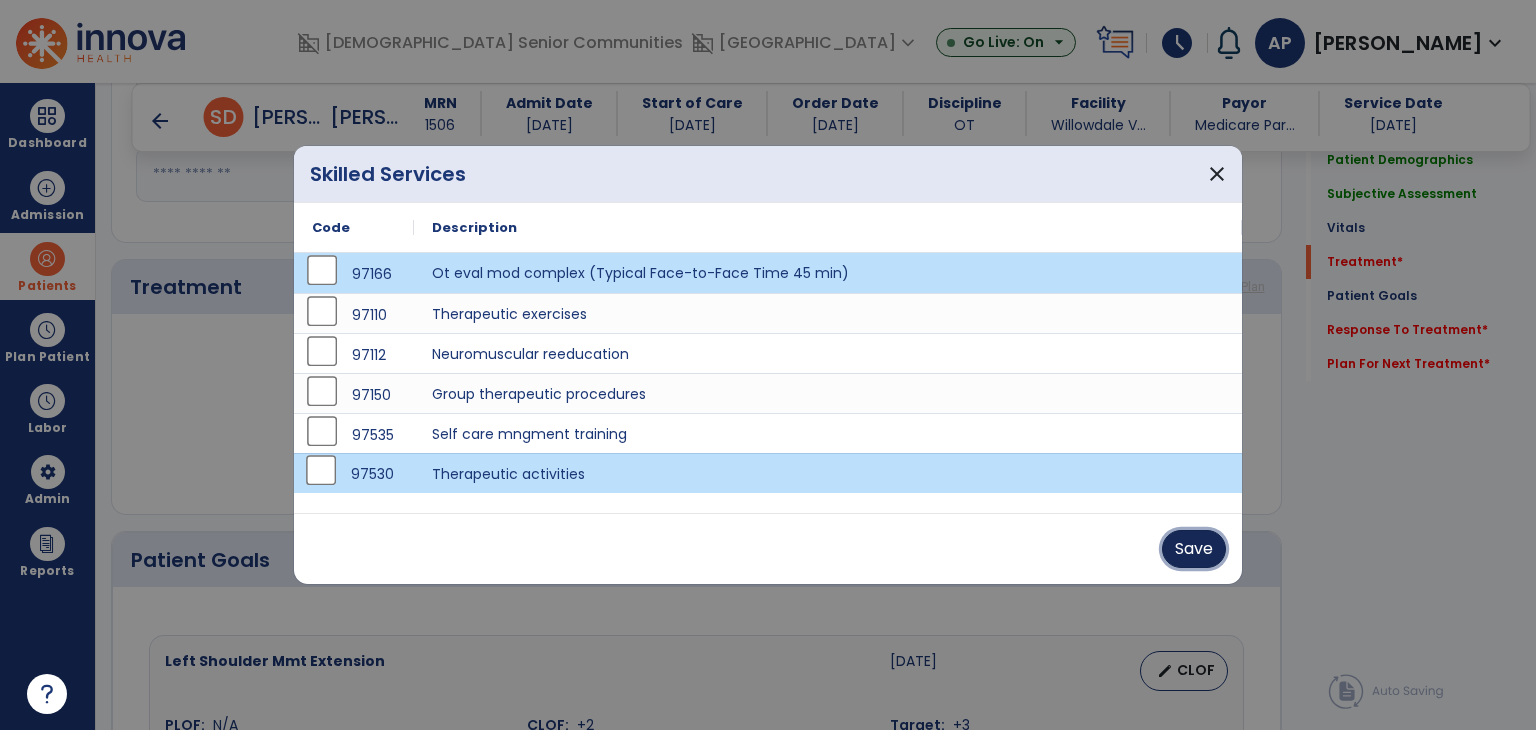 click on "Save" at bounding box center [1194, 549] 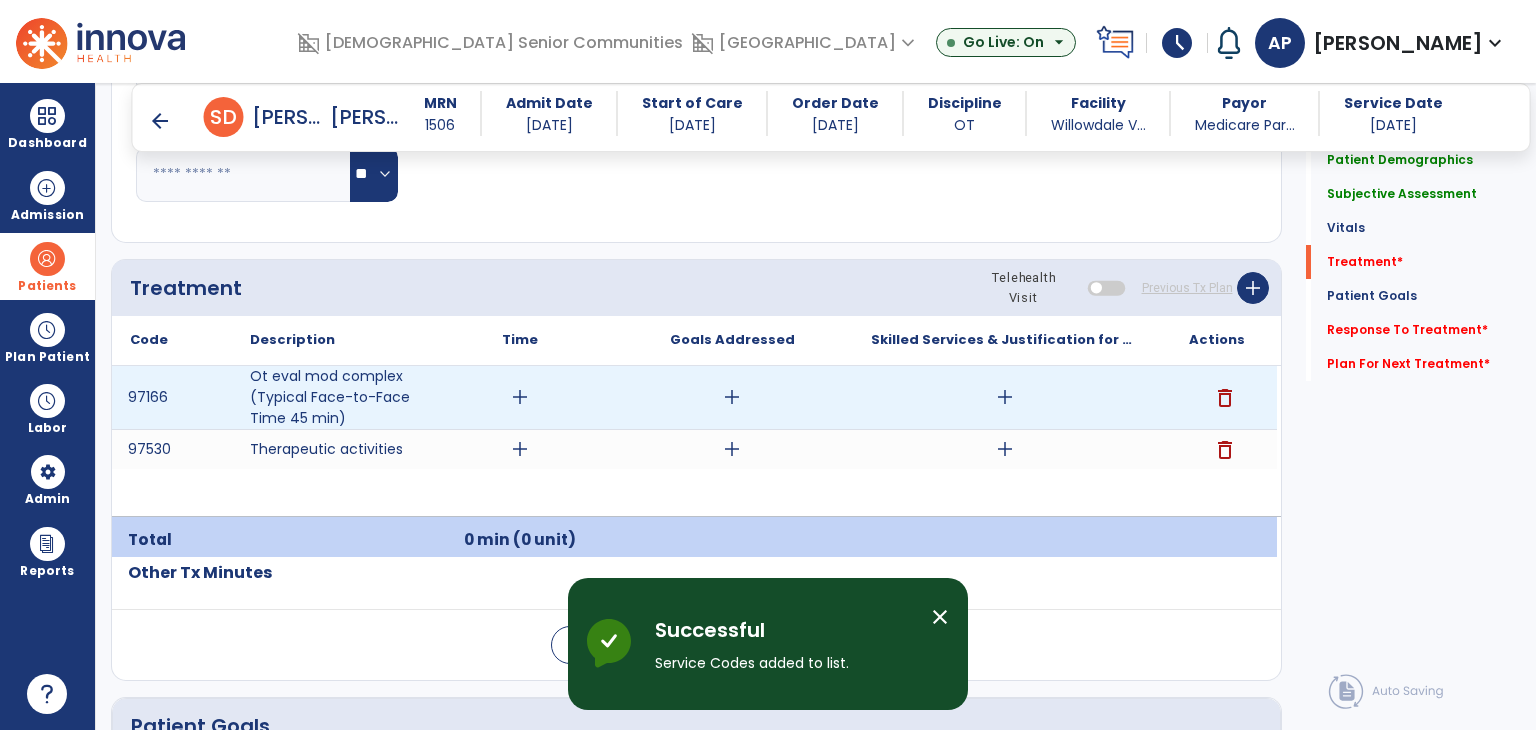 click on "add" at bounding box center [520, 397] 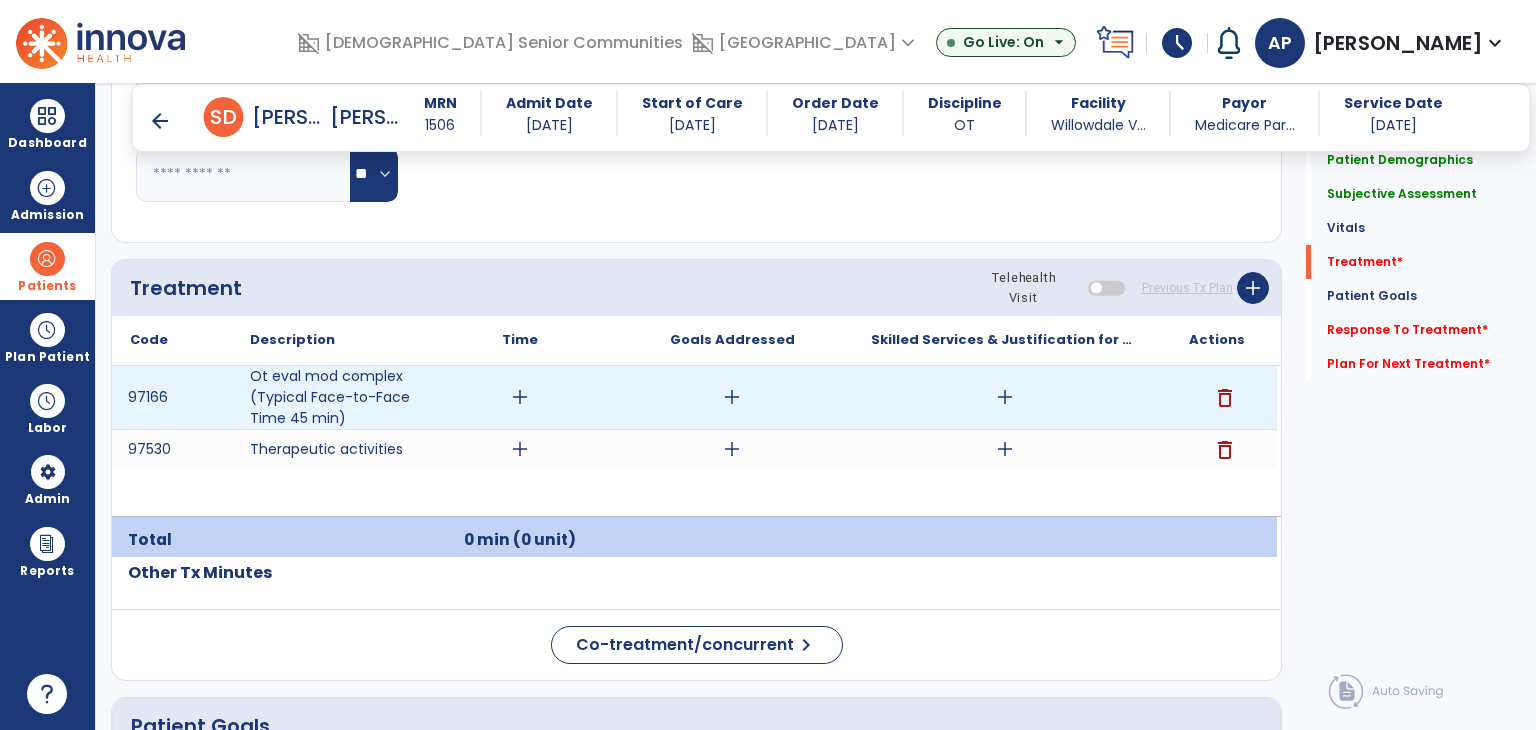 click on "add" at bounding box center (520, 397) 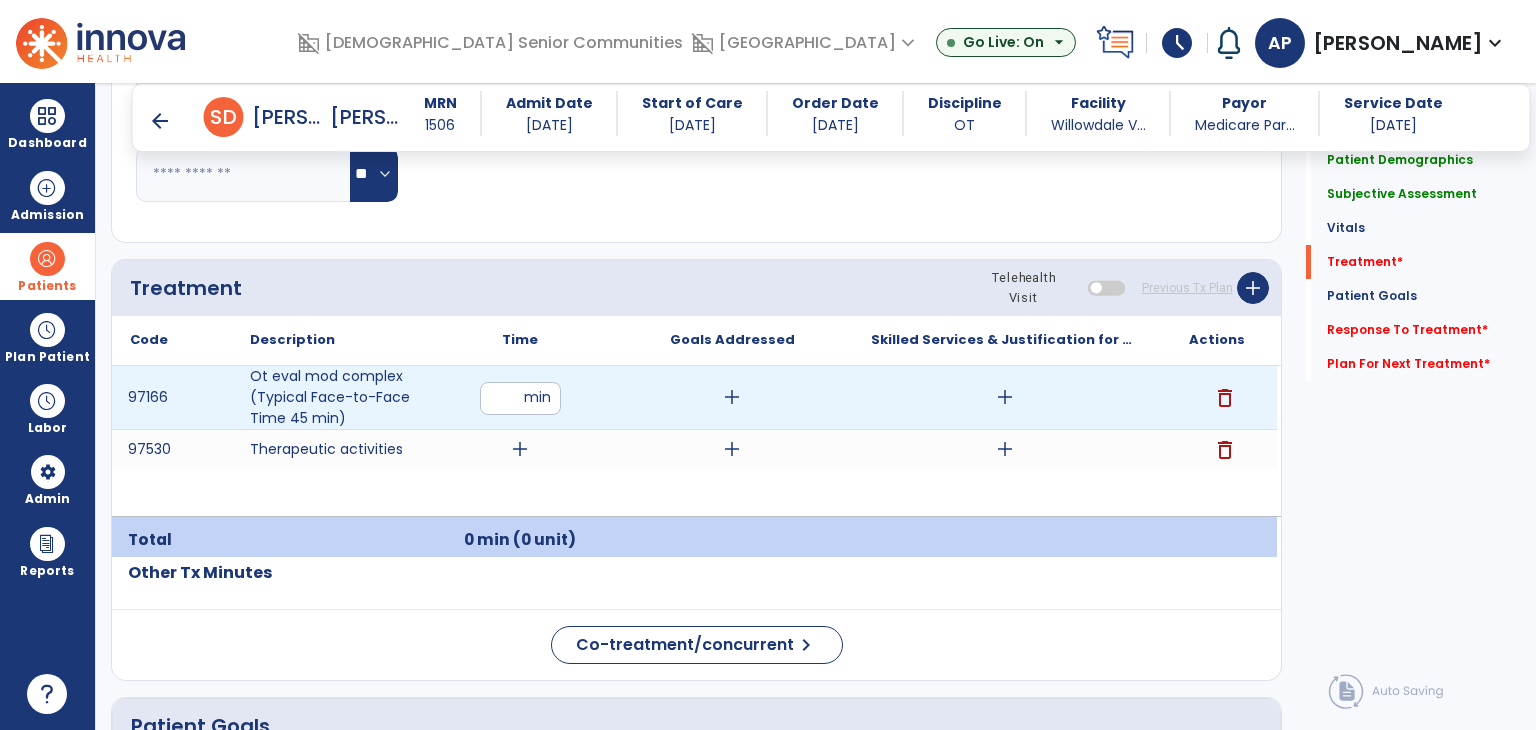 type on "**" 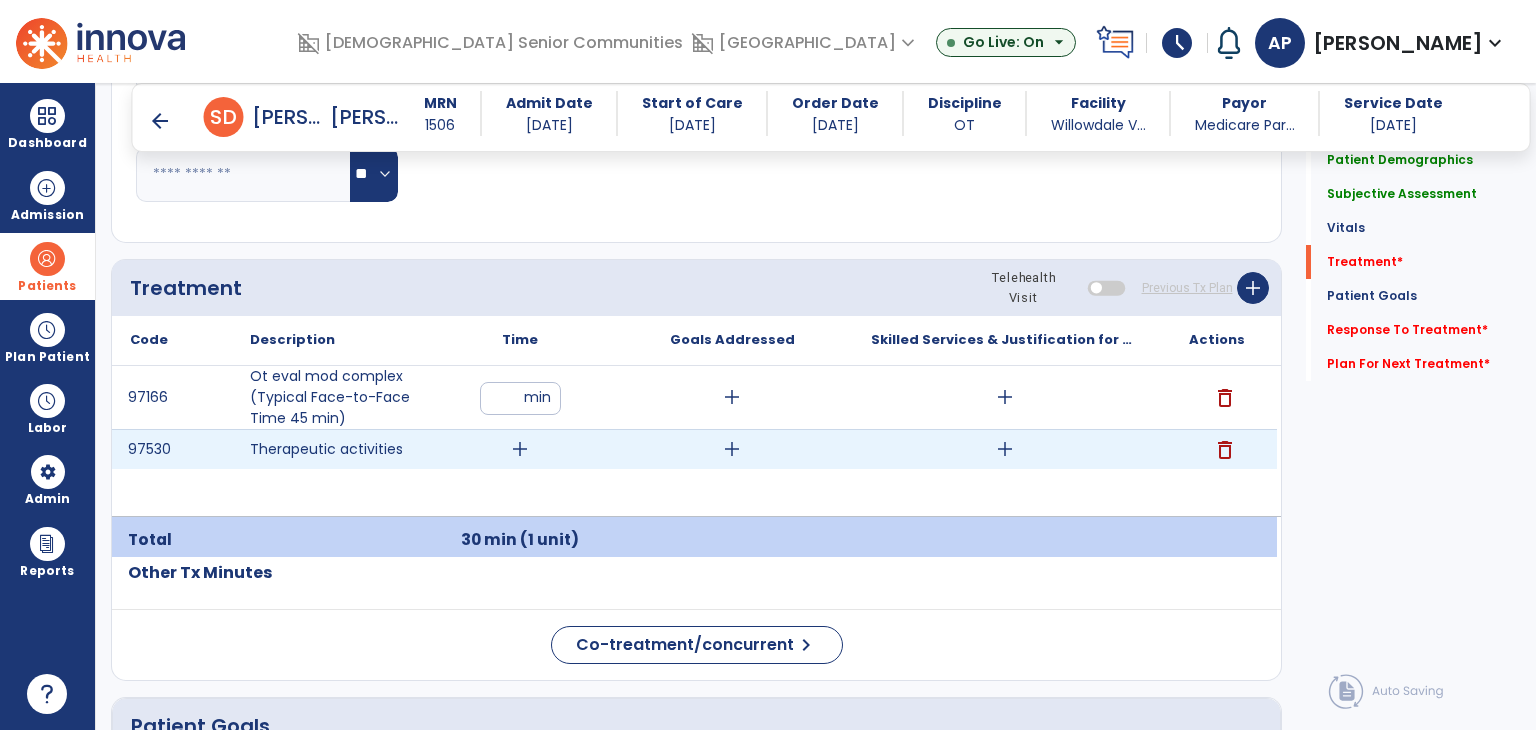 click on "add" at bounding box center [520, 449] 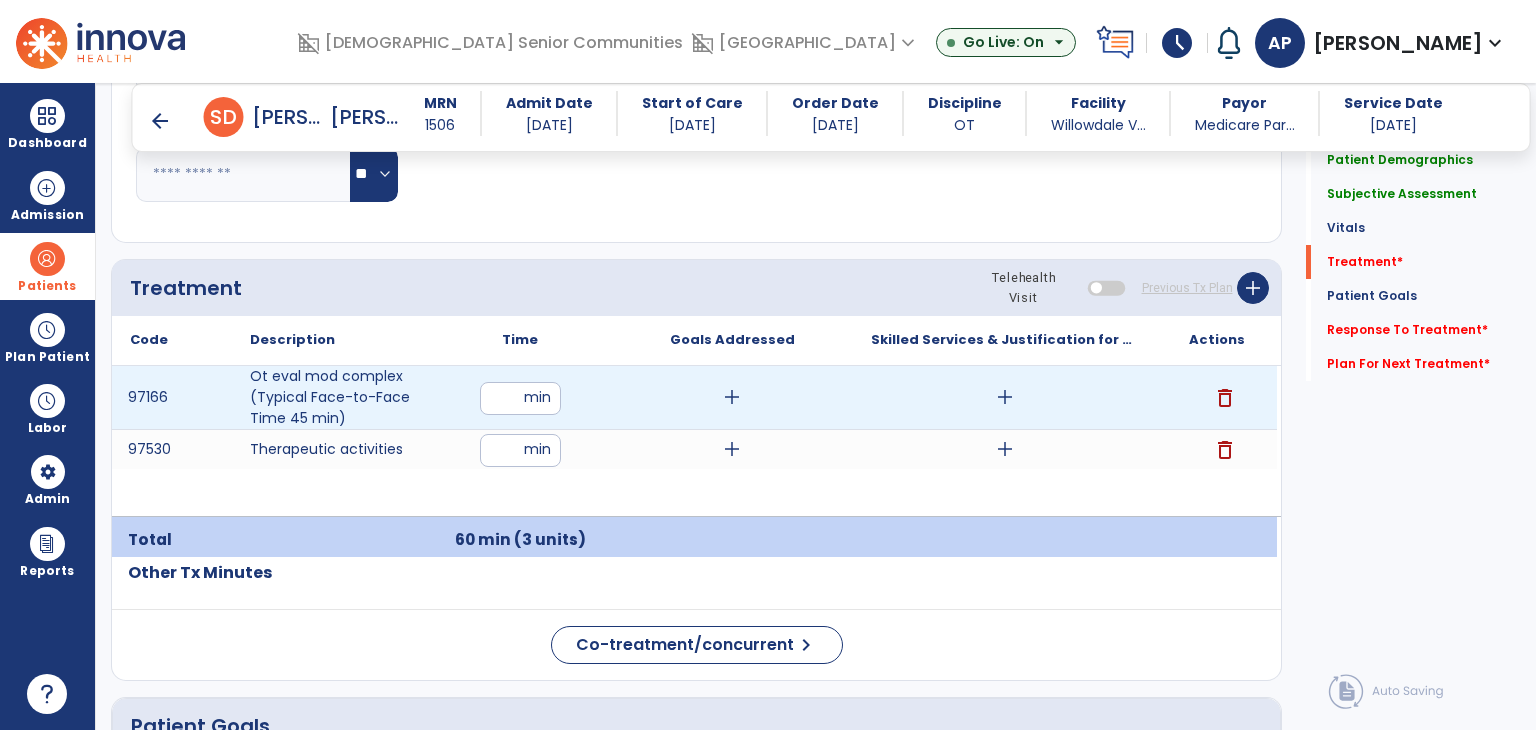click on "add" at bounding box center (732, 397) 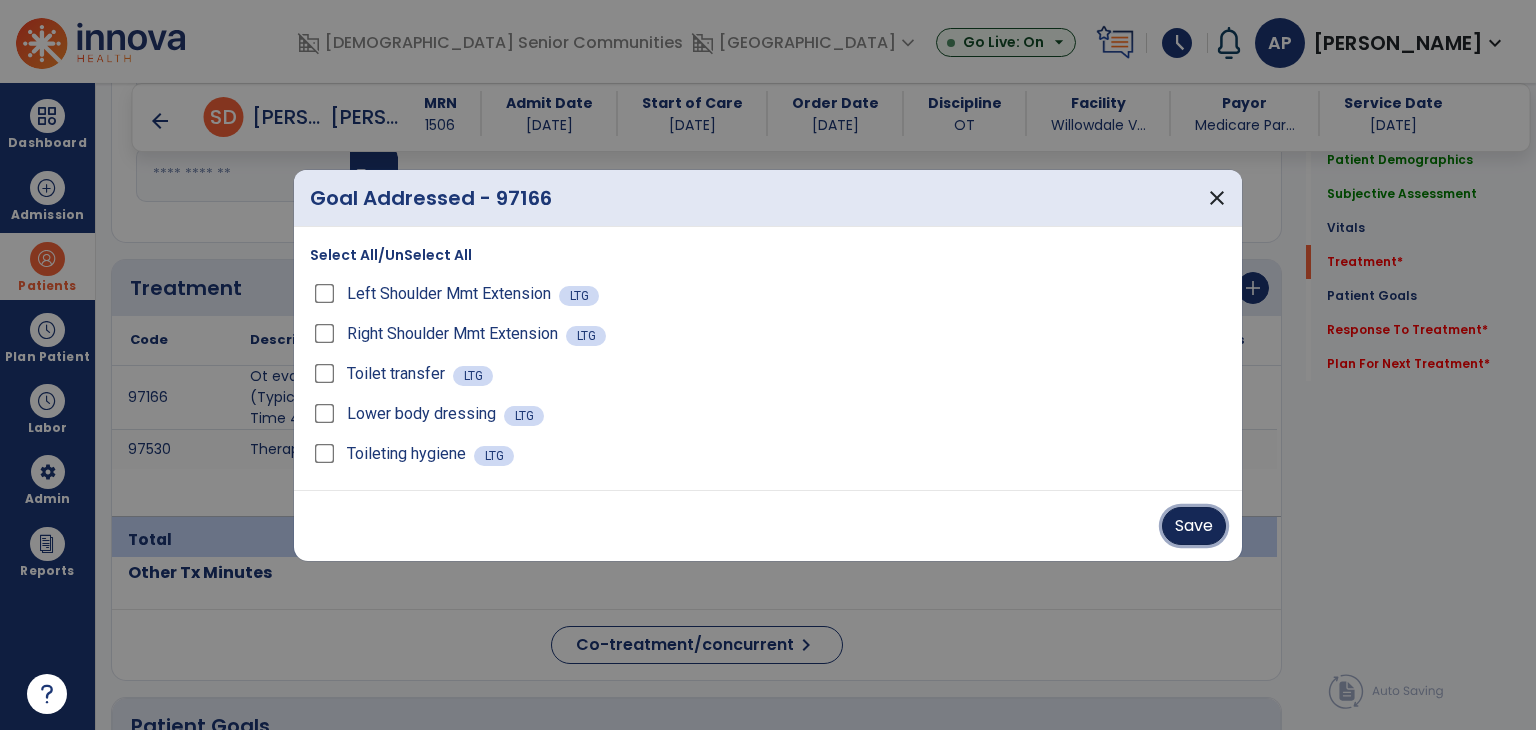 click on "Save" at bounding box center (1194, 526) 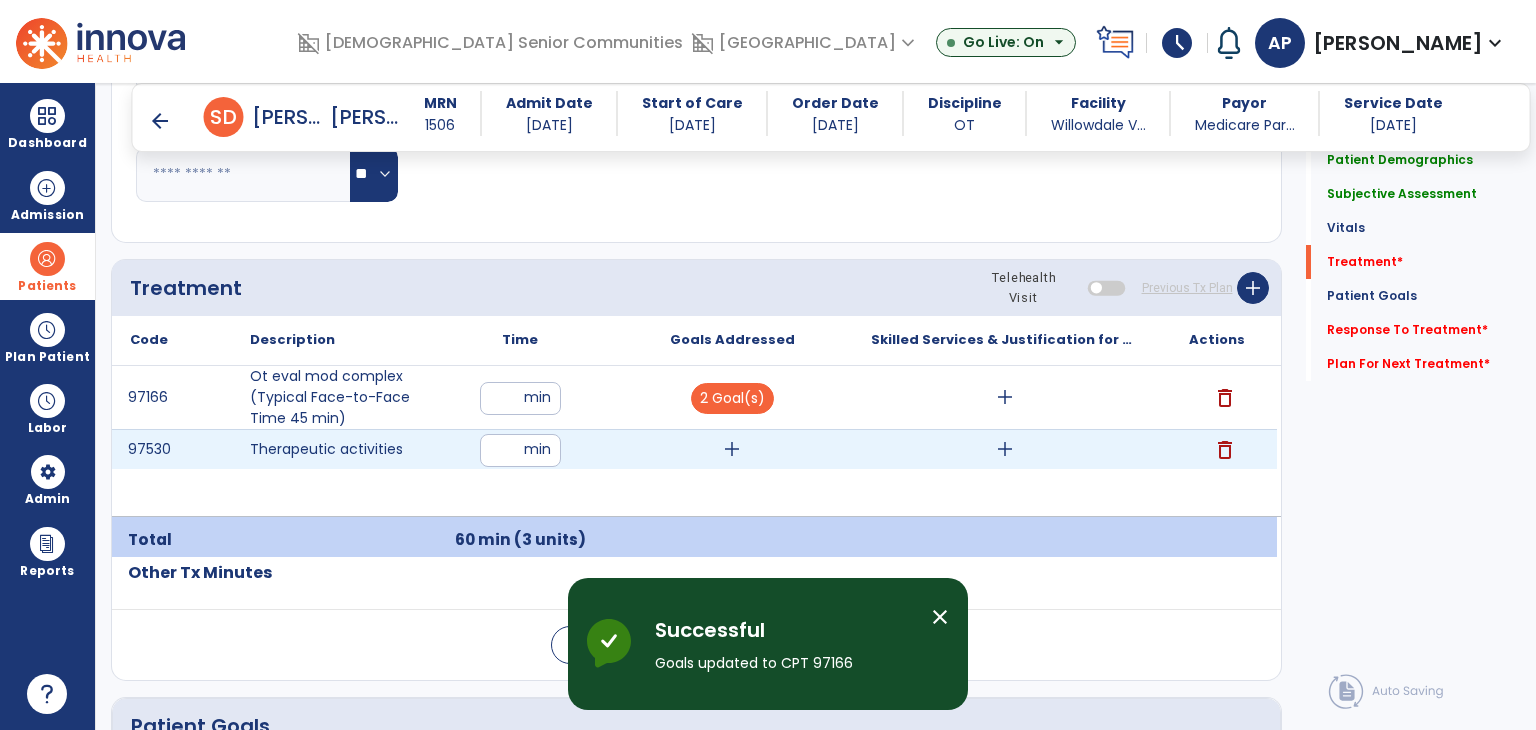 click on "add" at bounding box center (732, 449) 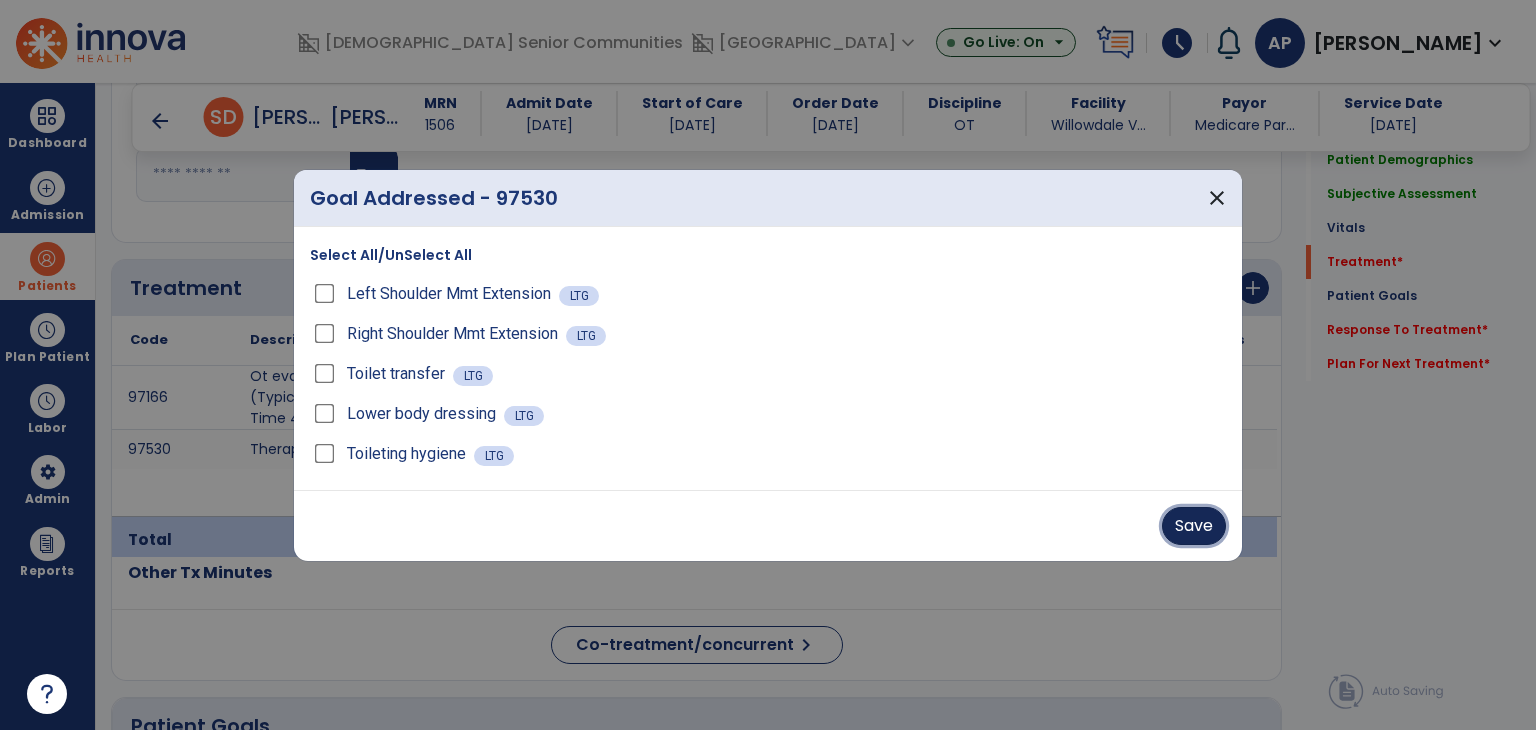 click on "Save" at bounding box center (1194, 526) 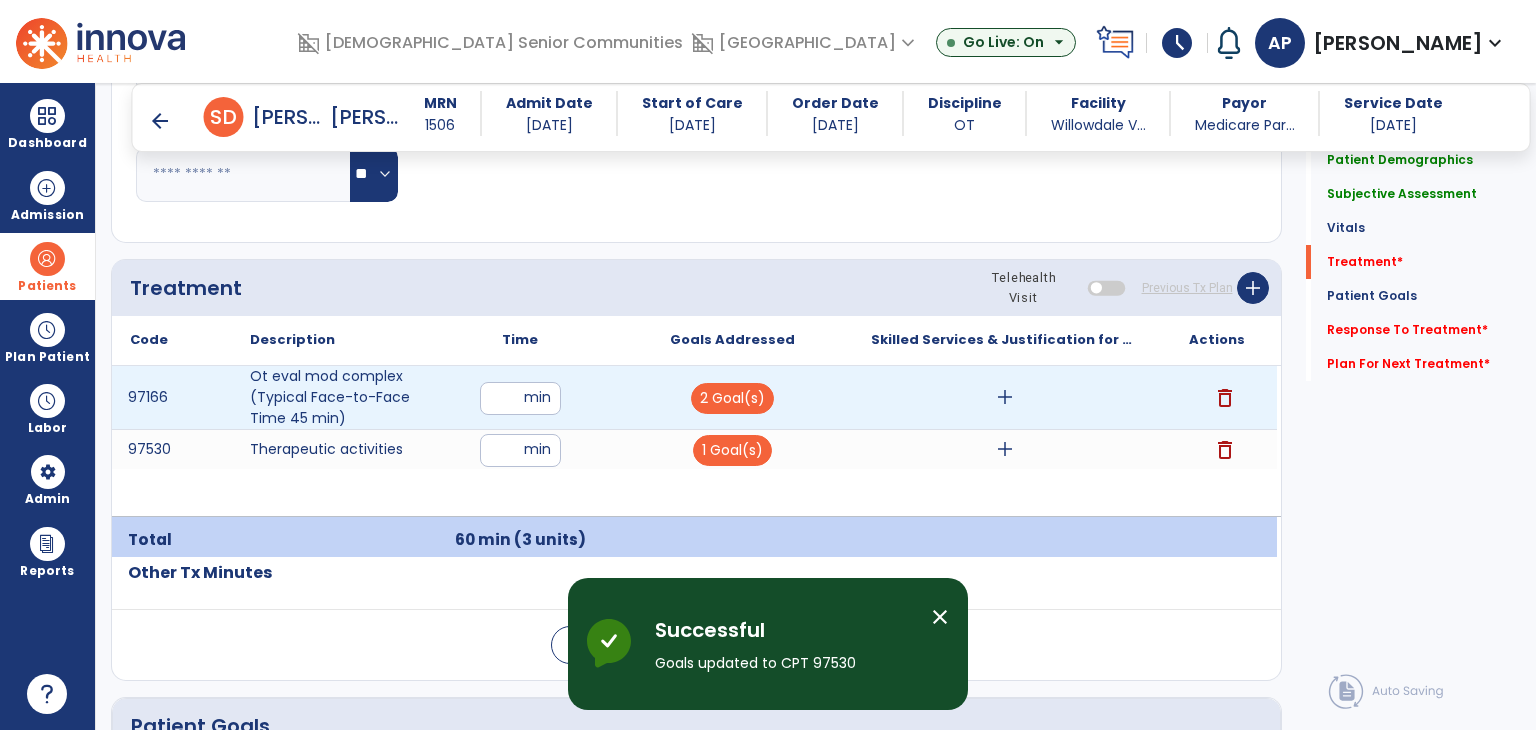 click on "add" at bounding box center (1004, 397) 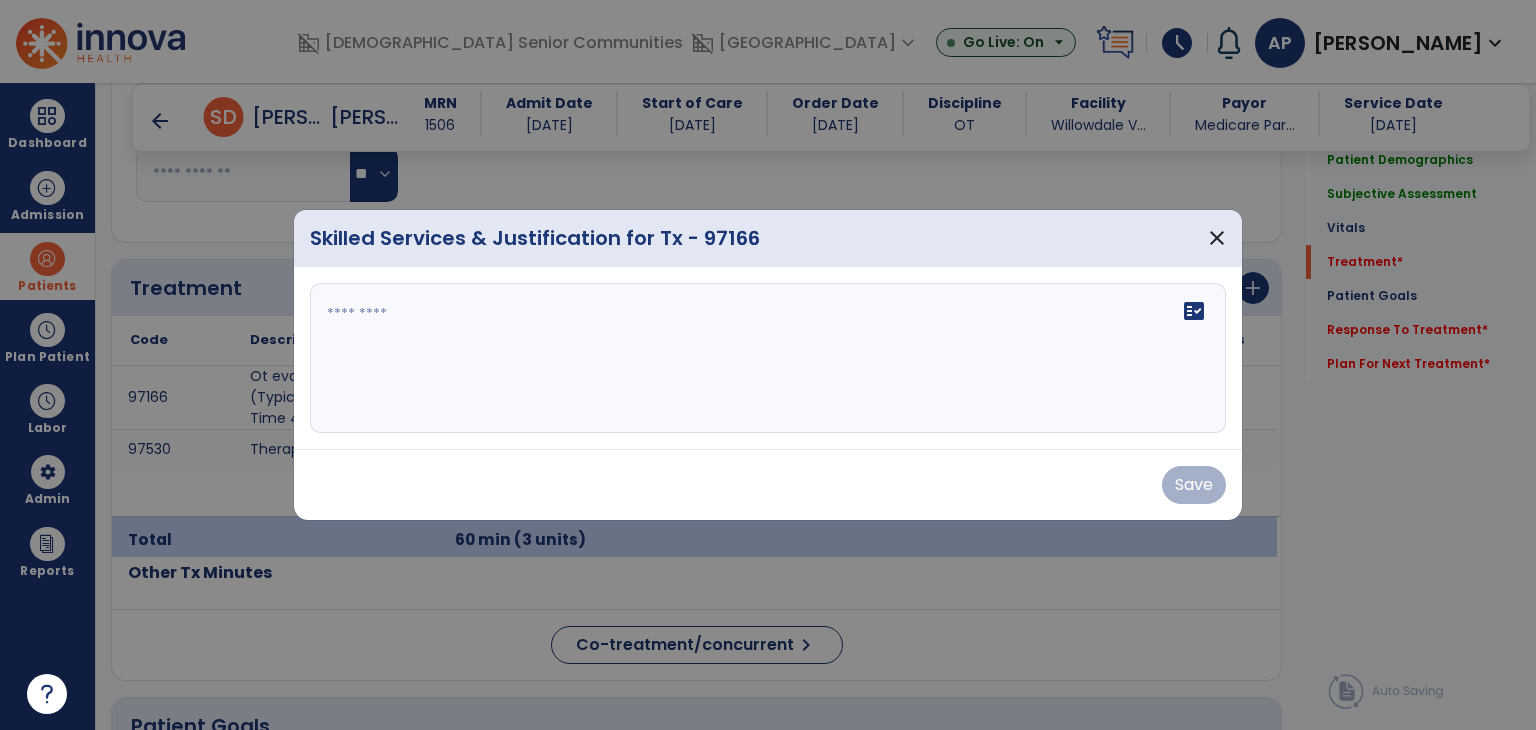click on "fact_check" at bounding box center [768, 358] 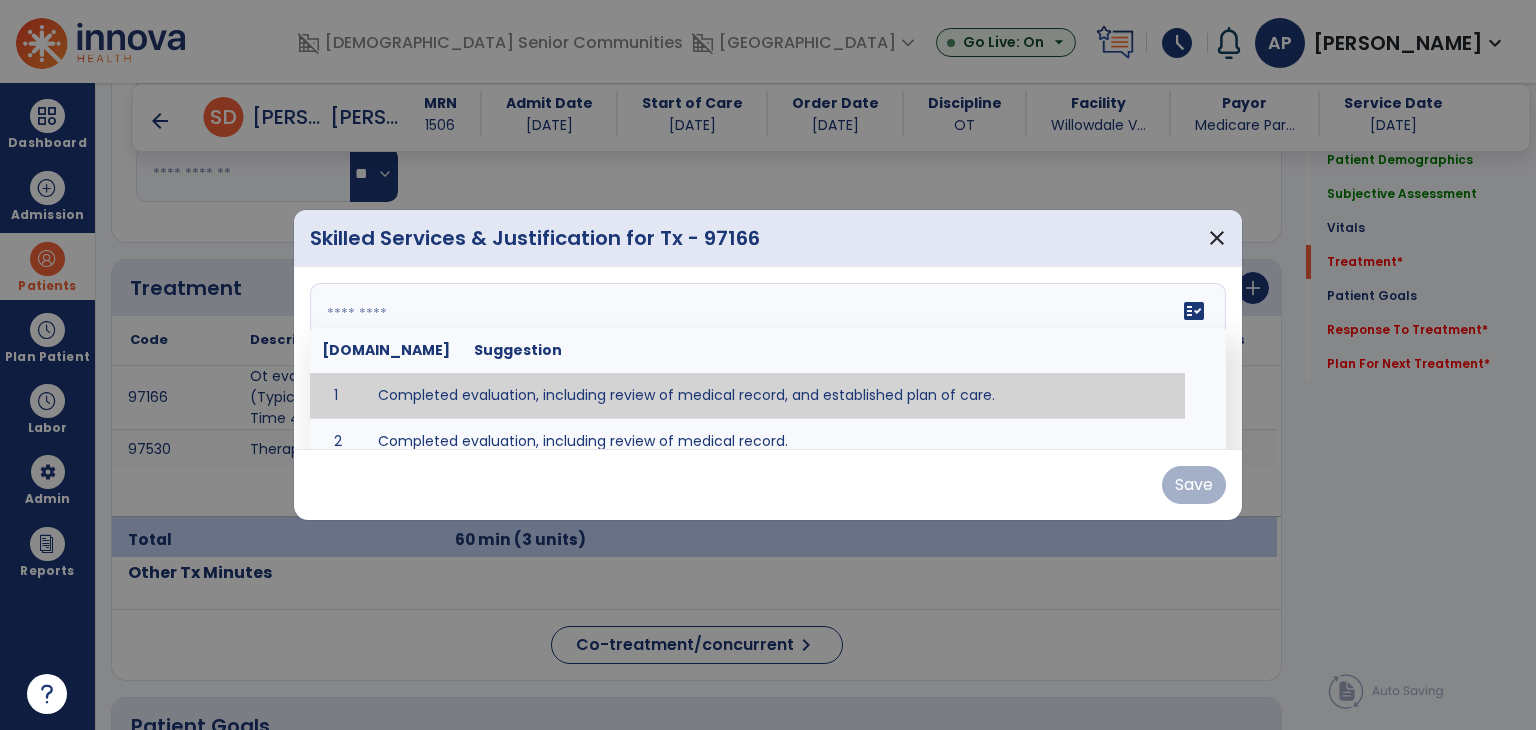 type on "**********" 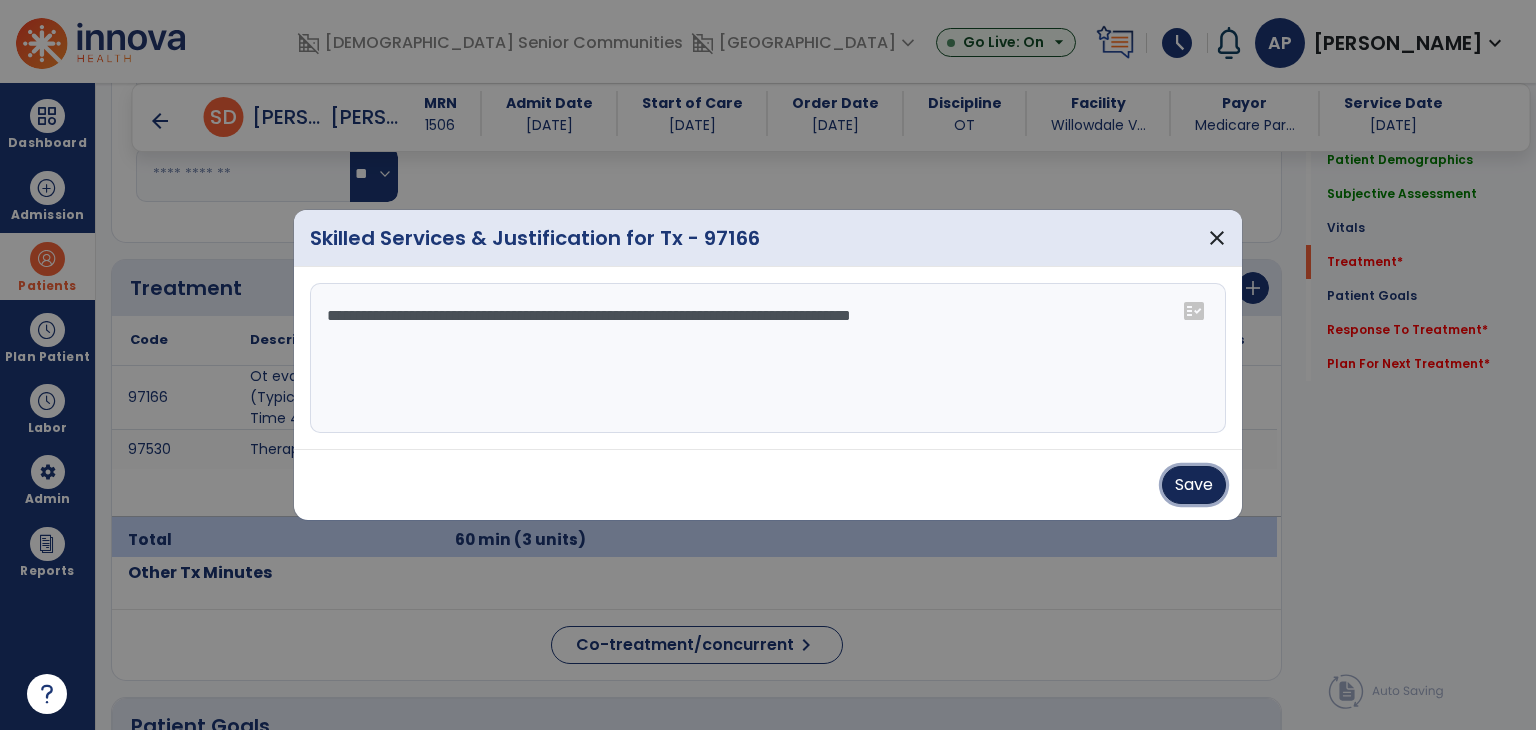 click on "Save" at bounding box center (1194, 485) 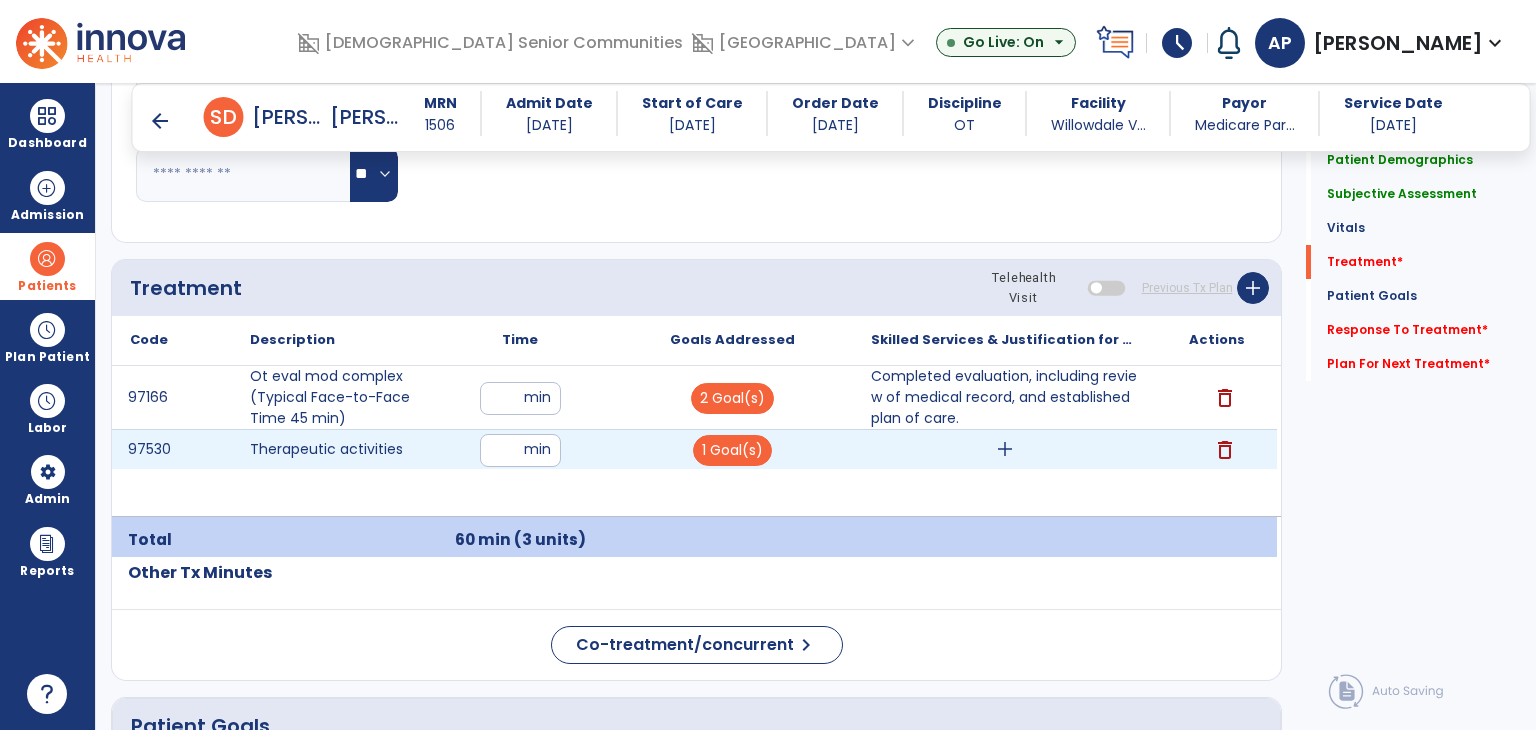 click on "add" at bounding box center [1004, 449] 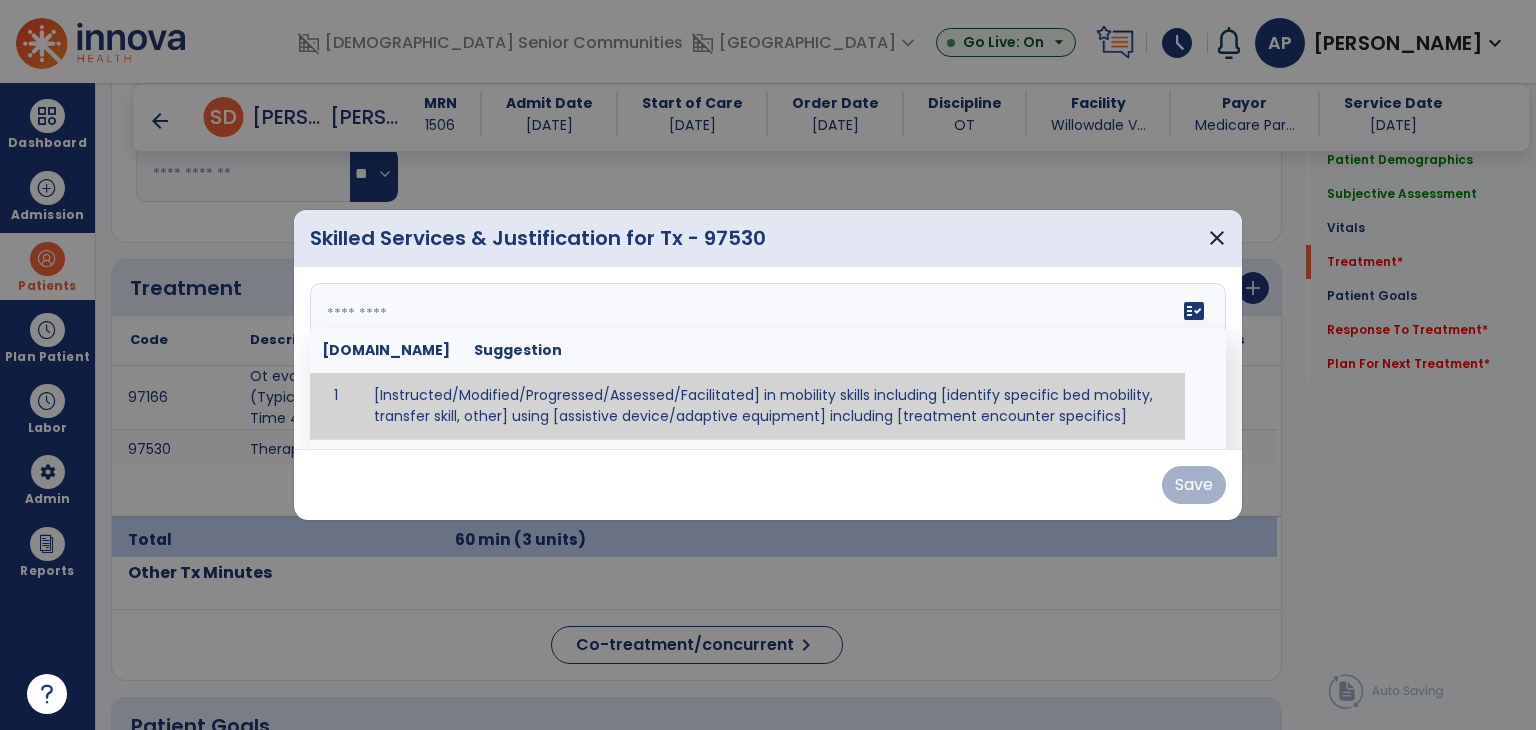 click on "fact_check  [DOMAIN_NAME] Suggestion 1 [Instructed/Modified/Progressed/Assessed/Facilitated] in mobility skills including [identify specific bed mobility, transfer skill, other] using [assistive device/adaptive equipment] including [treatment encounter specifics]" at bounding box center [768, 358] 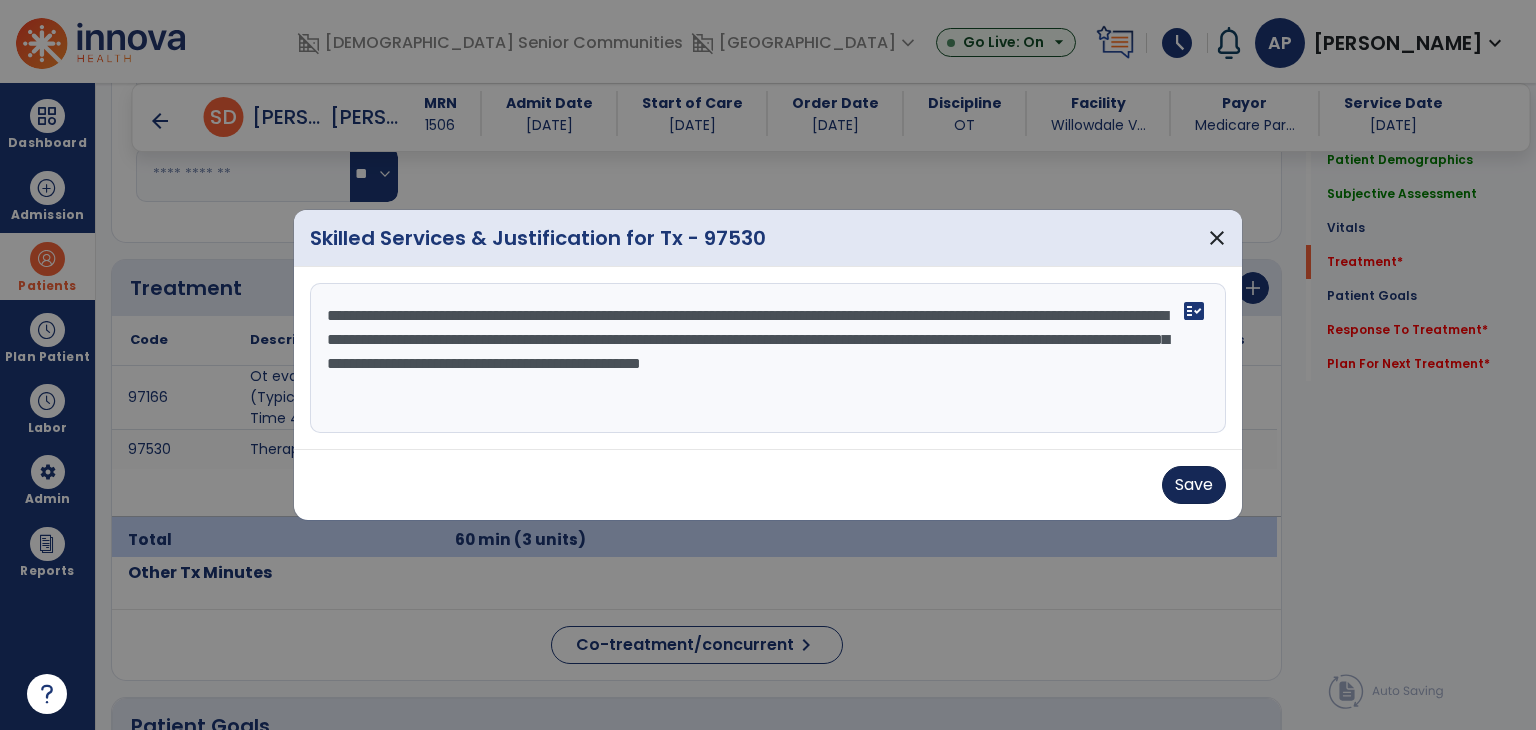 type on "**********" 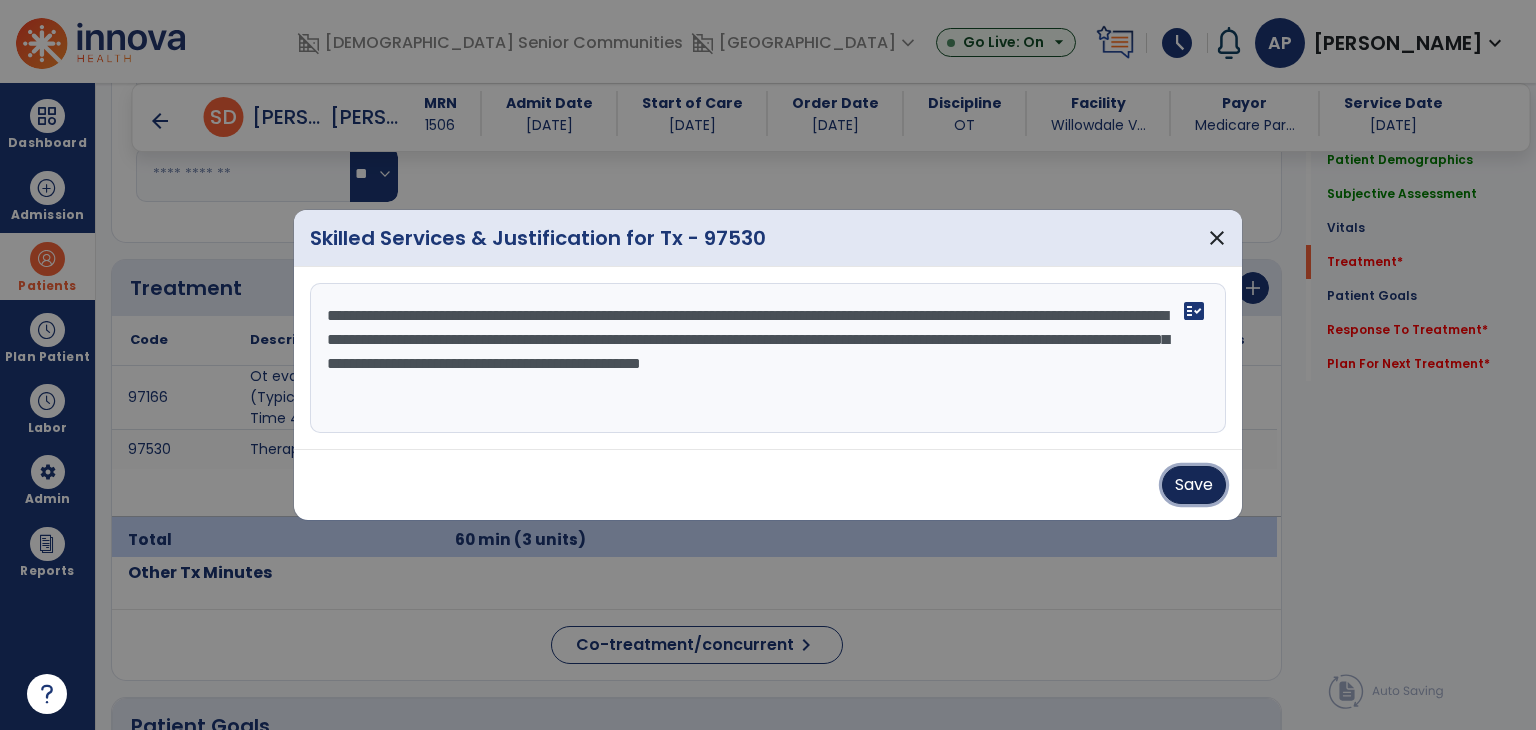 click on "Save" at bounding box center (1194, 485) 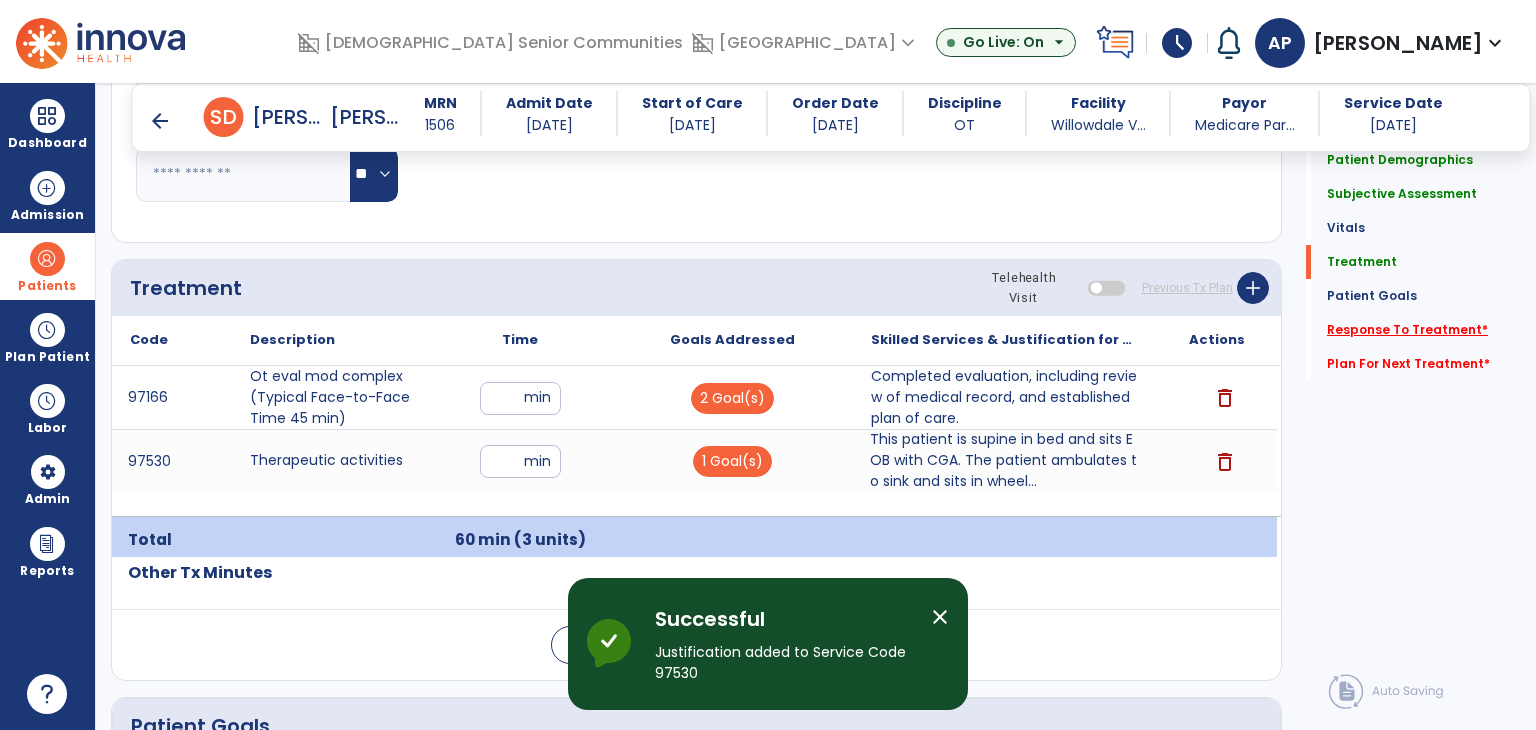 click on "Response To Treatment   *" 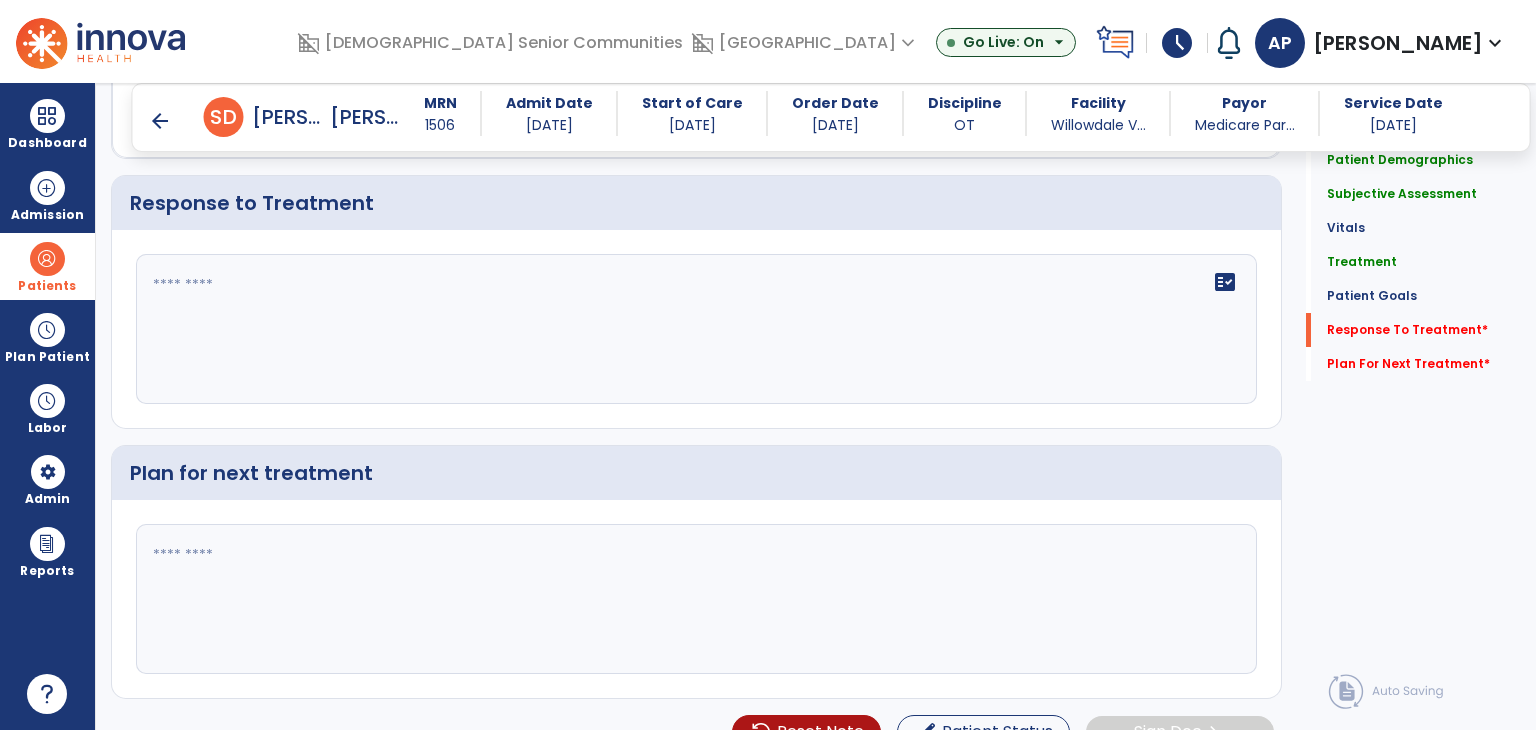 scroll, scrollTop: 2730, scrollLeft: 0, axis: vertical 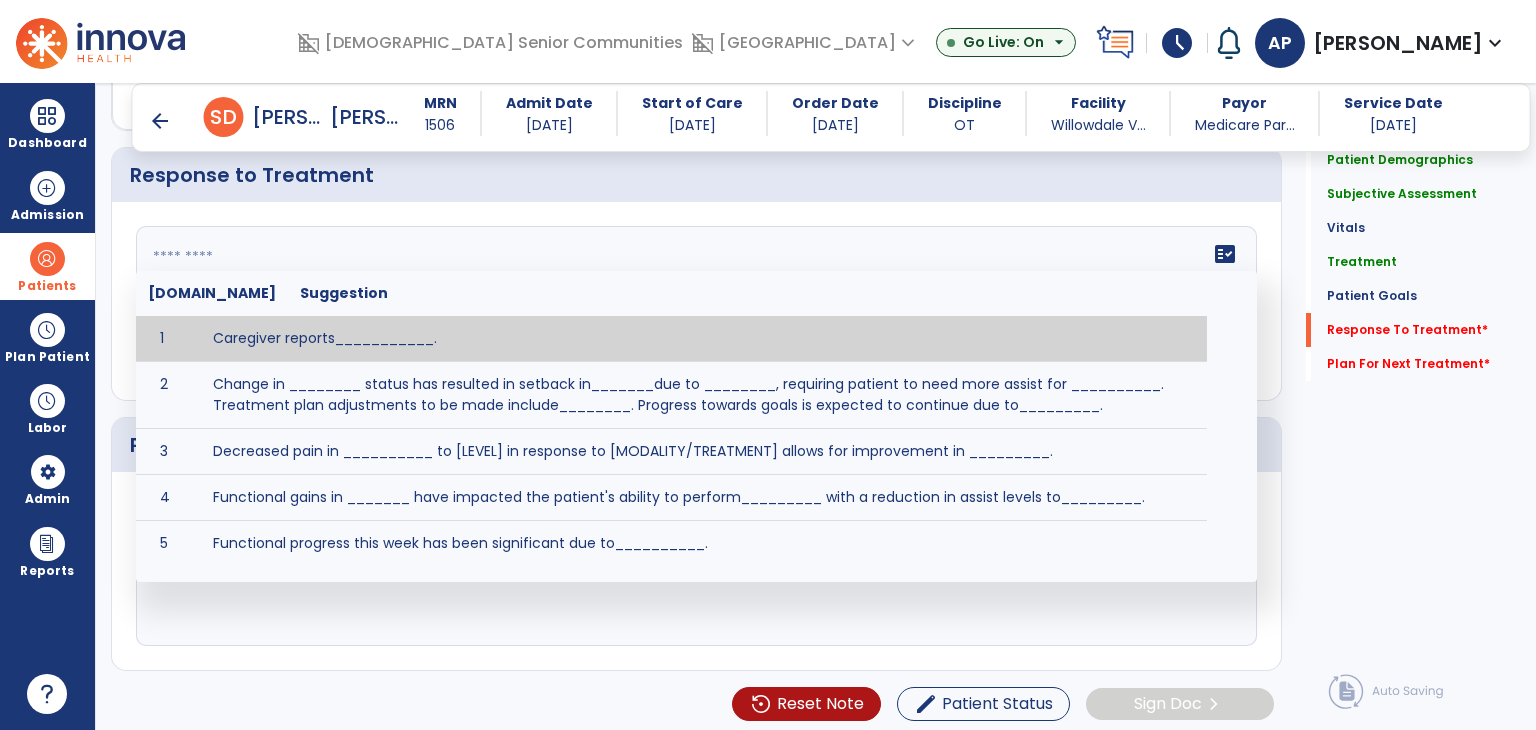 paste on "**********" 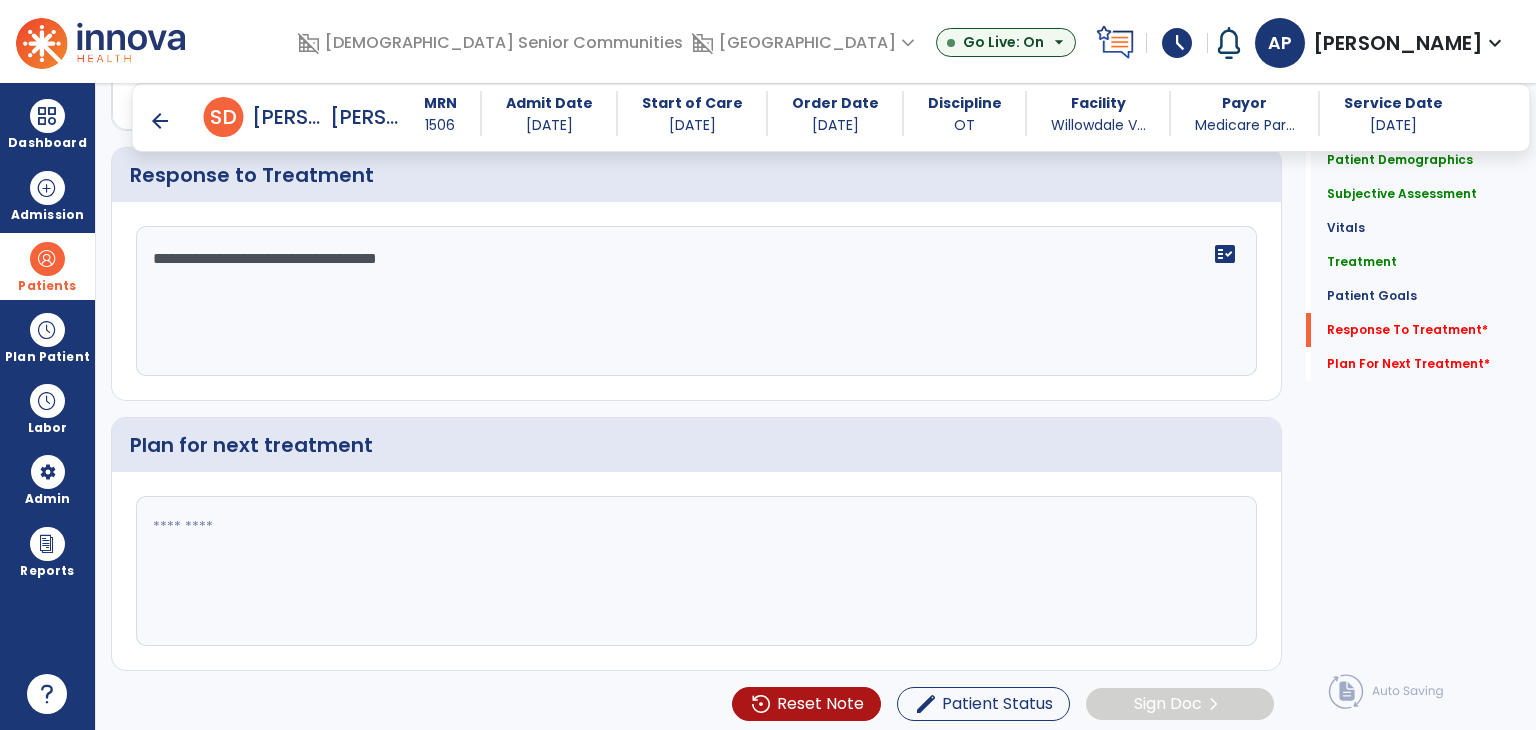 type on "**********" 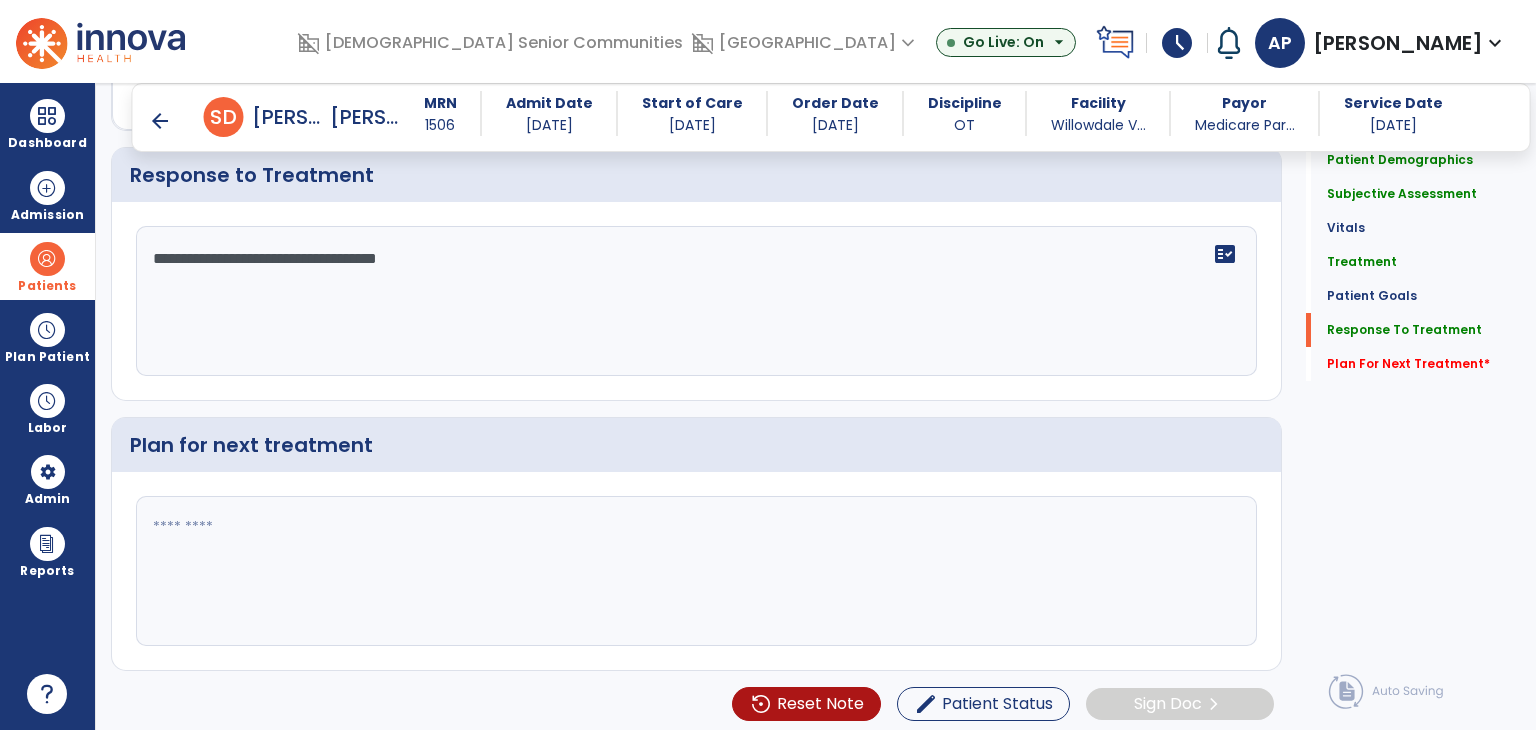 click 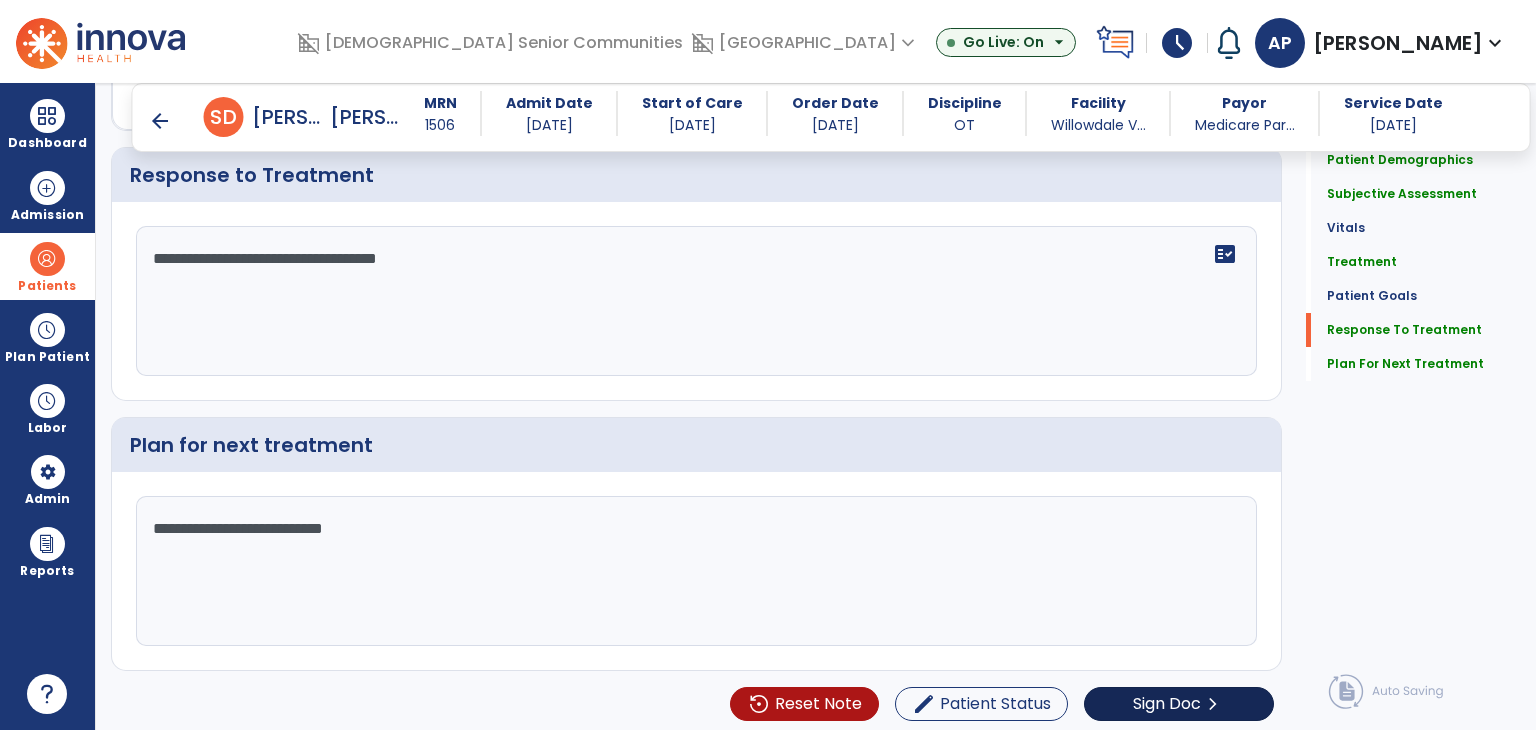 type on "**********" 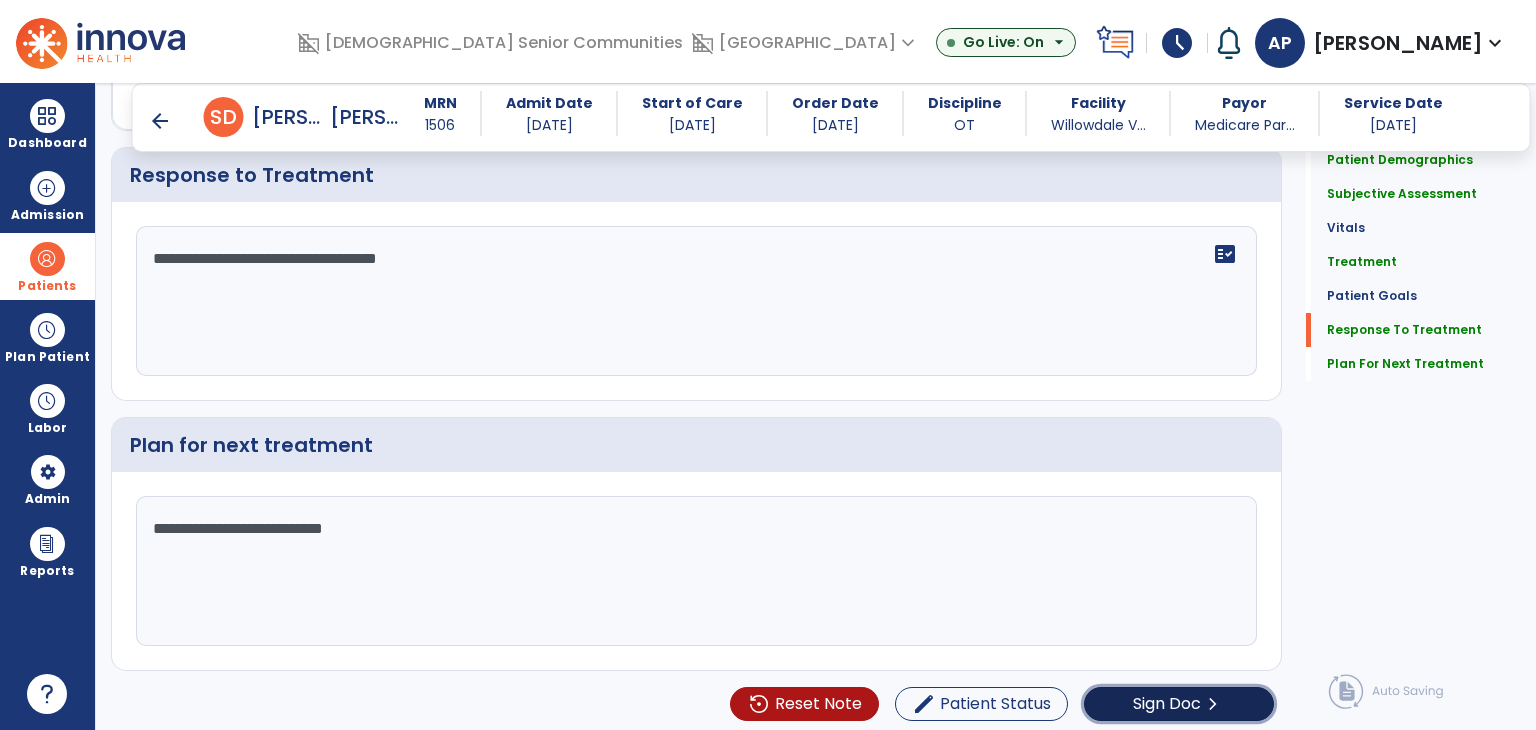 click on "Sign Doc" 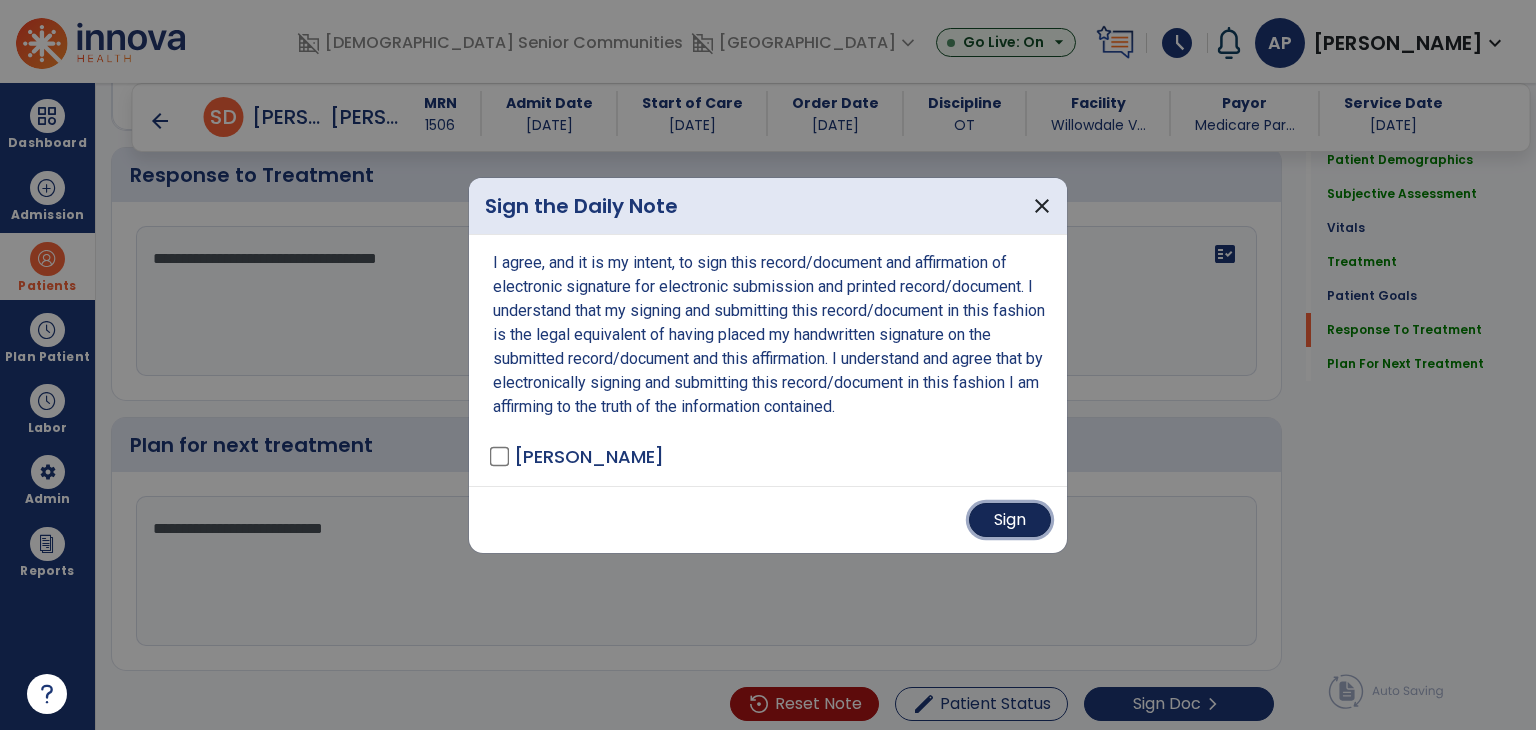 click on "Sign" at bounding box center (1010, 520) 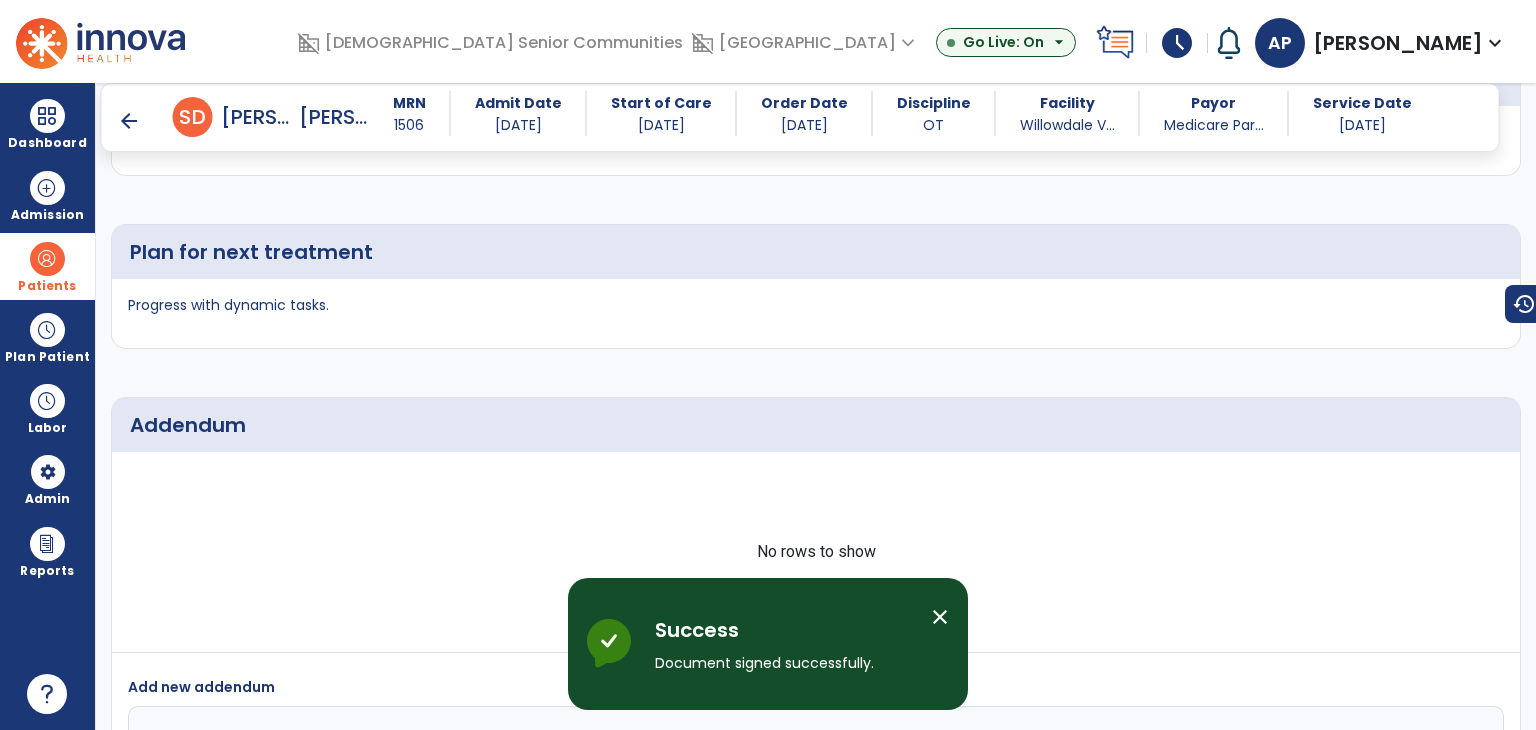 scroll, scrollTop: 3476, scrollLeft: 0, axis: vertical 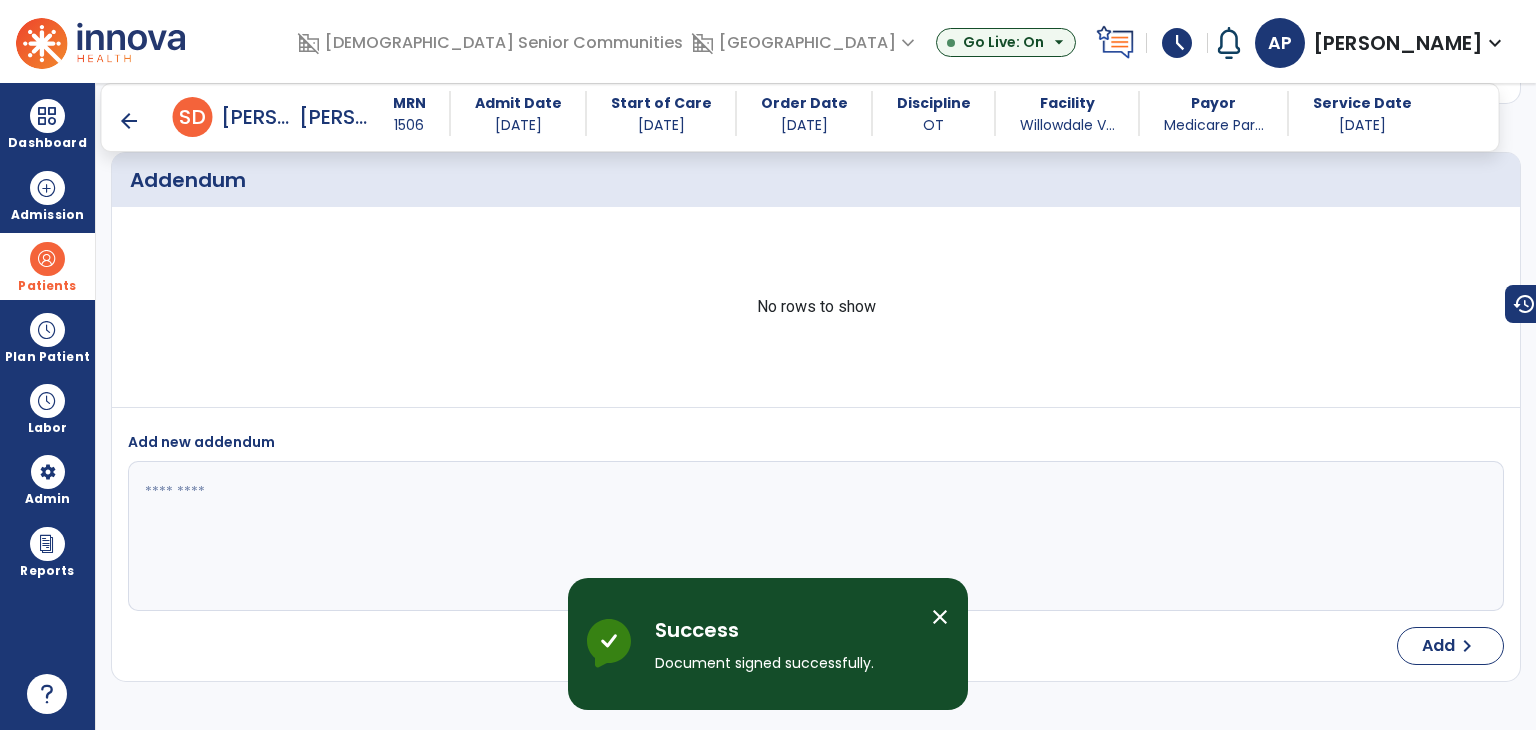 click on "arrow_back" at bounding box center (129, 121) 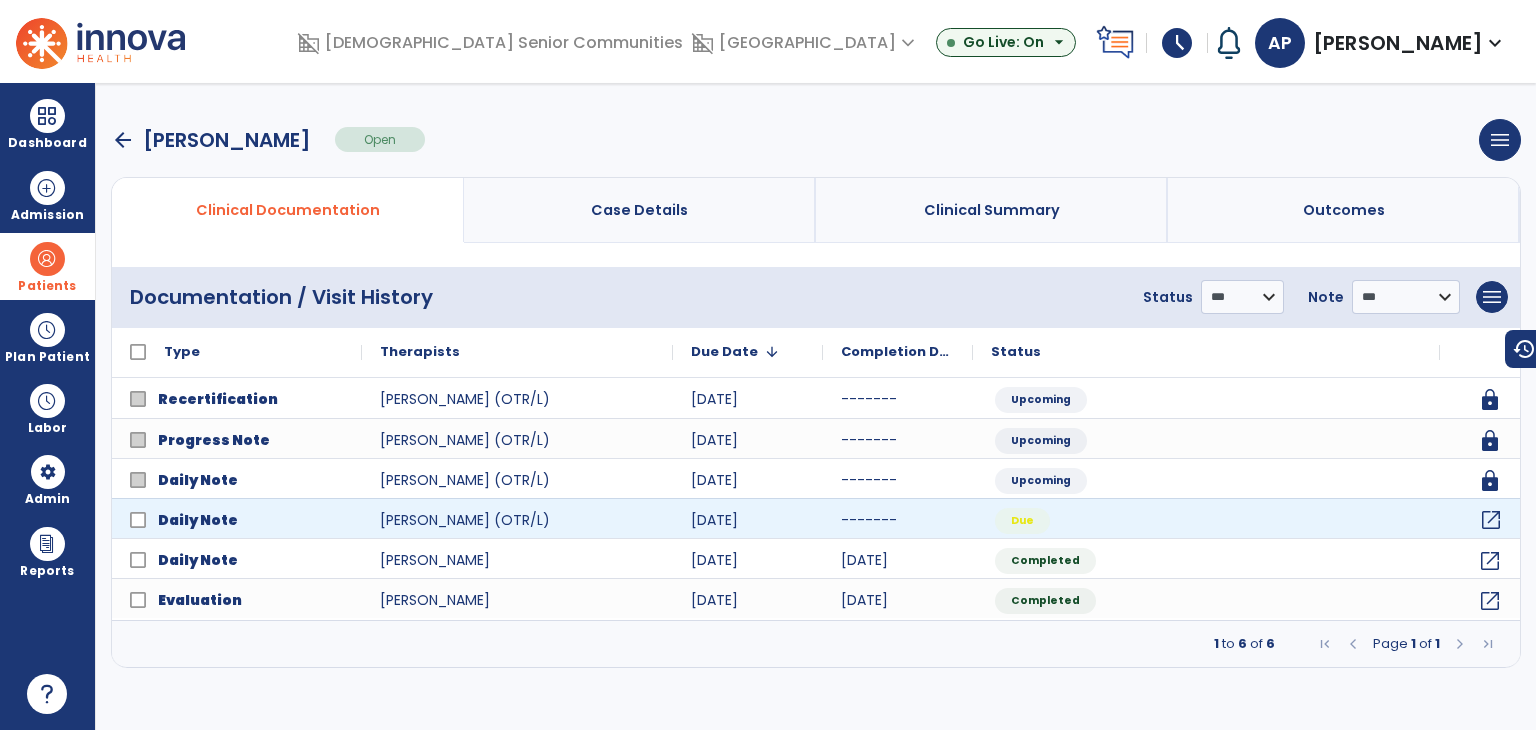 click on "open_in_new" 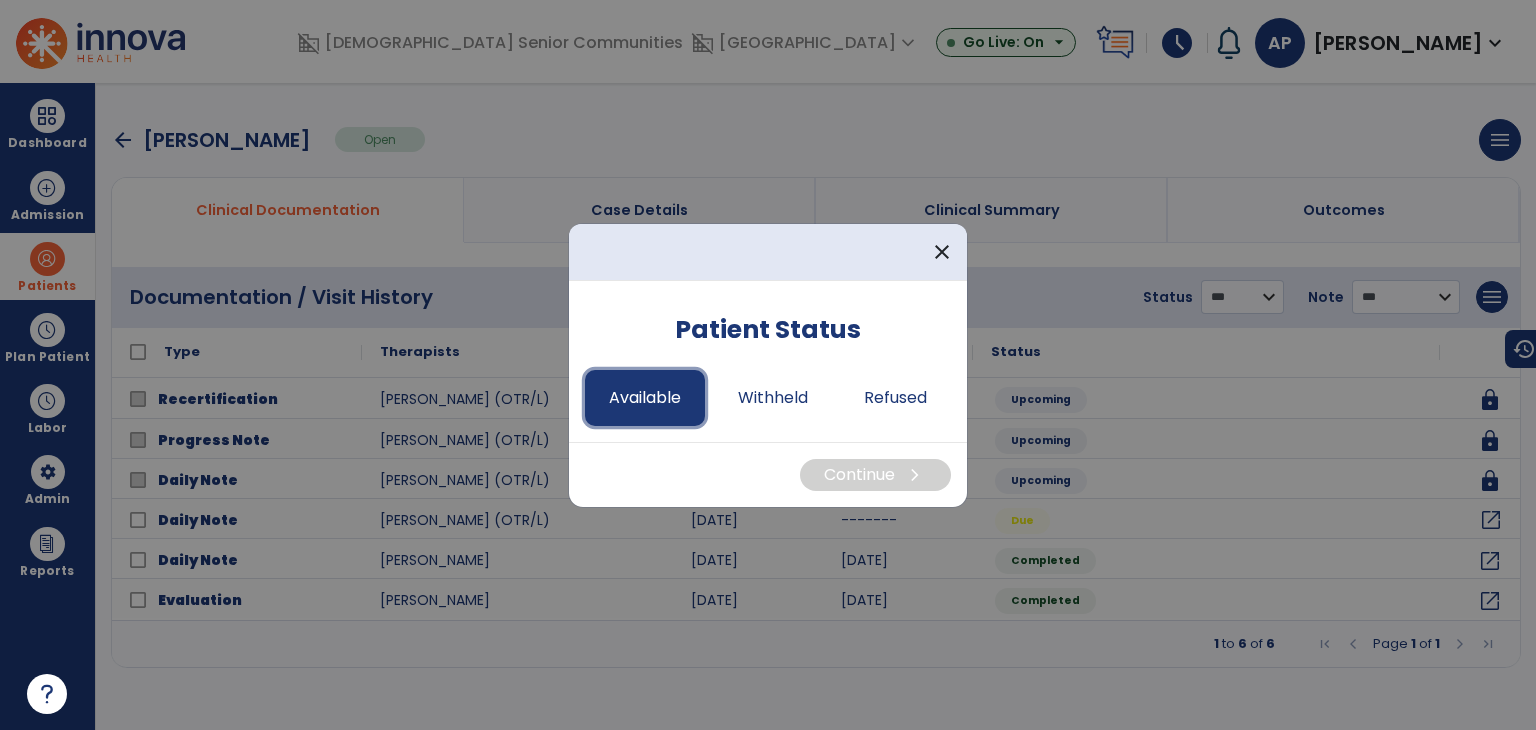 click on "Available" at bounding box center [645, 398] 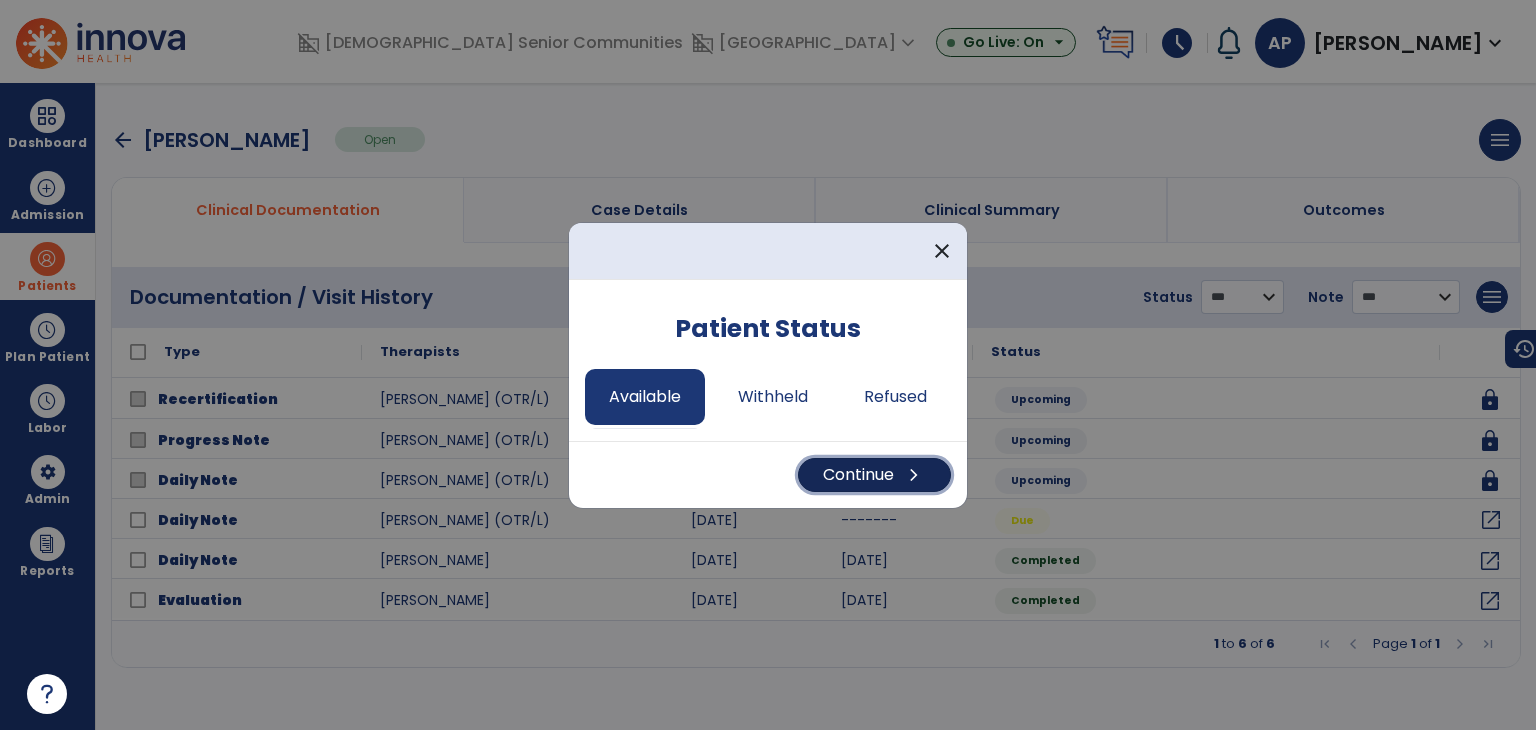 click on "chevron_right" at bounding box center [914, 475] 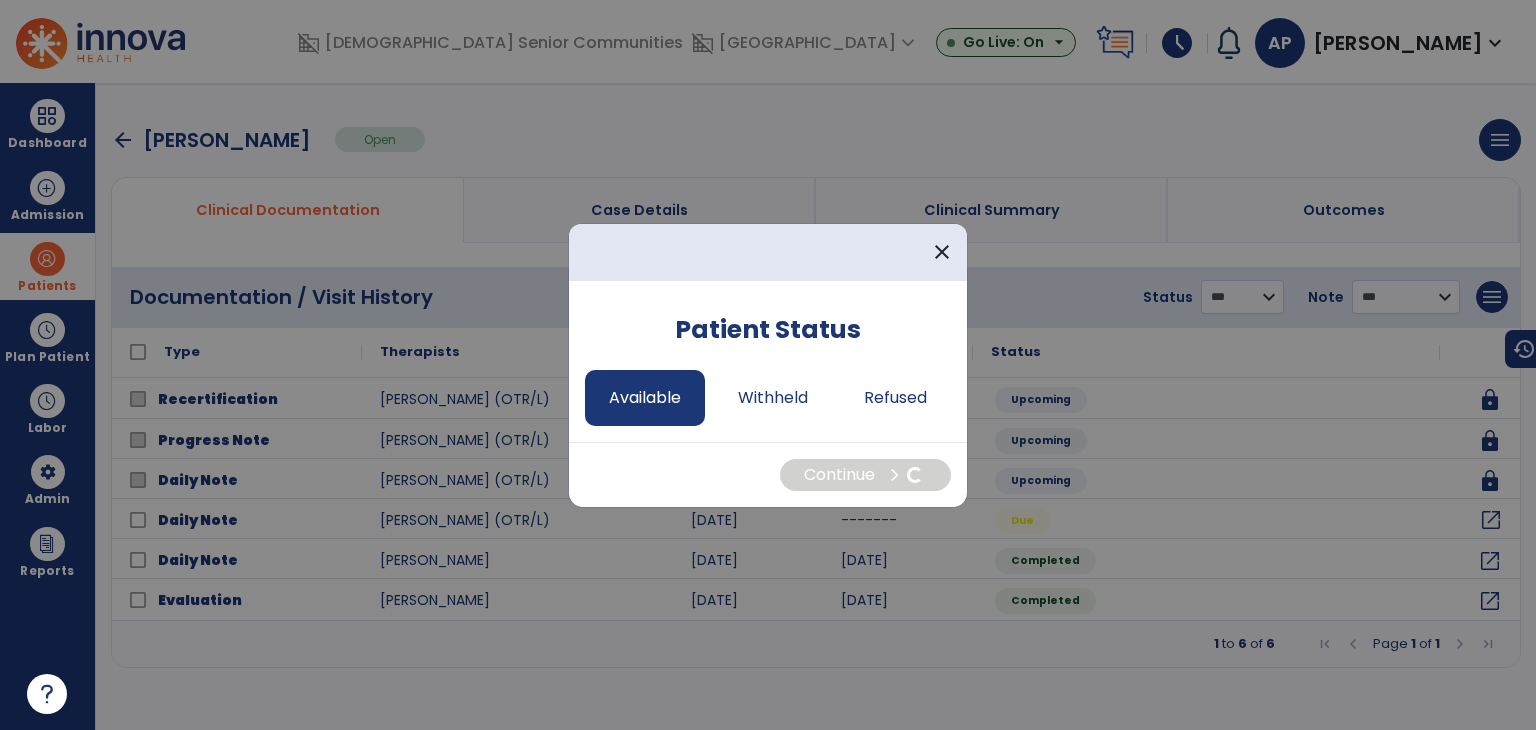 select on "*" 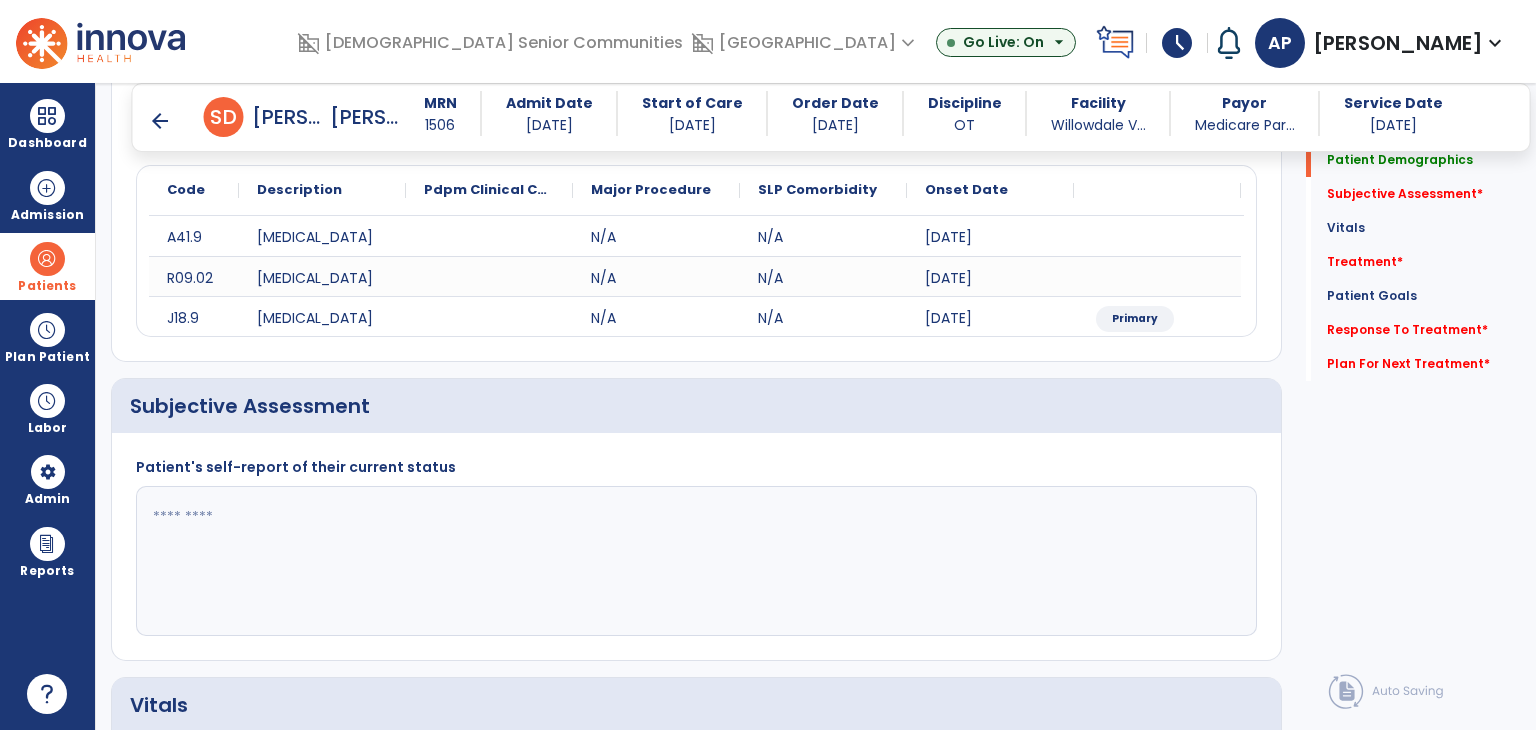 scroll, scrollTop: 400, scrollLeft: 0, axis: vertical 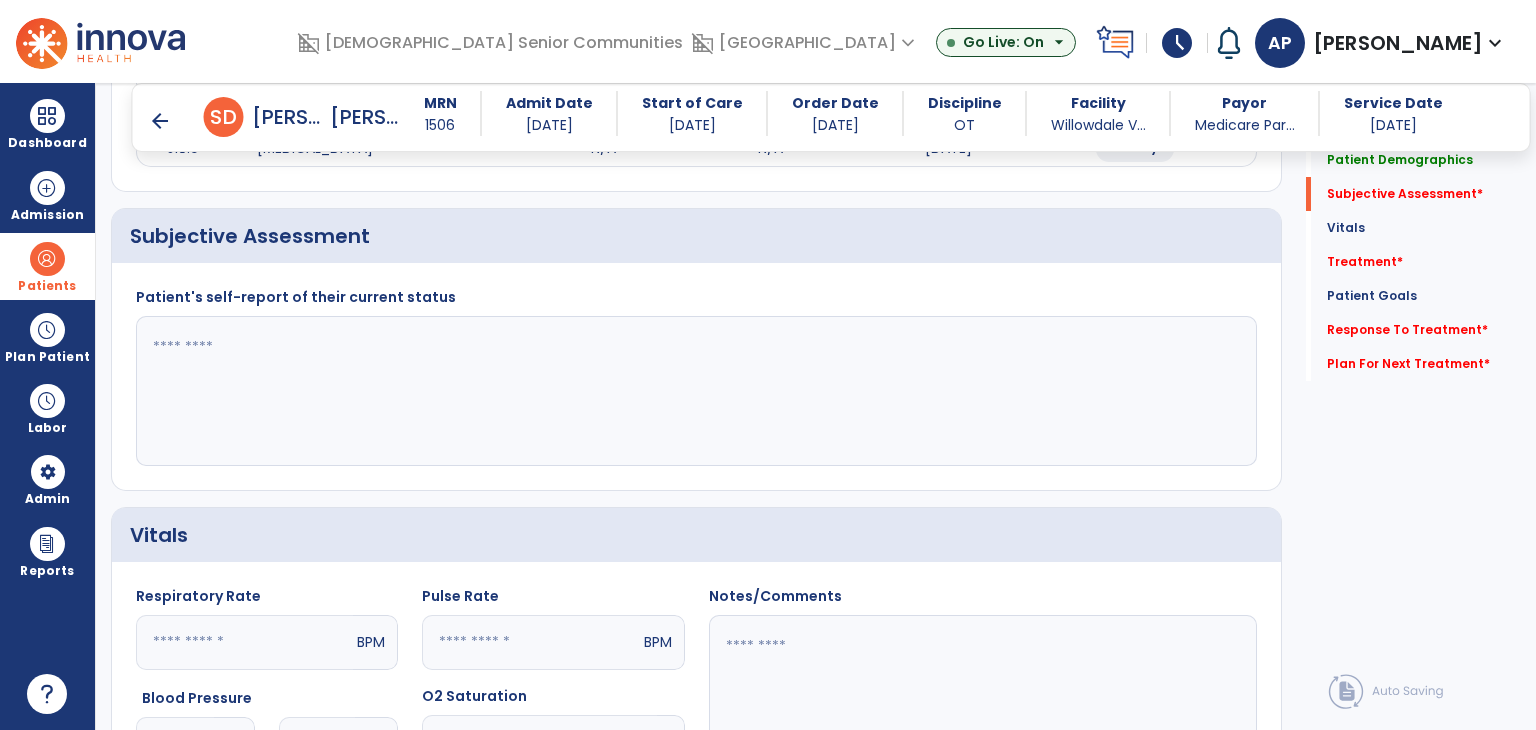 click 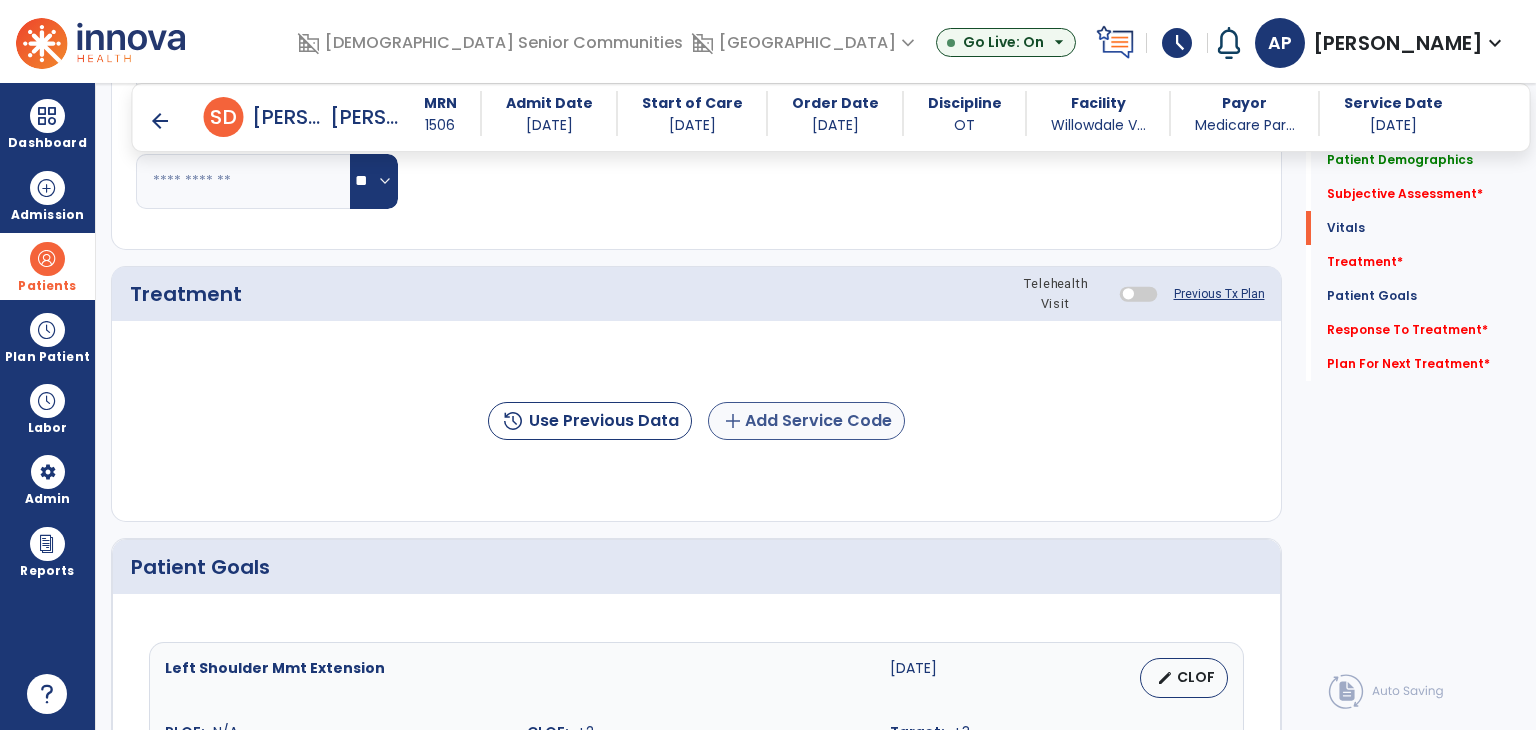 scroll, scrollTop: 1100, scrollLeft: 0, axis: vertical 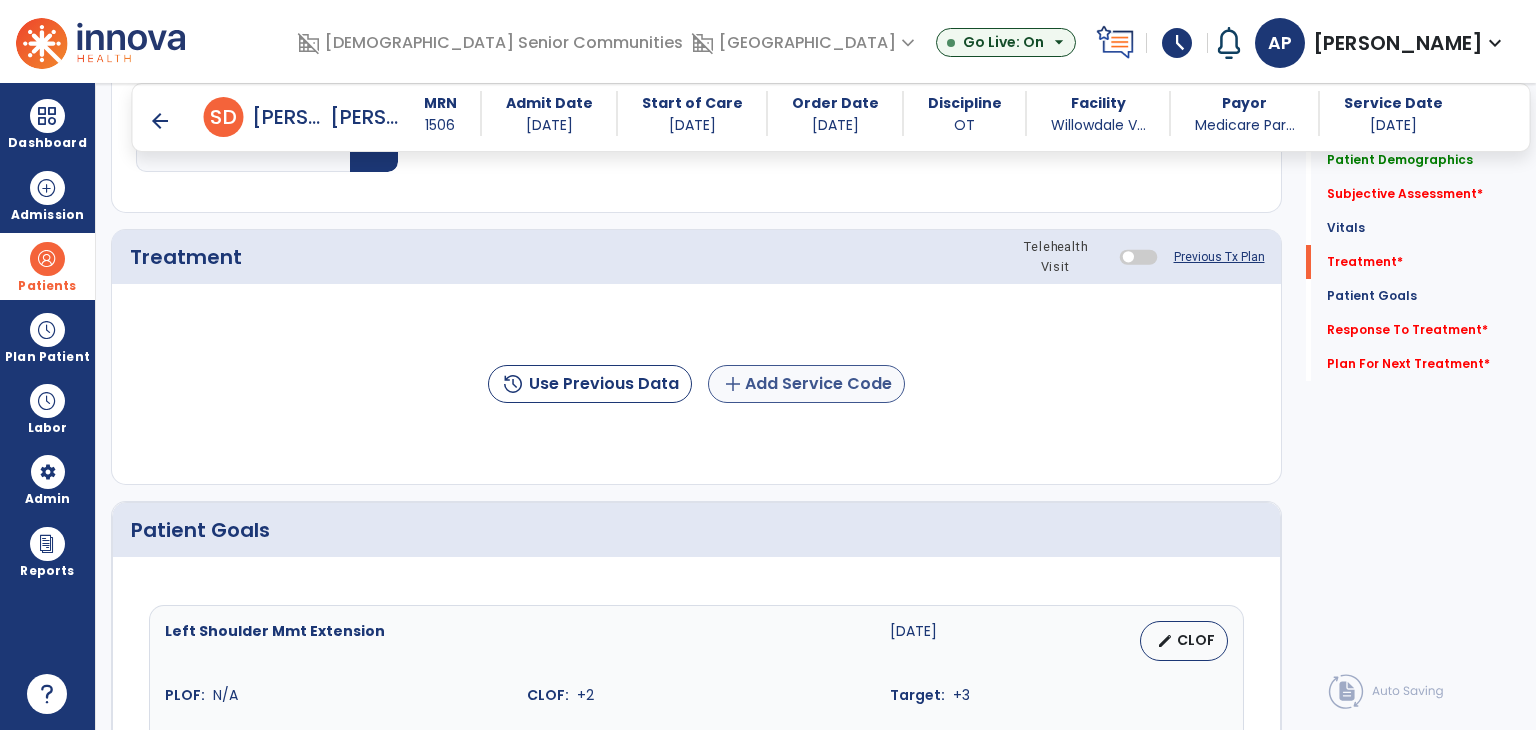 type on "**********" 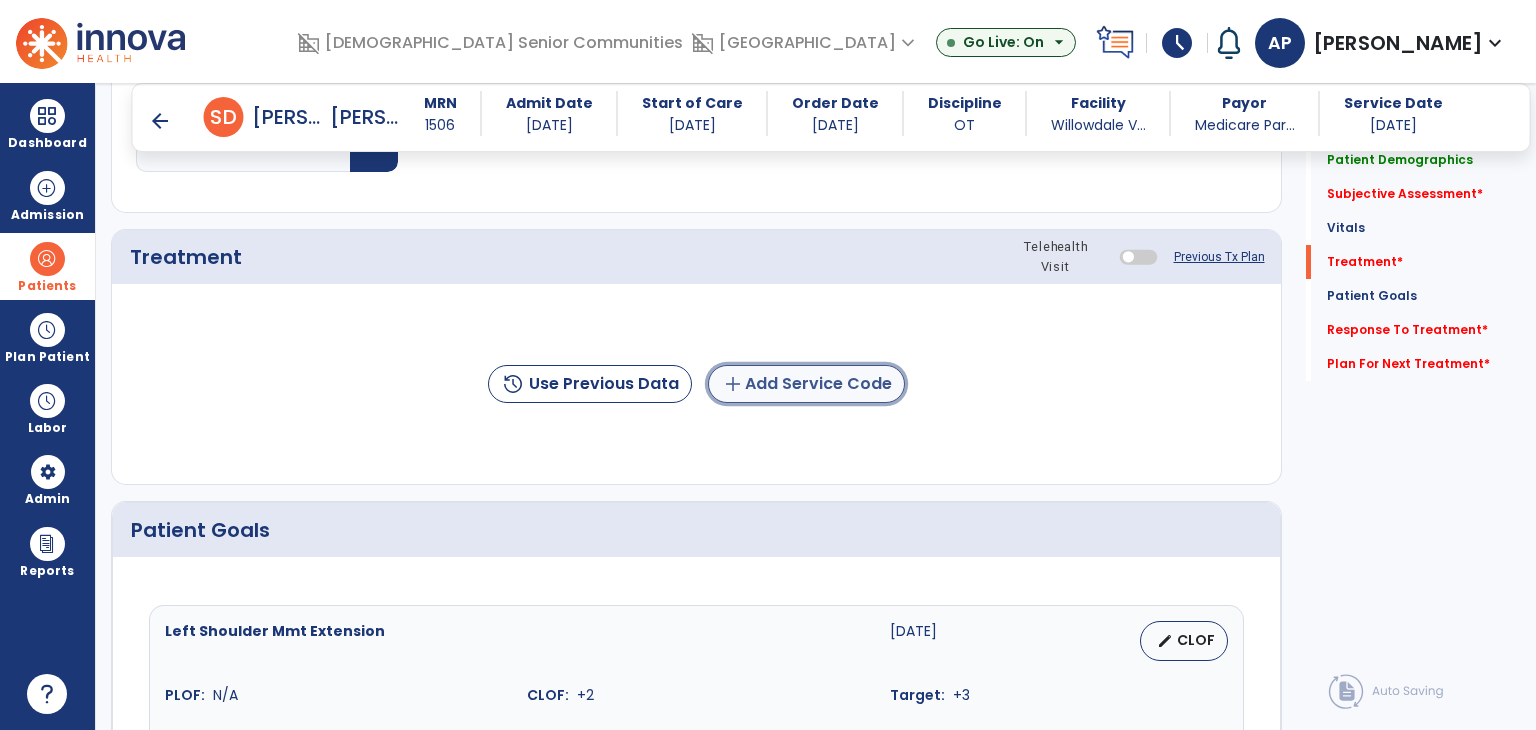 click on "add  Add Service Code" 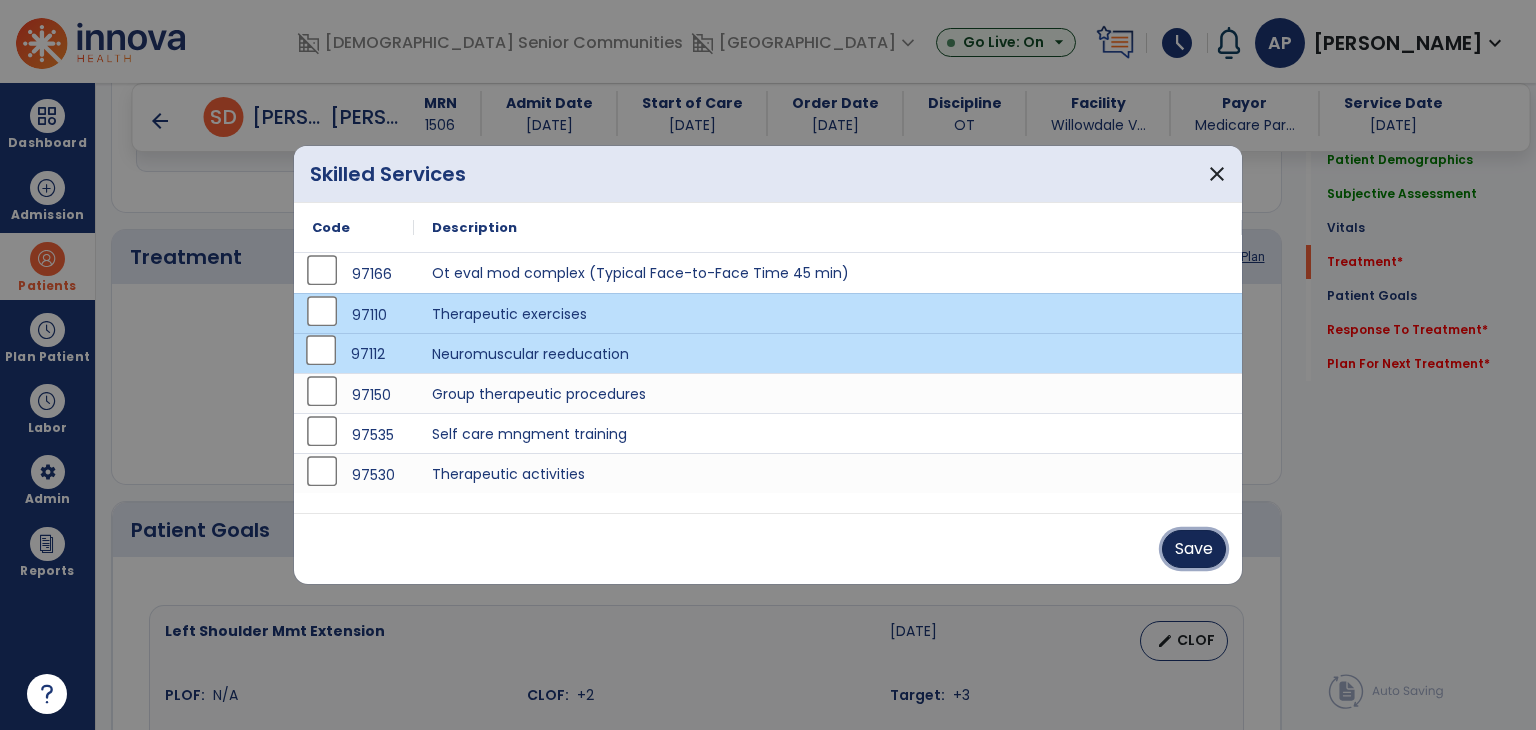 click on "Save" at bounding box center (1194, 549) 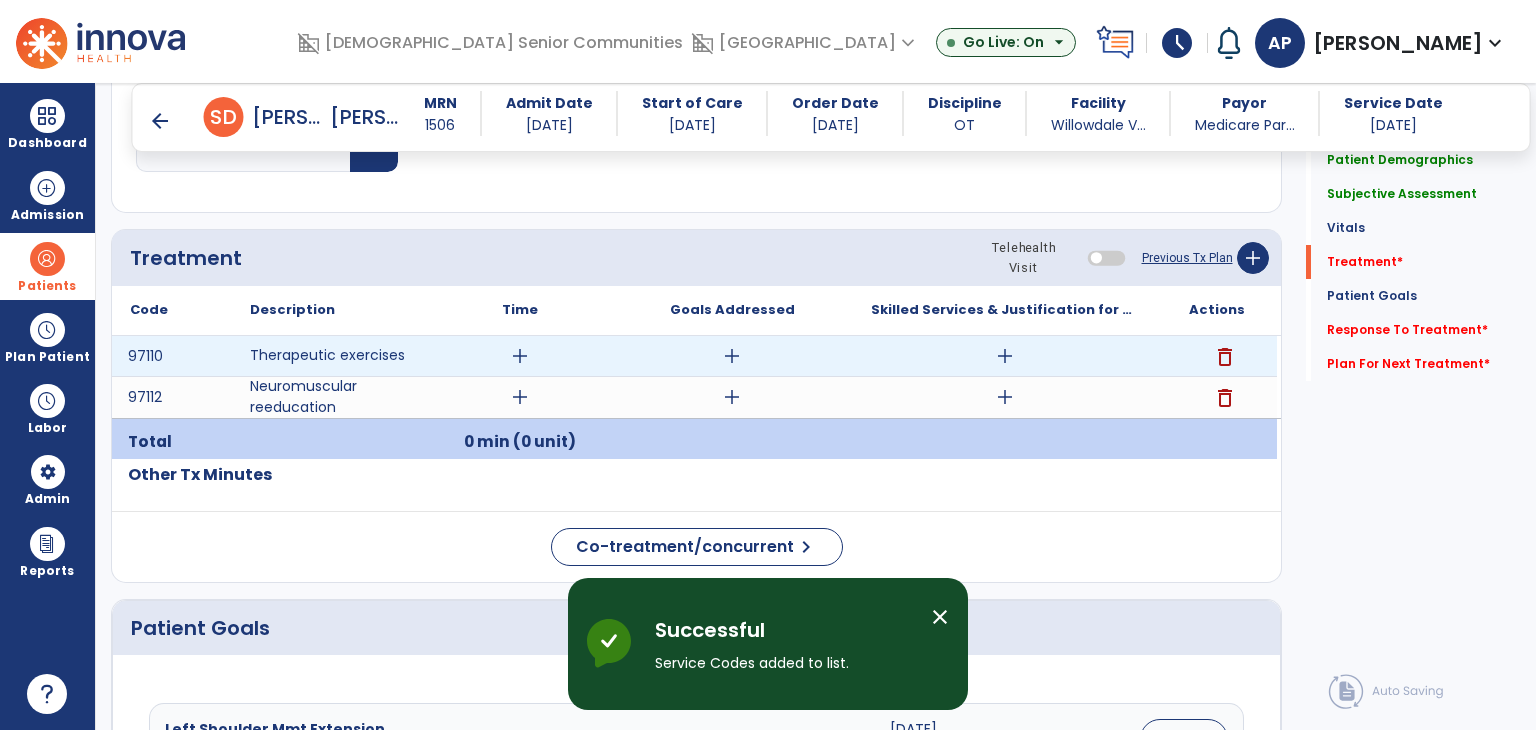 click on "add" at bounding box center (520, 356) 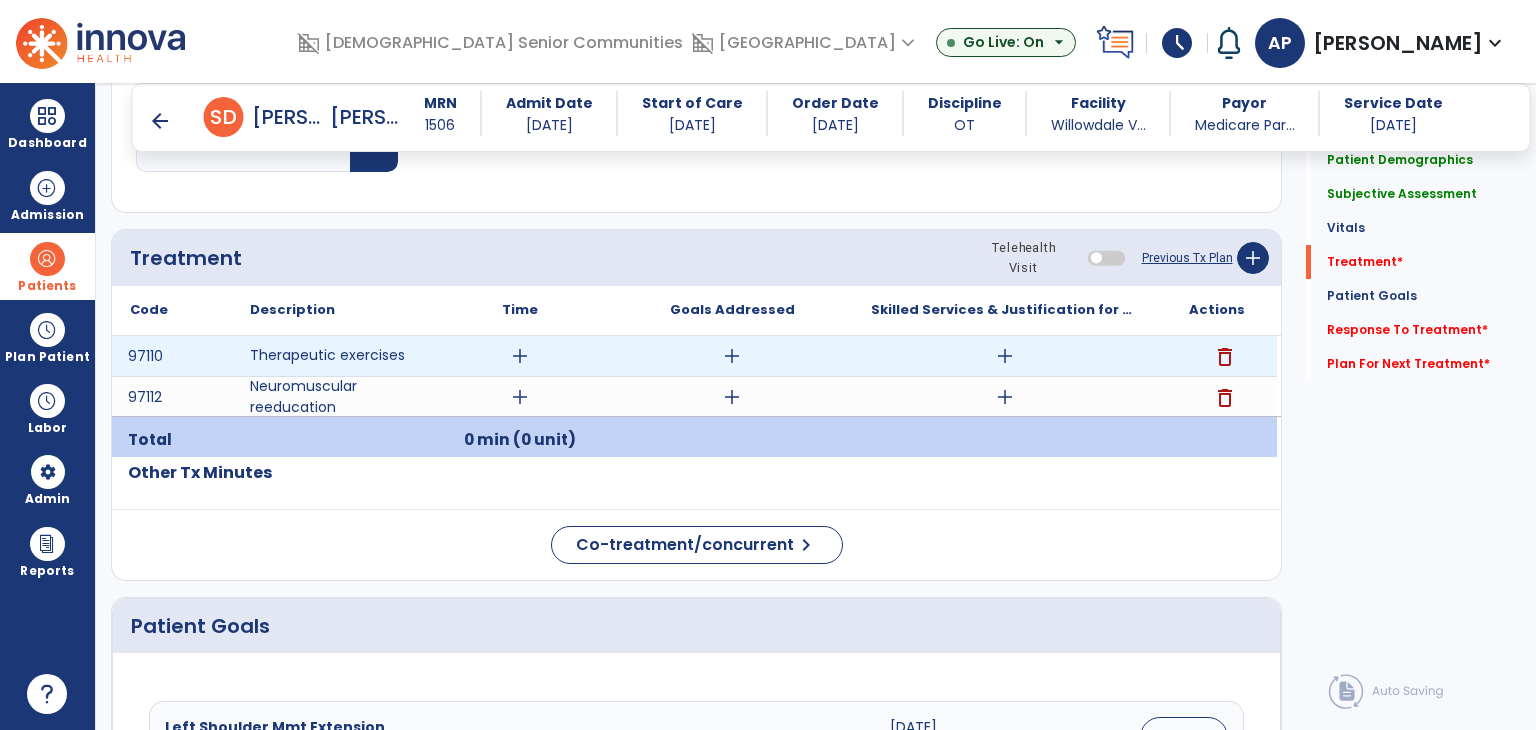 click on "add" at bounding box center (520, 356) 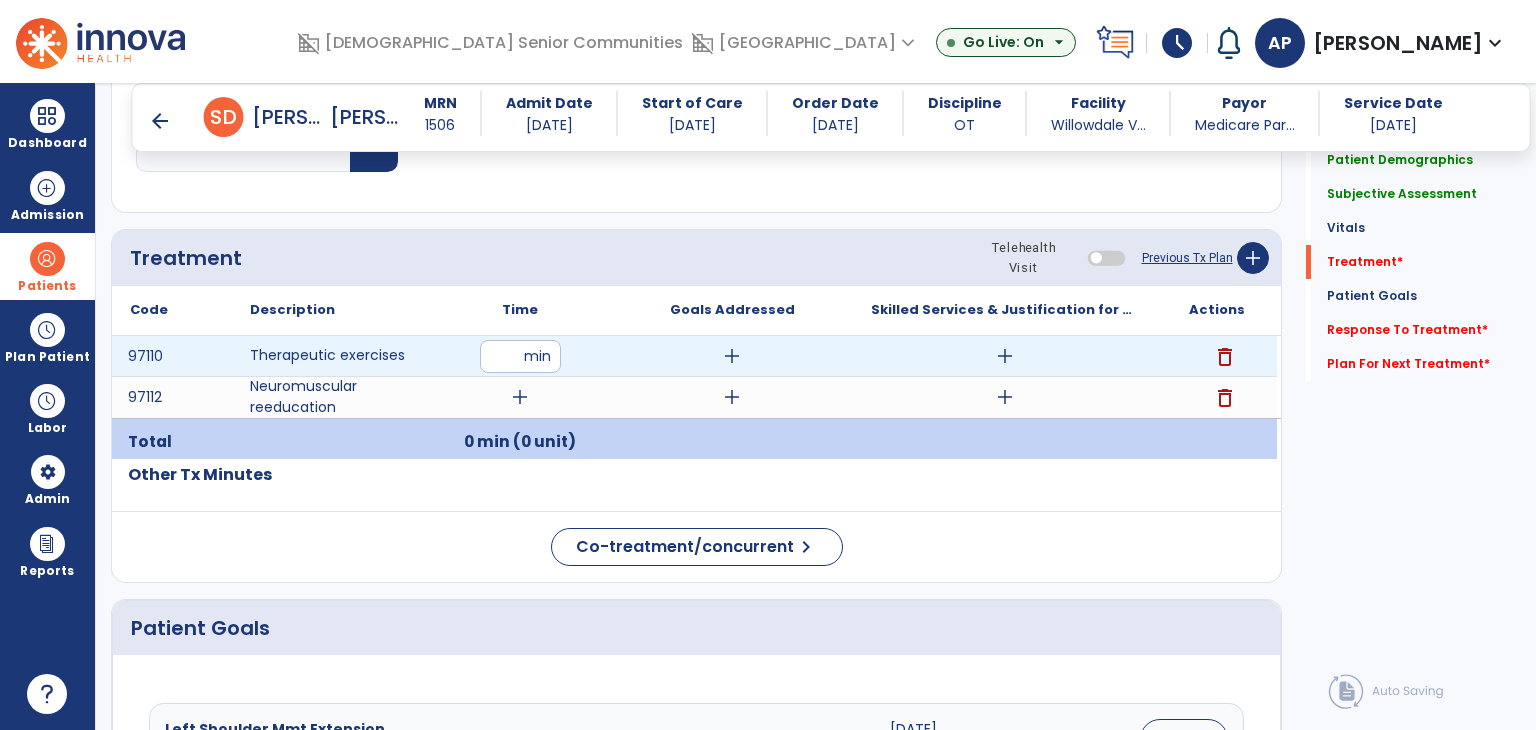 type on "**" 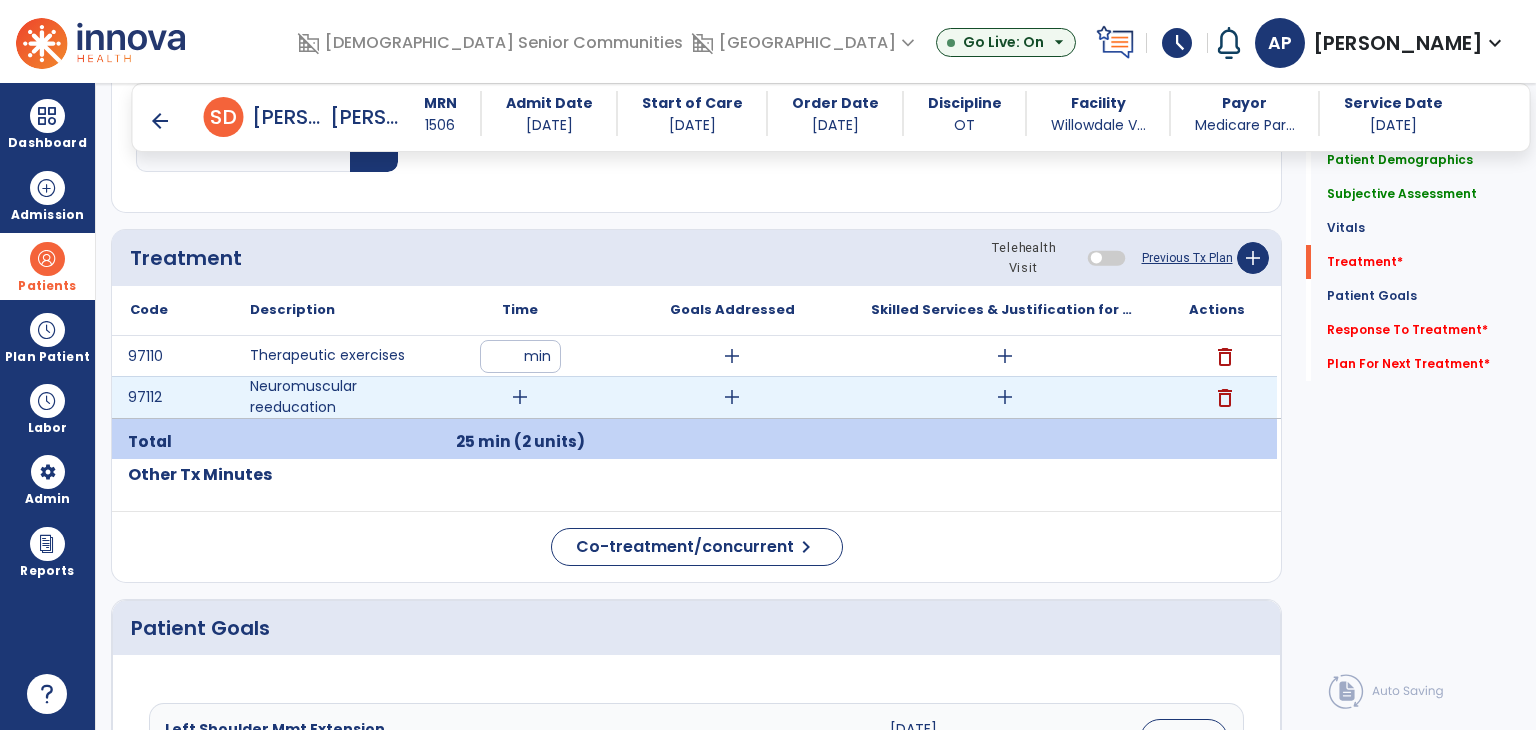 click on "add" at bounding box center [520, 397] 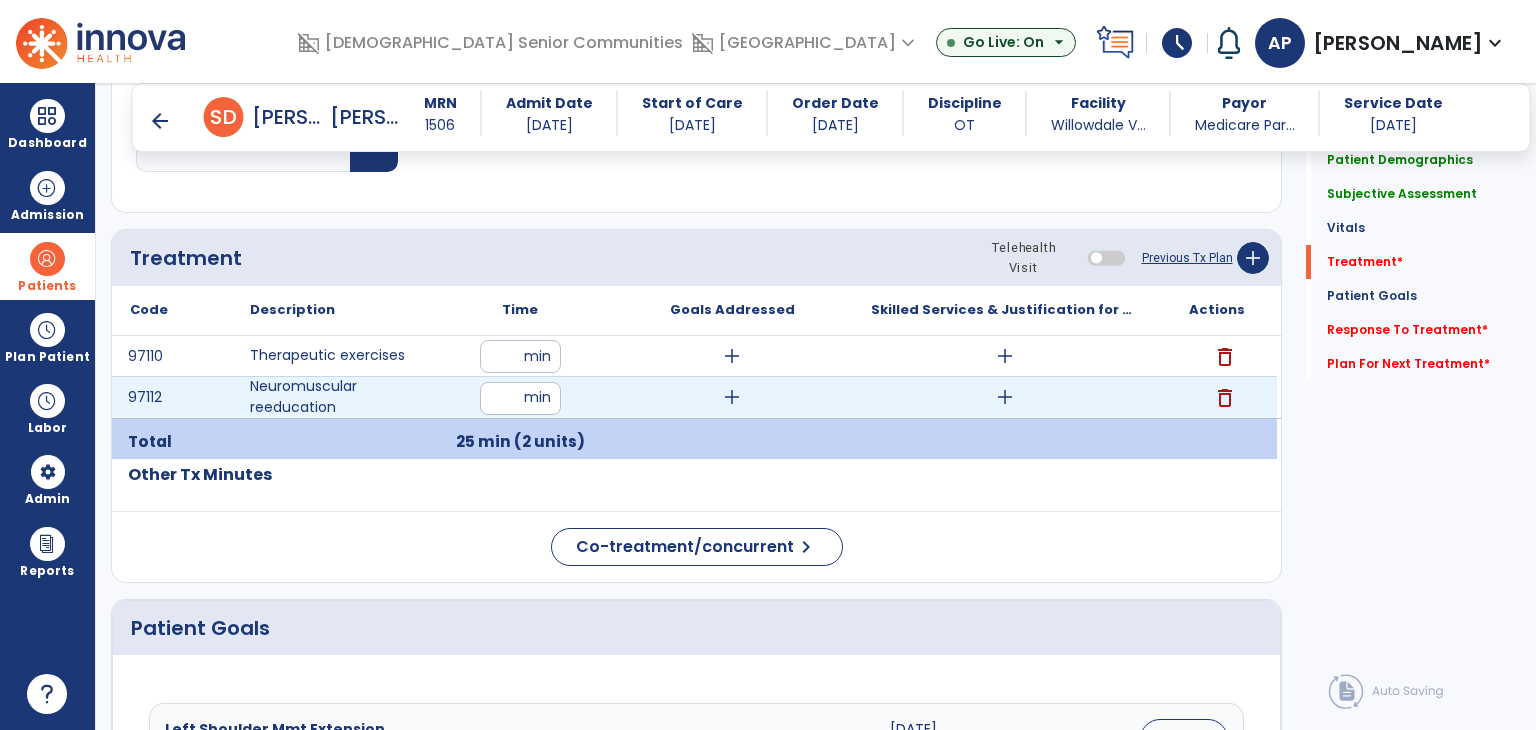 type on "**" 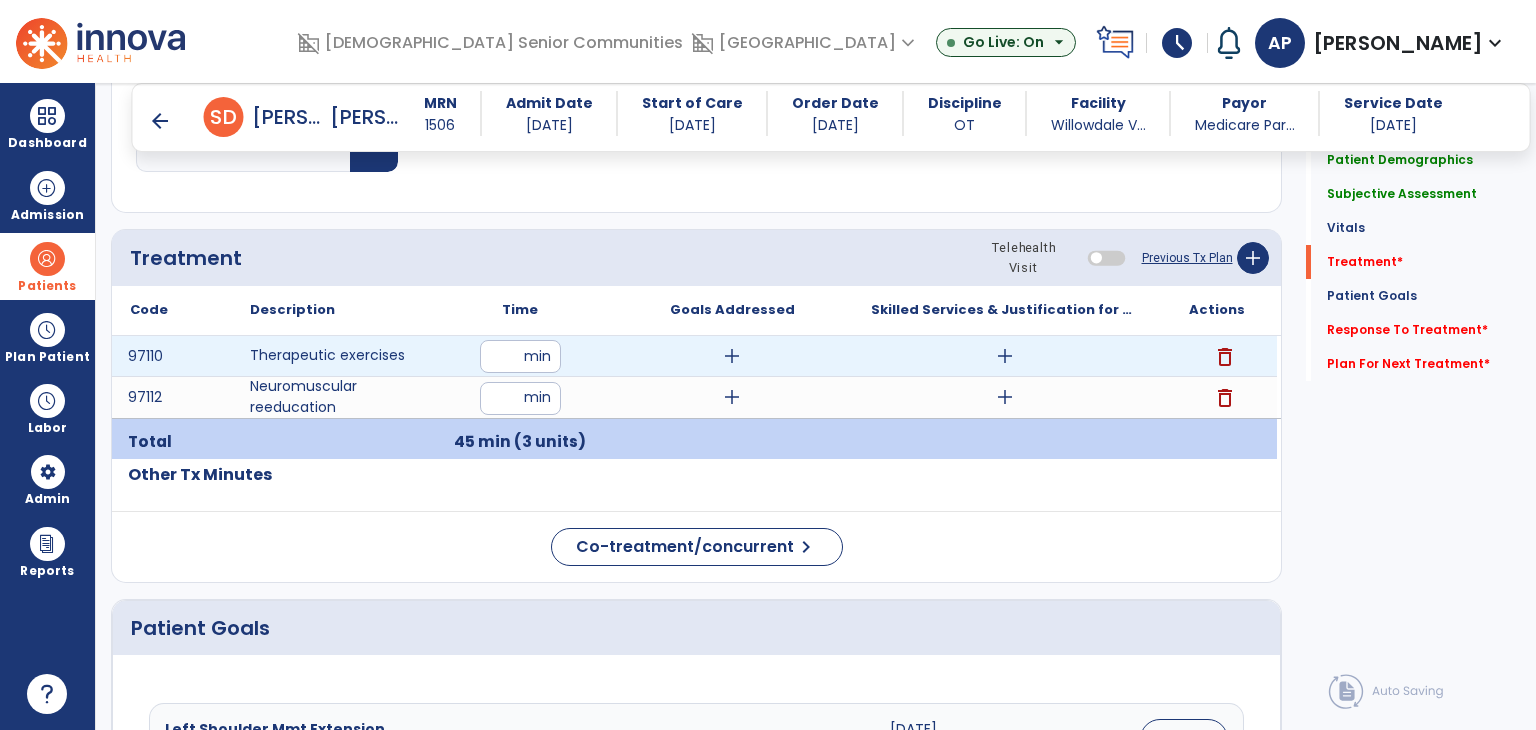 click on "add" at bounding box center [732, 356] 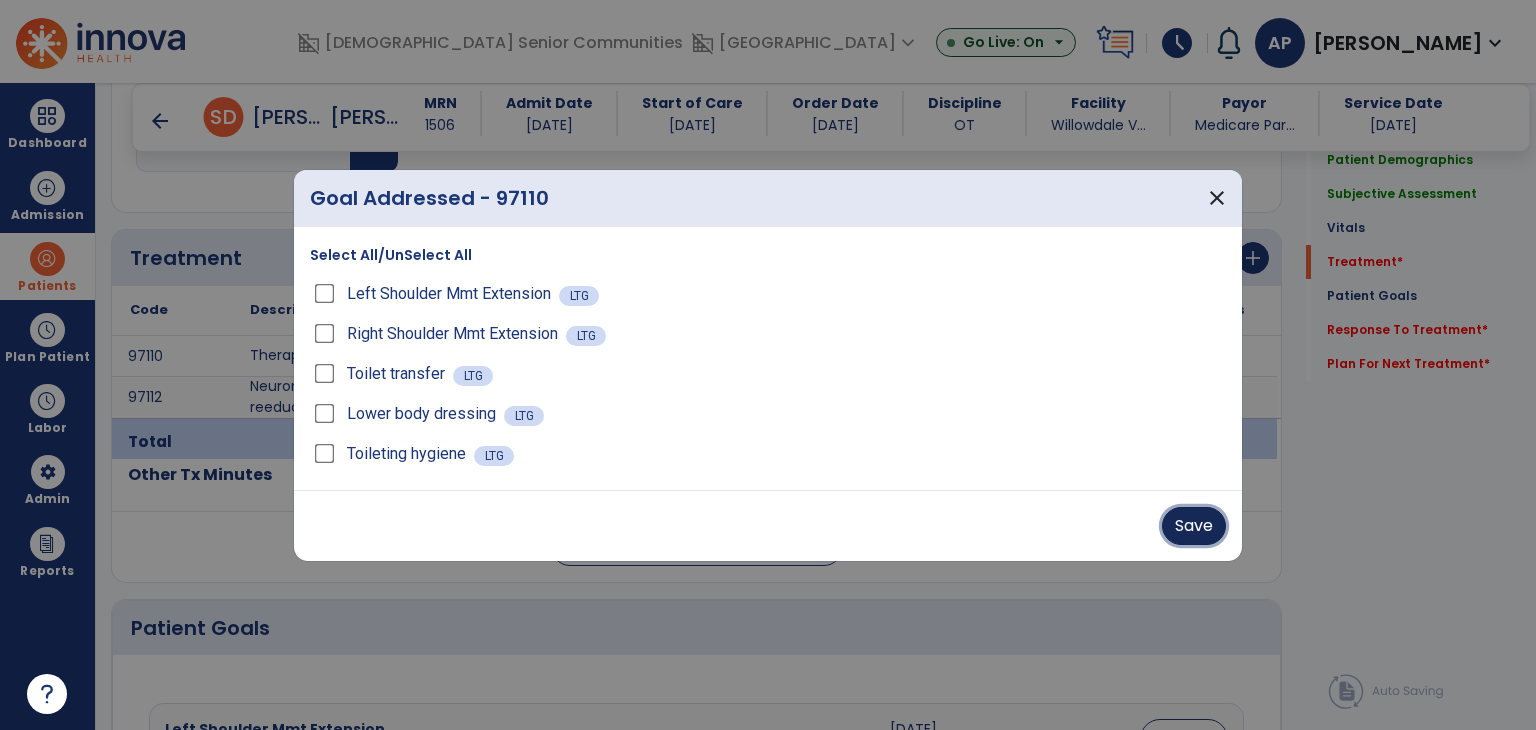 click on "Save" at bounding box center (1194, 526) 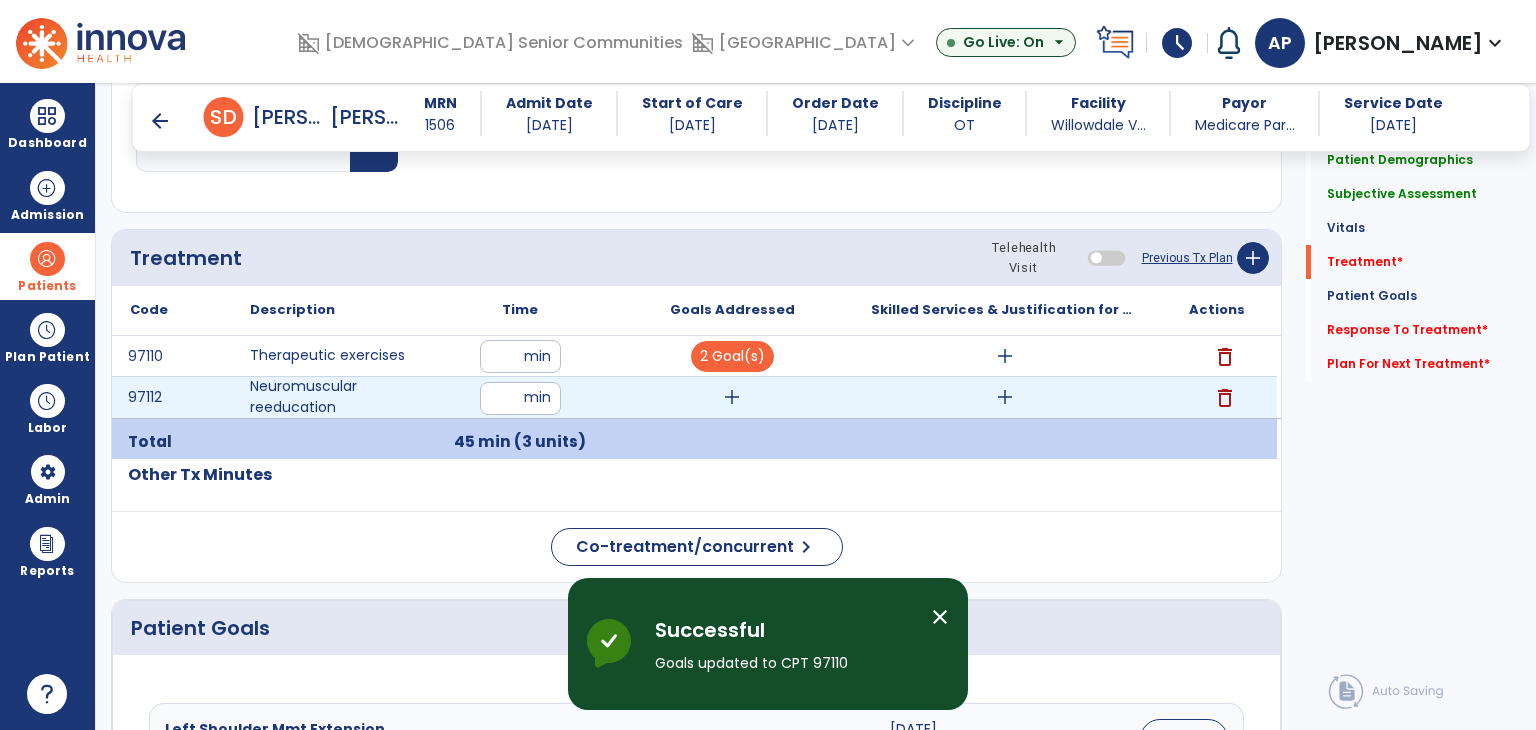 click on "add" at bounding box center [732, 397] 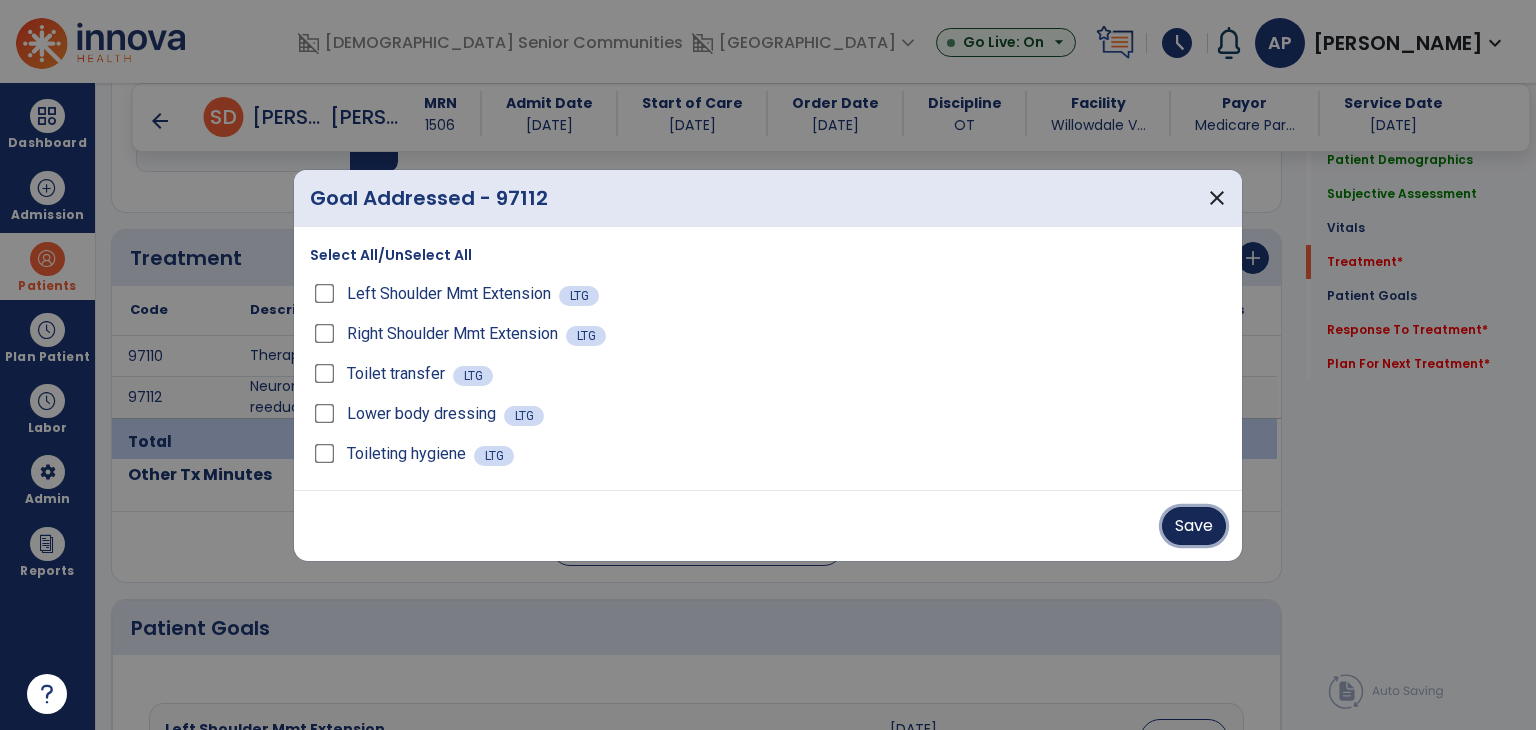 click on "Save" at bounding box center [1194, 526] 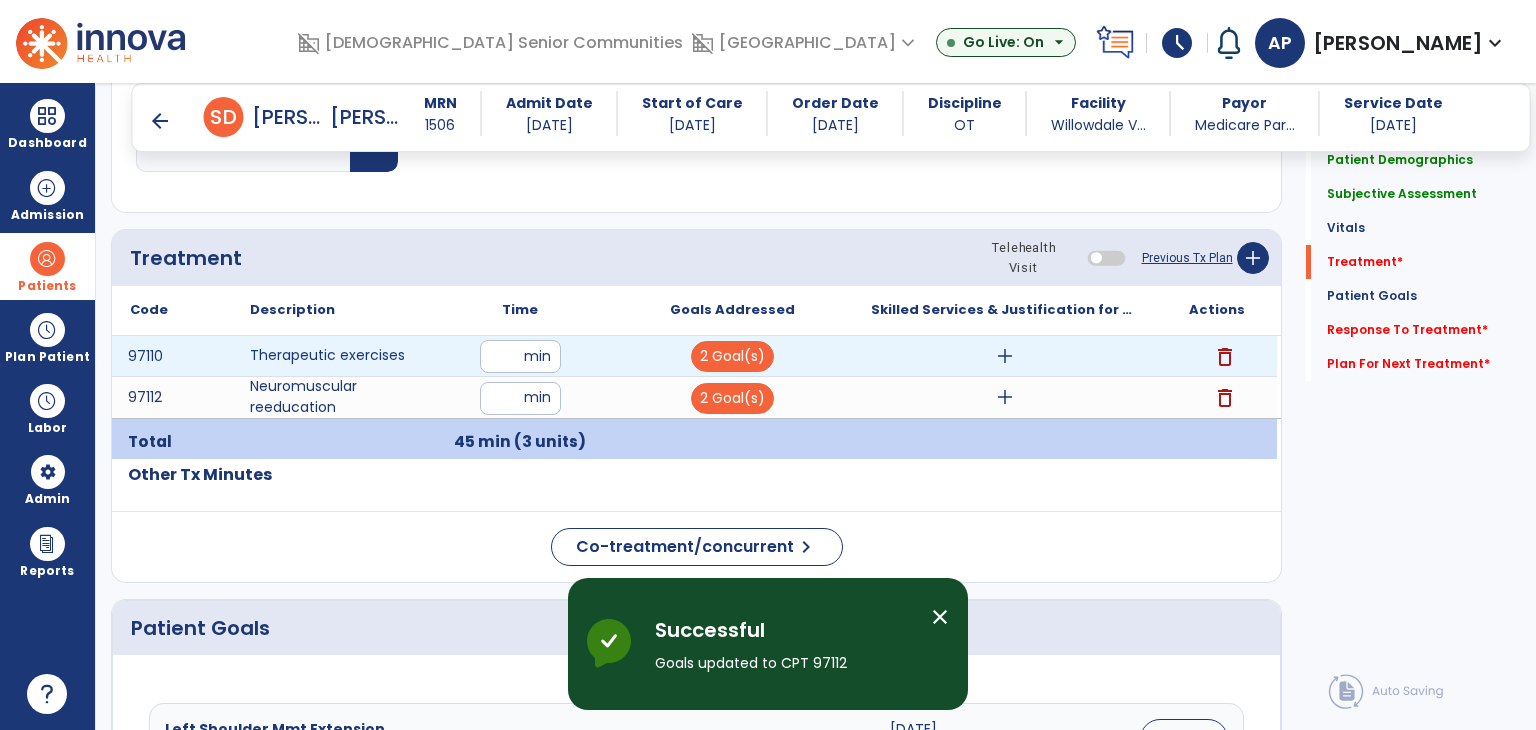 click on "add" at bounding box center (1004, 356) 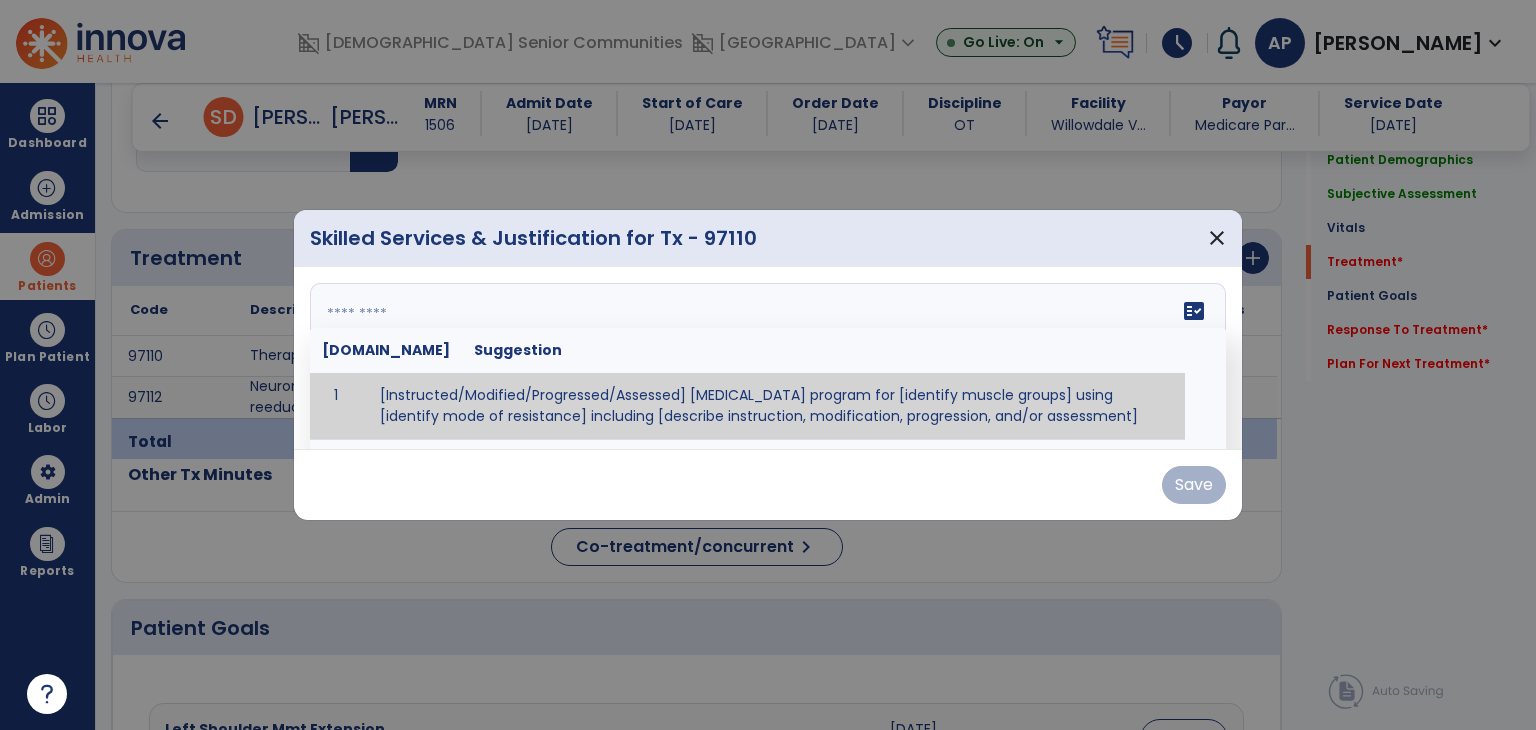 click at bounding box center [766, 358] 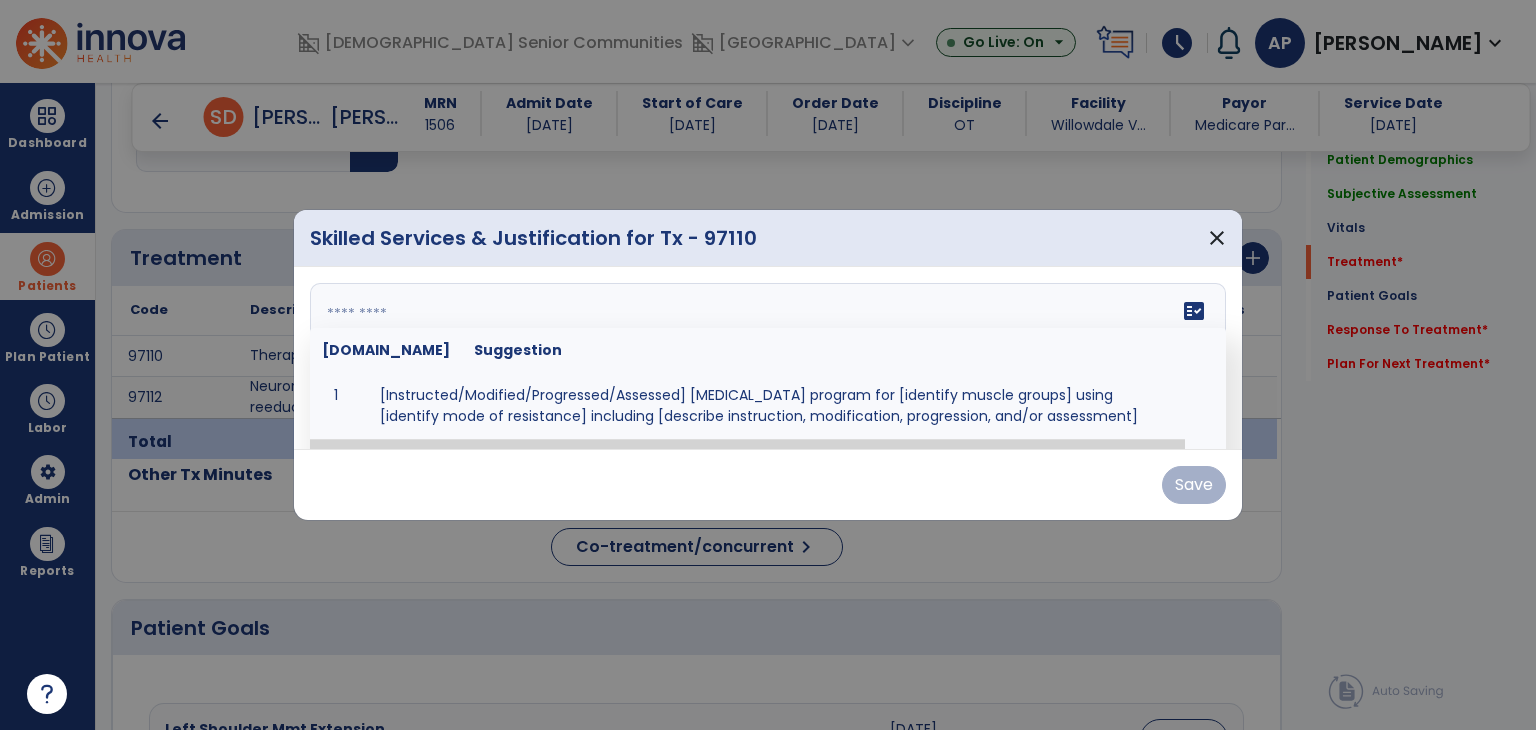 paste on "**********" 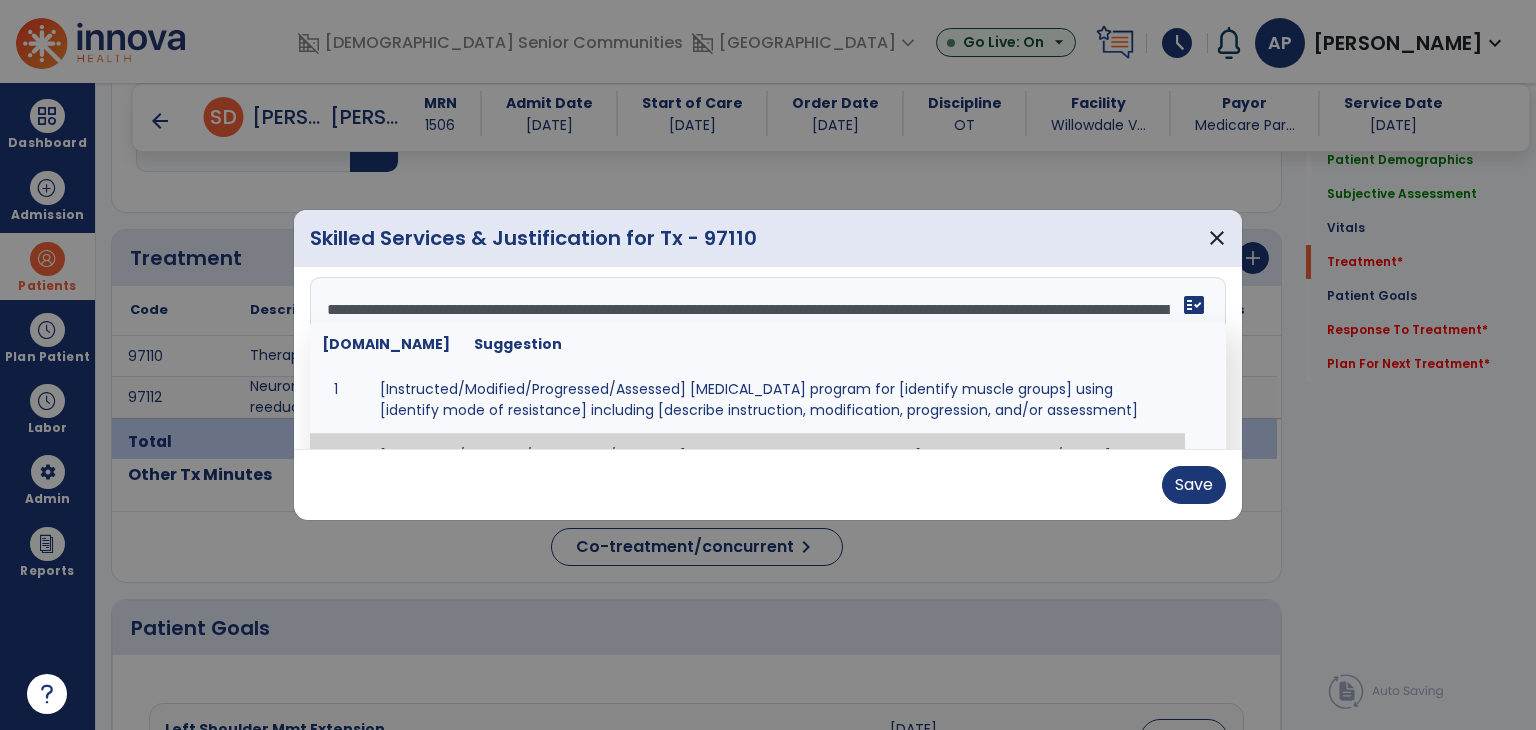scroll, scrollTop: 0, scrollLeft: 0, axis: both 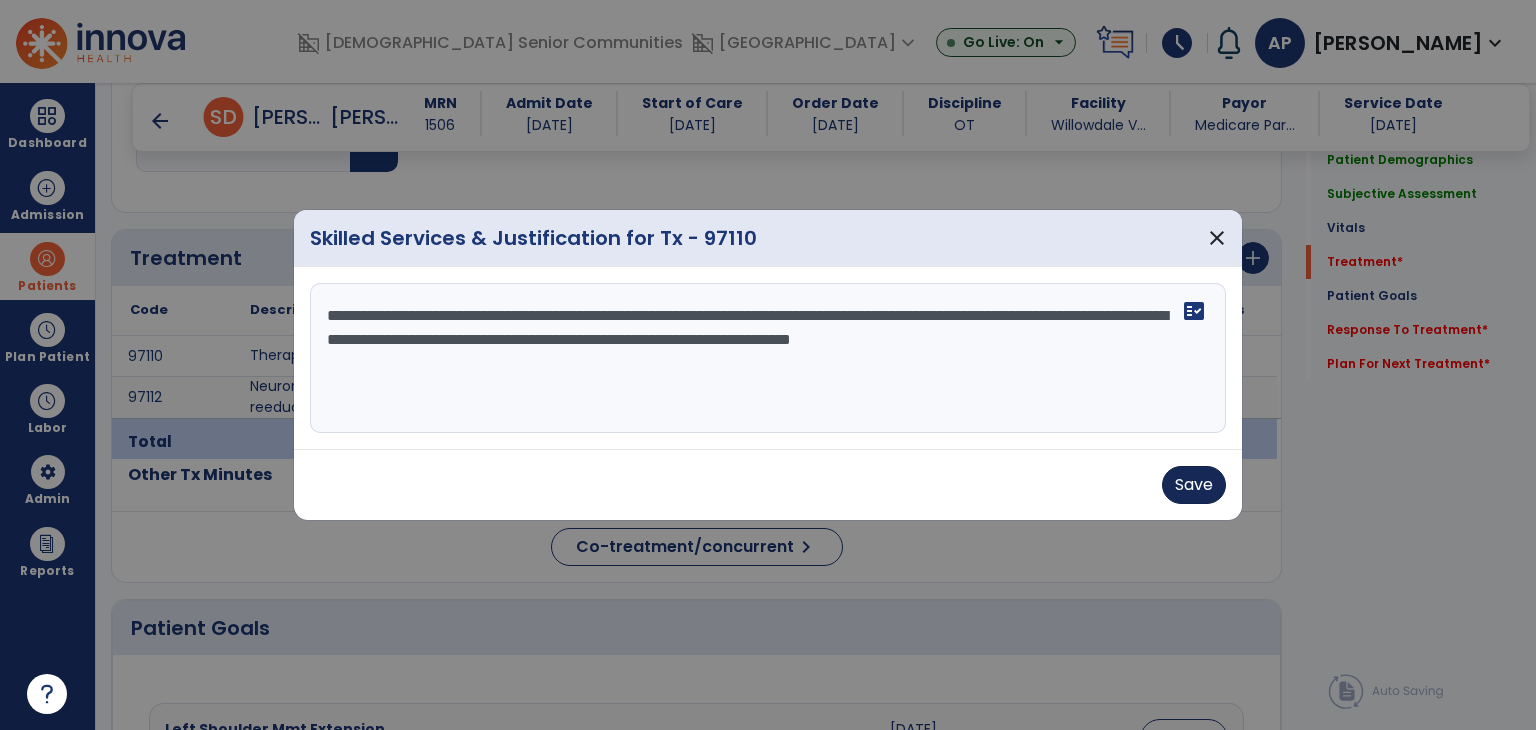 type on "**********" 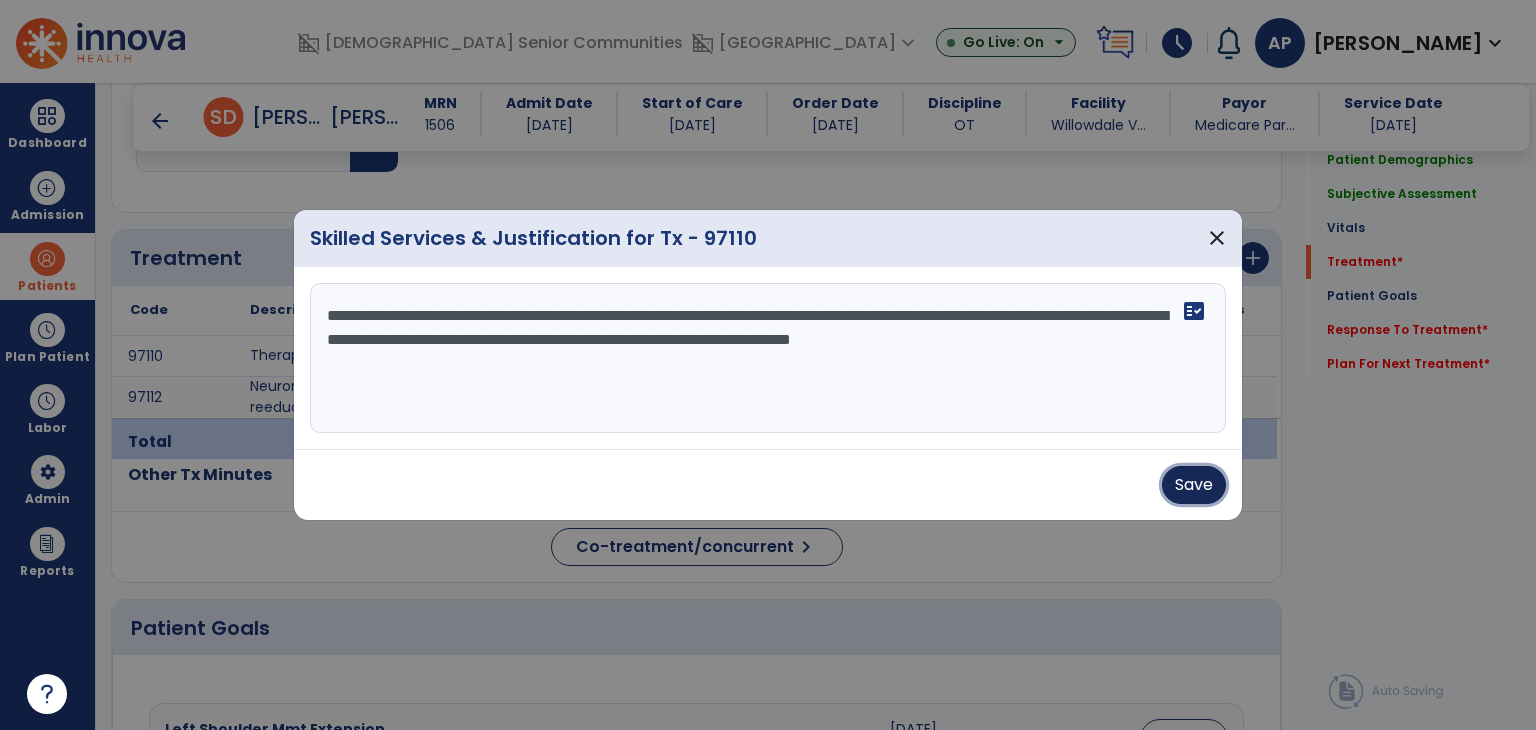 click on "Save" at bounding box center [1194, 485] 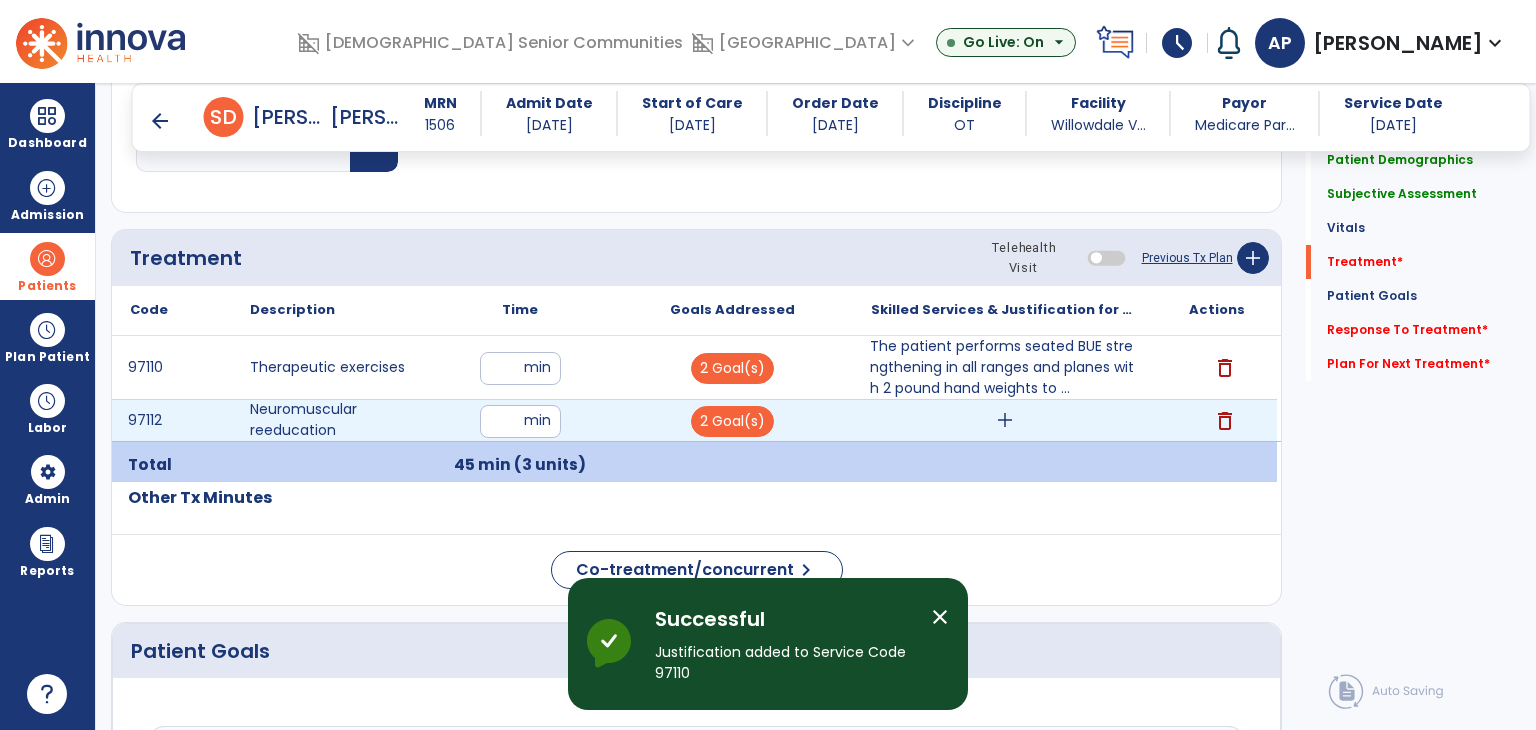 click on "add" at bounding box center (1005, 420) 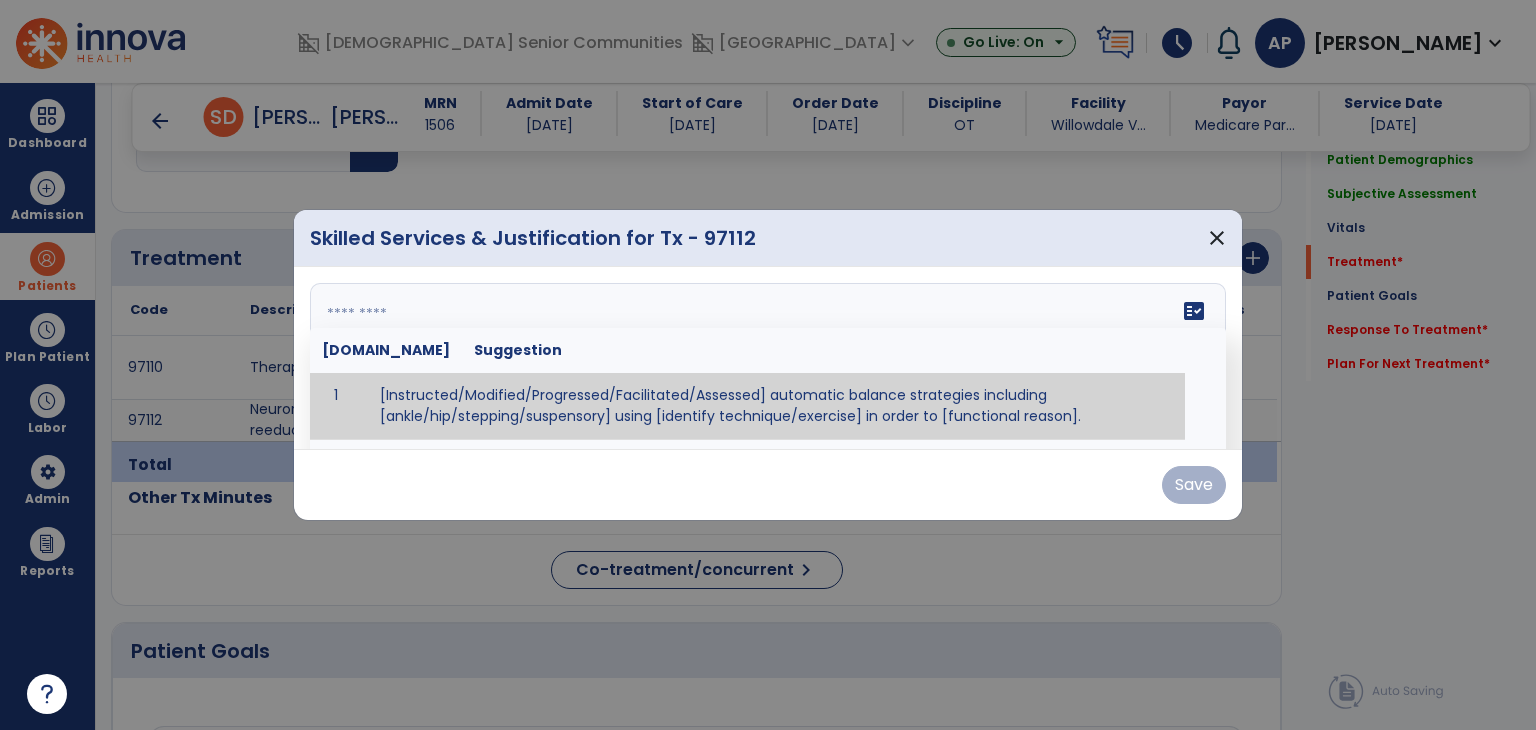 click on "fact_check  [DOMAIN_NAME] Suggestion 1 [Instructed/Modified/Progressed/Facilitated/Assessed] automatic balance strategies including [ankle/hip/stepping/suspensory] using [identify technique/exercise] in order to [functional reason]. 2 [Instructed/Modified/Progressed/Facilitated/Assessed] sensory integration techniques including [visual inhibition/somatosensory inhibition/visual excitatory/somatosensory excitatory/vestibular excitatory] using [identify technique/exercise] in order to [functional reason]. 3 [Instructed/Modified/Progressed/Facilitated/Assessed] visual input including [oculomotor exercises, smooth pursuits, saccades, visual field, other] in order to [functional reasons]. 4 [Instructed/Modified/Progressed/Assessed] somatosensory techniques including [joint compression, proprioceptive activities, other] in order to [functional reasons]. 5 [Instructed/Modified/Progressed/Assessed] vestibular techniques including [gaze stabilization, [PERSON_NAME]-Darhoff, Epley, other] in order to [functional reasons]. 6 7" at bounding box center (768, 358) 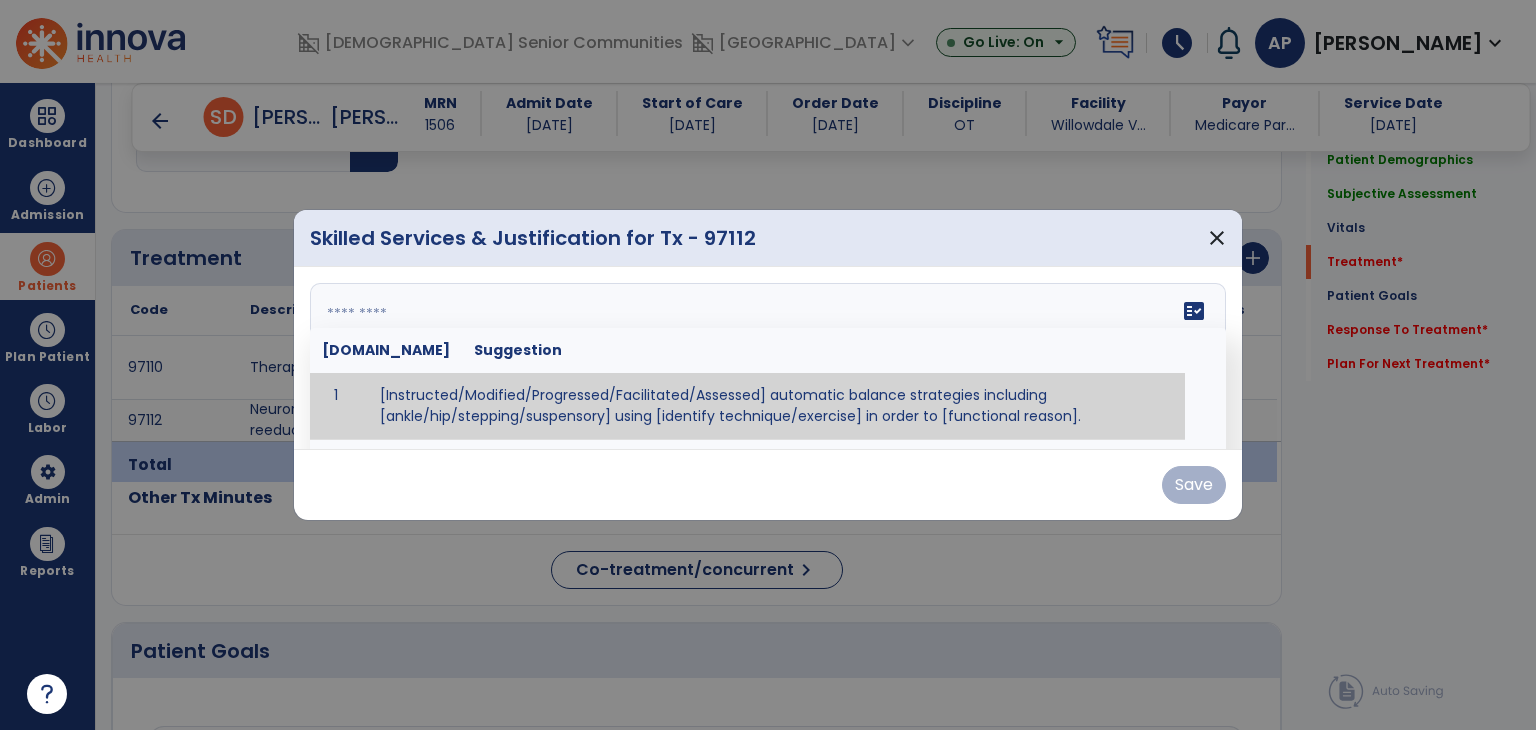 paste on "**********" 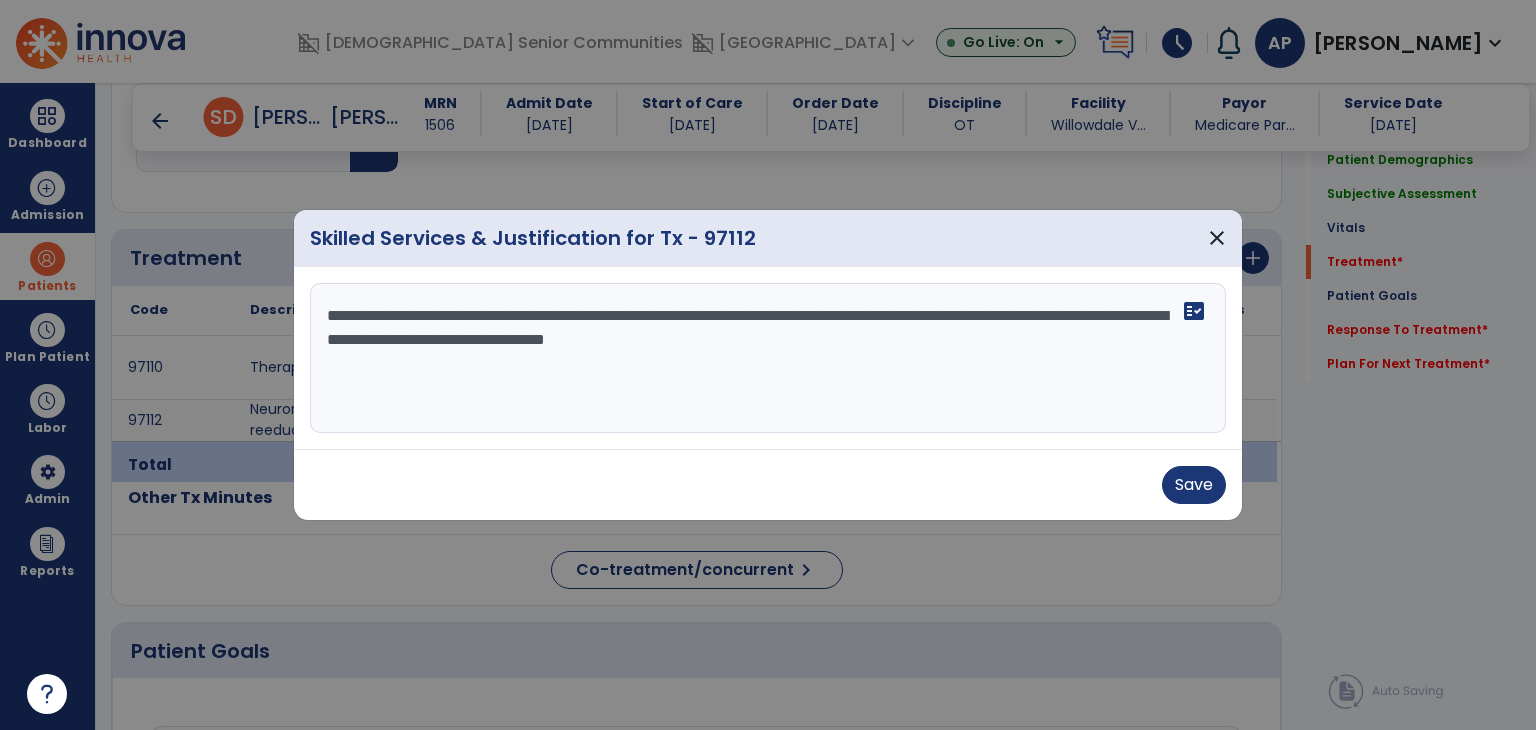 click on "**********" at bounding box center (768, 358) 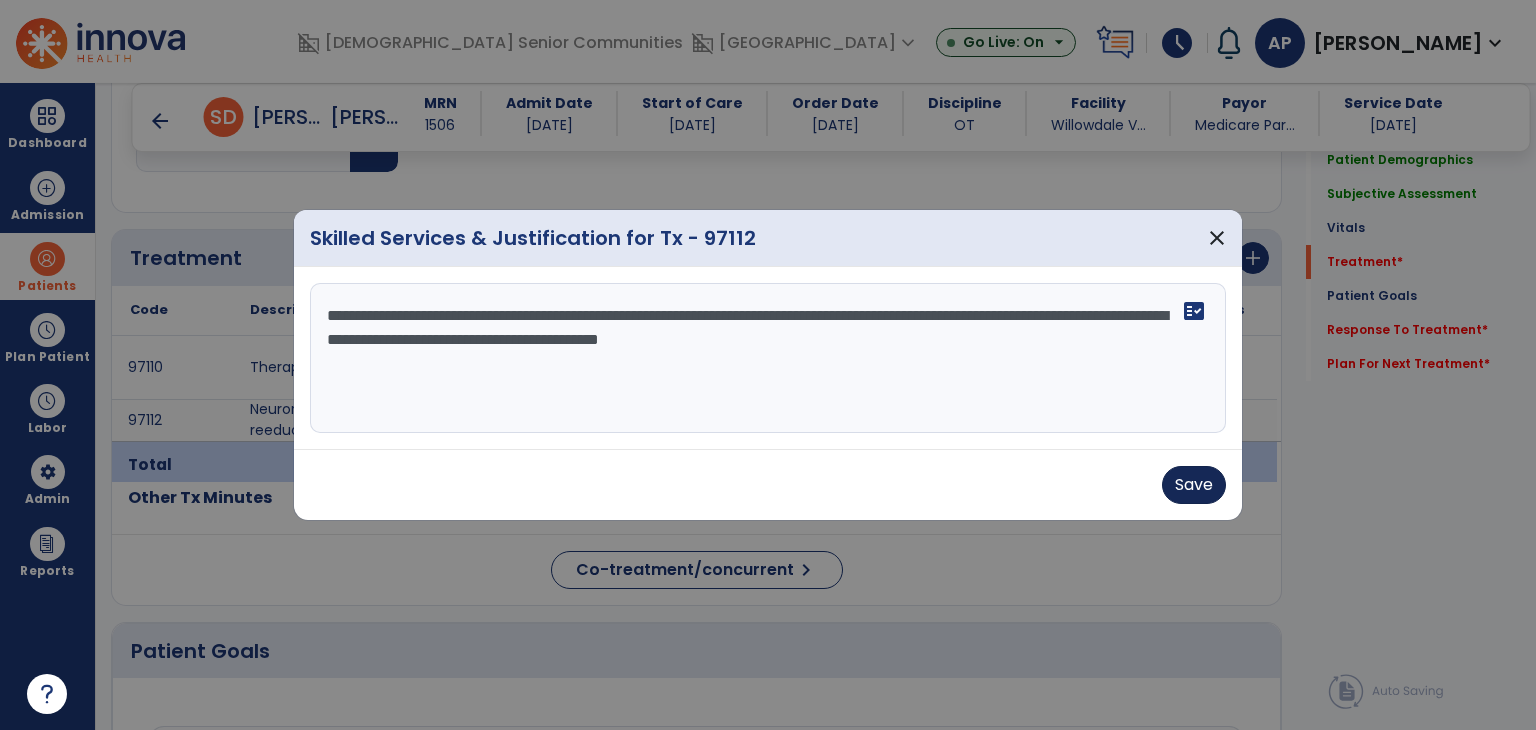 type on "**********" 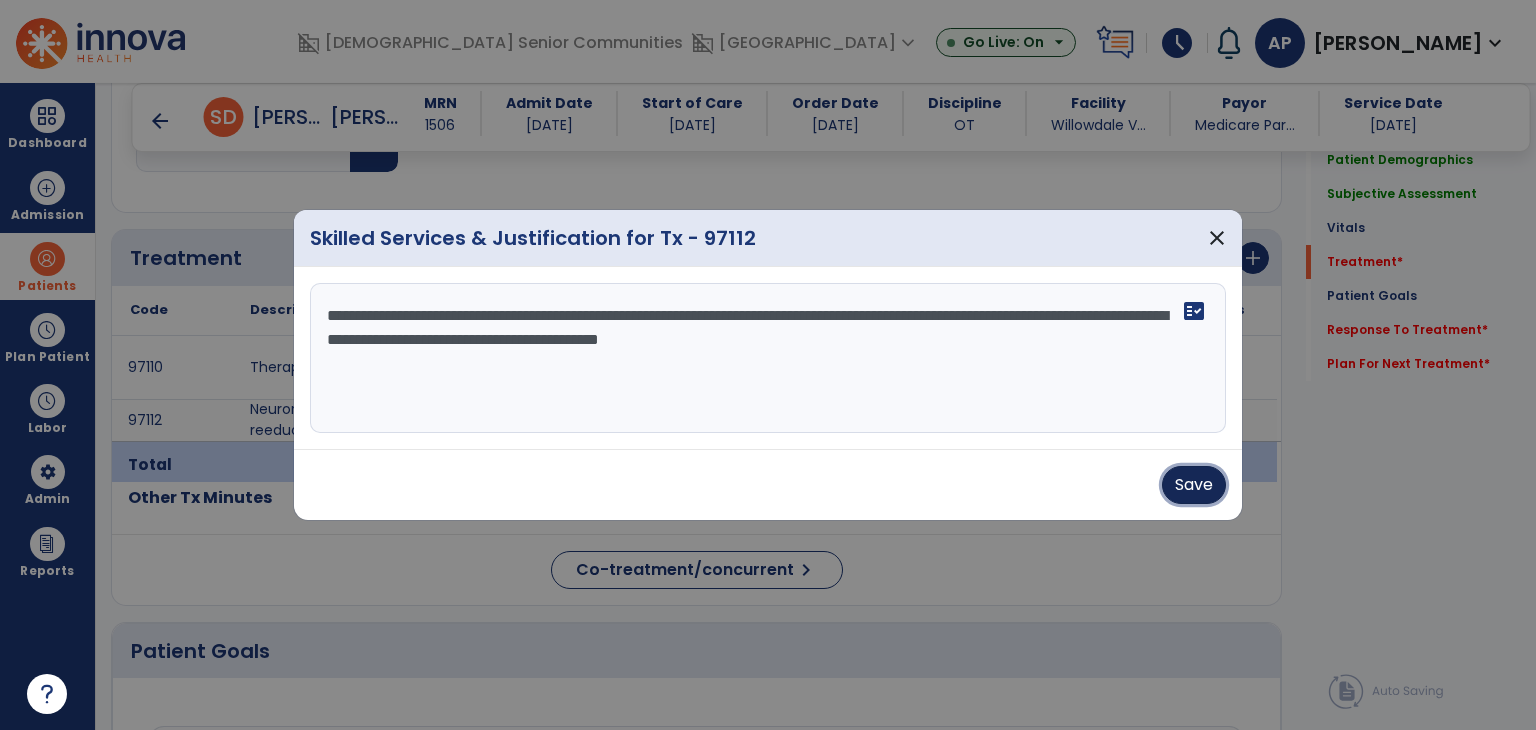 click on "Save" at bounding box center (1194, 485) 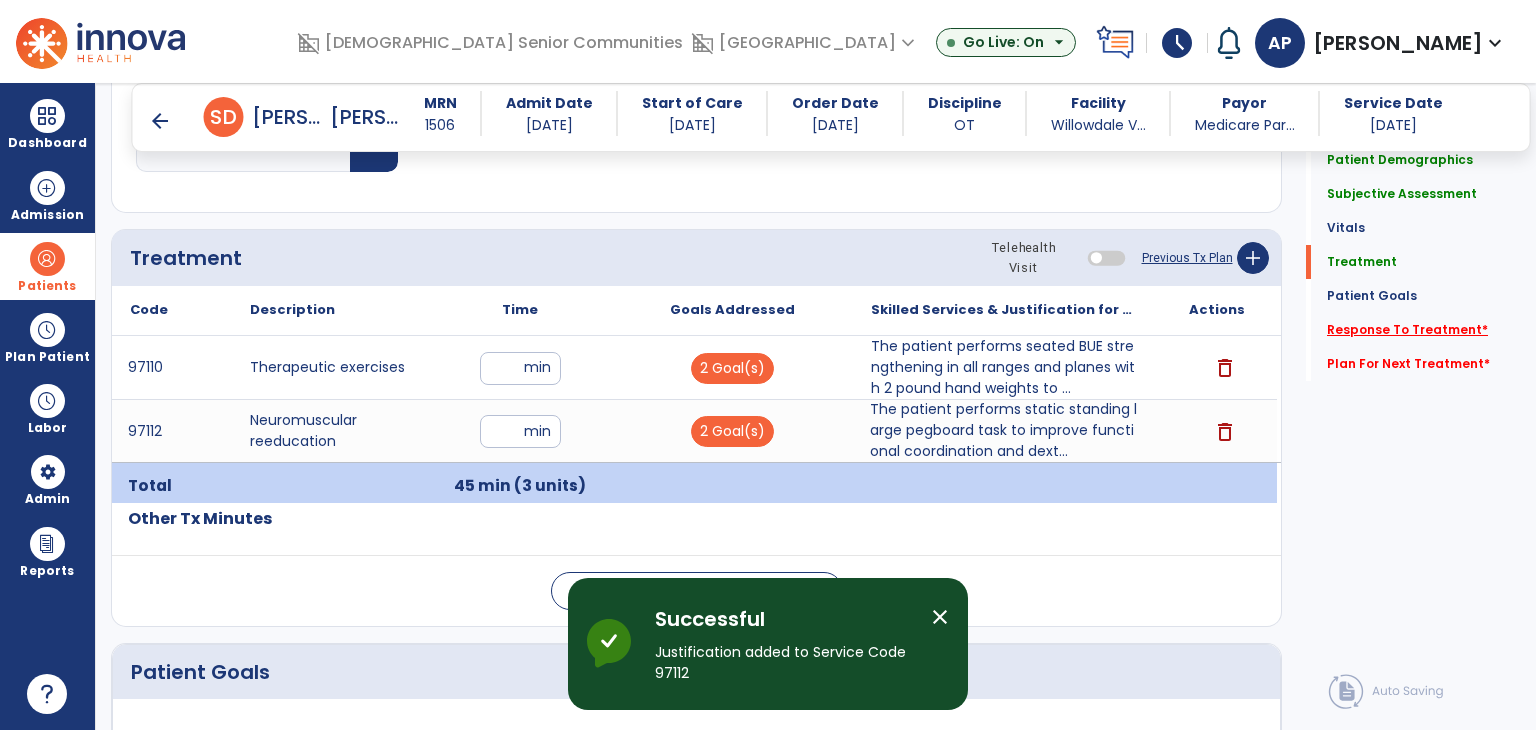 click on "Response To Treatment   *" 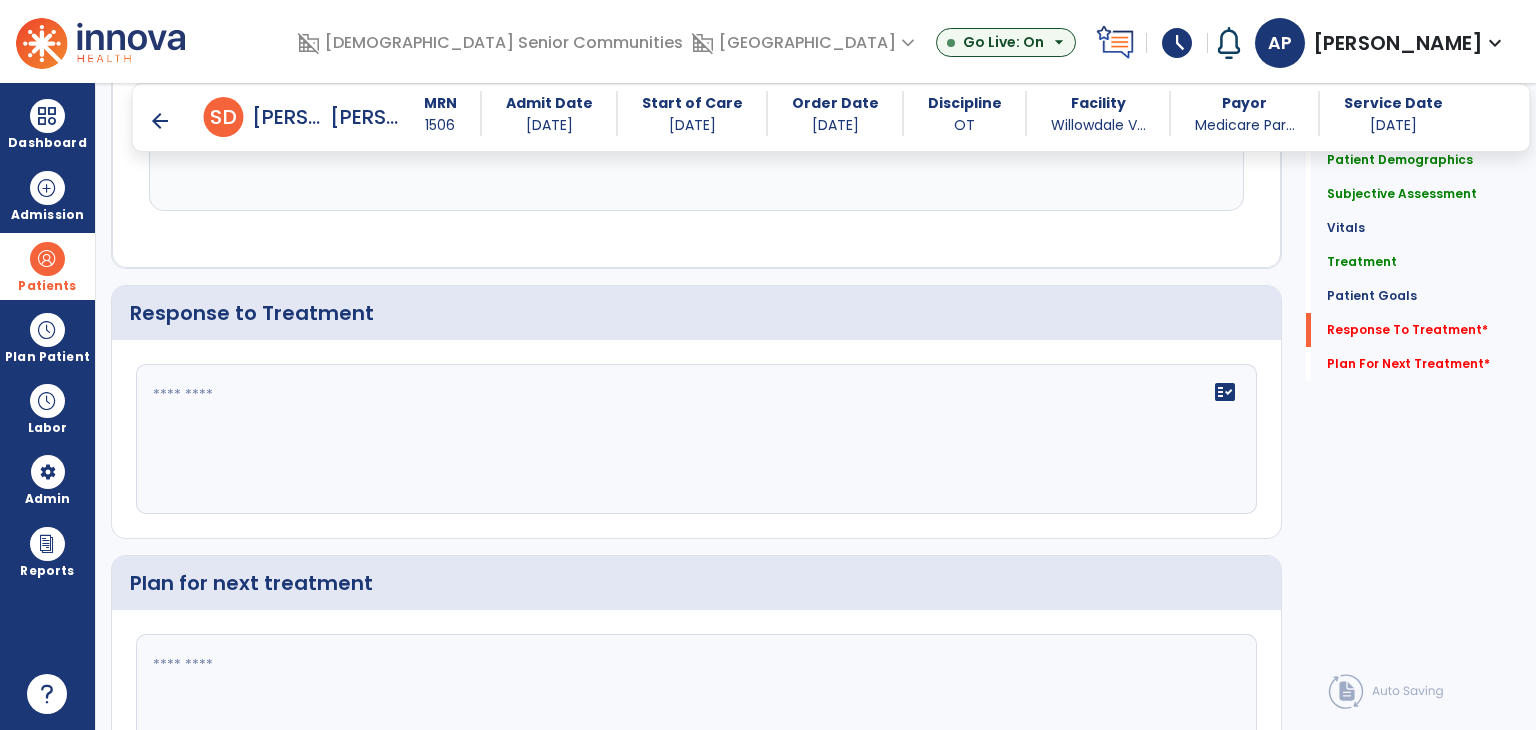 scroll, scrollTop: 2676, scrollLeft: 0, axis: vertical 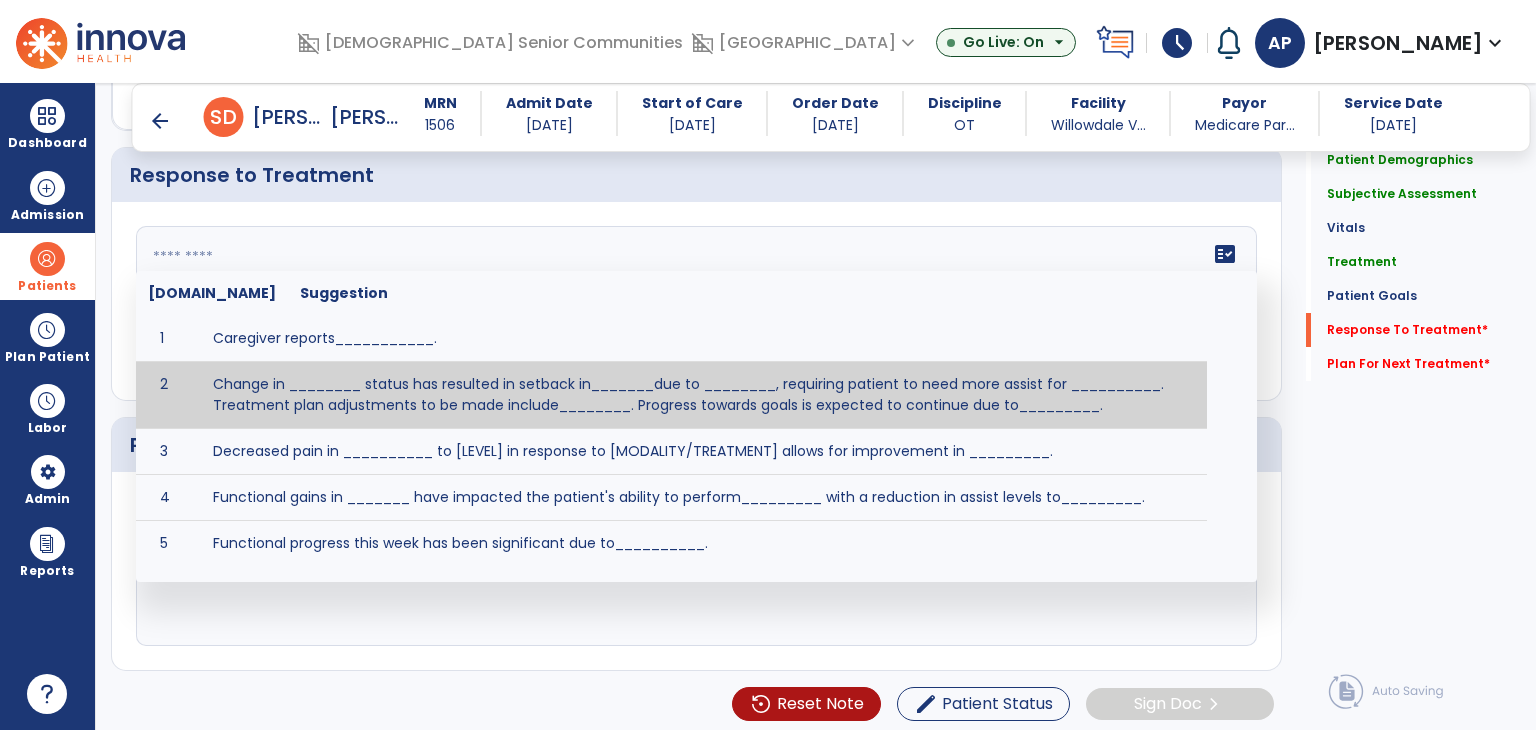 click on "fact_check  [DOMAIN_NAME] Suggestion 1 Caregiver reports___________. 2 Change in ________ status has resulted in setback in_______due to ________, requiring patient to need more assist for __________.   Treatment plan adjustments to be made include________.  Progress towards goals is expected to continue due to_________. 3 Decreased pain in __________ to [LEVEL] in response to [MODALITY/TREATMENT] allows for improvement in _________. 4 Functional gains in _______ have impacted the patient's ability to perform_________ with a reduction in assist levels to_________. 5 Functional progress this week has been significant due to__________. 6 Gains in ________ have improved the patient's ability to perform ______with decreased levels of assist to___________. 7 Improvement in ________allows patient to tolerate higher levels of challenges in_________. 8 Pain in [AREA] has decreased to [LEVEL] in response to [TREATMENT/MODALITY], allowing fore ease in completing__________. 9 10 11 12 13 14 15 16 17 18 19 20 21" 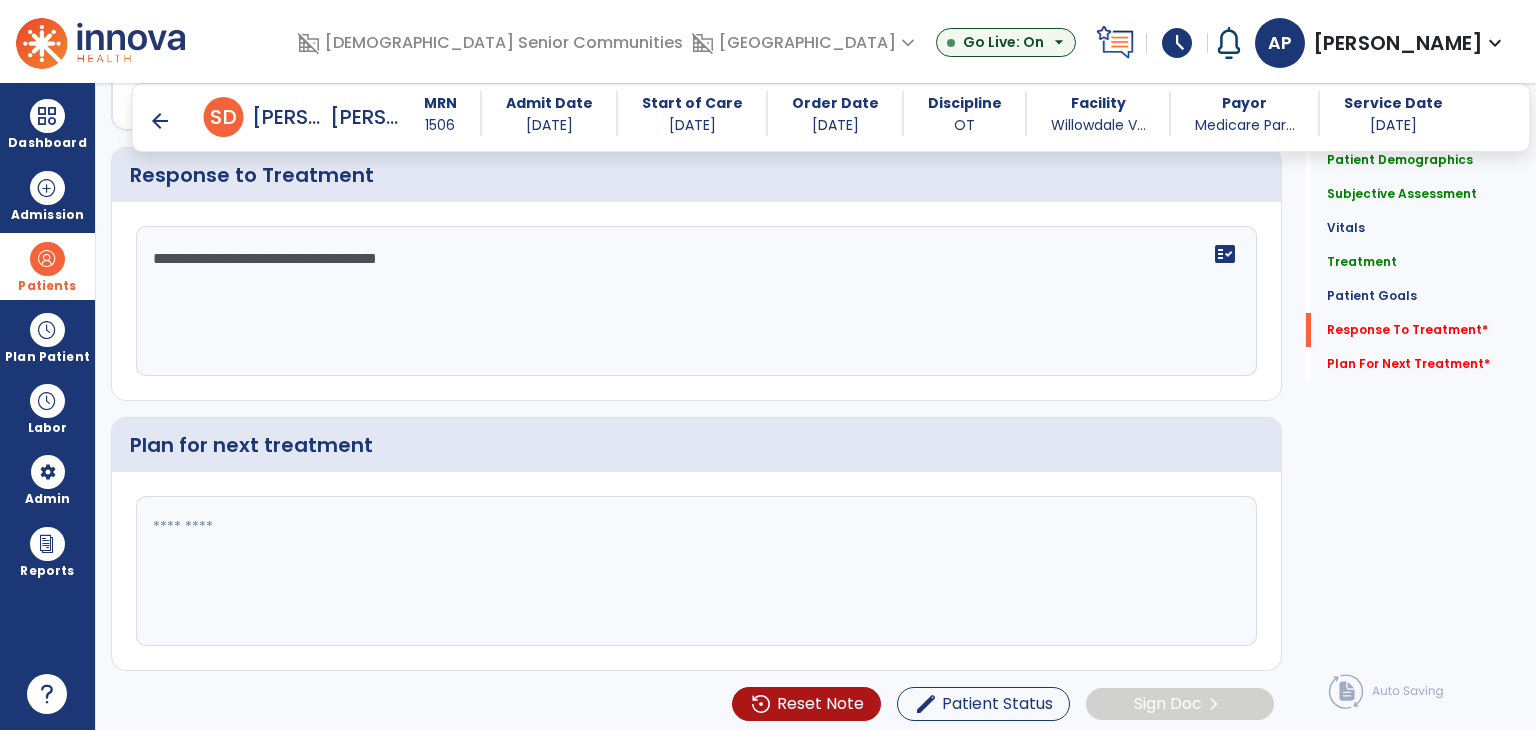 type on "**********" 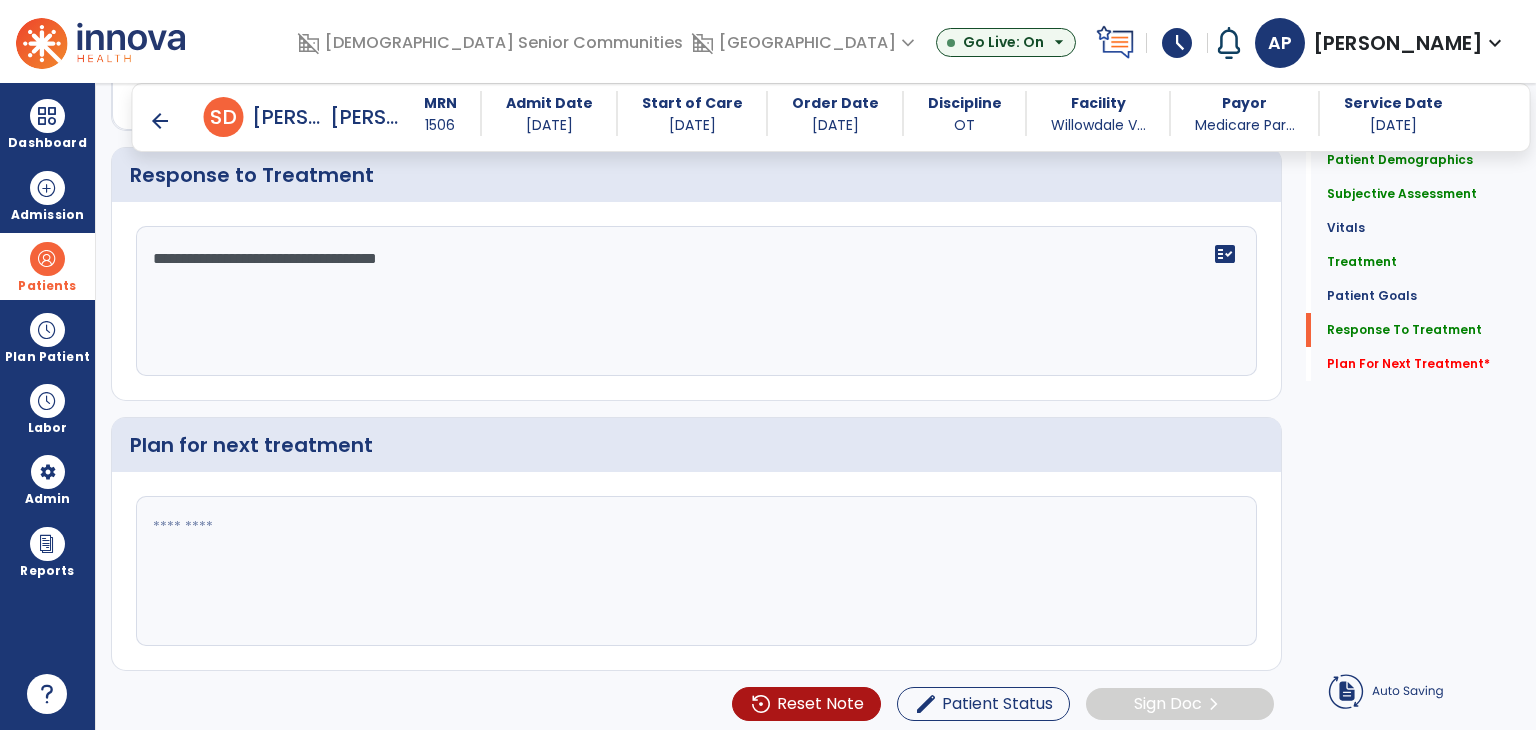 click 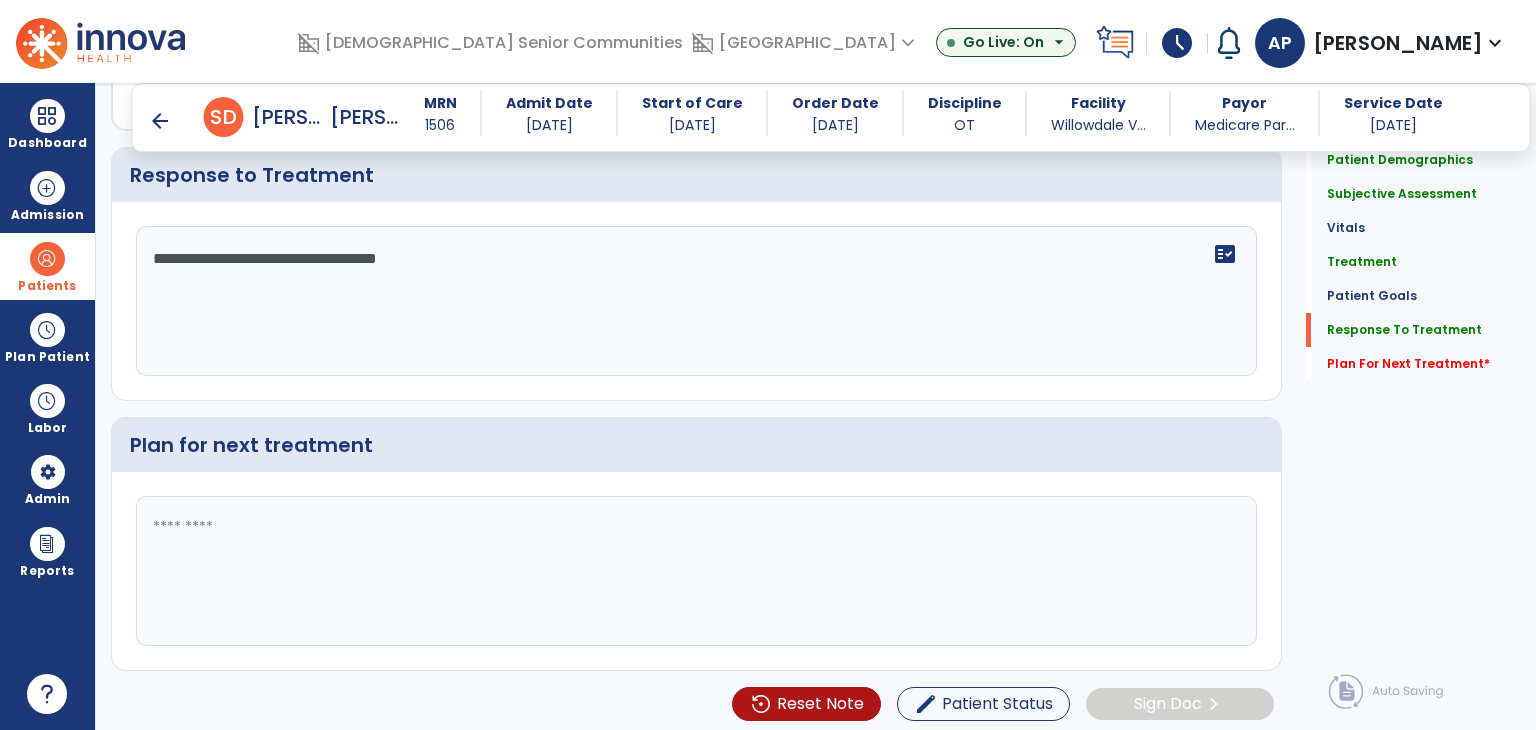 paste on "**********" 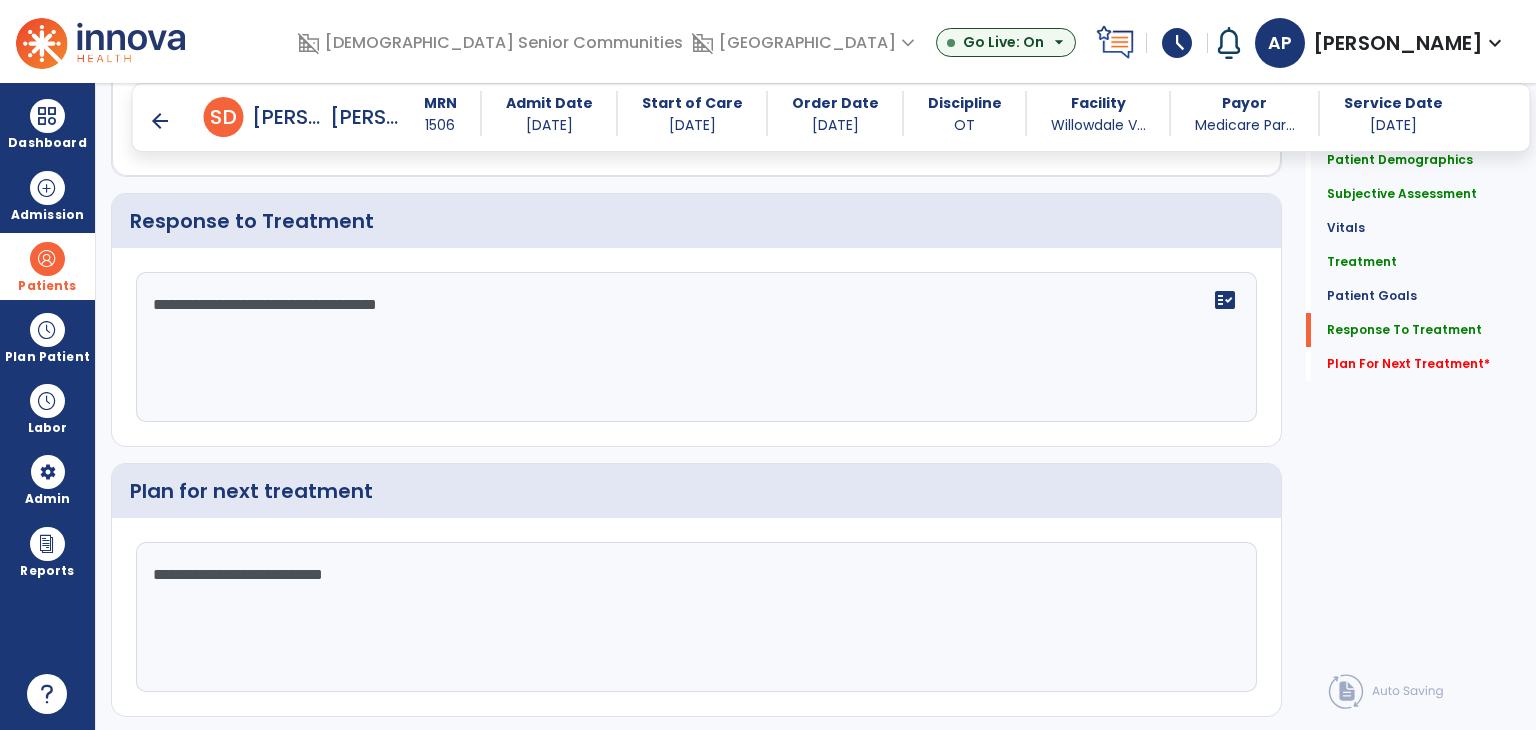 scroll, scrollTop: 2676, scrollLeft: 0, axis: vertical 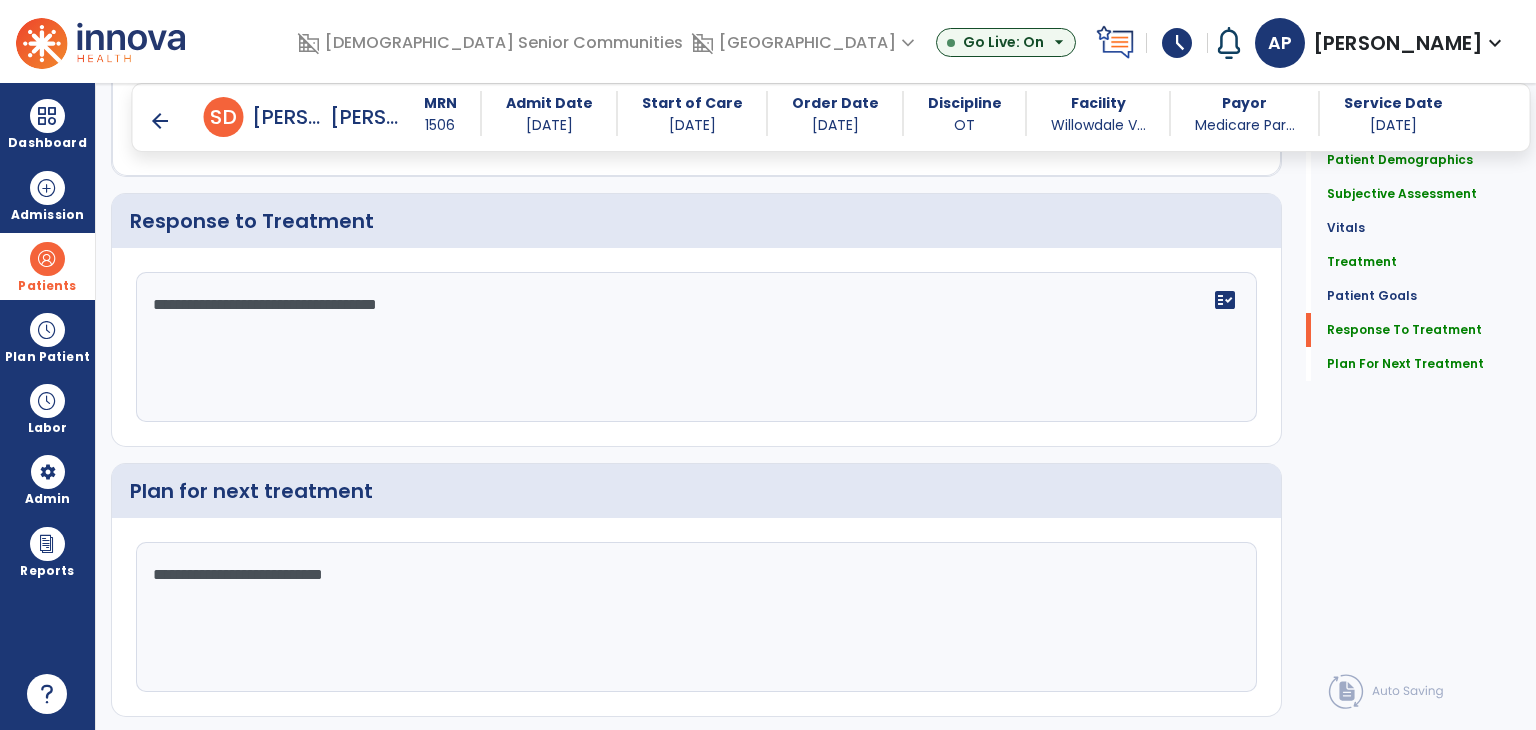 type on "**********" 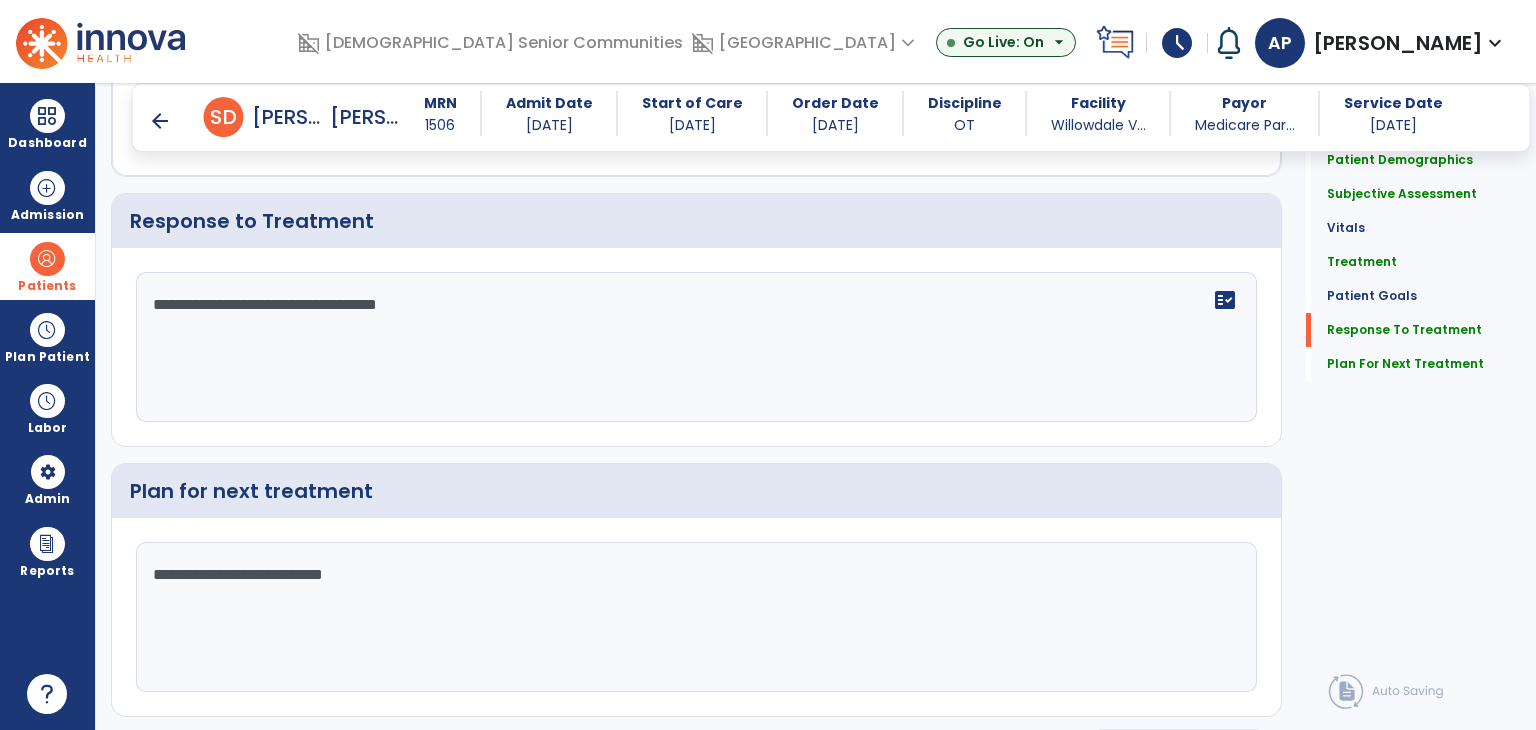 scroll, scrollTop: 2676, scrollLeft: 0, axis: vertical 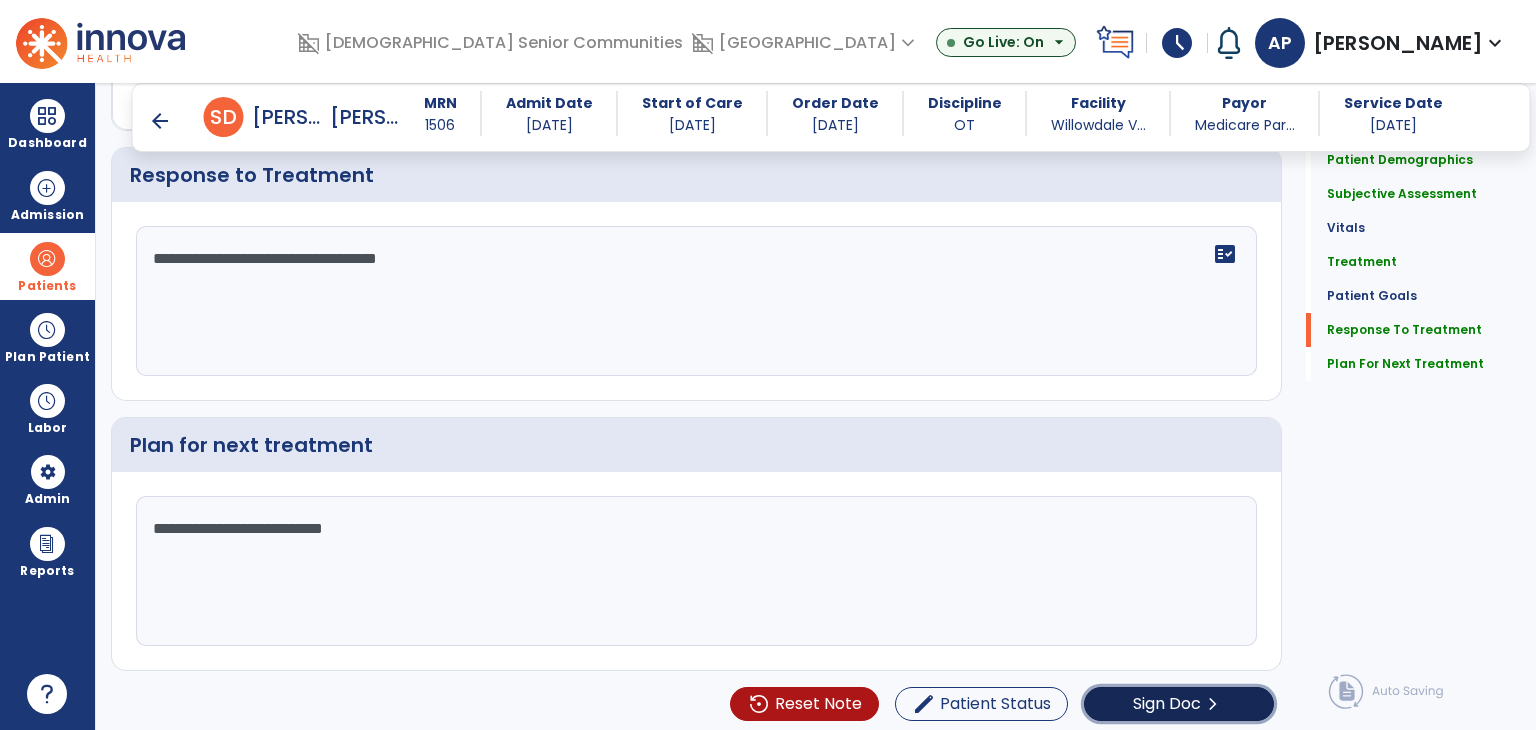 click on "Sign Doc" 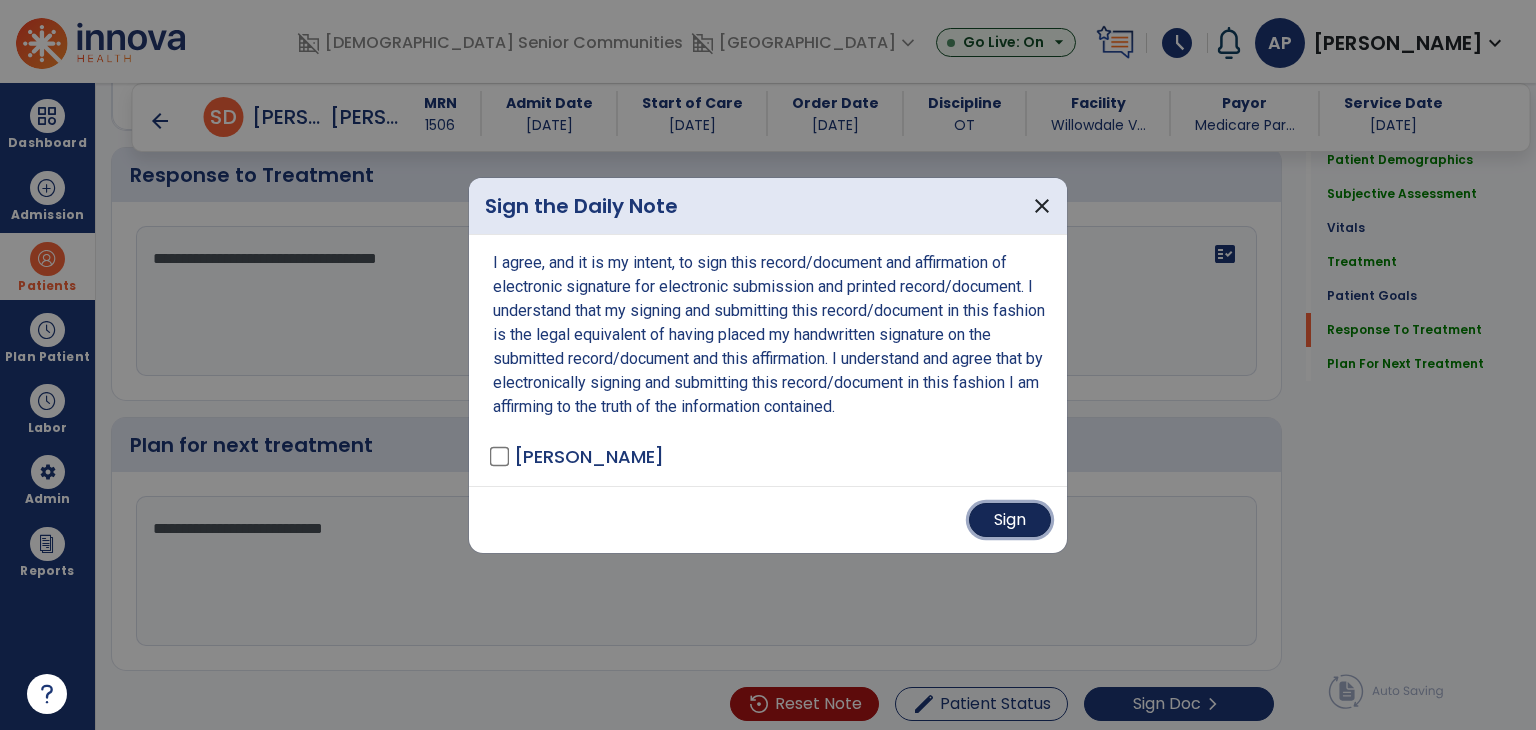 click on "Sign" at bounding box center (1010, 520) 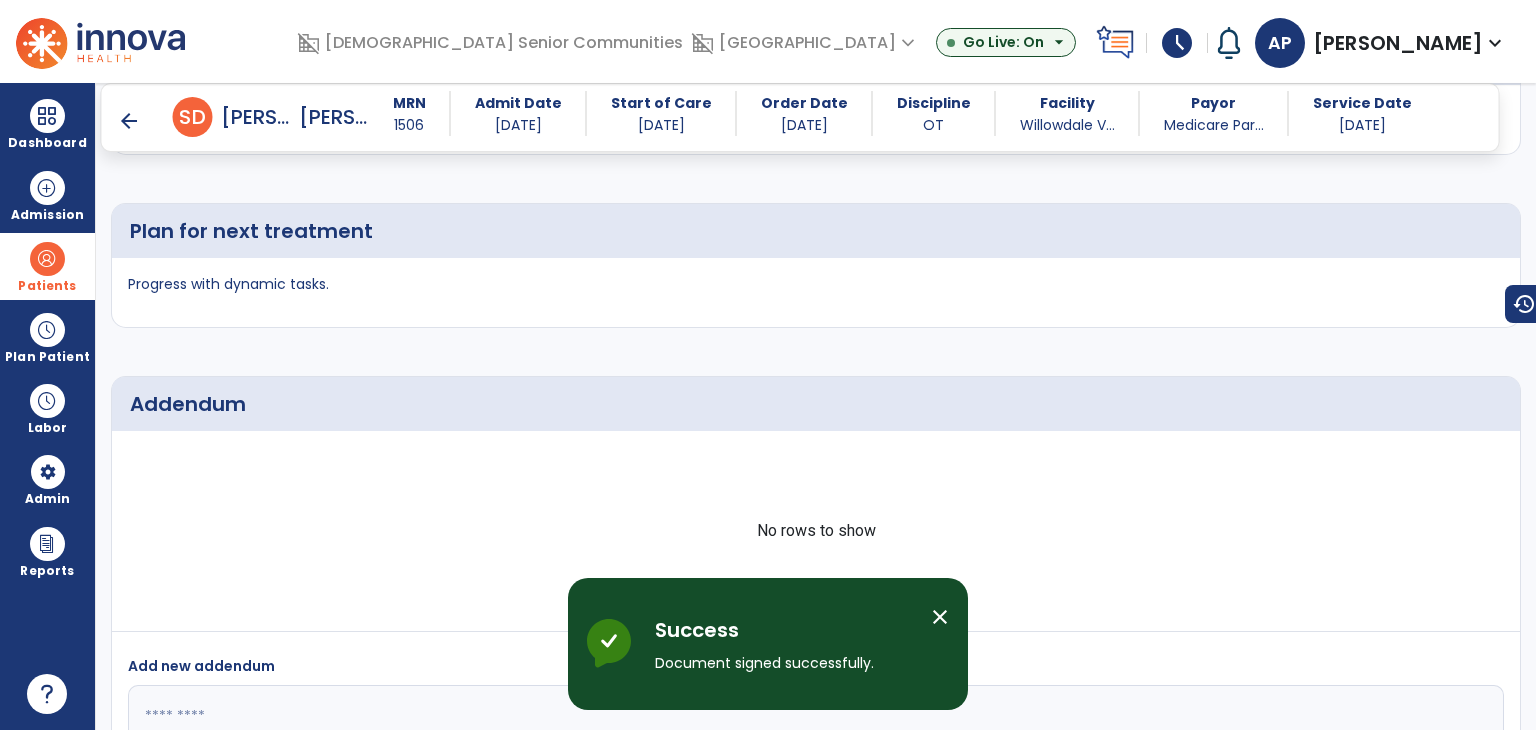 scroll, scrollTop: 3455, scrollLeft: 0, axis: vertical 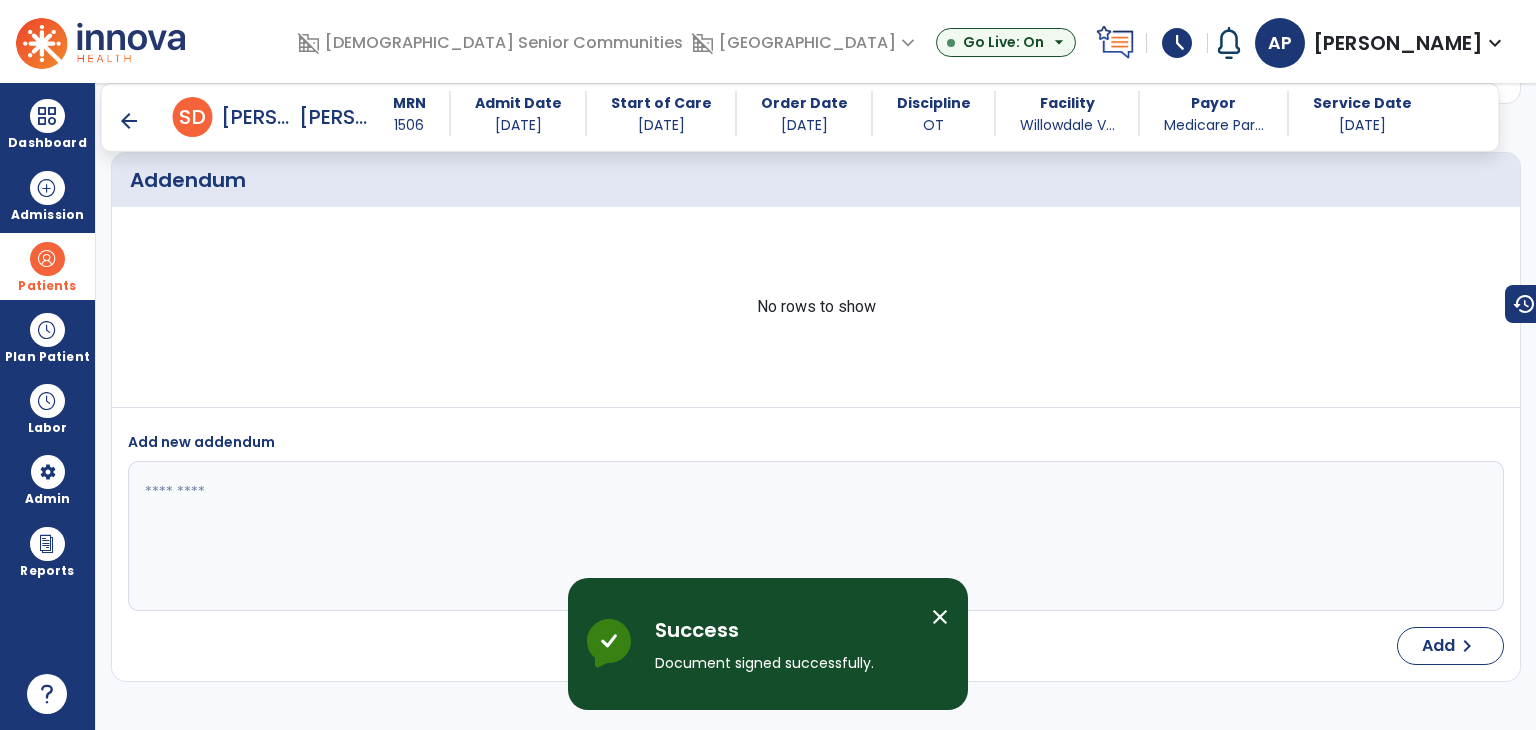 click on "arrow_back" at bounding box center (129, 121) 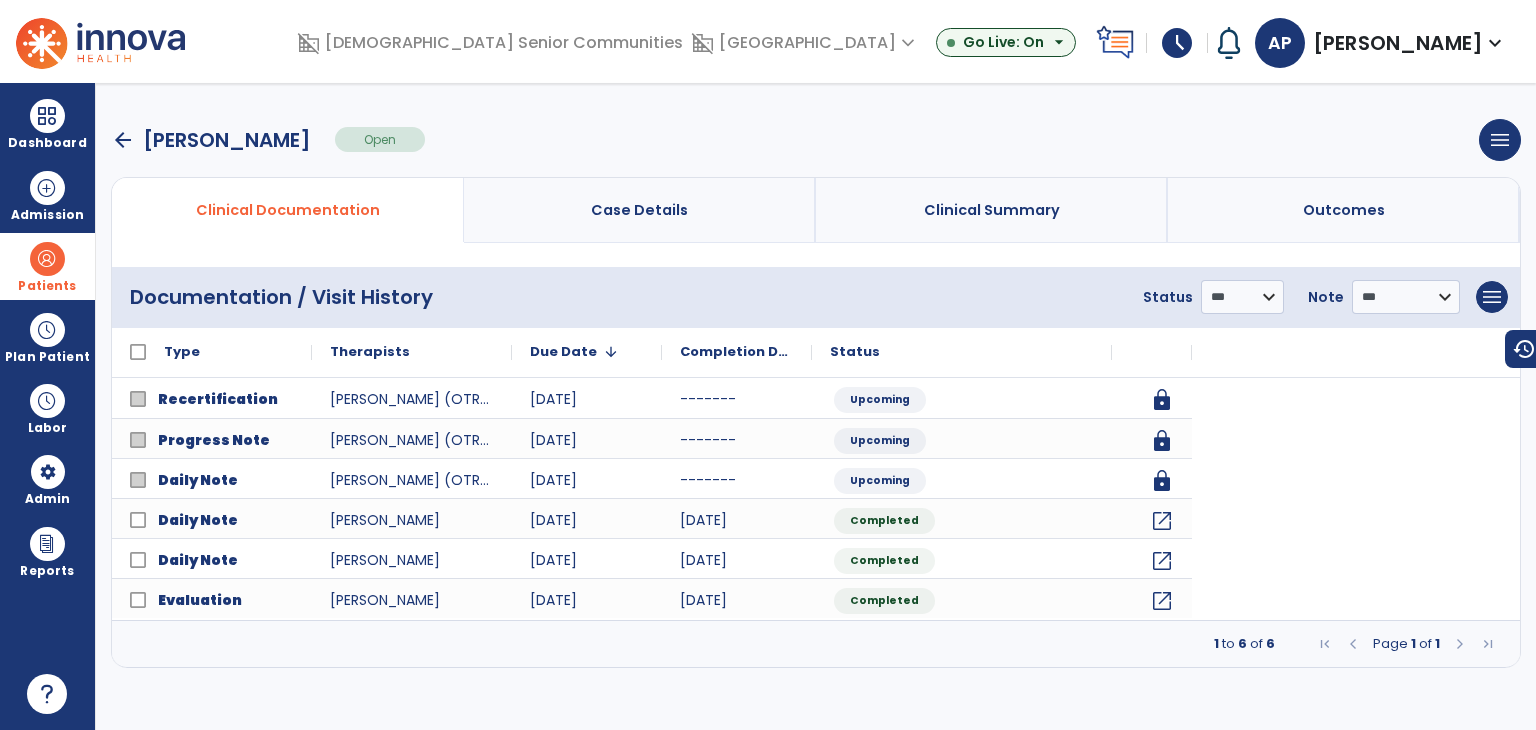 scroll, scrollTop: 0, scrollLeft: 0, axis: both 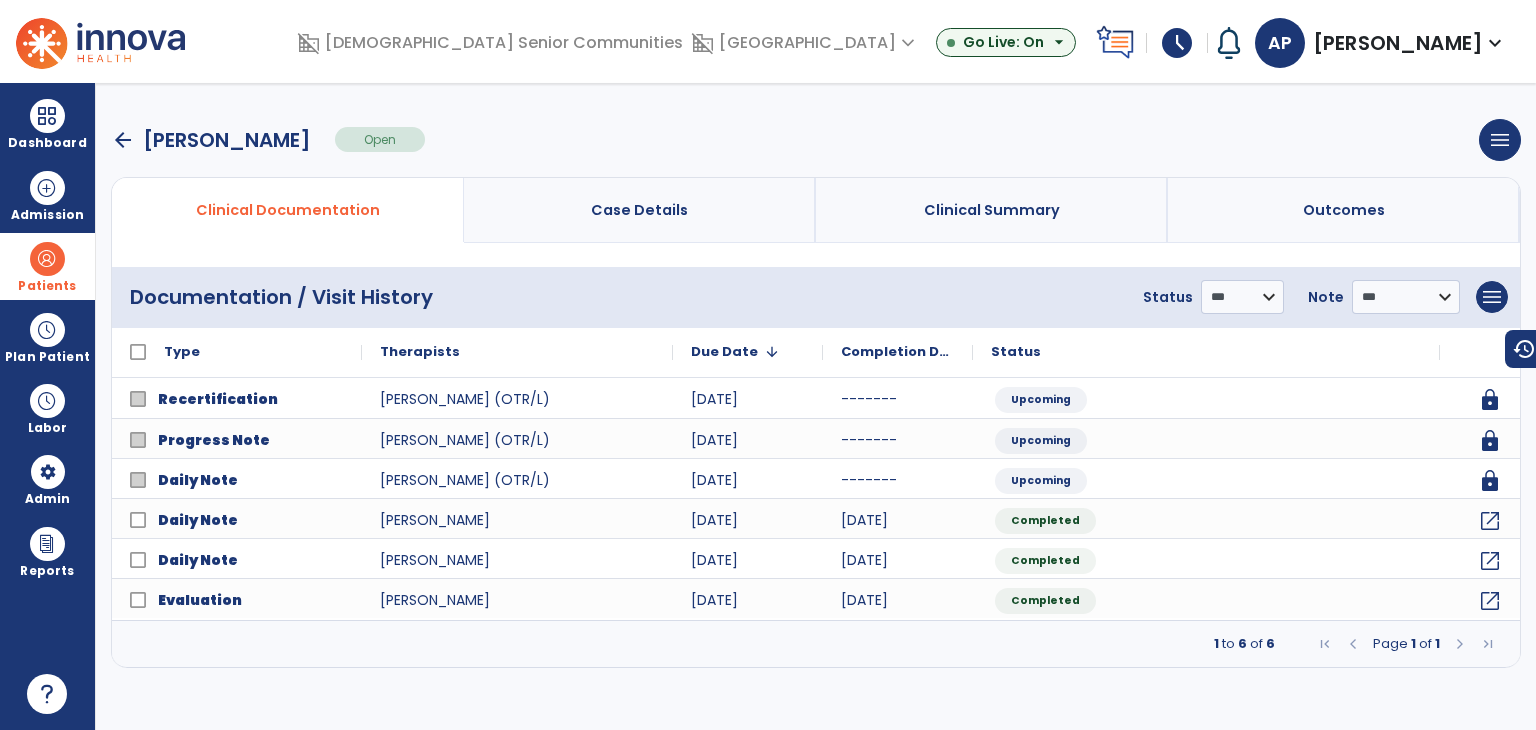 click on "arrow_back" at bounding box center (123, 140) 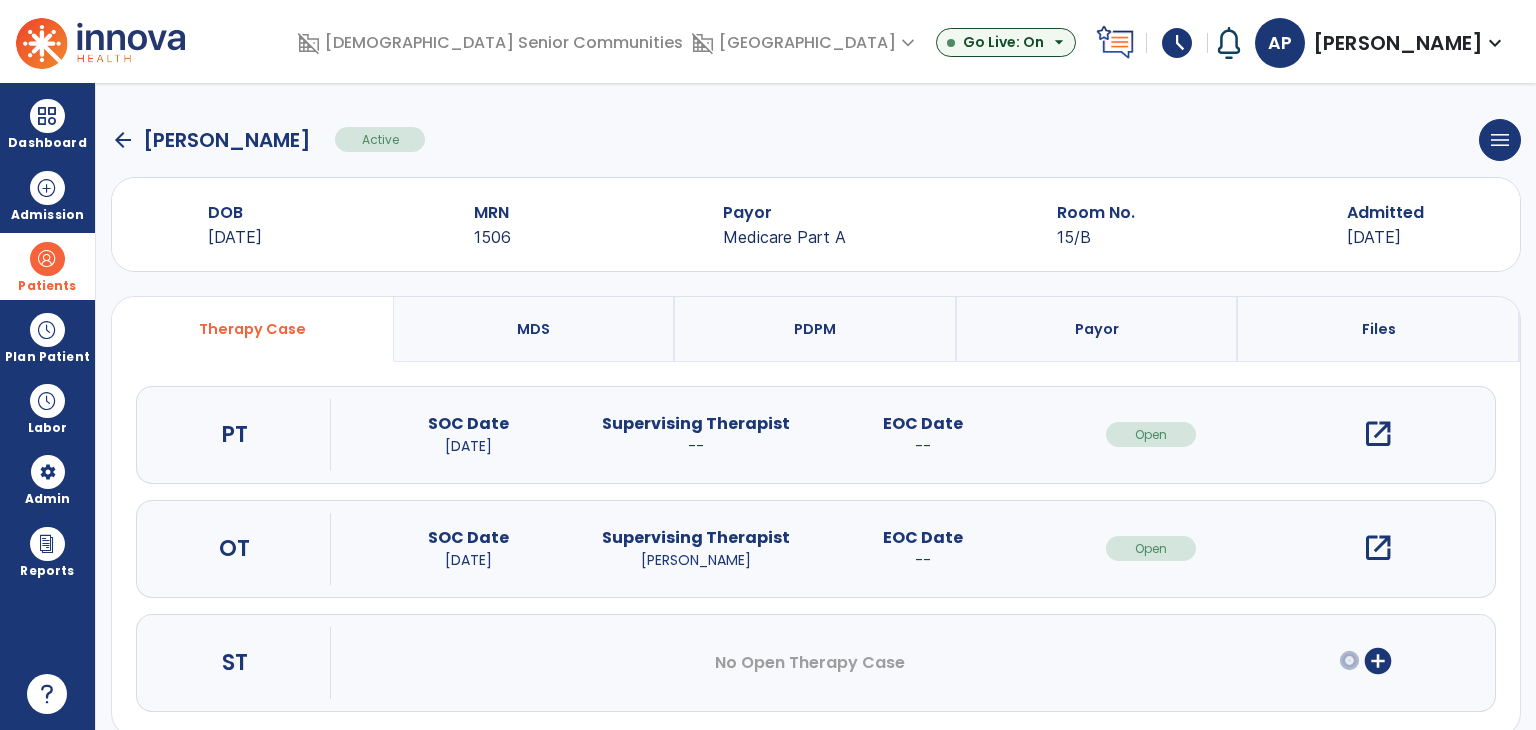 click on "arrow_back" 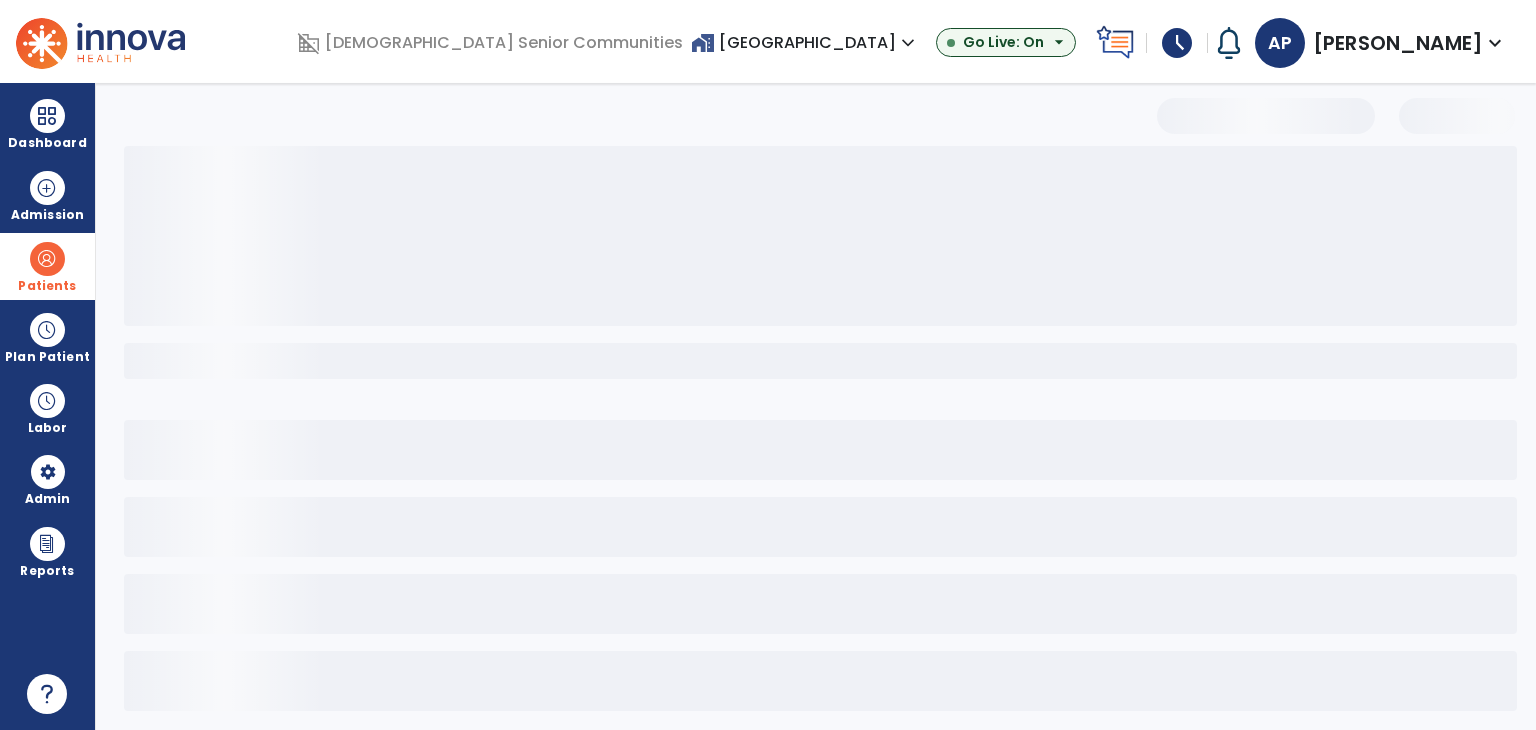 select on "***" 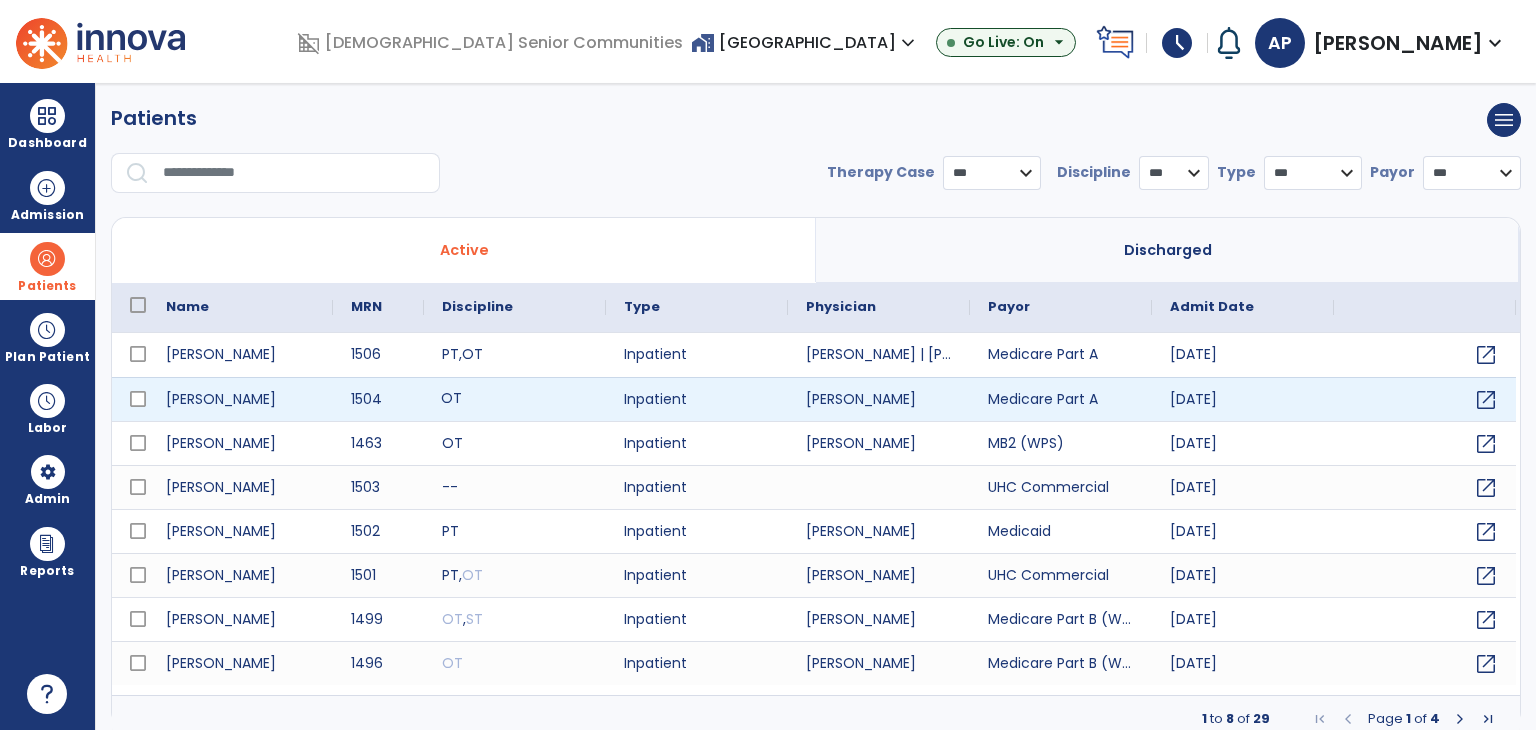 click on "OT" at bounding box center [515, 399] 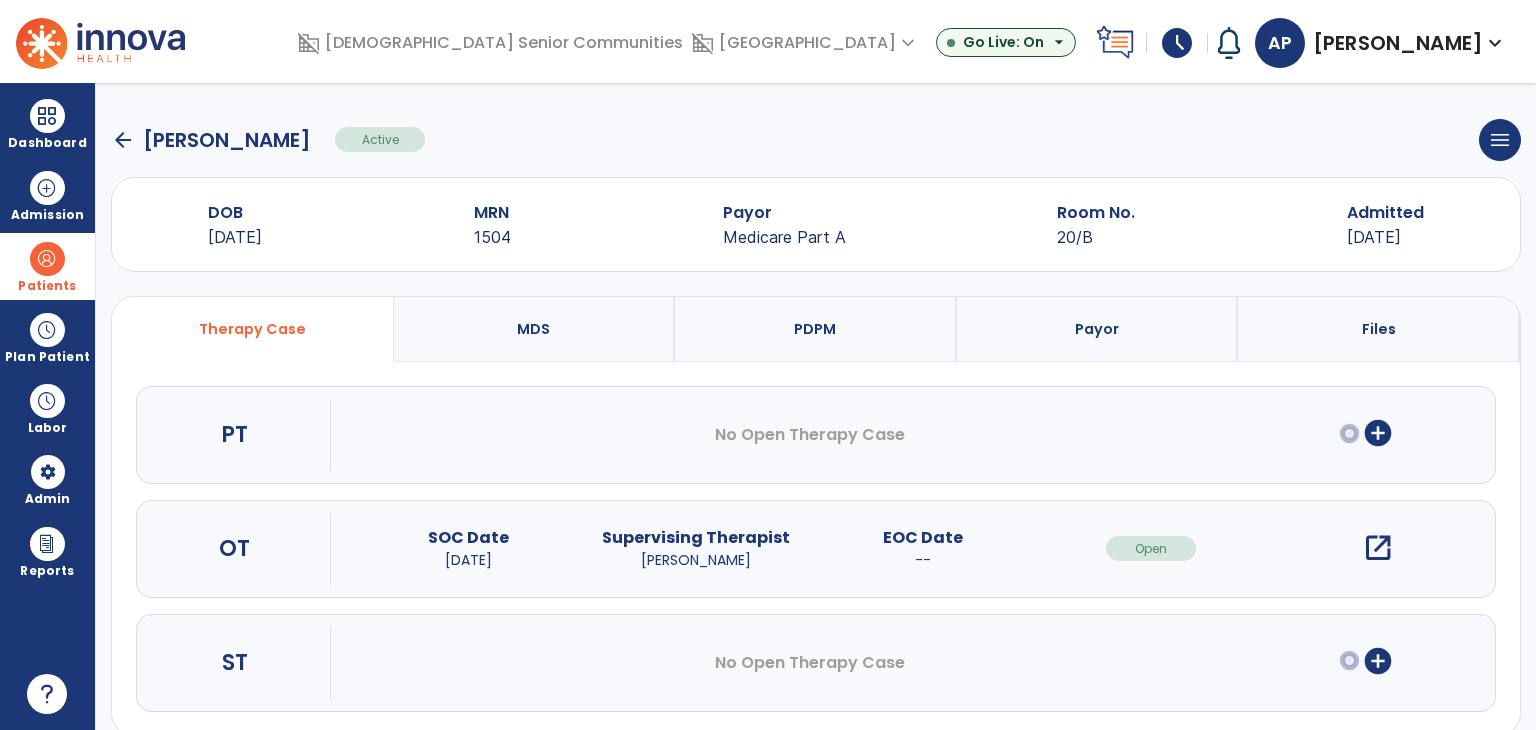 click on "open_in_new" at bounding box center [1378, 548] 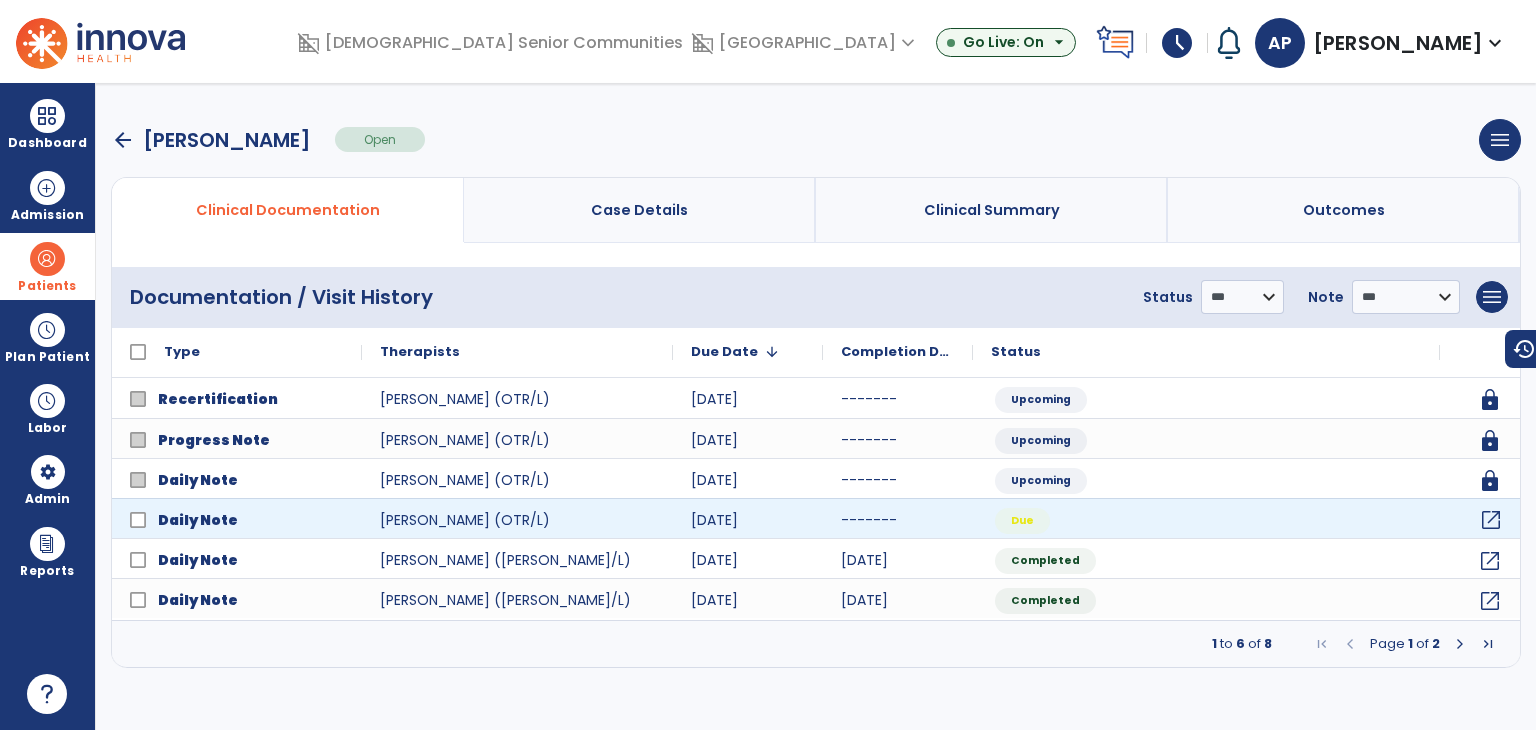 click on "open_in_new" 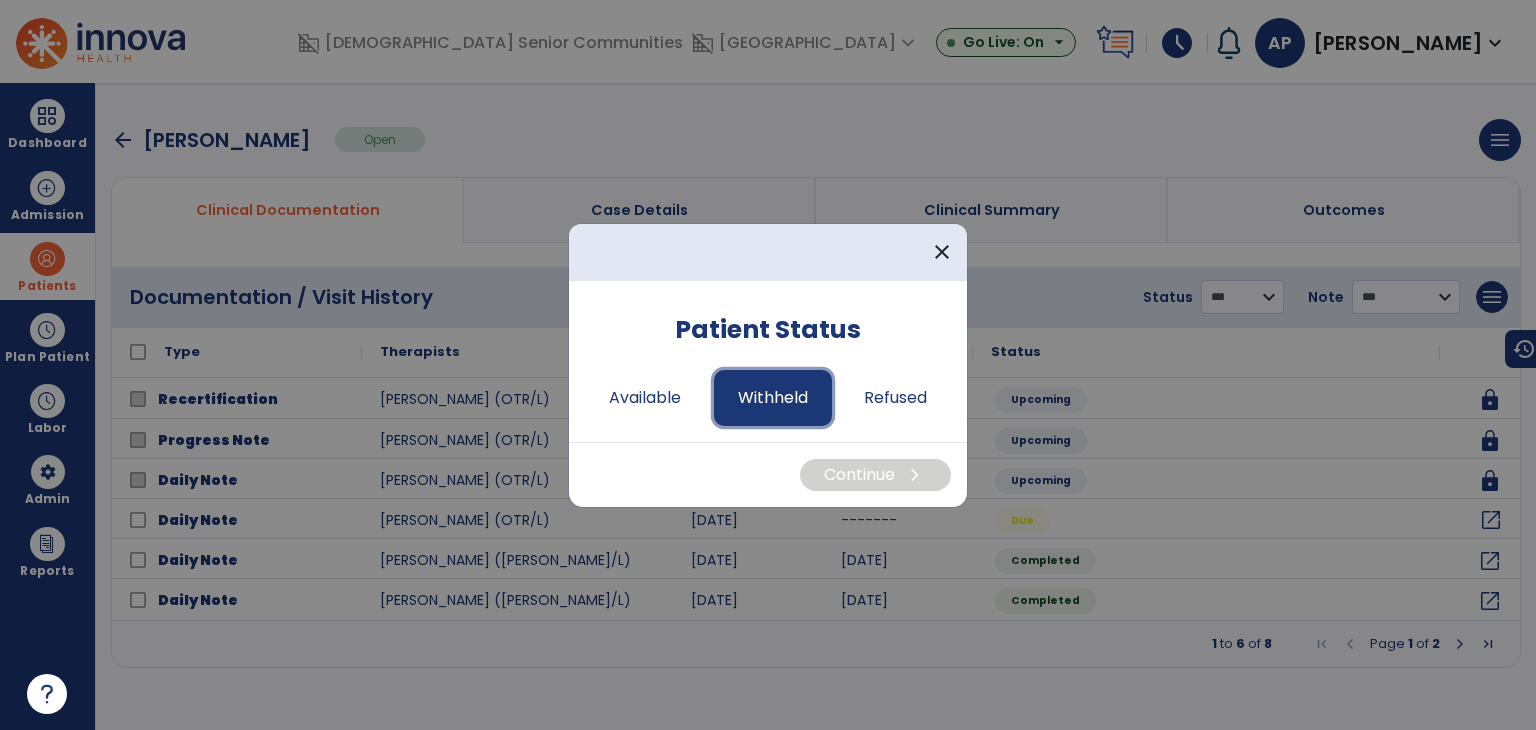 click on "Withheld" at bounding box center [773, 398] 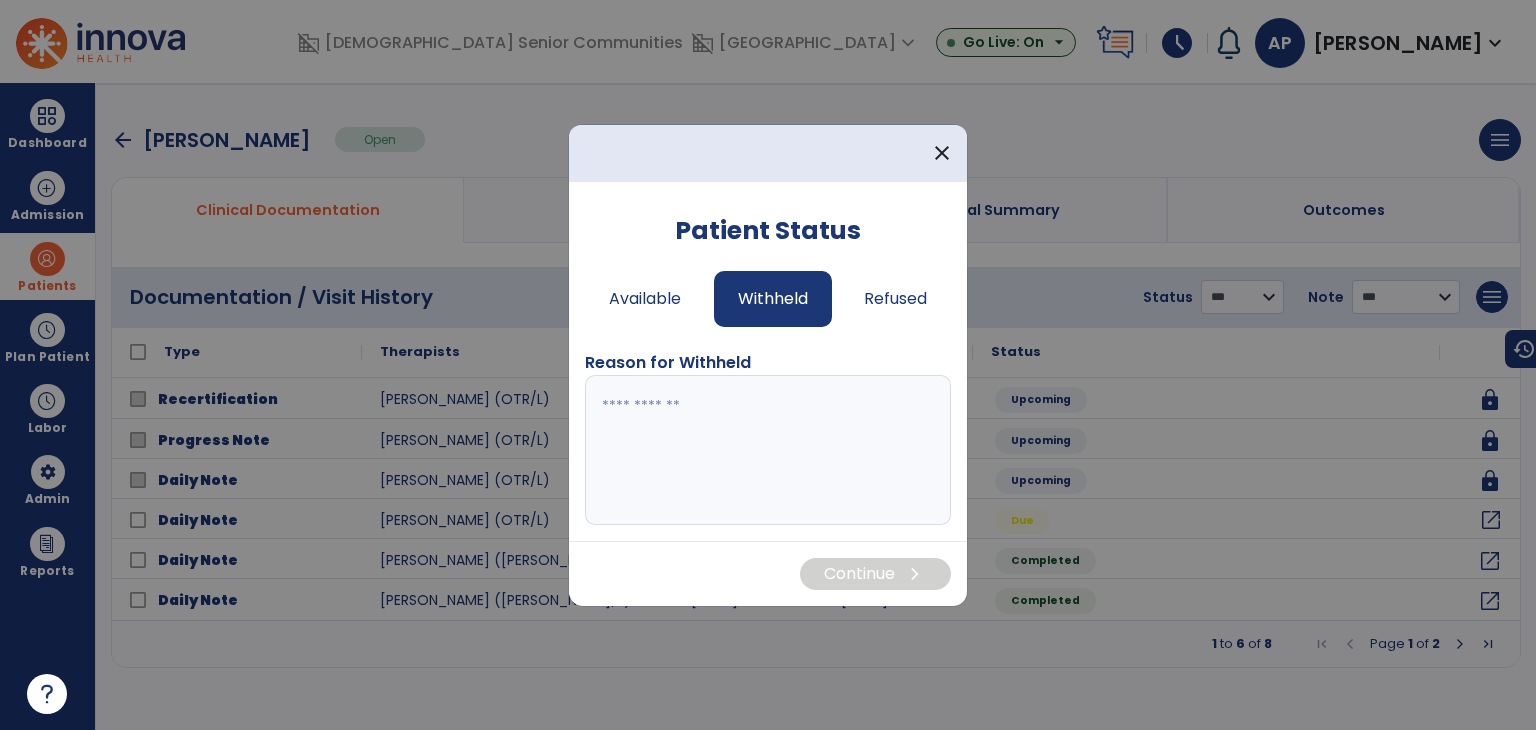 click at bounding box center (768, 450) 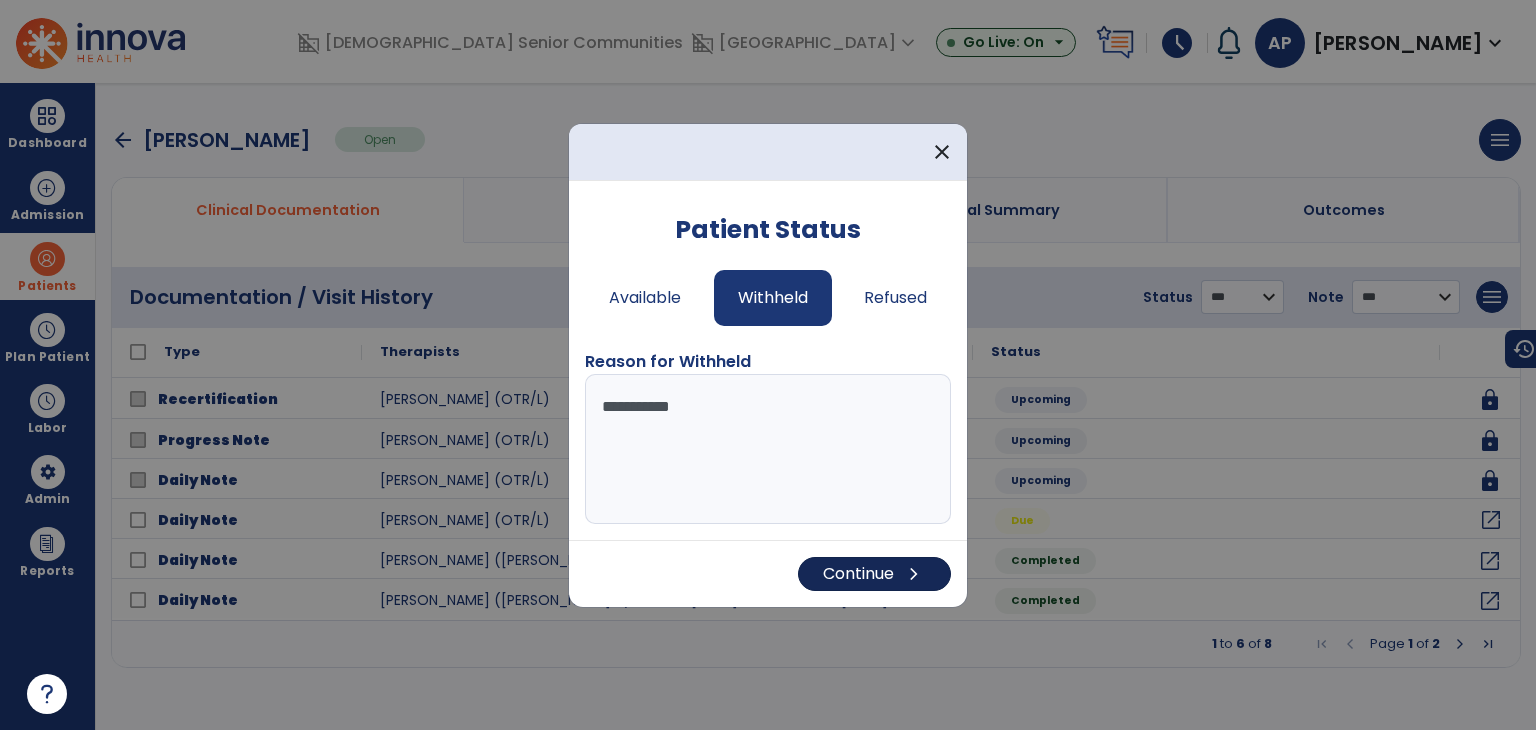 type on "**********" 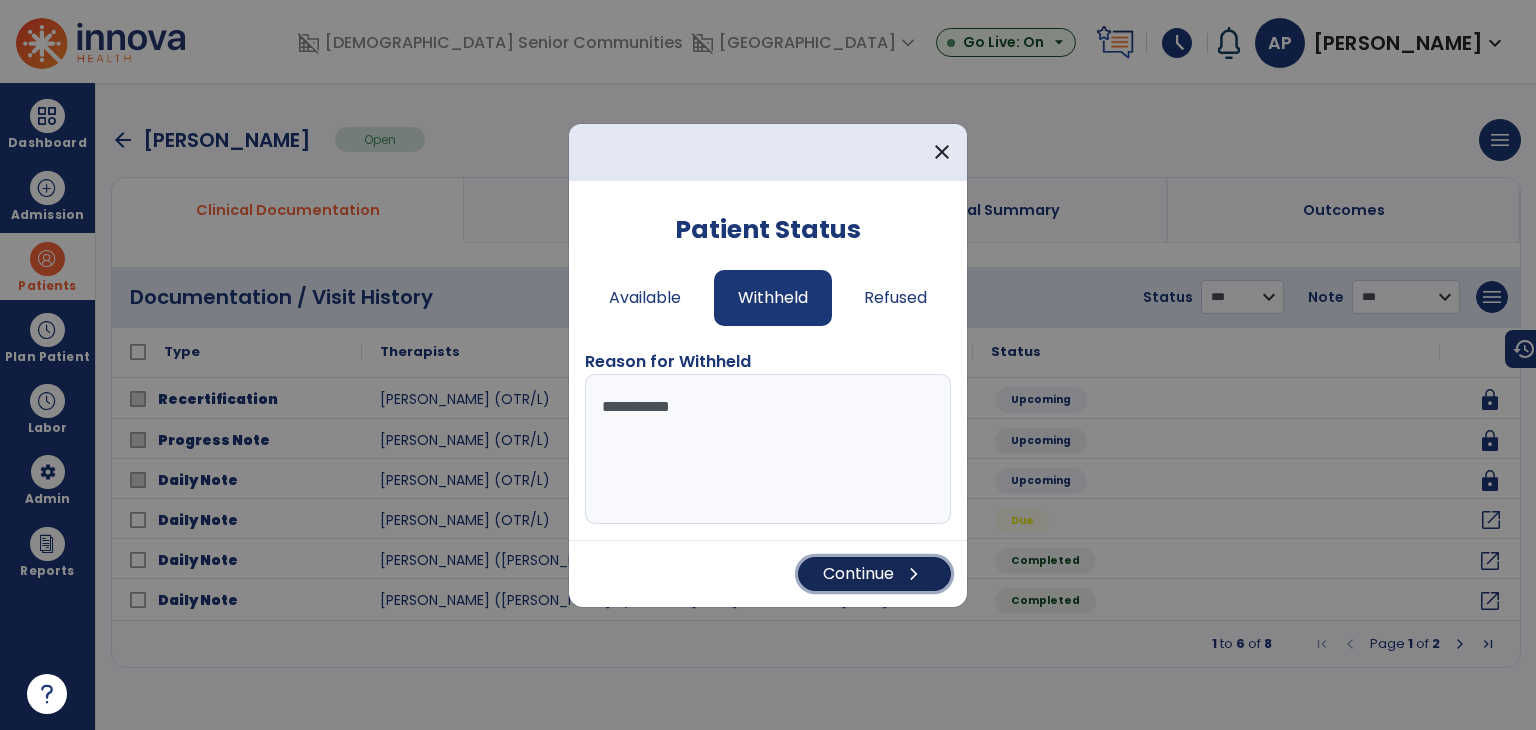 click on "Continue   chevron_right" at bounding box center [874, 574] 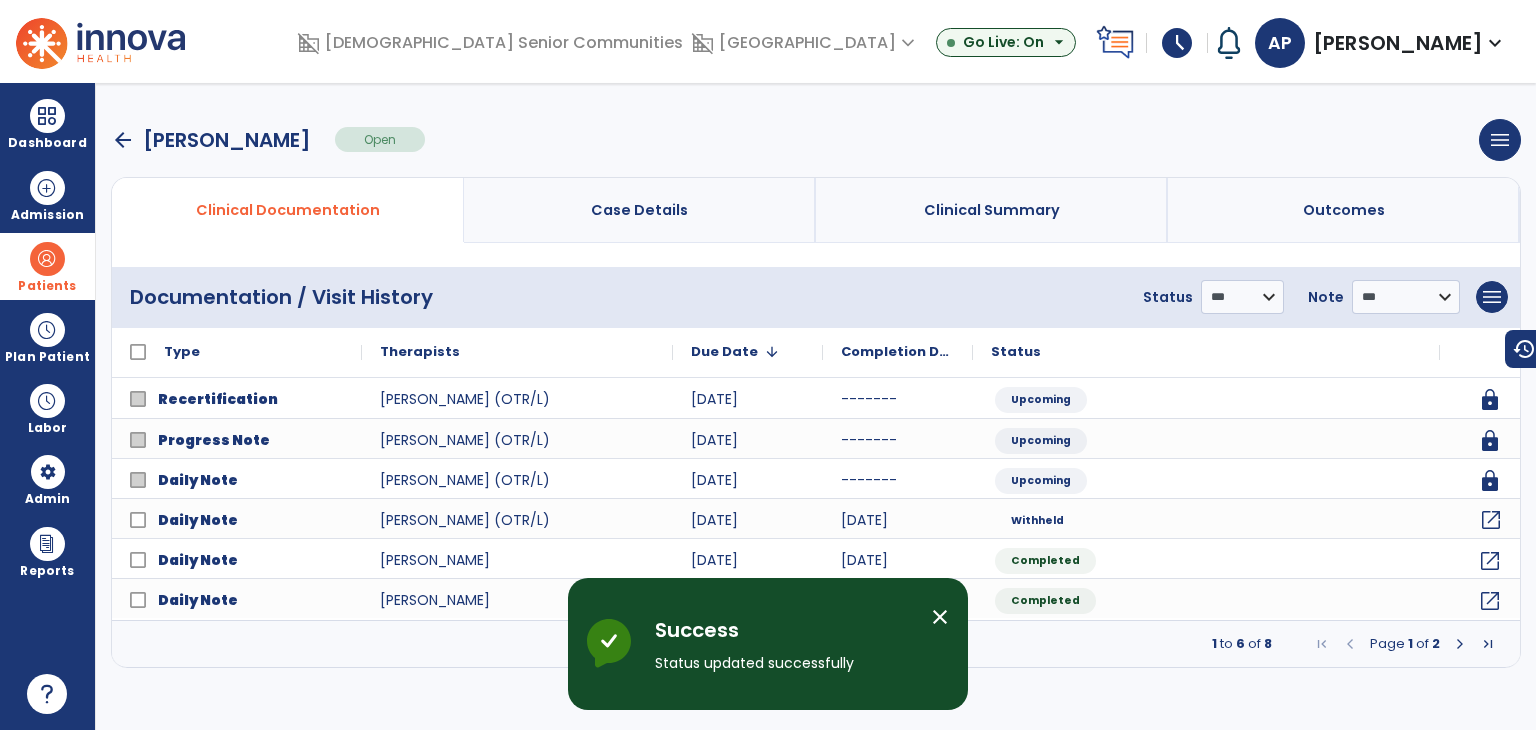 click on "arrow_back" at bounding box center (123, 140) 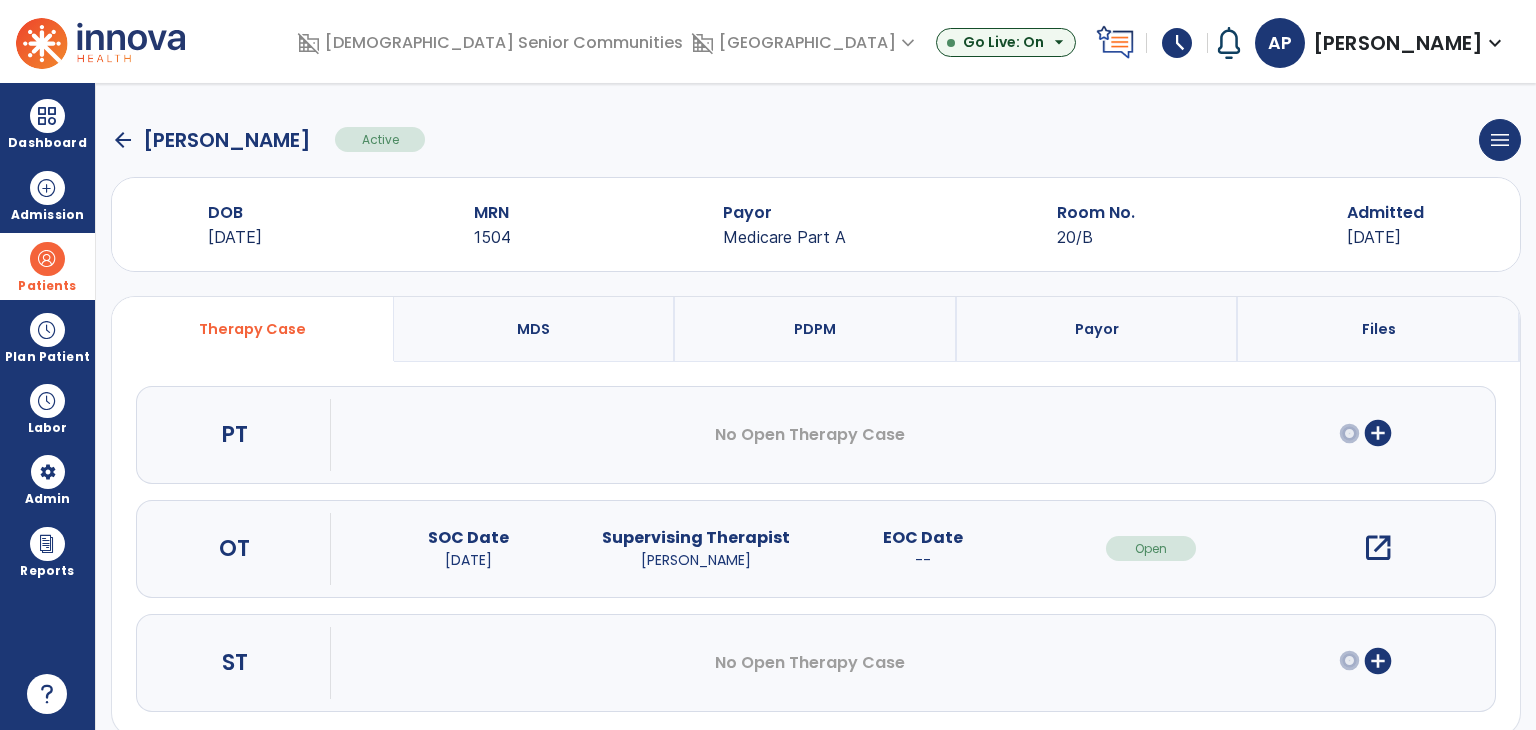 click on "arrow_back" 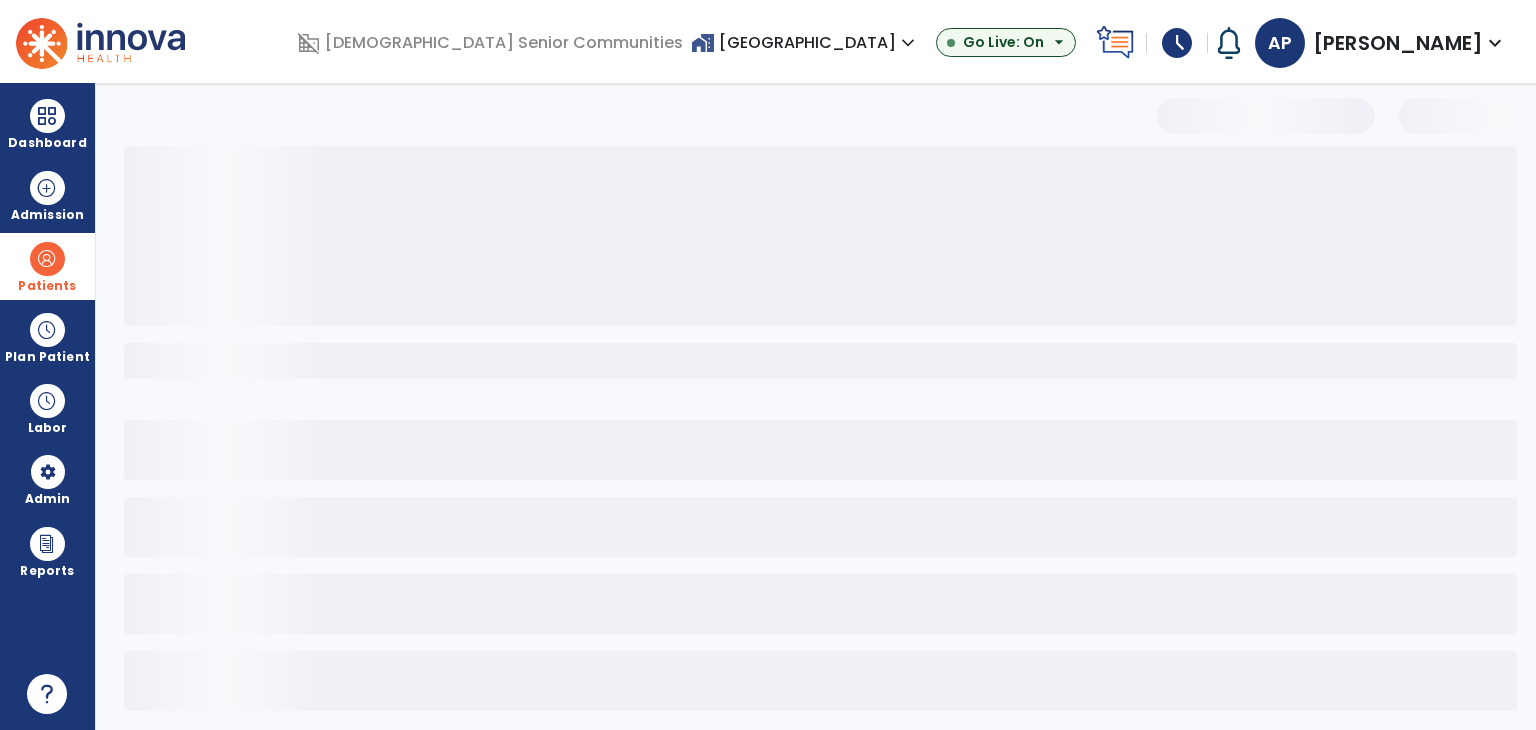 select on "***" 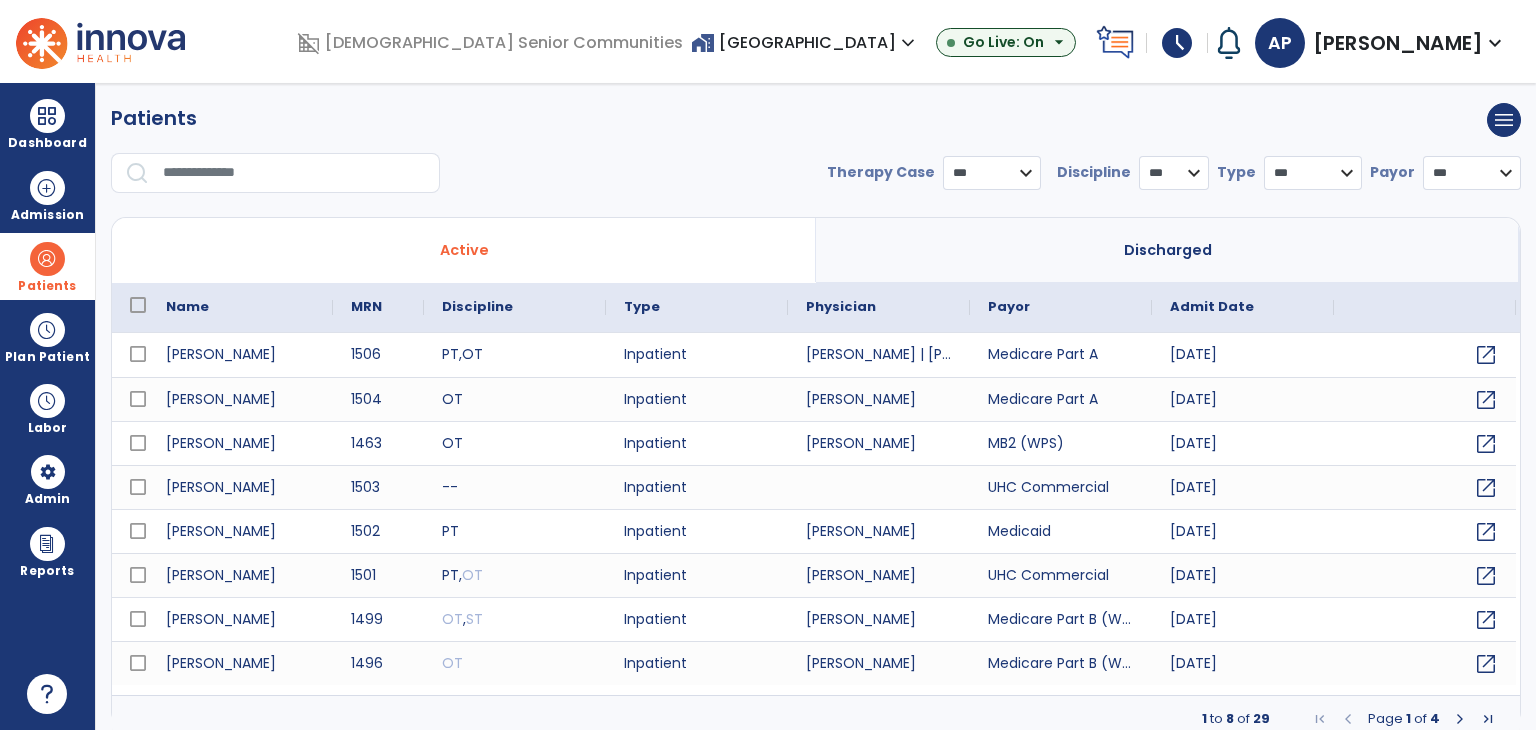 click at bounding box center [294, 173] 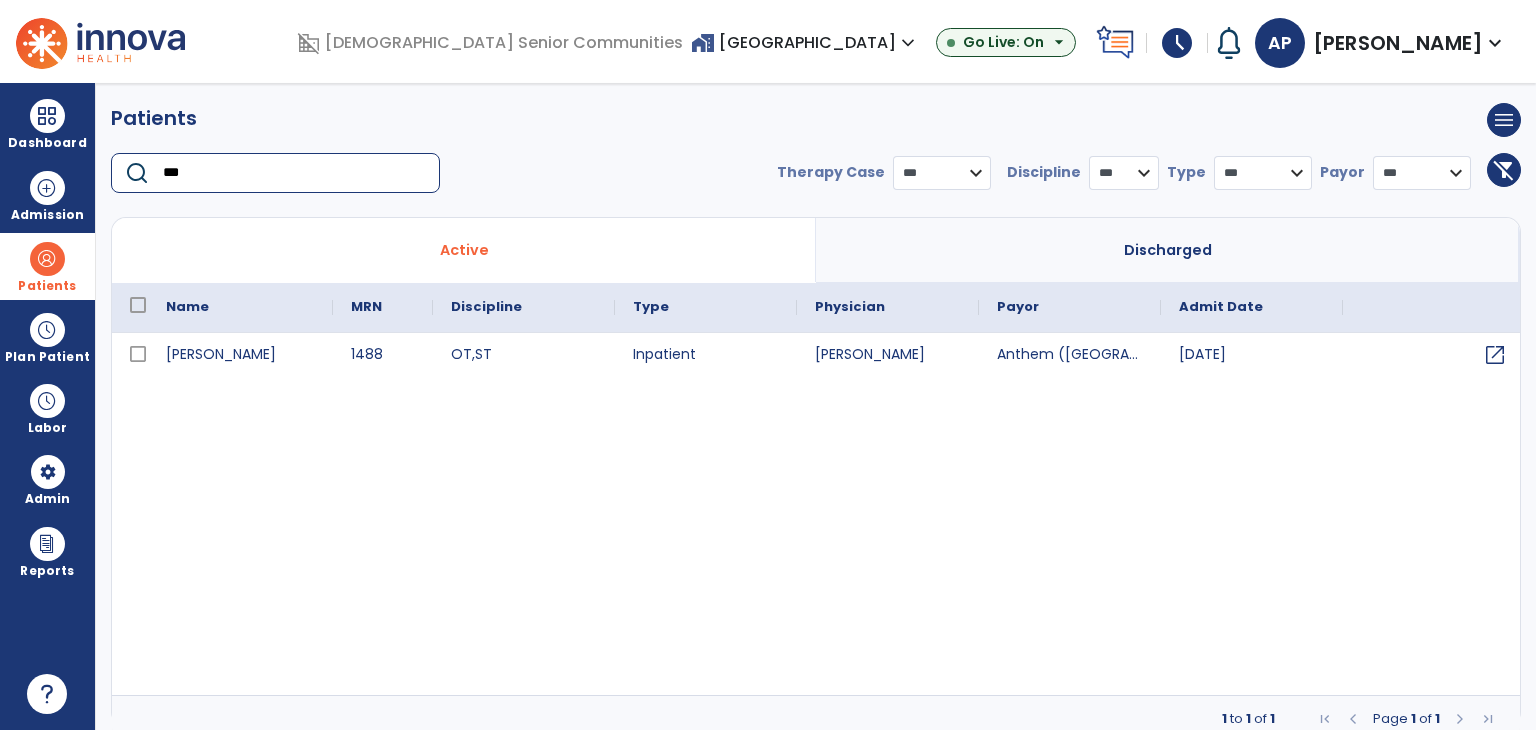 type on "***" 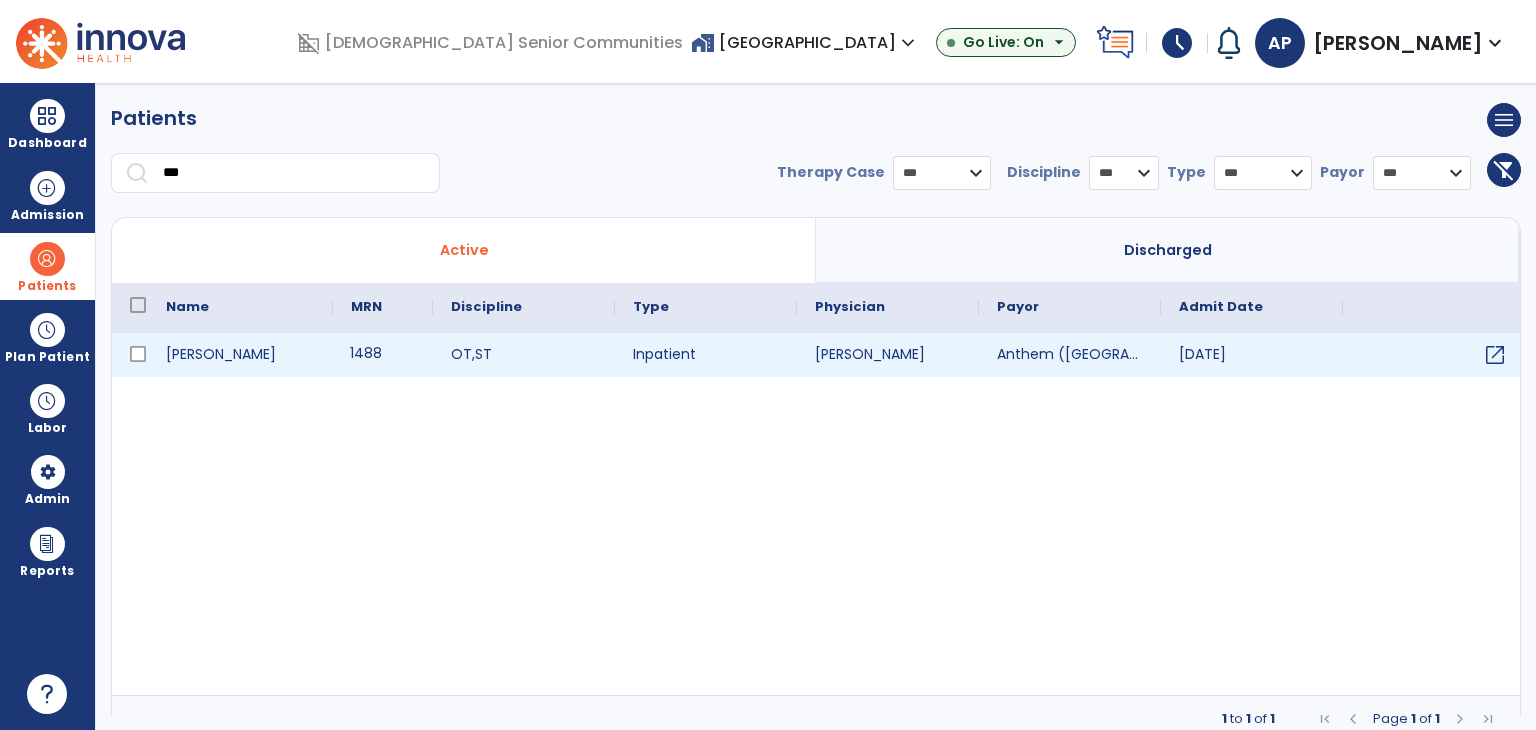 click on "1488" at bounding box center [383, 355] 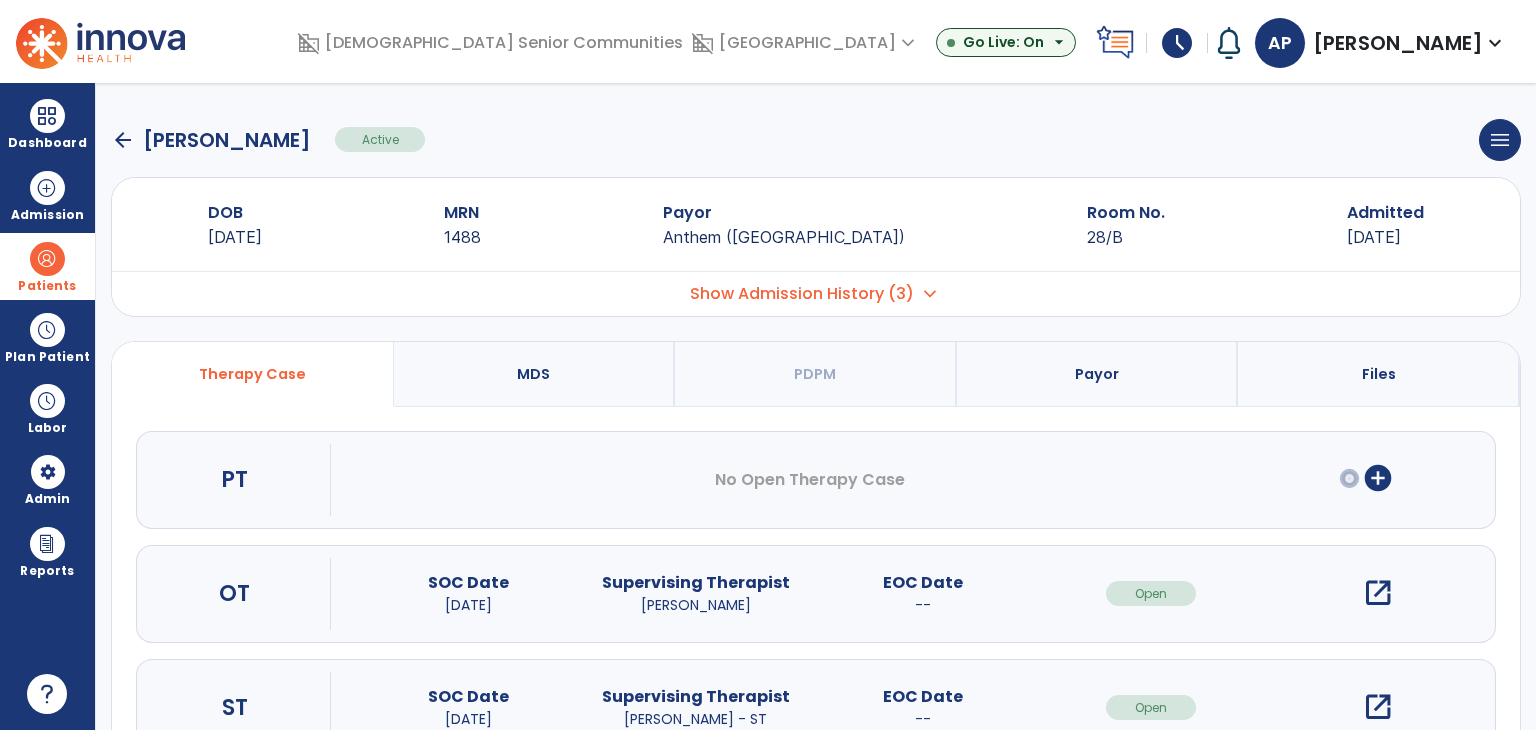 click on "open_in_new" at bounding box center [1378, 593] 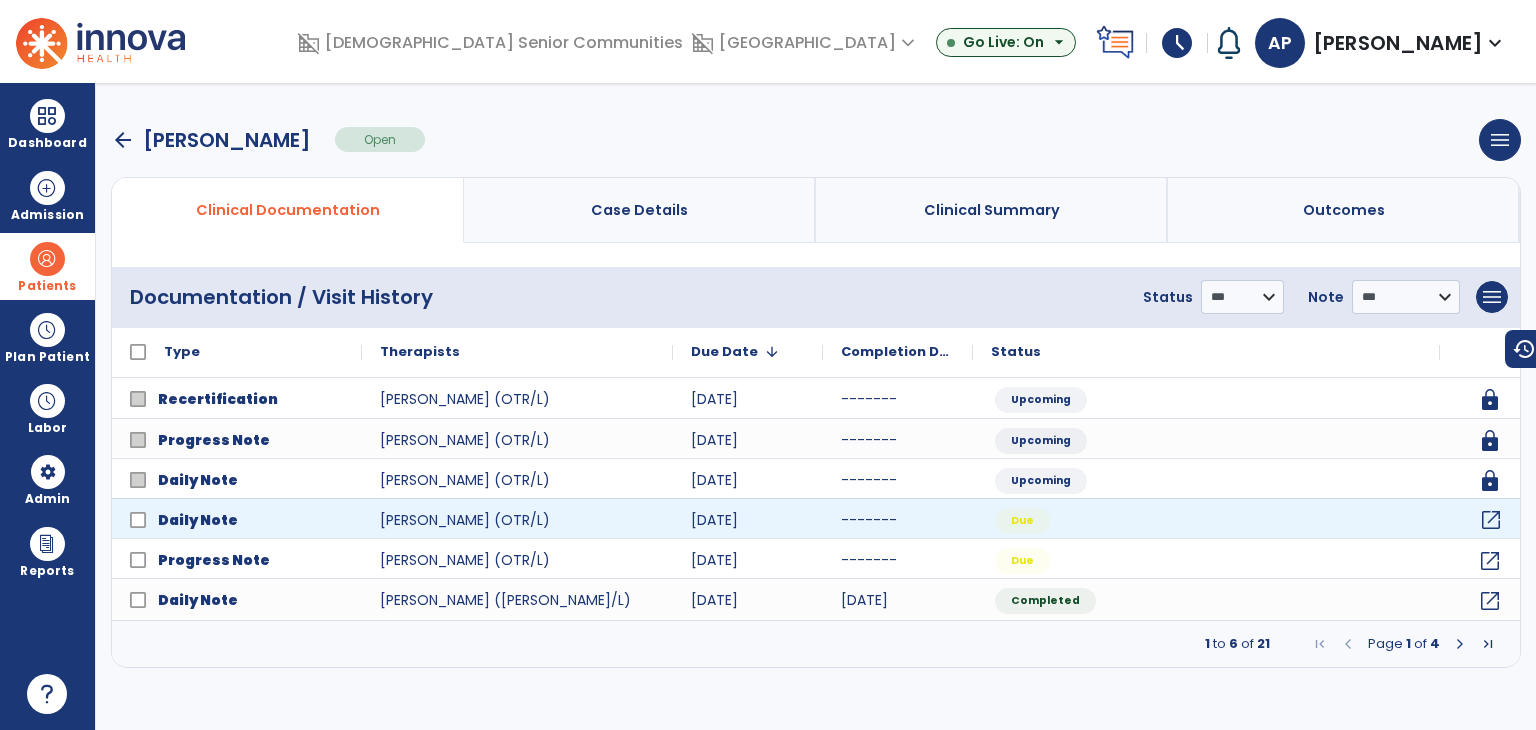 click on "open_in_new" 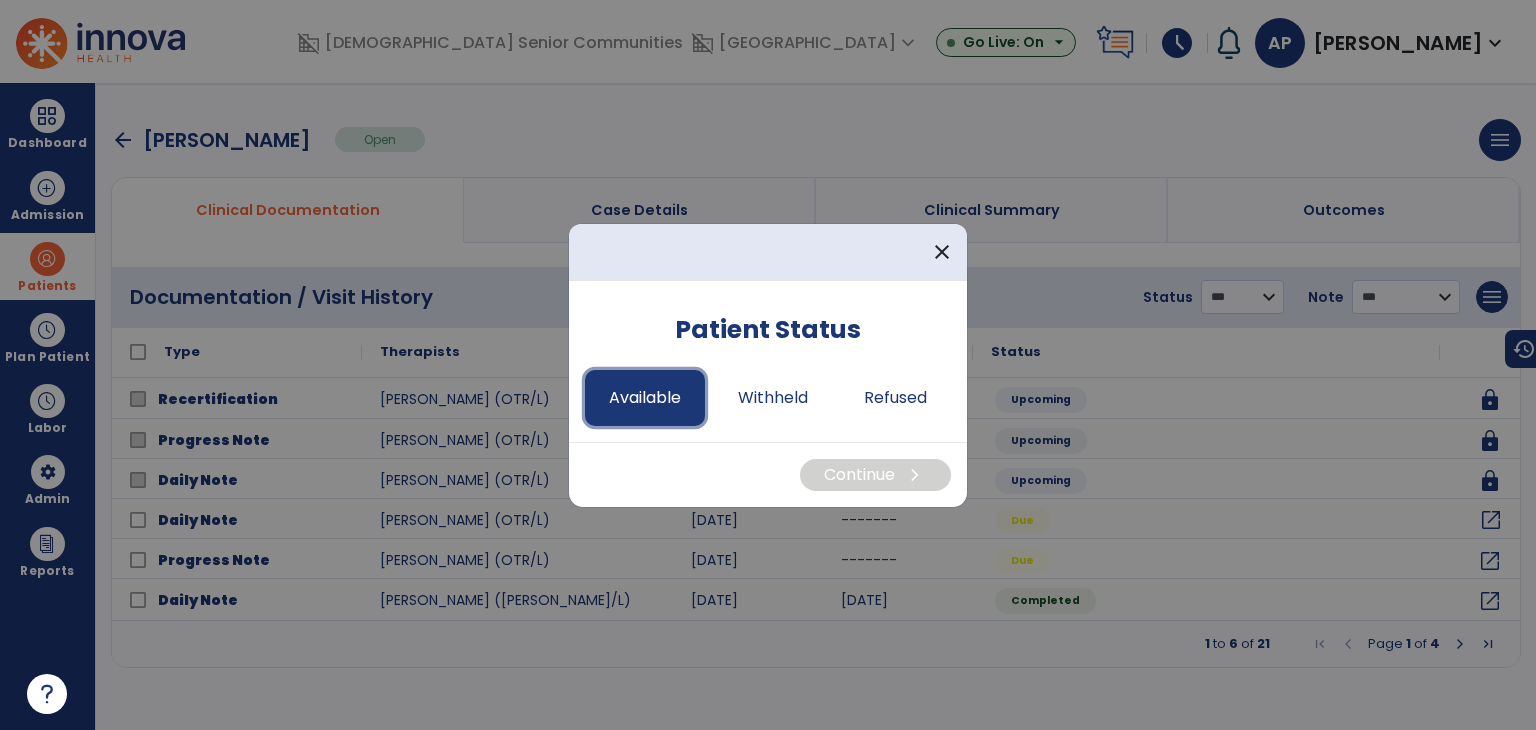 click on "Available" at bounding box center (645, 398) 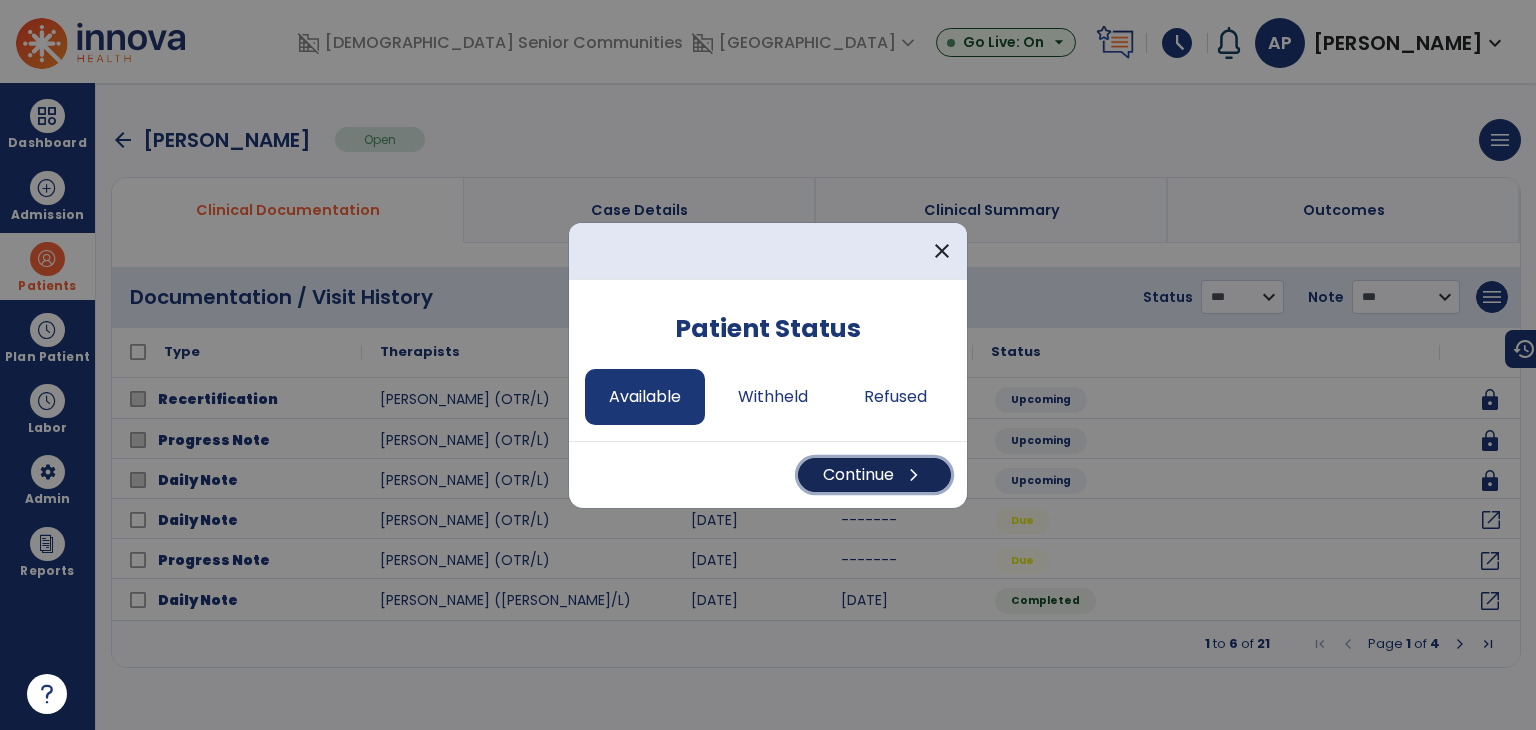click on "Continue   chevron_right" at bounding box center (874, 475) 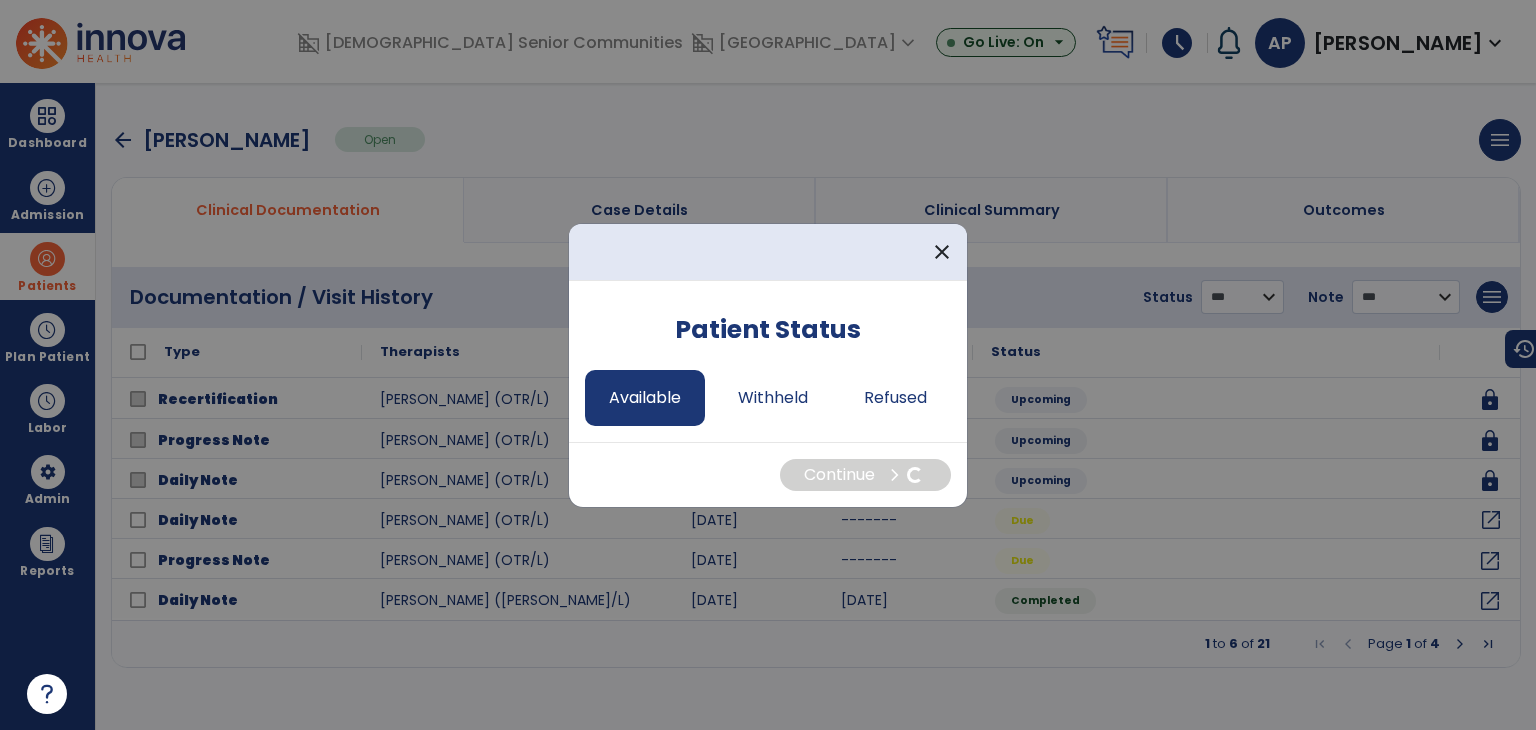select on "*" 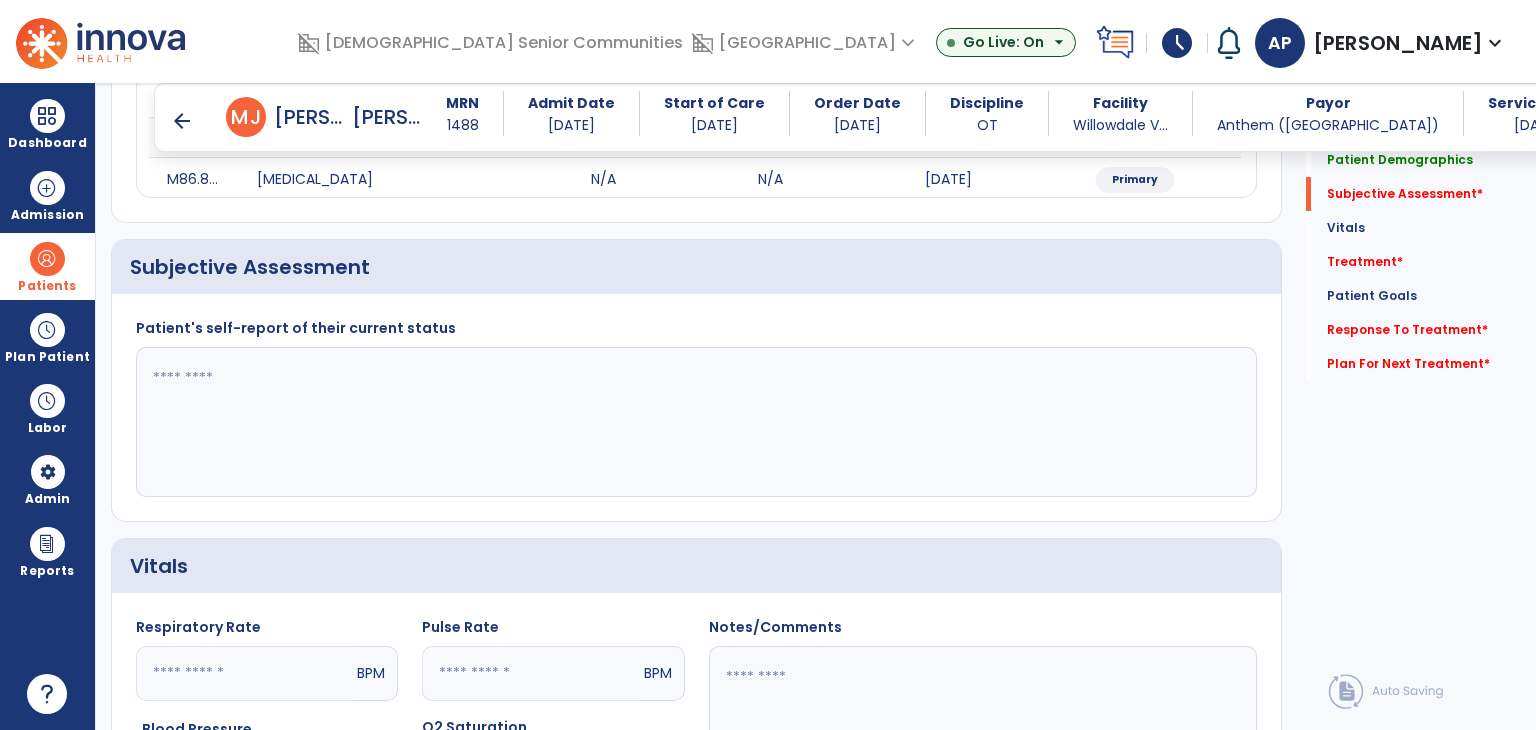 scroll, scrollTop: 400, scrollLeft: 0, axis: vertical 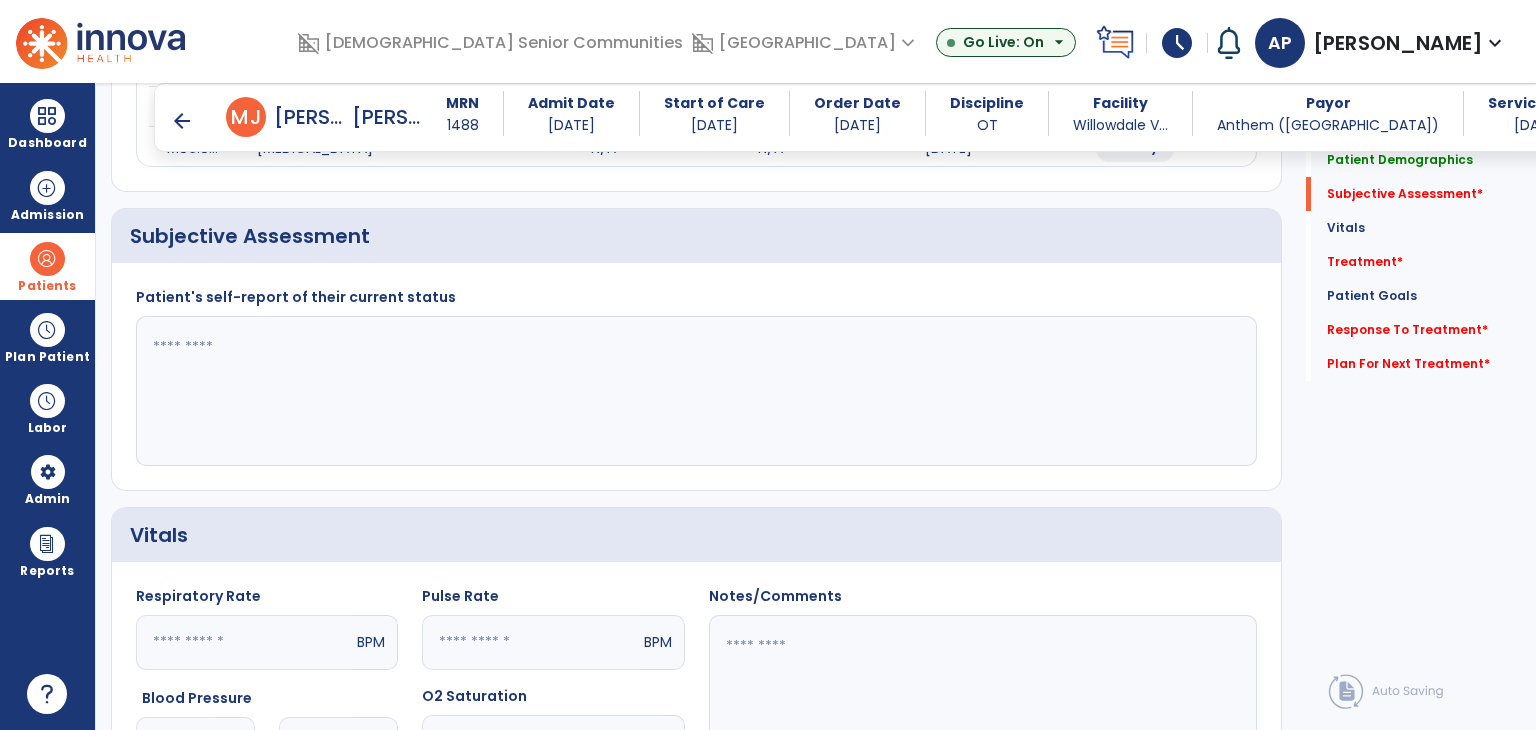 click 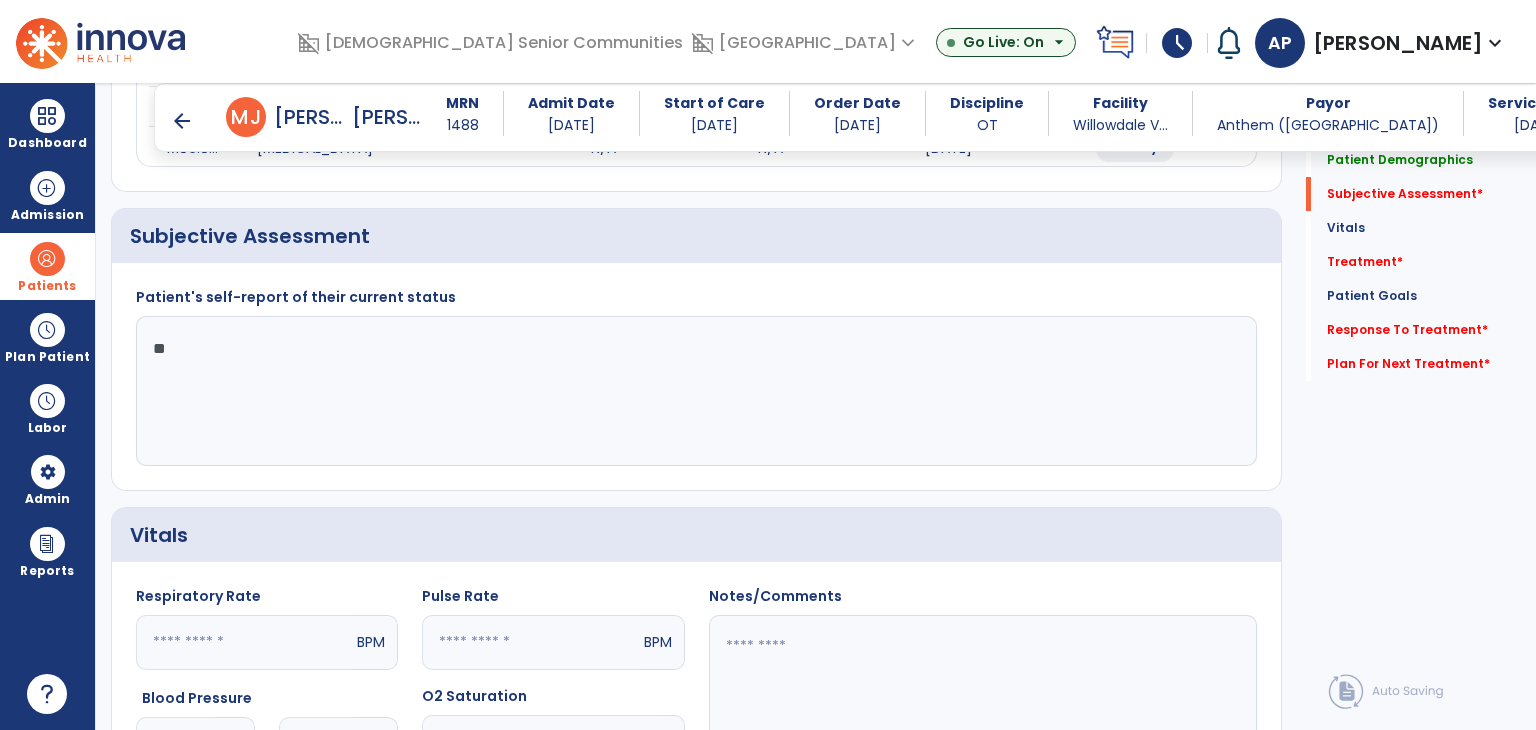 type on "*" 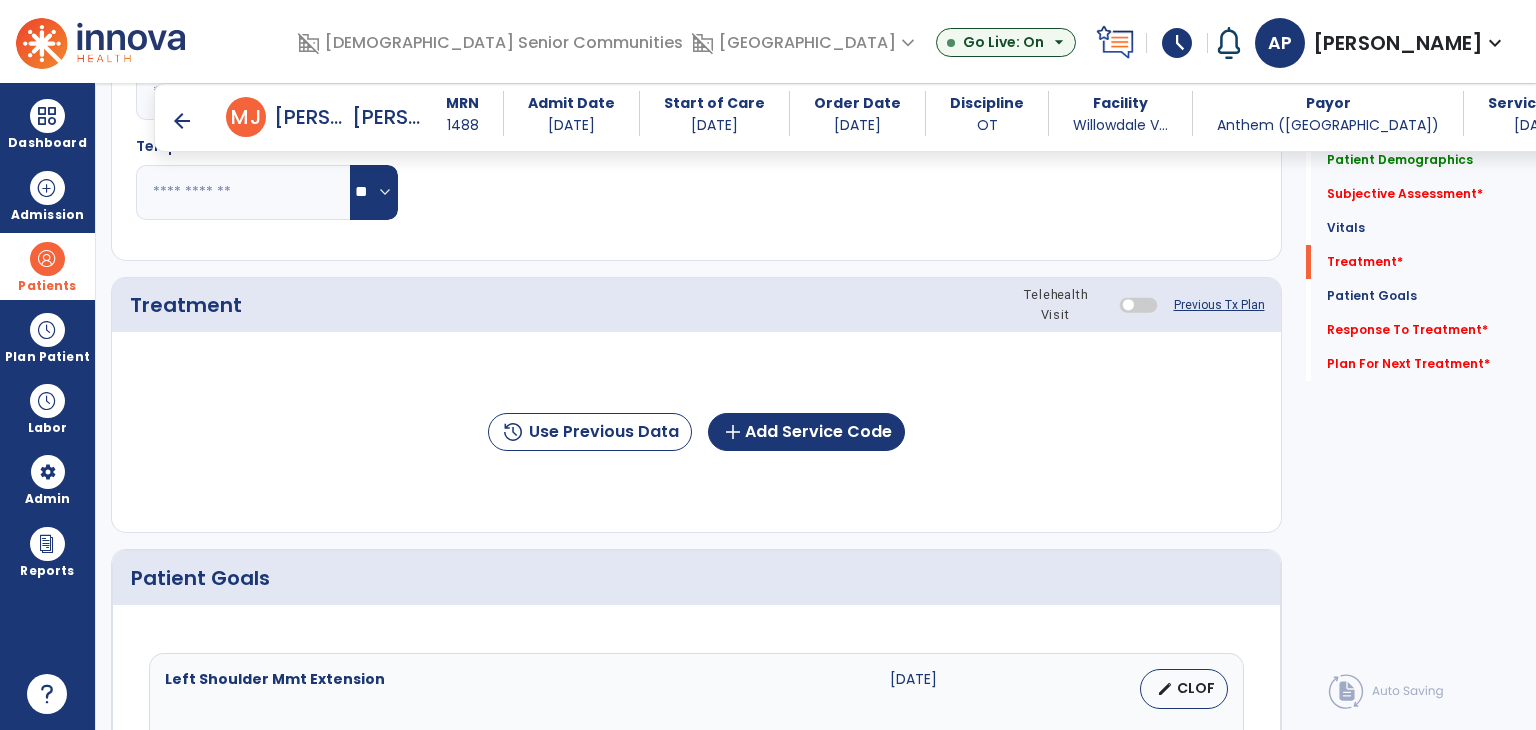 scroll, scrollTop: 1000, scrollLeft: 0, axis: vertical 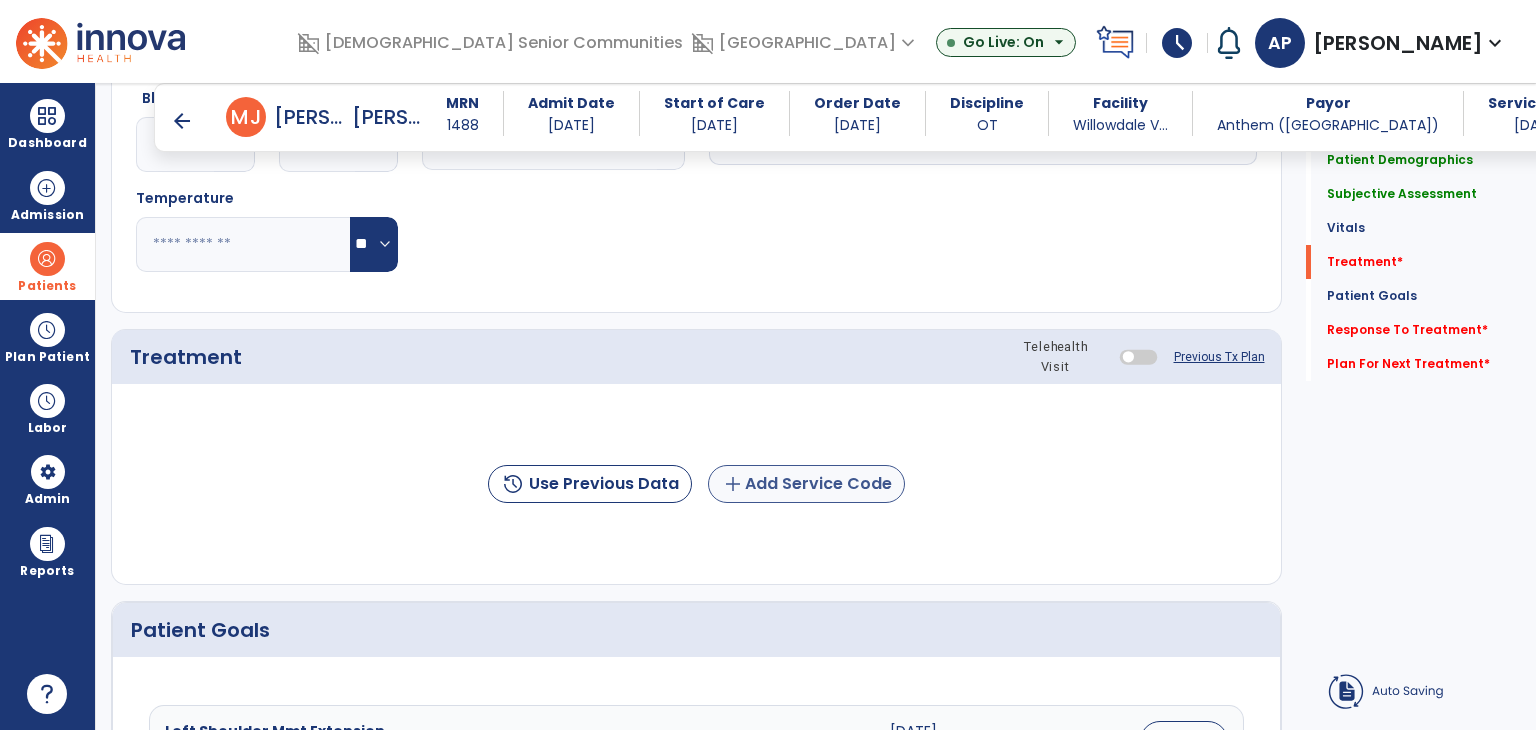 type on "**********" 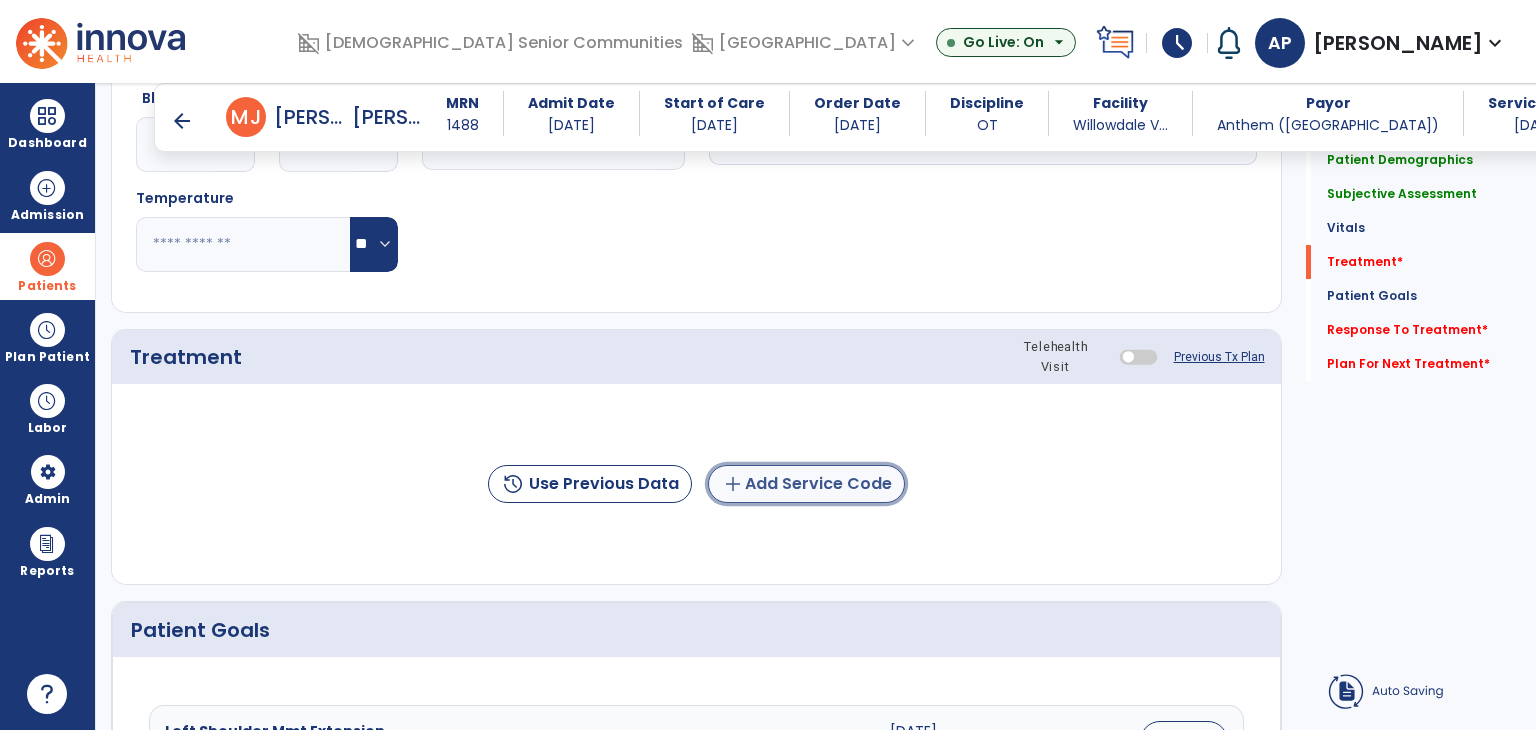 click on "add  Add Service Code" 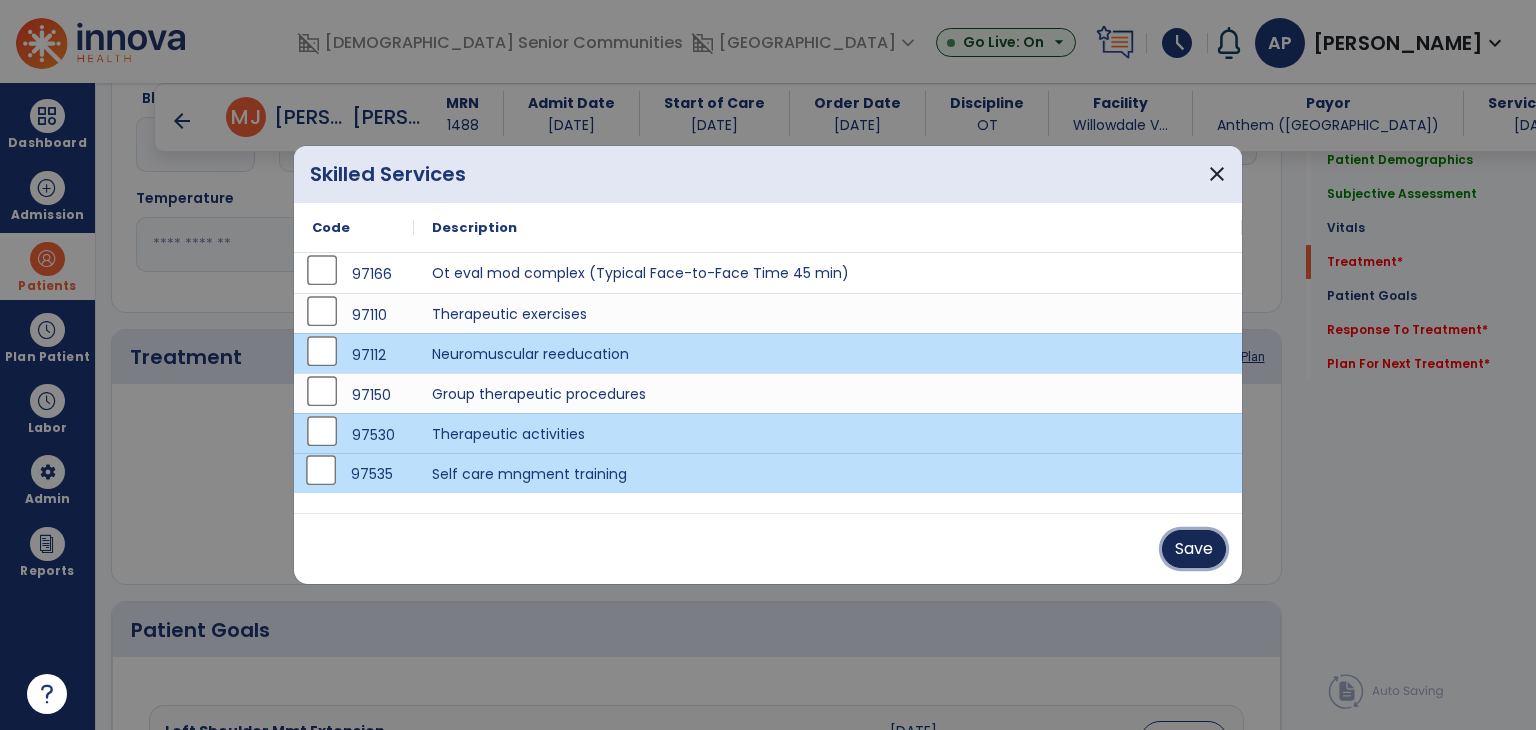 click on "Save" at bounding box center (1194, 549) 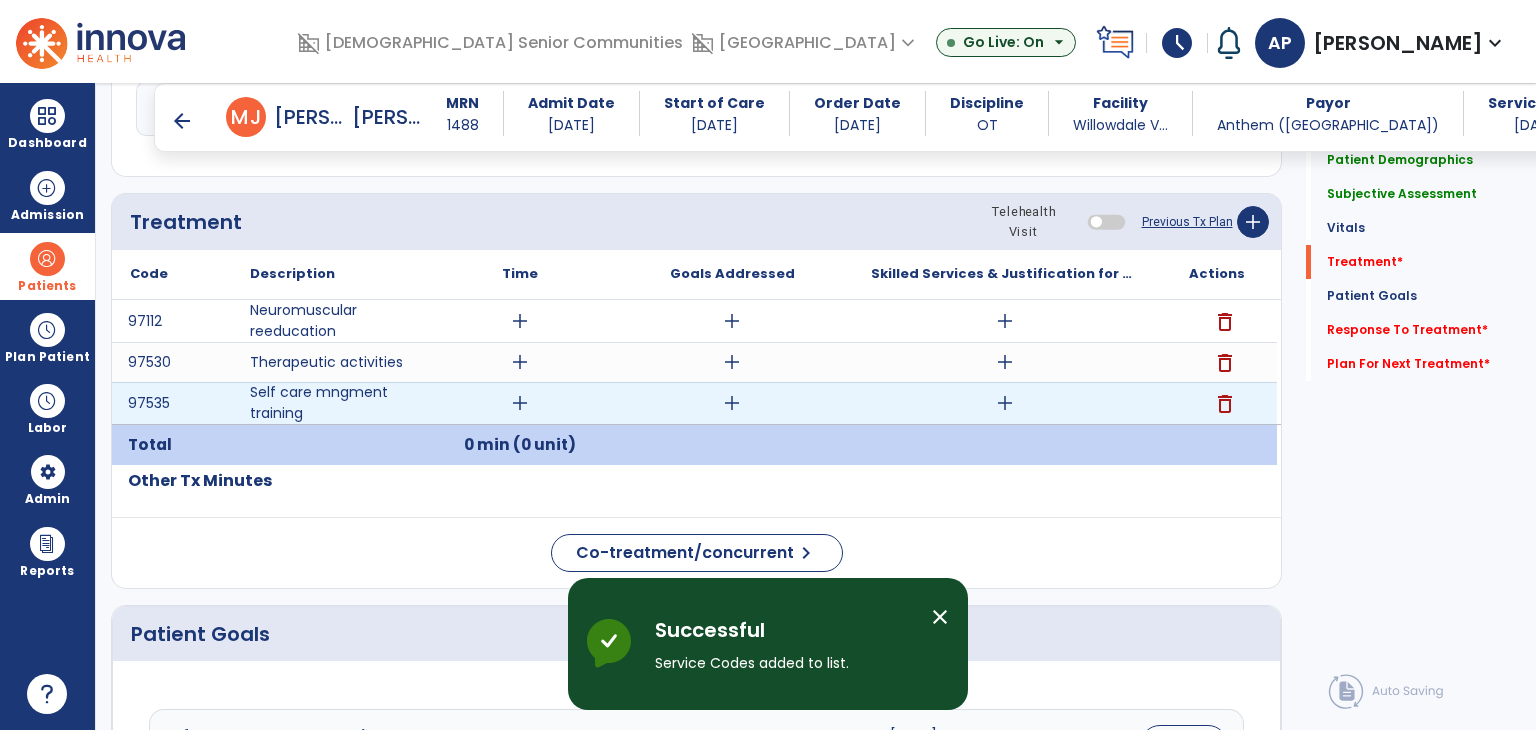 scroll, scrollTop: 1200, scrollLeft: 0, axis: vertical 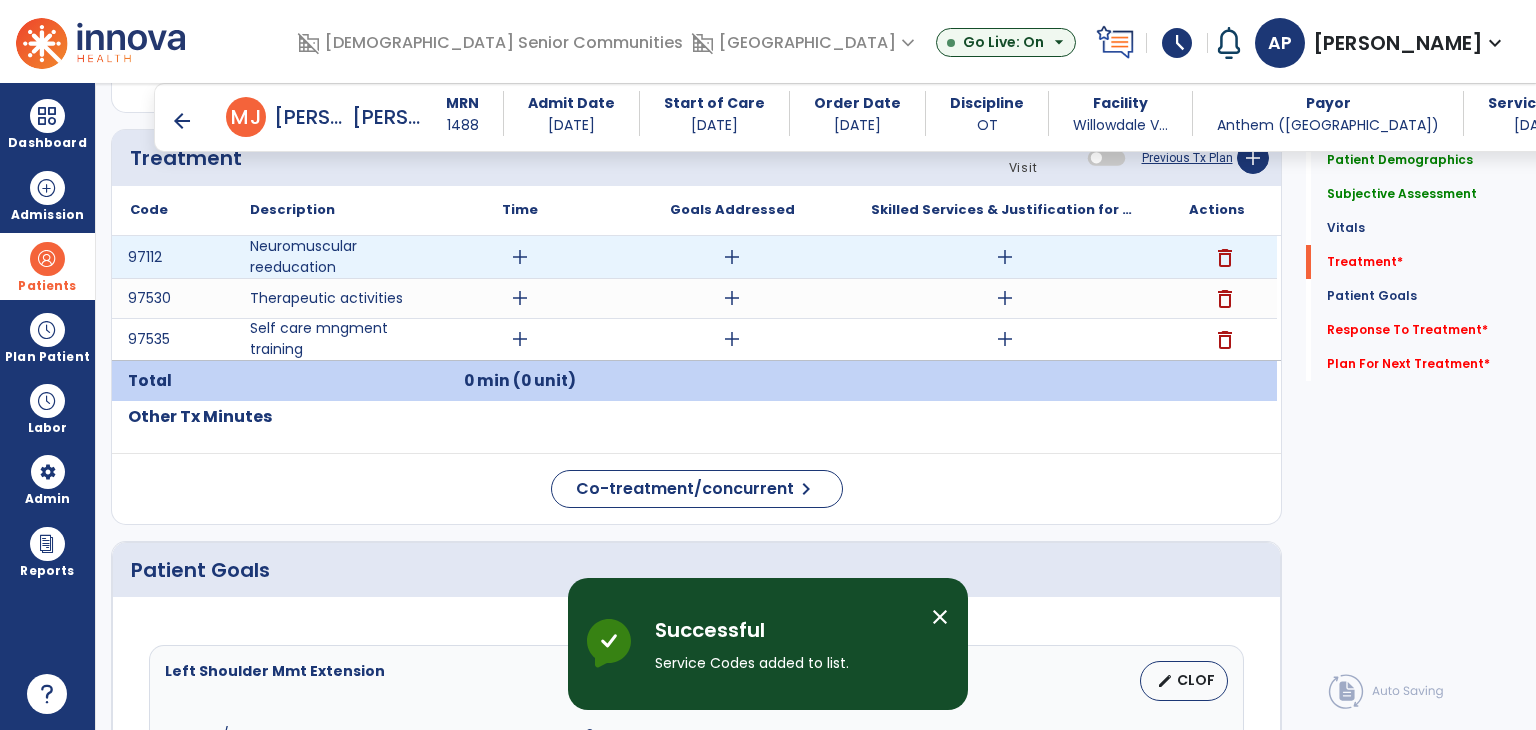 click on "add" at bounding box center [520, 257] 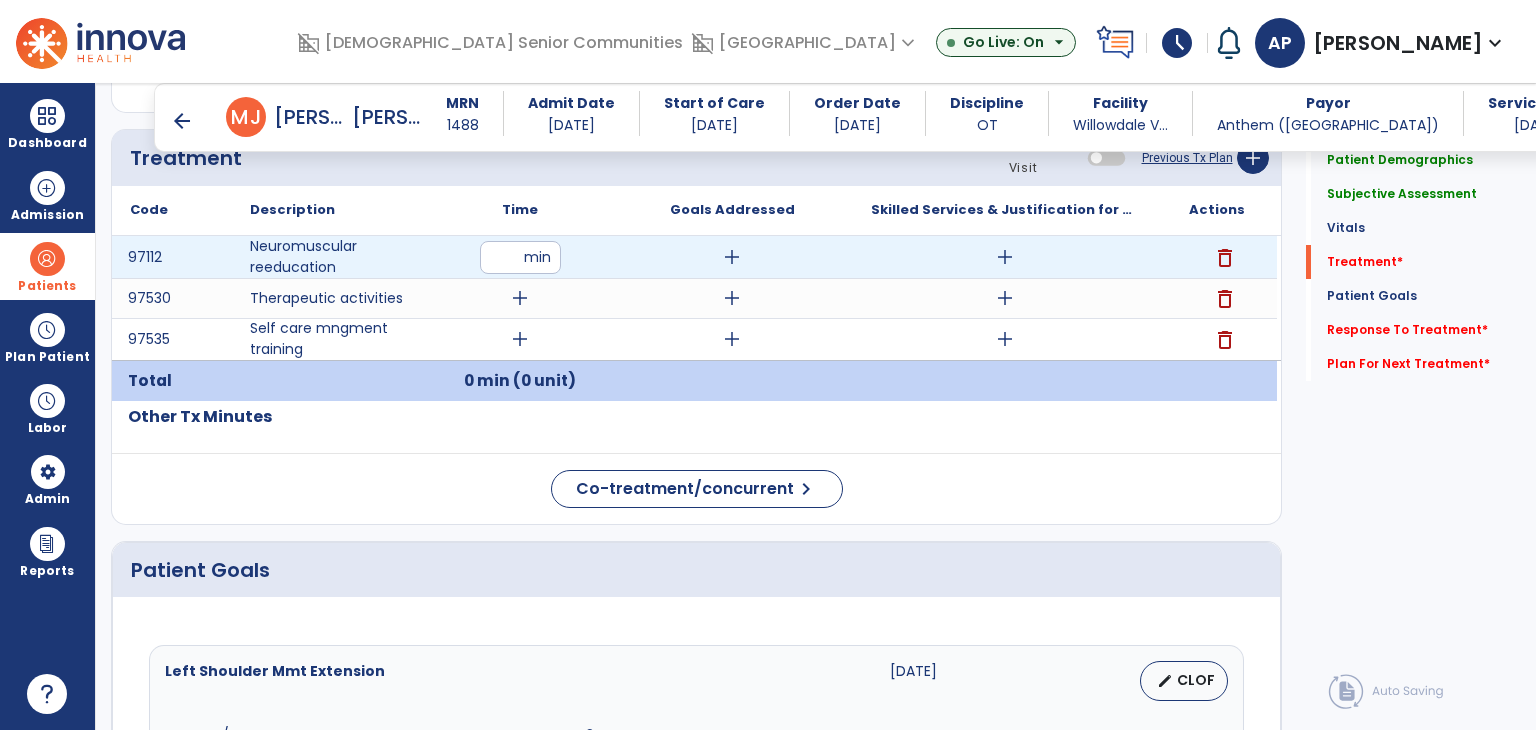 type on "**" 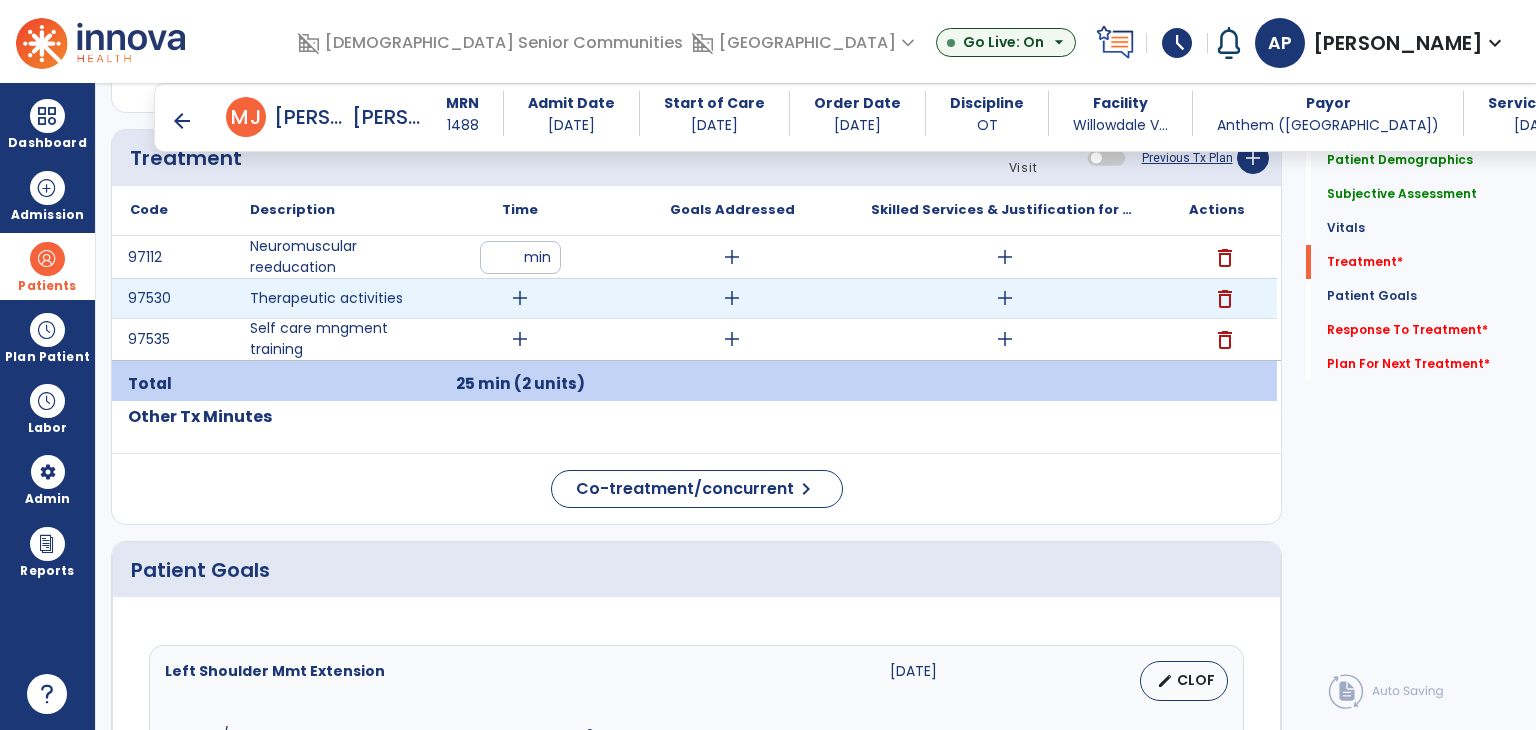 click on "add" at bounding box center (520, 298) 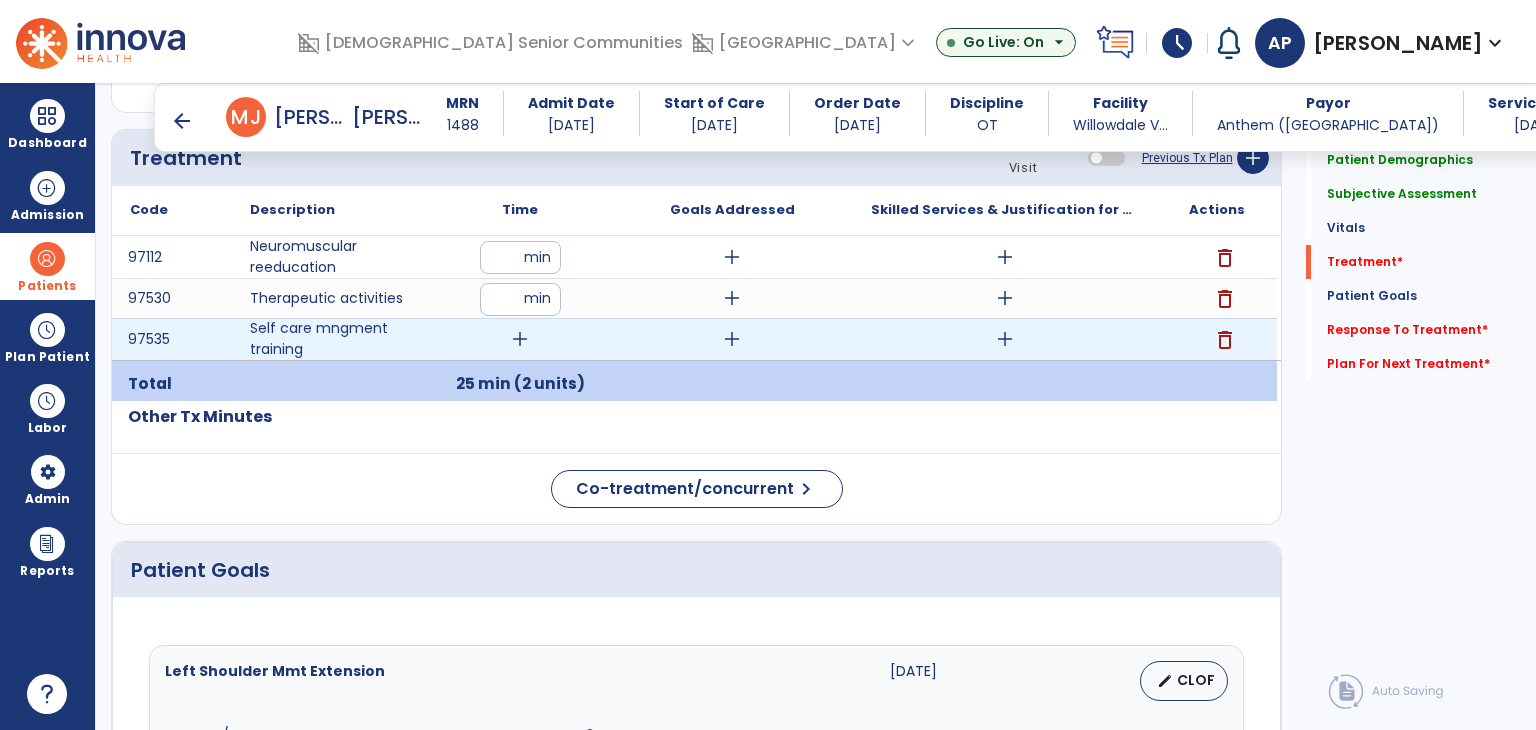 type on "**" 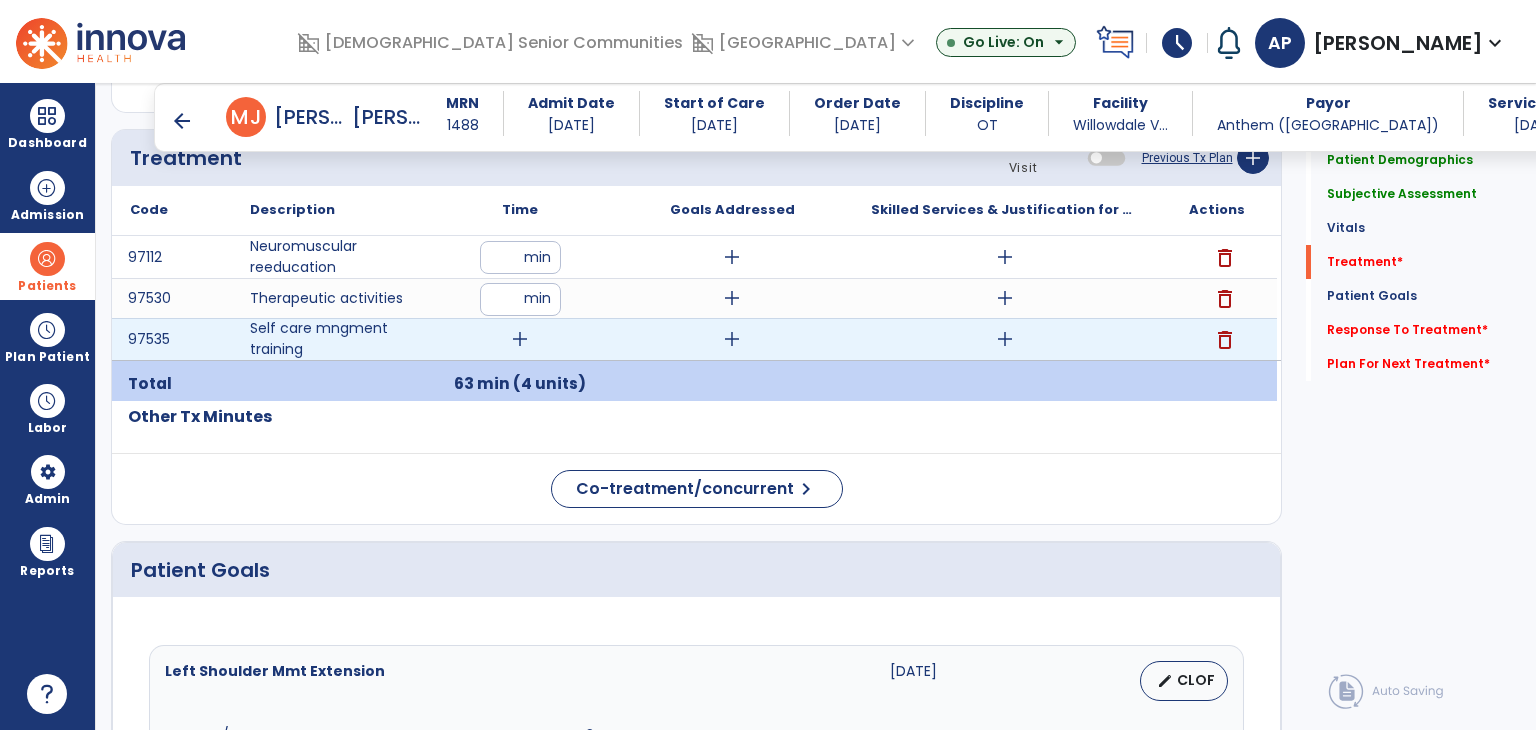 click on "add" at bounding box center [520, 339] 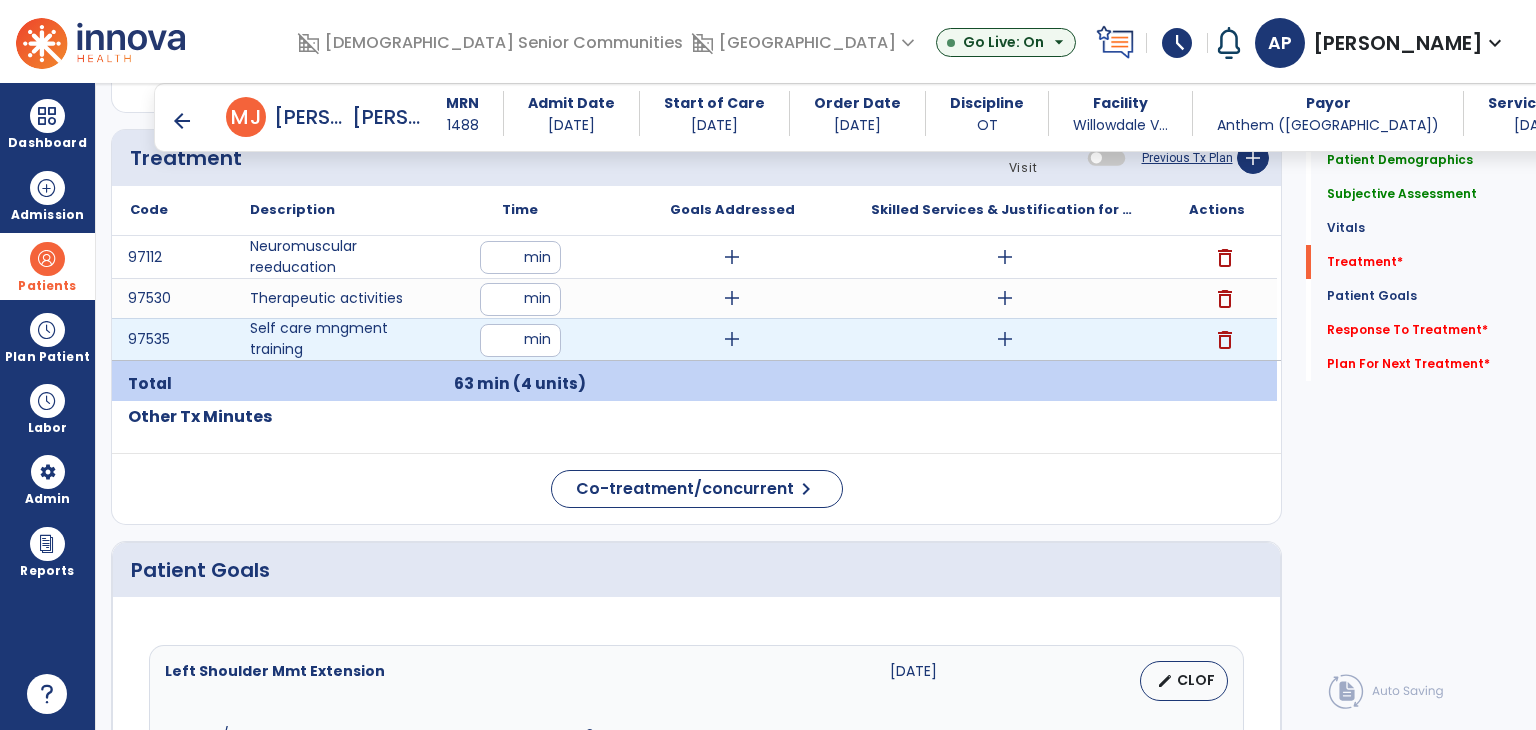type on "**" 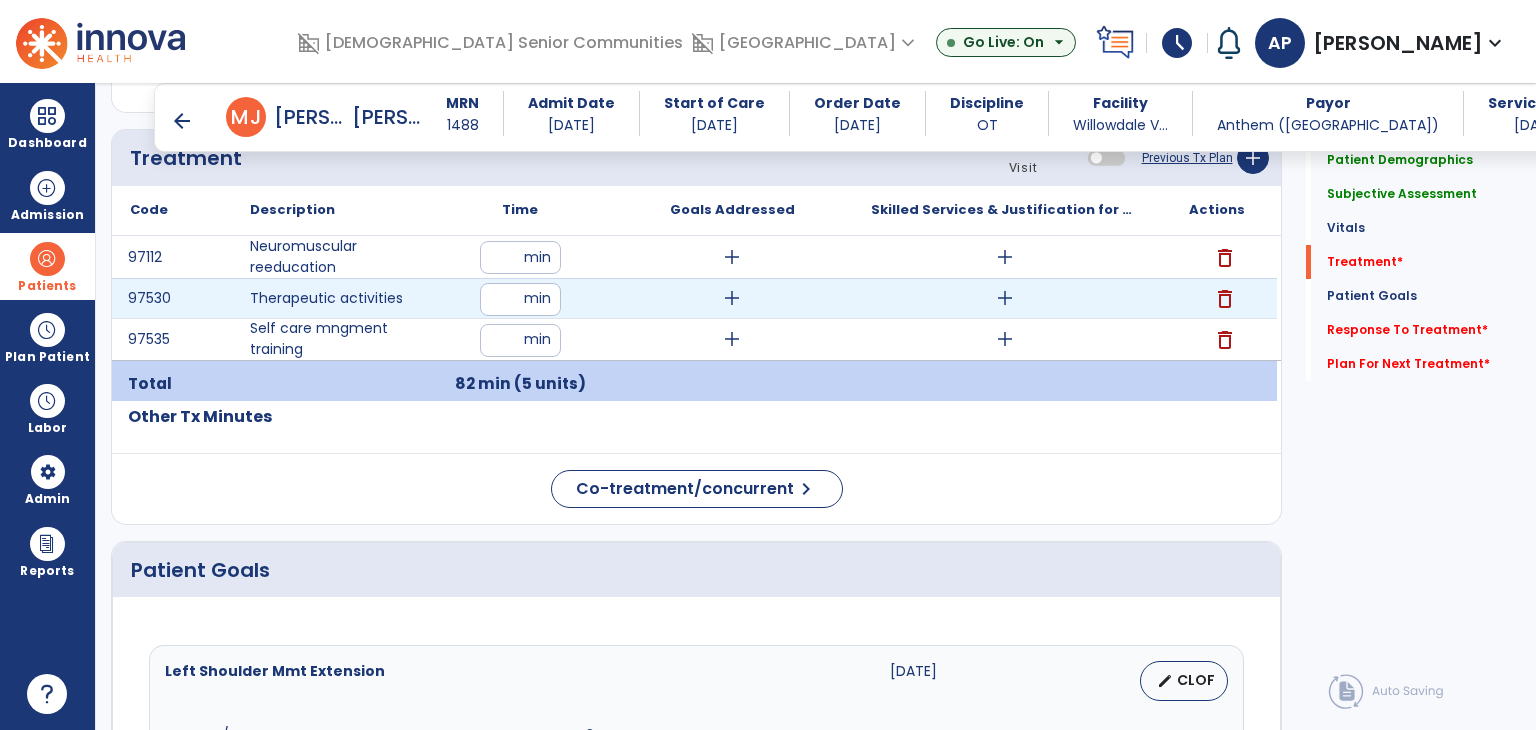 click on "**" at bounding box center (520, 299) 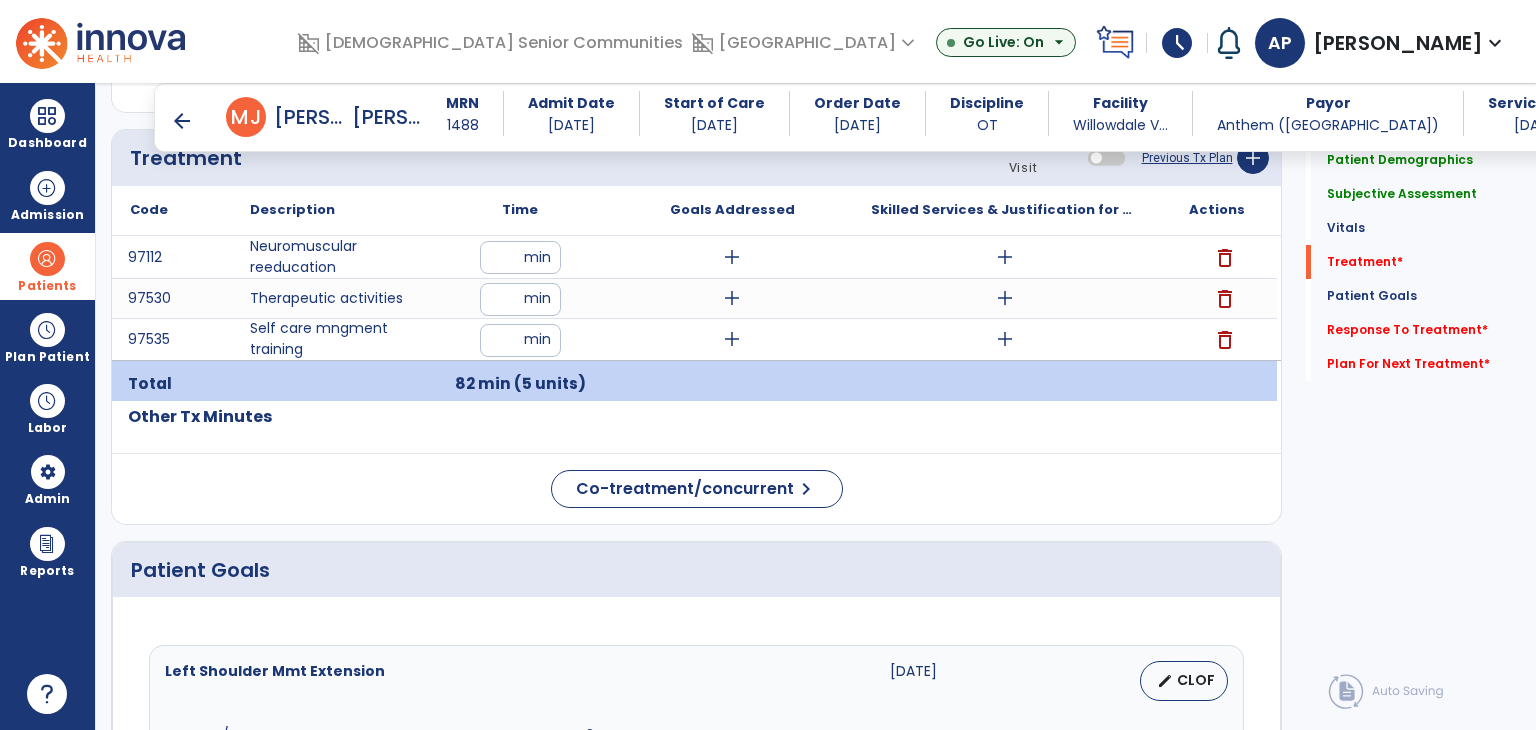 click on "Other Tx Minutes" 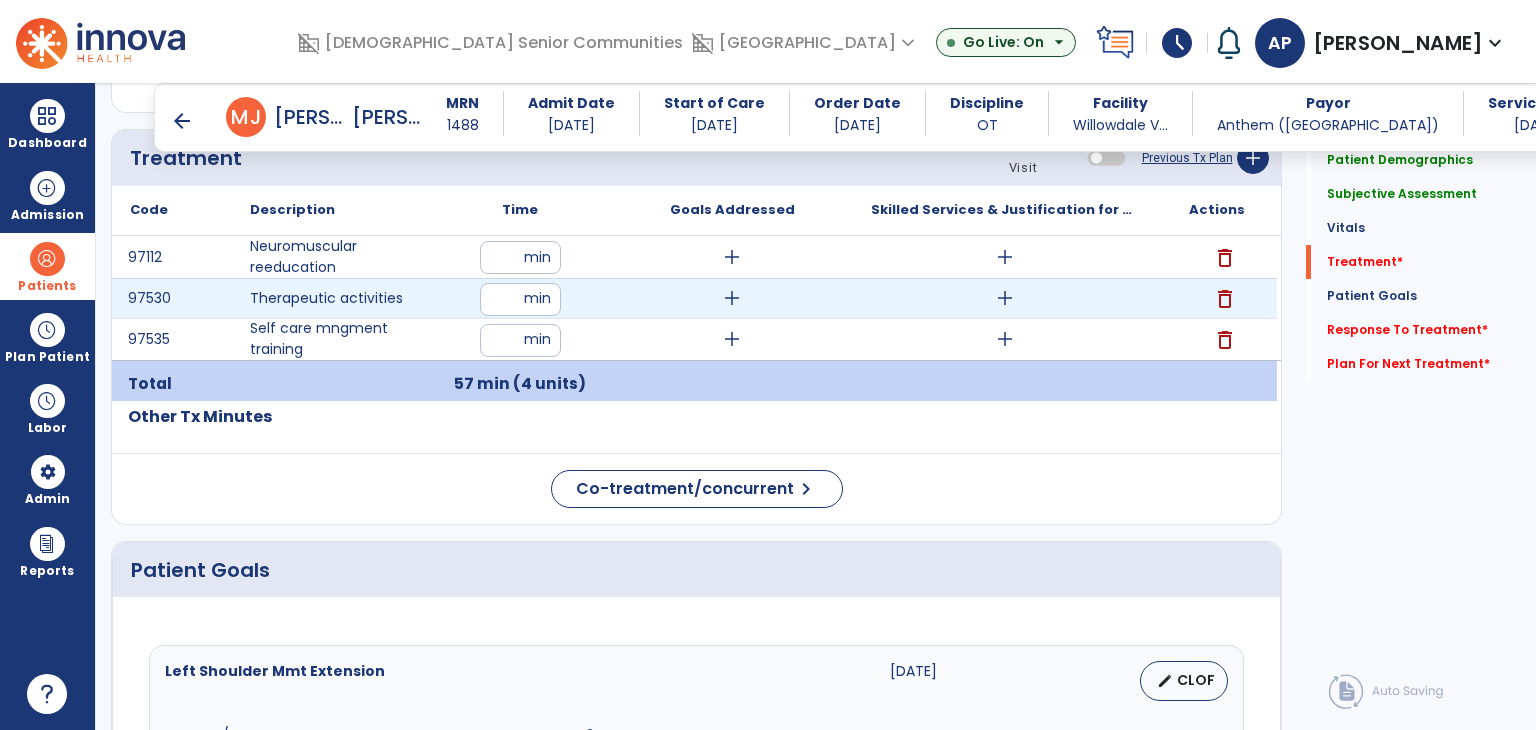 click on "**" at bounding box center (520, 299) 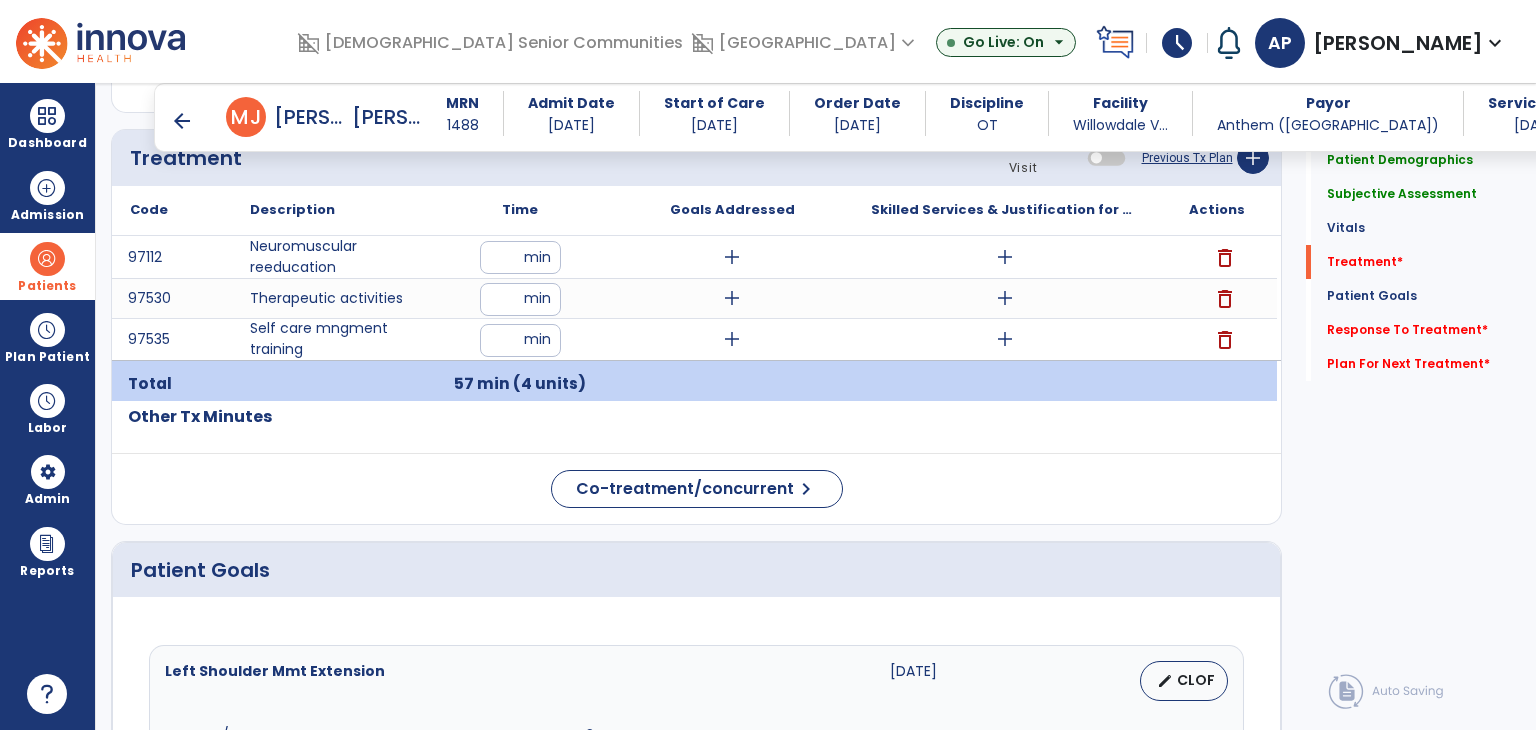 click on "Other Tx Minutes" 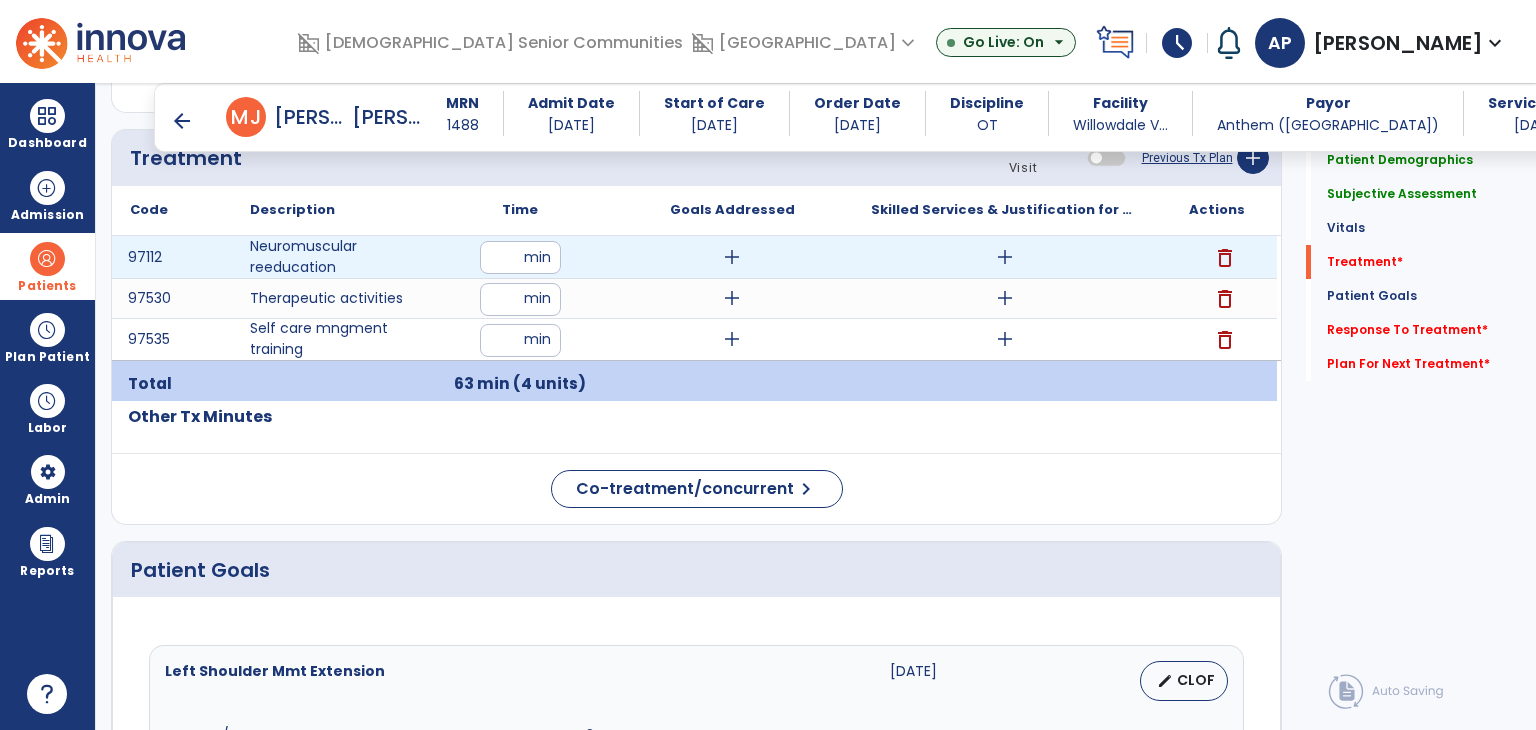 click on "add" at bounding box center [732, 257] 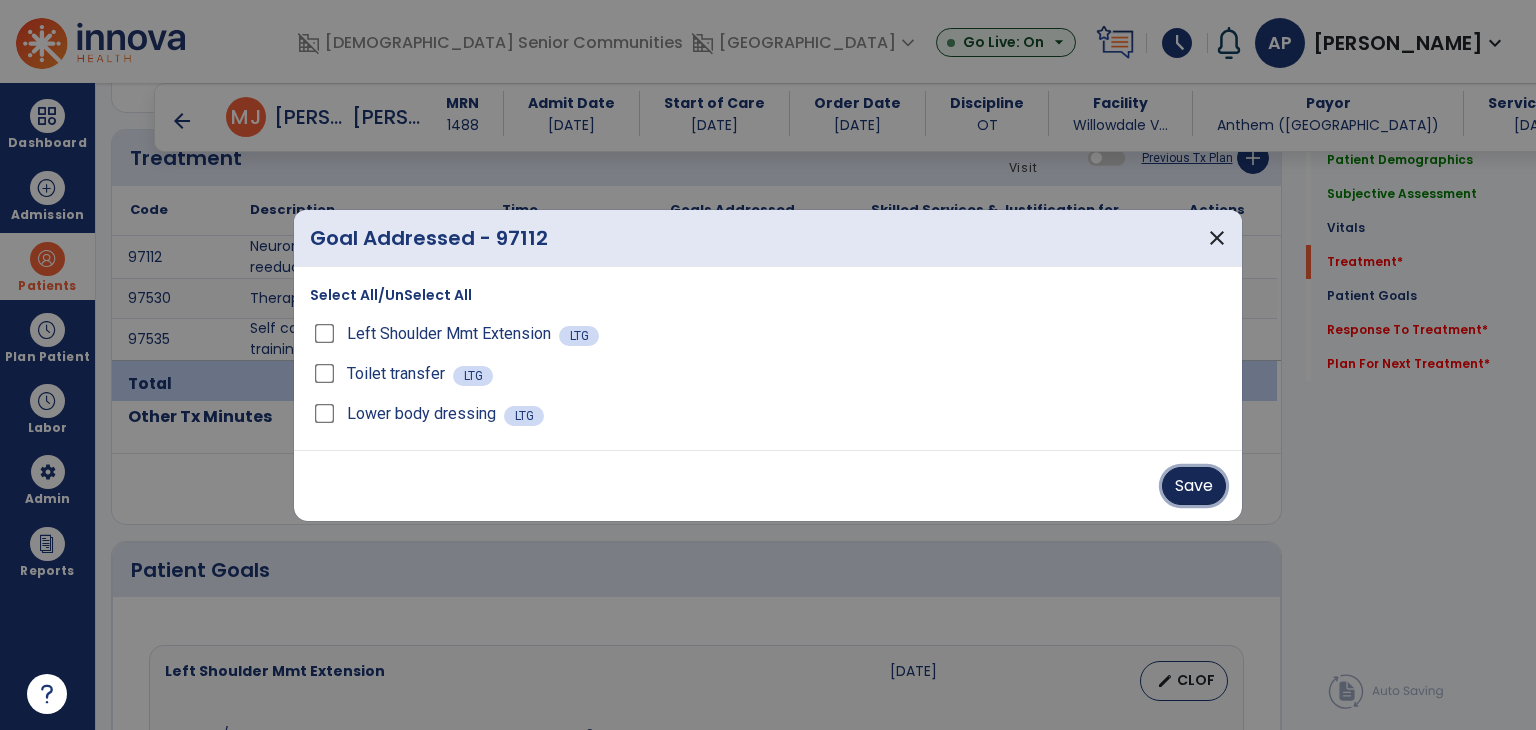 click on "Save" at bounding box center (1194, 486) 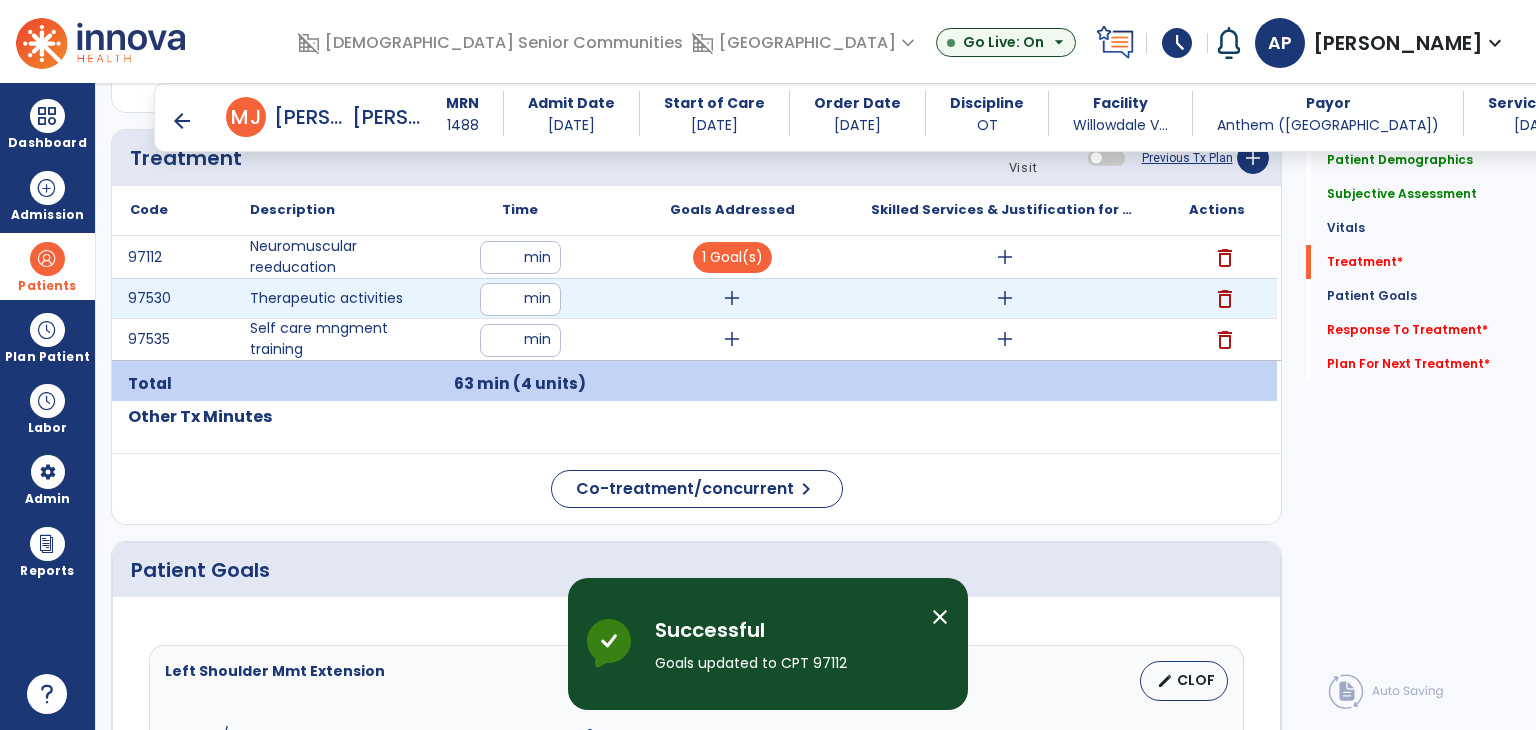 click on "add" at bounding box center [732, 298] 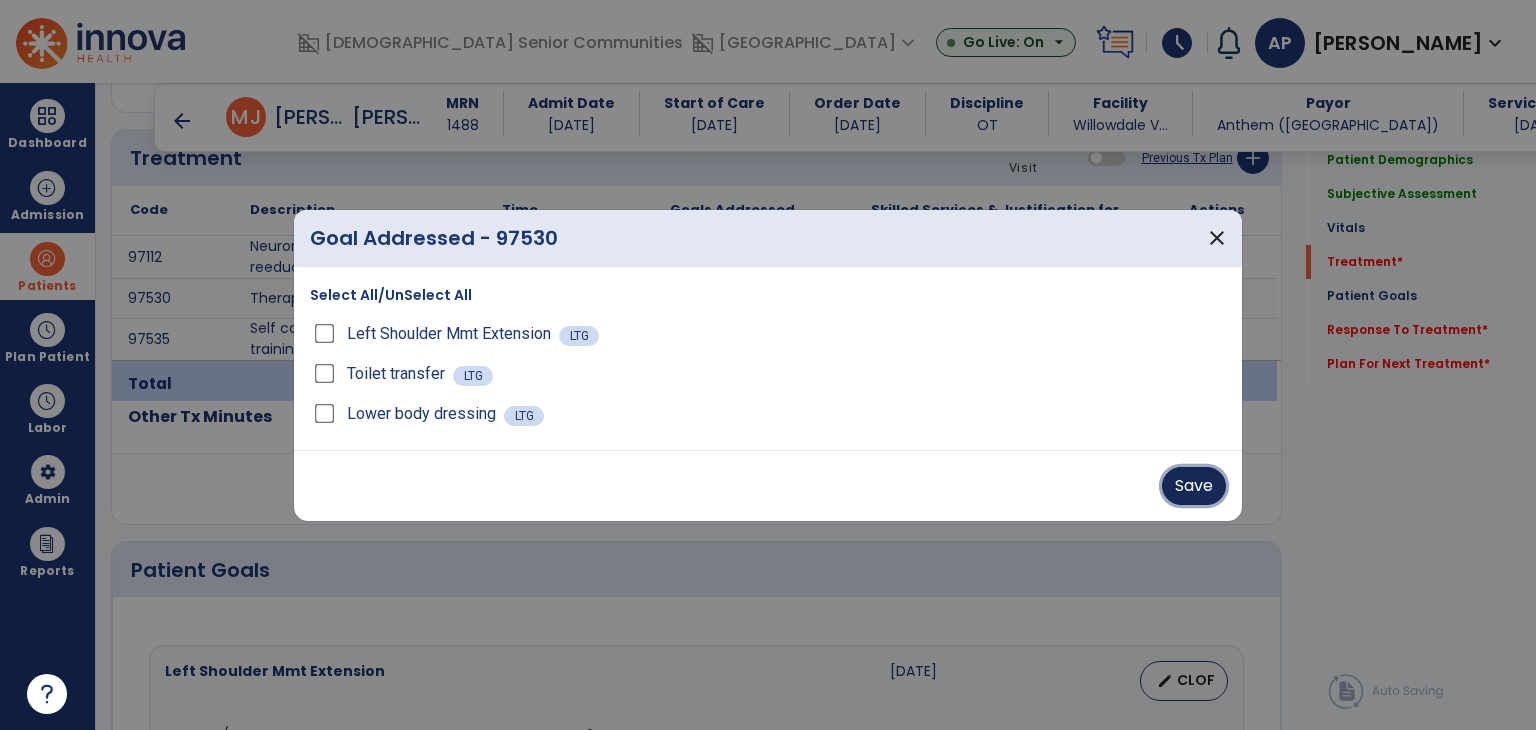 click on "Save" at bounding box center [1194, 486] 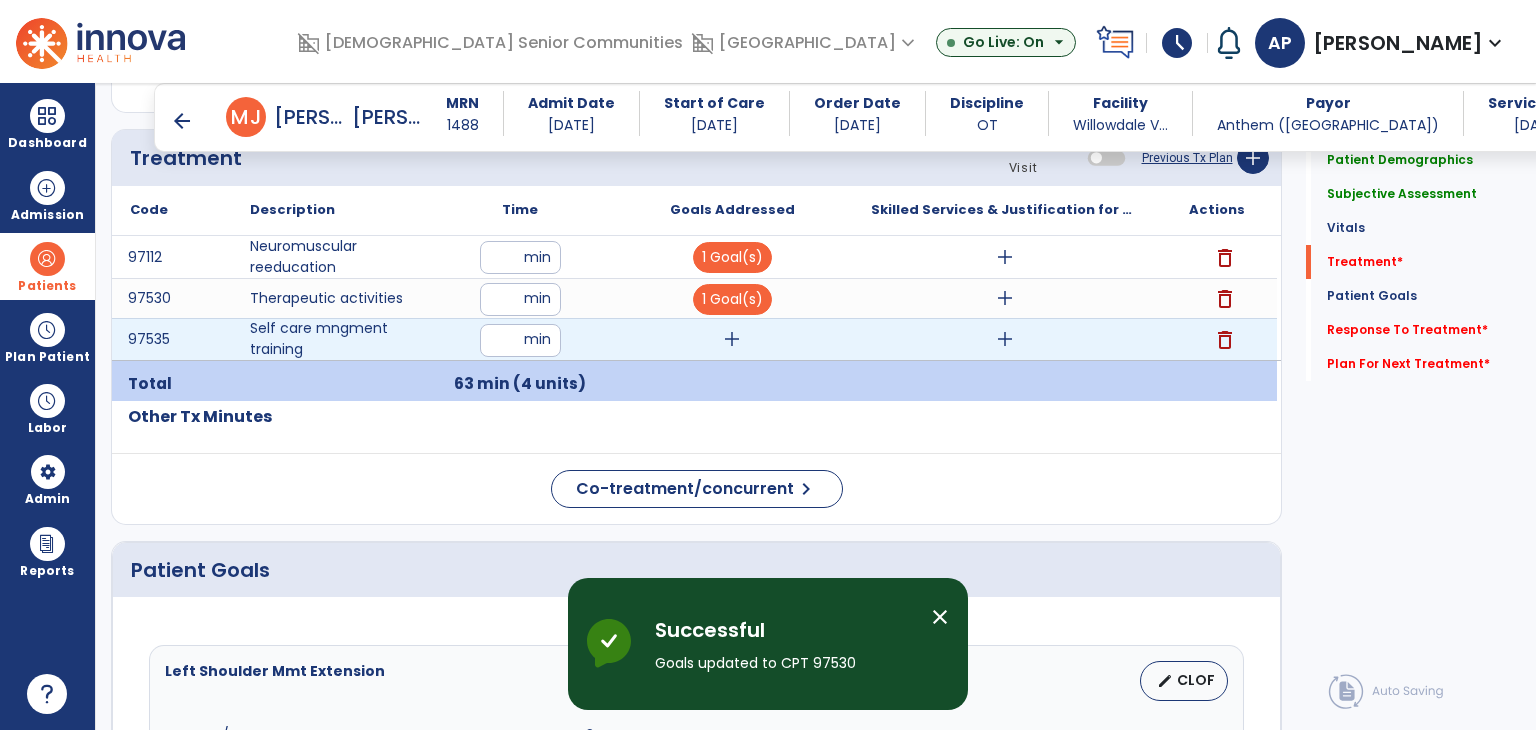 click on "add" at bounding box center [732, 339] 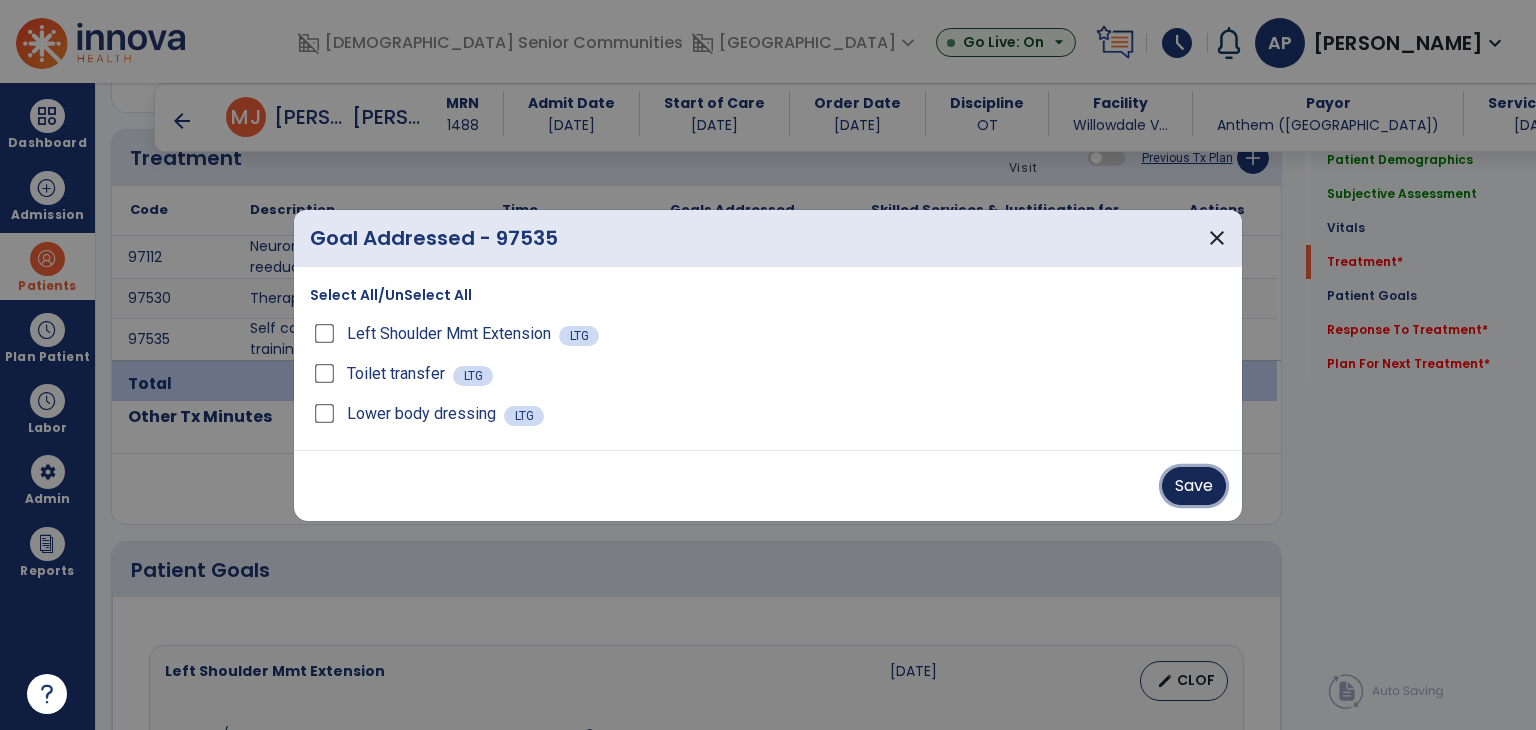 click on "Save" at bounding box center (1194, 486) 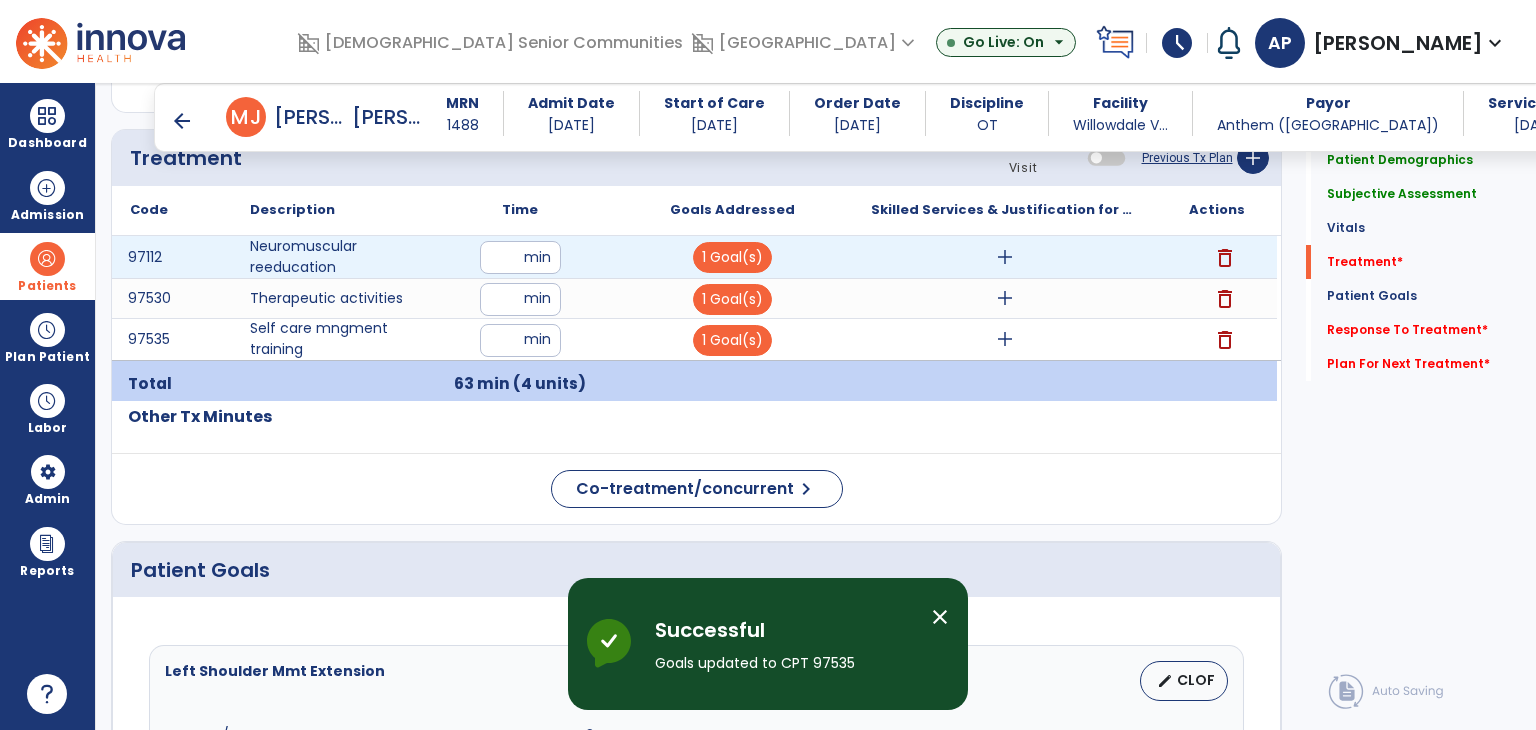 click on "add" at bounding box center [1005, 257] 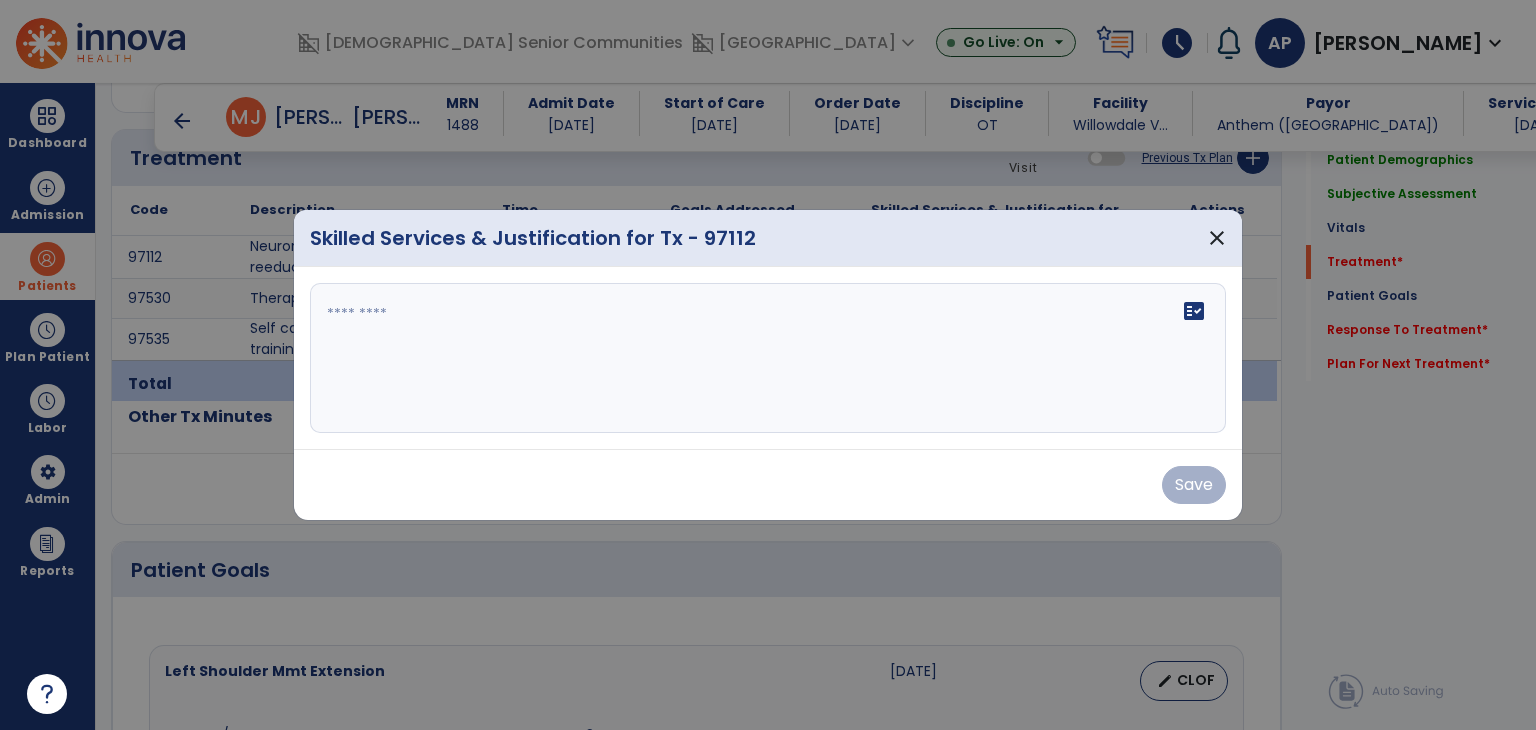 click at bounding box center (768, 358) 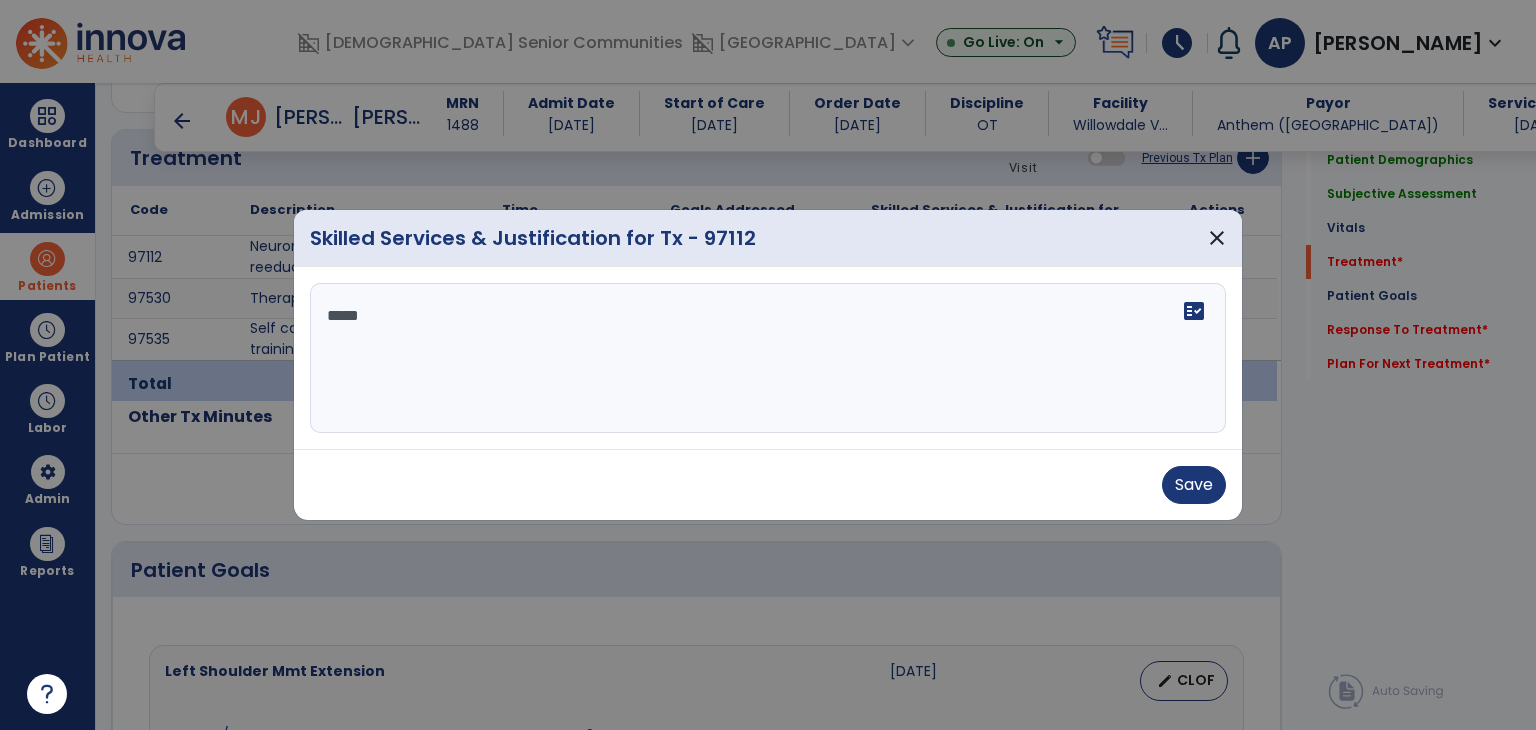 scroll, scrollTop: 0, scrollLeft: 0, axis: both 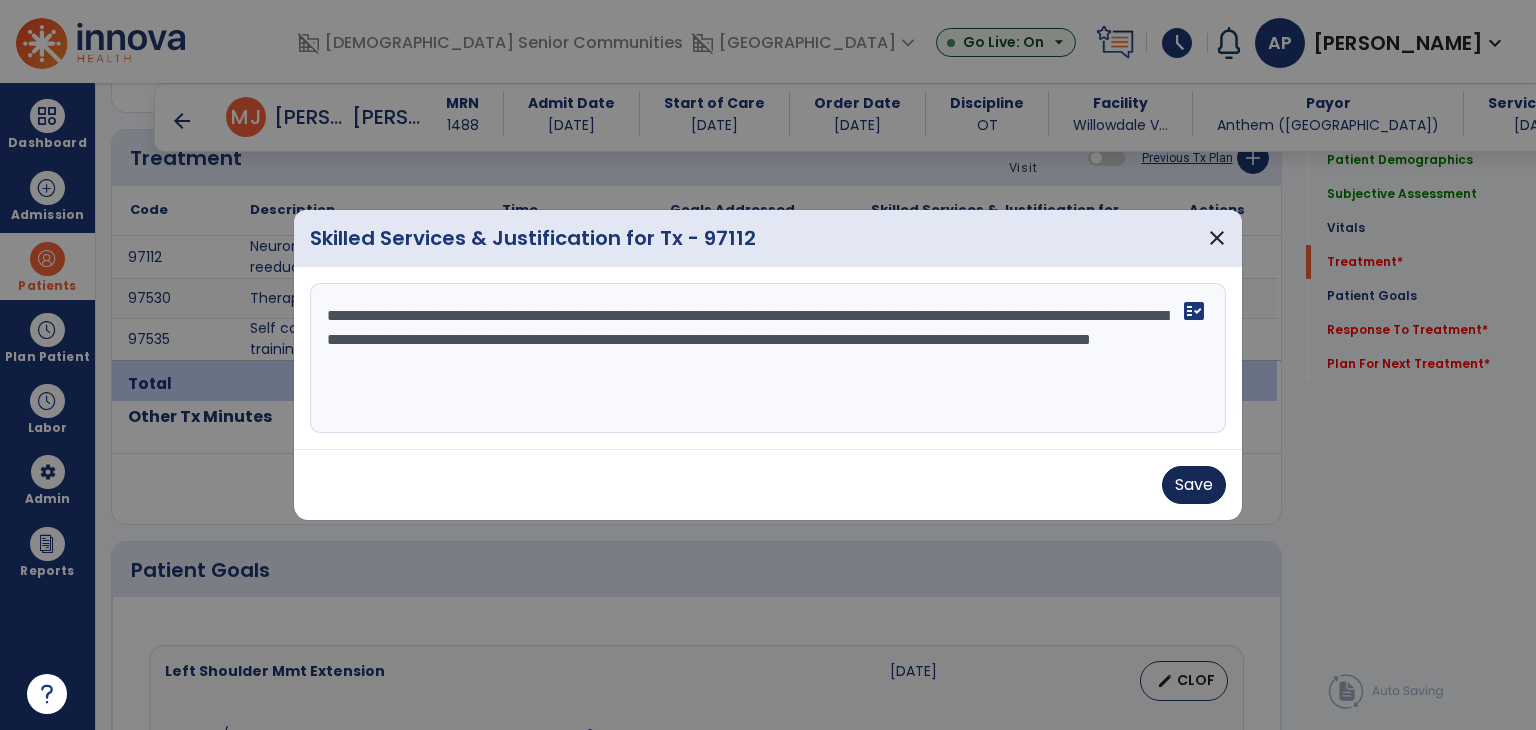 type on "**********" 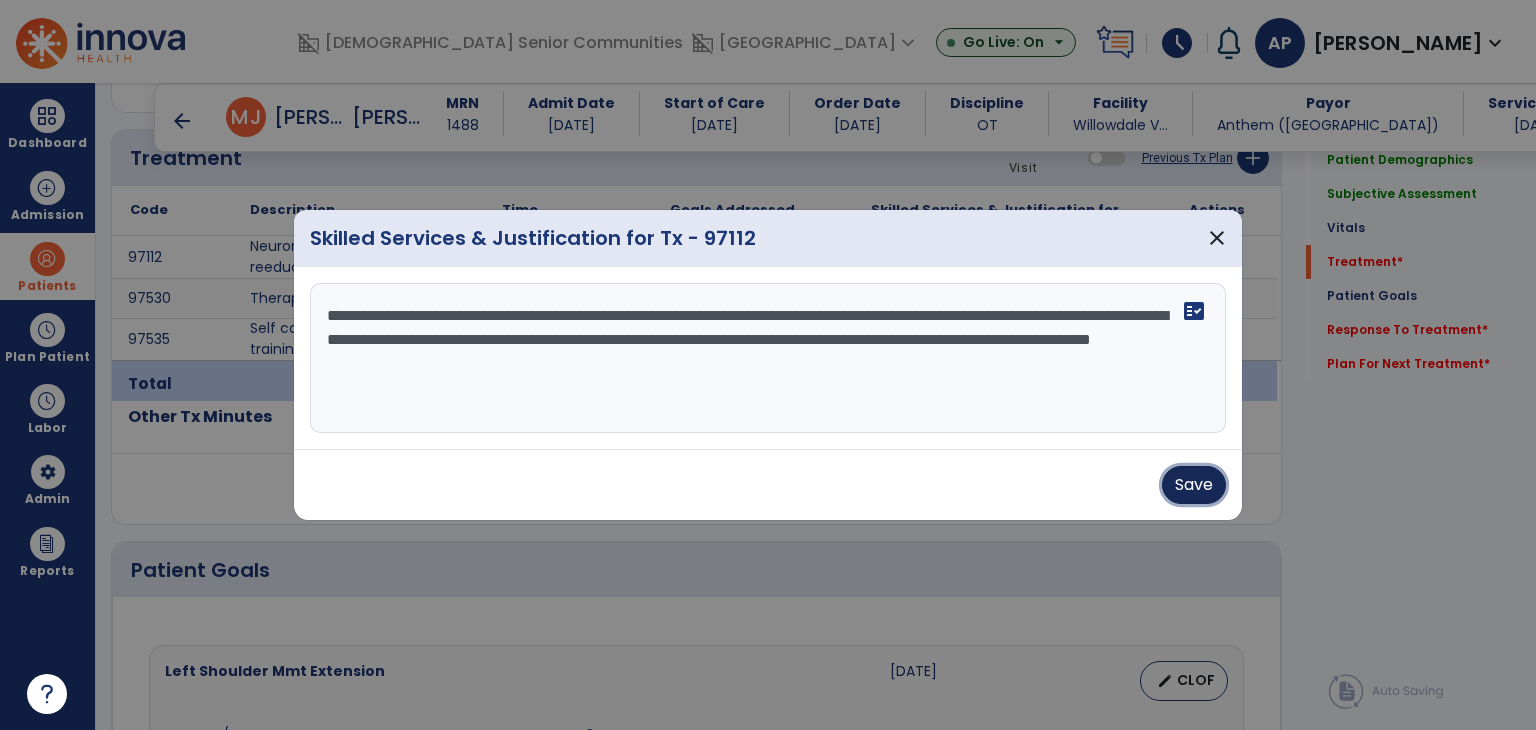 click on "Save" at bounding box center (1194, 485) 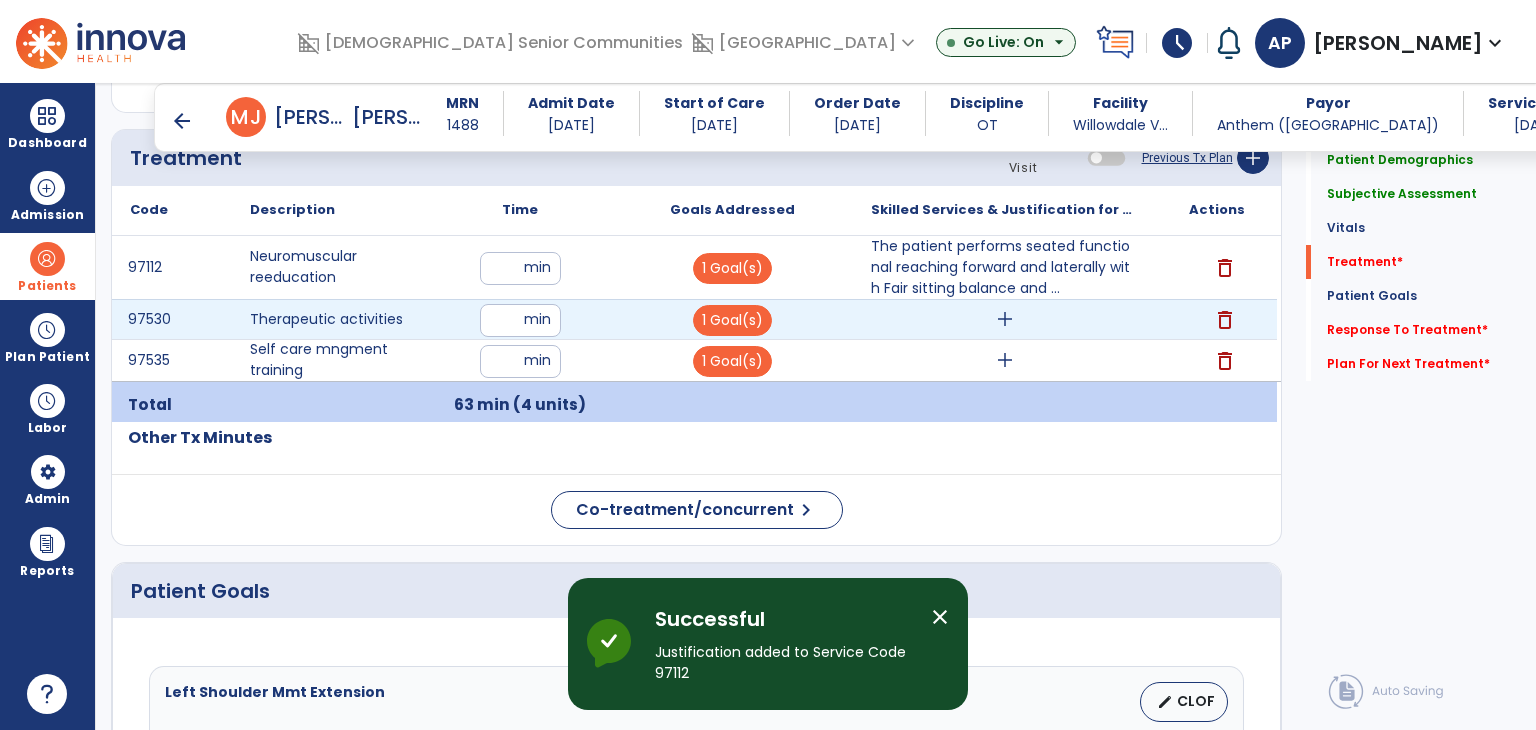 click on "add" at bounding box center [1005, 319] 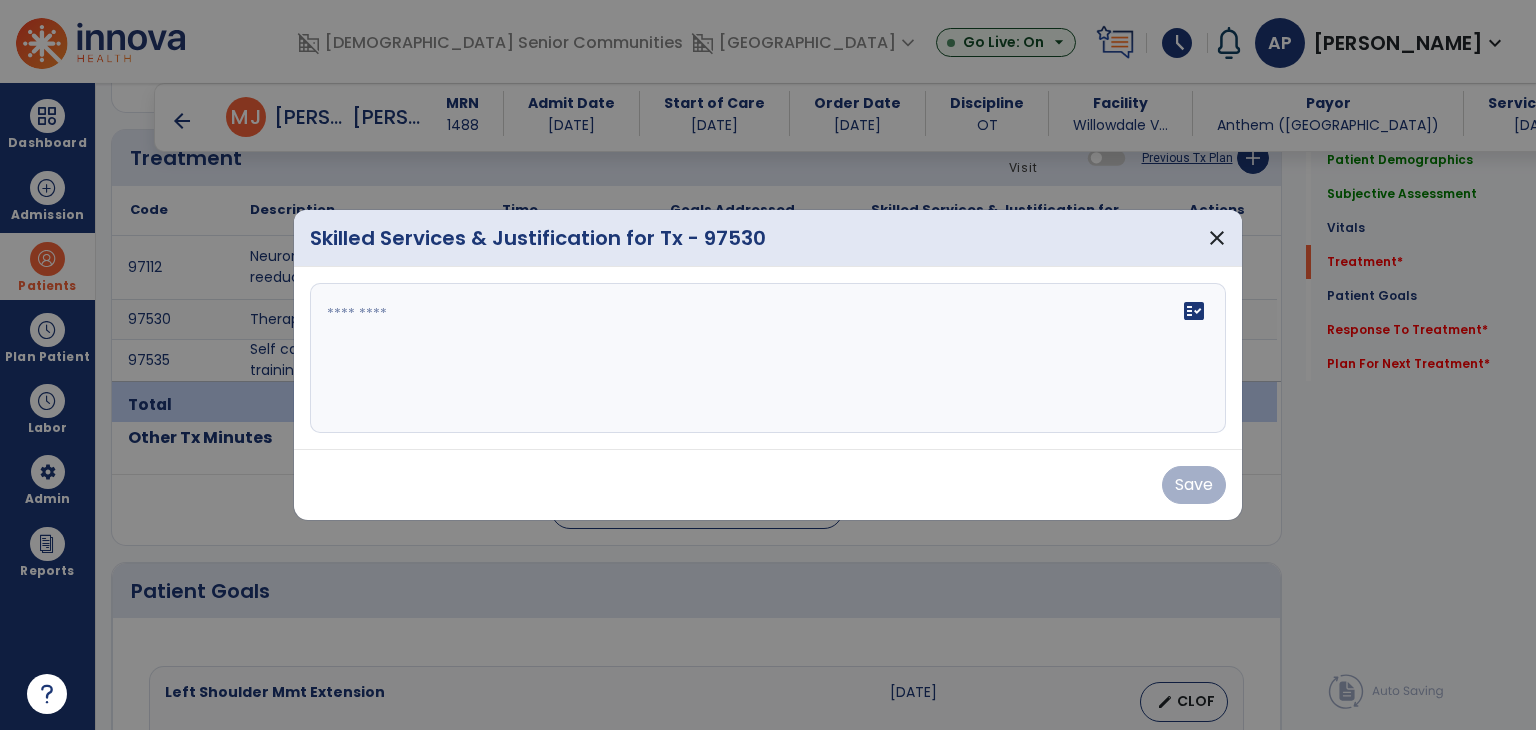 click at bounding box center (768, 358) 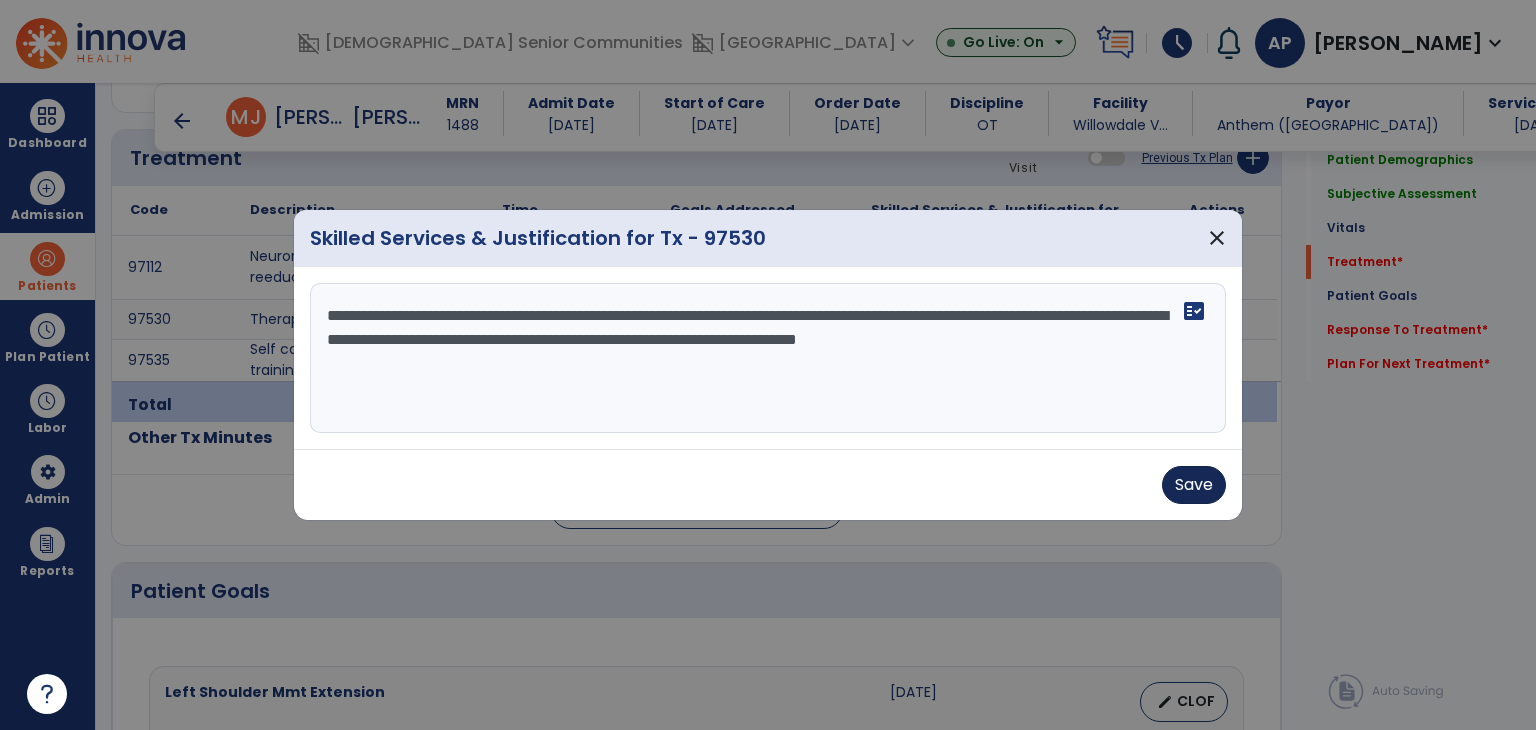 type on "**********" 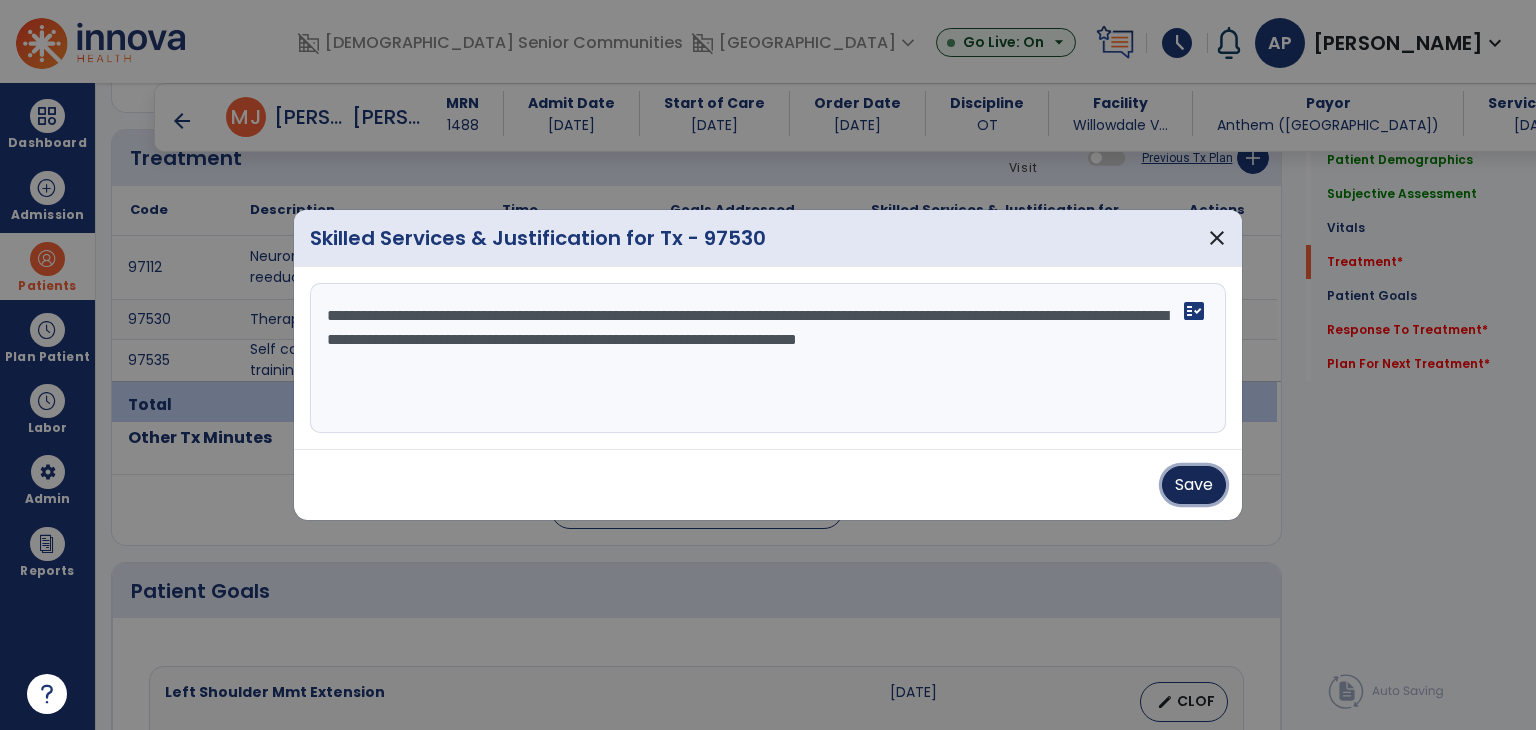click on "Save" at bounding box center (1194, 485) 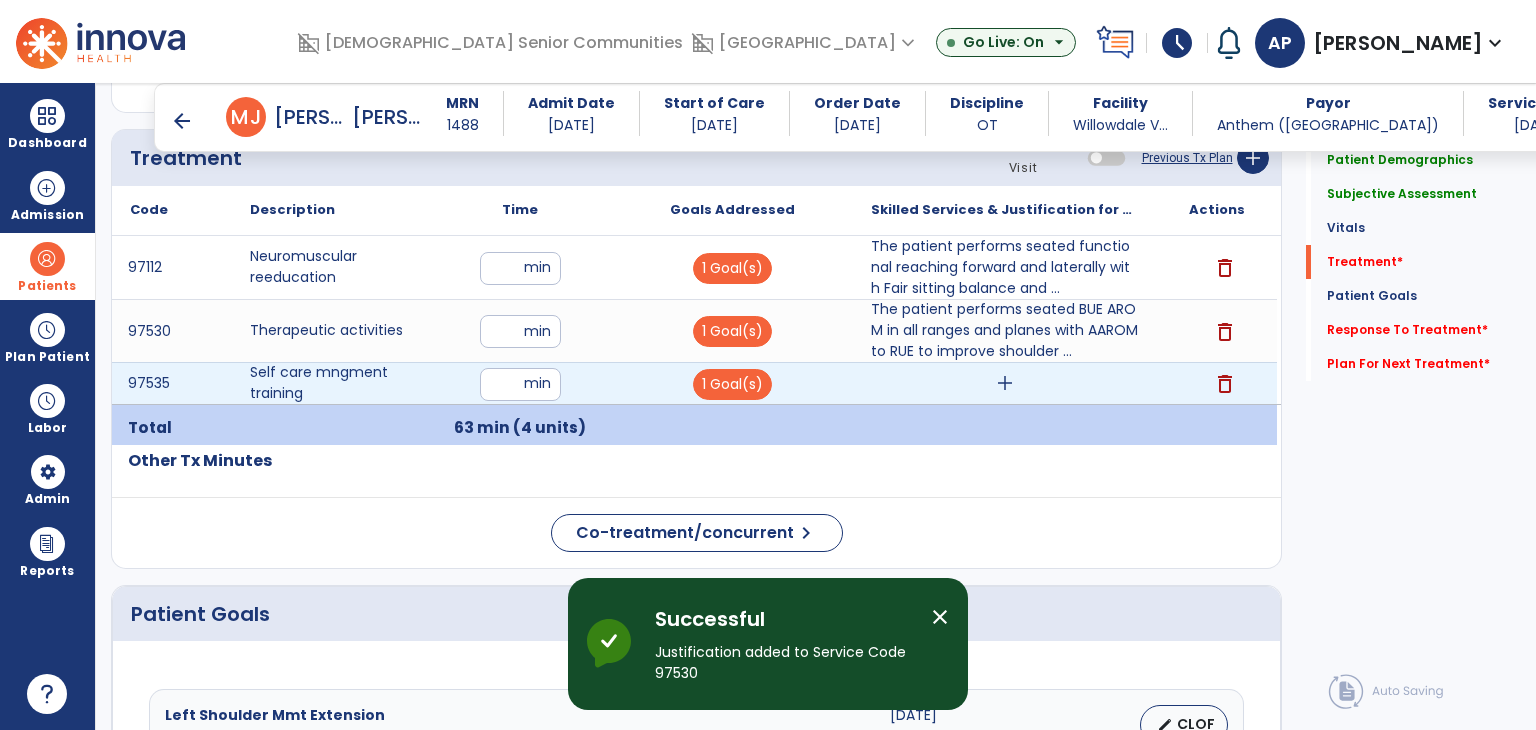 click on "add" at bounding box center (1004, 383) 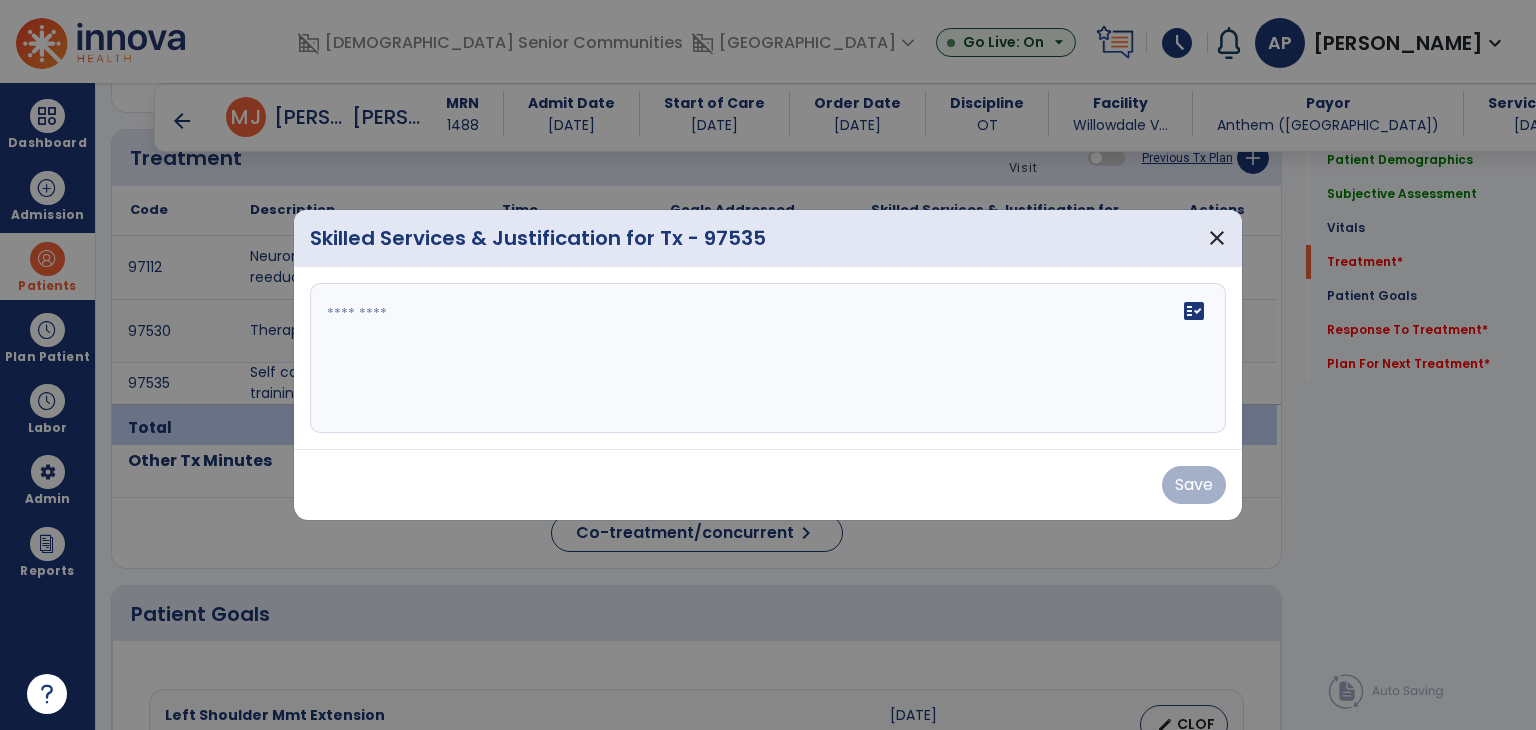 click on "fact_check" at bounding box center (768, 358) 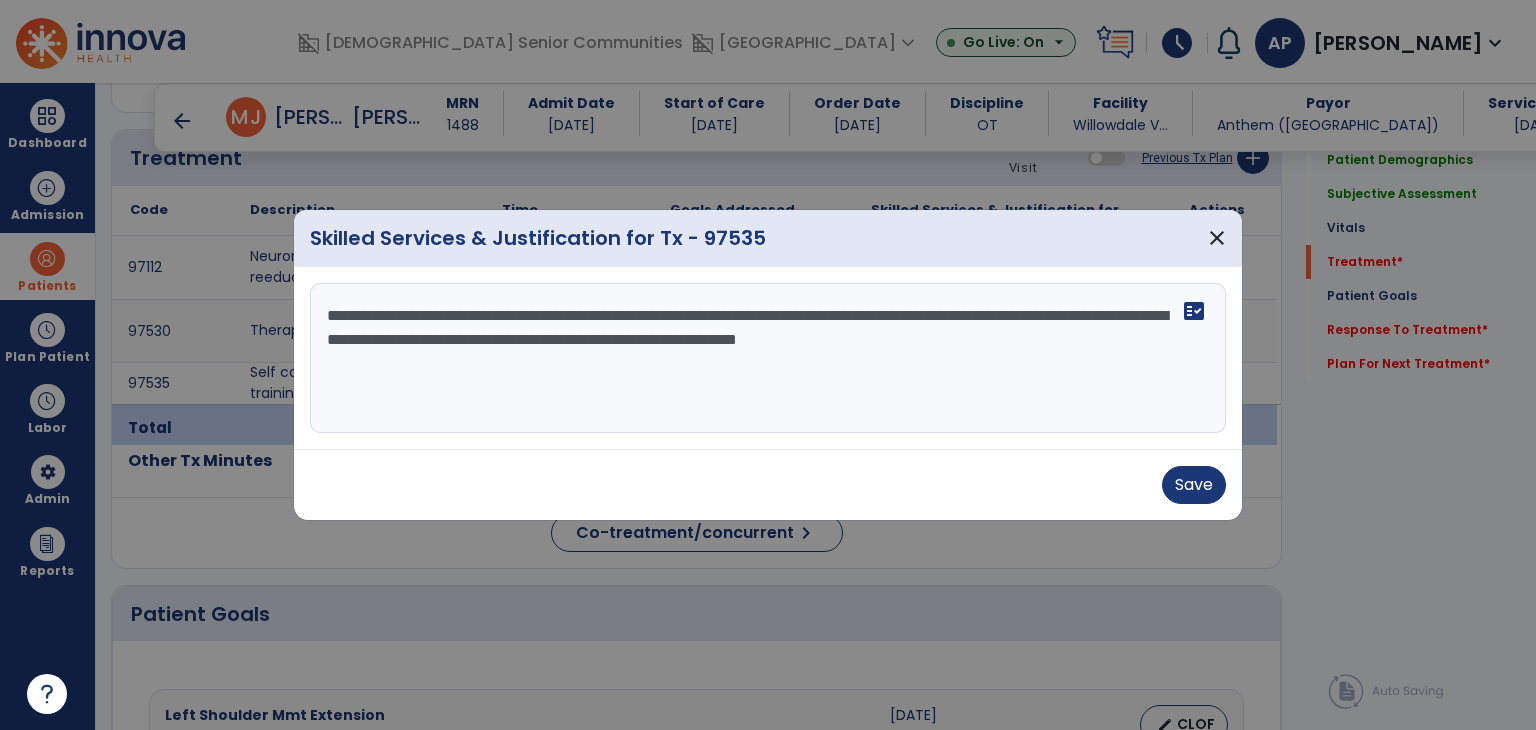 type on "**********" 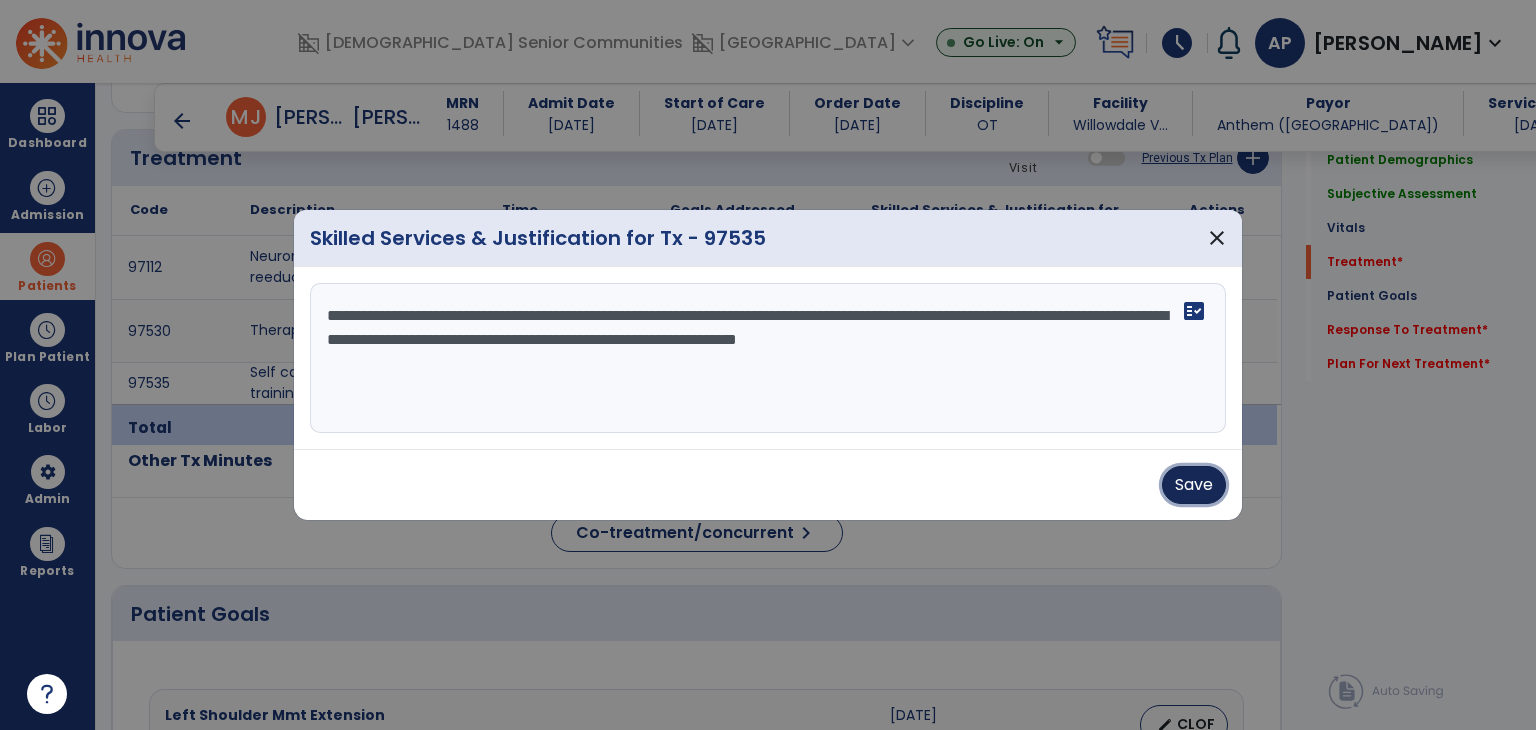 click on "Save" at bounding box center (1194, 485) 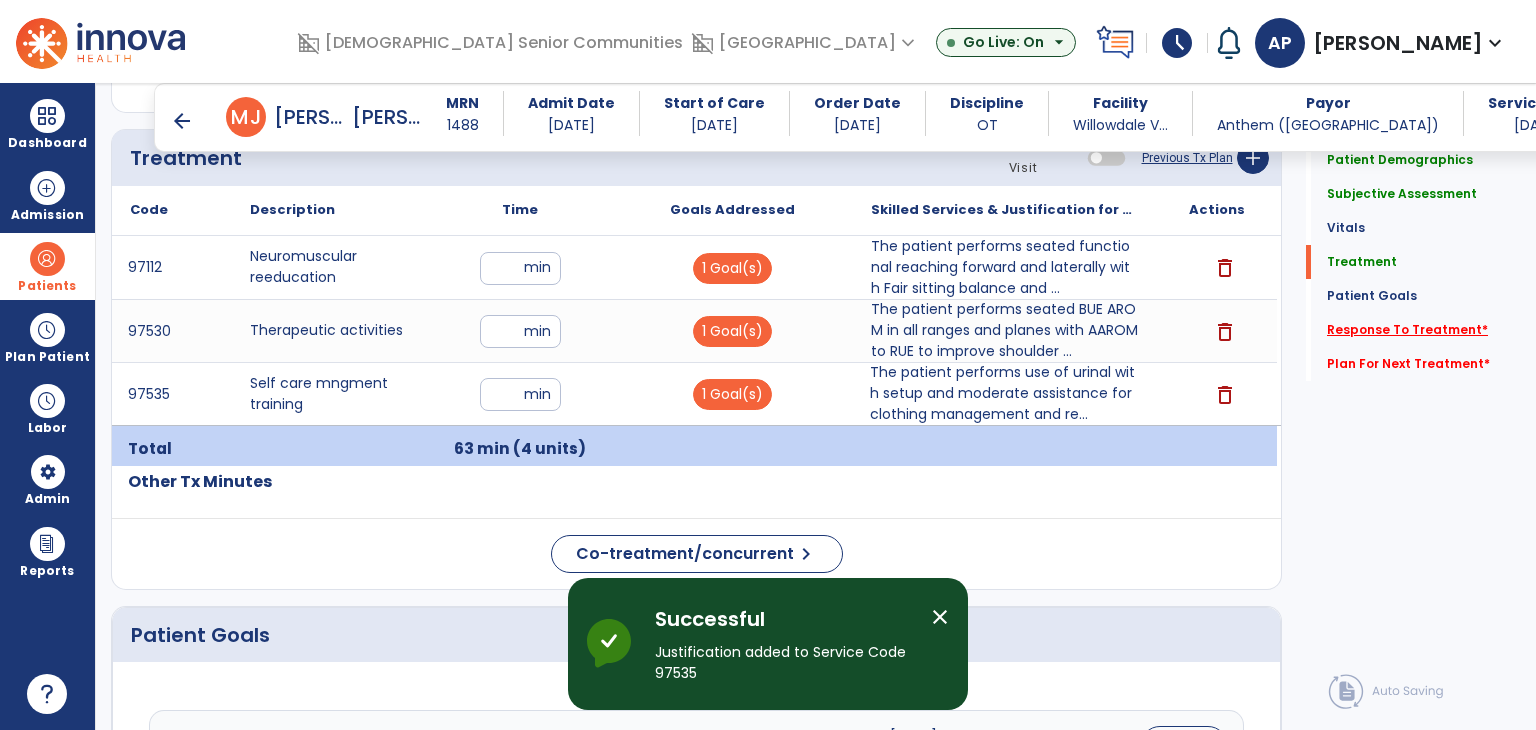 click on "Response To Treatment   *" 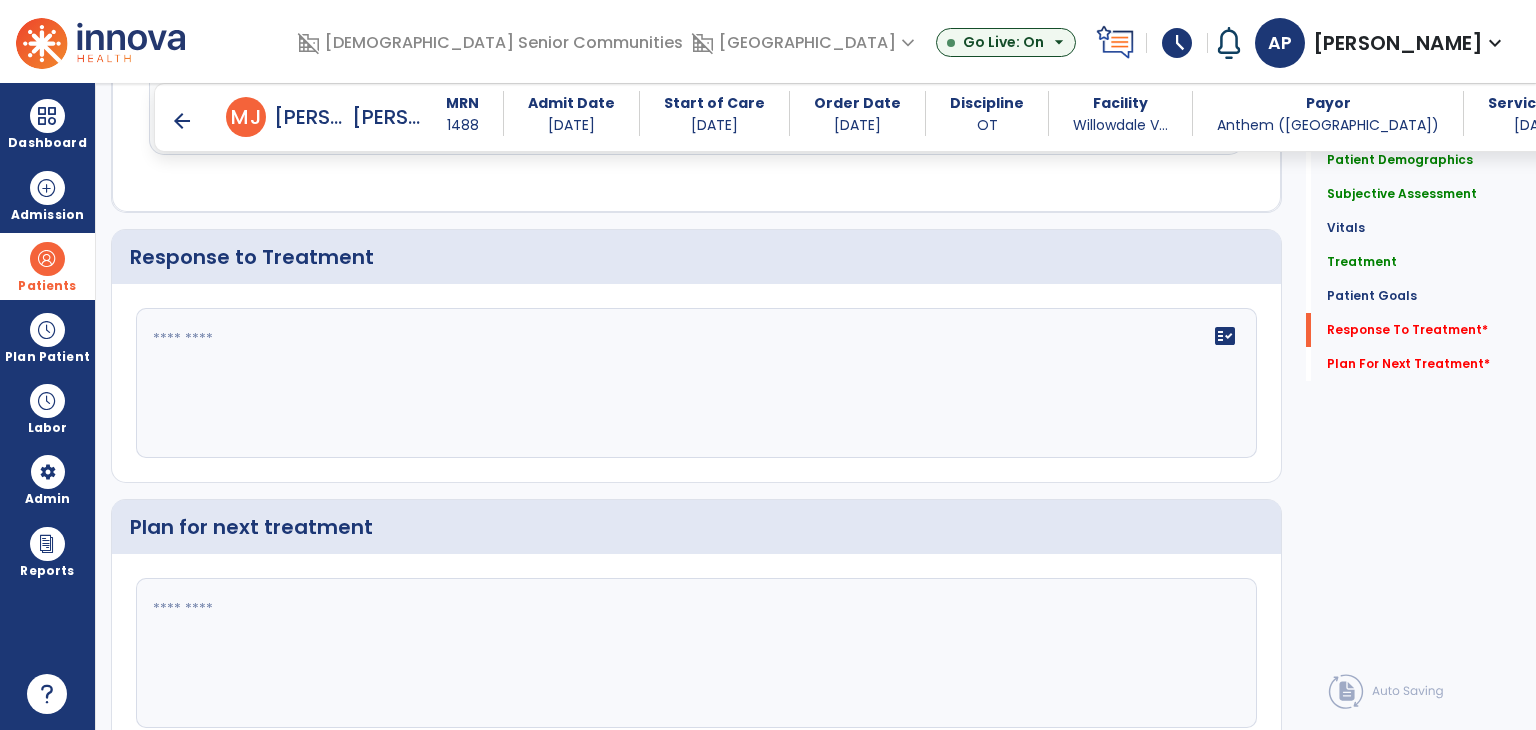 scroll, scrollTop: 2557, scrollLeft: 0, axis: vertical 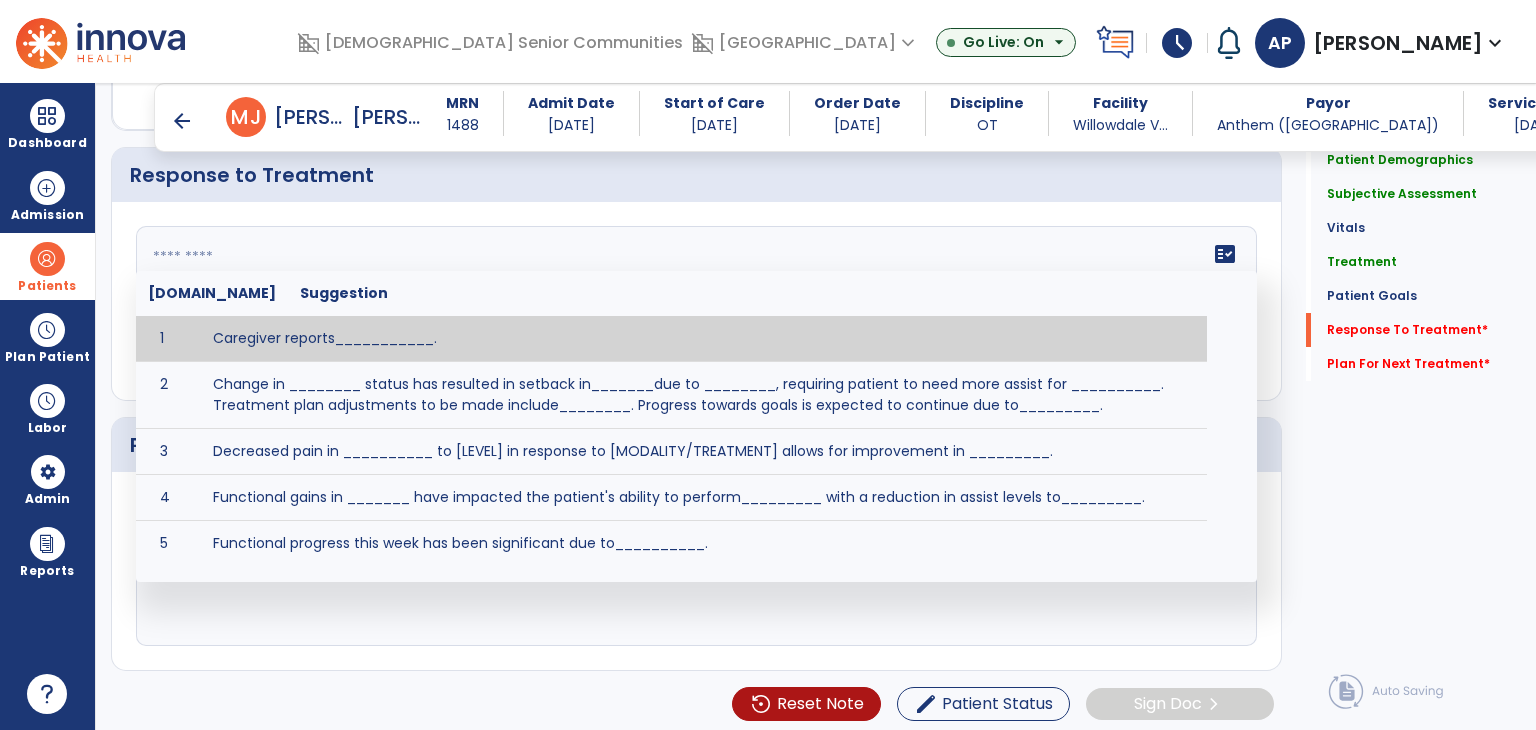 click on "fact_check  [DOMAIN_NAME] Suggestion 1 Caregiver reports___________. 2 Change in ________ status has resulted in setback in_______due to ________, requiring patient to need more assist for __________.   Treatment plan adjustments to be made include________.  Progress towards goals is expected to continue due to_________. 3 Decreased pain in __________ to [LEVEL] in response to [MODALITY/TREATMENT] allows for improvement in _________. 4 Functional gains in _______ have impacted the patient's ability to perform_________ with a reduction in assist levels to_________. 5 Functional progress this week has been significant due to__________. 6 Gains in ________ have improved the patient's ability to perform ______with decreased levels of assist to___________. 7 Improvement in ________allows patient to tolerate higher levels of challenges in_________. 8 Pain in [AREA] has decreased to [LEVEL] in response to [TREATMENT/MODALITY], allowing fore ease in completing__________. 9 10 11 12 13 14 15 16 17 18 19 20 21" 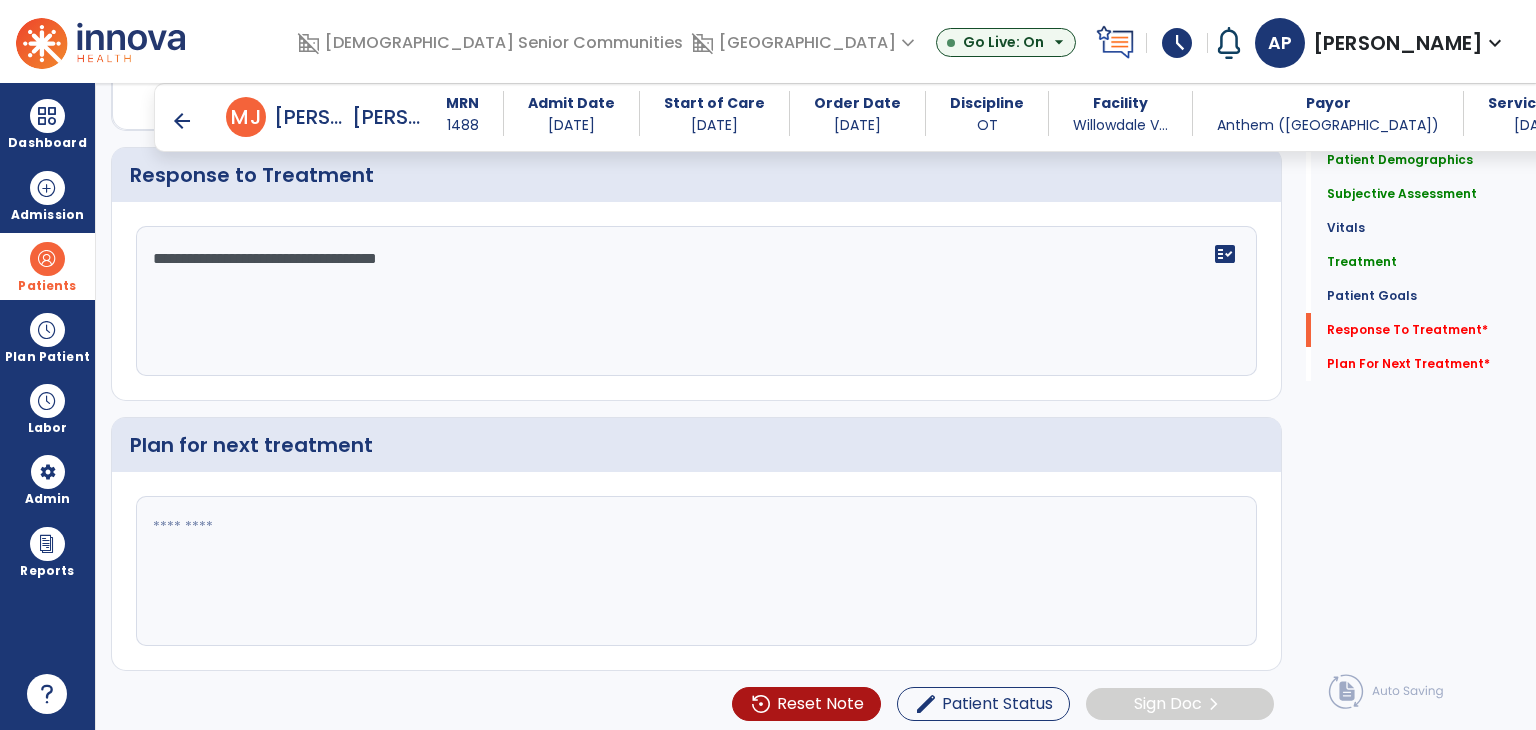 type on "**********" 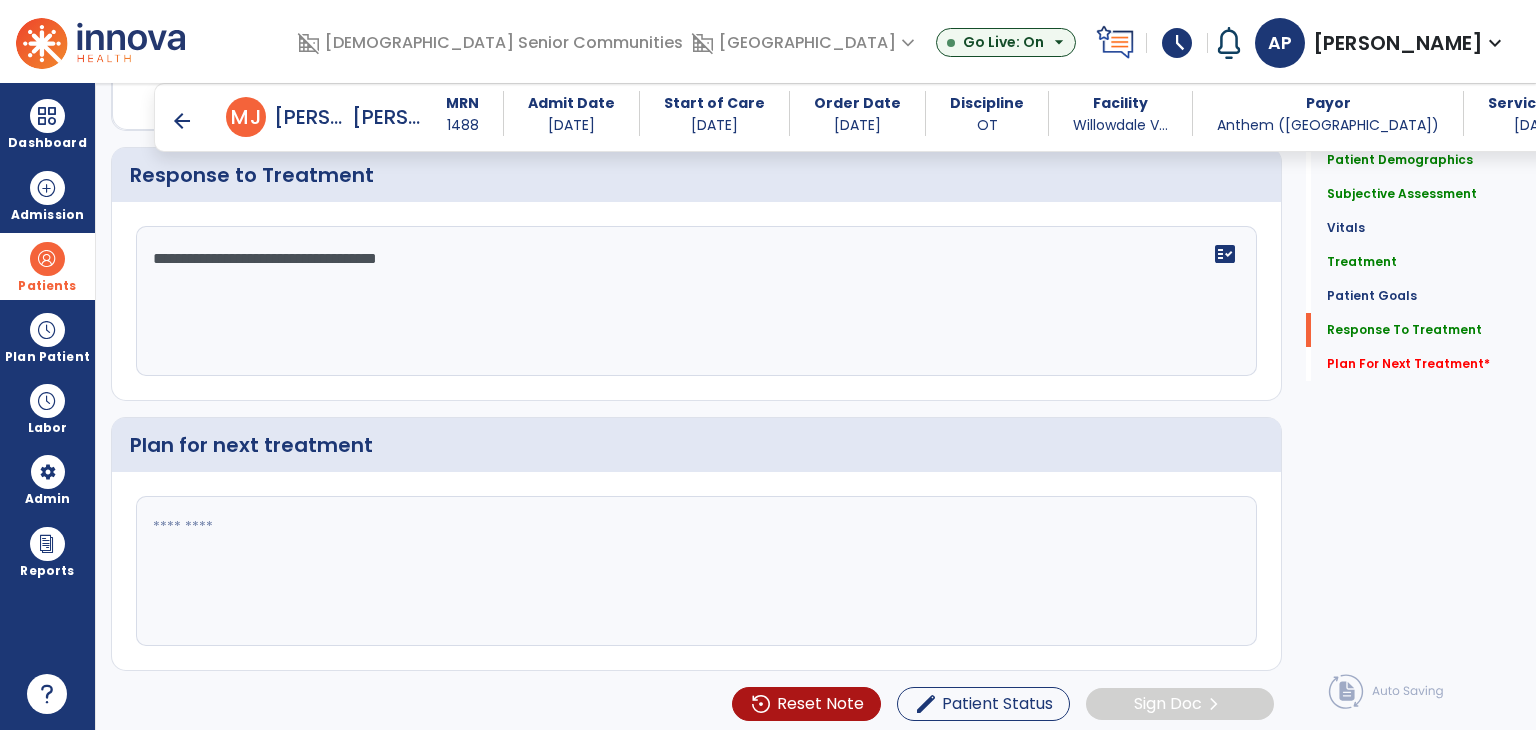click 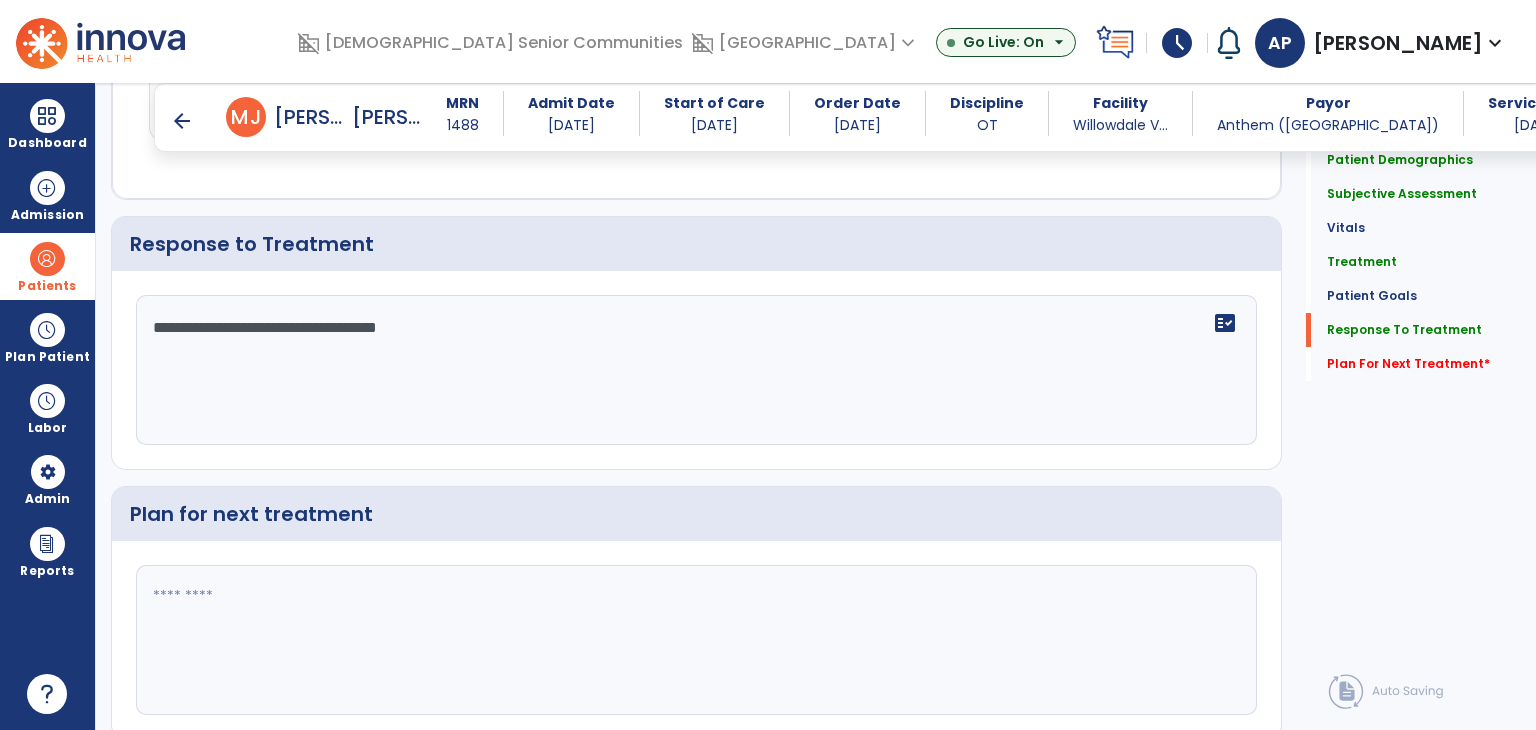 paste on "**********" 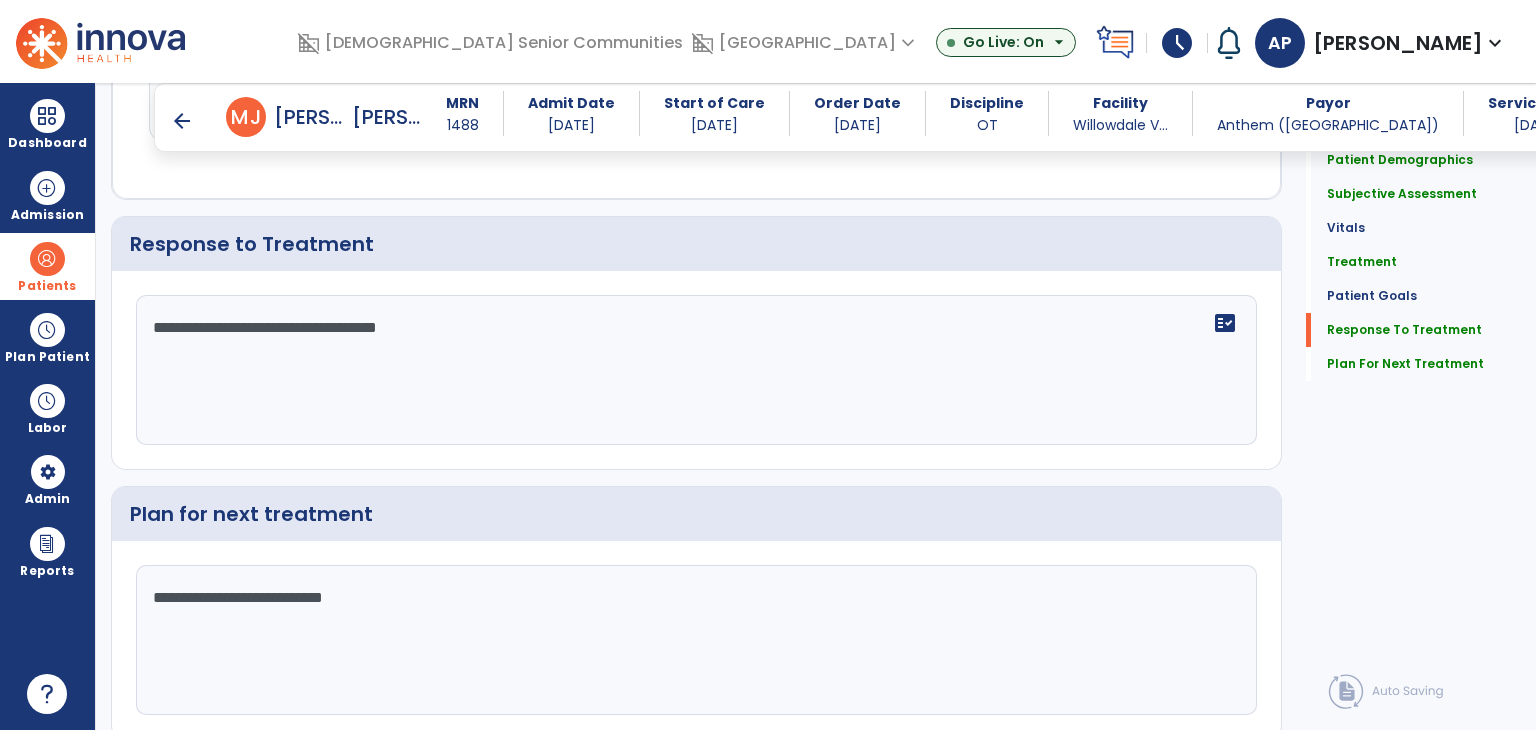 scroll, scrollTop: 2557, scrollLeft: 0, axis: vertical 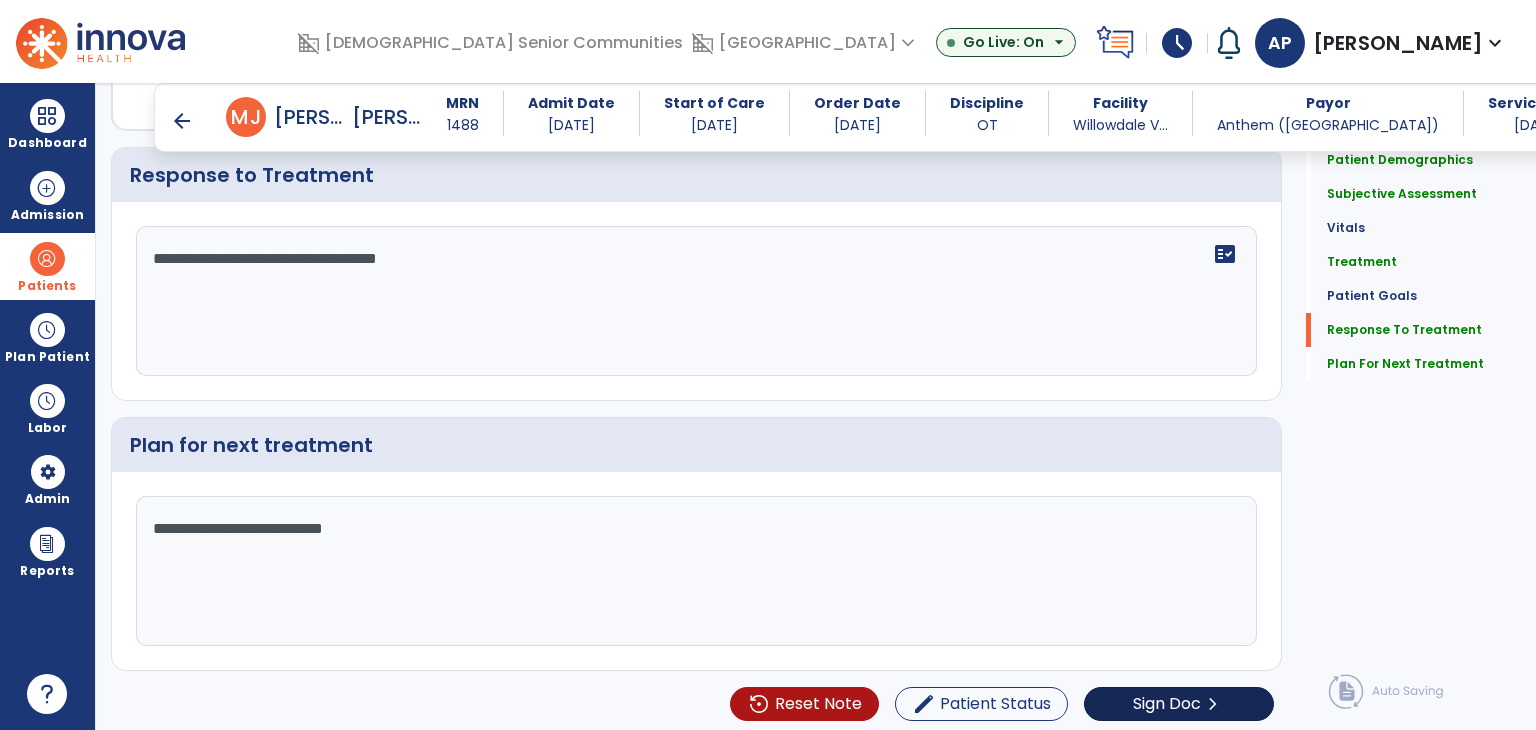 type on "**********" 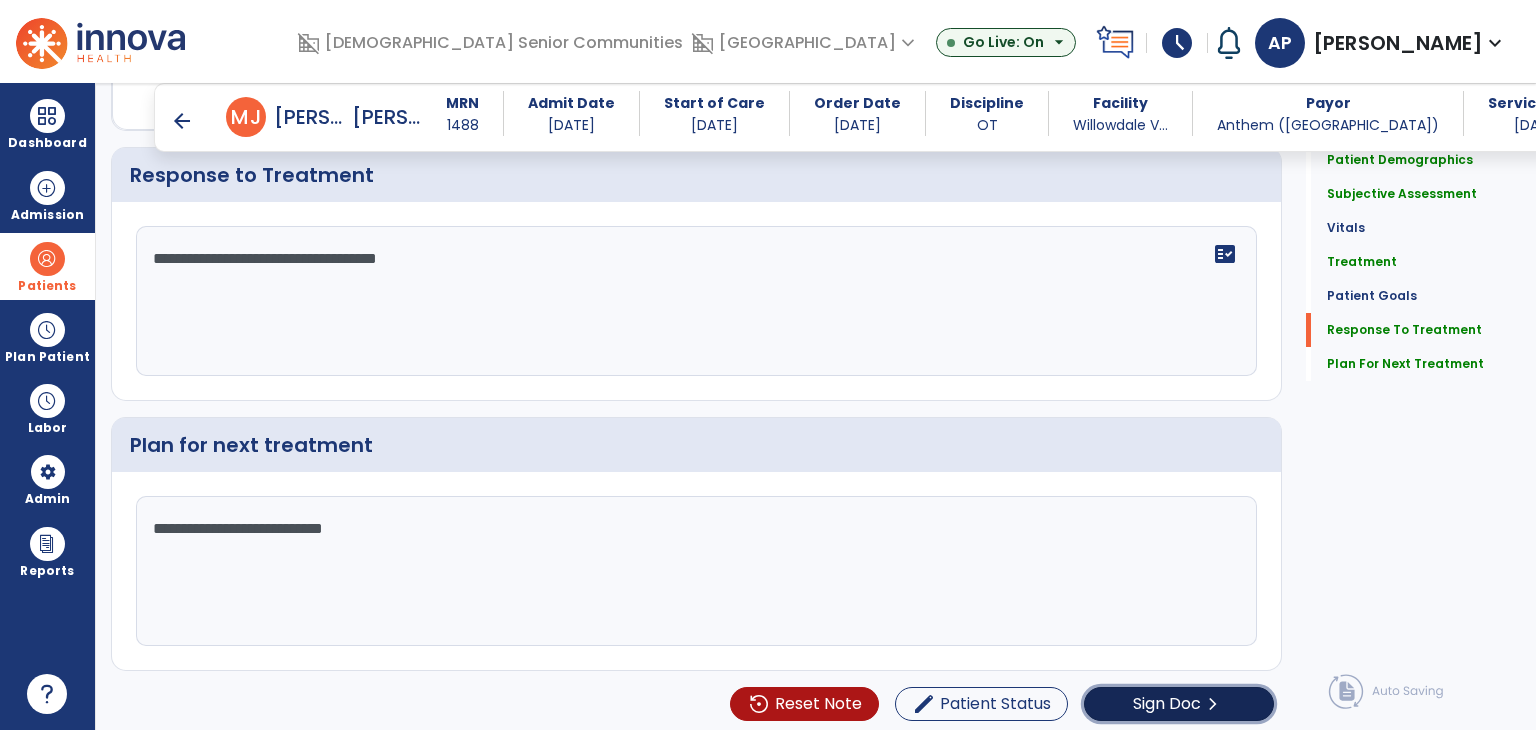 click on "Sign Doc" 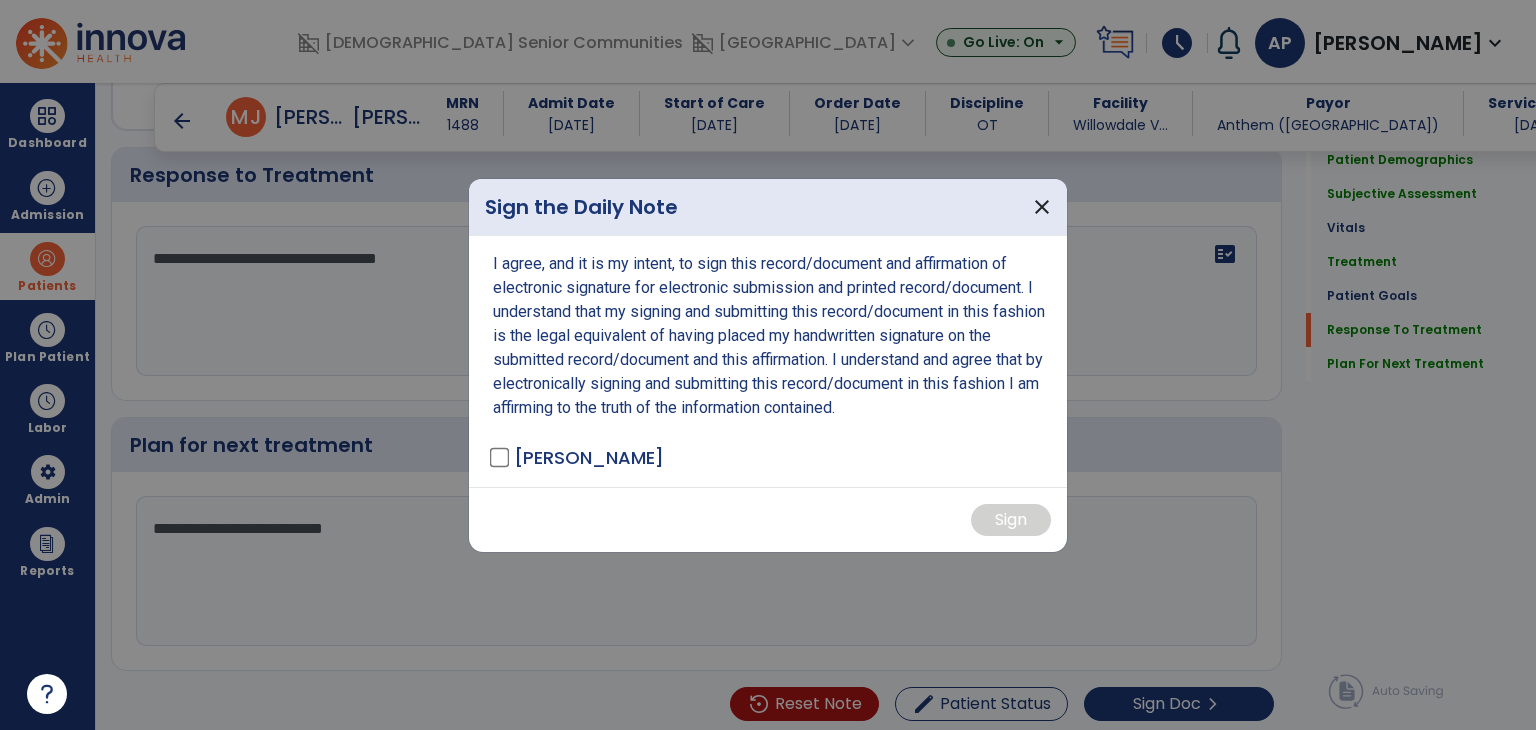 click on "[PERSON_NAME]" at bounding box center (589, 457) 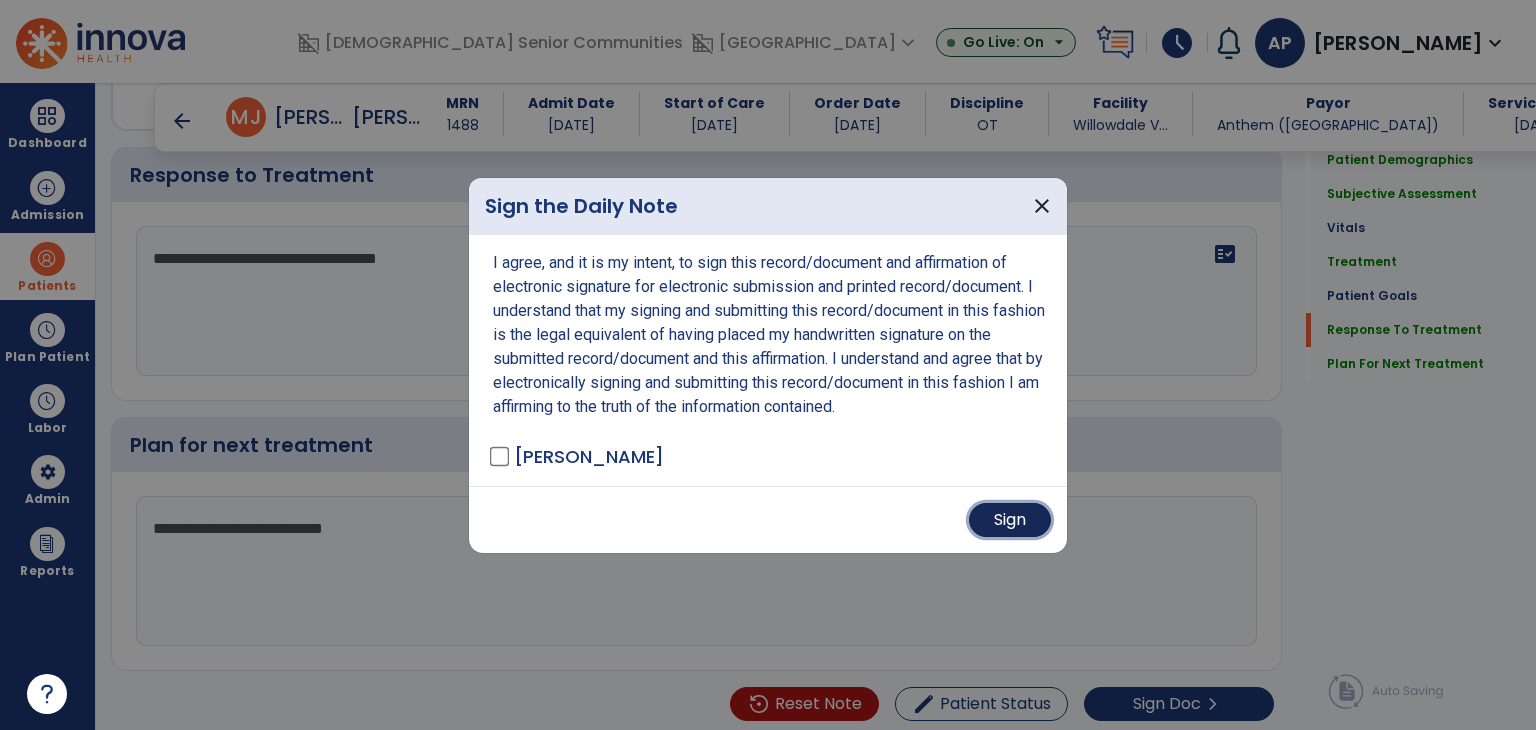 click on "Sign" at bounding box center [1010, 520] 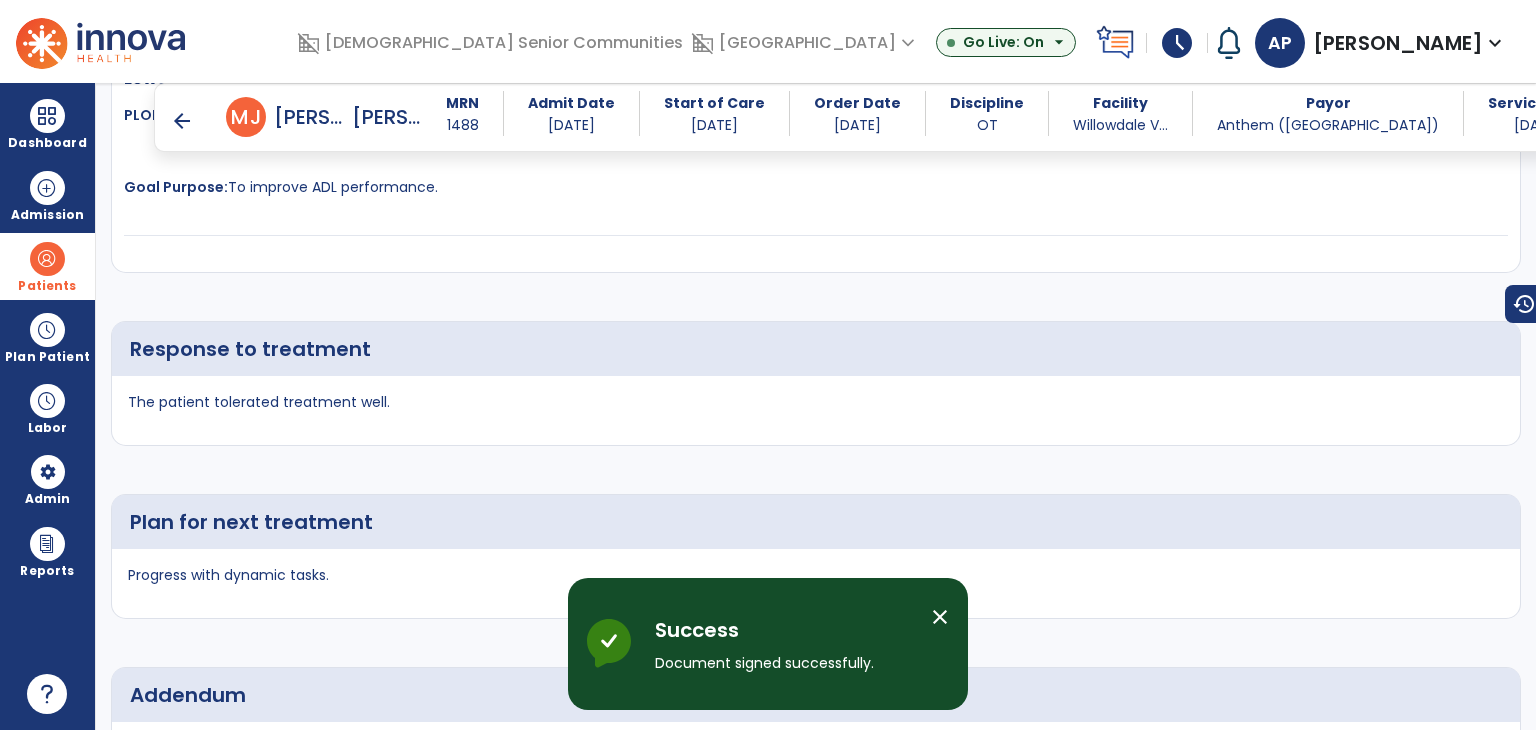 scroll, scrollTop: 3561, scrollLeft: 0, axis: vertical 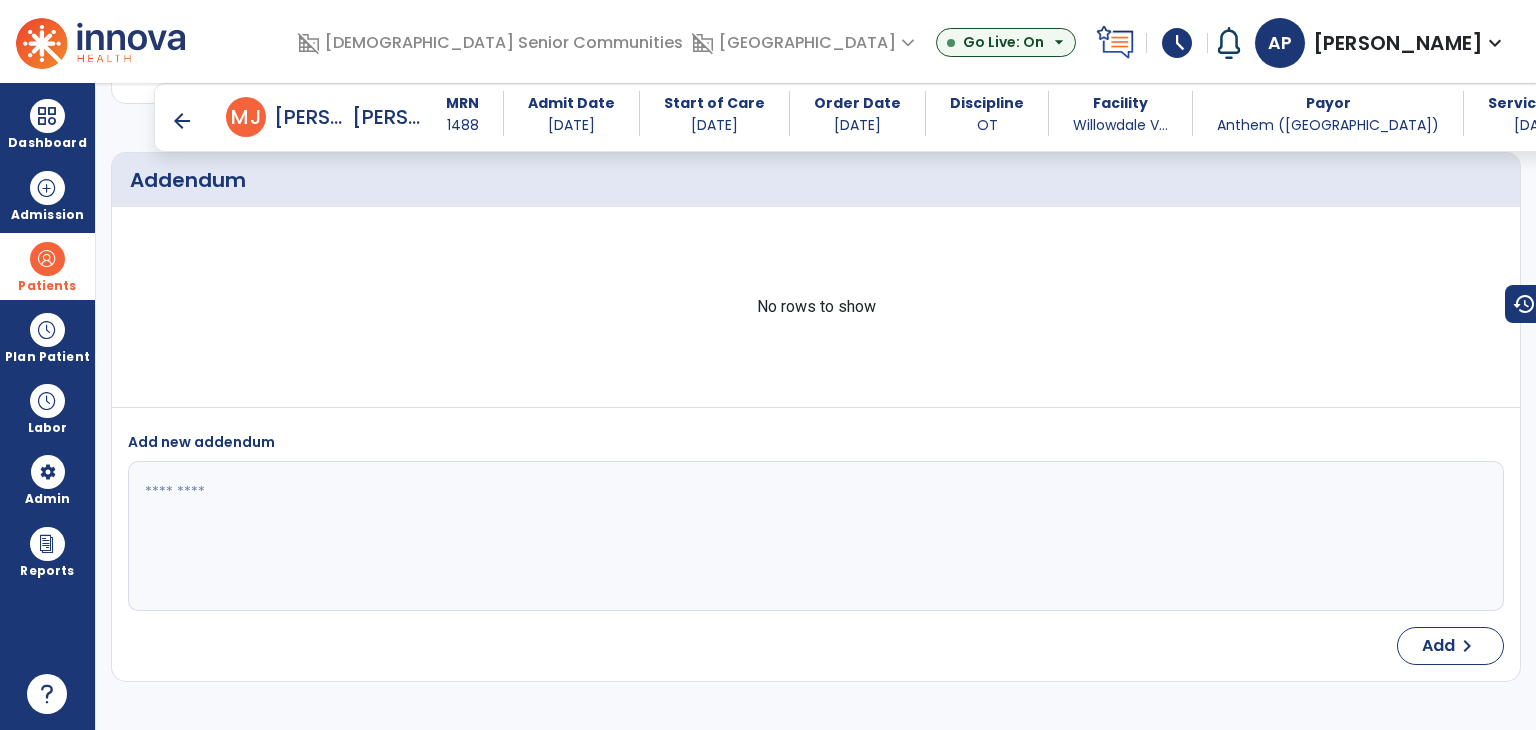 click on "arrow_back" at bounding box center [182, 121] 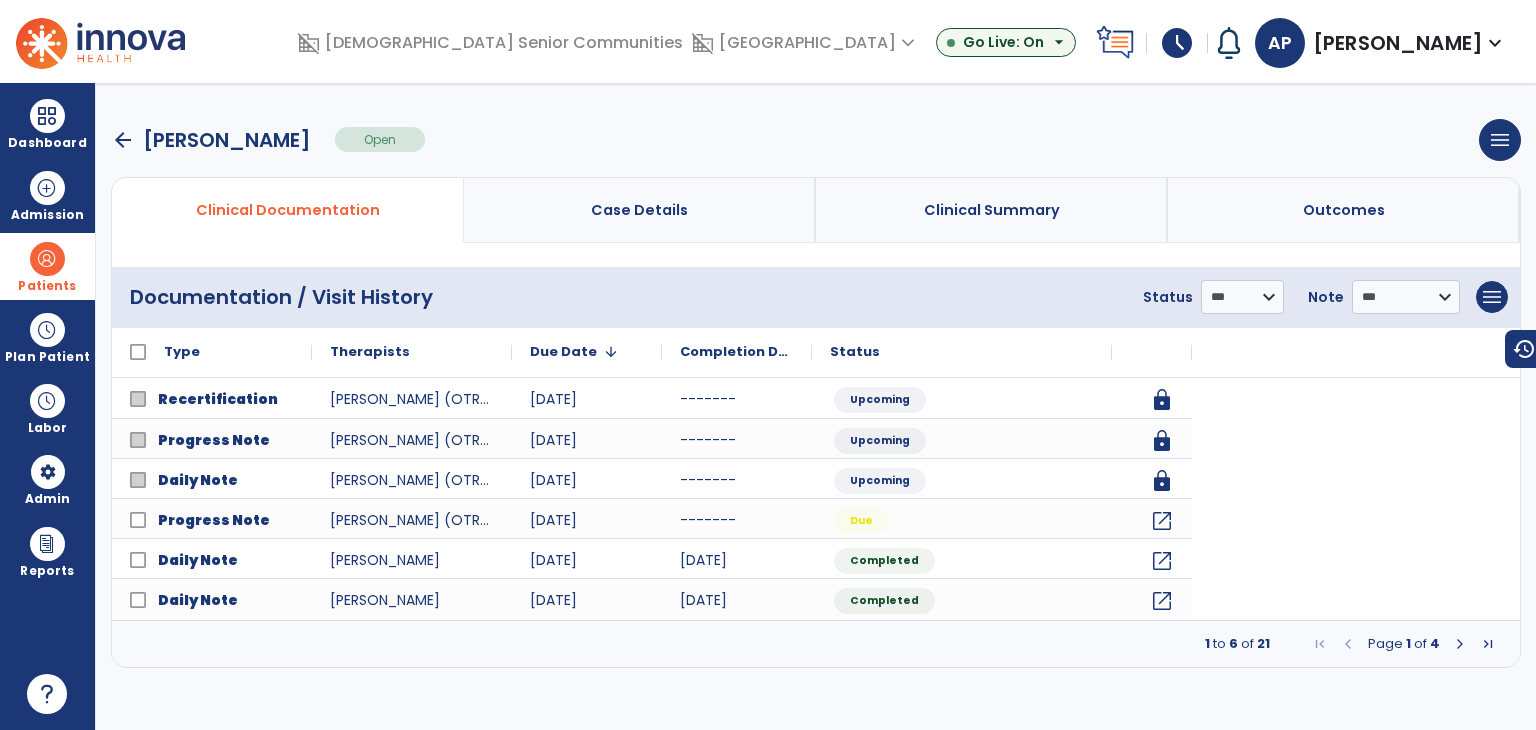 scroll, scrollTop: 0, scrollLeft: 0, axis: both 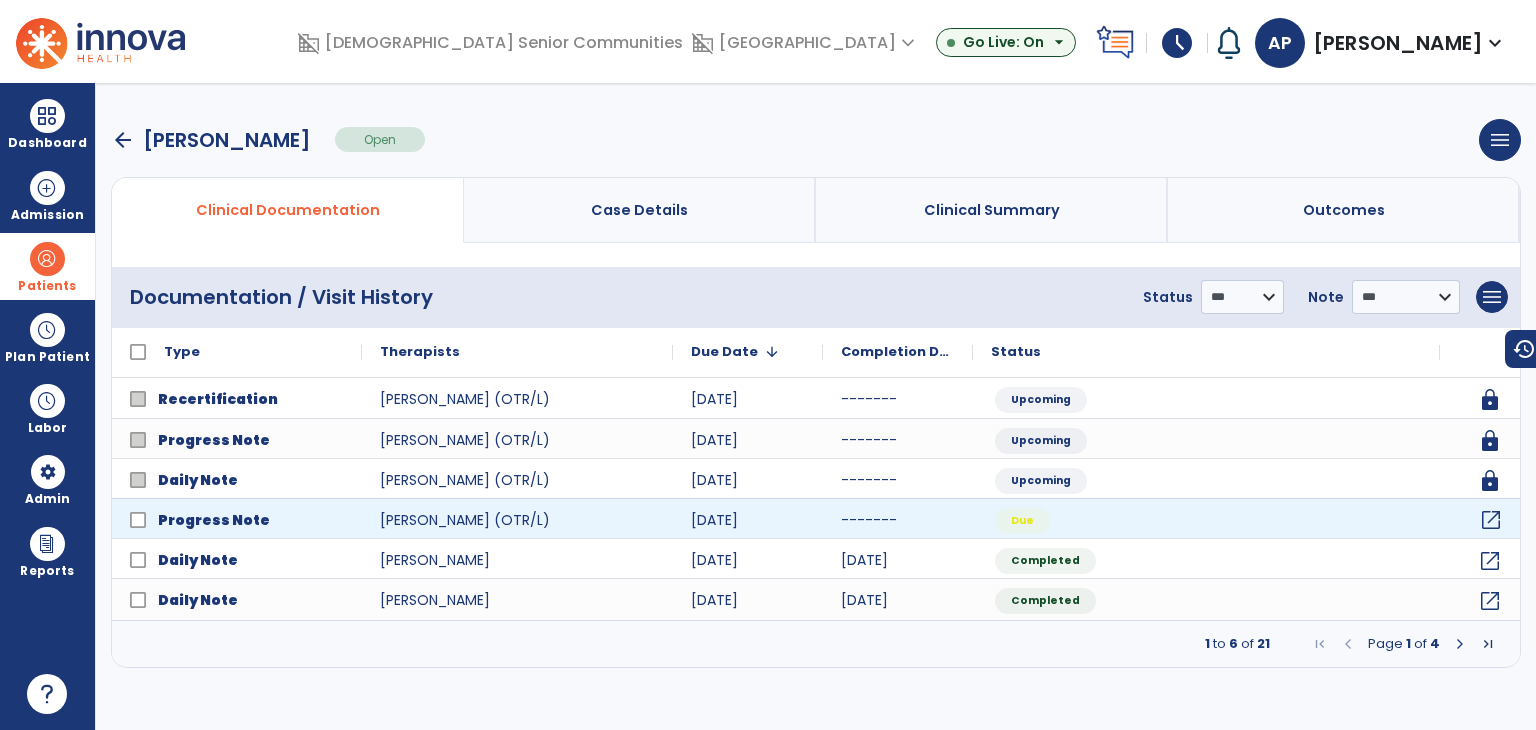 click on "open_in_new" 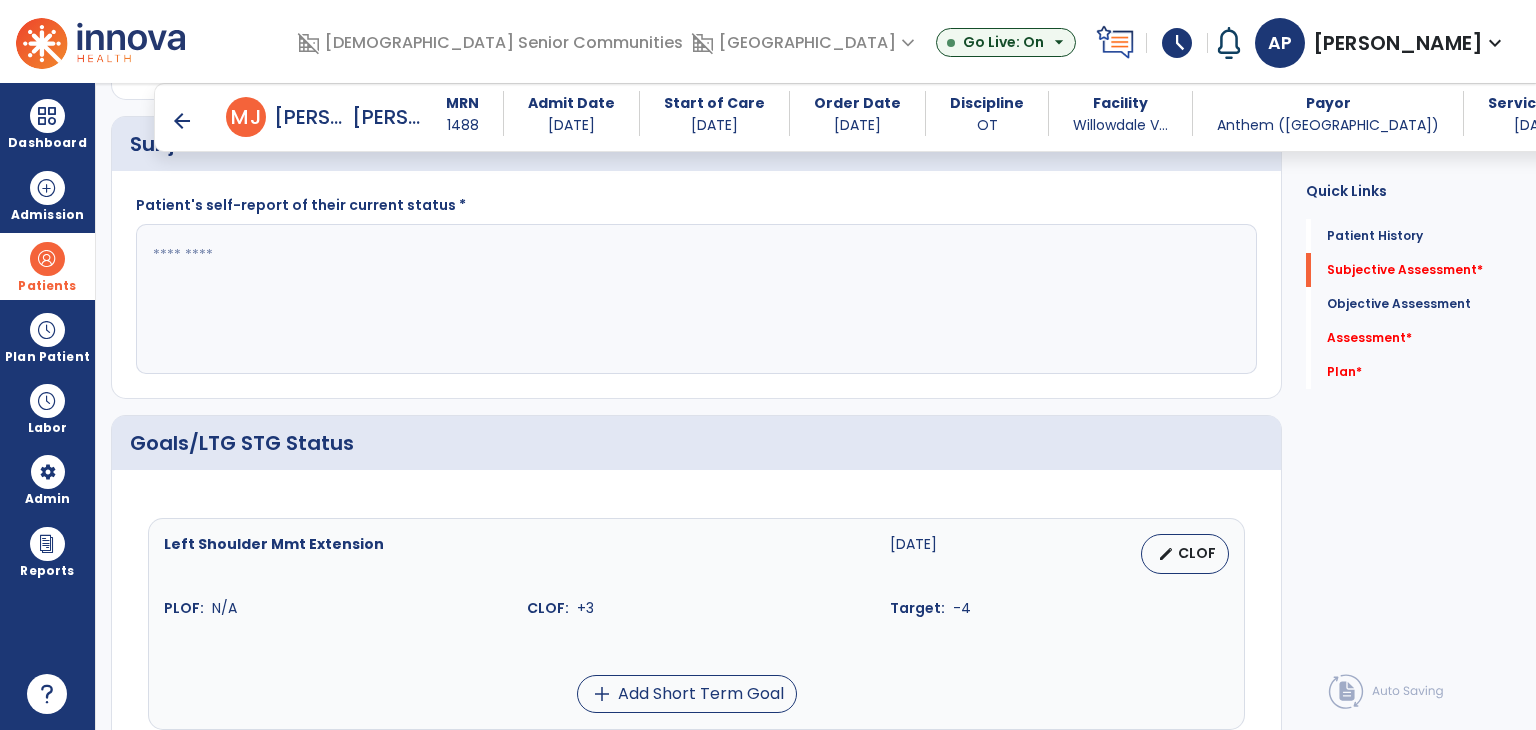 scroll, scrollTop: 500, scrollLeft: 0, axis: vertical 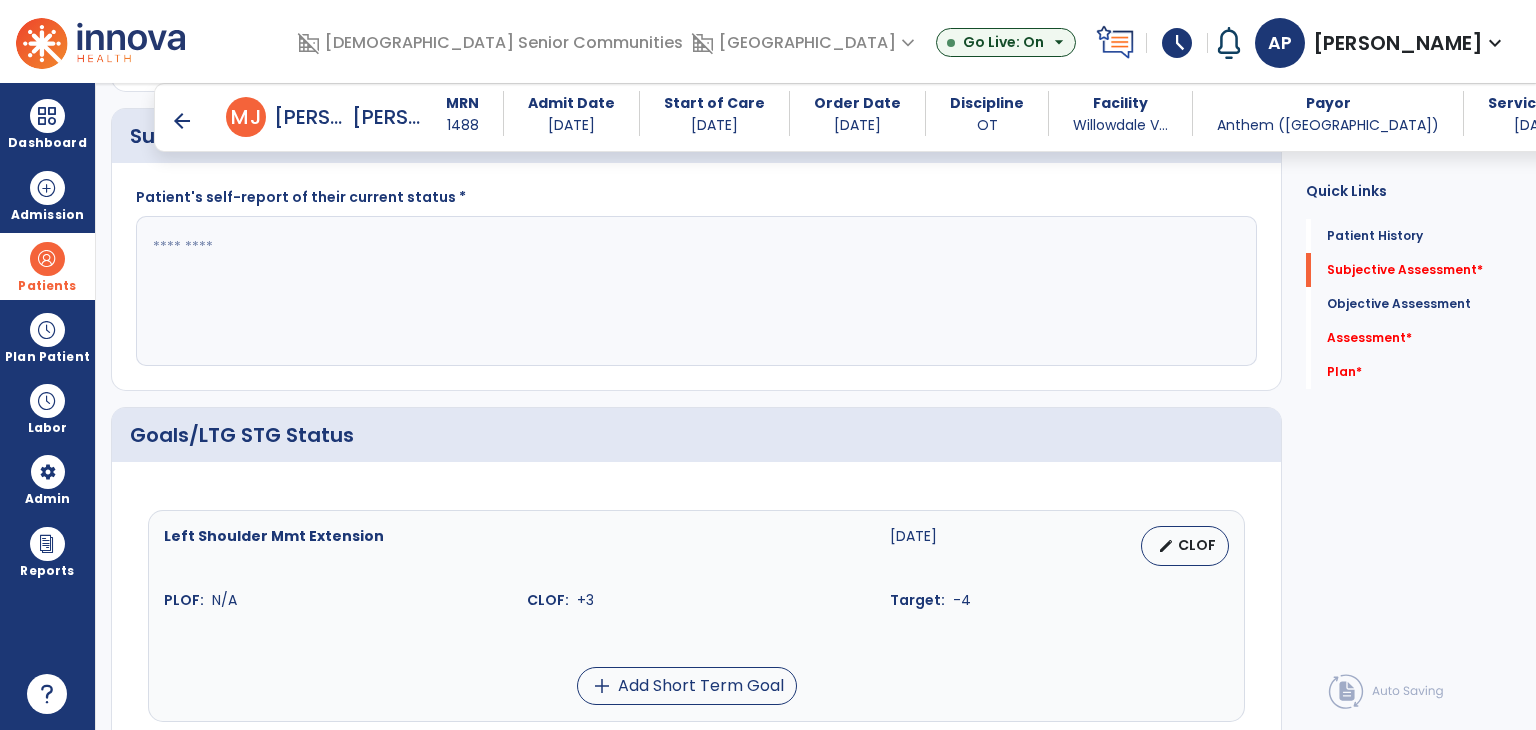 click 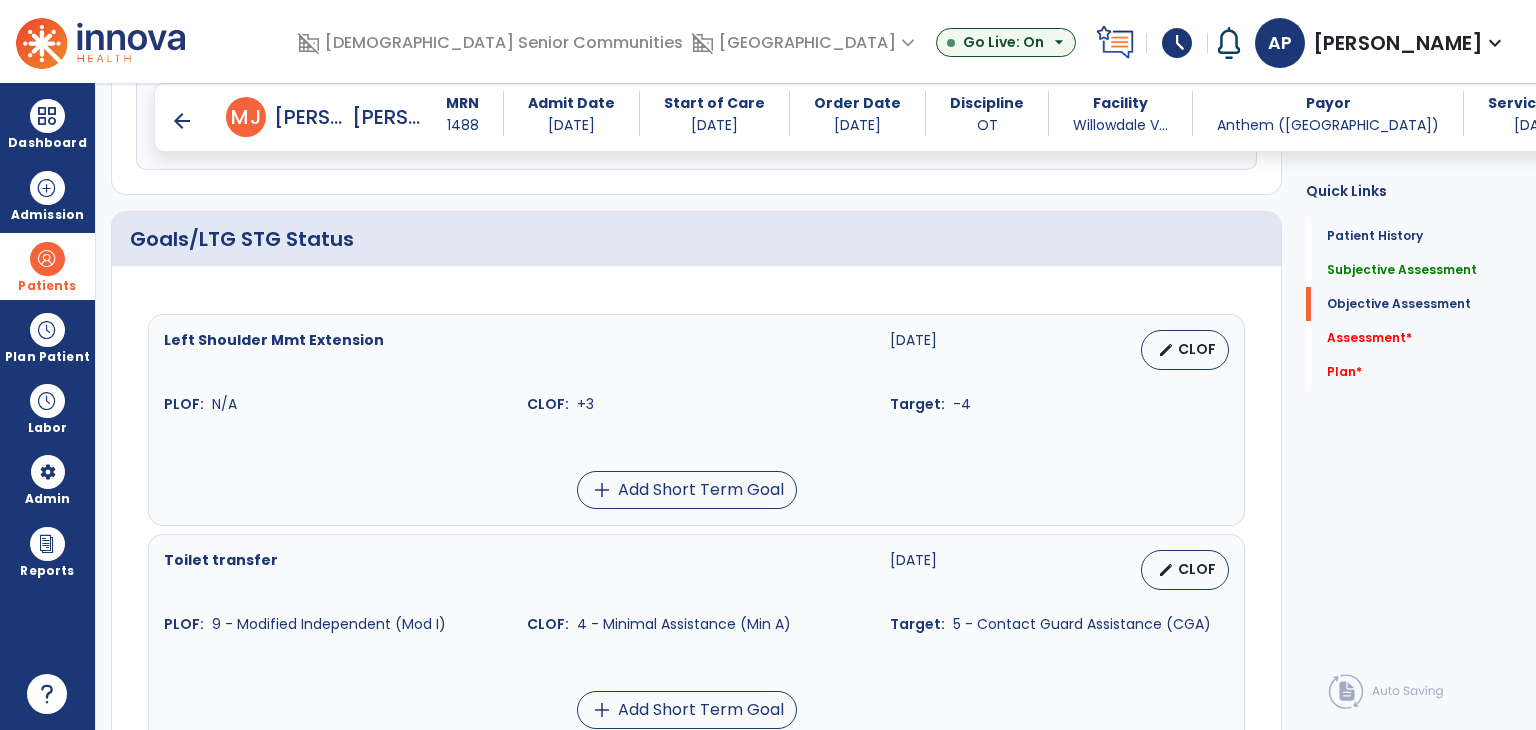 scroll, scrollTop: 700, scrollLeft: 0, axis: vertical 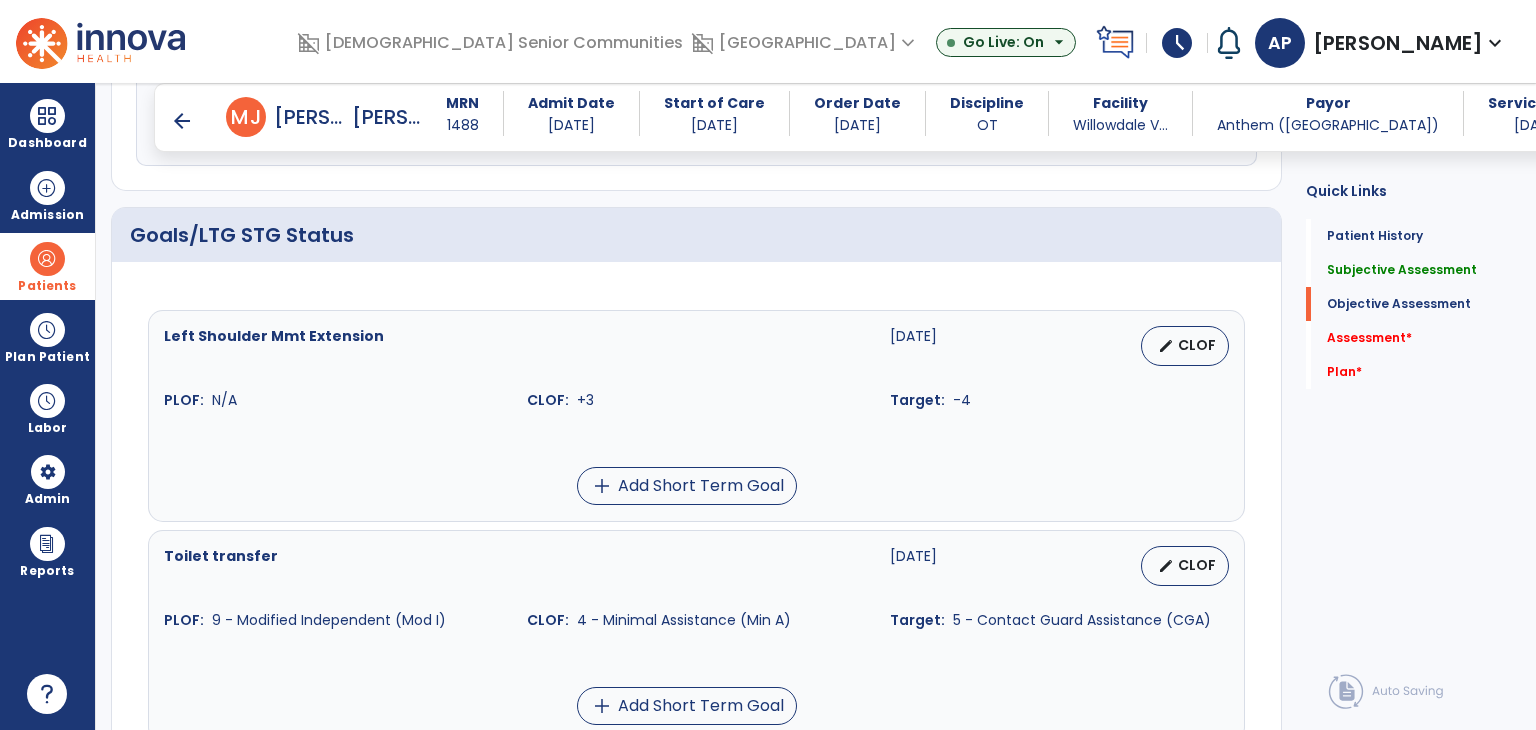 type on "**********" 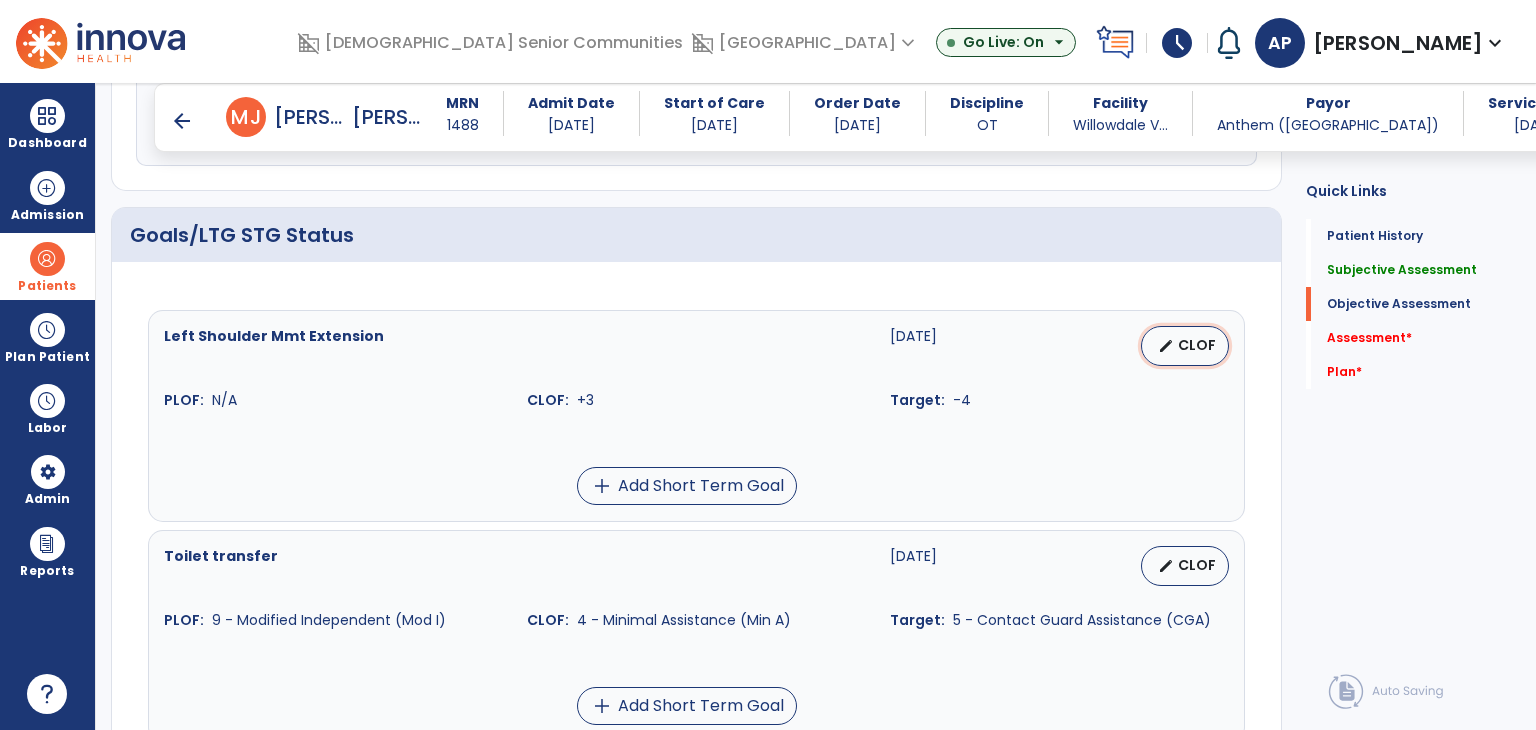 click on "edit   CLOF" at bounding box center [1185, 346] 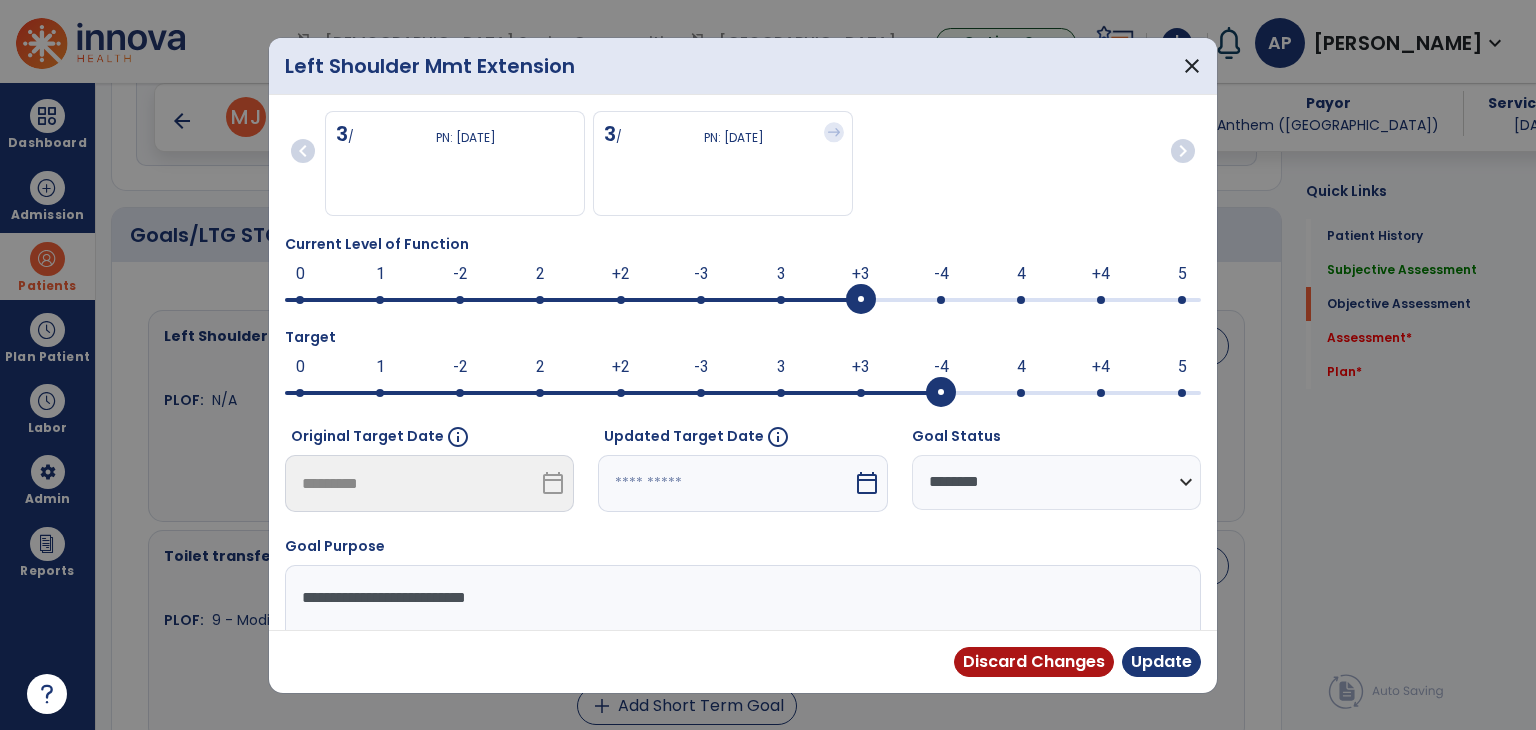 click on "calendar_today" at bounding box center [867, 483] 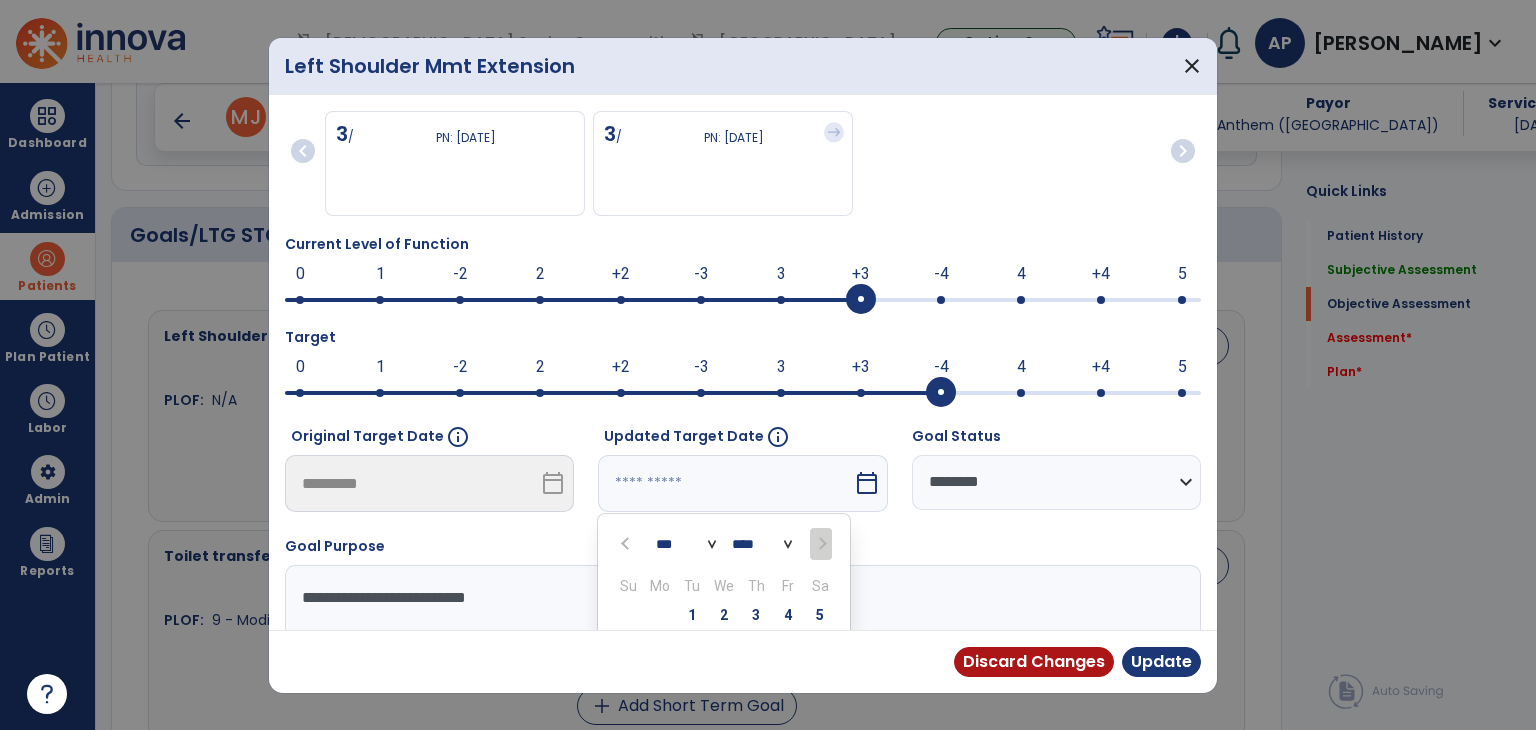 scroll, scrollTop: 180, scrollLeft: 0, axis: vertical 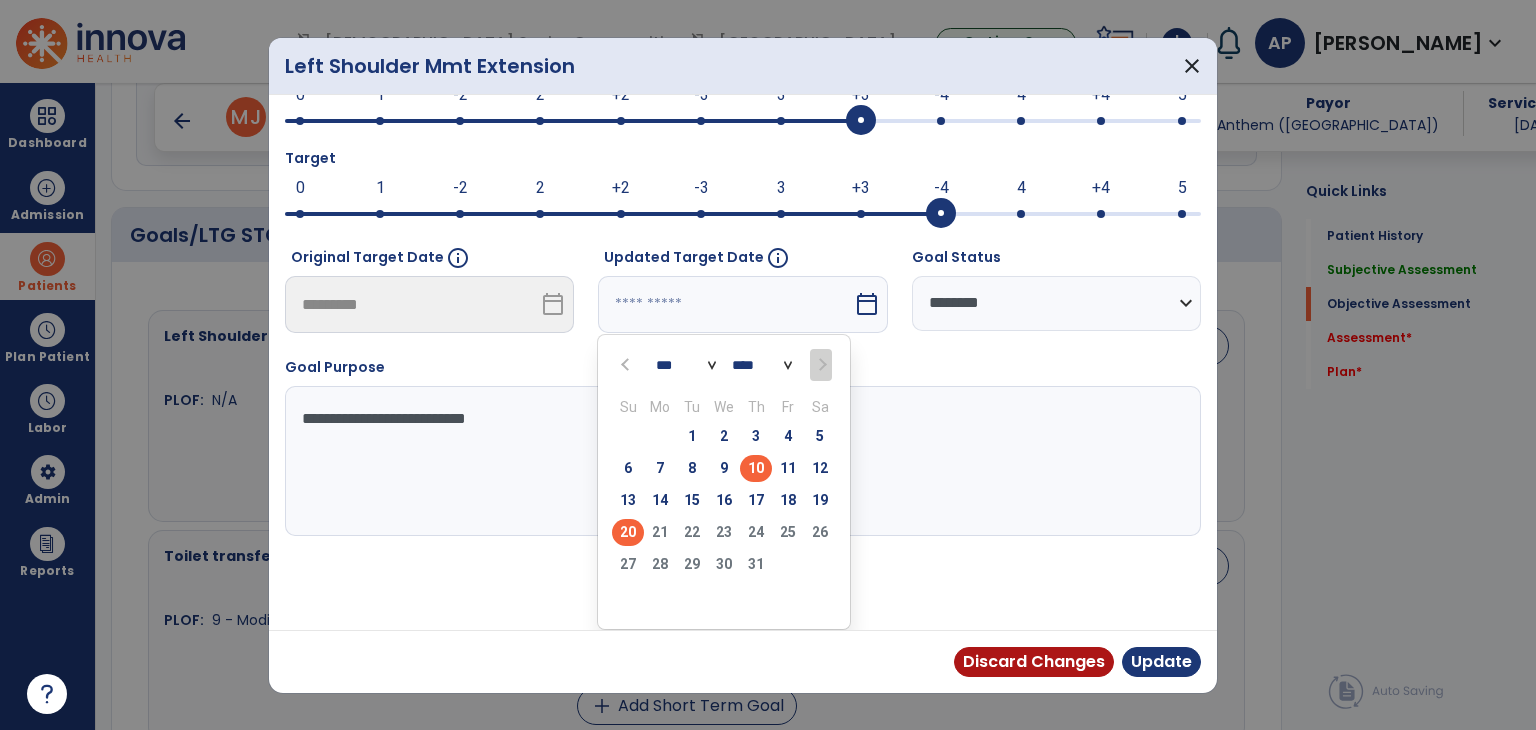 click on "20" at bounding box center (628, 532) 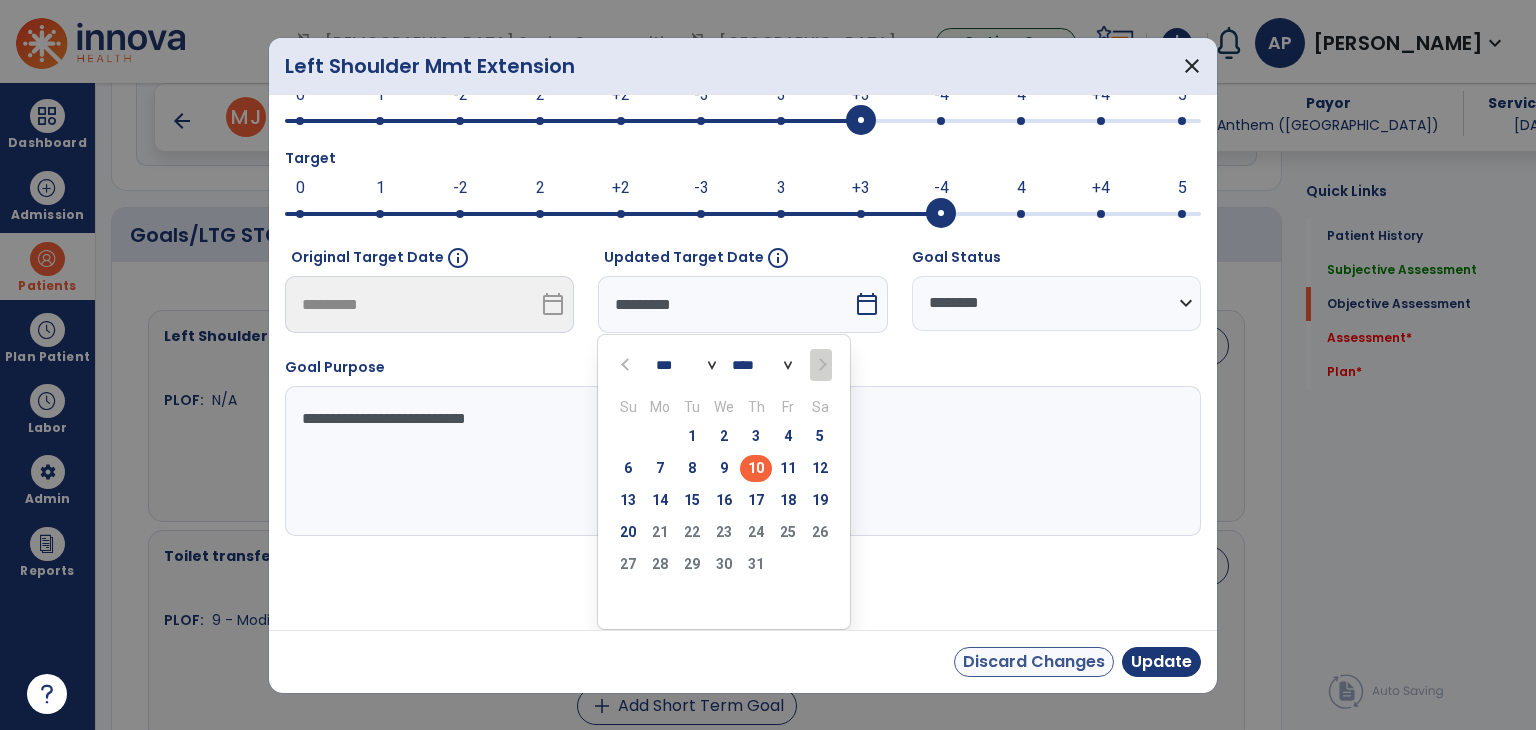 scroll, scrollTop: 101, scrollLeft: 0, axis: vertical 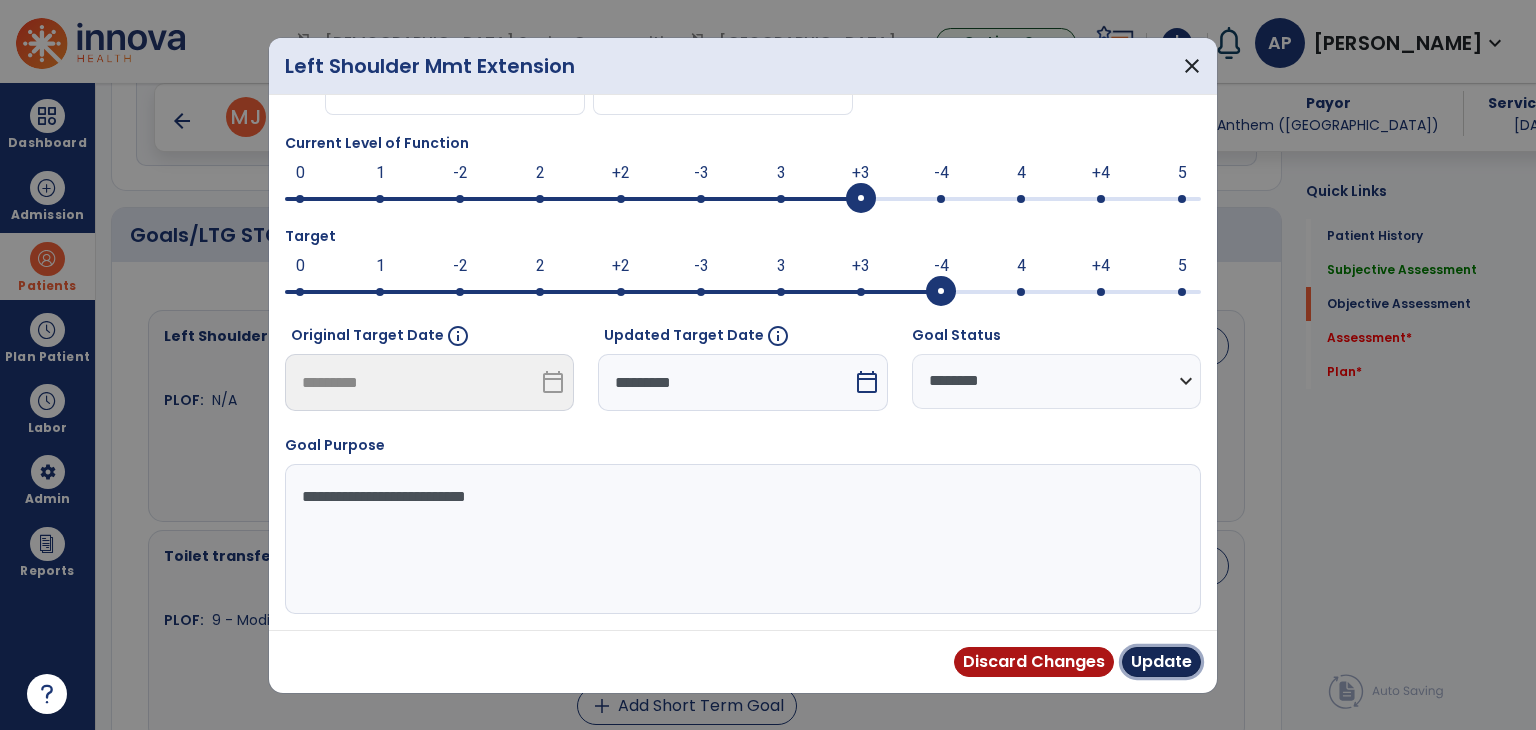drag, startPoint x: 1151, startPoint y: 668, endPoint x: 1154, endPoint y: 640, distance: 28.160255 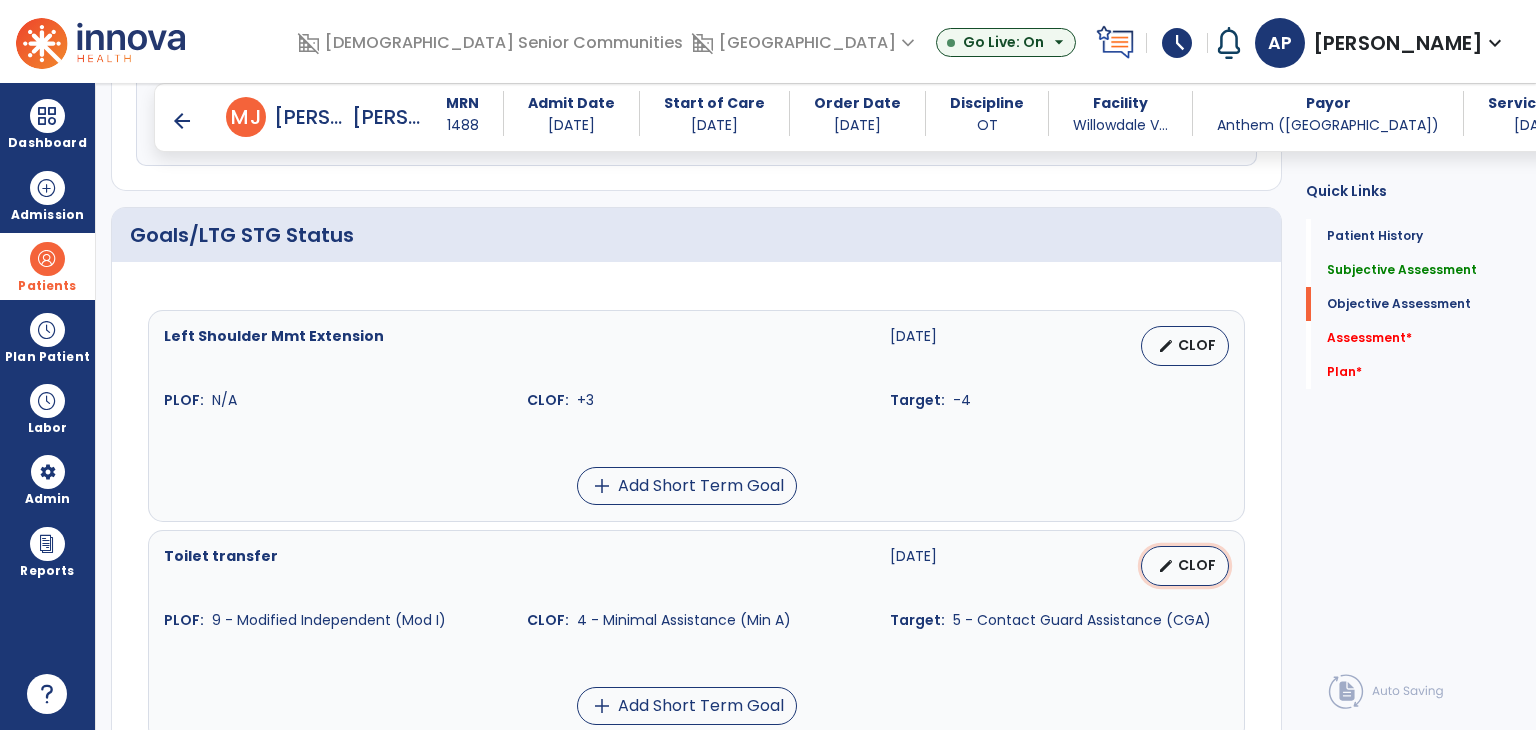 click on "edit   CLOF" at bounding box center [1185, 566] 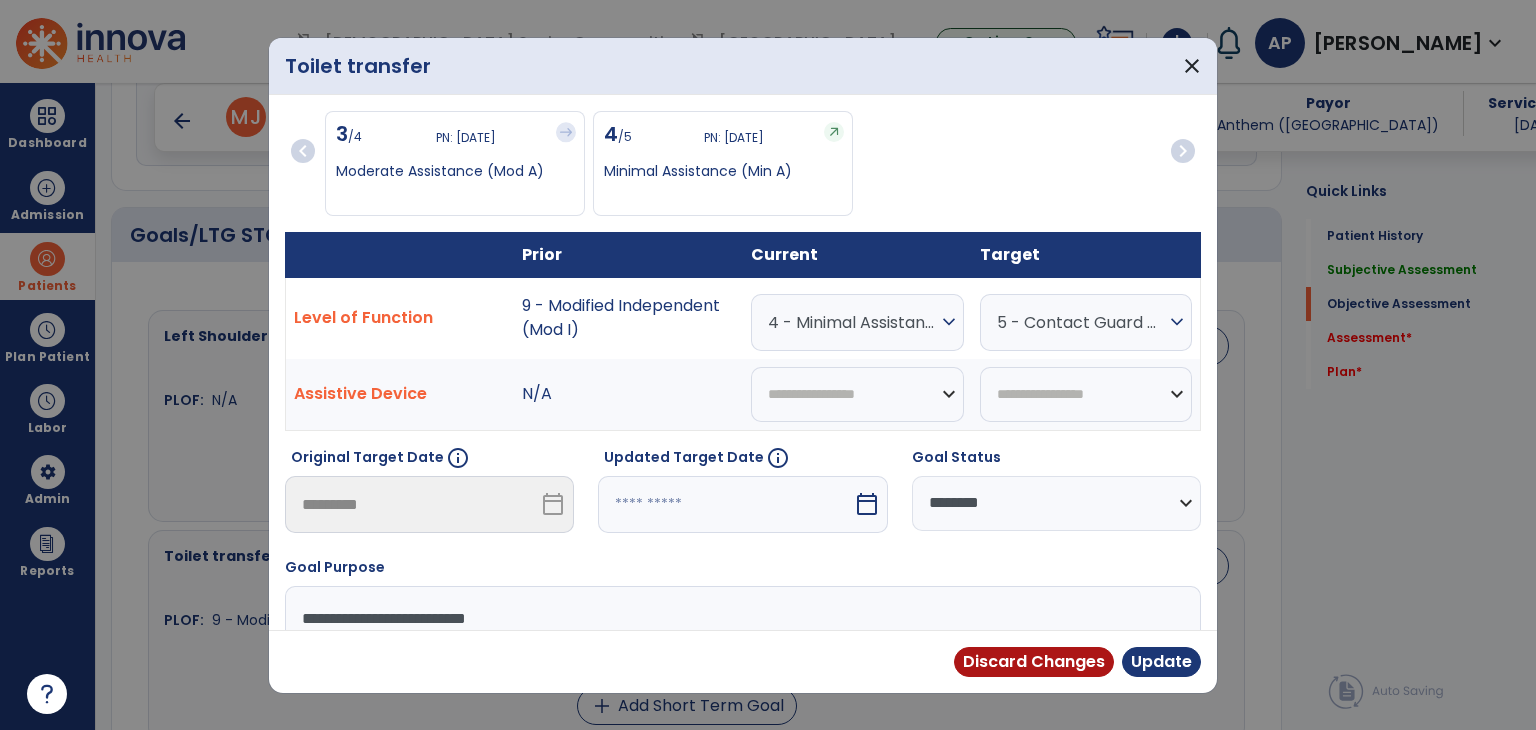 click at bounding box center [725, 504] 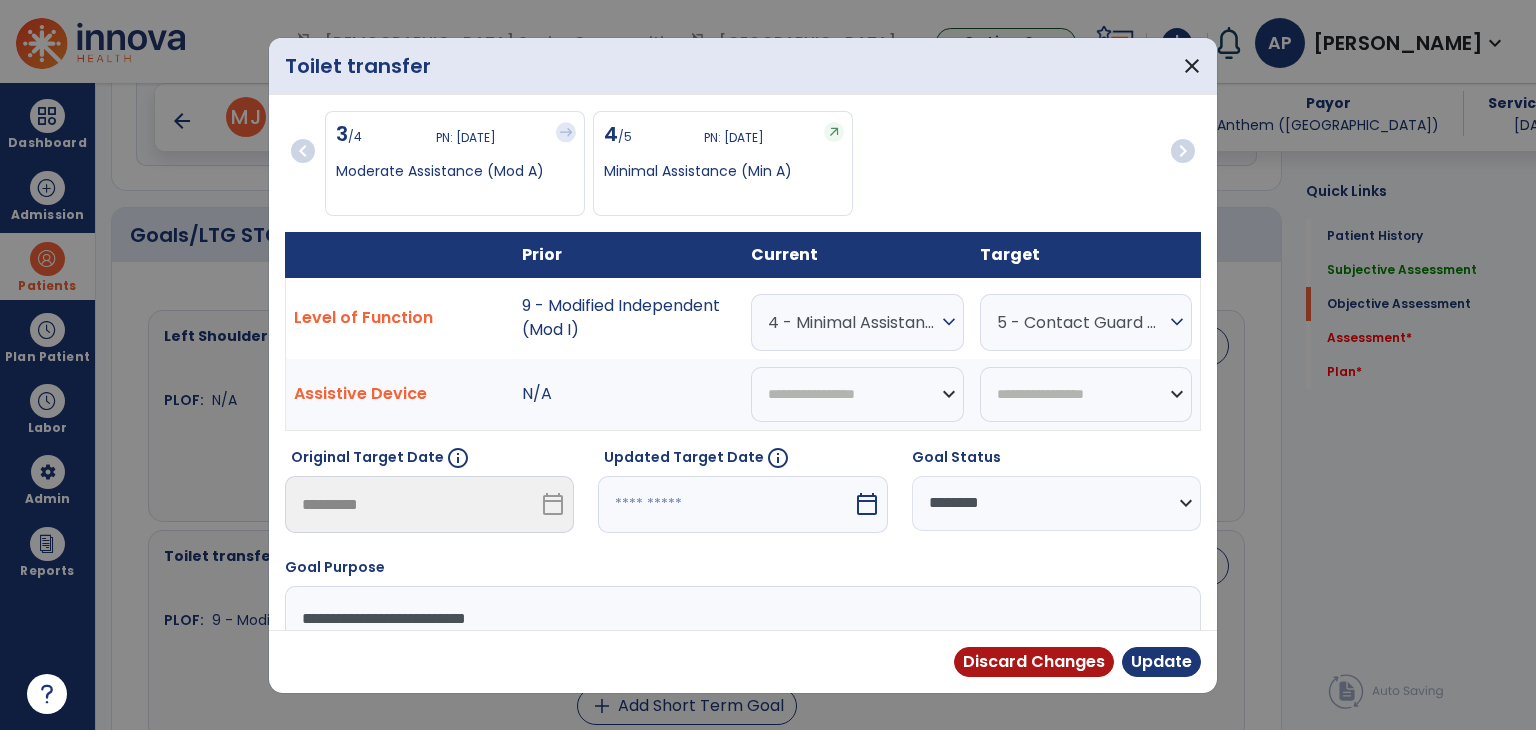 scroll, scrollTop: 197, scrollLeft: 0, axis: vertical 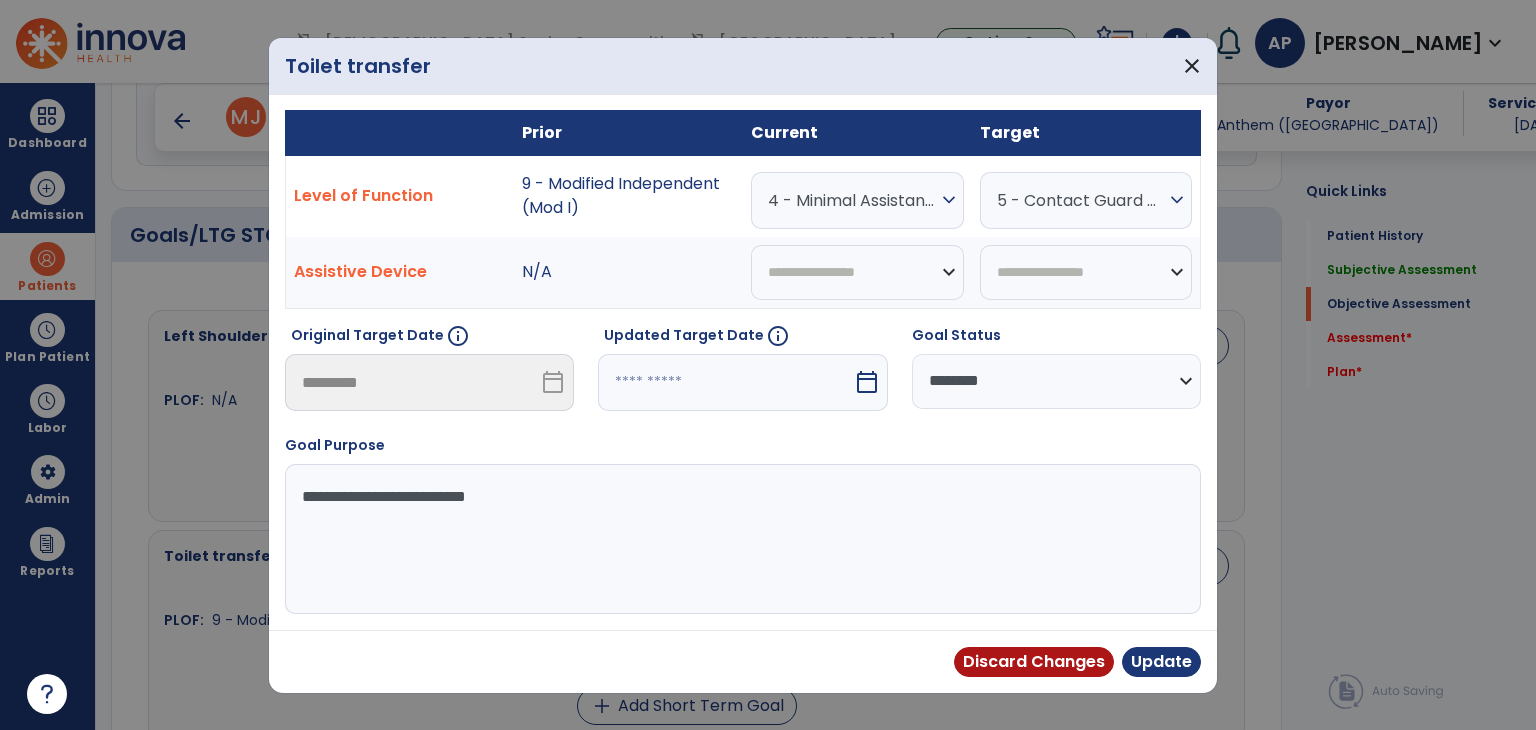 select on "*" 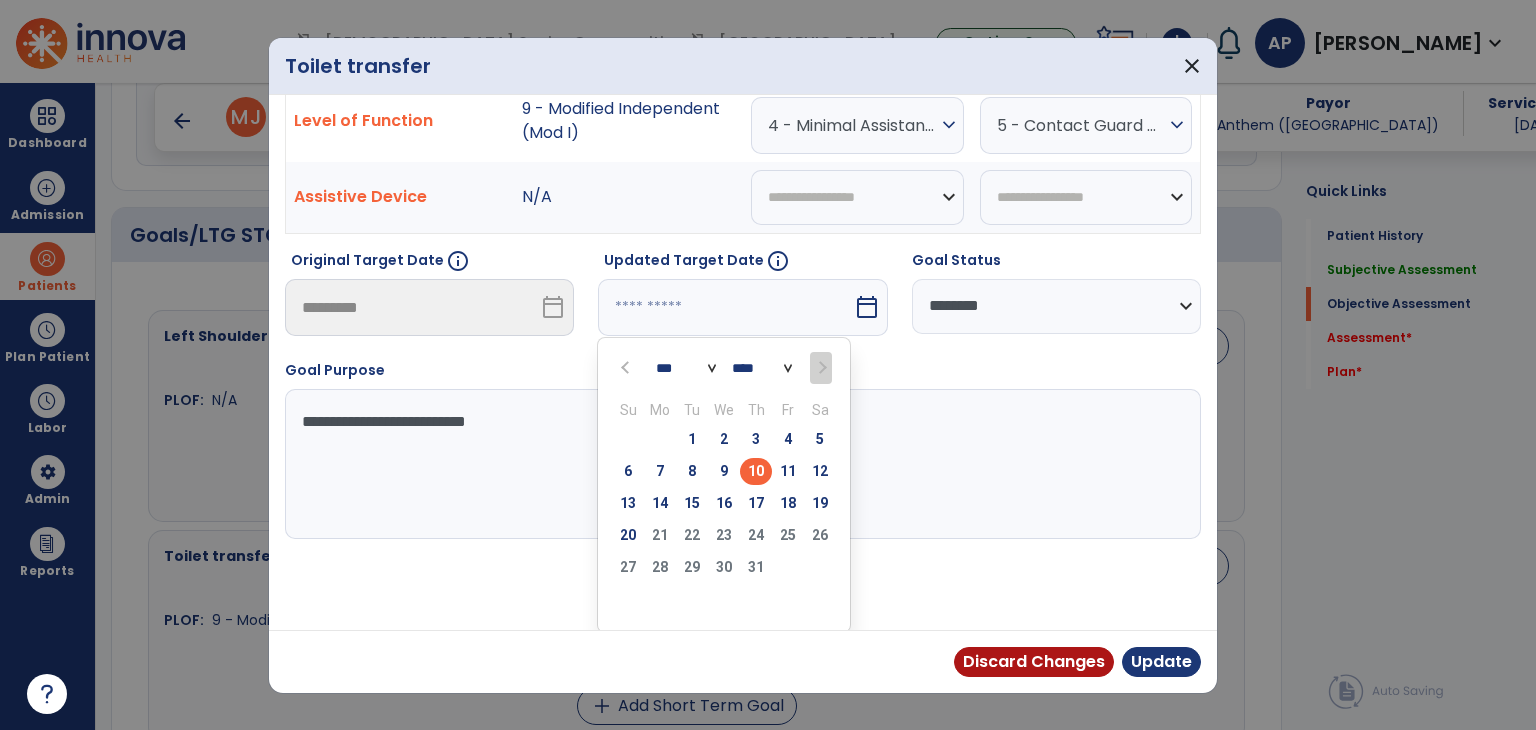 click on "20" at bounding box center [628, 535] 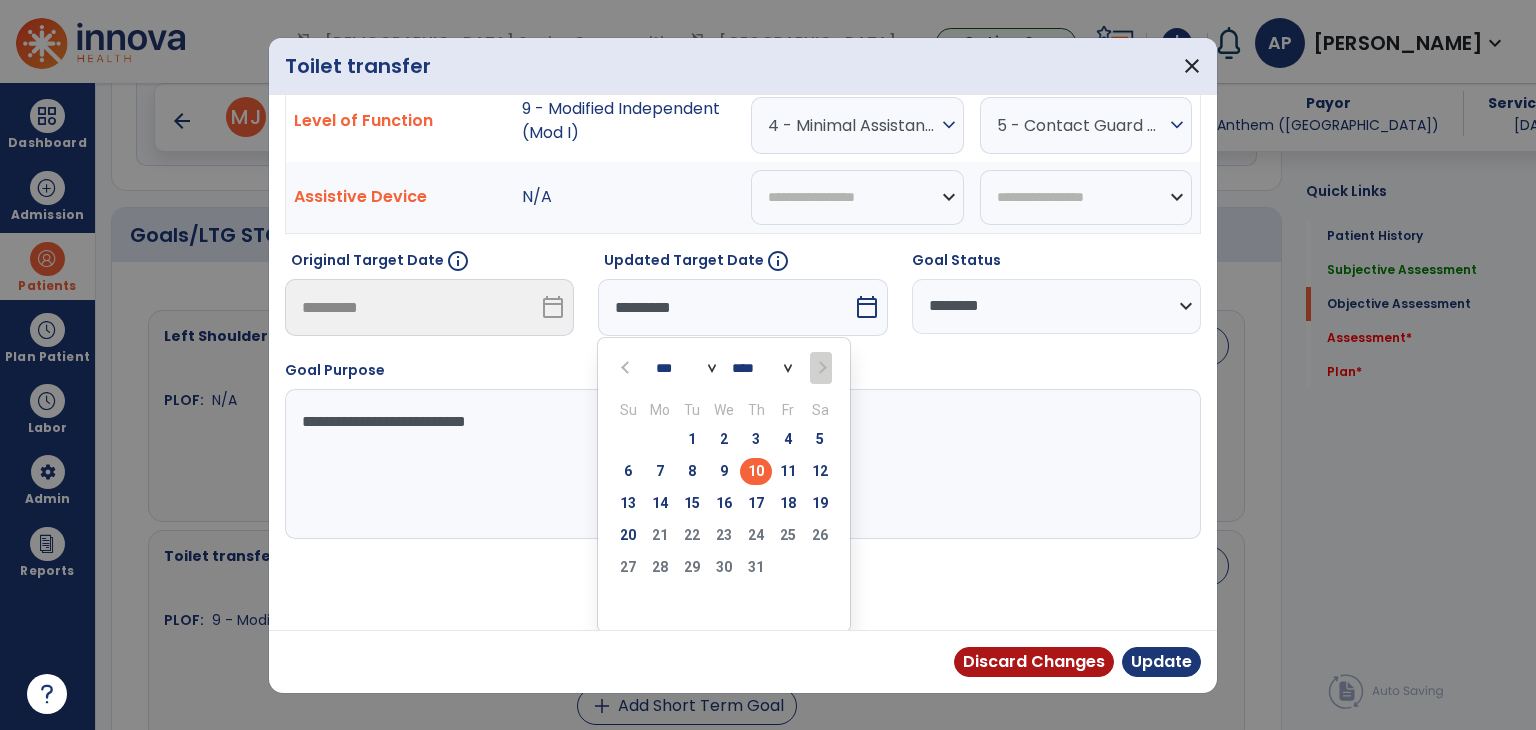 scroll, scrollTop: 119, scrollLeft: 0, axis: vertical 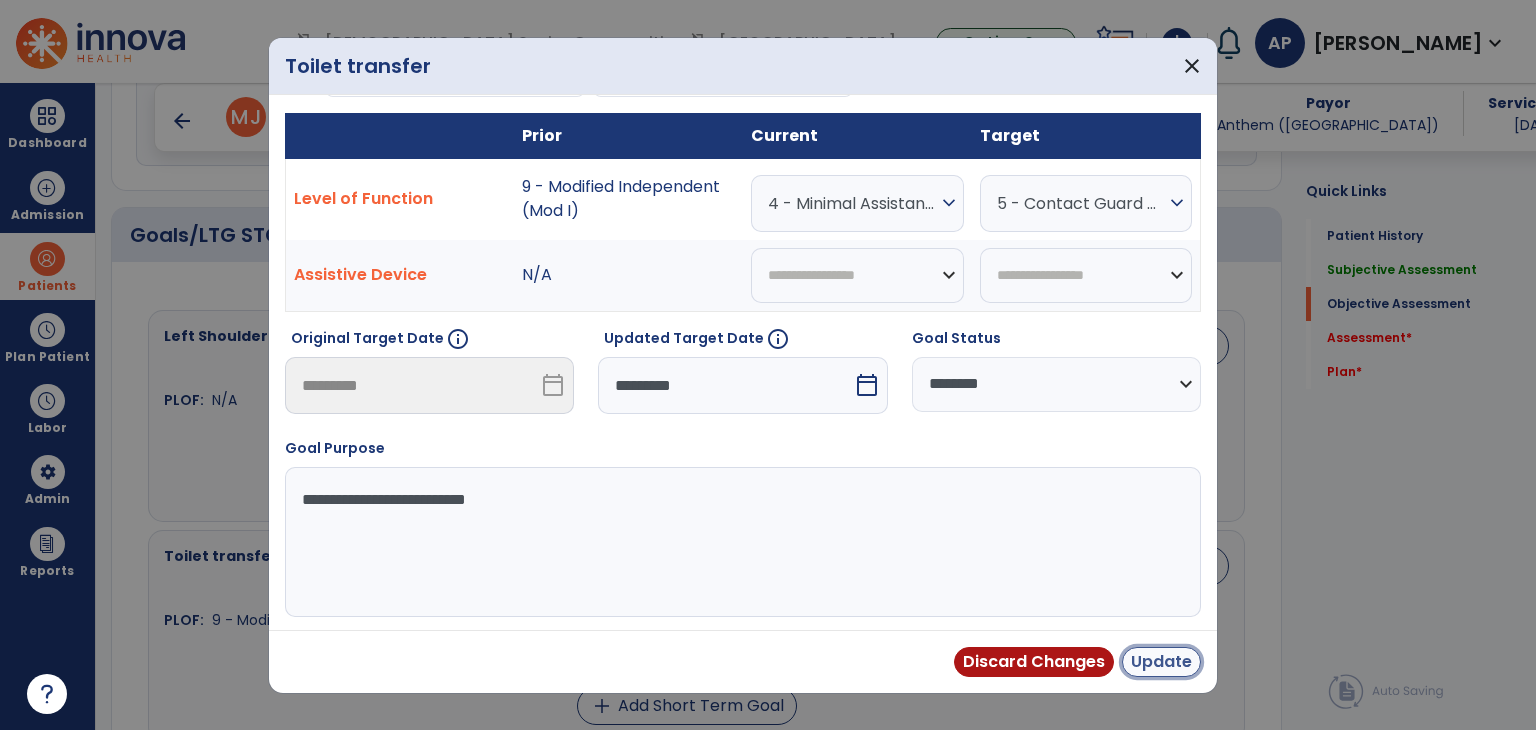 click on "Update" at bounding box center [1161, 662] 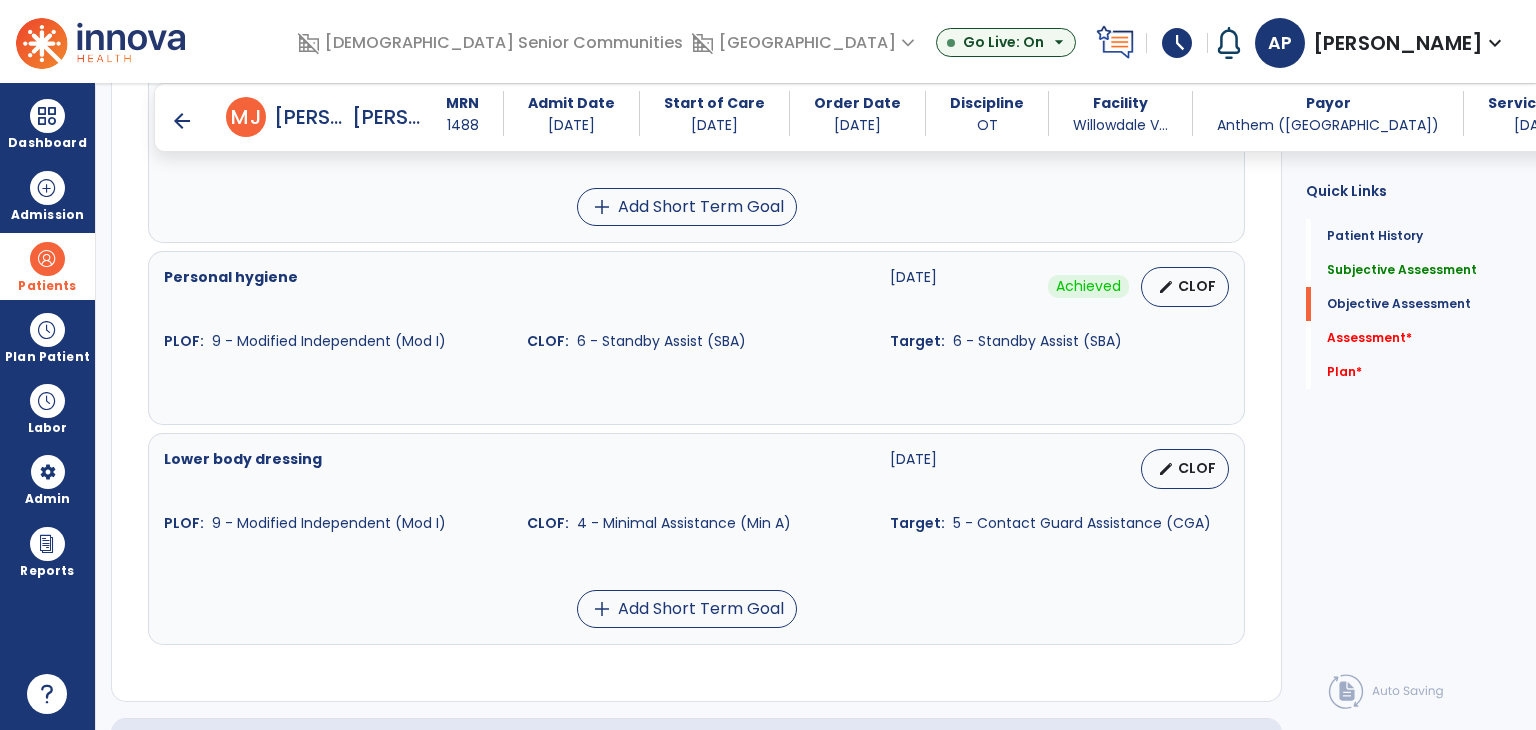 scroll, scrollTop: 1200, scrollLeft: 0, axis: vertical 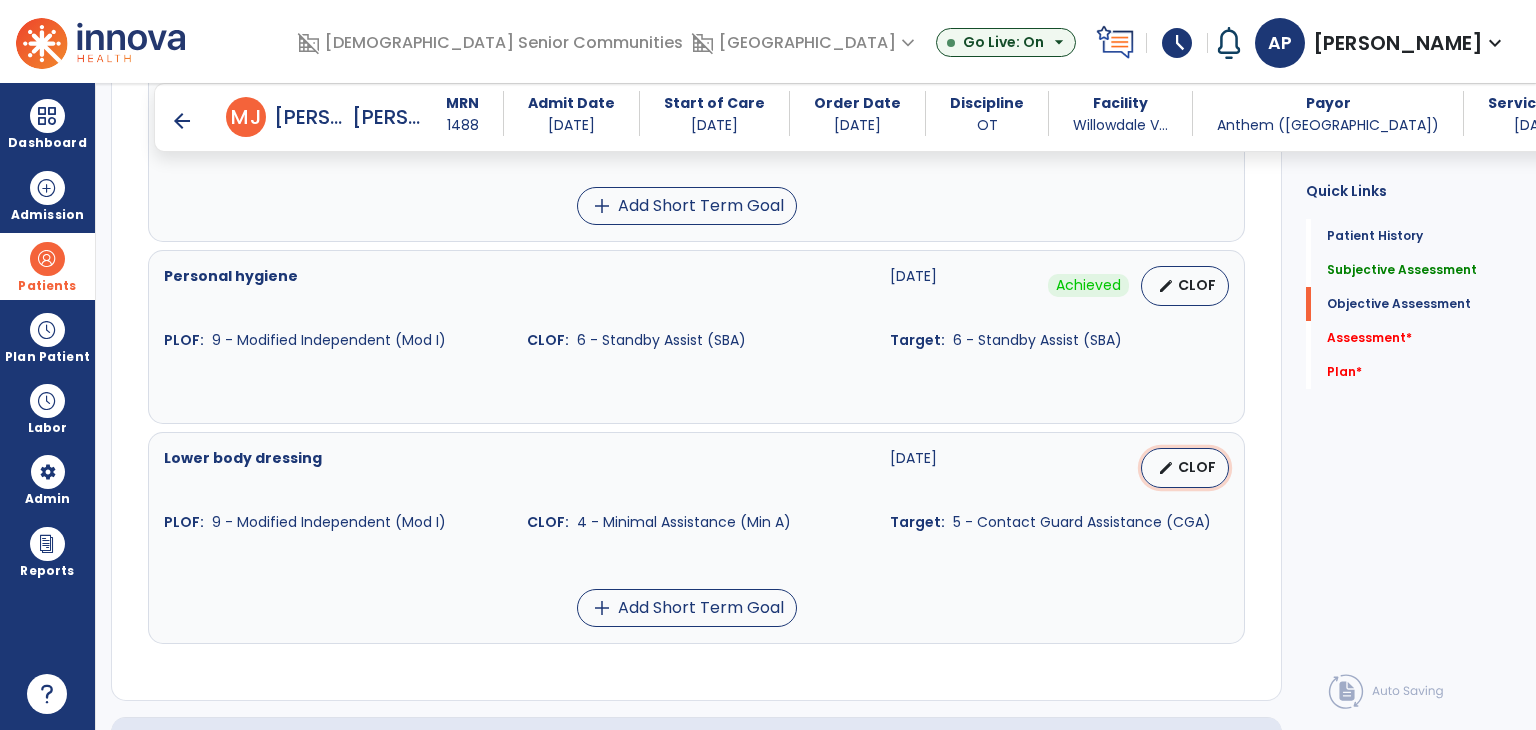 click on "CLOF" at bounding box center (1197, 467) 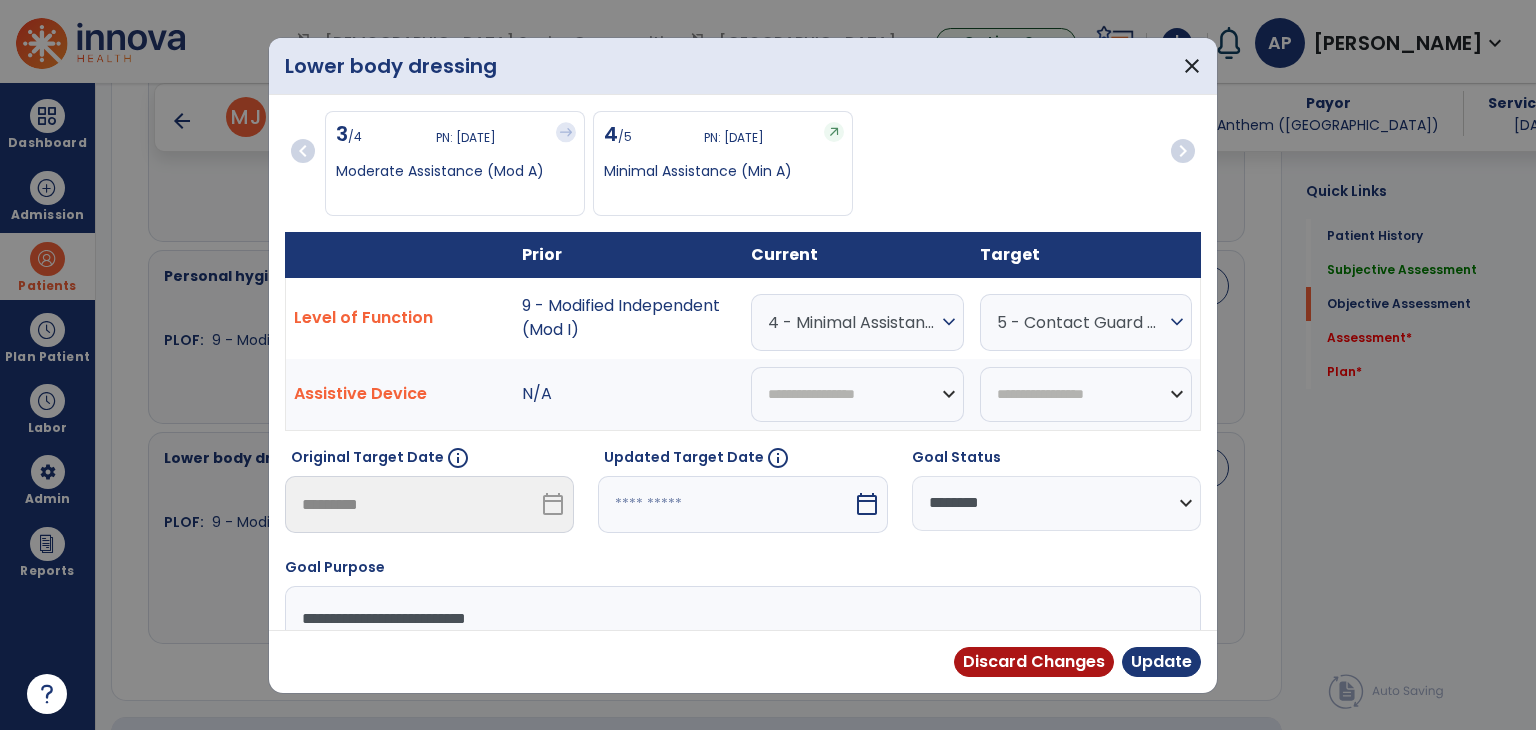 click at bounding box center [725, 504] 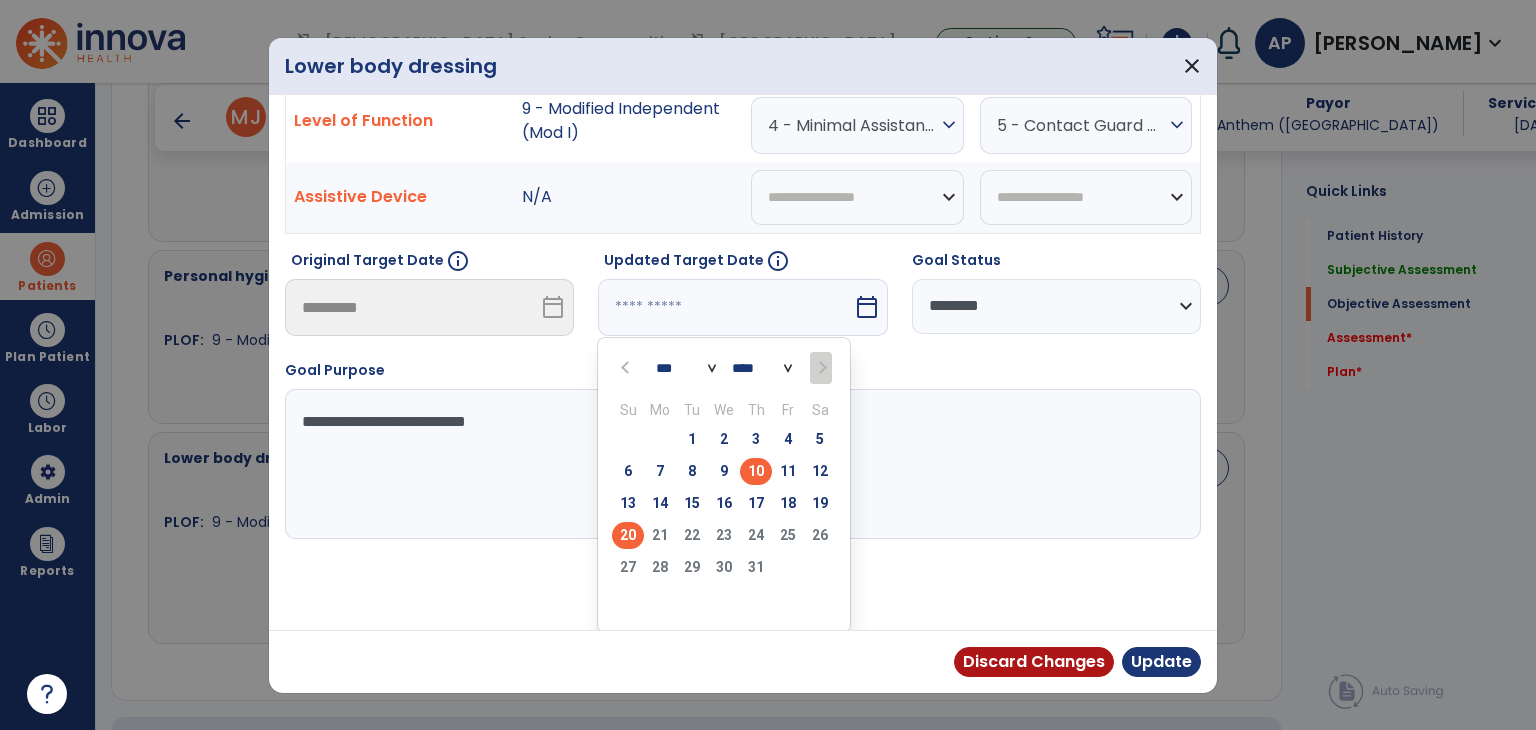 click on "20" at bounding box center [628, 535] 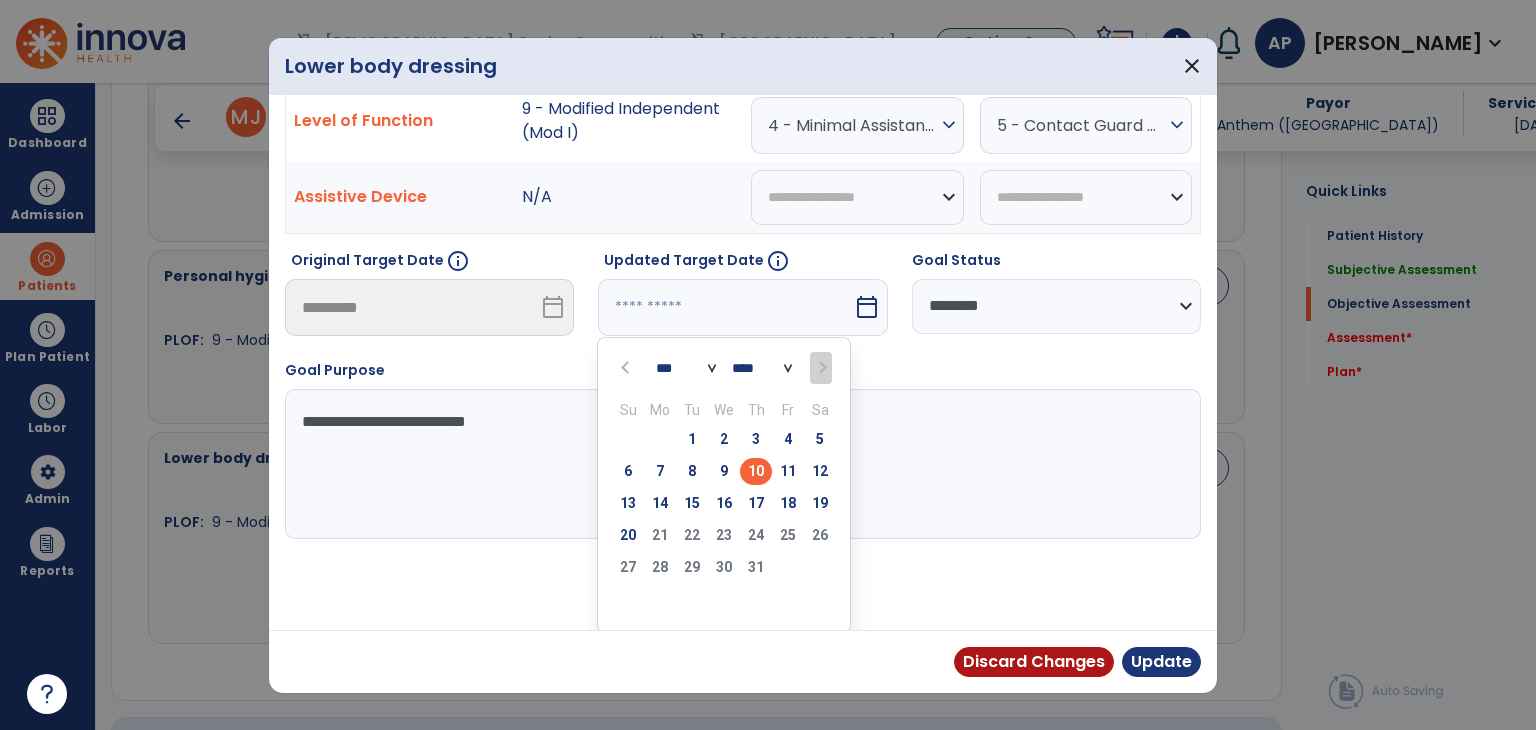 type on "*********" 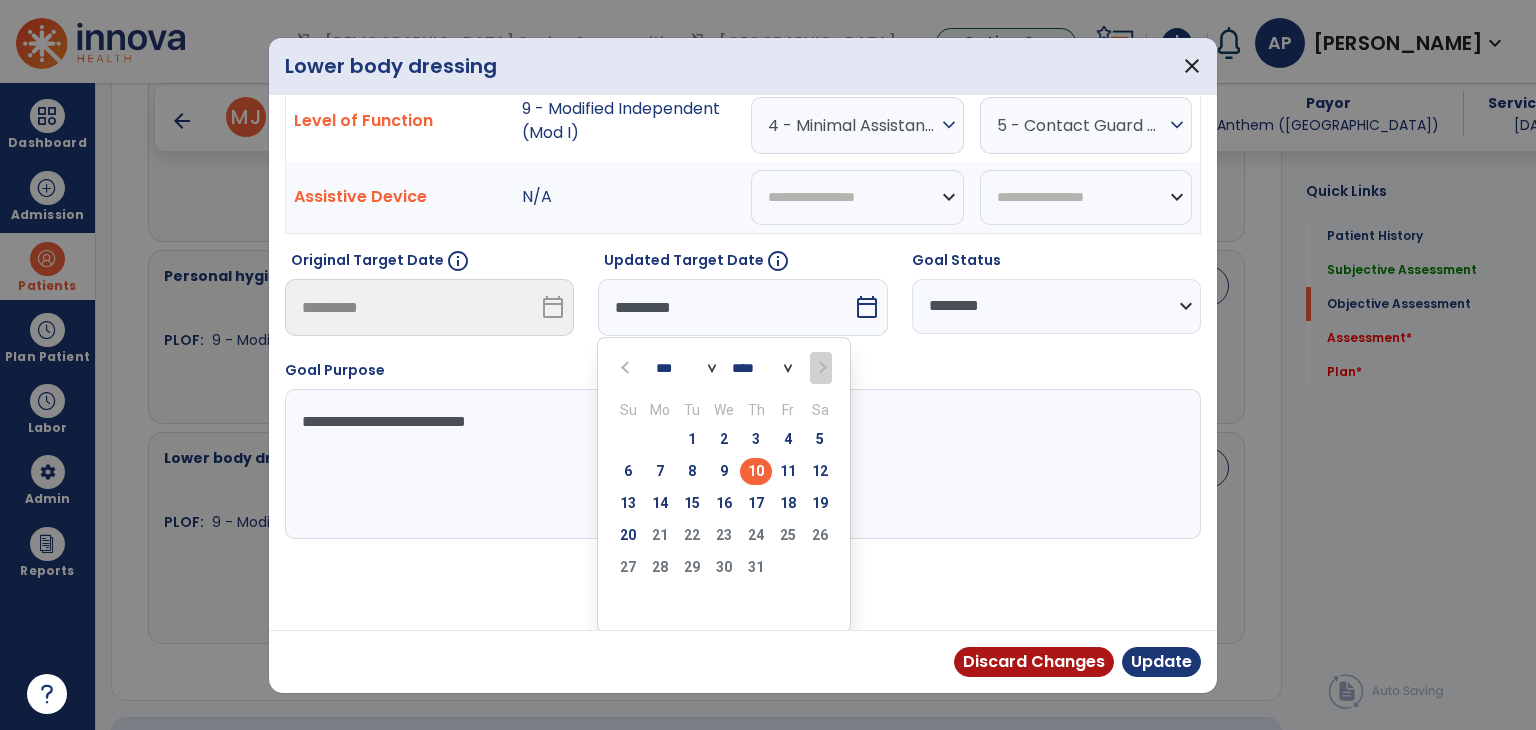 scroll, scrollTop: 119, scrollLeft: 0, axis: vertical 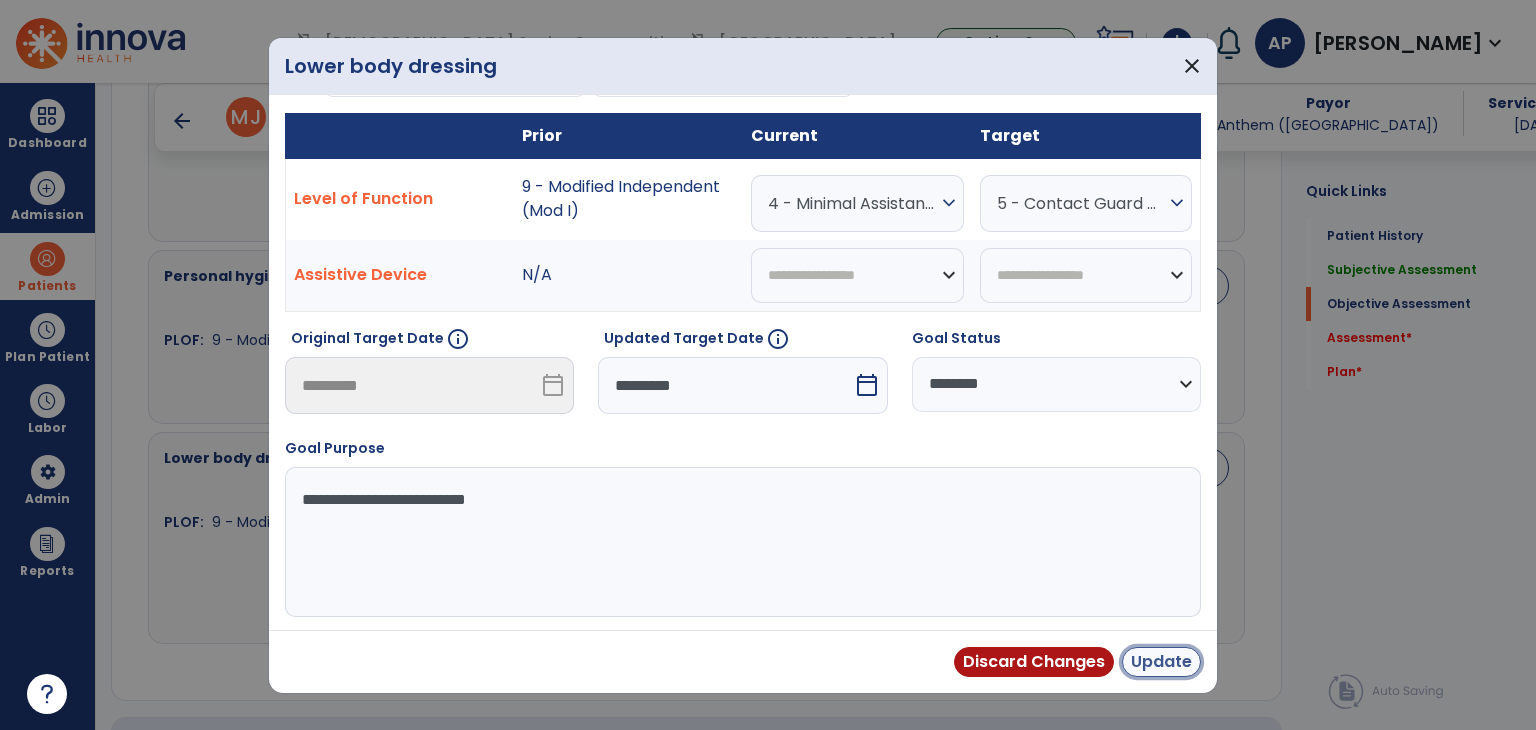 click on "Update" at bounding box center [1161, 662] 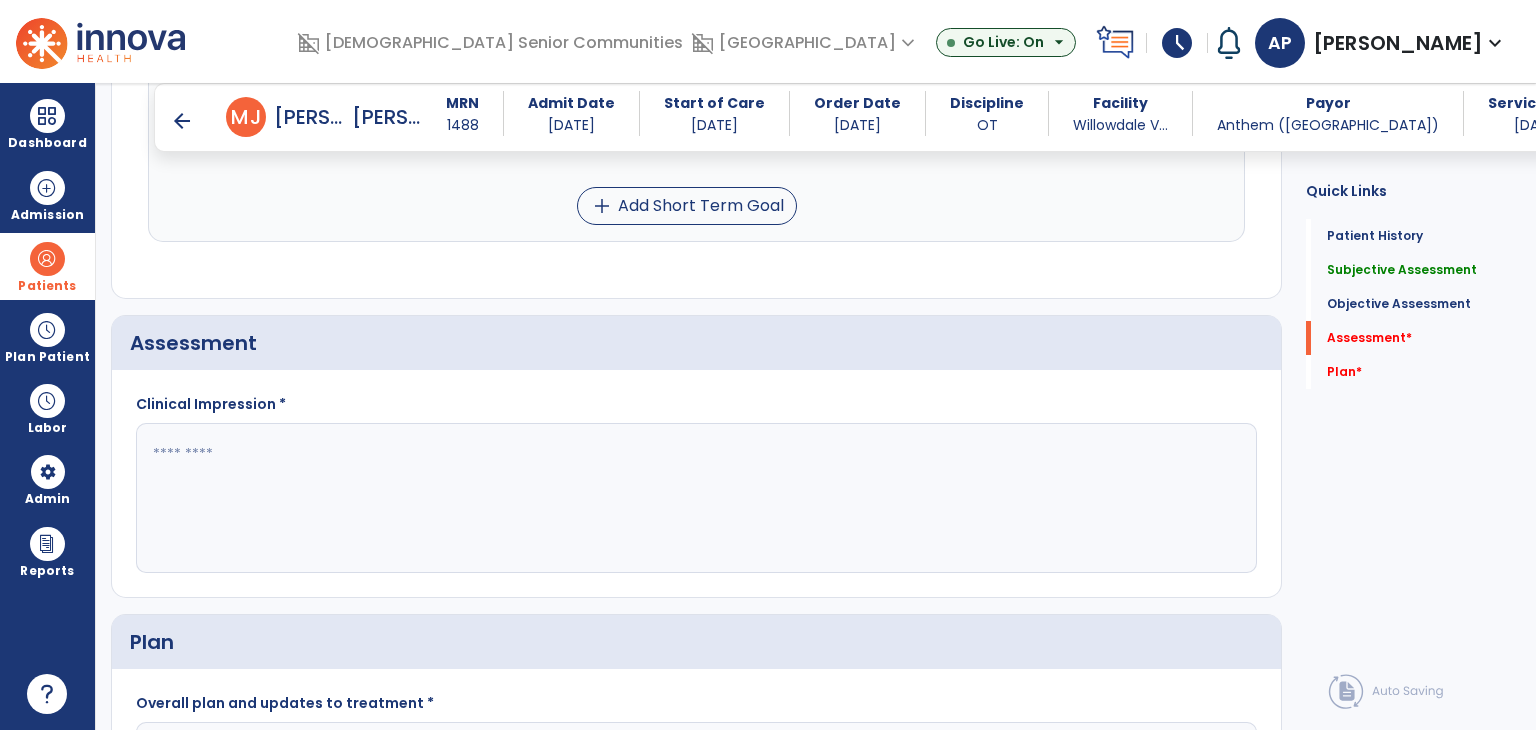 scroll, scrollTop: 1800, scrollLeft: 0, axis: vertical 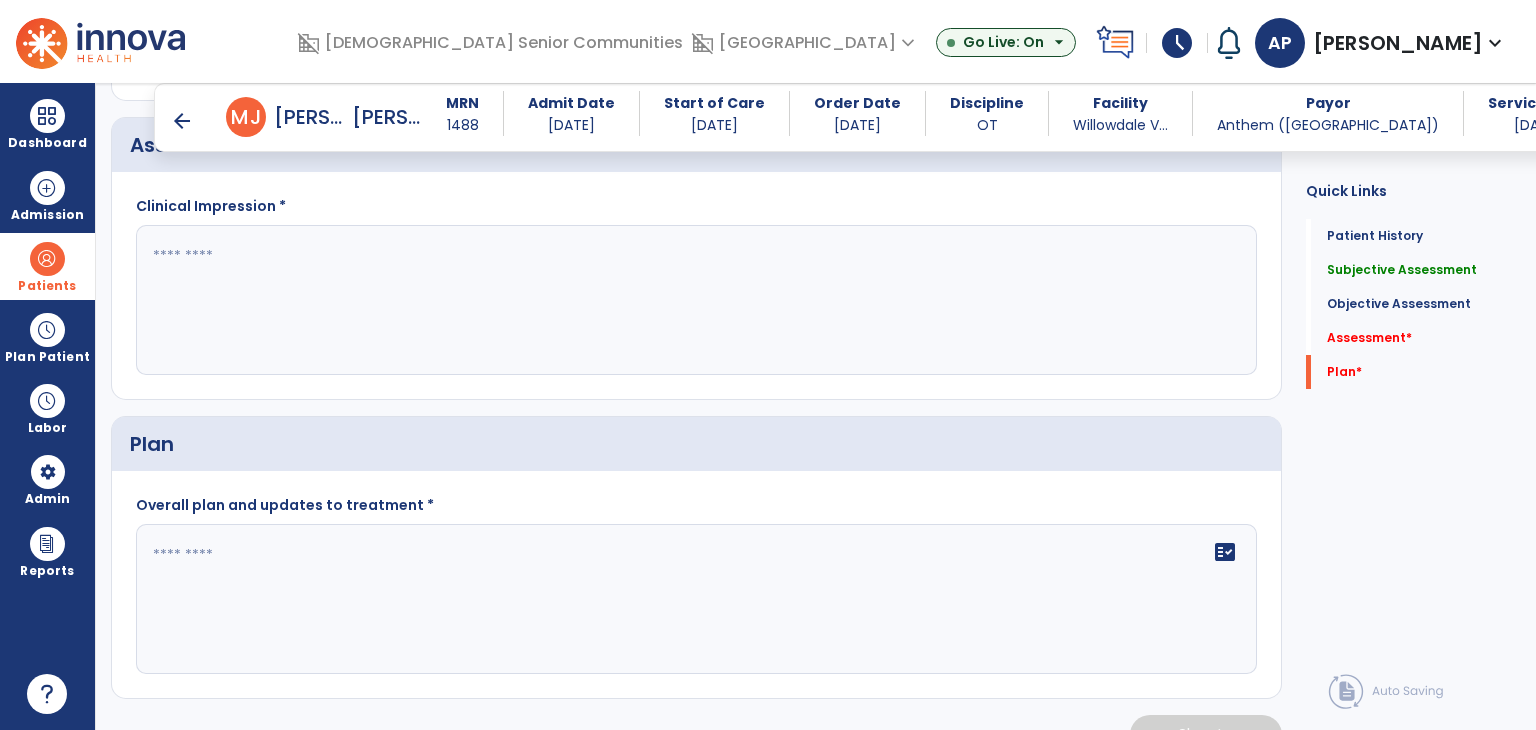 click 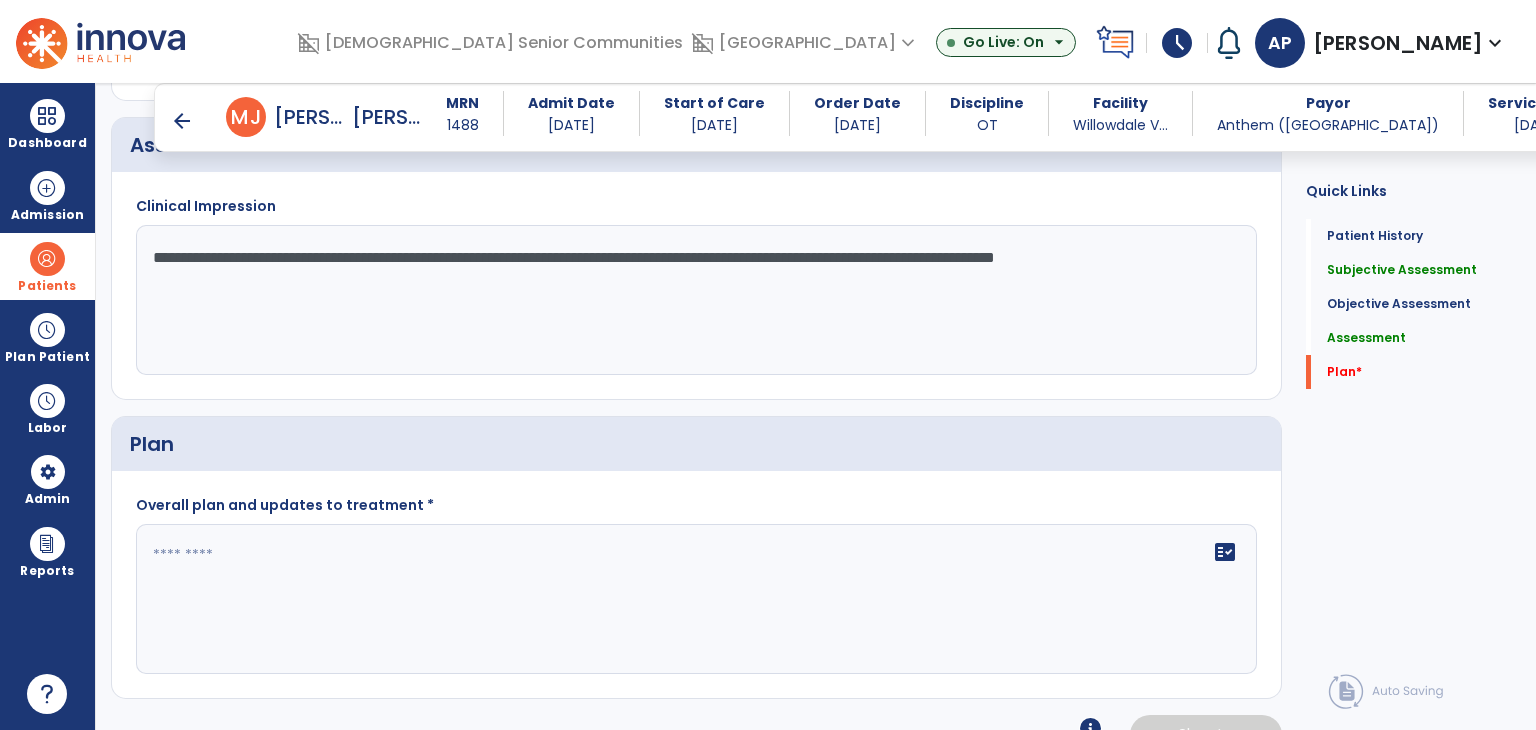 click on "**********" 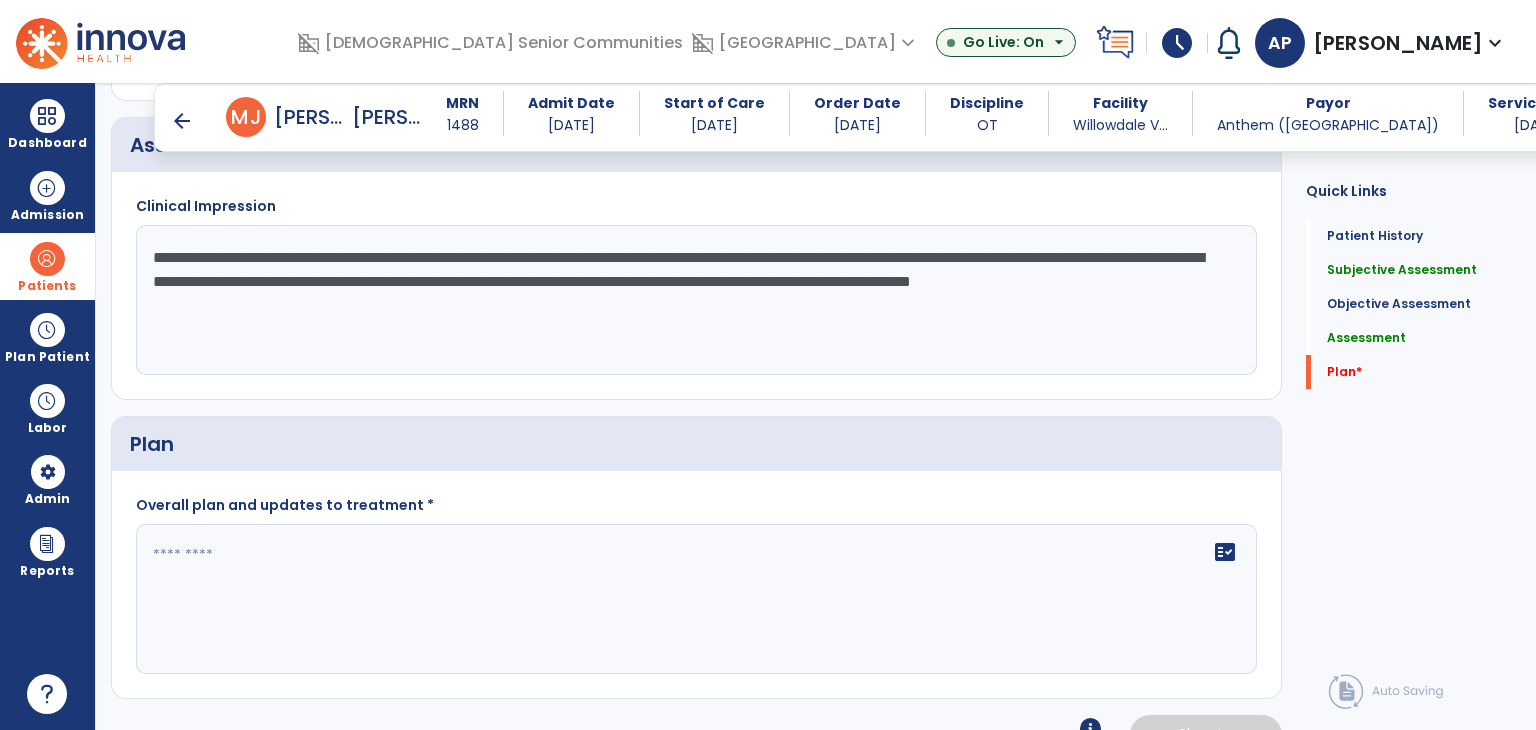 click on "**********" 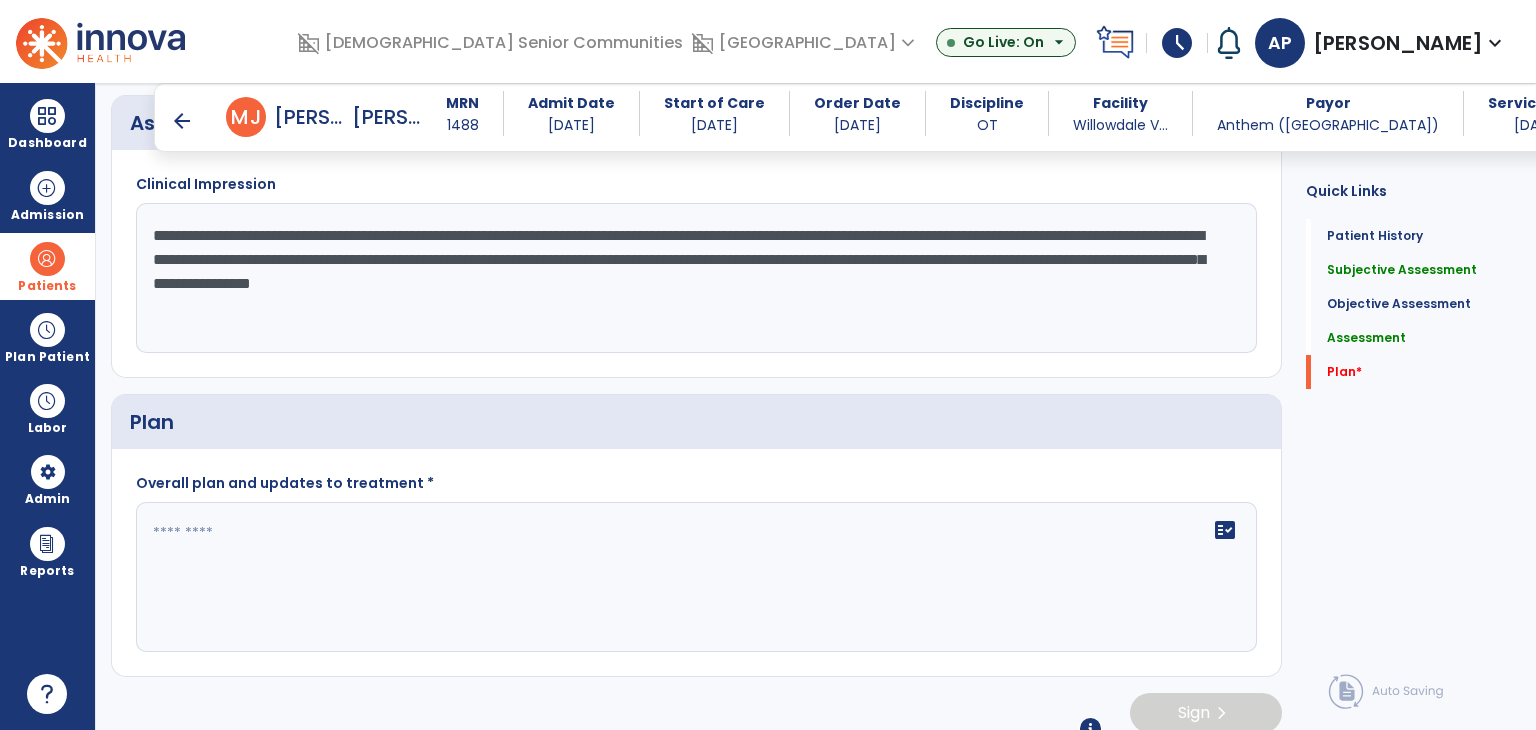 scroll, scrollTop: 1834, scrollLeft: 0, axis: vertical 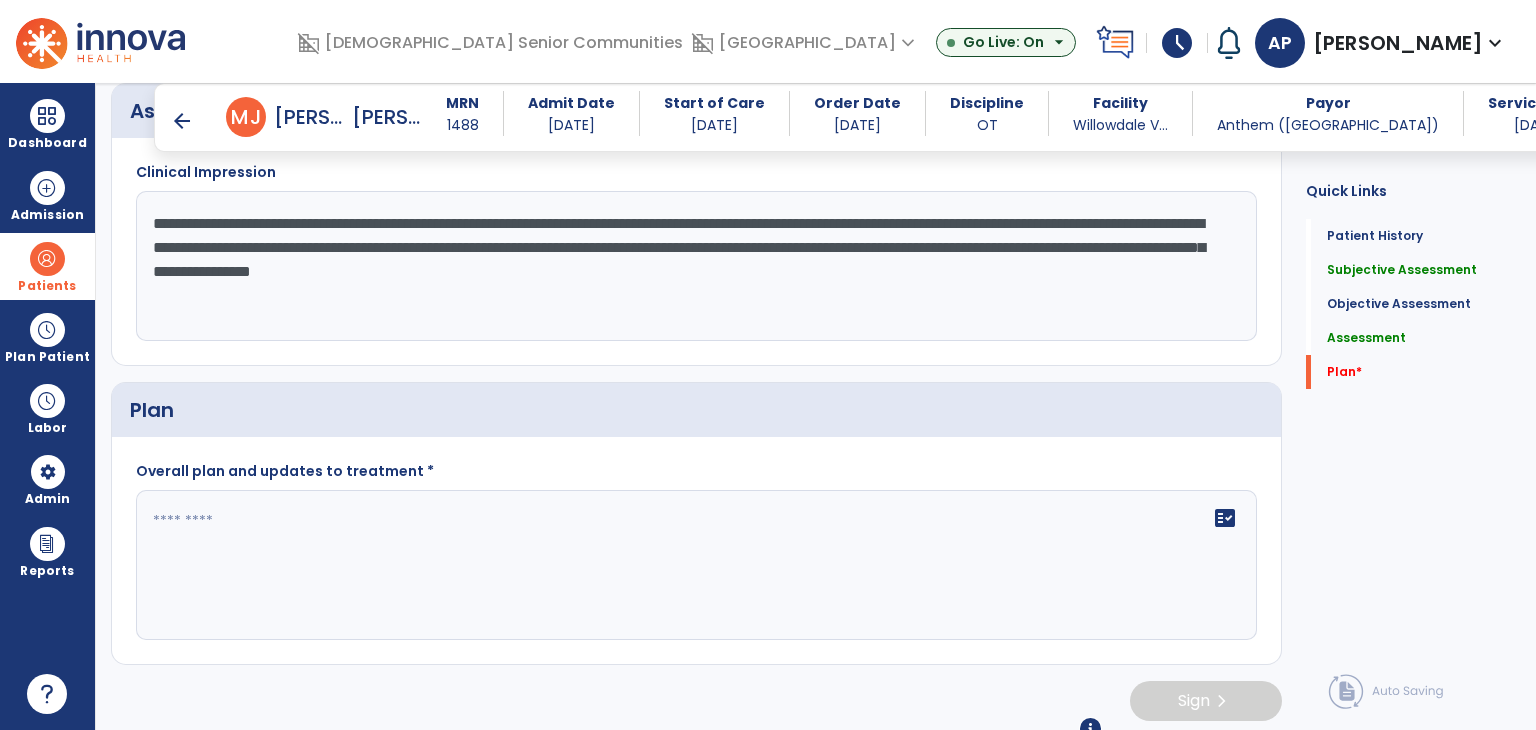 type on "**********" 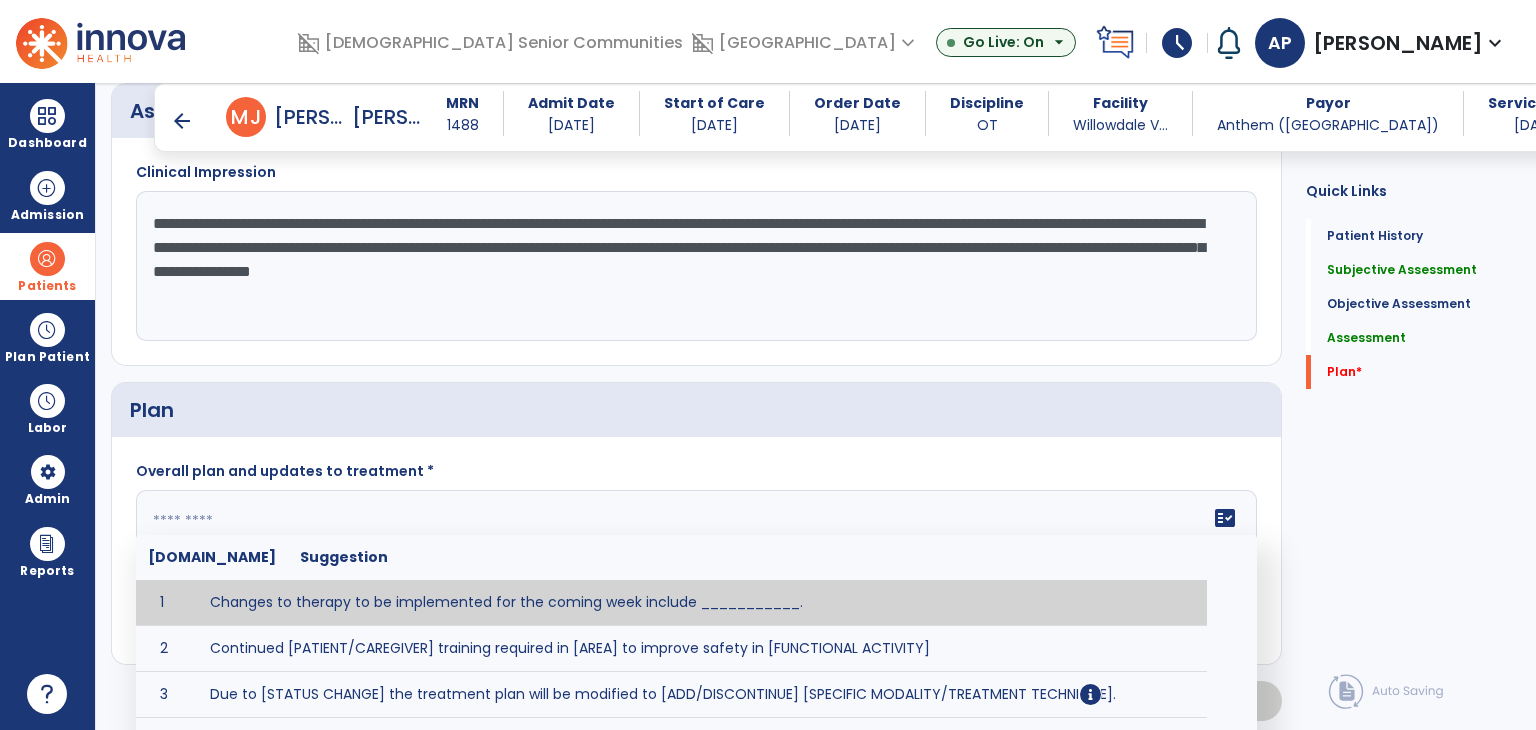 click 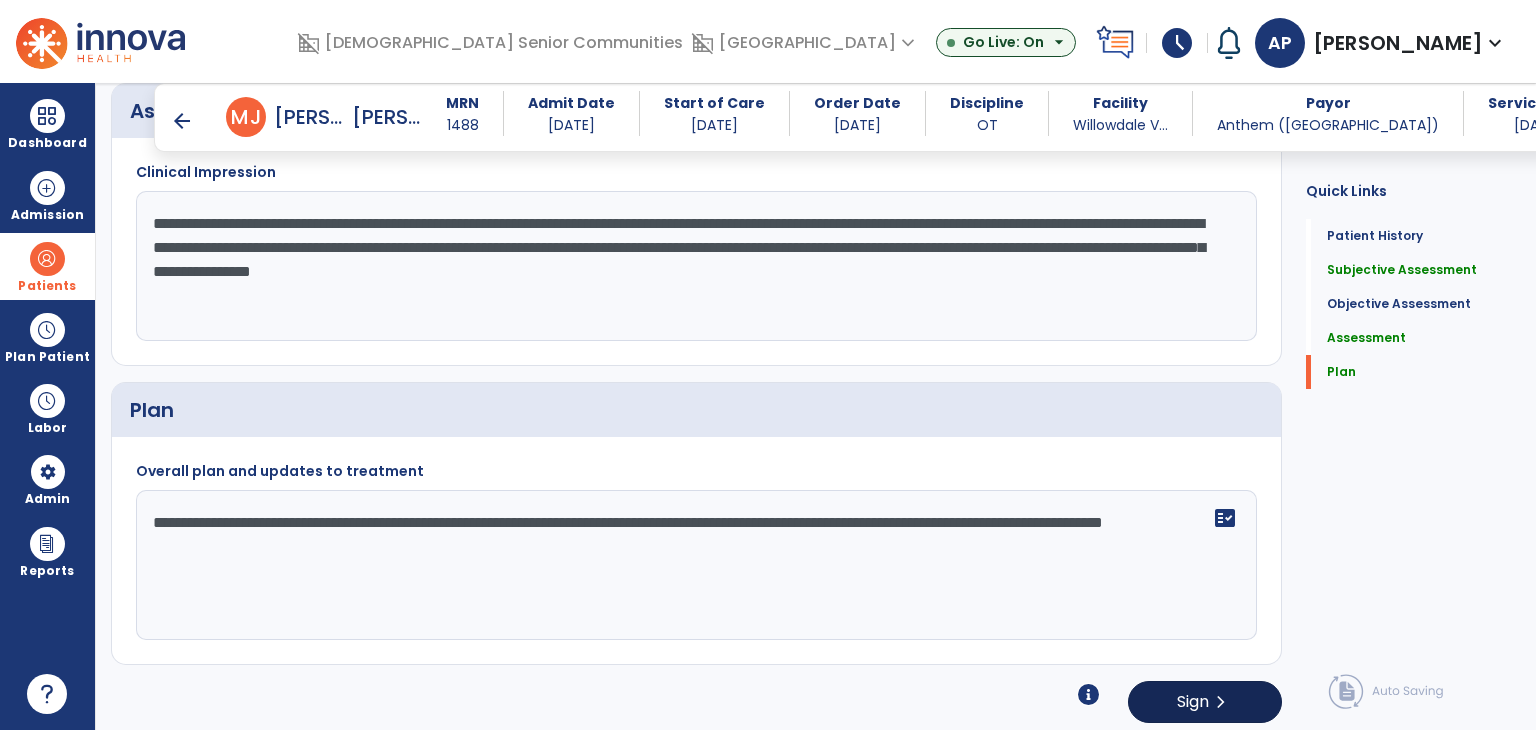 type on "**********" 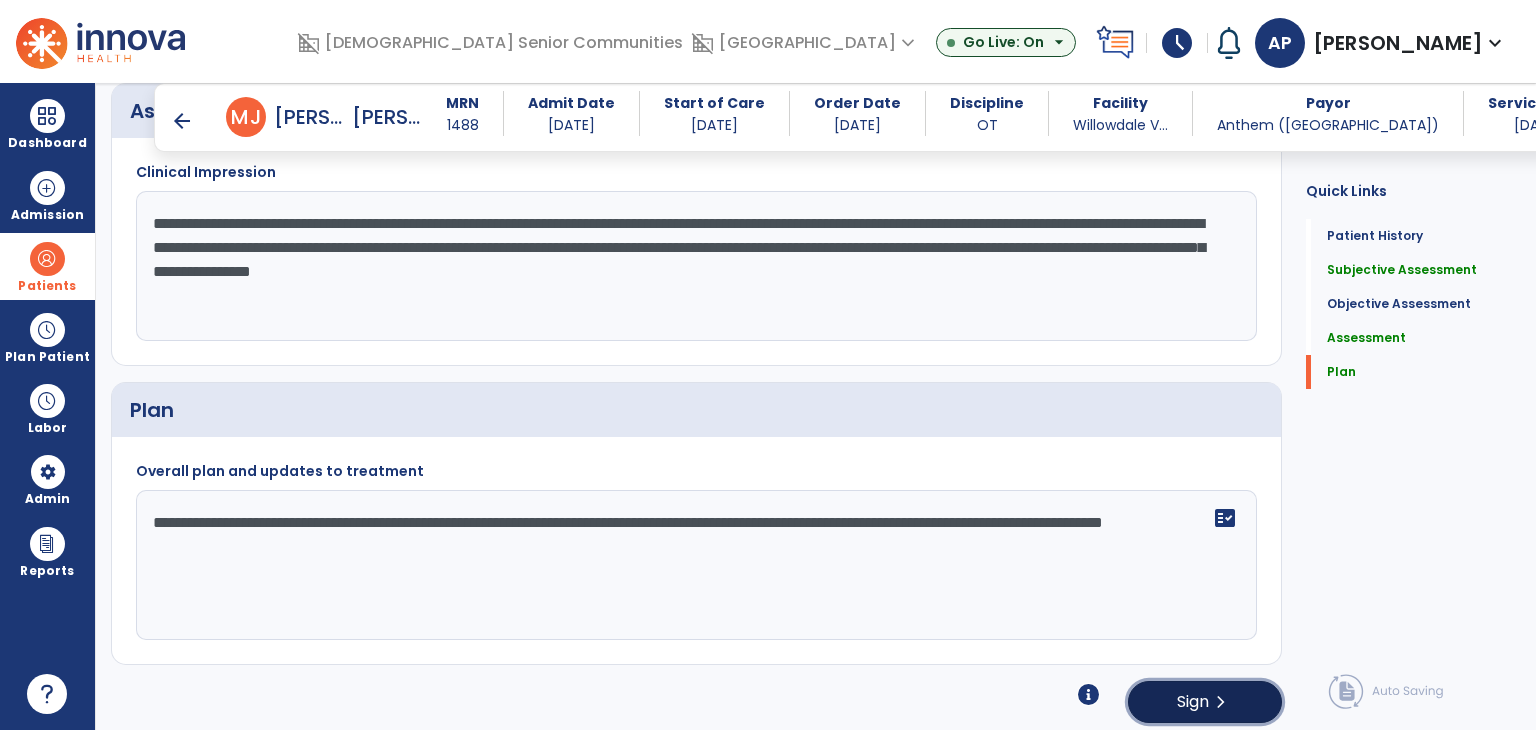 click on "Sign  chevron_right" 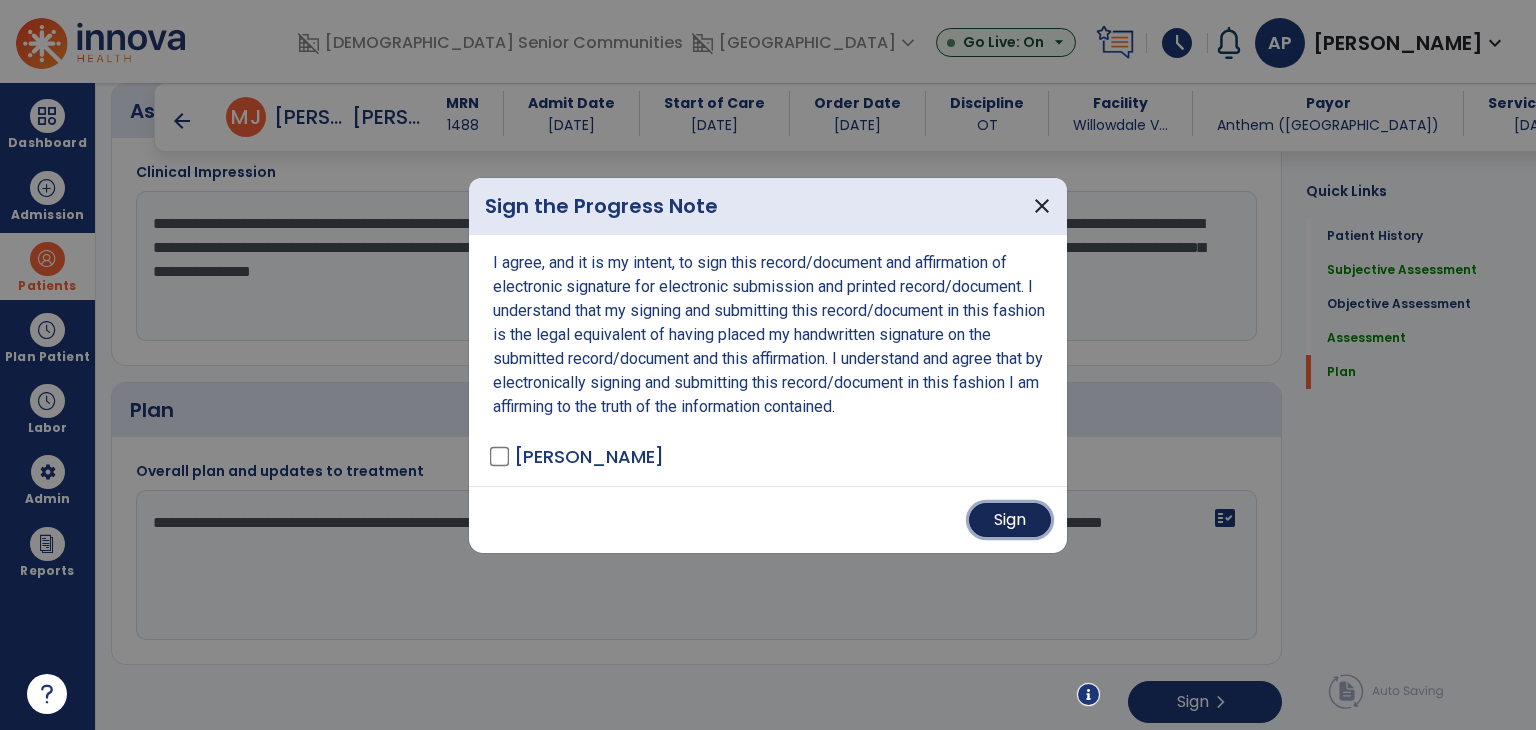 click on "Sign" at bounding box center [1010, 520] 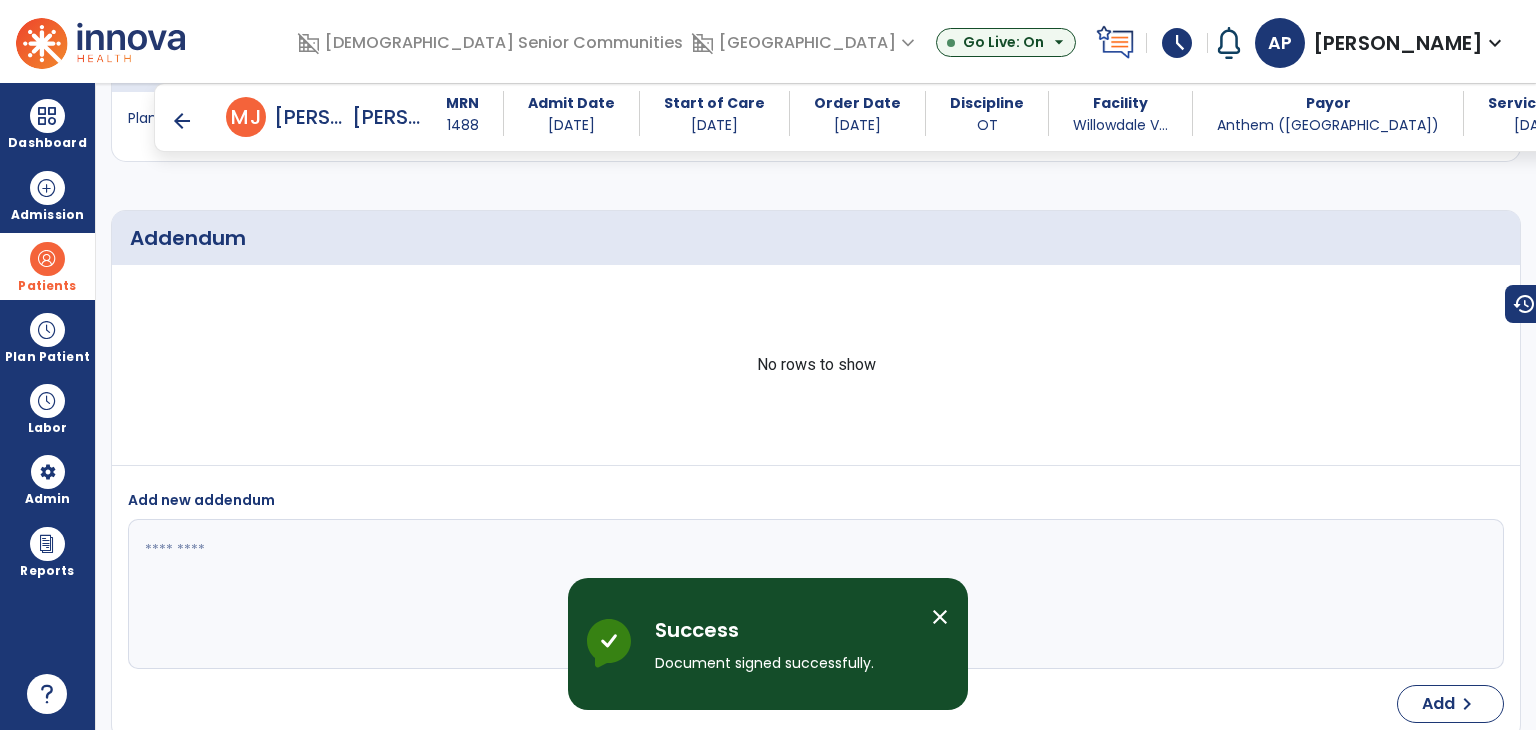 scroll, scrollTop: 2226, scrollLeft: 0, axis: vertical 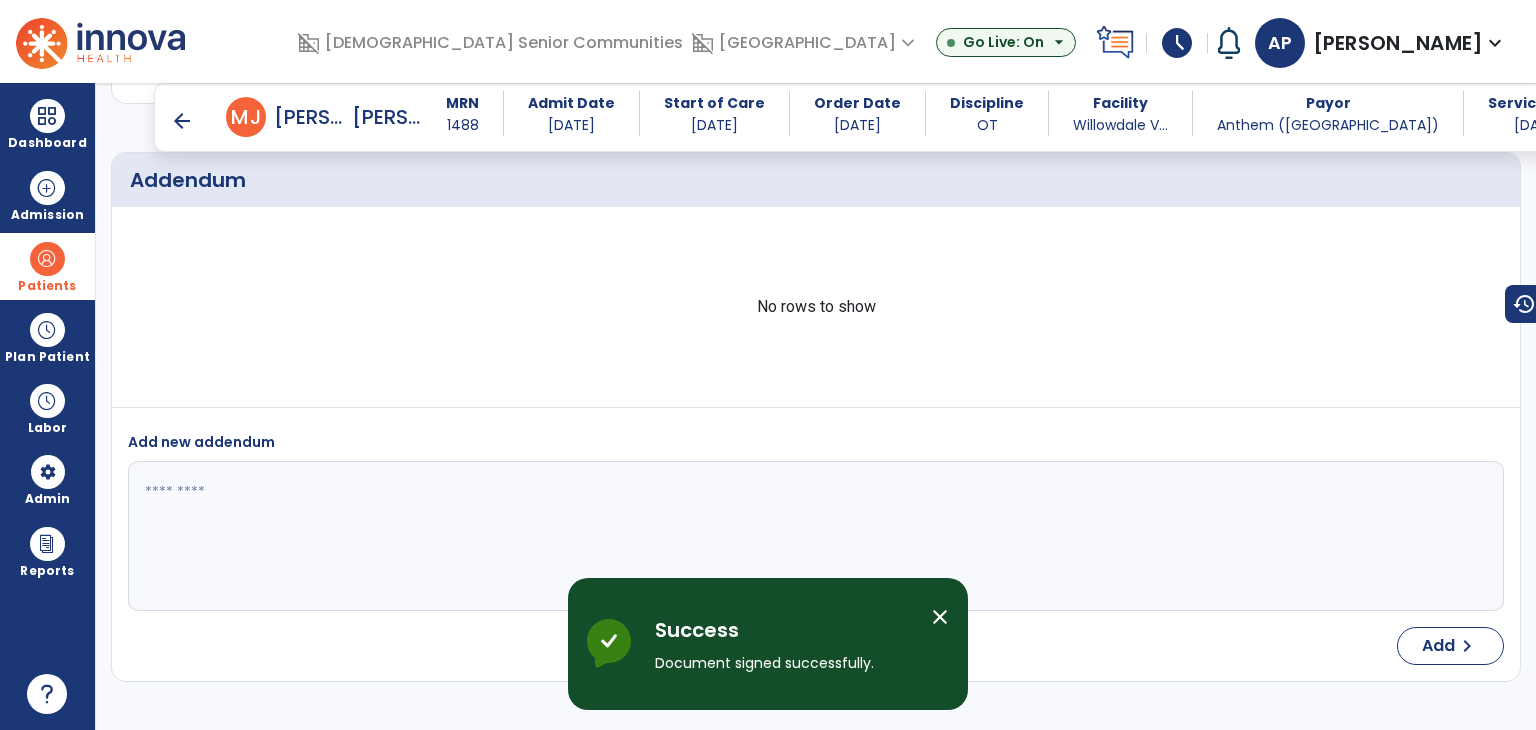 click on "arrow_back" at bounding box center (182, 121) 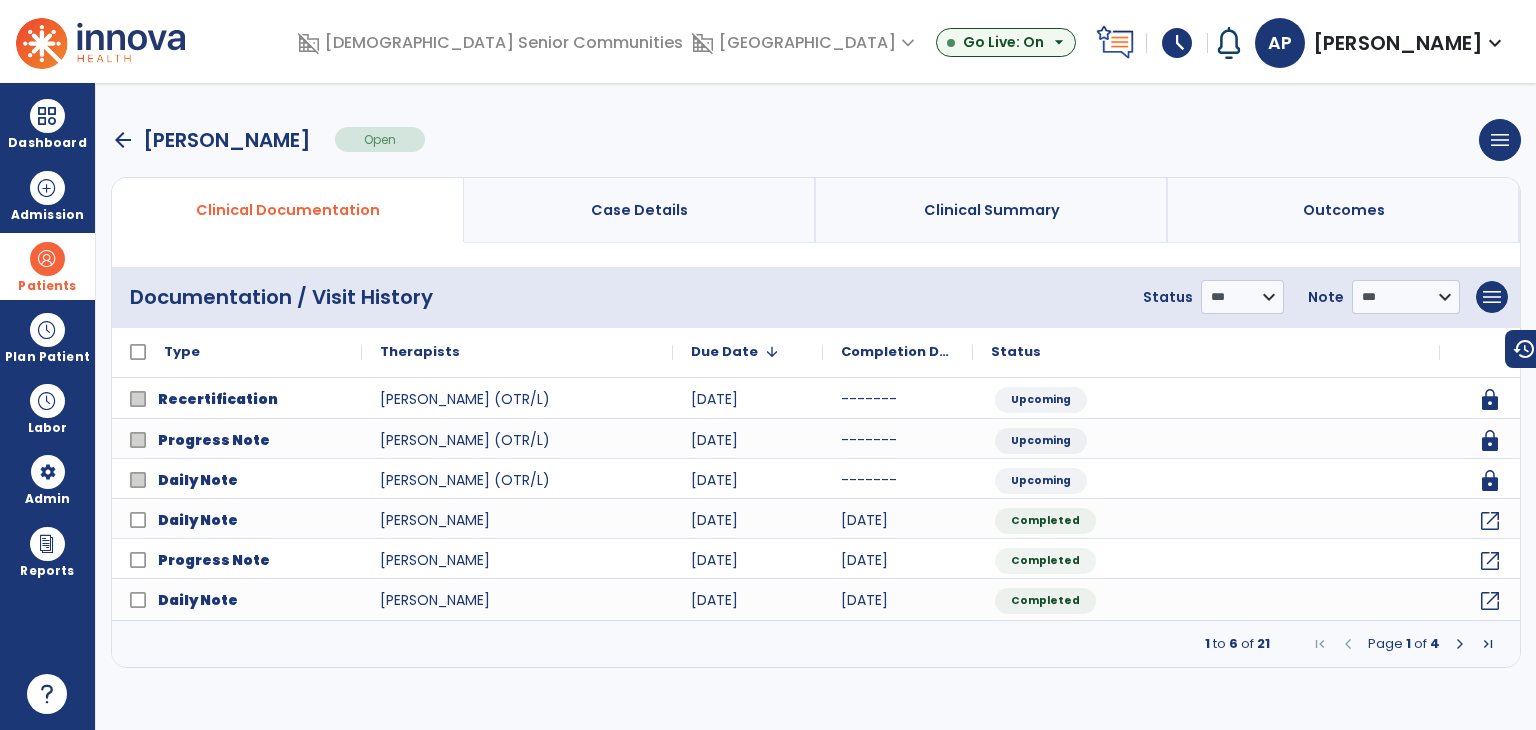 scroll, scrollTop: 0, scrollLeft: 0, axis: both 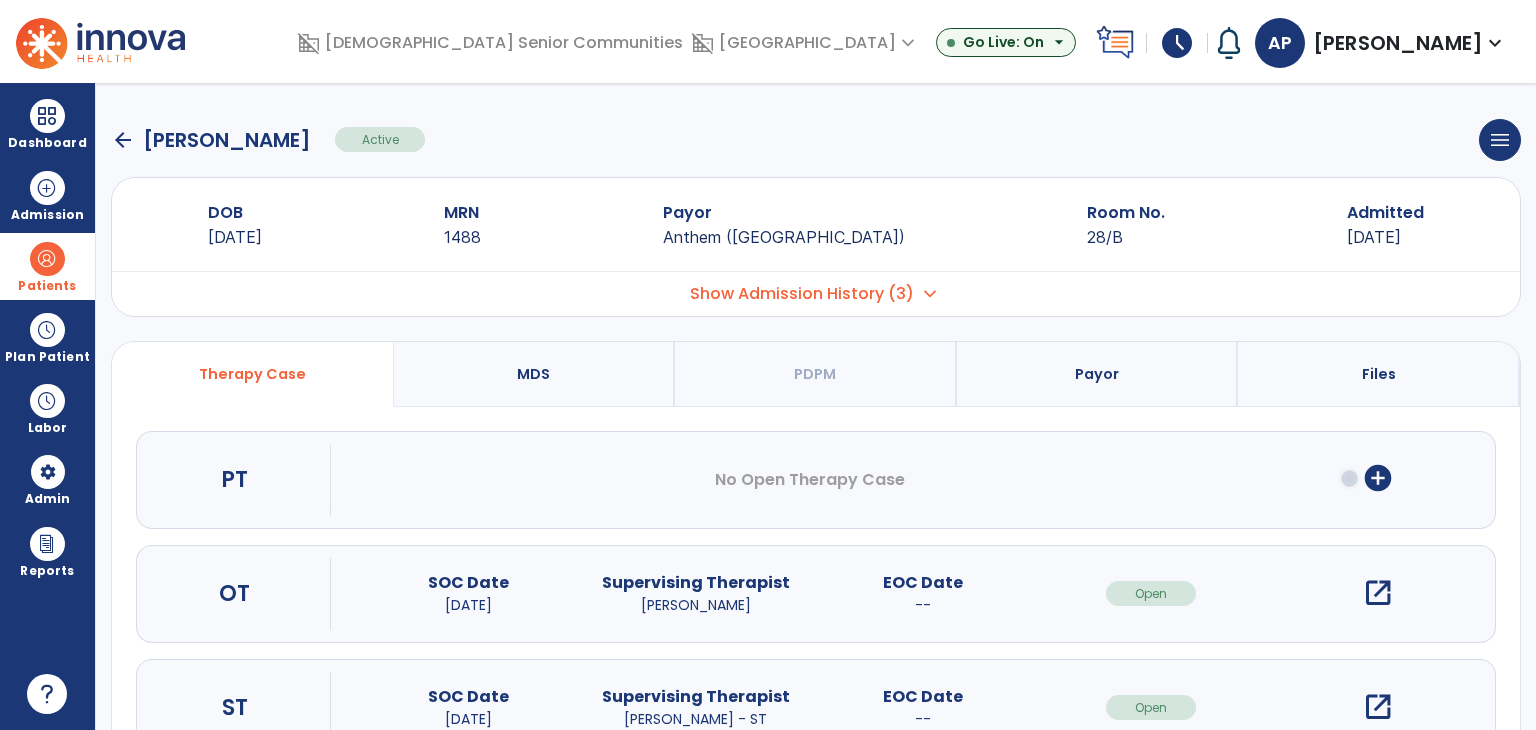 click on "arrow_back" 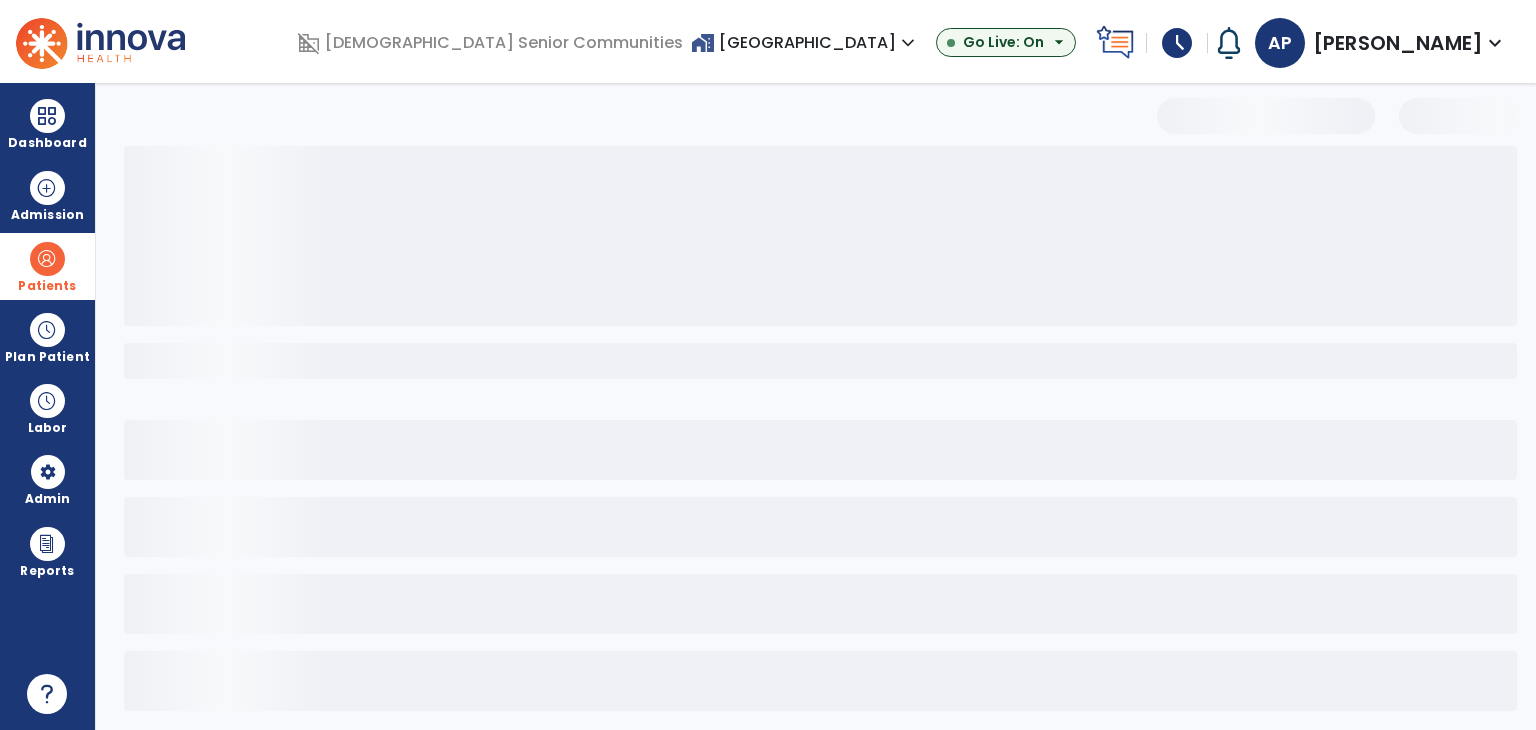 select on "***" 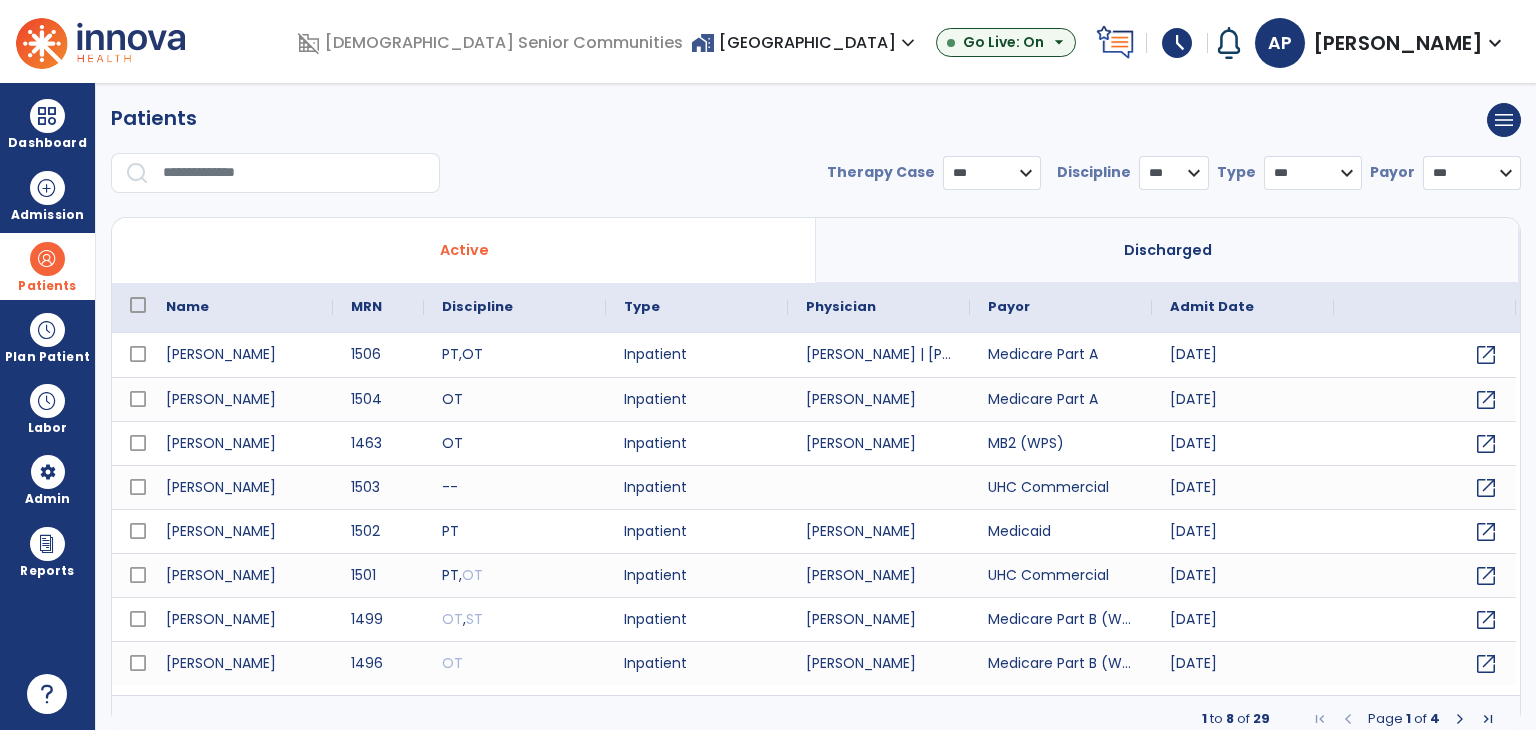 click at bounding box center (294, 173) 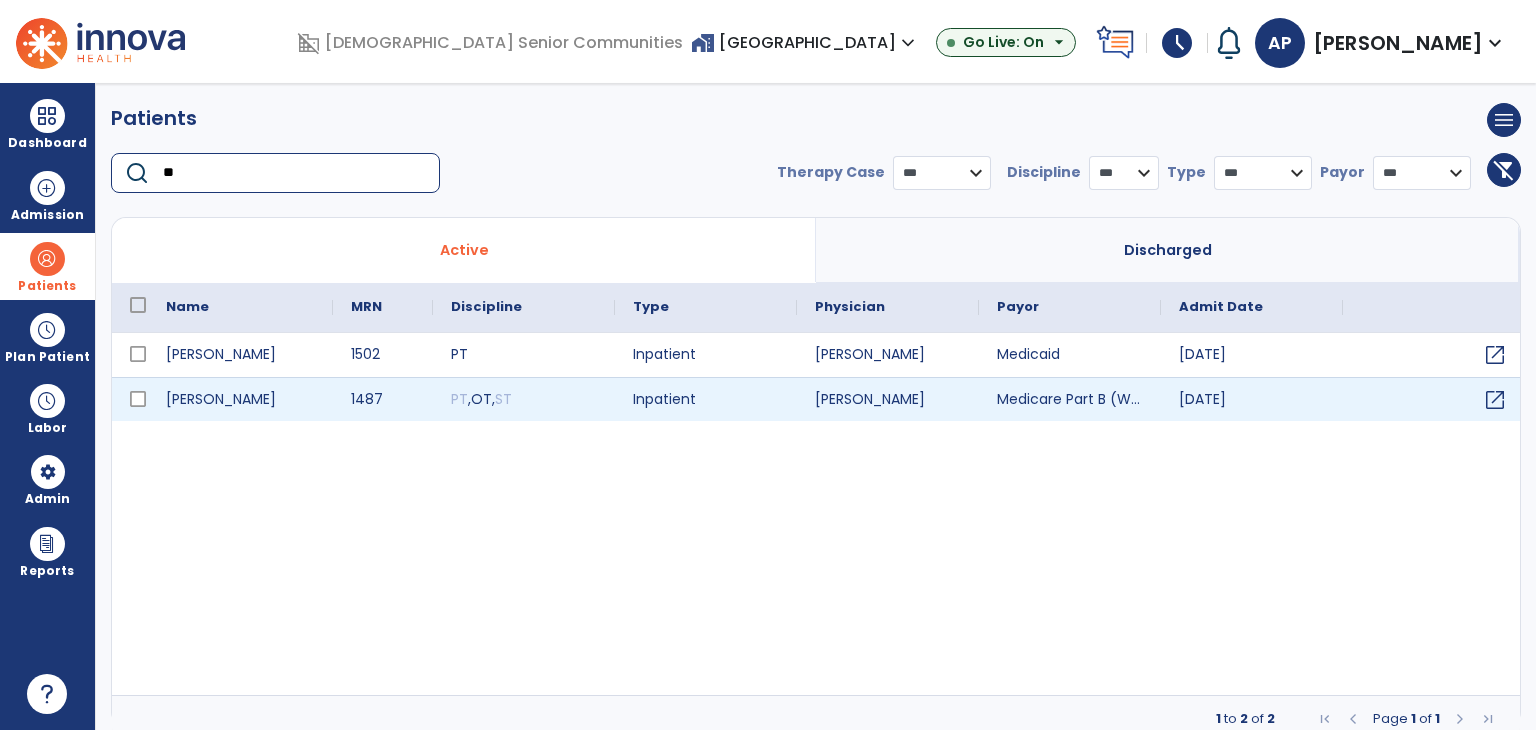 type on "**" 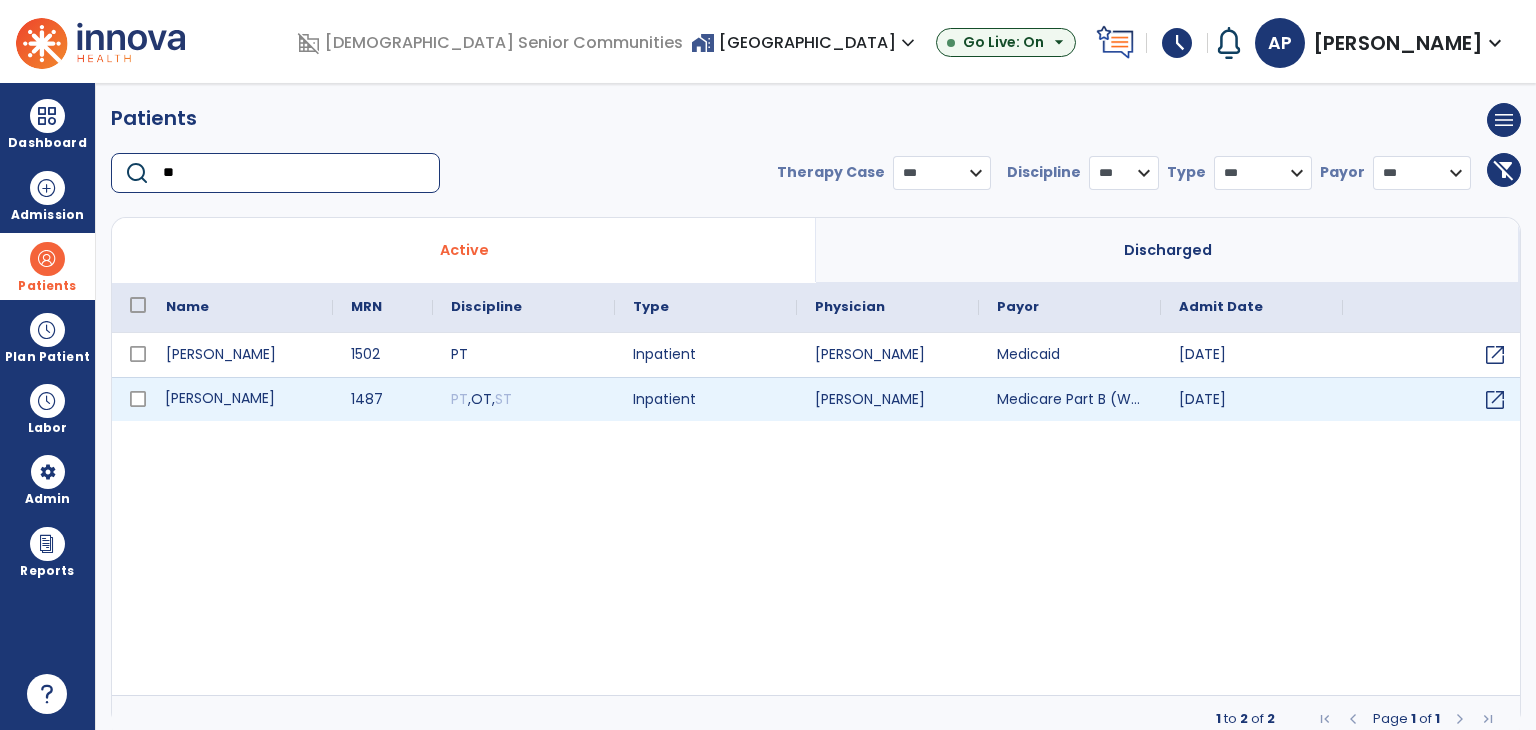 click on "[PERSON_NAME]" at bounding box center (240, 399) 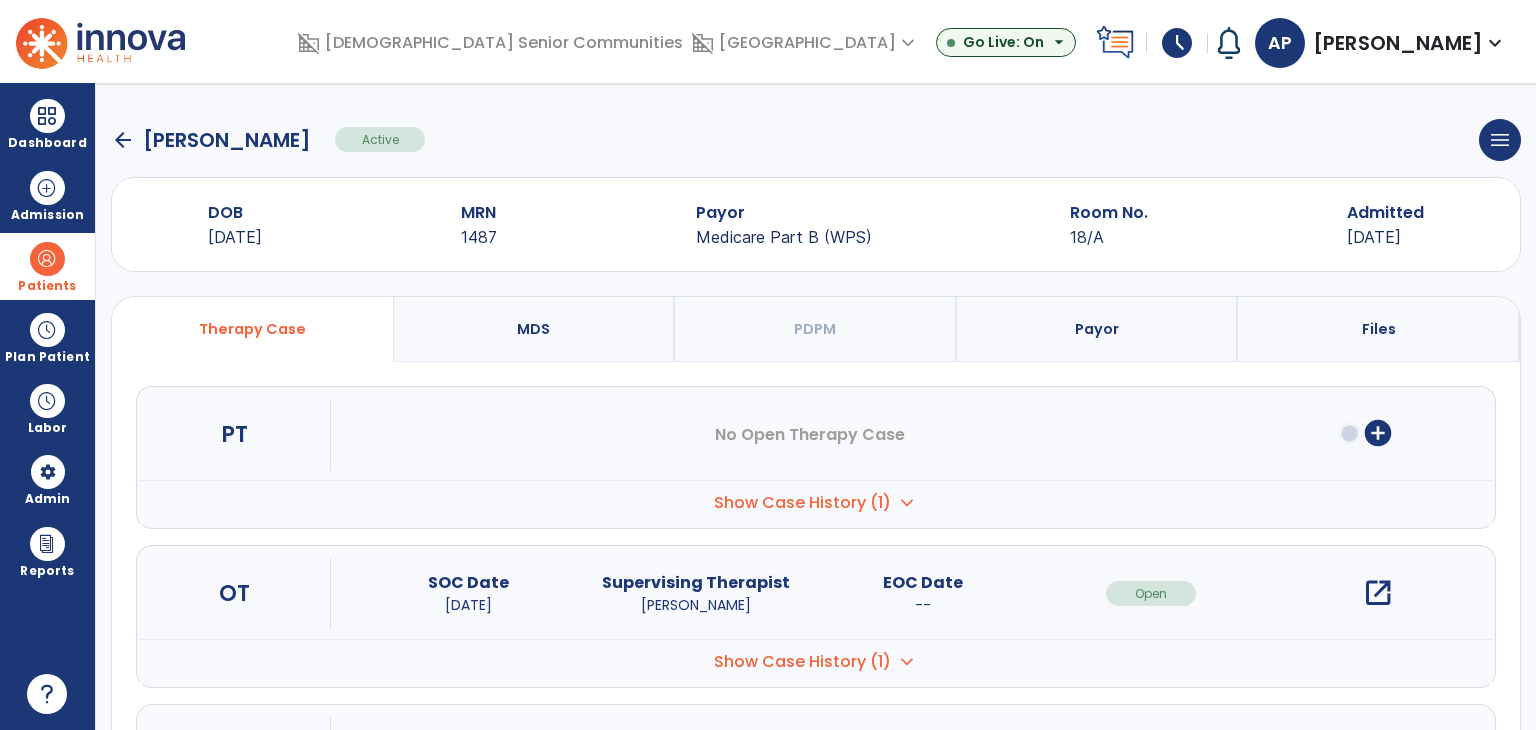 click on "open_in_new" at bounding box center (1378, 593) 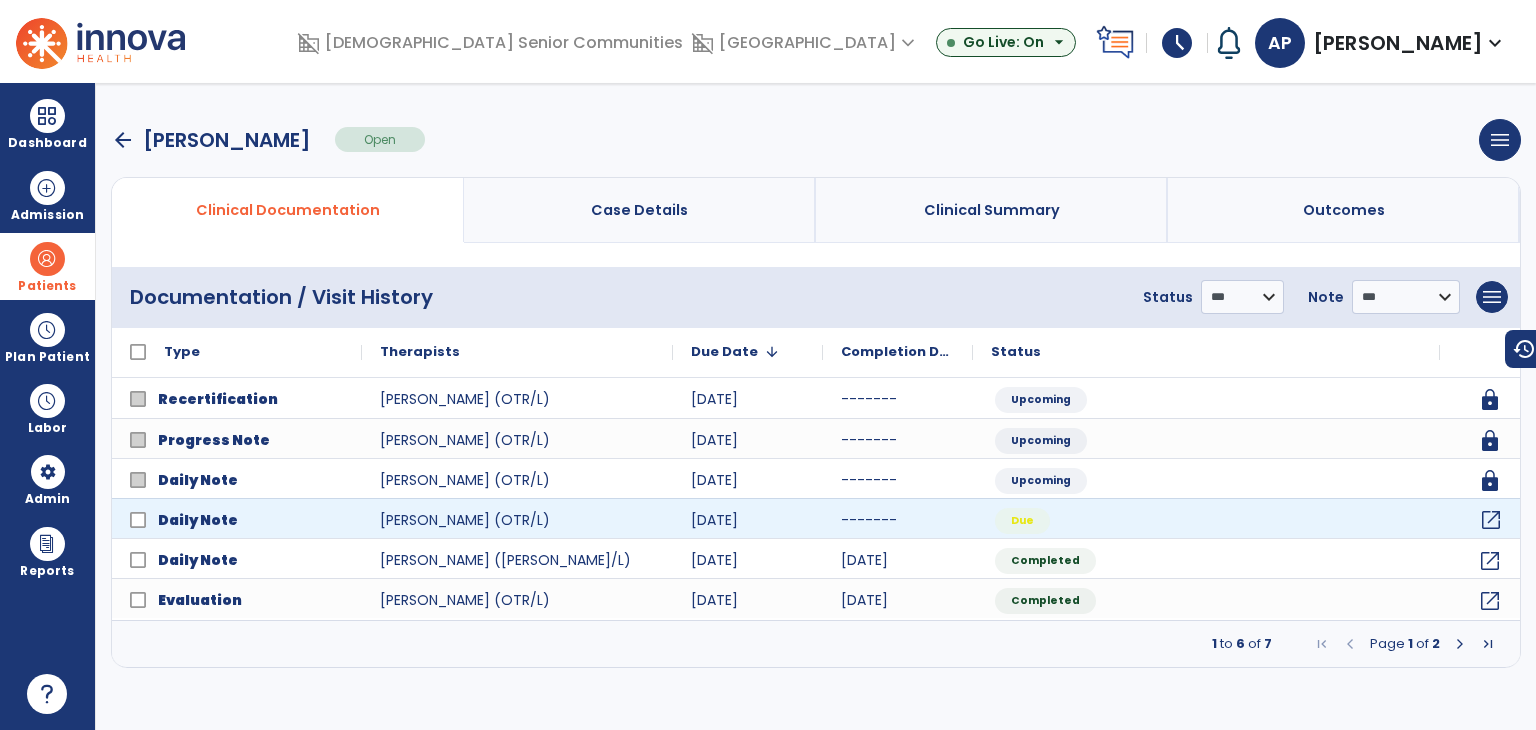 click on "open_in_new" 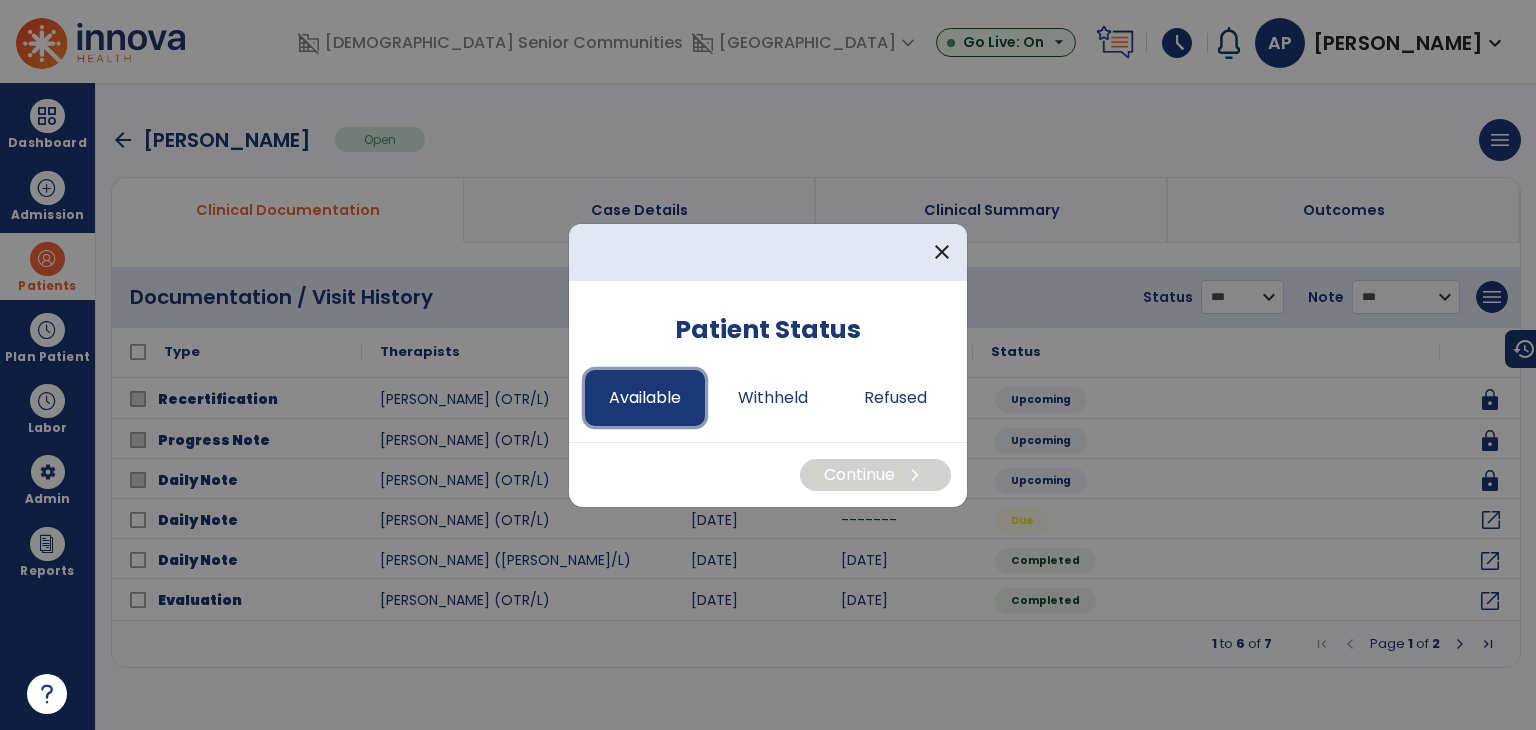 click on "Available" at bounding box center [645, 398] 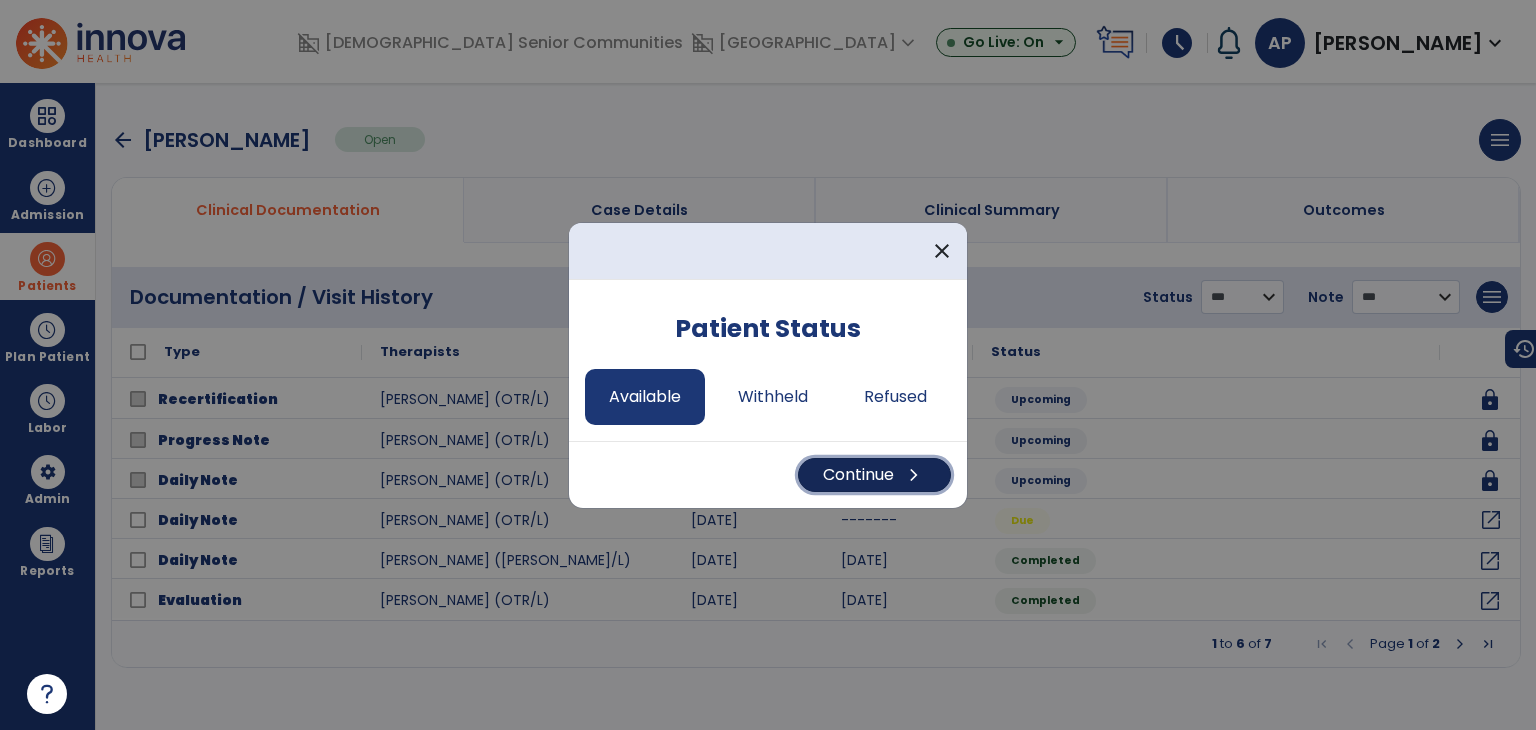 click on "Continue   chevron_right" at bounding box center [874, 475] 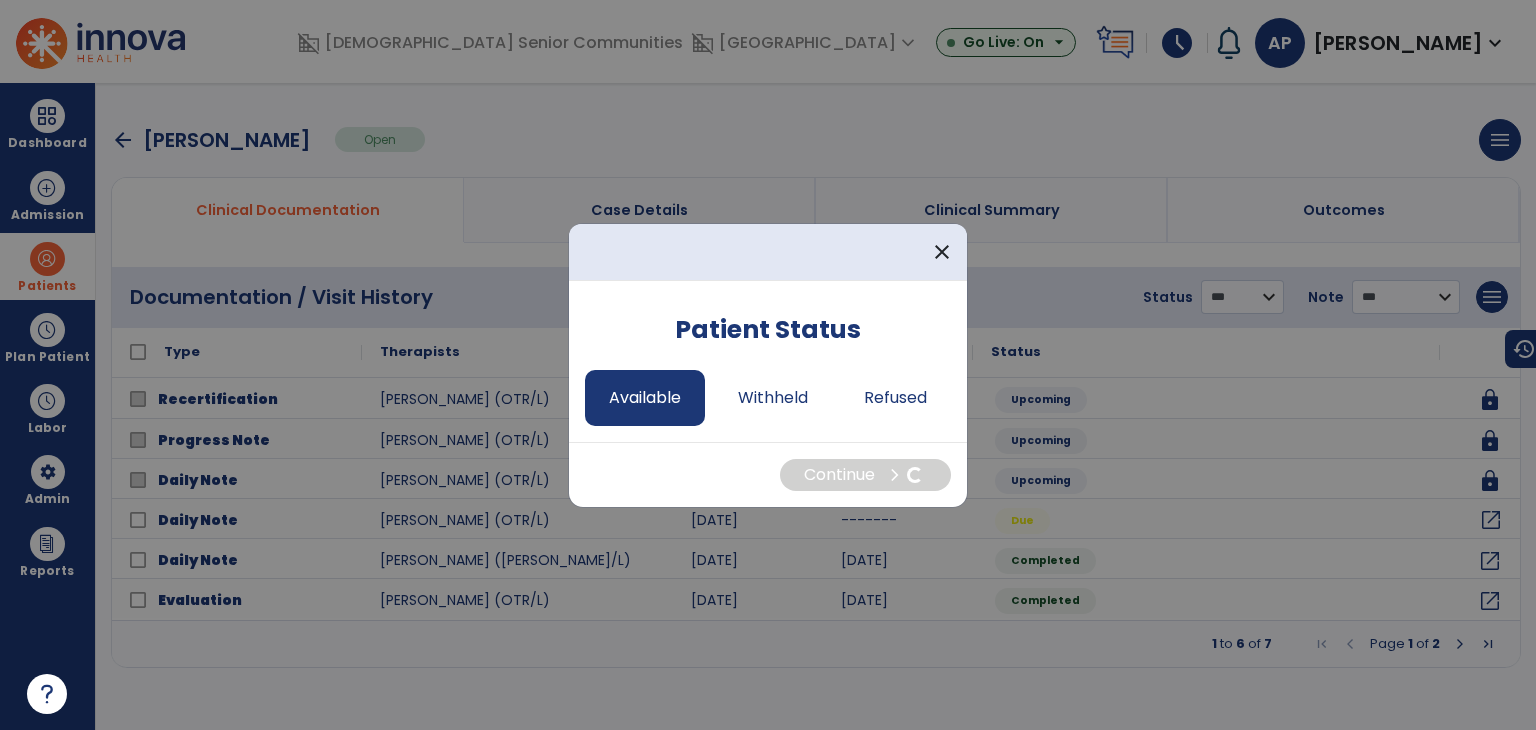 select on "*" 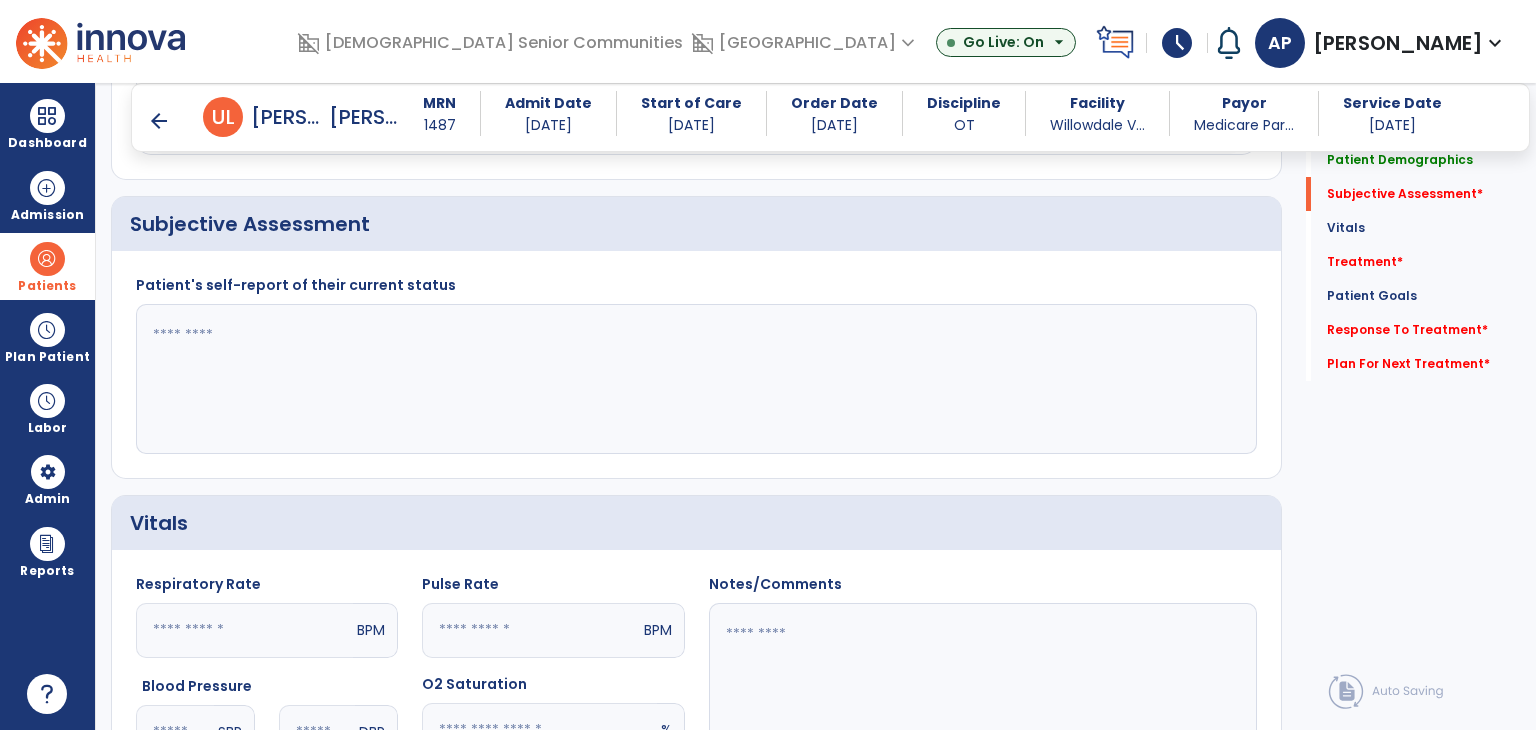 scroll, scrollTop: 500, scrollLeft: 0, axis: vertical 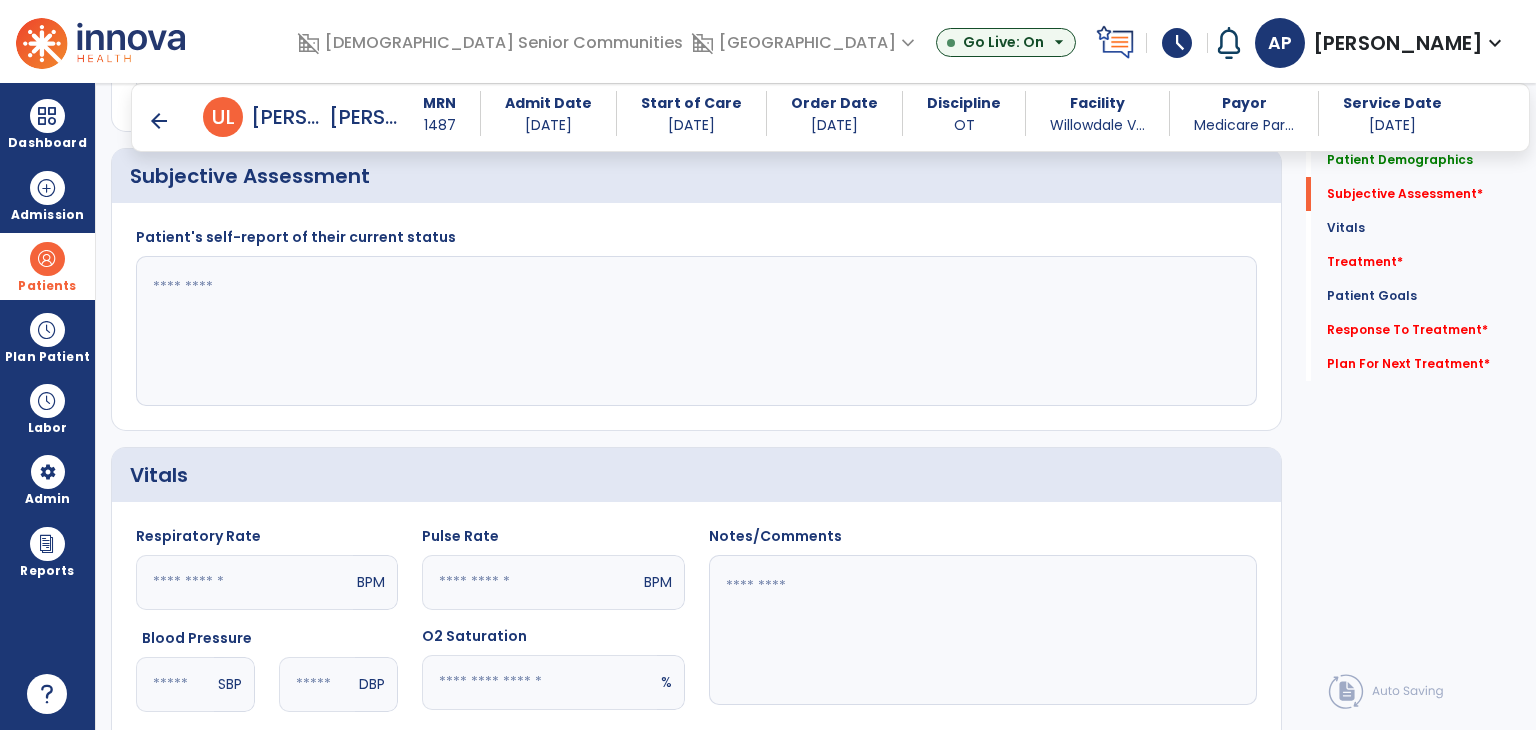 click 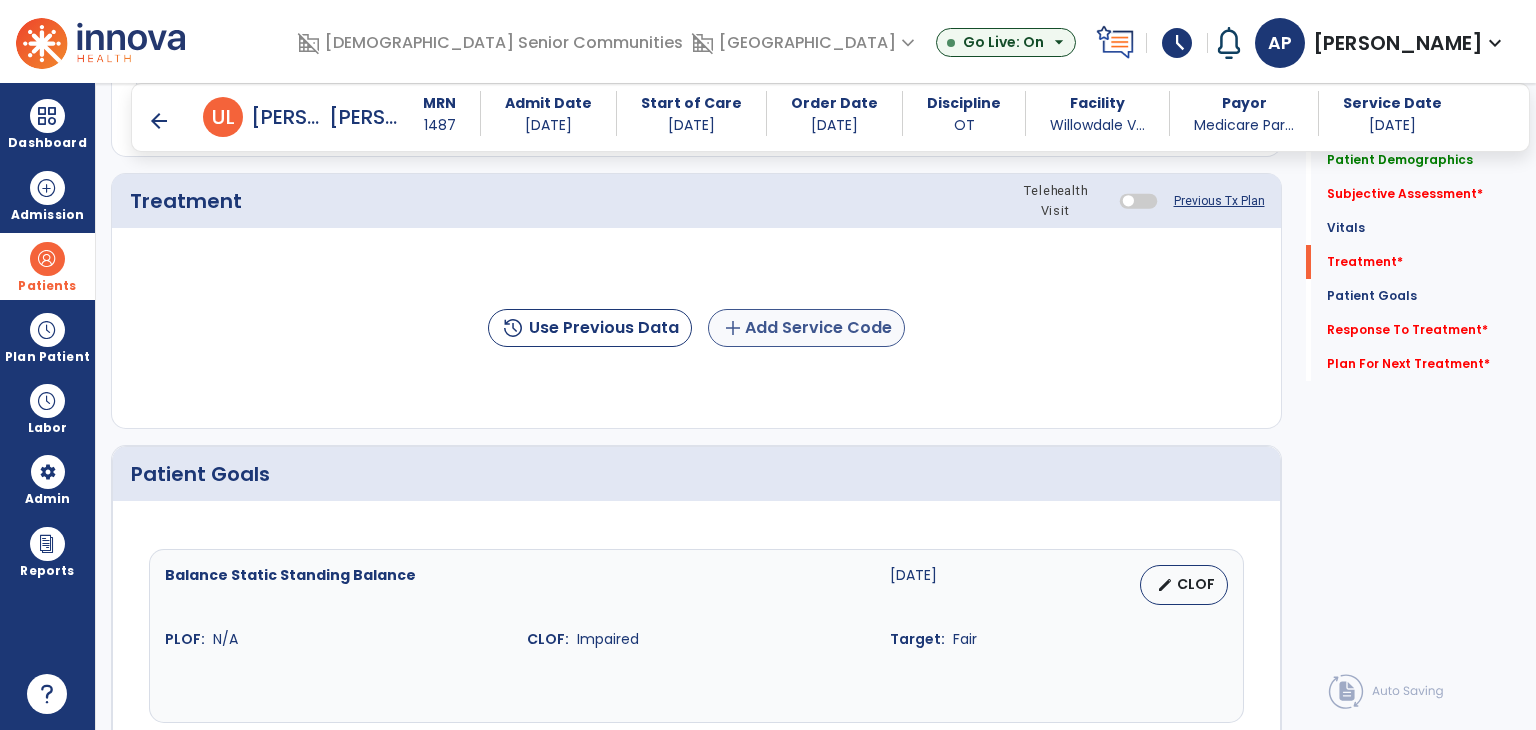 scroll, scrollTop: 1200, scrollLeft: 0, axis: vertical 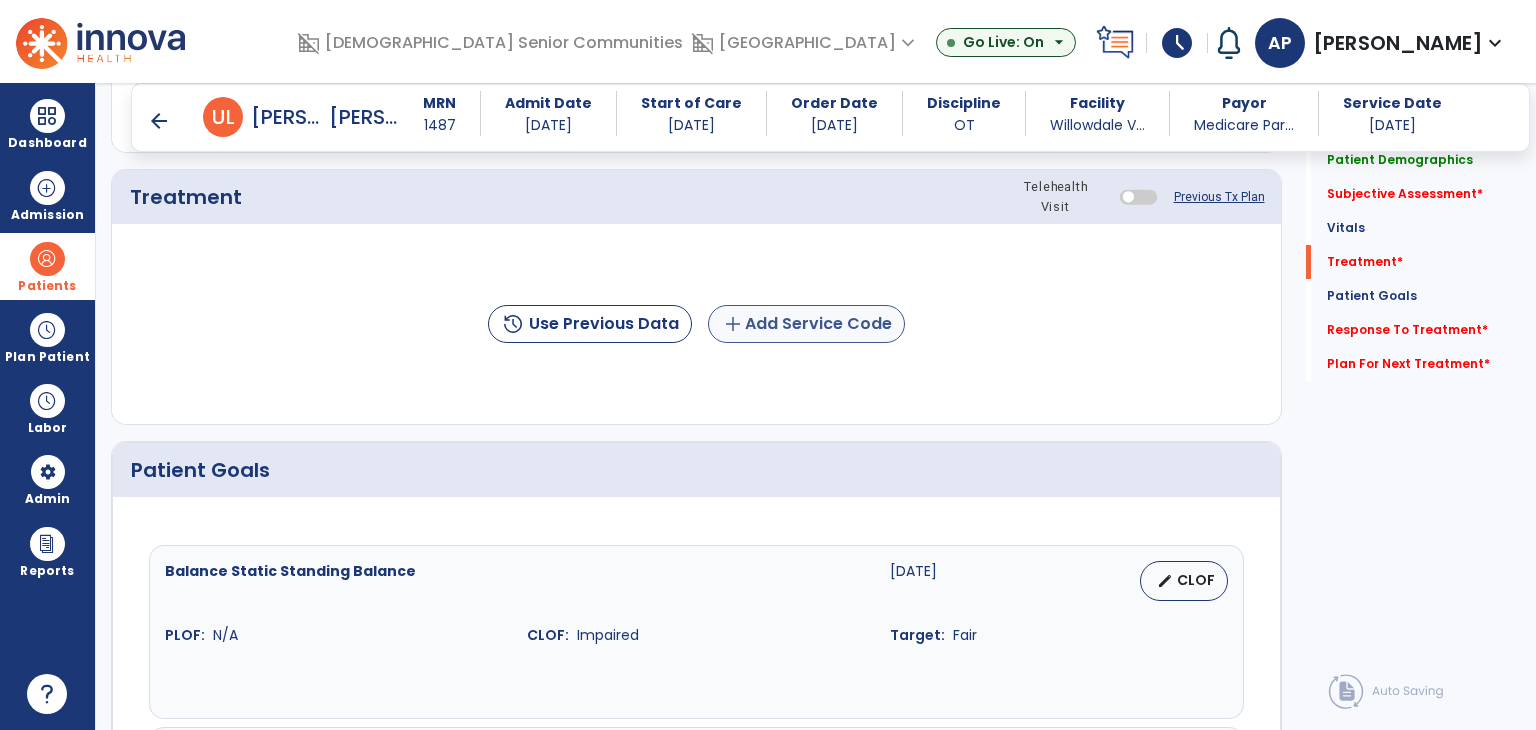 type on "**********" 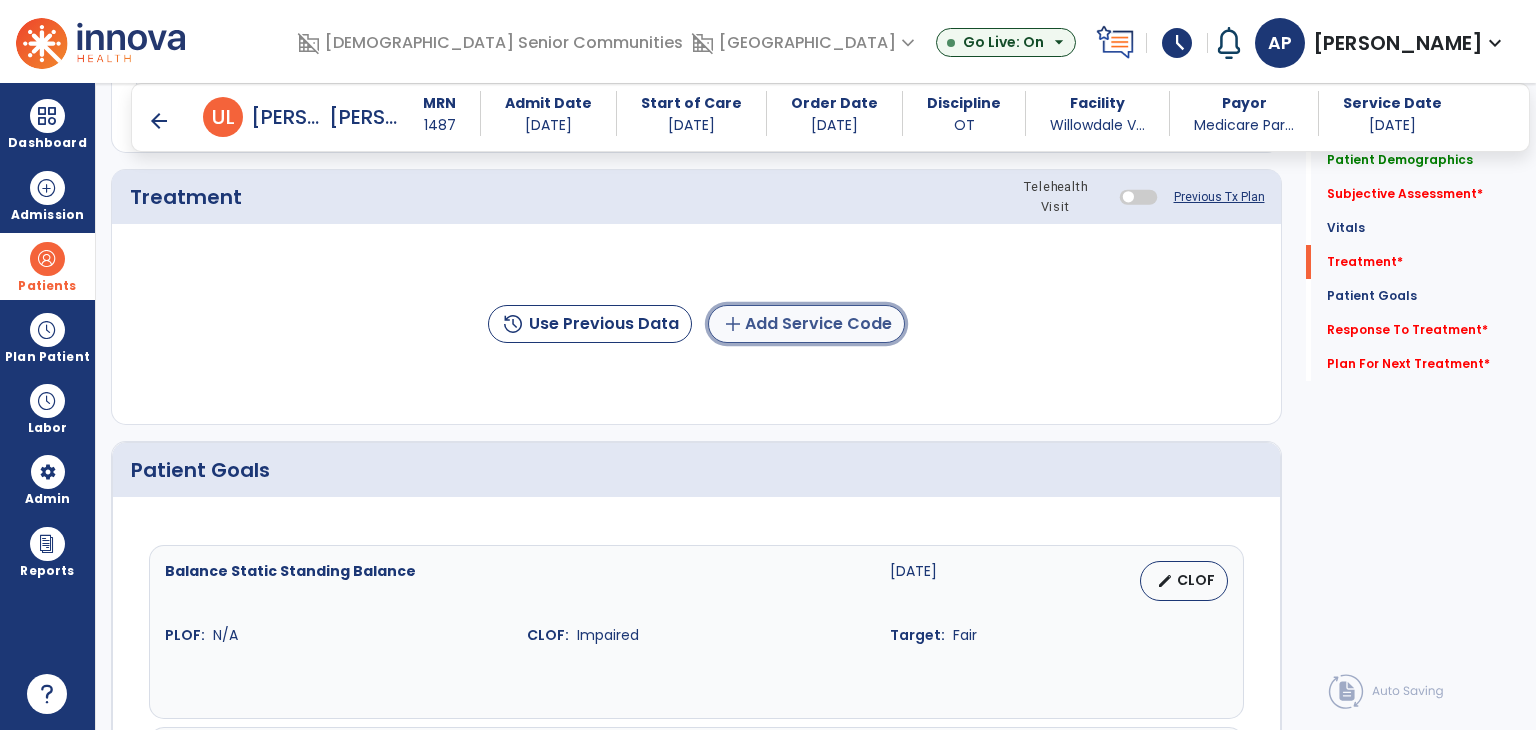 click on "add  Add Service Code" 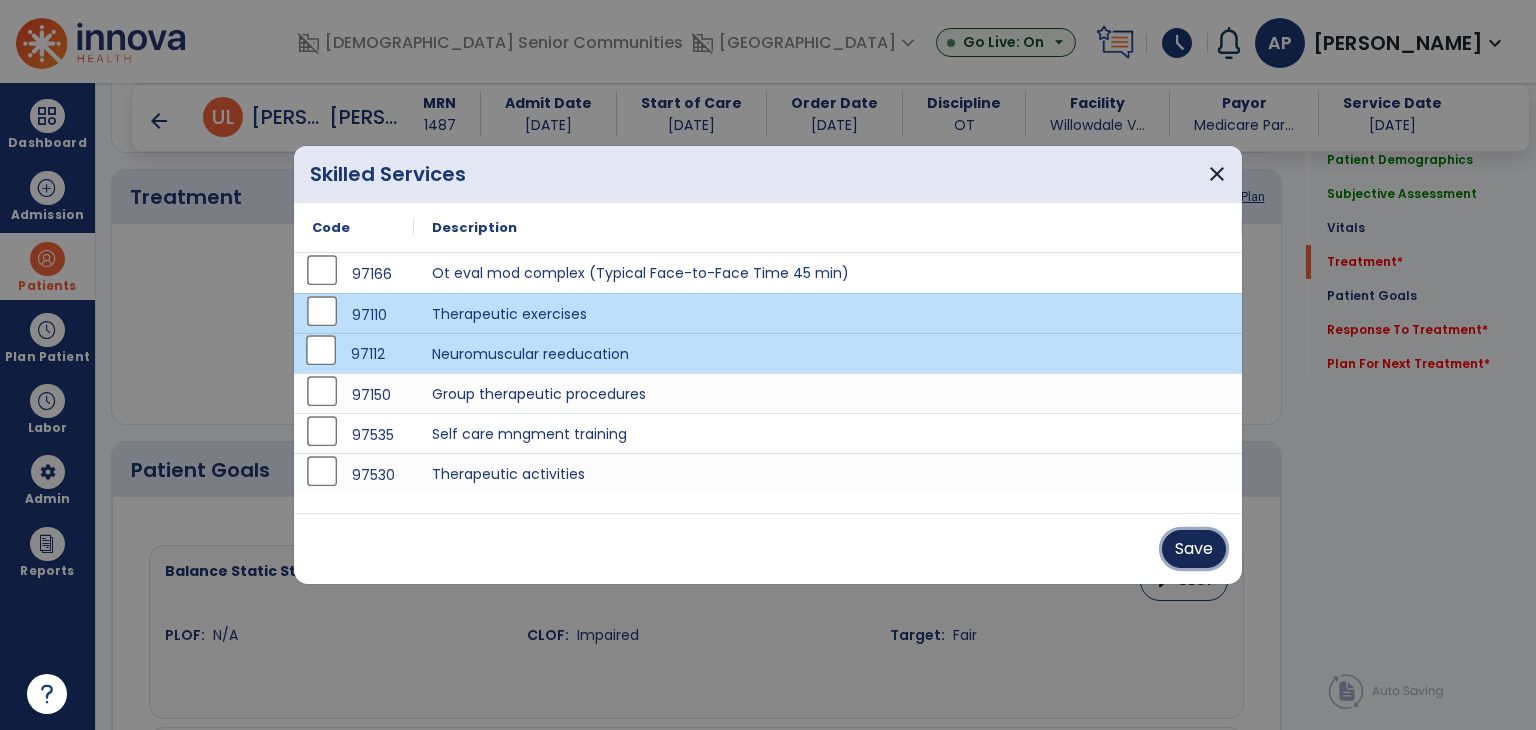 click on "Save" at bounding box center [1194, 549] 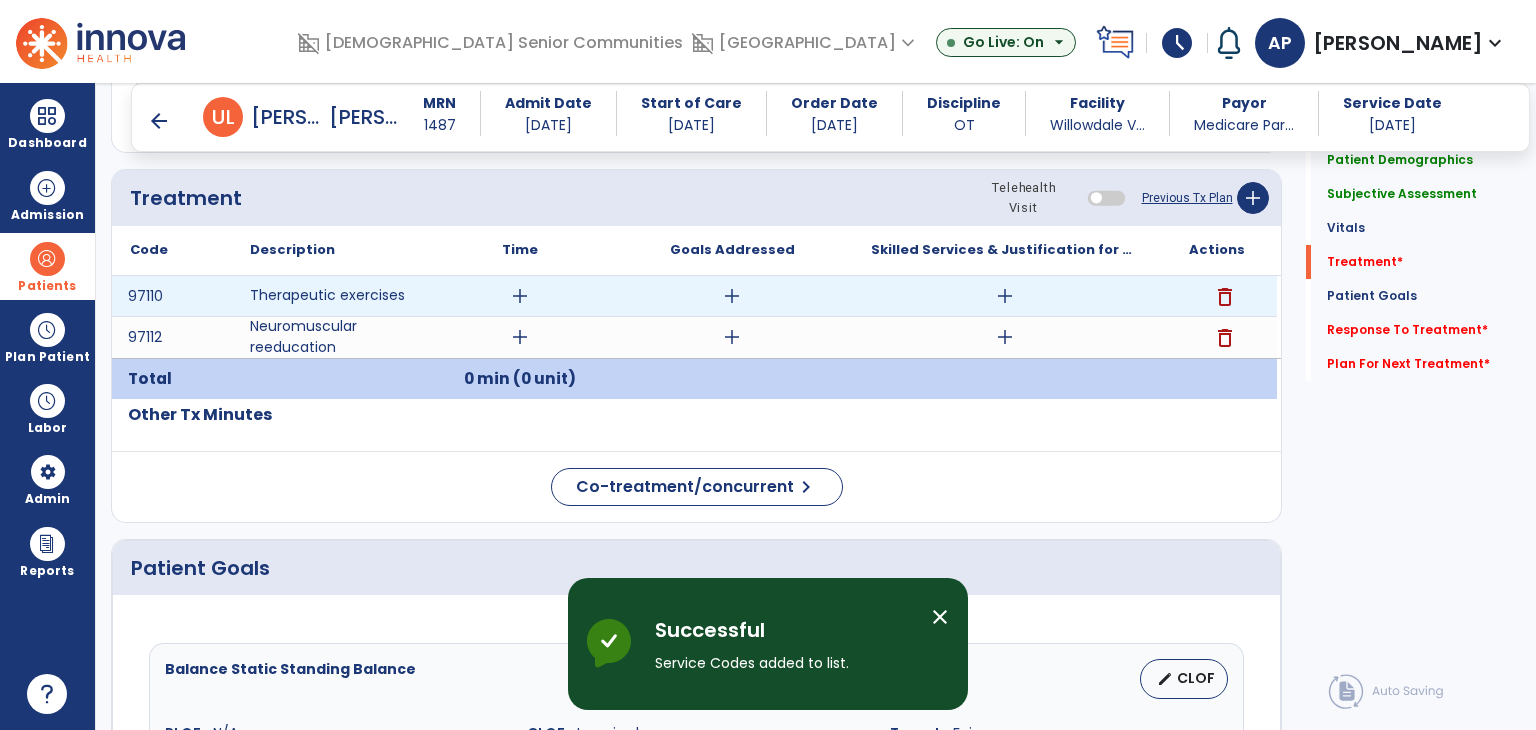 click on "add" at bounding box center (520, 296) 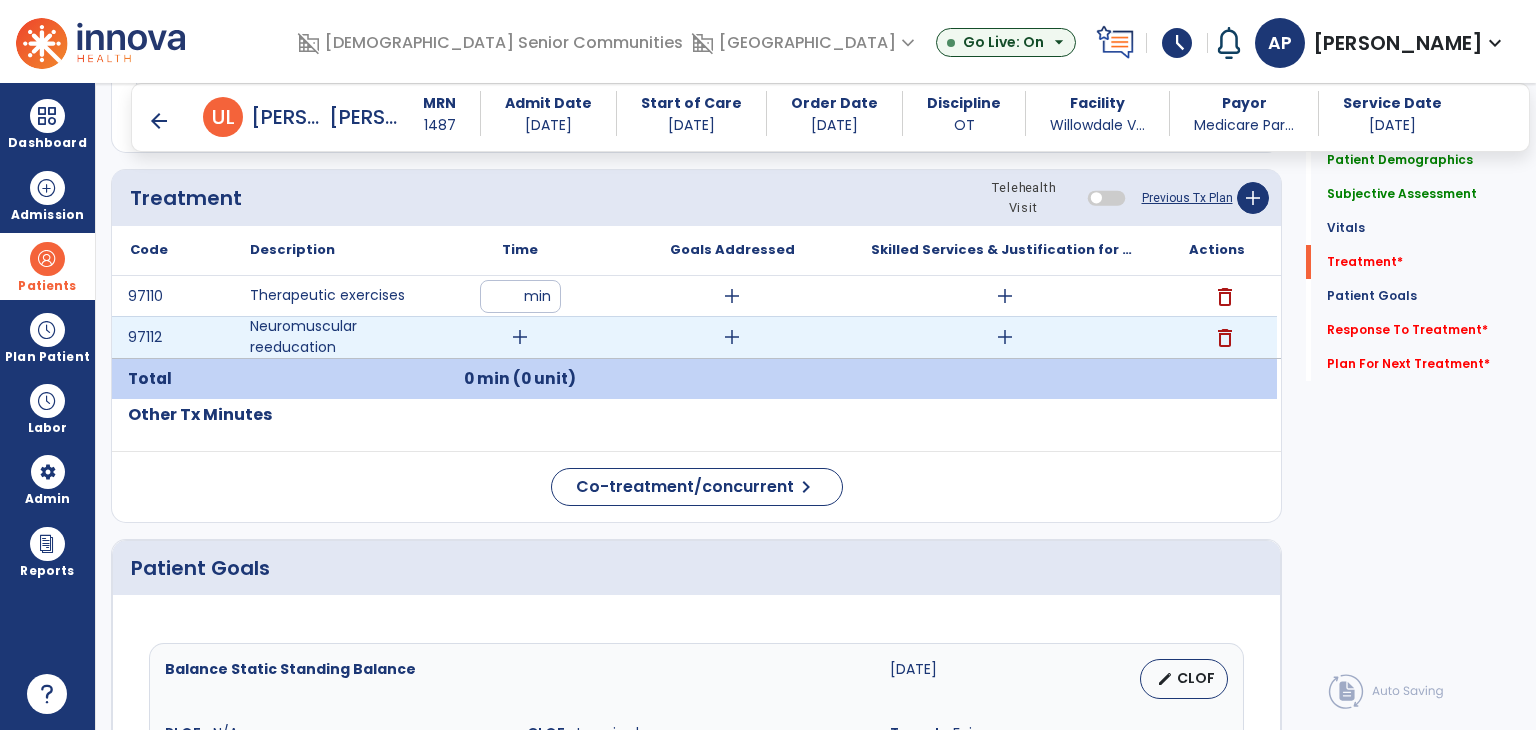 type on "**" 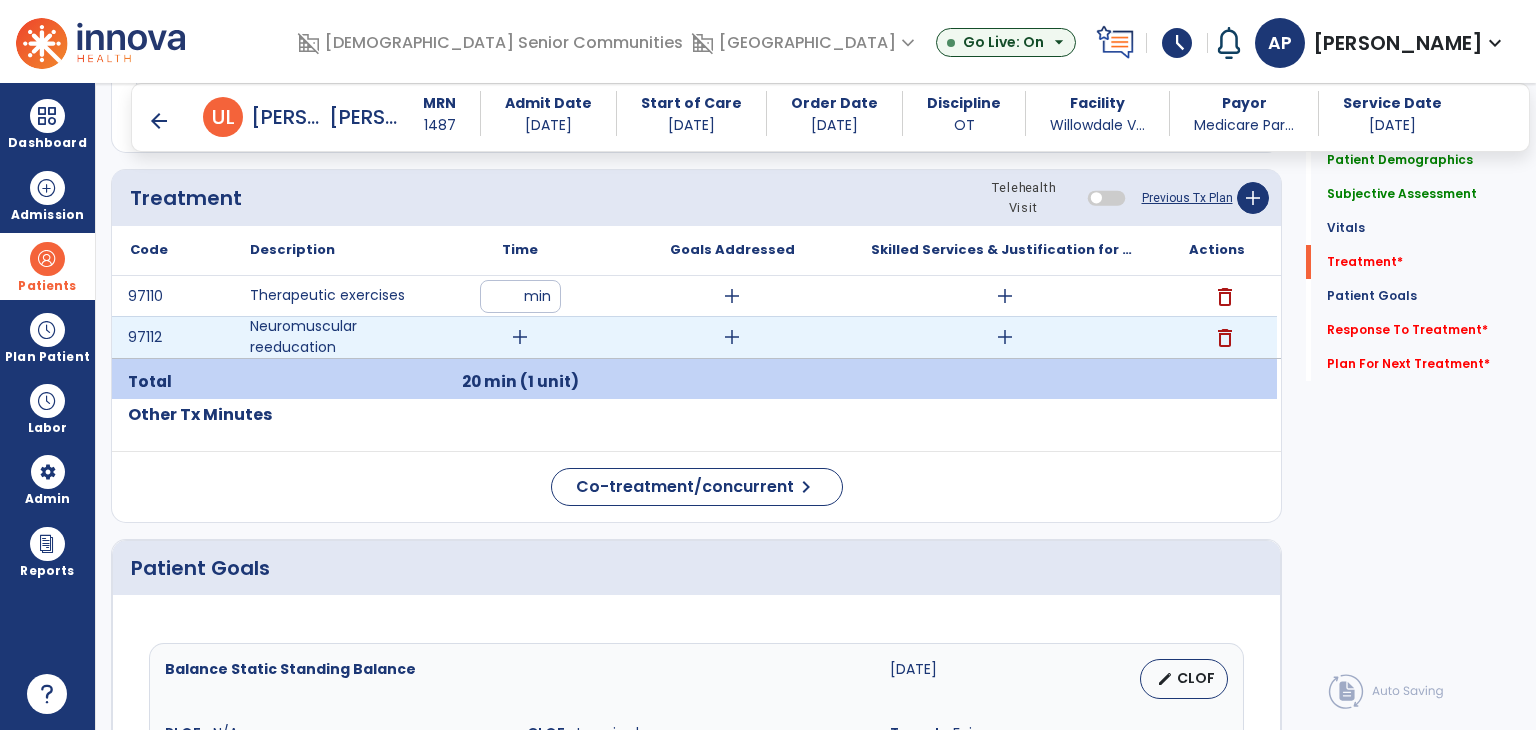 click on "add" at bounding box center [520, 337] 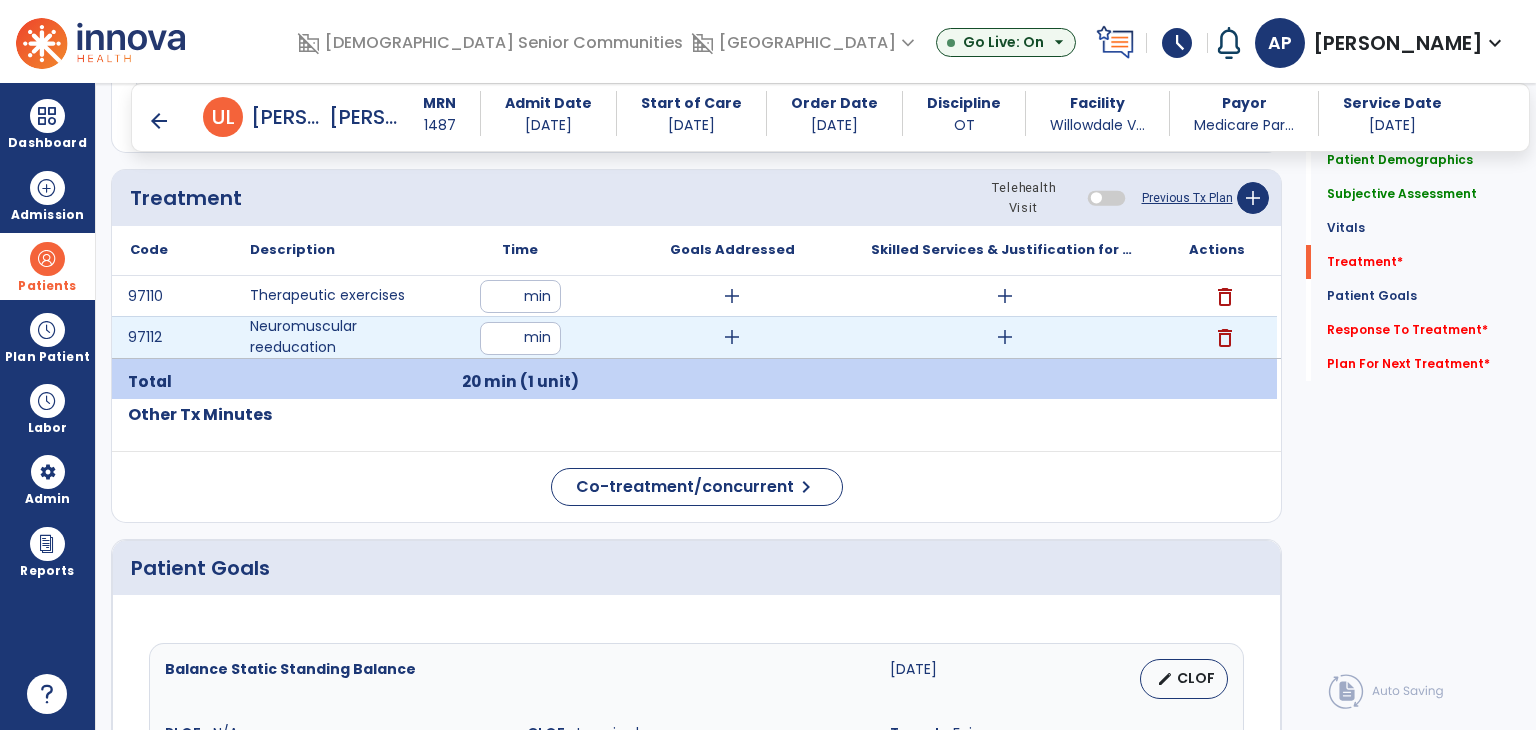 type on "**" 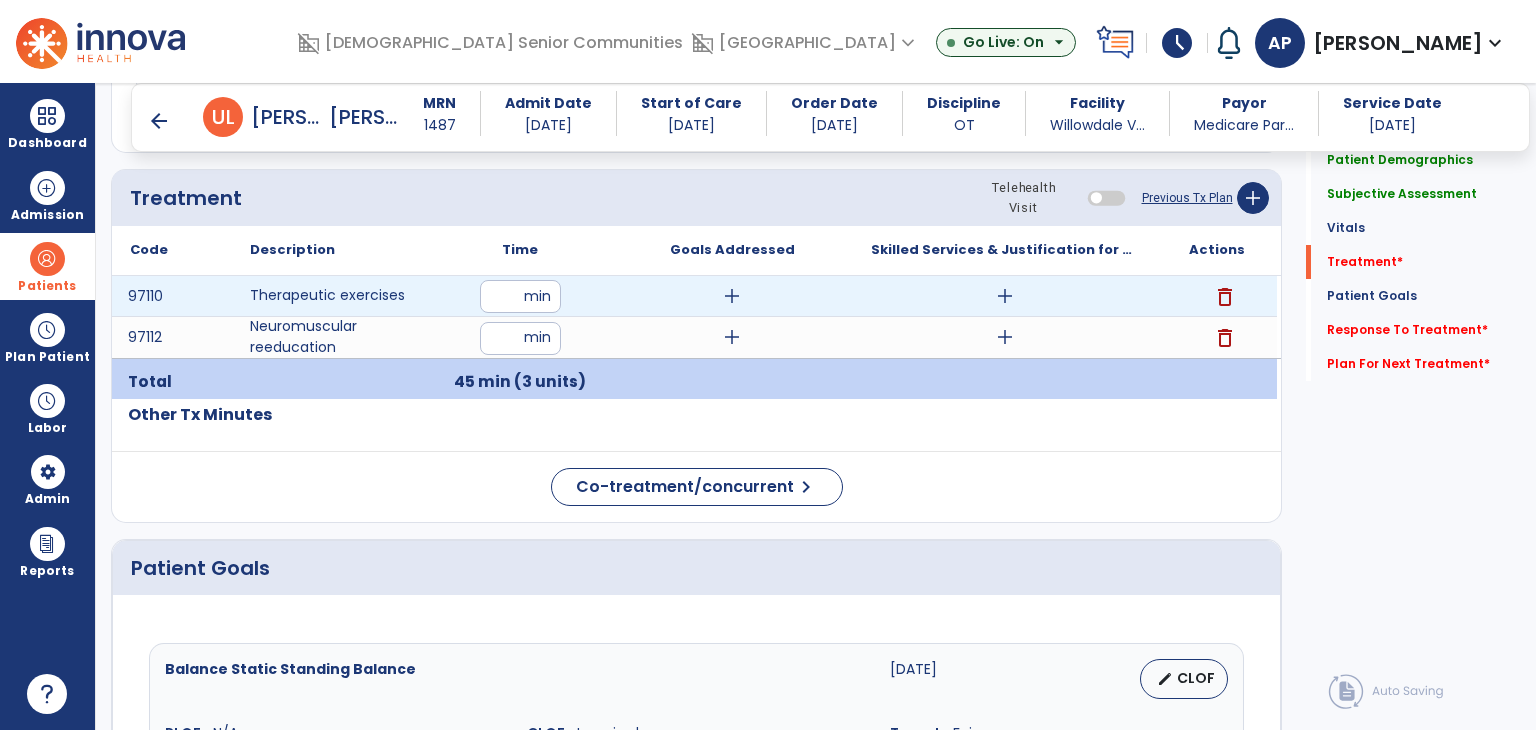 click on "add" at bounding box center [732, 296] 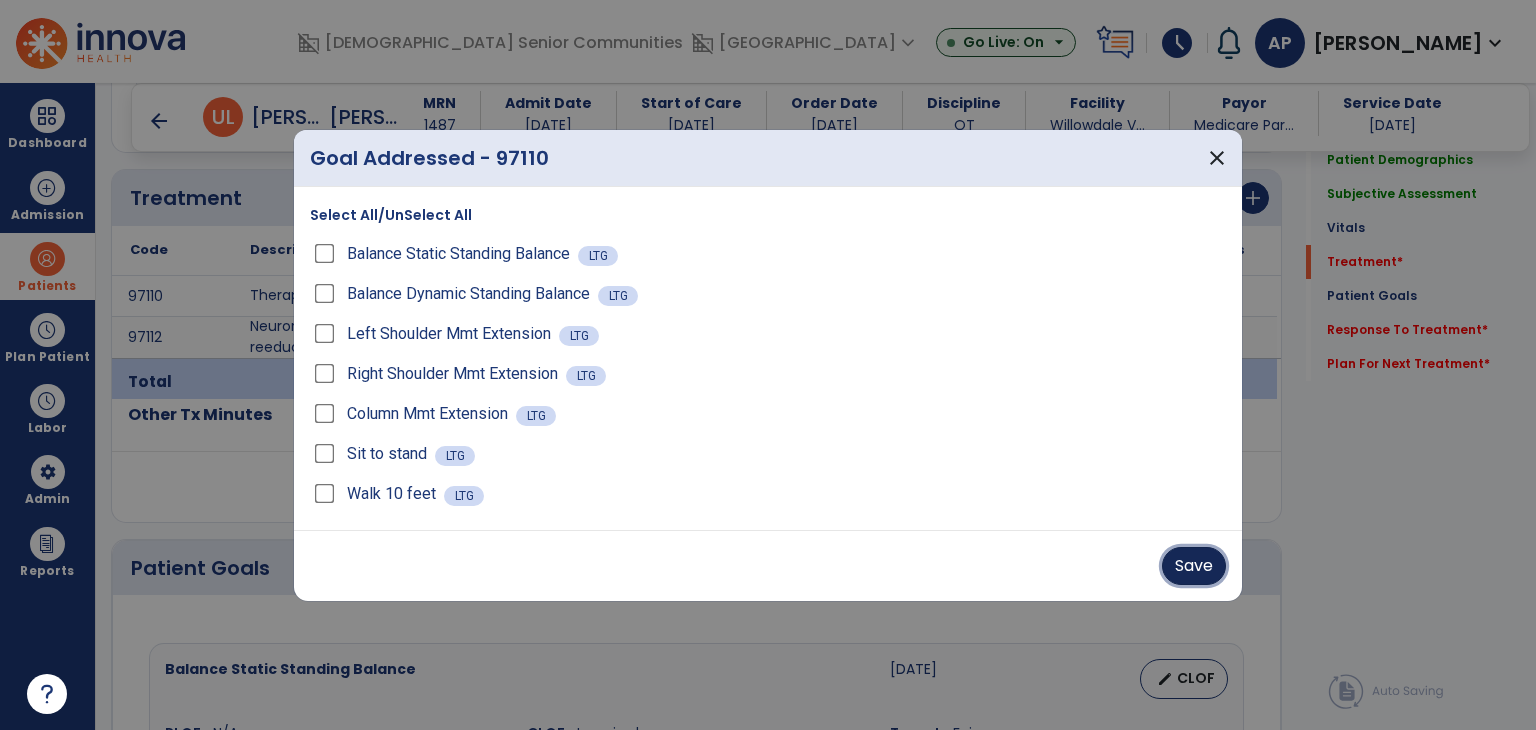 click on "Save" at bounding box center (1194, 566) 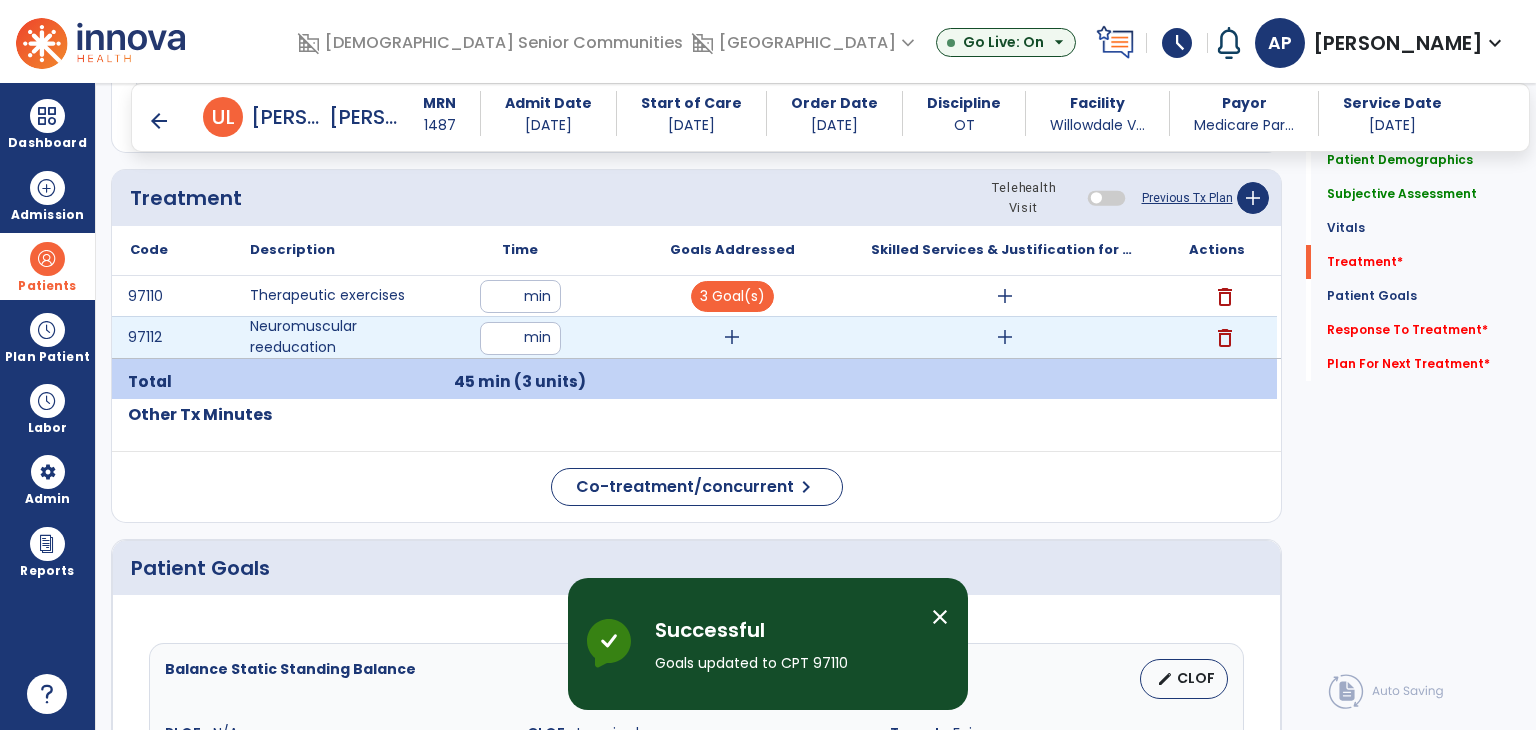 click on "add" at bounding box center (732, 337) 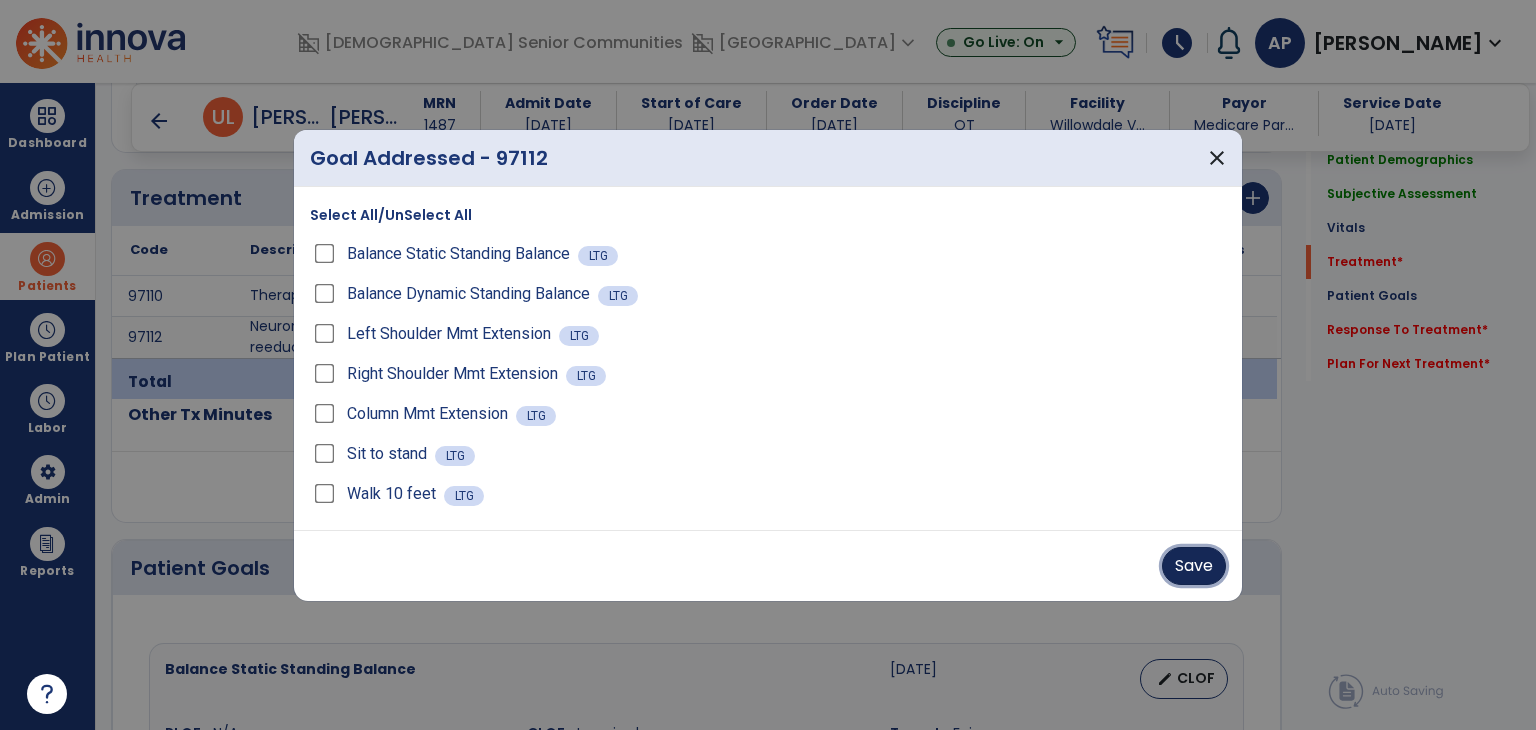 click on "Save" at bounding box center (1194, 566) 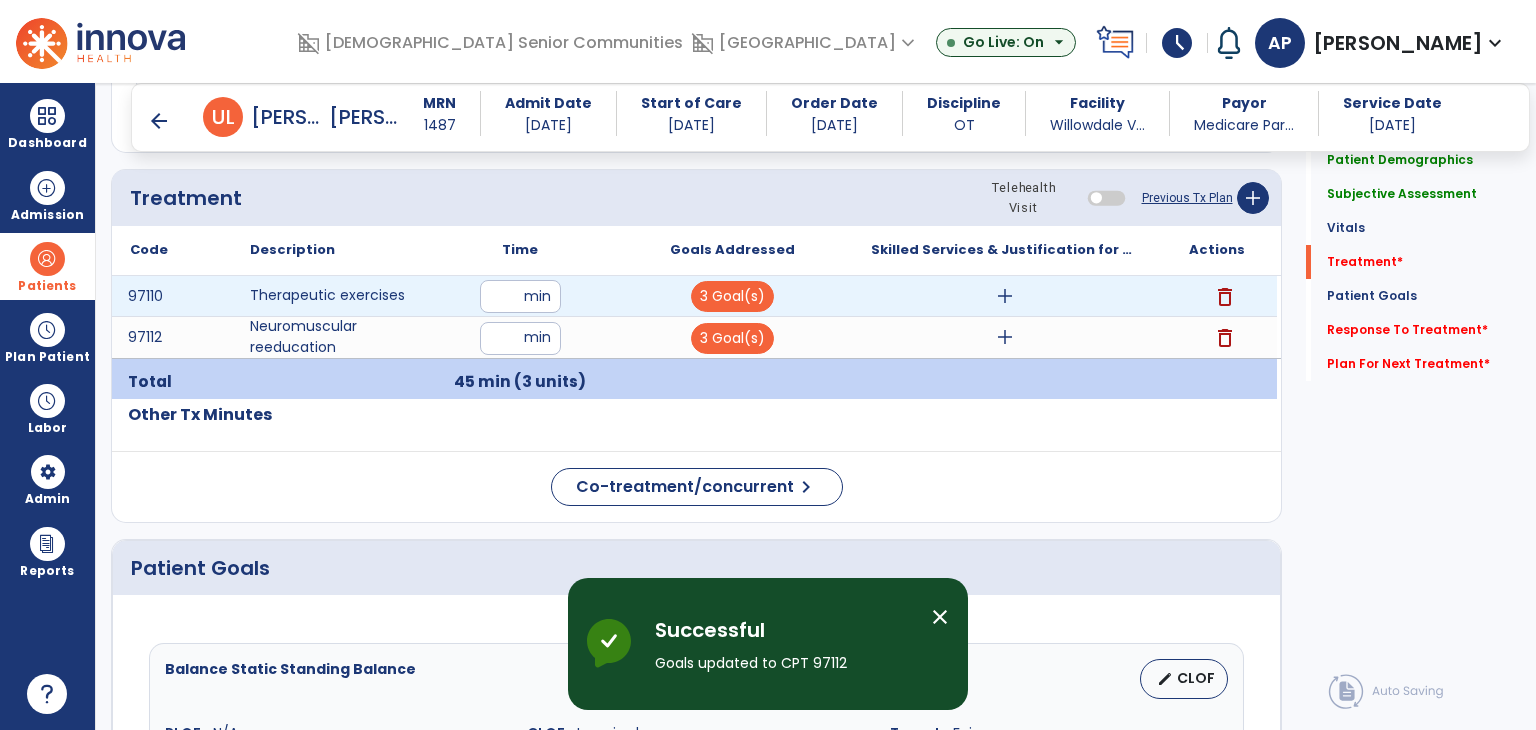 click on "add" at bounding box center [1004, 296] 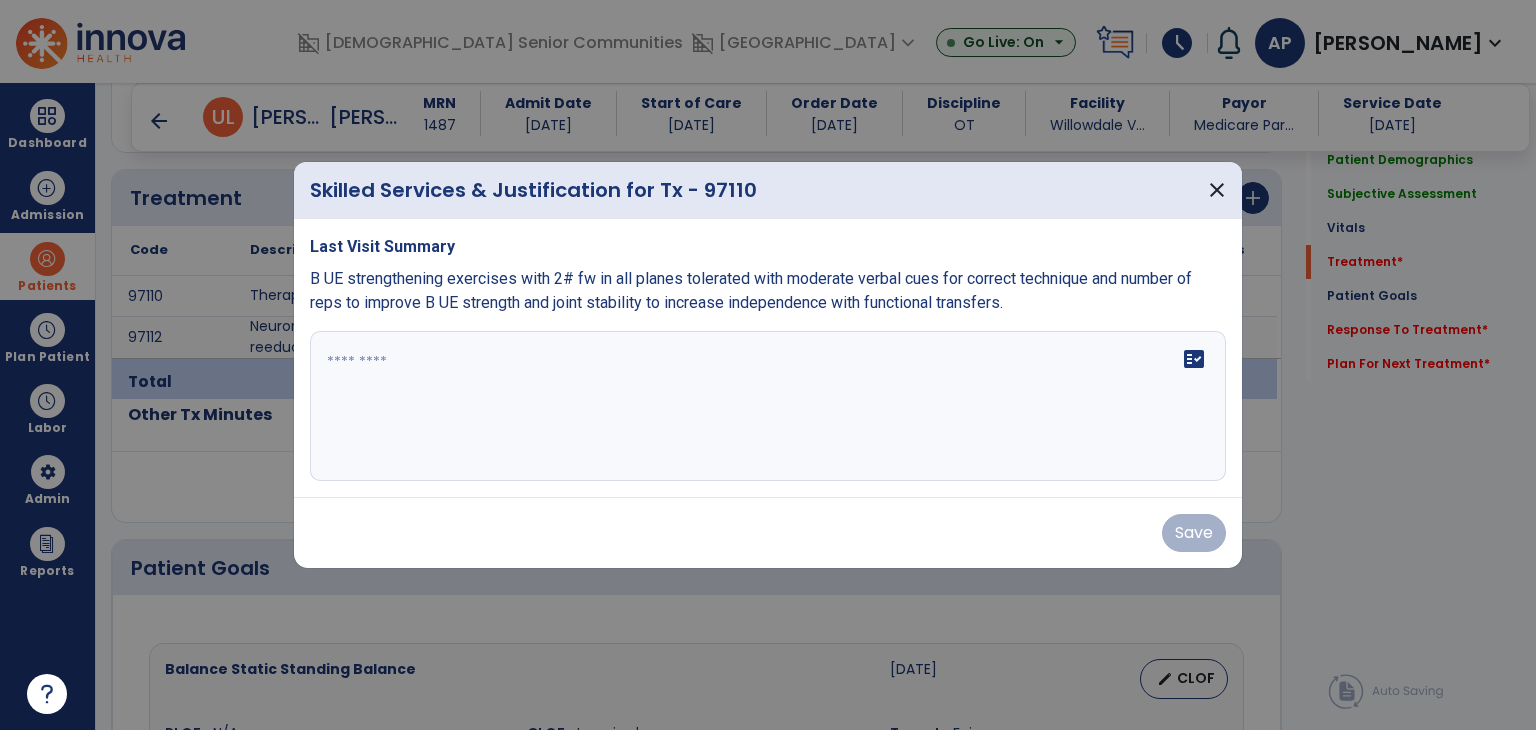 click at bounding box center [768, 406] 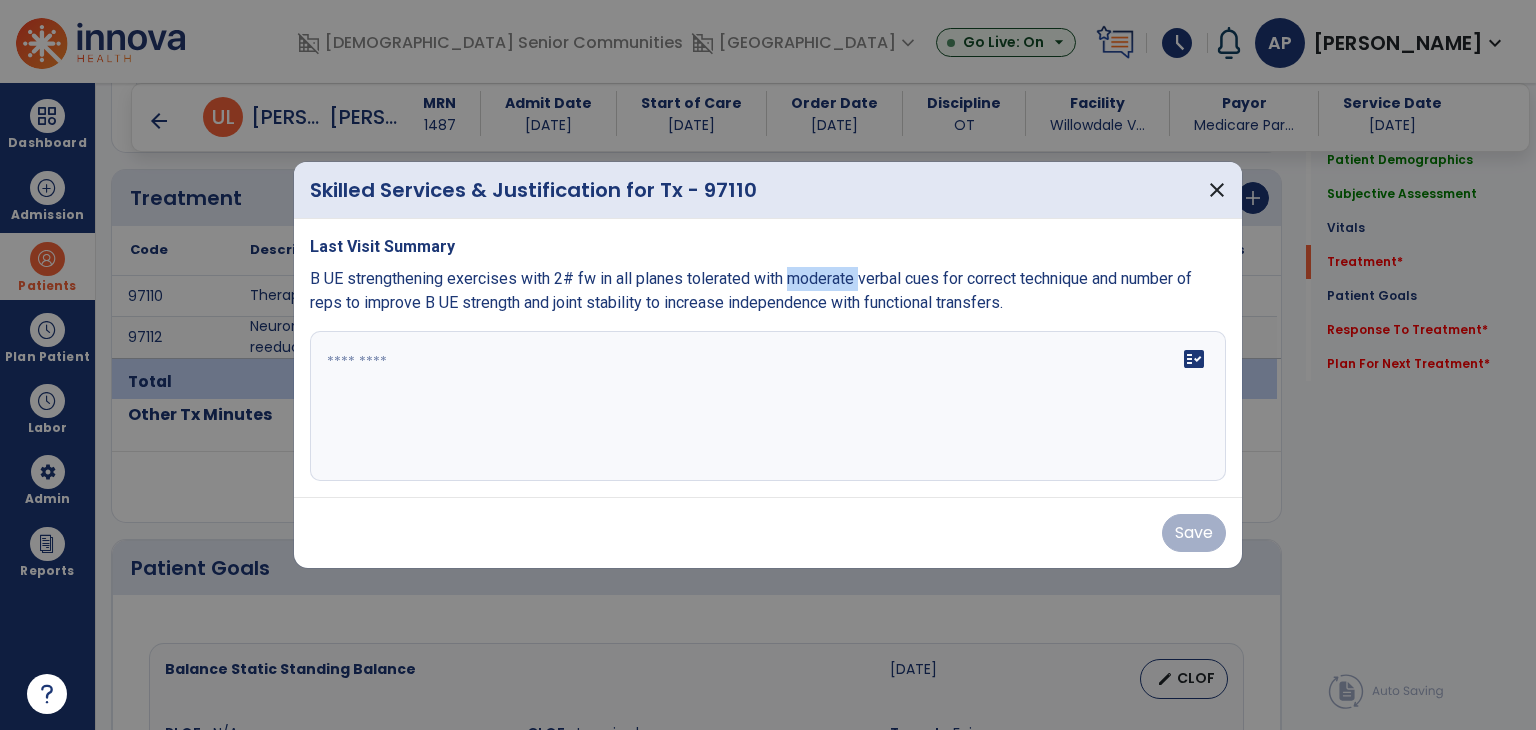 click on "B UE strengthening exercises with 2# fw in all planes tolerated with moderate verbal cues for correct technique and number of reps to improve B UE strength and joint stability to increase independence with functional transfers." at bounding box center [751, 290] 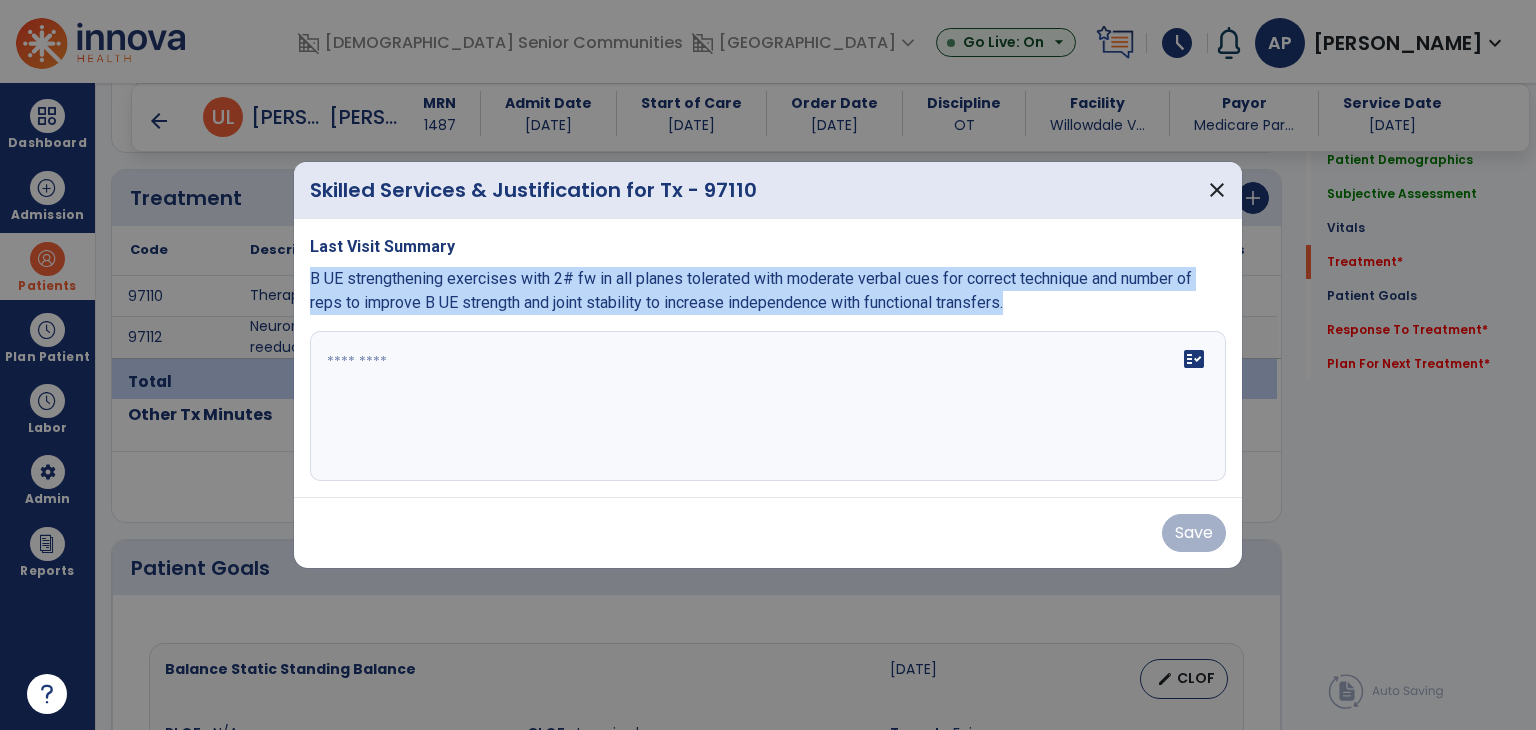 click on "B UE strengthening exercises with 2# fw in all planes tolerated with moderate verbal cues for correct technique and number of reps to improve B UE strength and joint stability to increase independence with functional transfers." at bounding box center [751, 290] 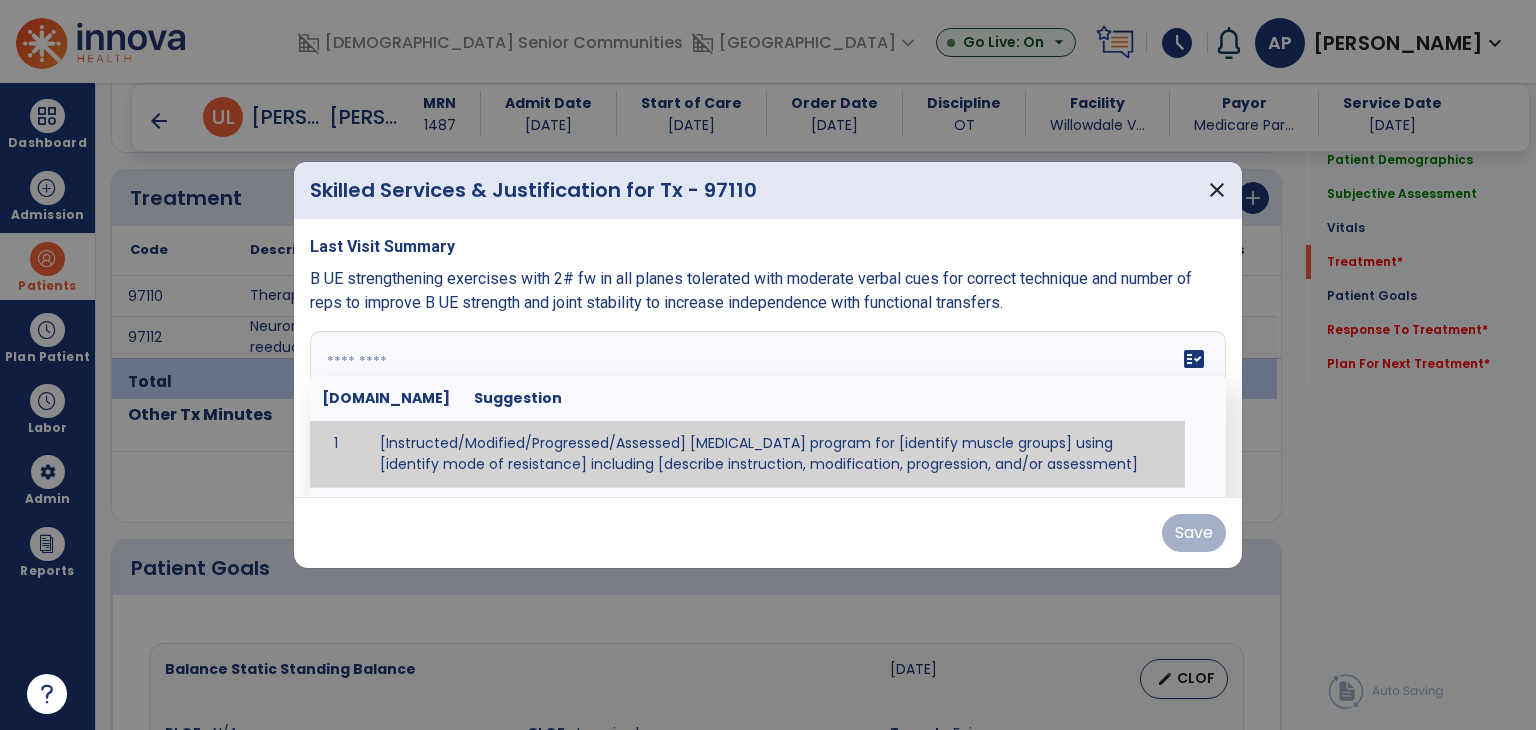 click on "fact_check  [DOMAIN_NAME] Suggestion 1 [Instructed/Modified/Progressed/Assessed] [MEDICAL_DATA] program for [identify muscle groups] using [identify mode of resistance] including [describe instruction, modification, progression, and/or assessment] 2 [Instructed/Modified/Progressed/Assessed] aerobic exercise program using [identify equipment/mode] including [describe instruction, modification,progression, and/or assessment] 3 [Instructed/Modified/Progressed/Assessed] [PROM/A/AROM/AROM] program for [identify joint movements] using [contract-relax, over-pressure, inhibitory techniques, other] 4 [Assessed/Tested] aerobic capacity with administration of [aerobic capacity test]" at bounding box center [768, 406] 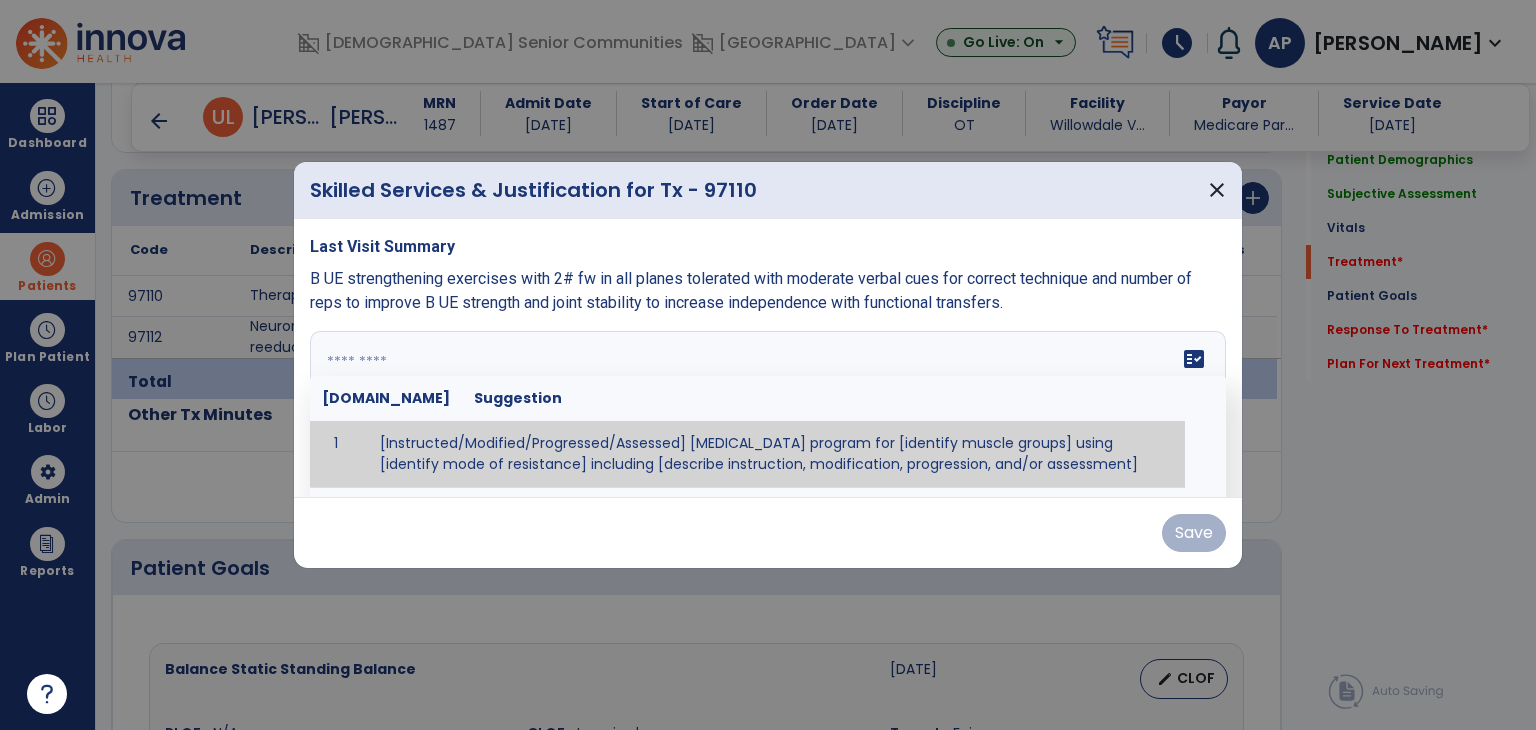 paste on "**********" 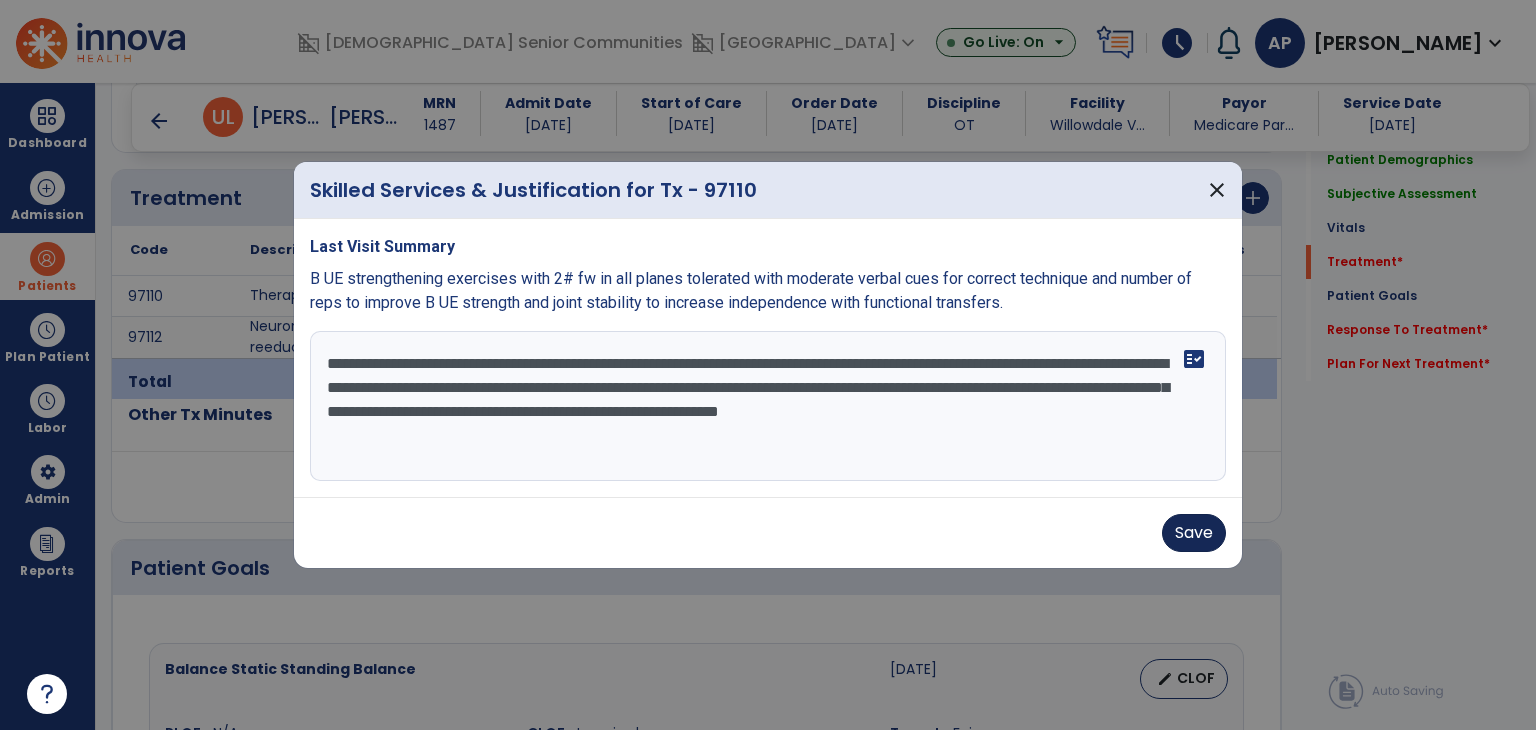 type on "**********" 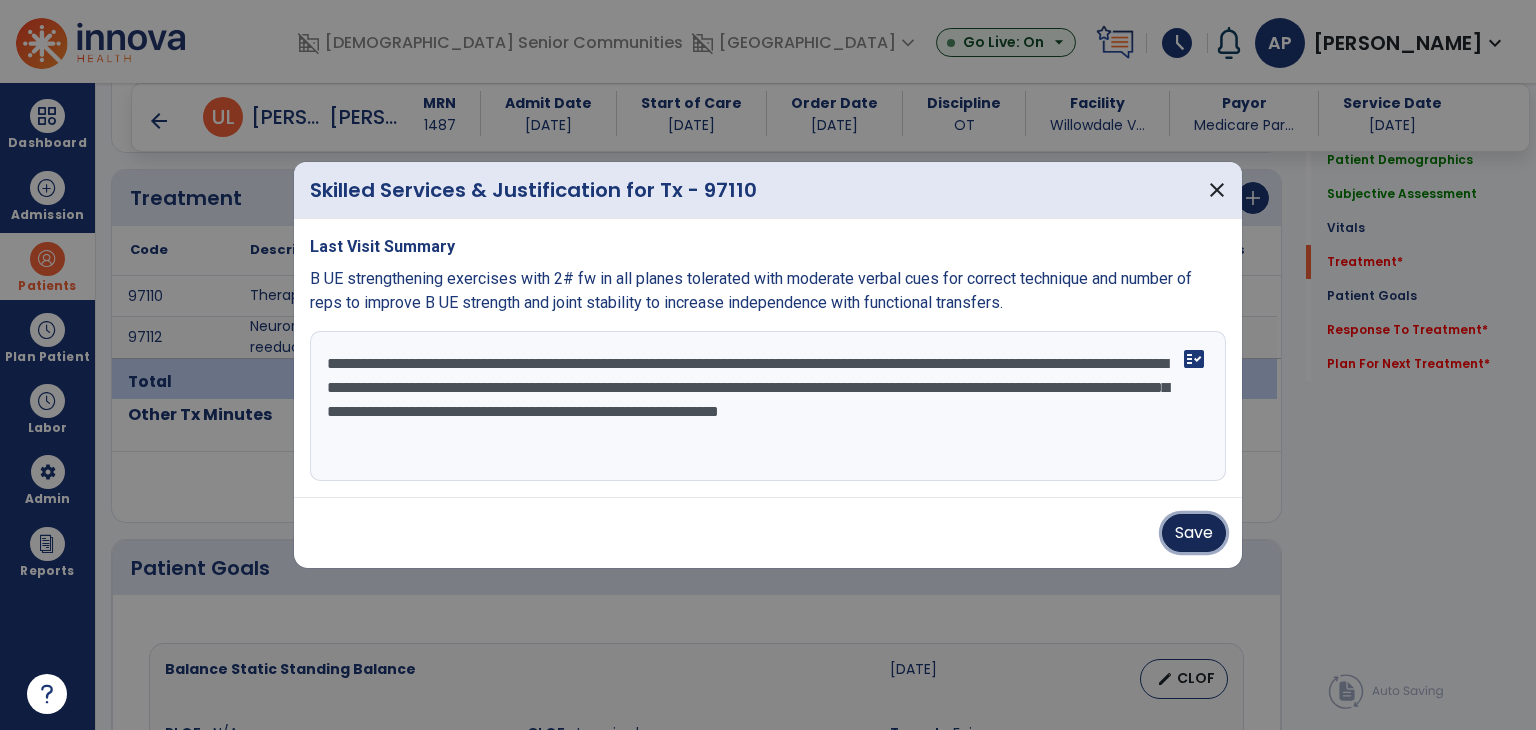 click on "Save" at bounding box center (1194, 533) 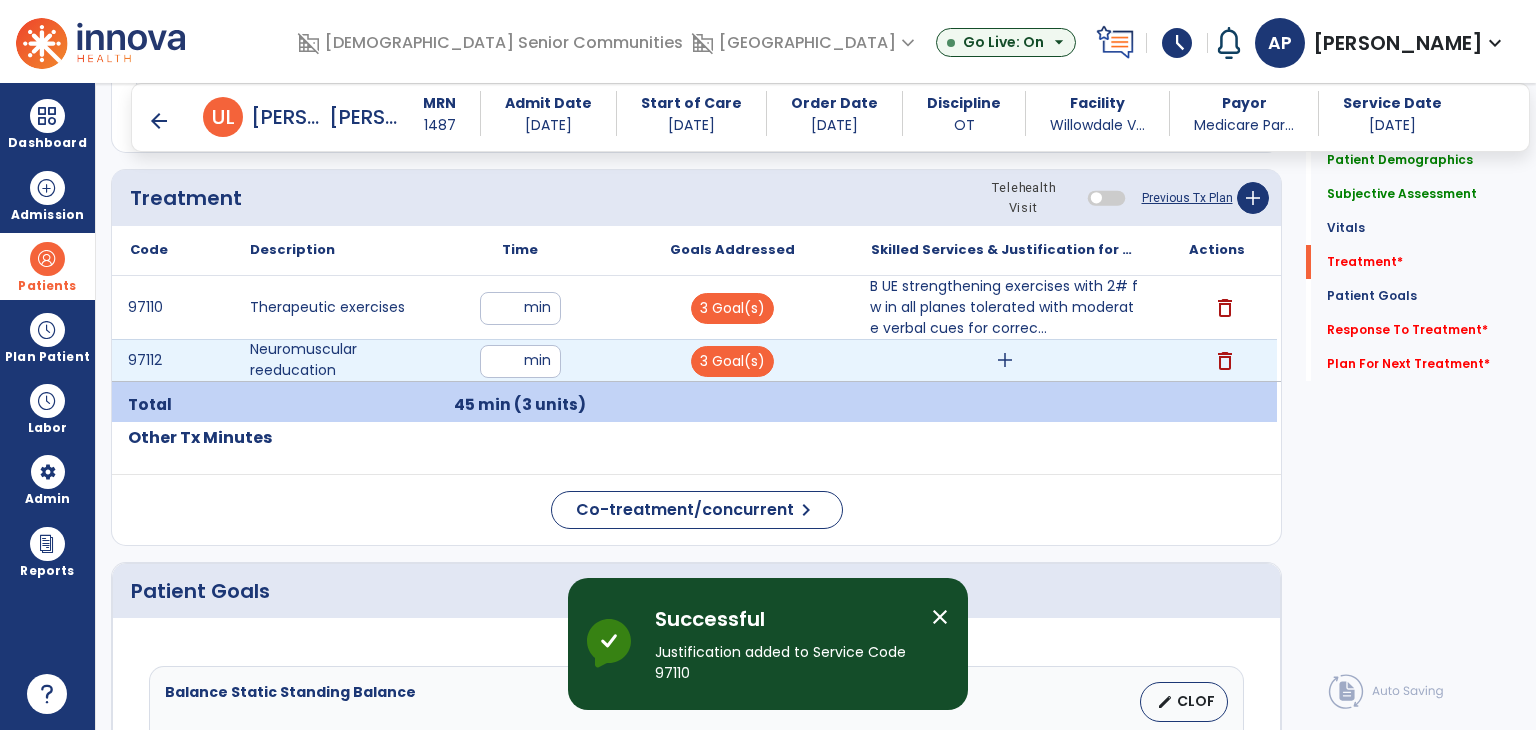 click on "add" at bounding box center [1005, 360] 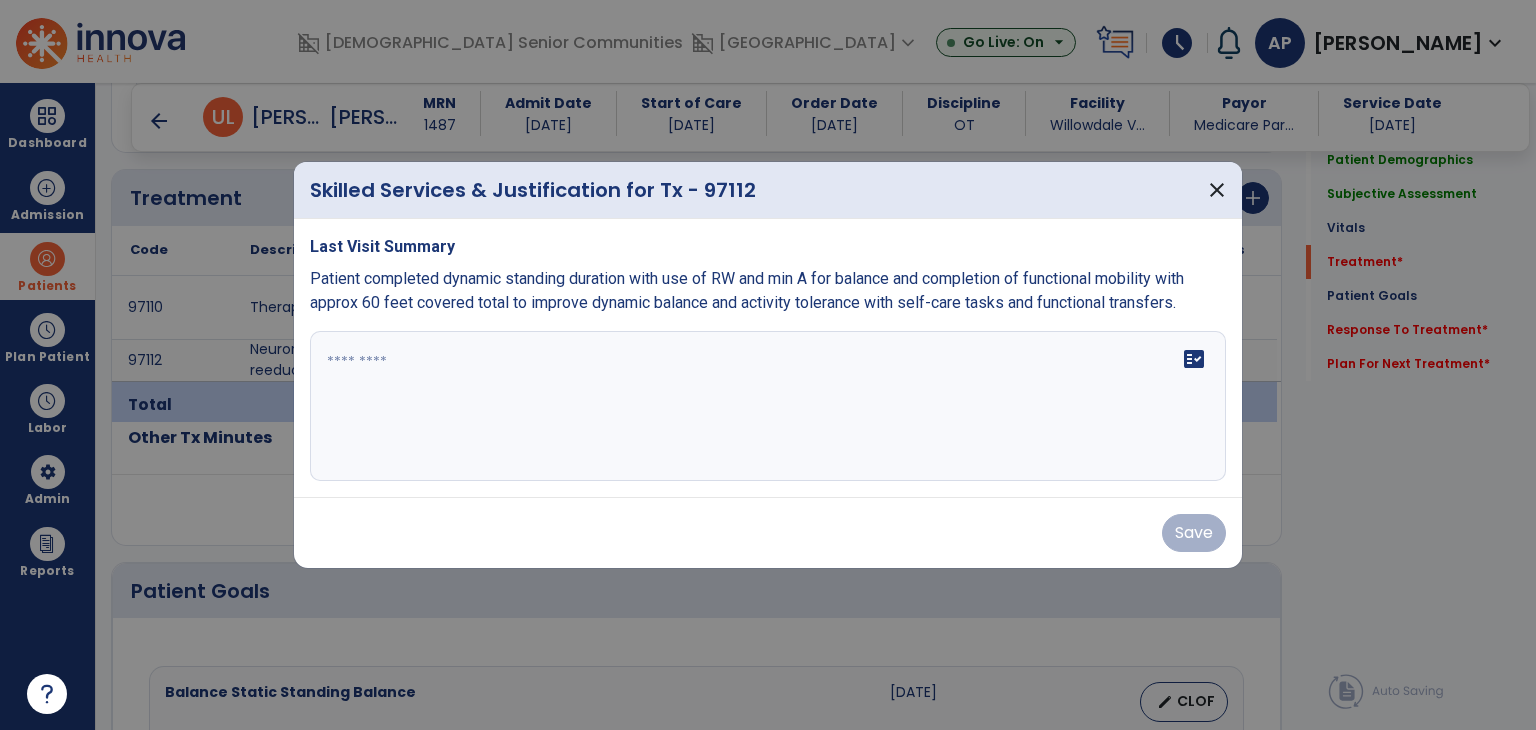 click on "Patient completed dynamic standing duration with use of RW and min A for balance and completion of functional mobility with approx 60 feet covered total to improve dynamic balance and activity tolerance with self-care tasks and functional transfers." at bounding box center [747, 290] 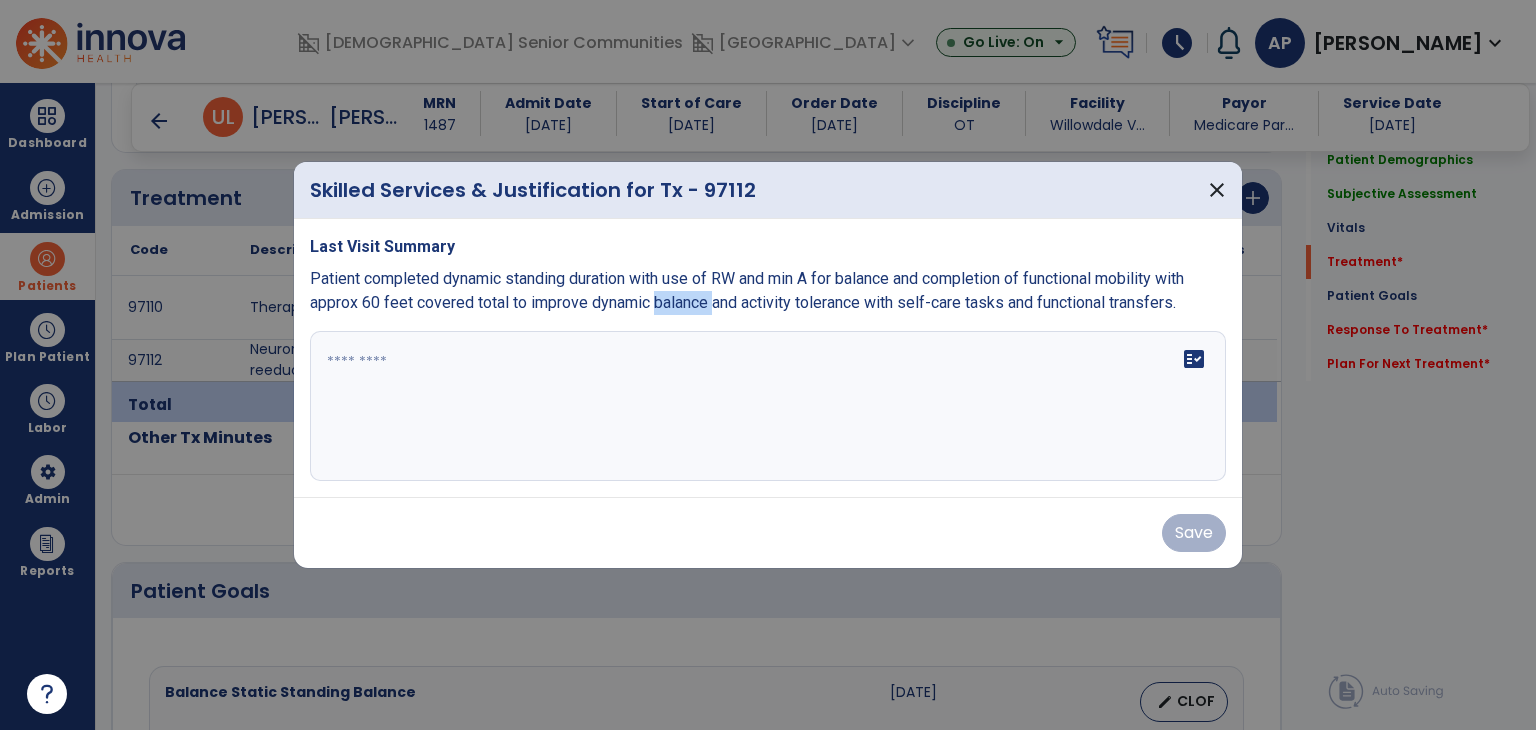 click on "Patient completed dynamic standing duration with use of RW and min A for balance and completion of functional mobility with approx 60 feet covered total to improve dynamic balance and activity tolerance with self-care tasks and functional transfers." at bounding box center (747, 290) 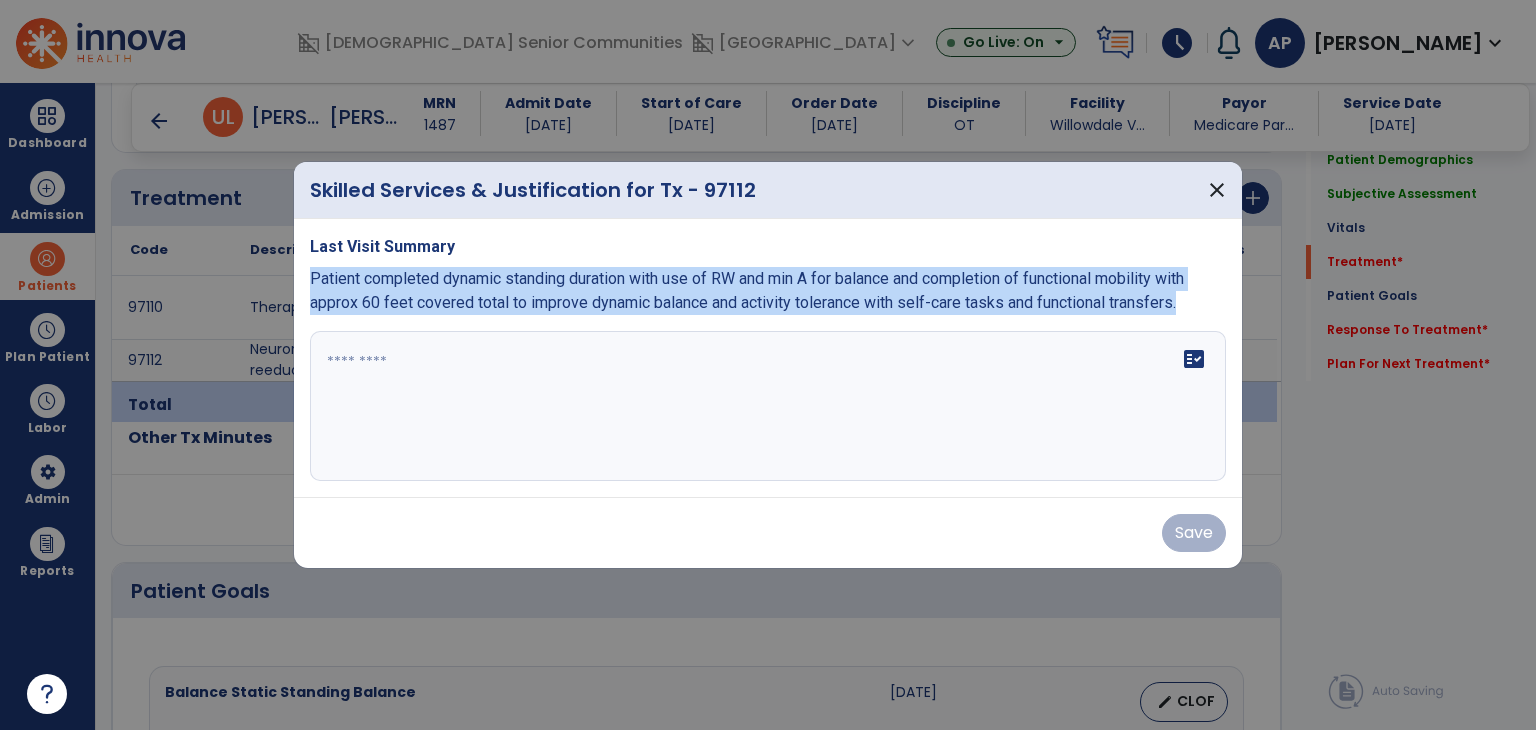 click on "Patient completed dynamic standing duration with use of RW and min A for balance and completion of functional mobility with approx 60 feet covered total to improve dynamic balance and activity tolerance with self-care tasks and functional transfers." at bounding box center (747, 290) 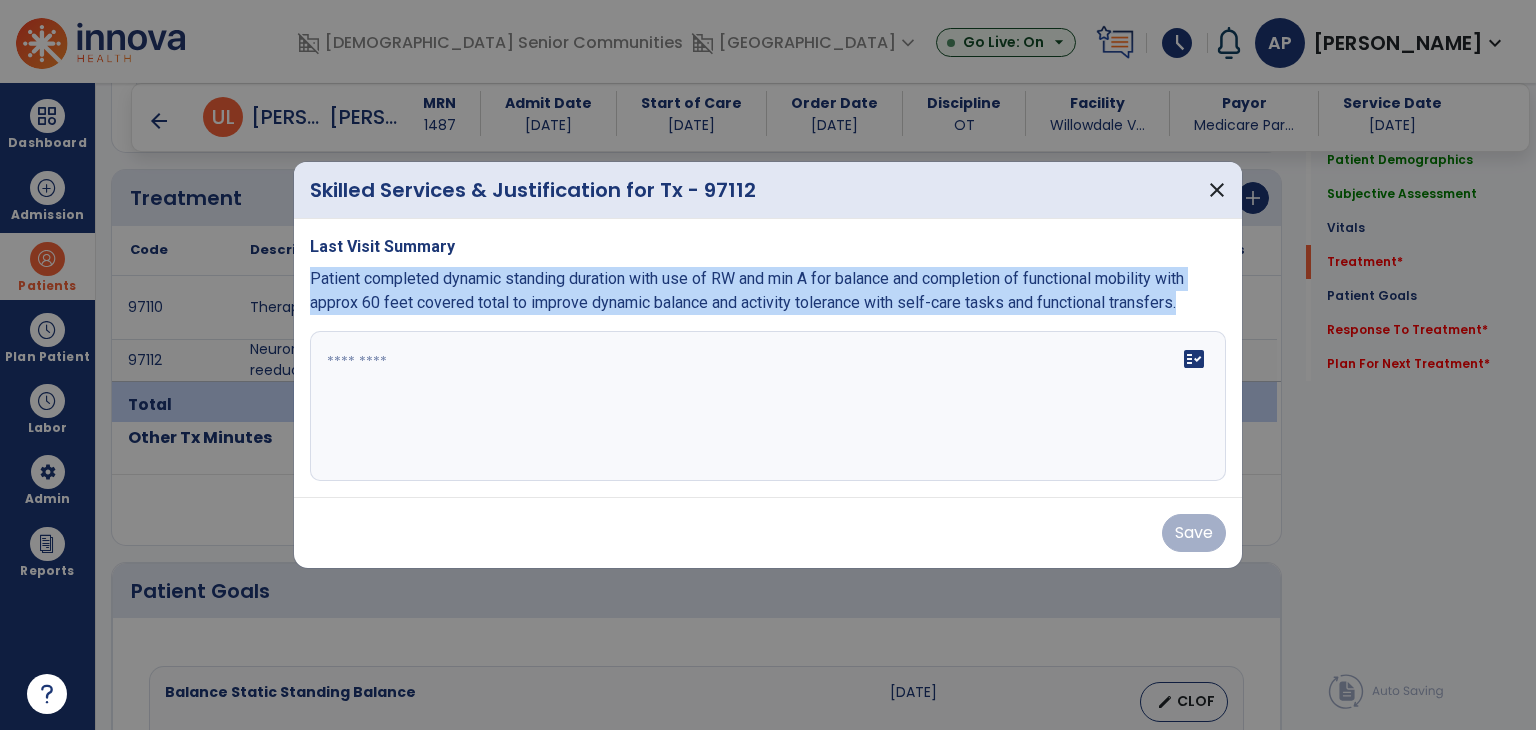 copy on "Patient completed dynamic standing duration with use of RW and min A for balance and completion of functional mobility with approx 60 feet covered total to improve dynamic balance and activity tolerance with self-care tasks and functional transfers." 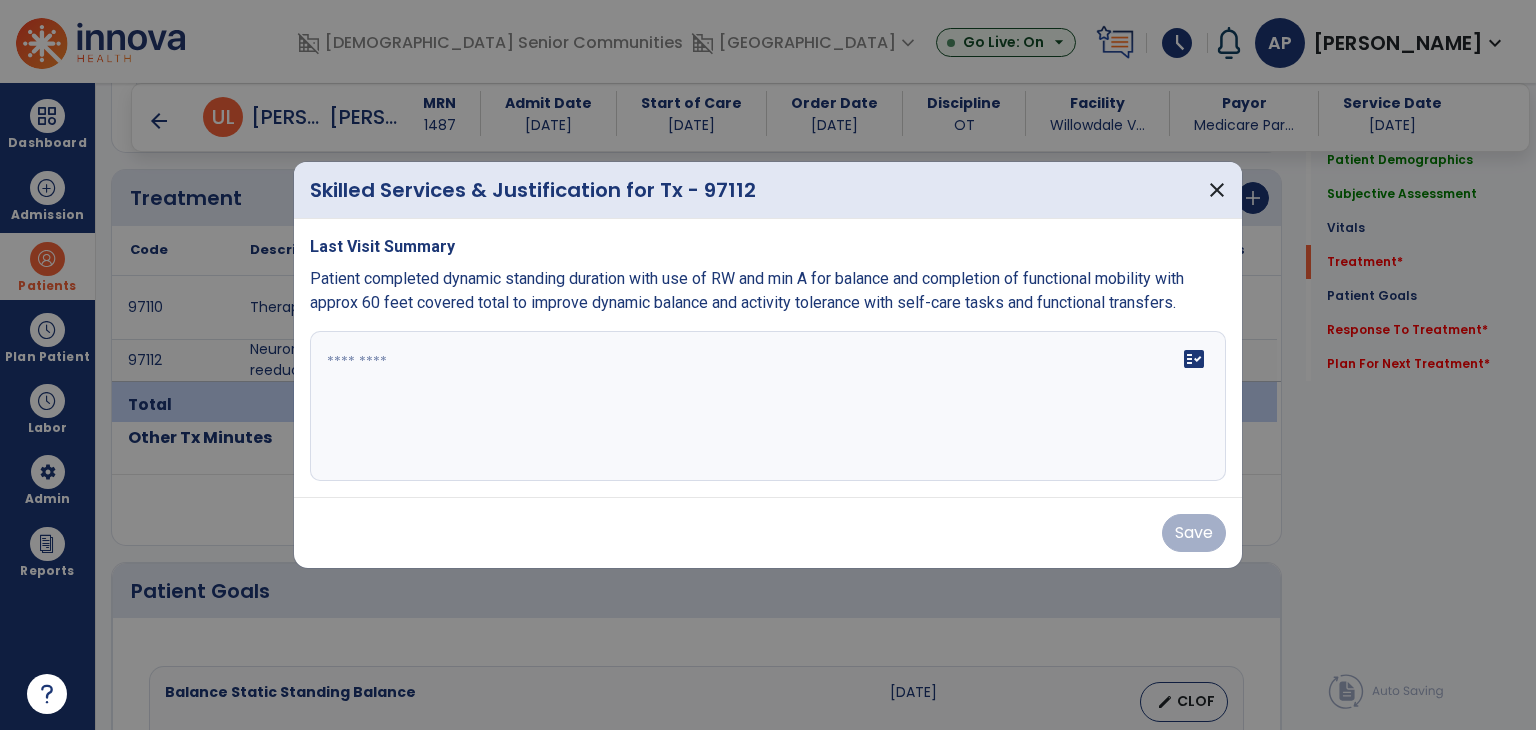 click on "fact_check" at bounding box center (768, 406) 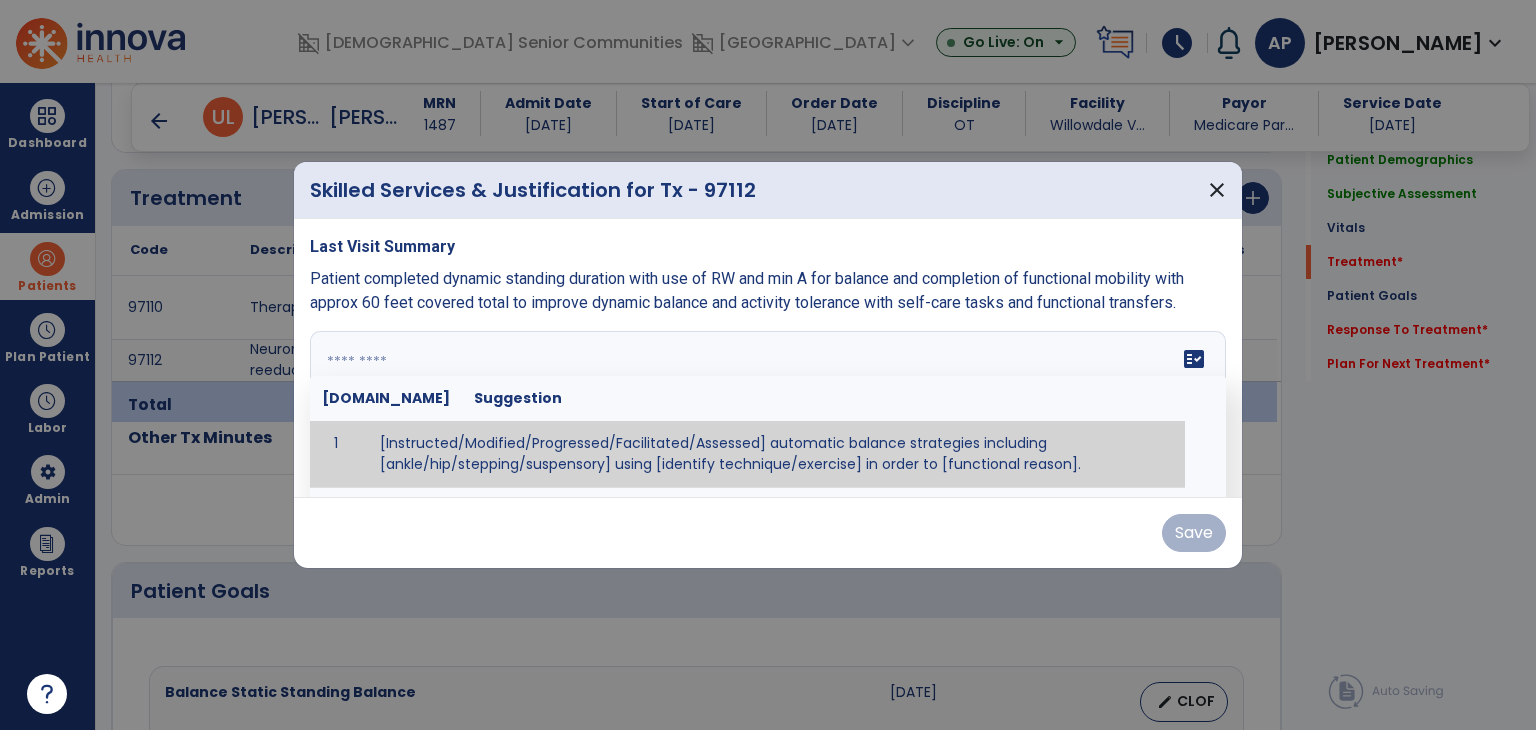 paste on "**********" 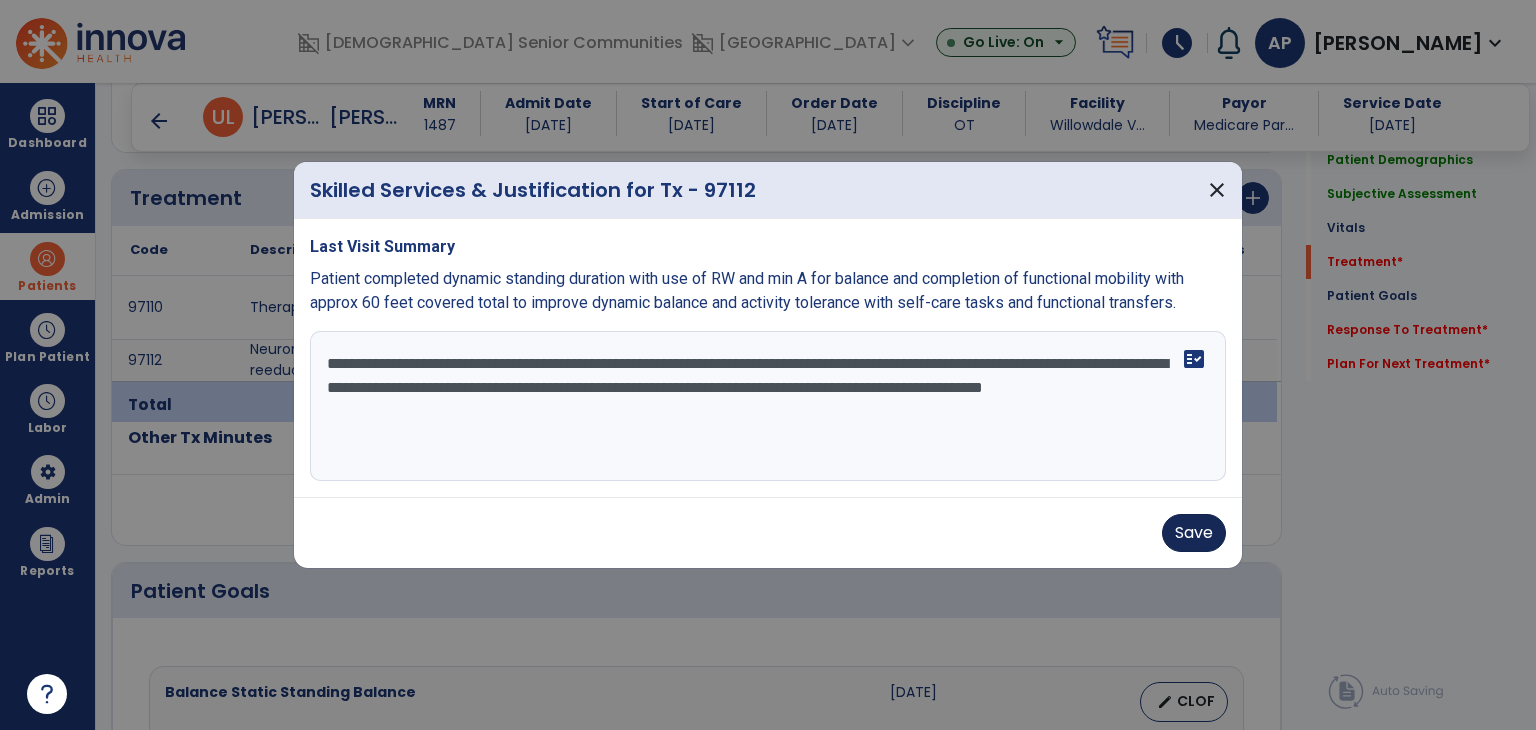 type on "**********" 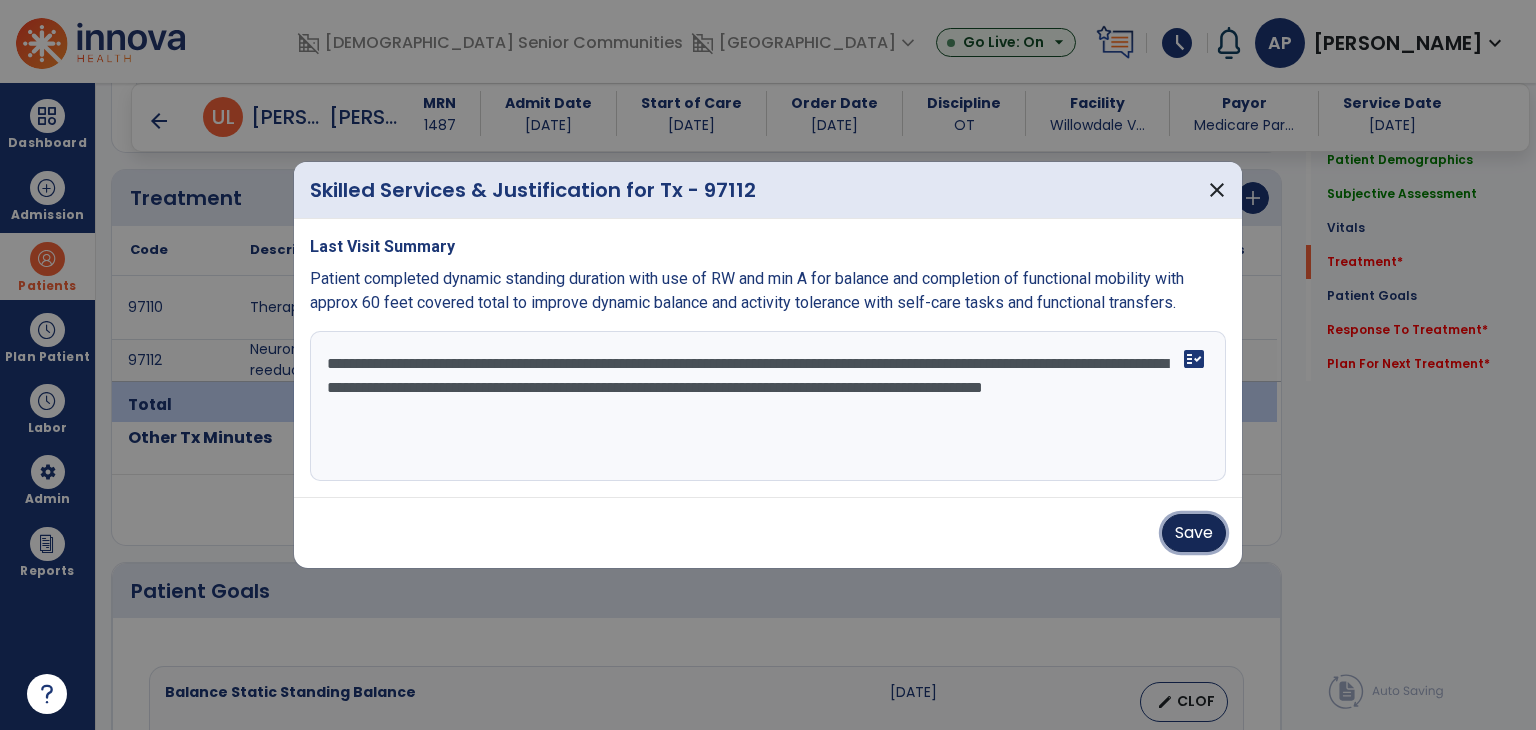 click on "Save" at bounding box center (1194, 533) 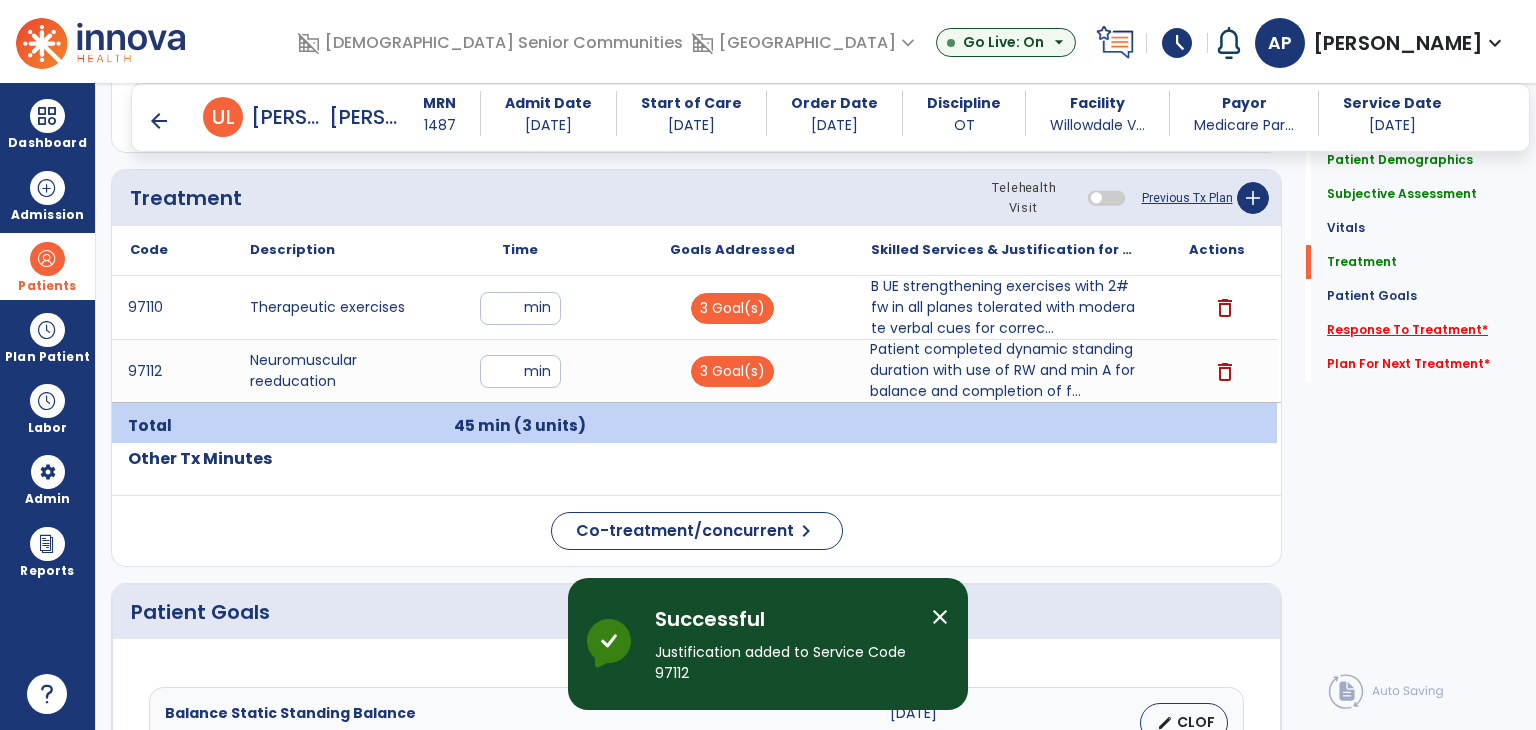 click on "Response To Treatment   *" 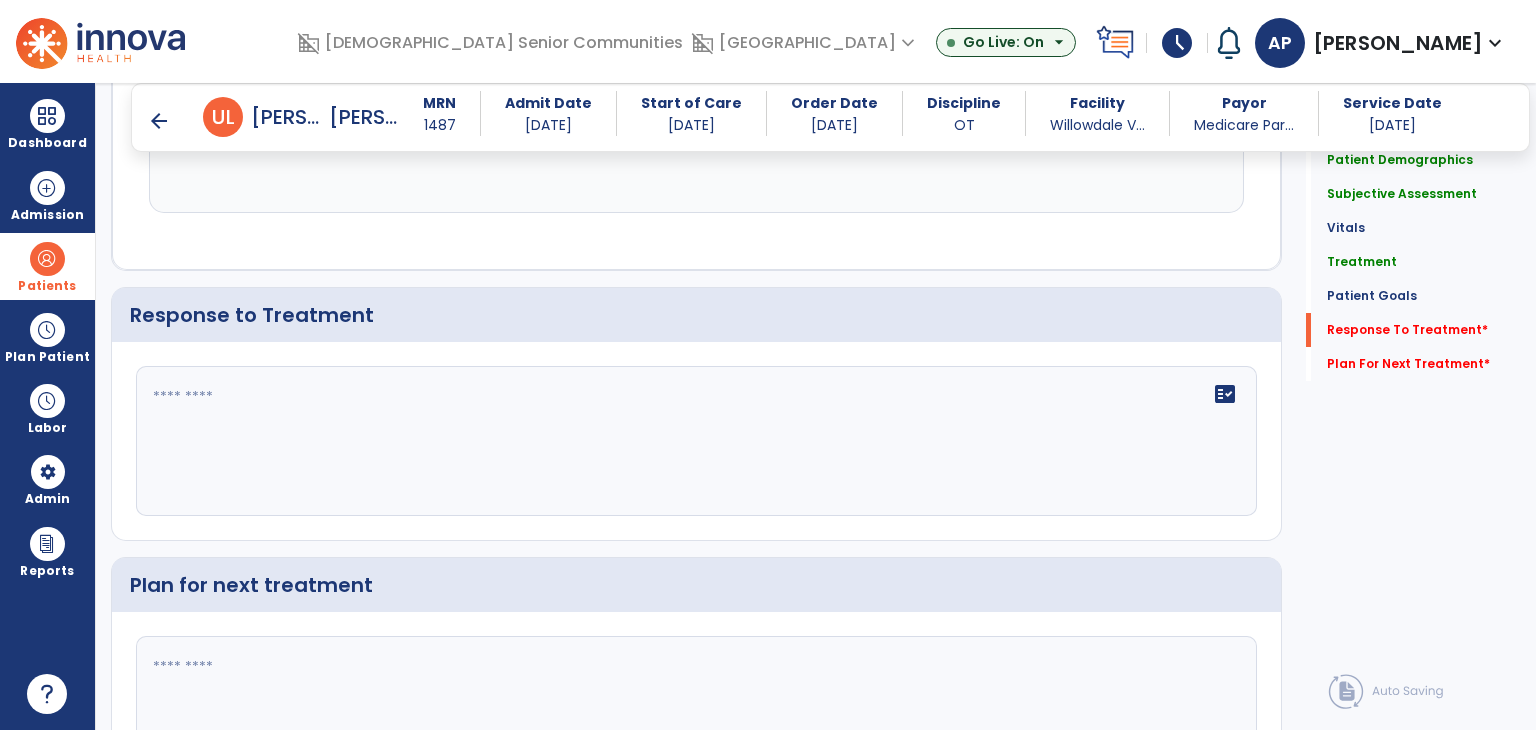 scroll, scrollTop: 3079, scrollLeft: 0, axis: vertical 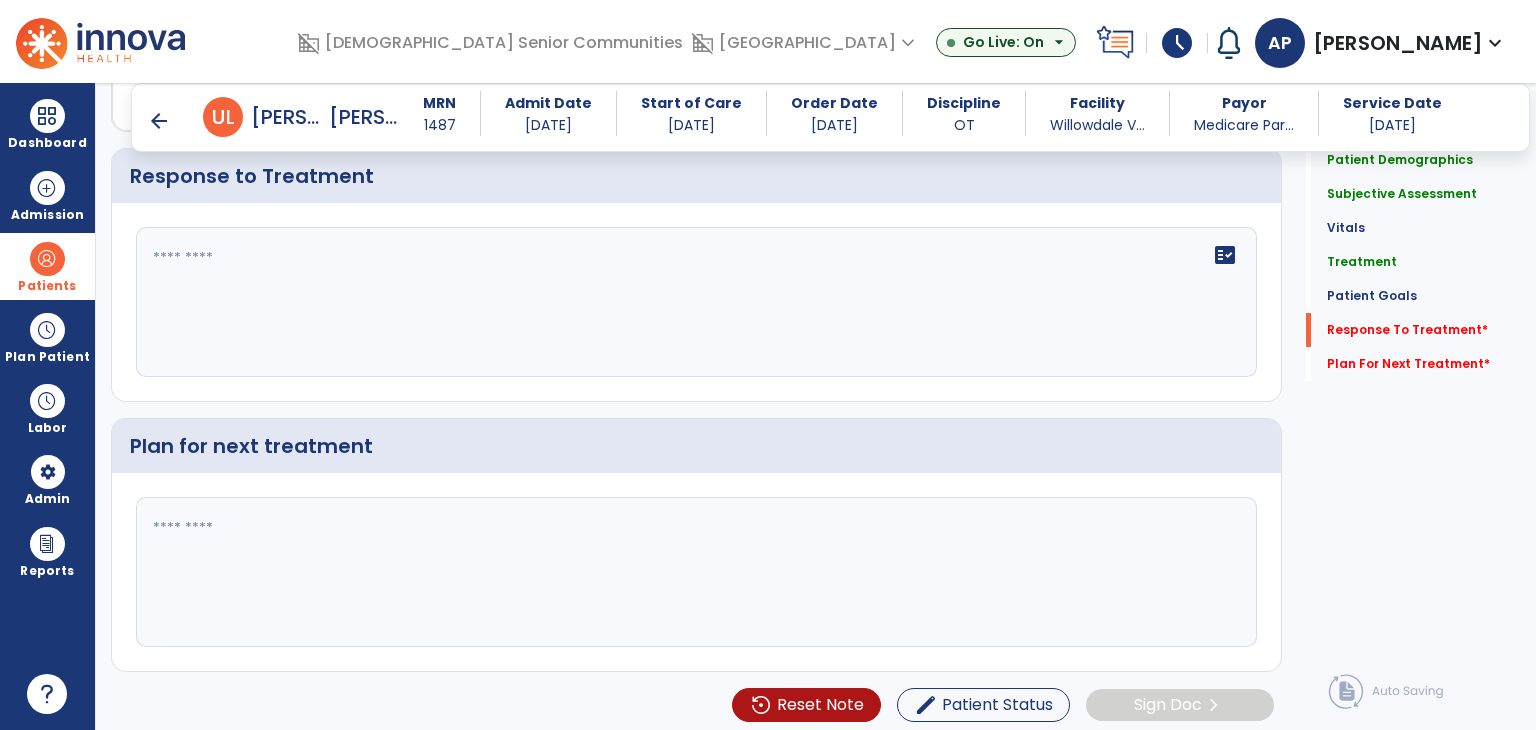 click on "fact_check" 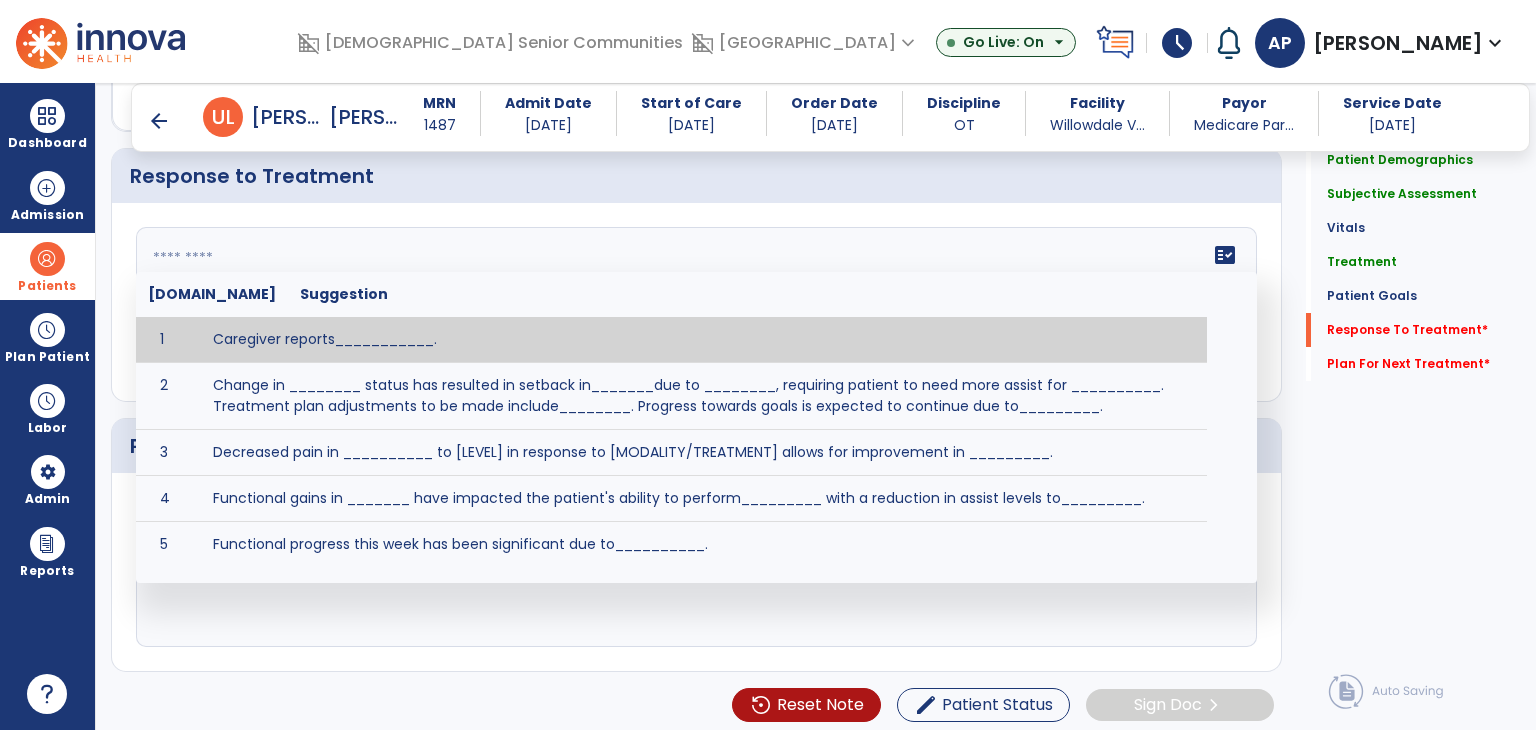 type on "*" 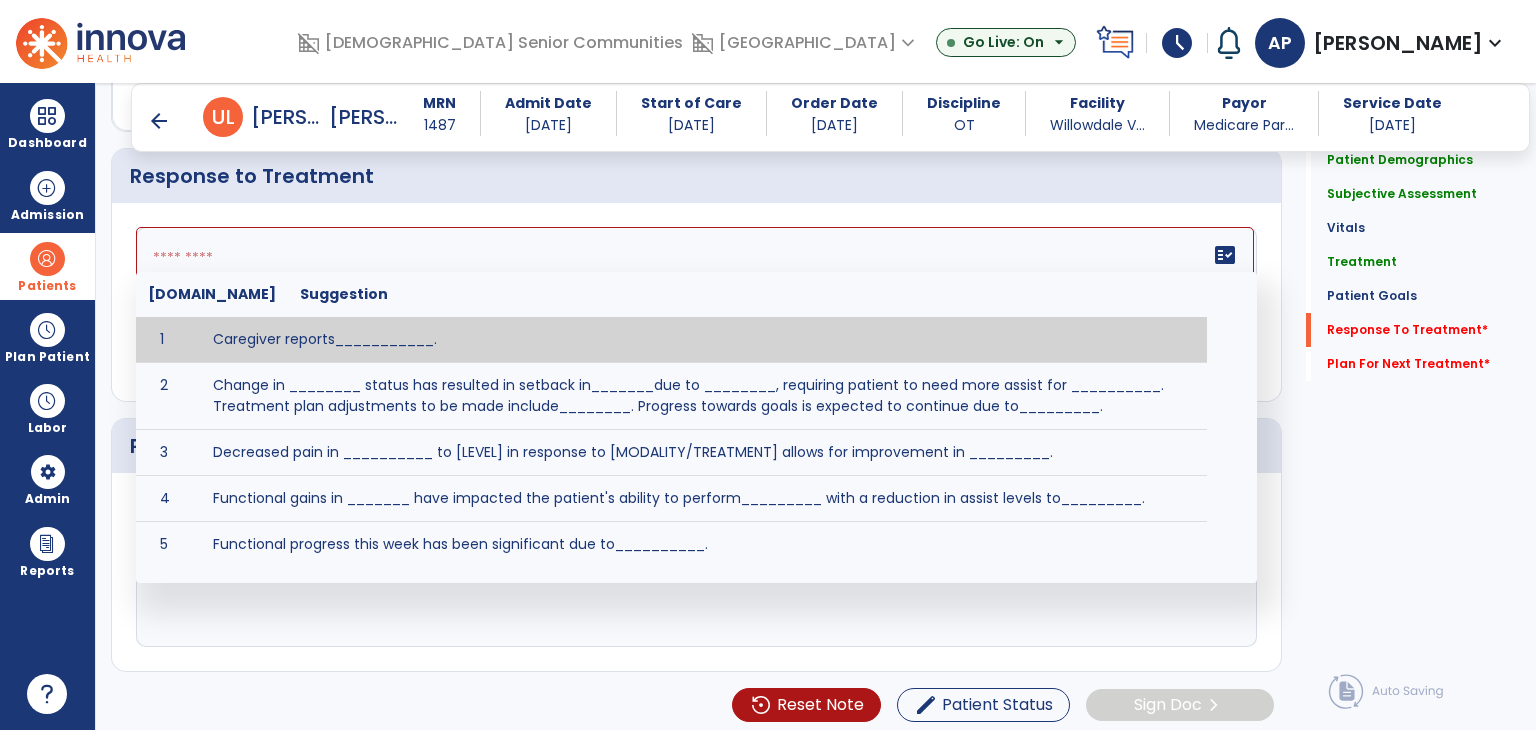 paste on "**********" 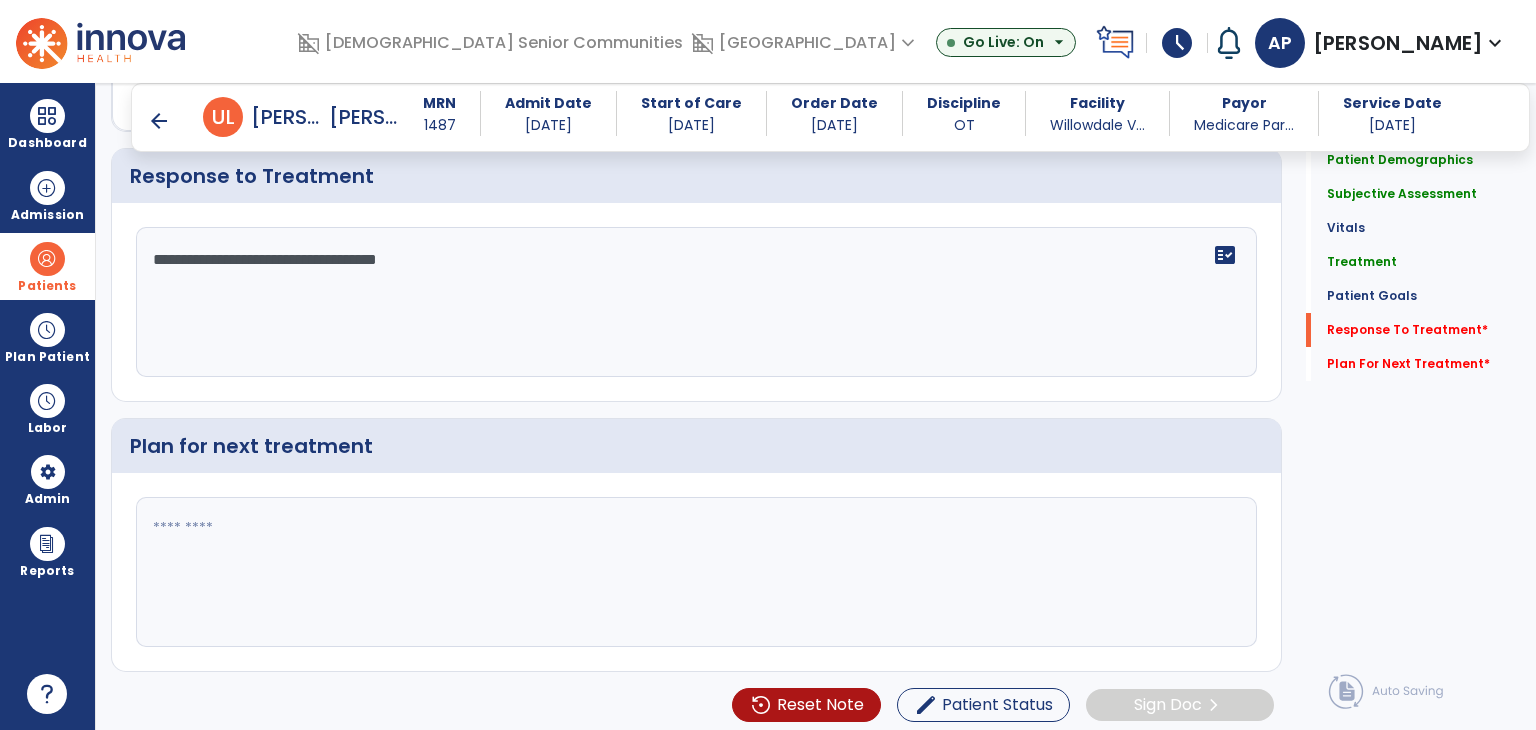type on "**********" 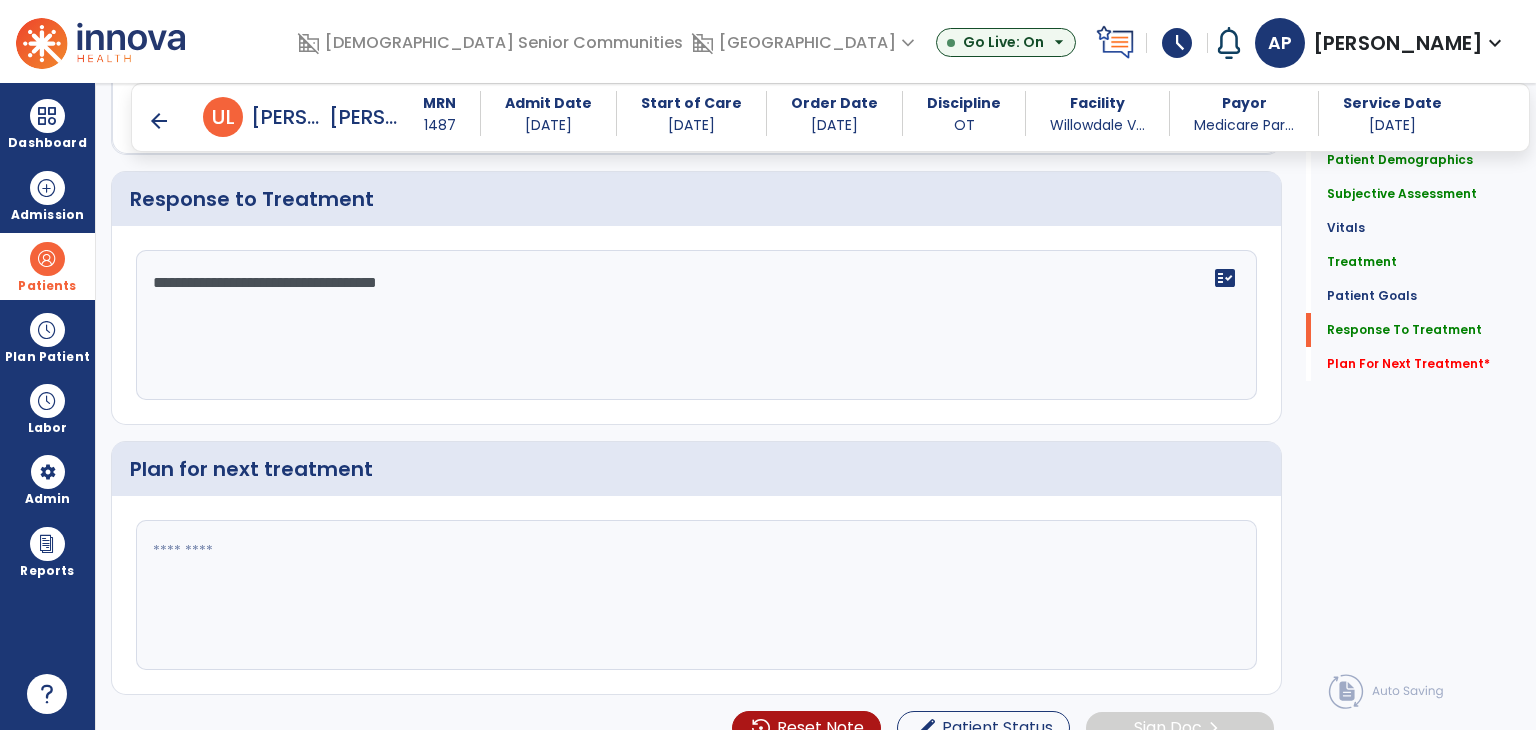 scroll, scrollTop: 3079, scrollLeft: 0, axis: vertical 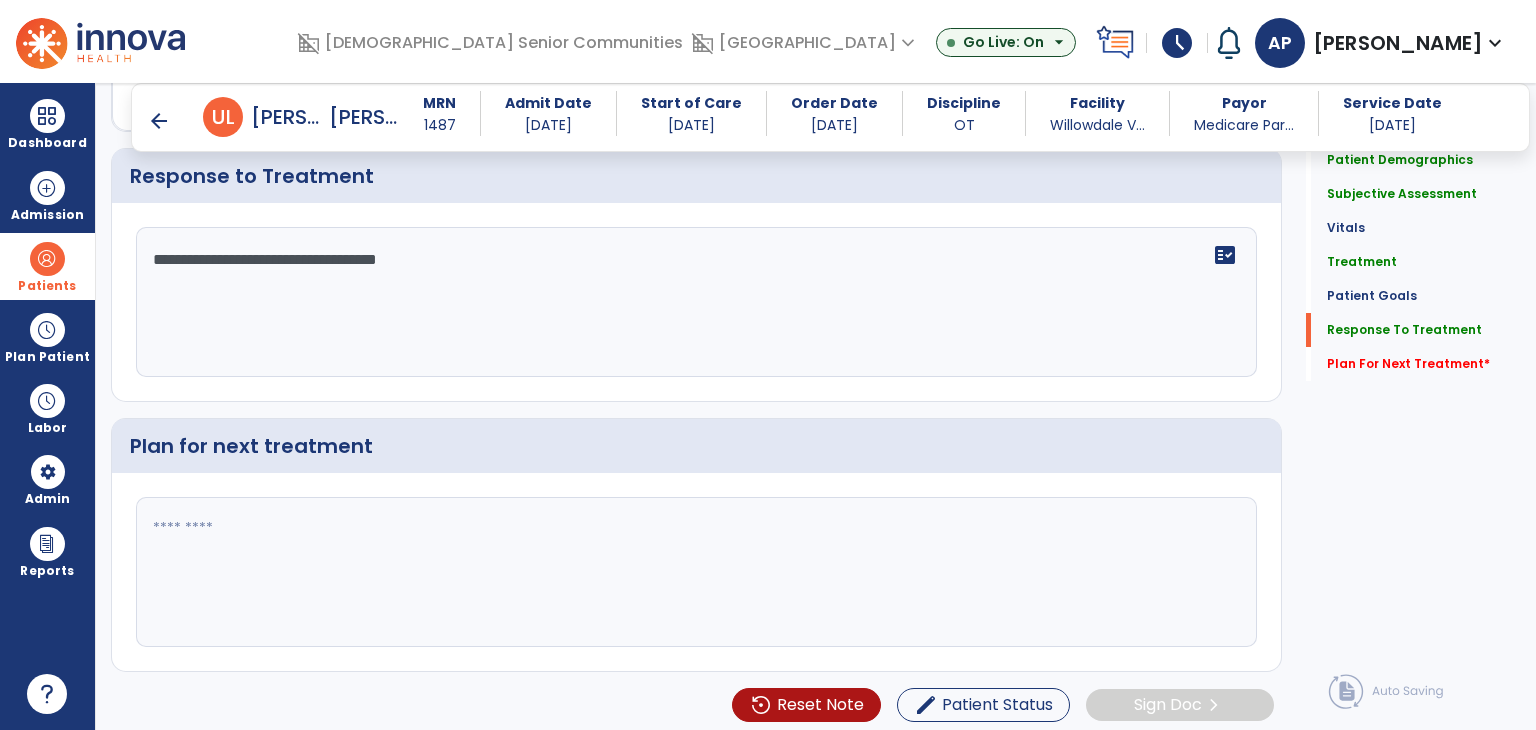 click 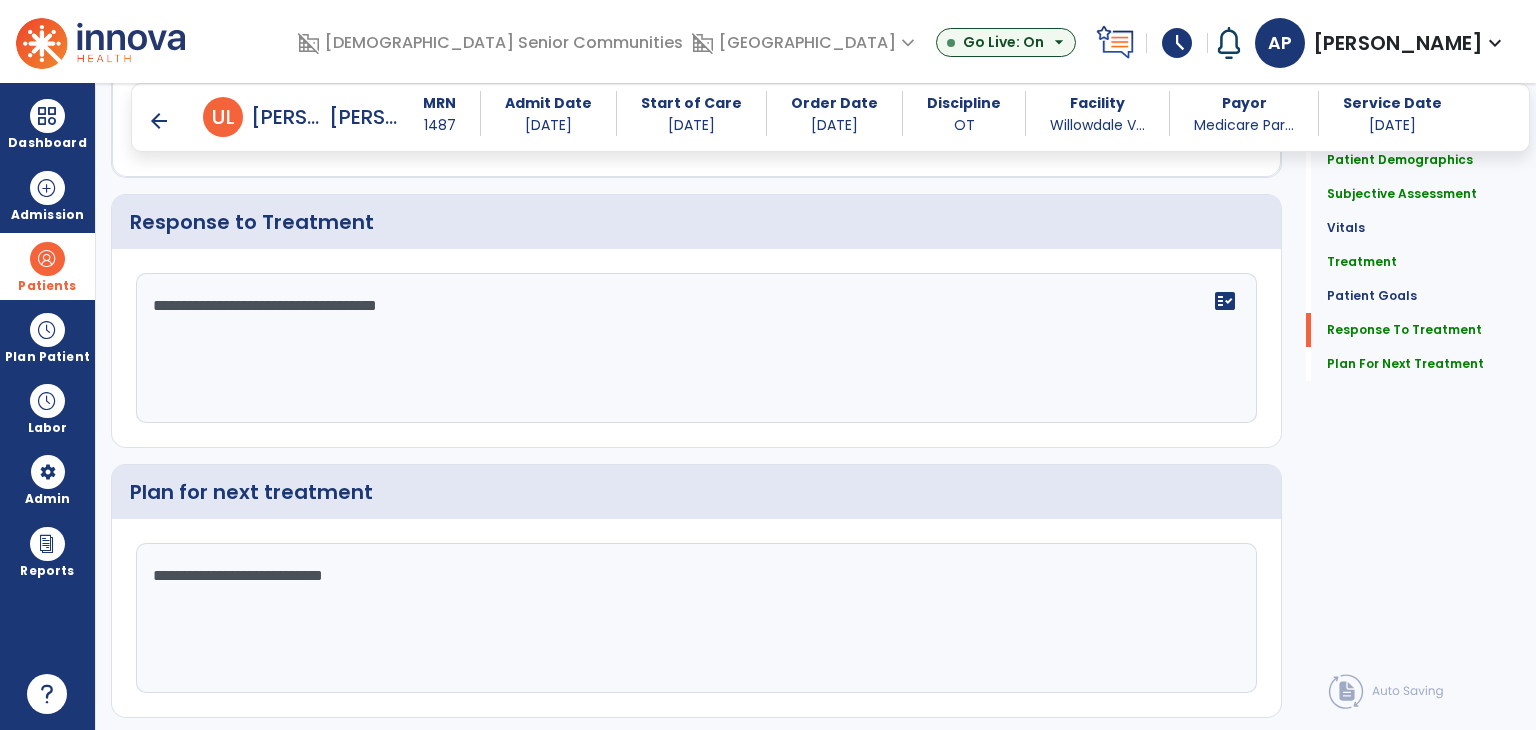 scroll, scrollTop: 3079, scrollLeft: 0, axis: vertical 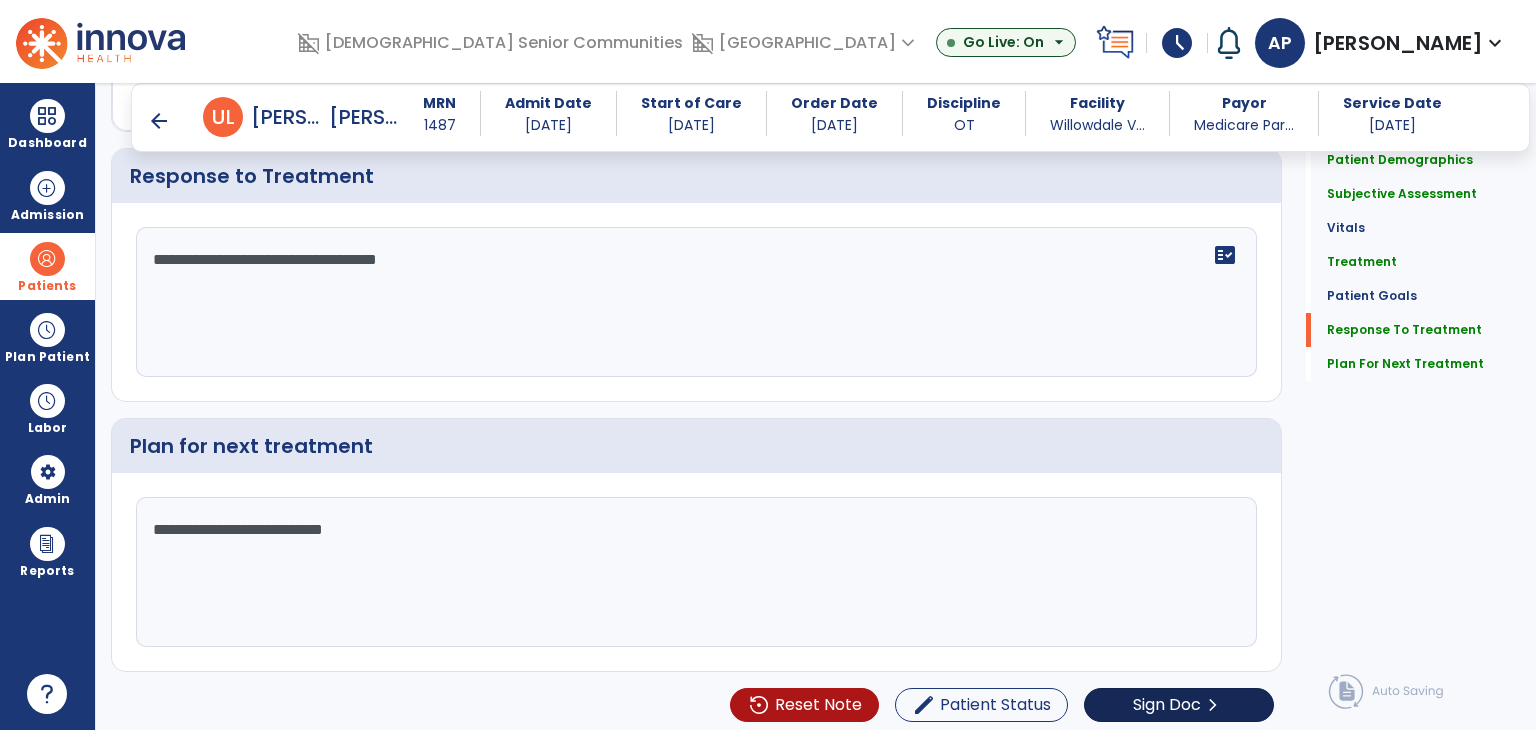 type on "**********" 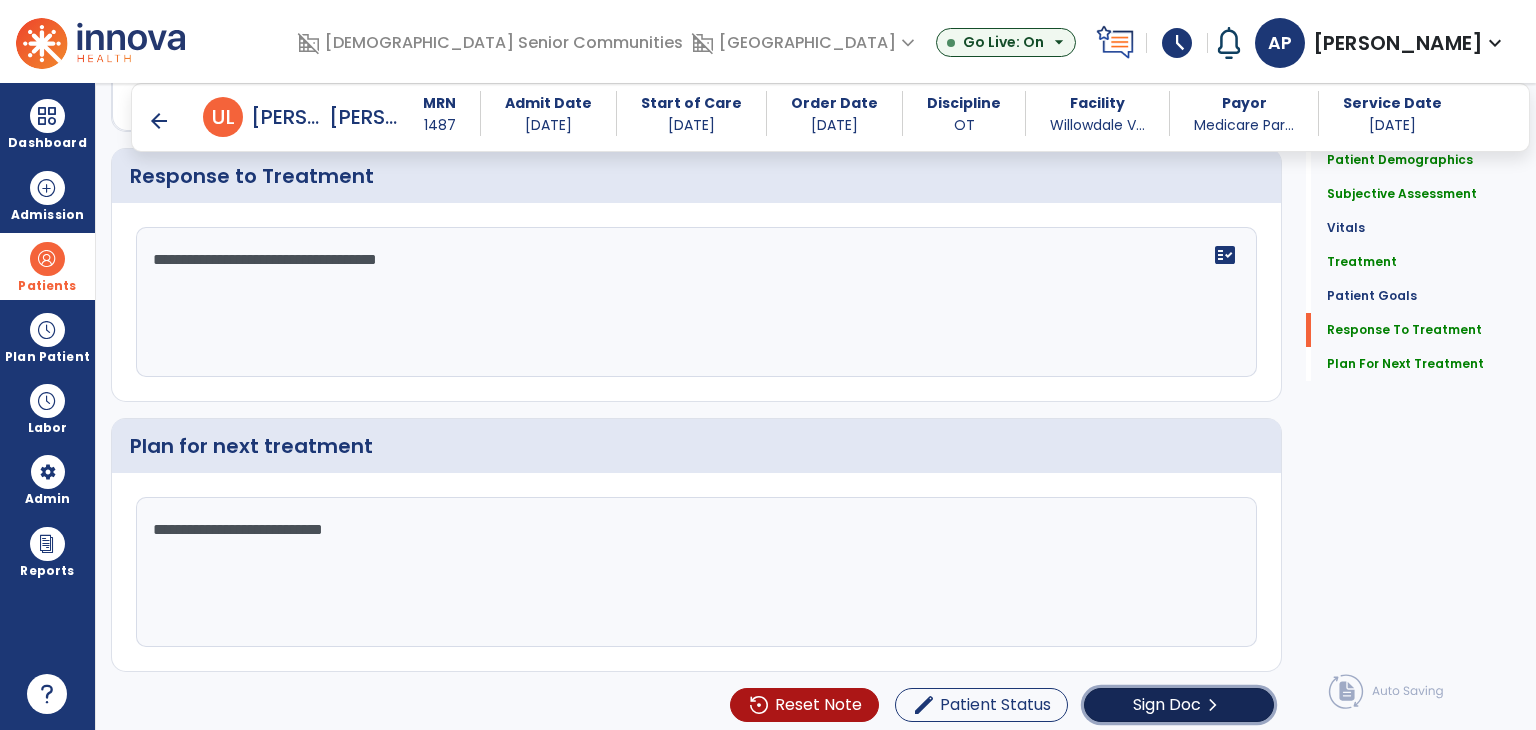 click on "Sign Doc" 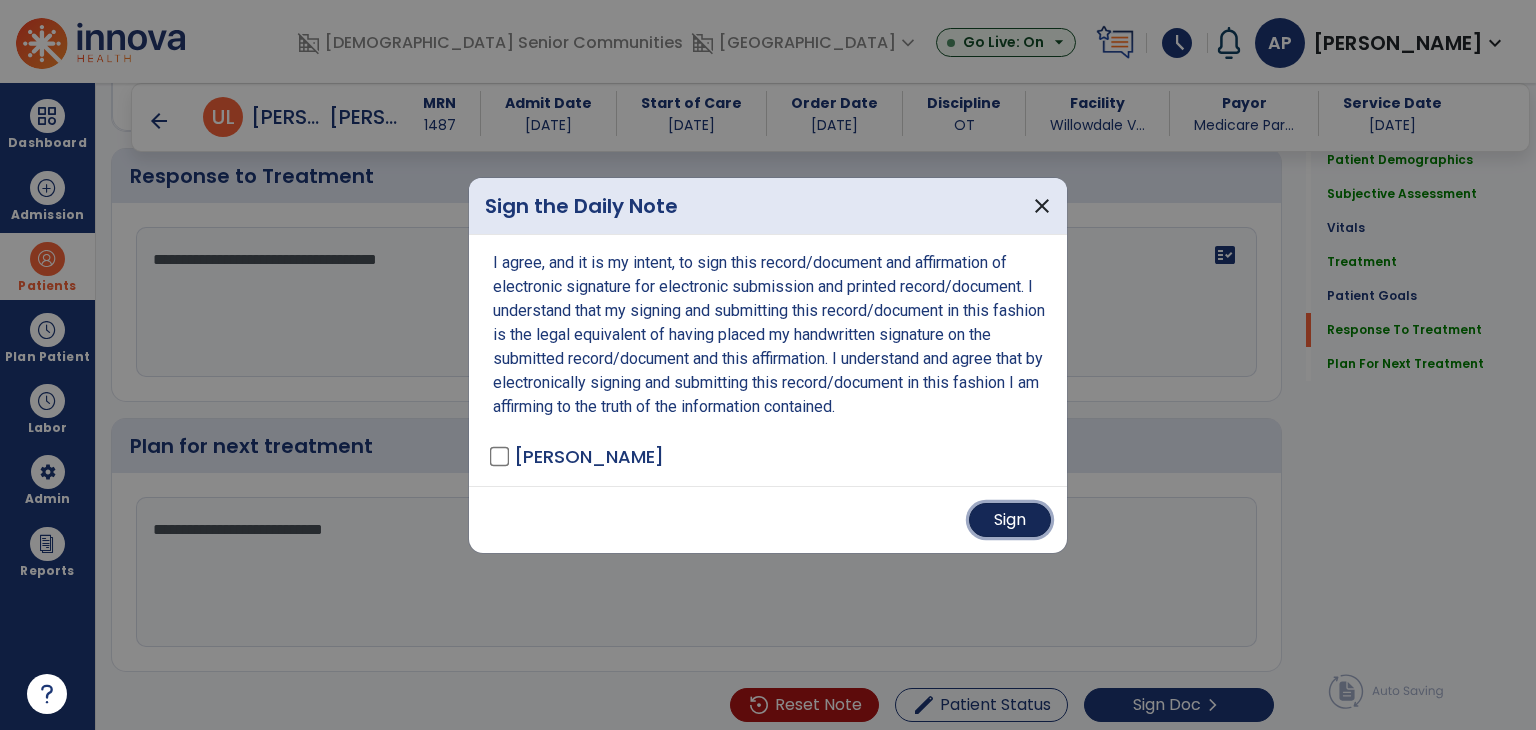 click on "Sign" at bounding box center (1010, 520) 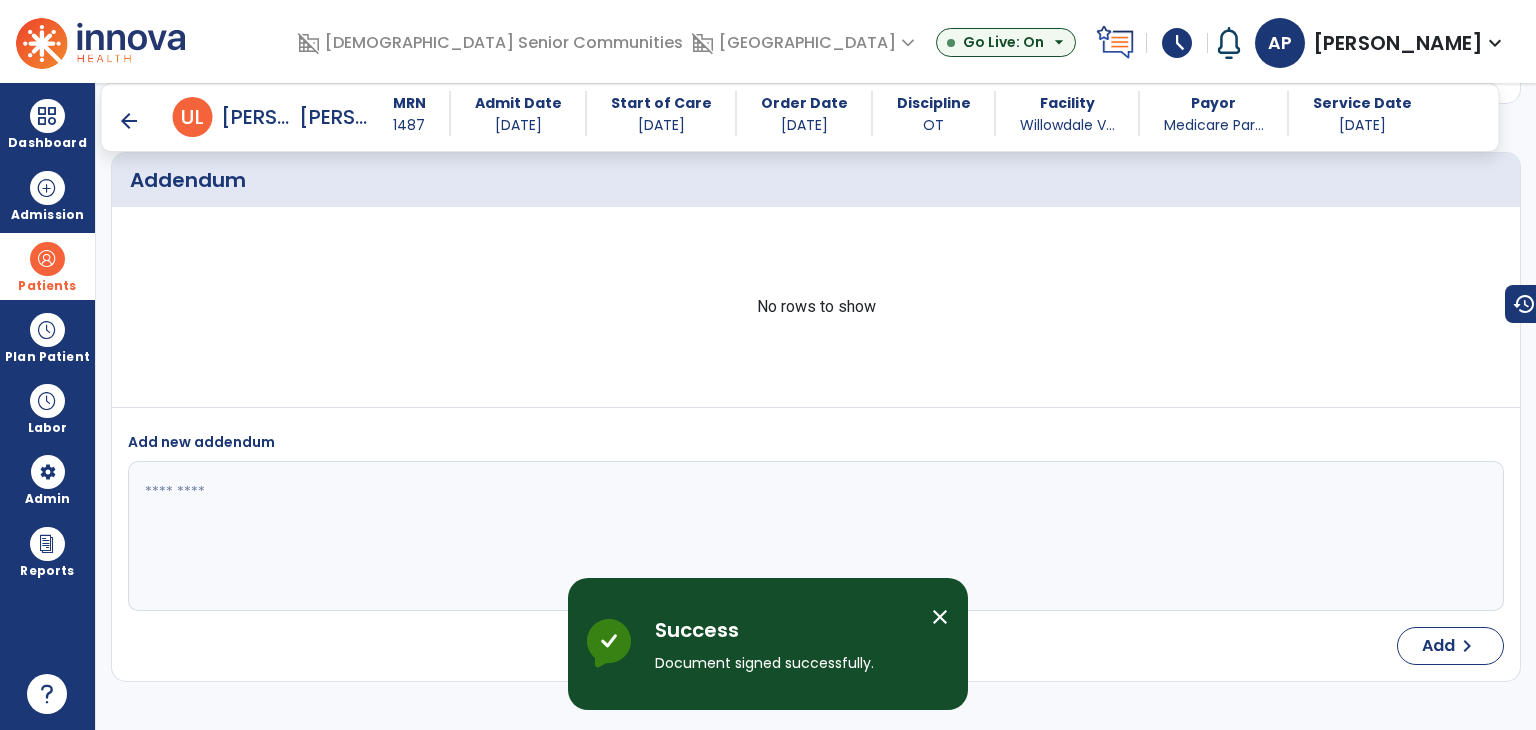 scroll, scrollTop: 4252, scrollLeft: 0, axis: vertical 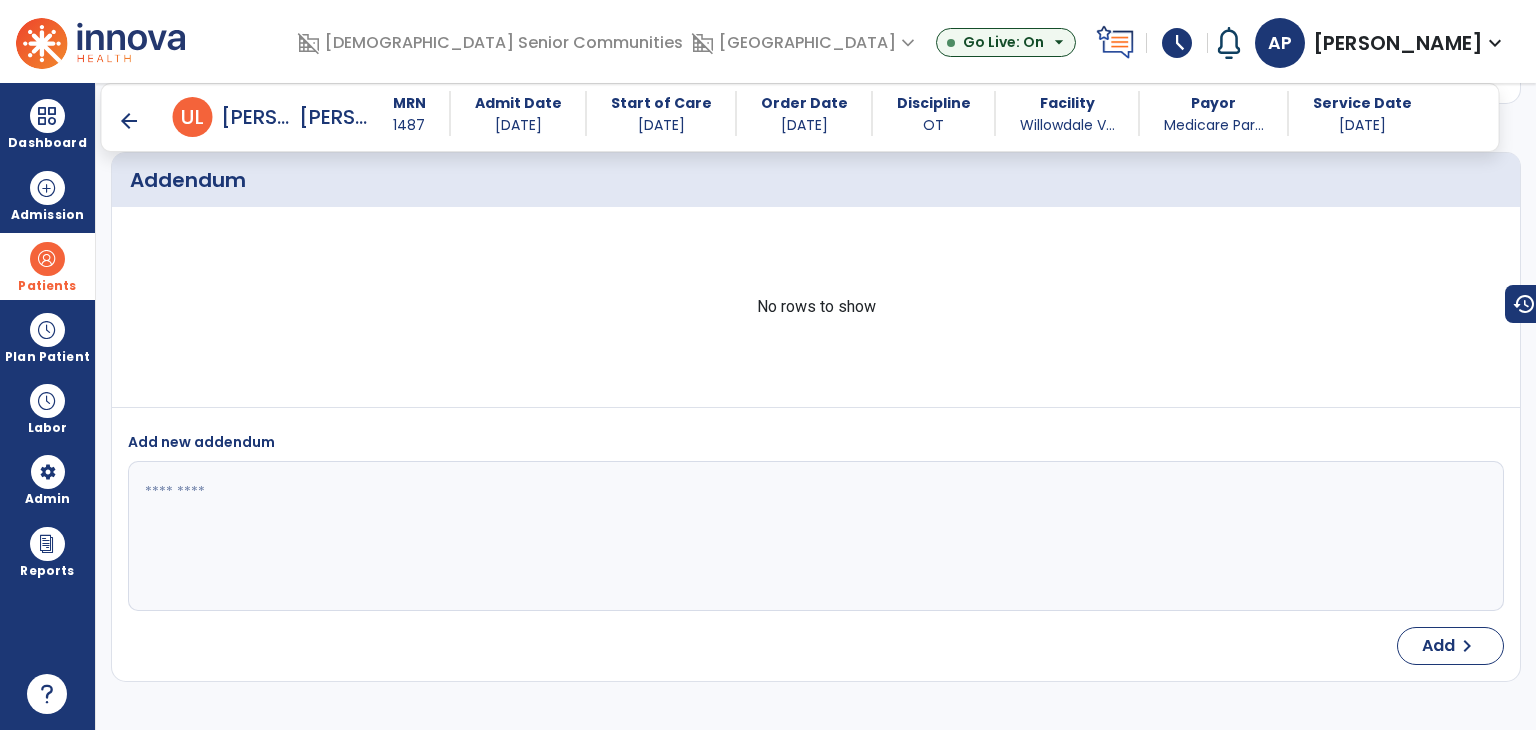 click on "arrow_back" at bounding box center [129, 121] 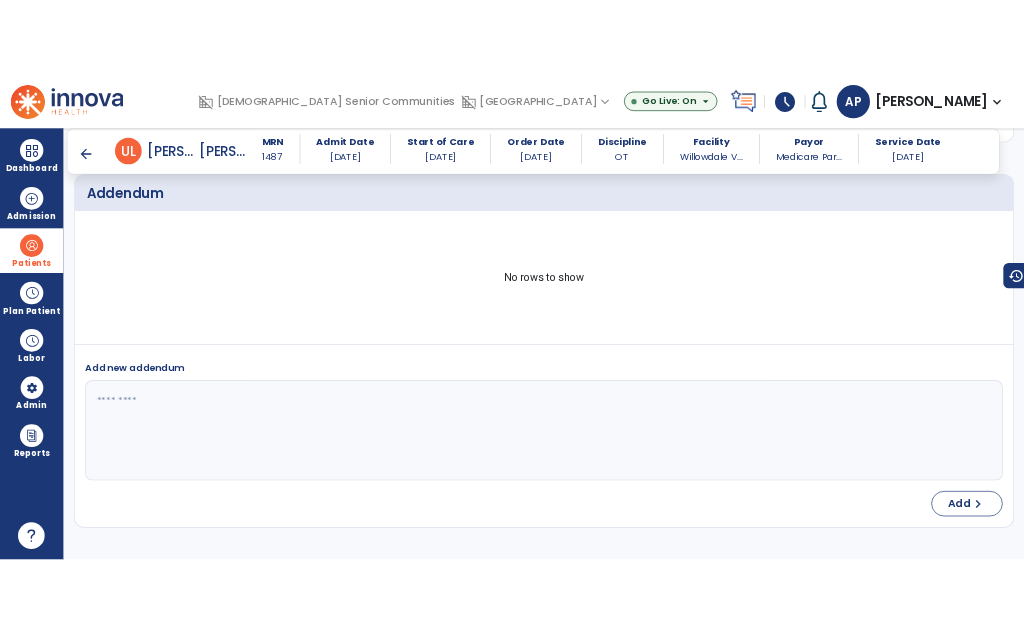 scroll, scrollTop: 0, scrollLeft: 0, axis: both 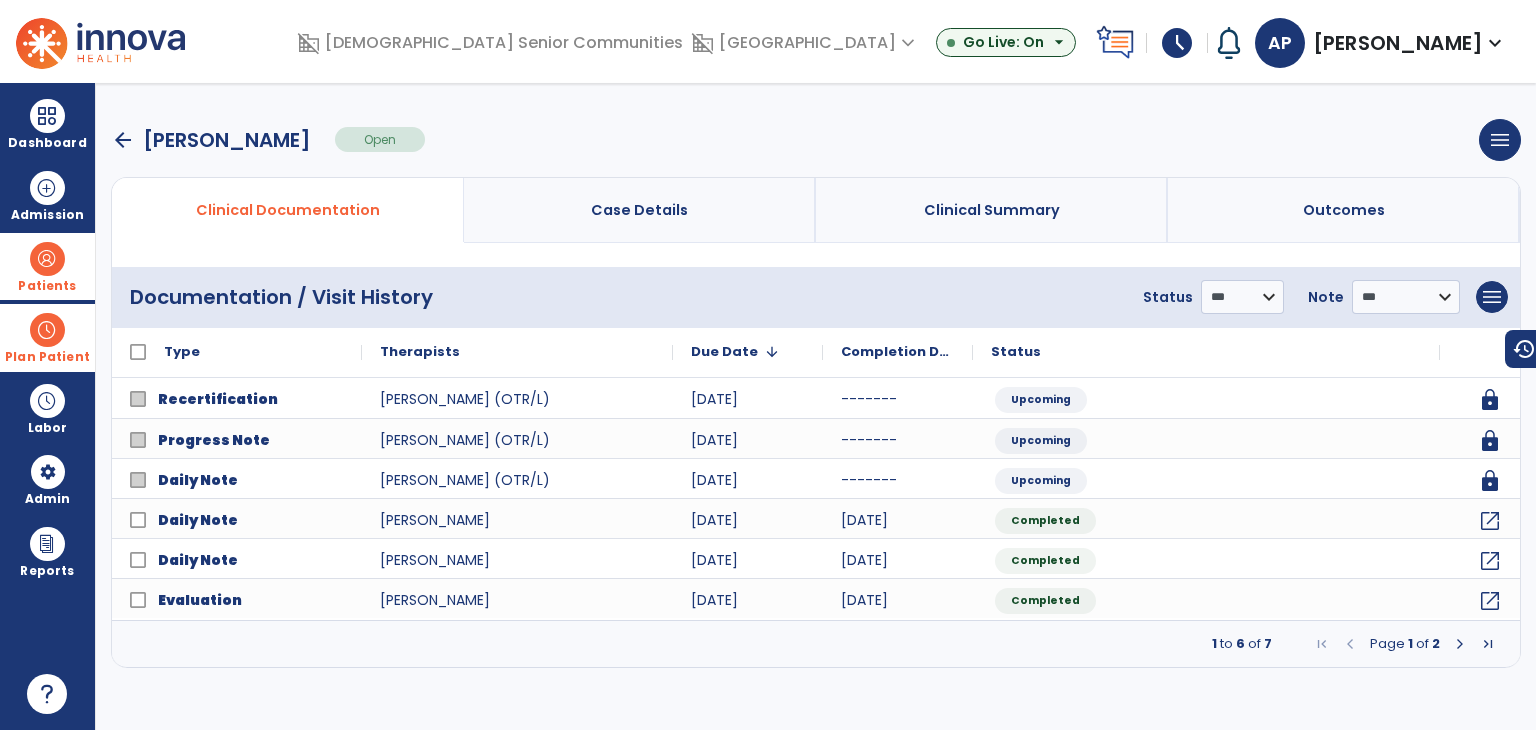 click at bounding box center [47, 330] 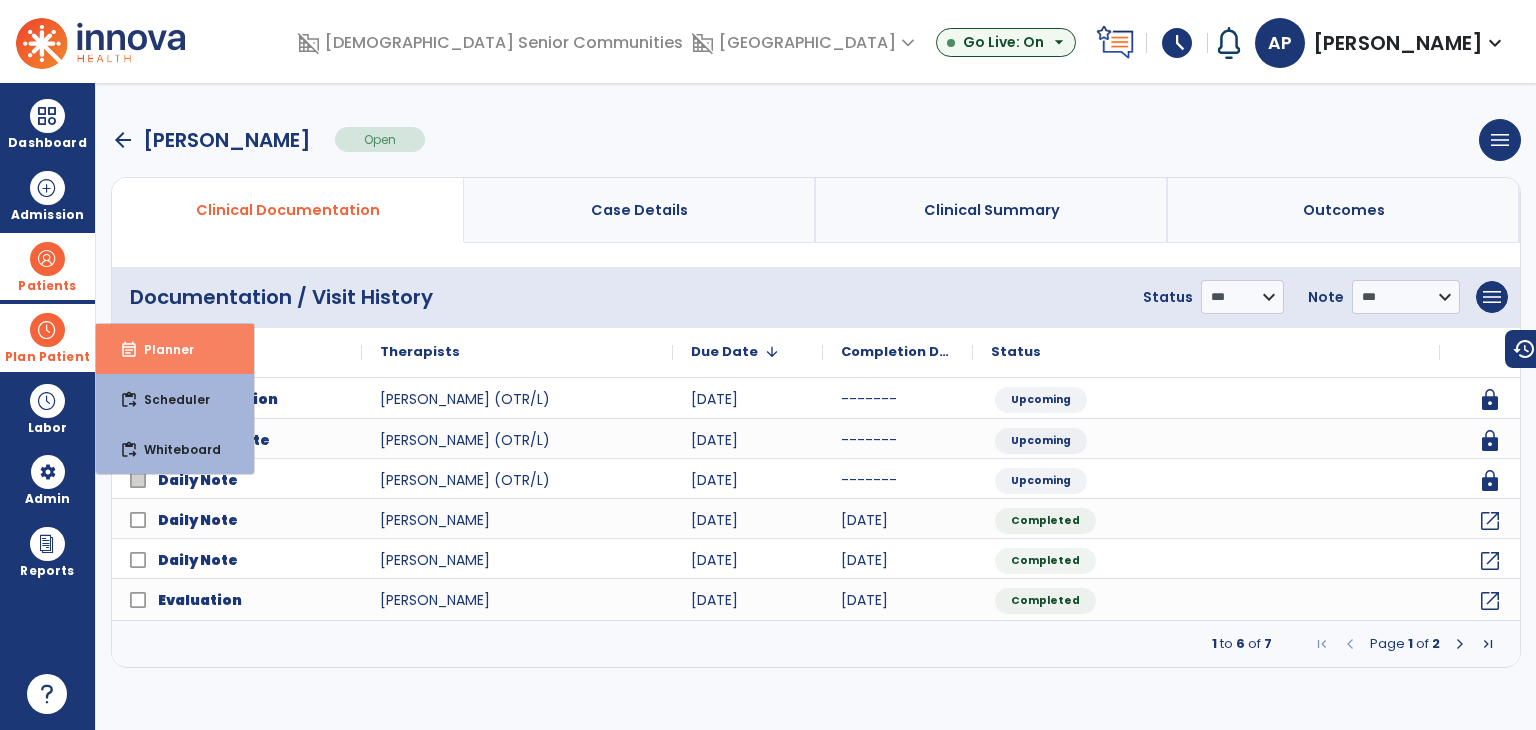 click on "event_note  Planner" at bounding box center (175, 349) 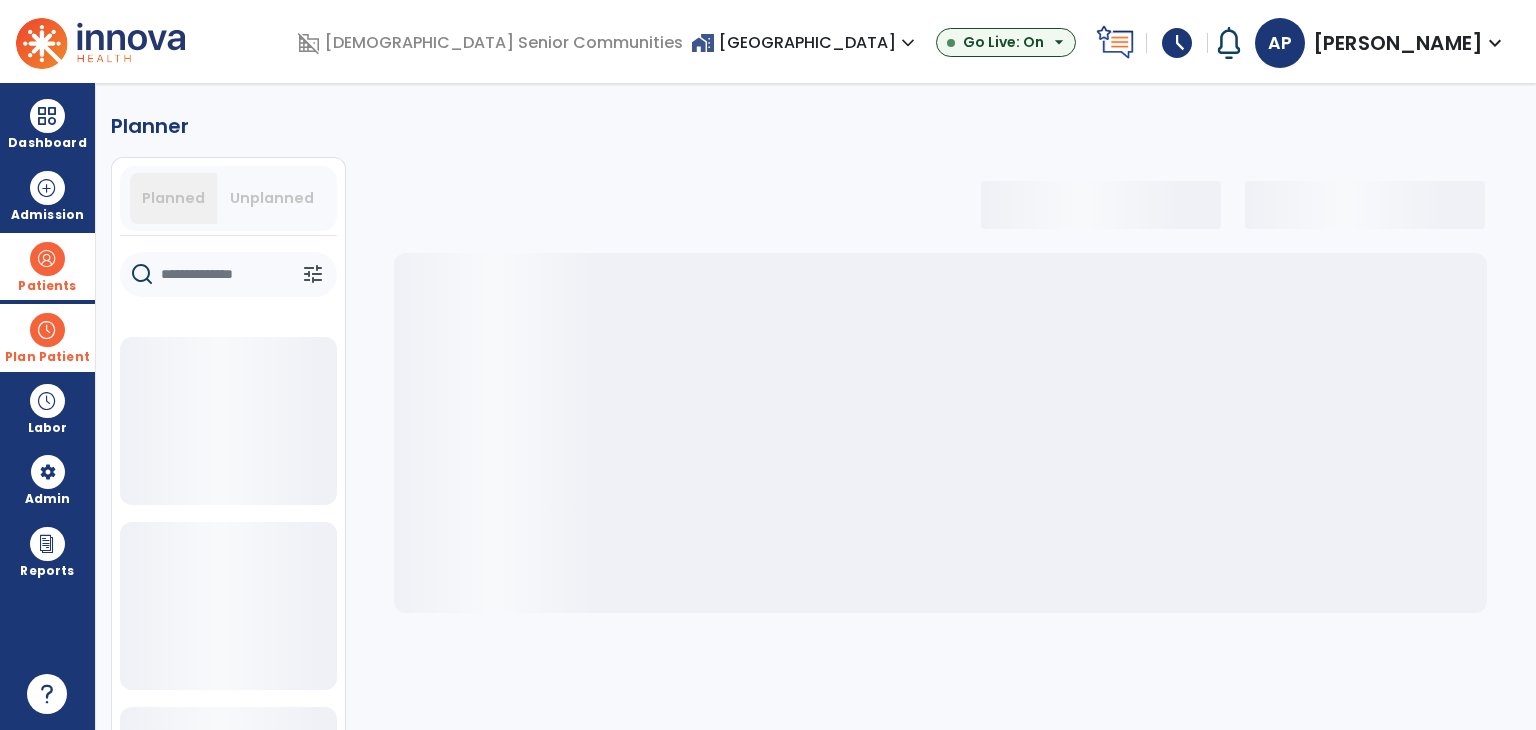 select on "***" 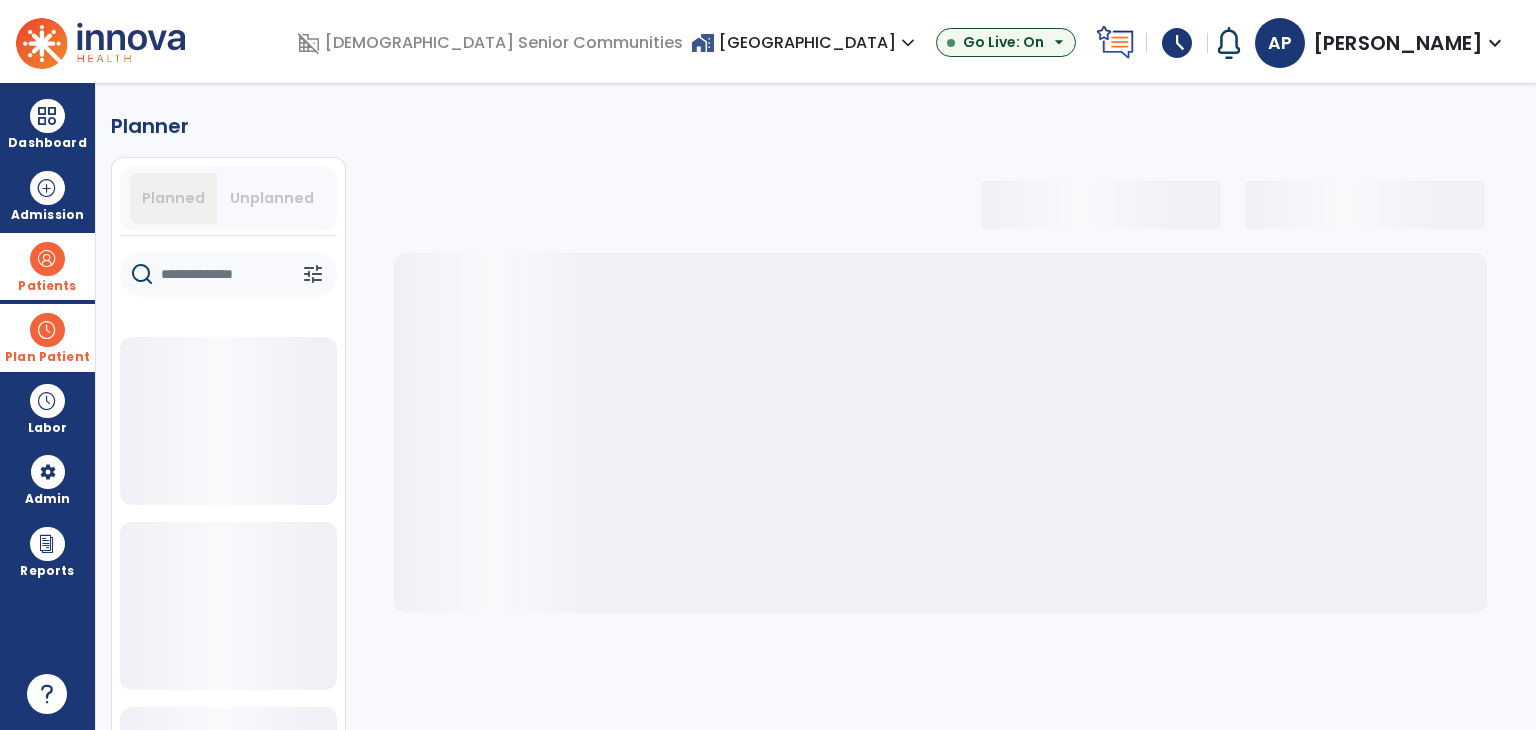 select on "***" 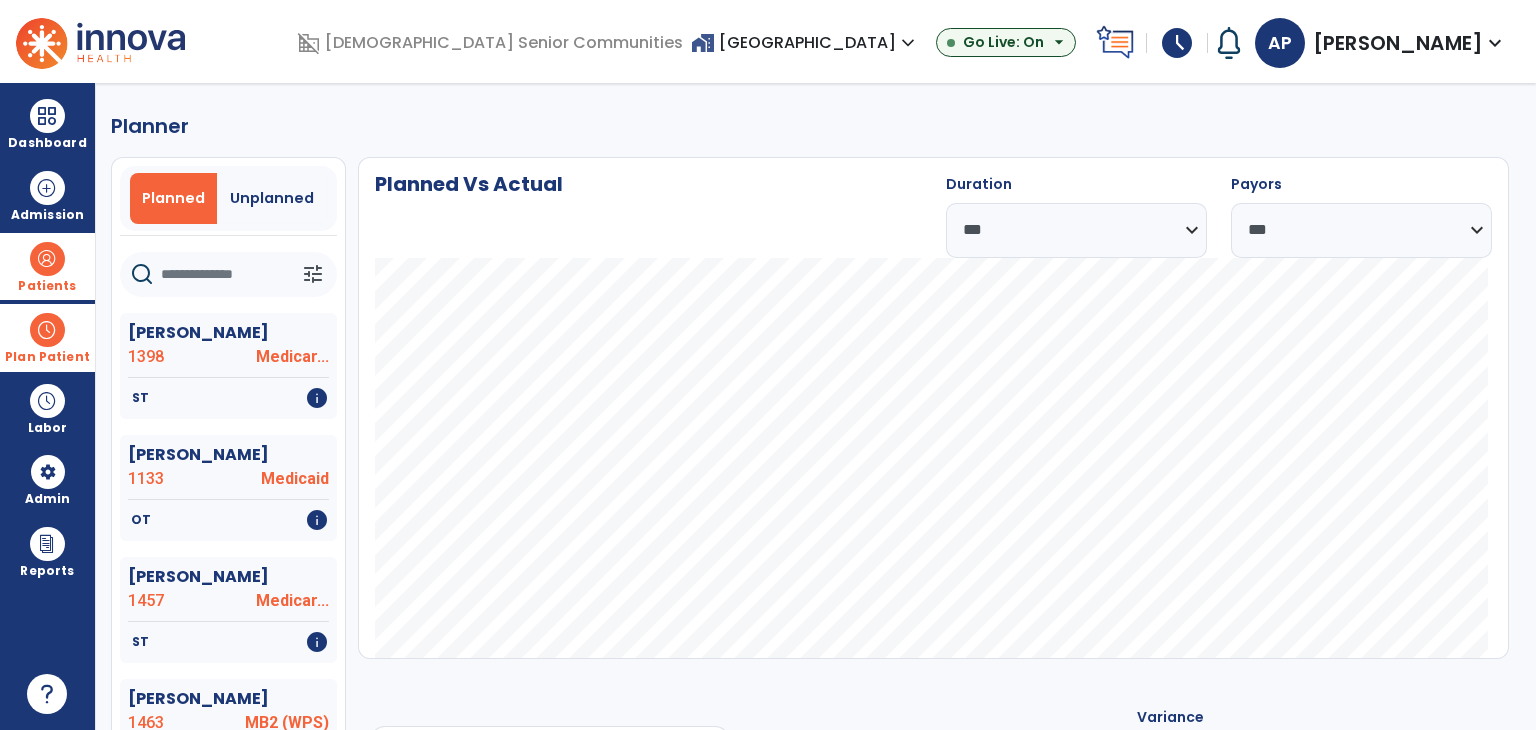 click 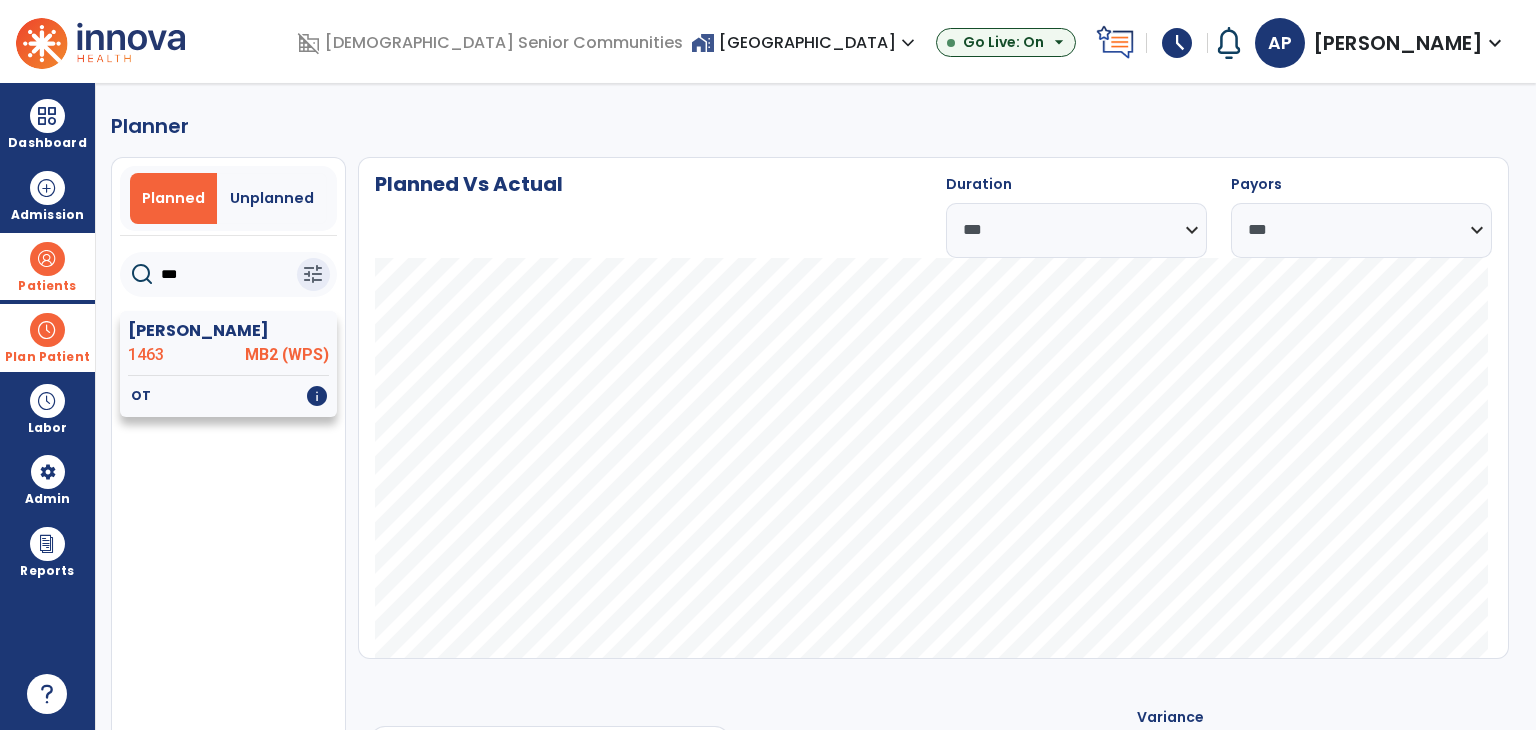 click on "[PERSON_NAME]" 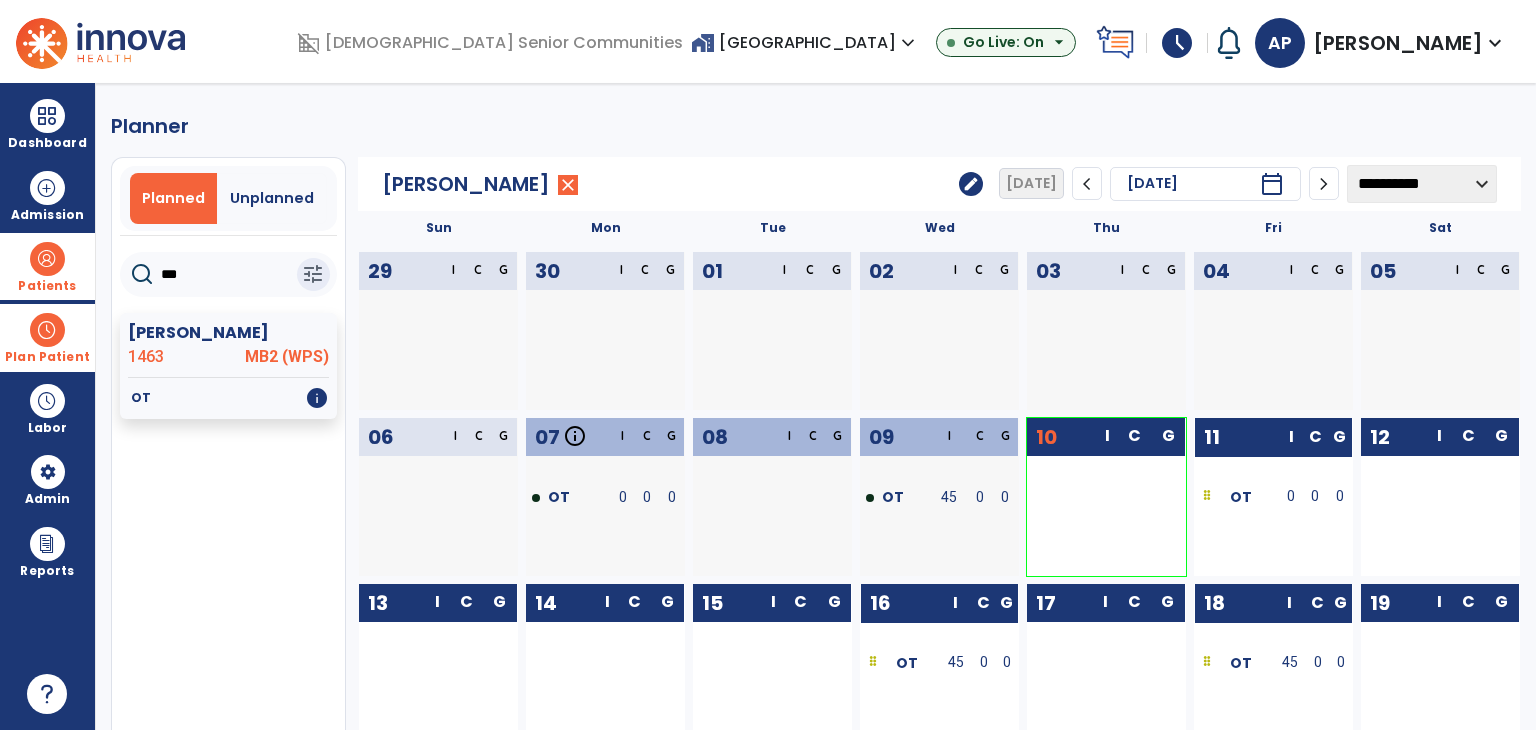 drag, startPoint x: 234, startPoint y: 277, endPoint x: 86, endPoint y: 260, distance: 148.97314 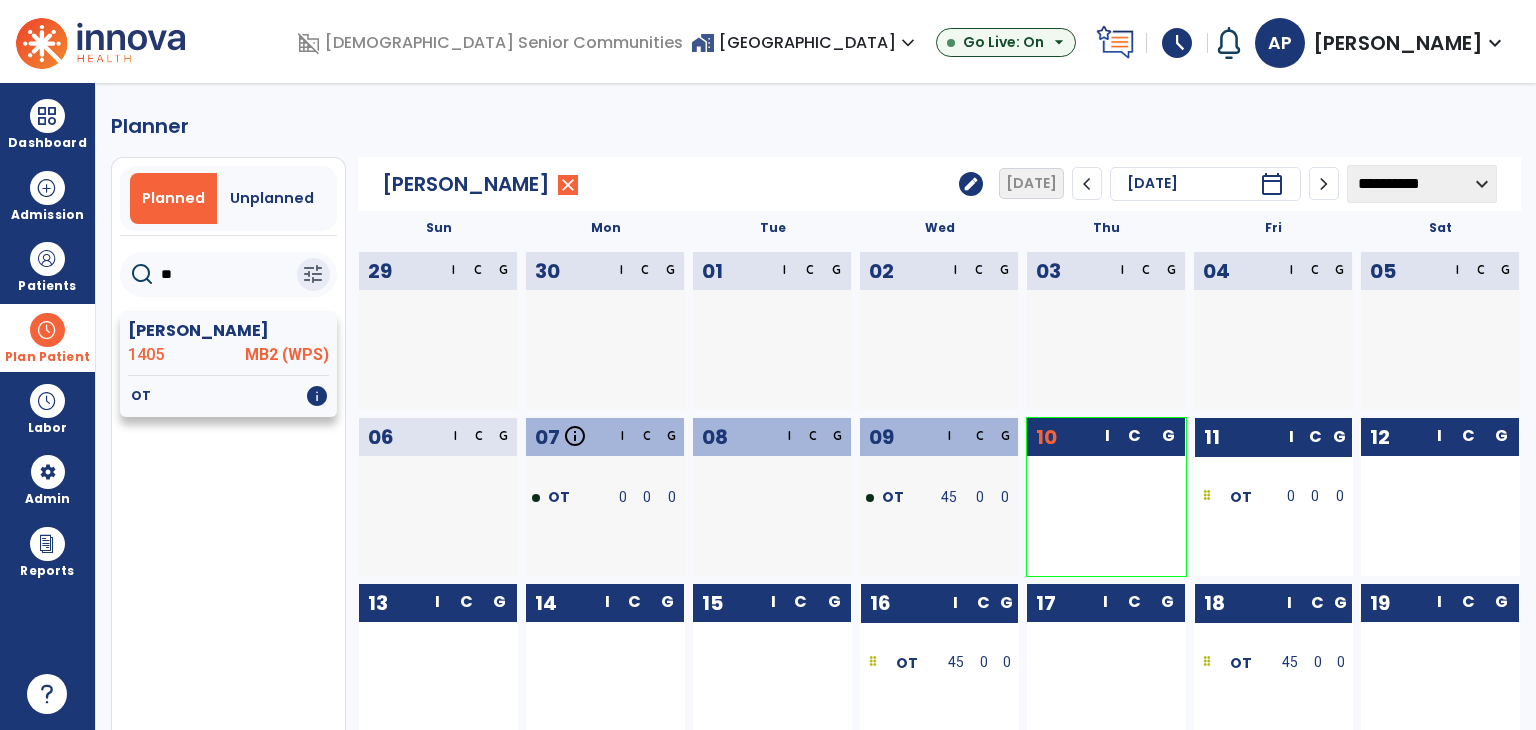 type on "**" 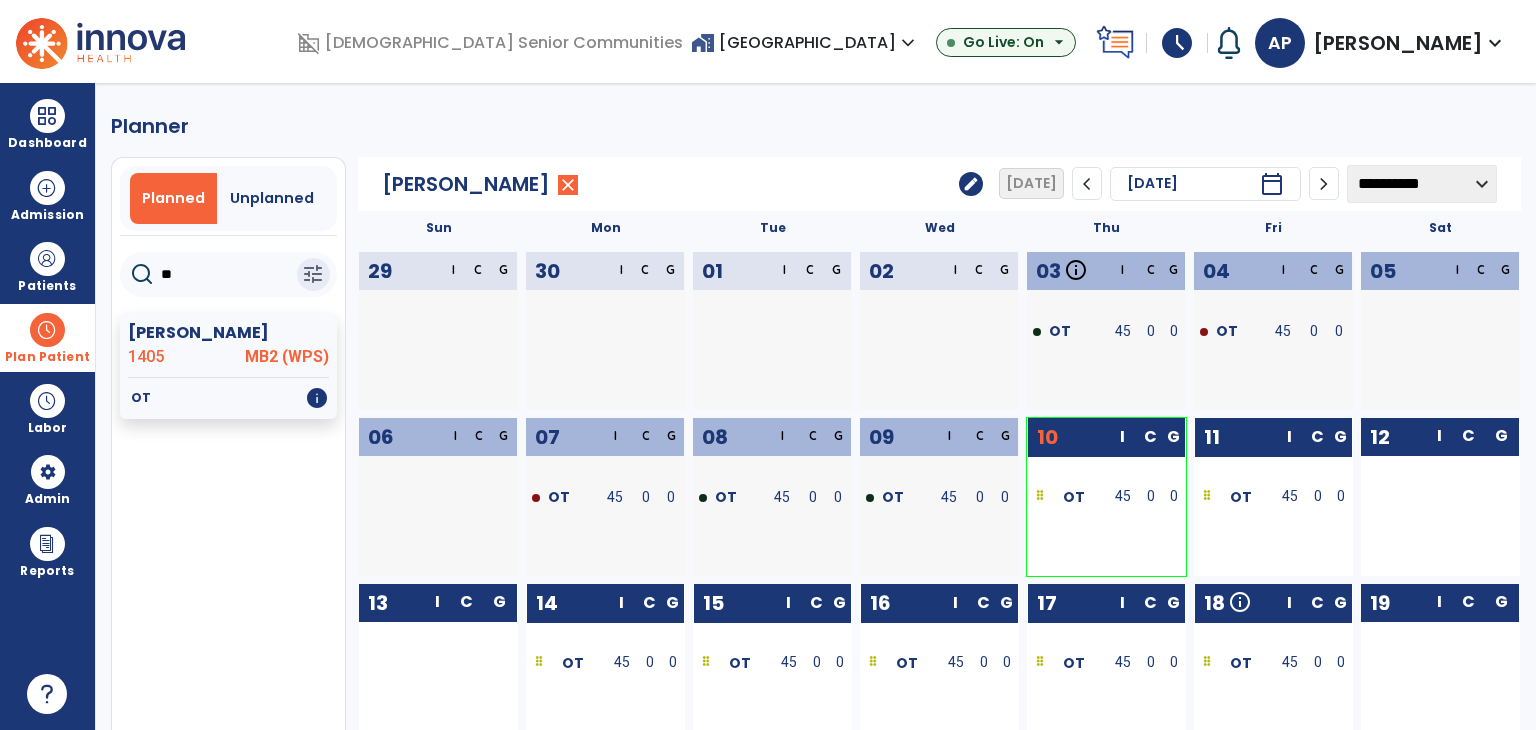 drag, startPoint x: 32, startPoint y: 325, endPoint x: 63, endPoint y: 324, distance: 31.016125 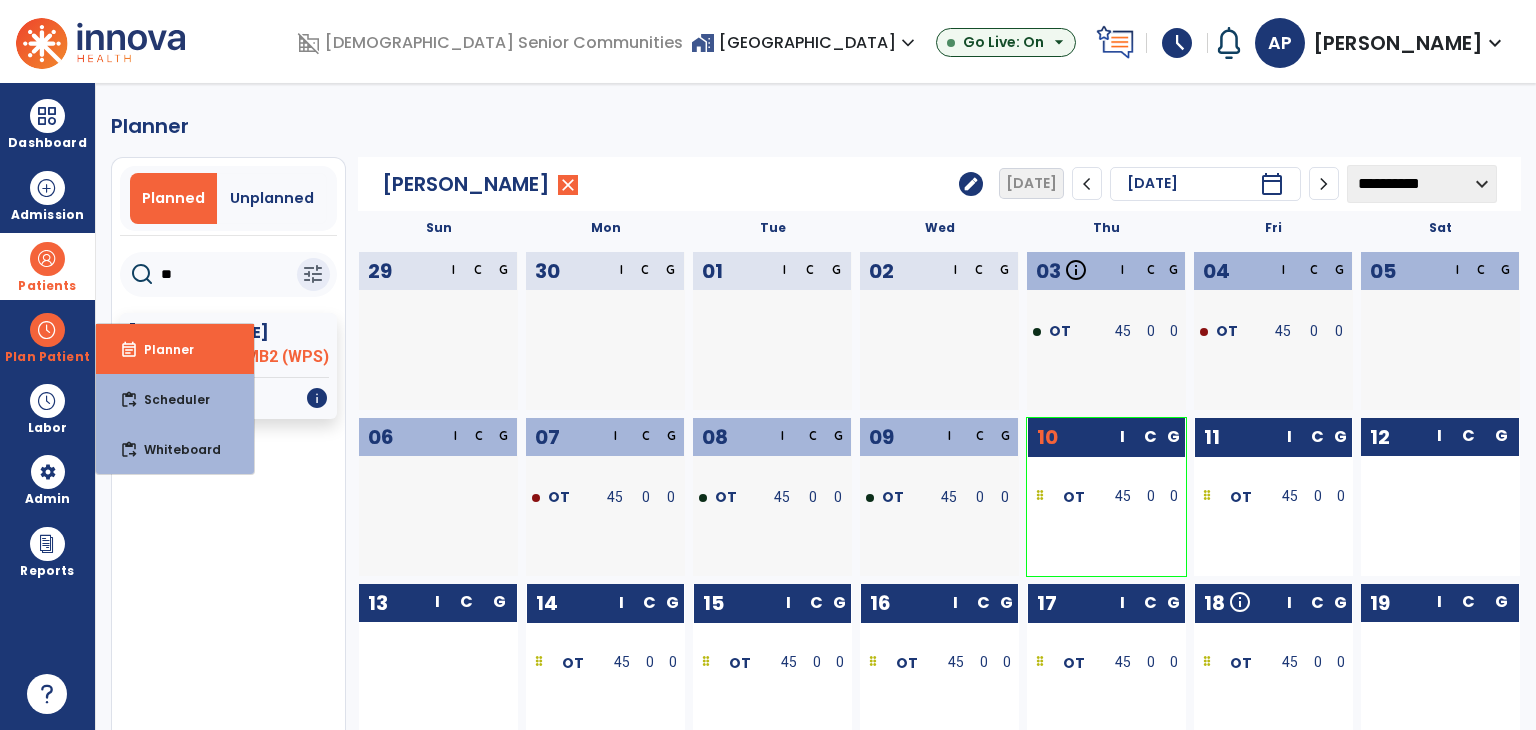 click on "Patients" at bounding box center (47, 286) 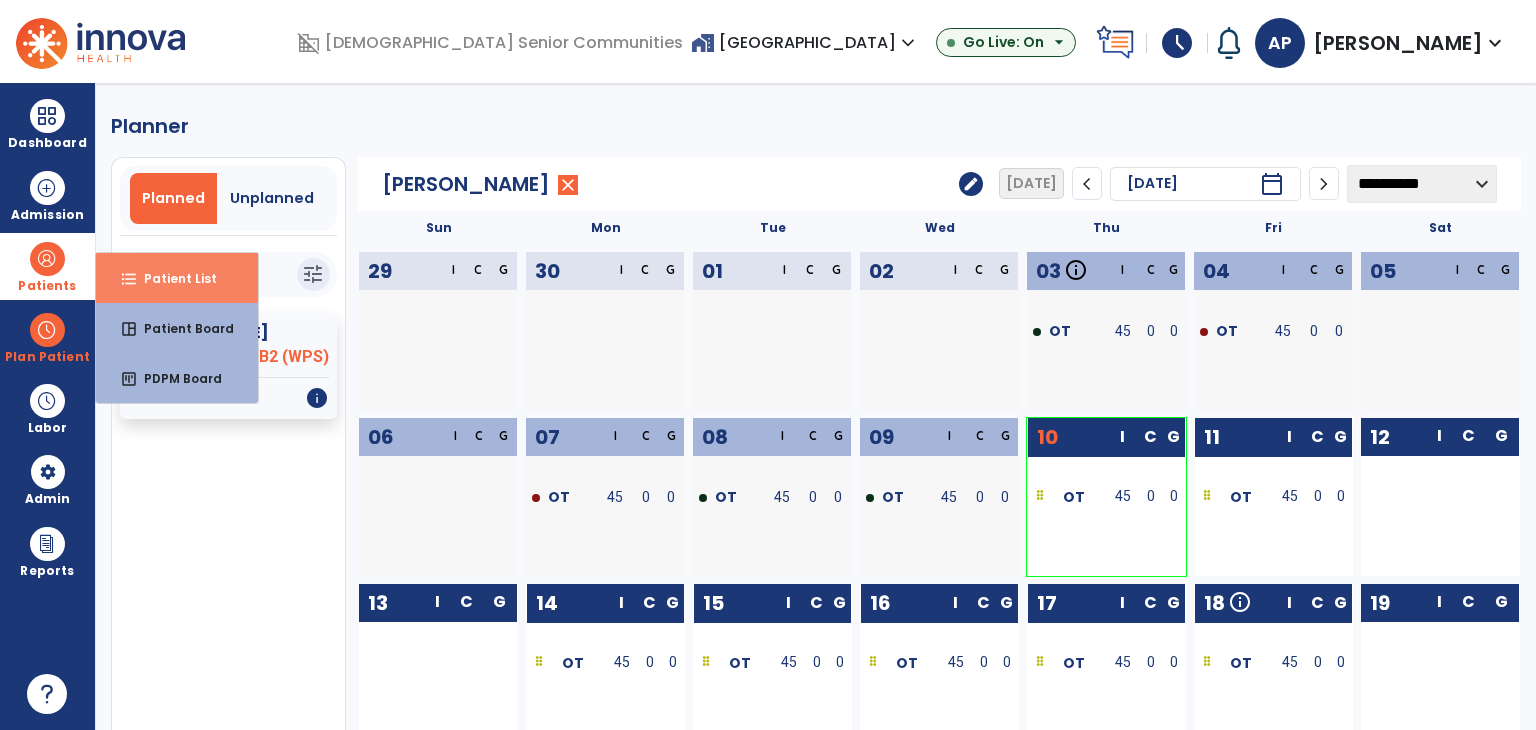 click on "format_list_bulleted" at bounding box center [129, 279] 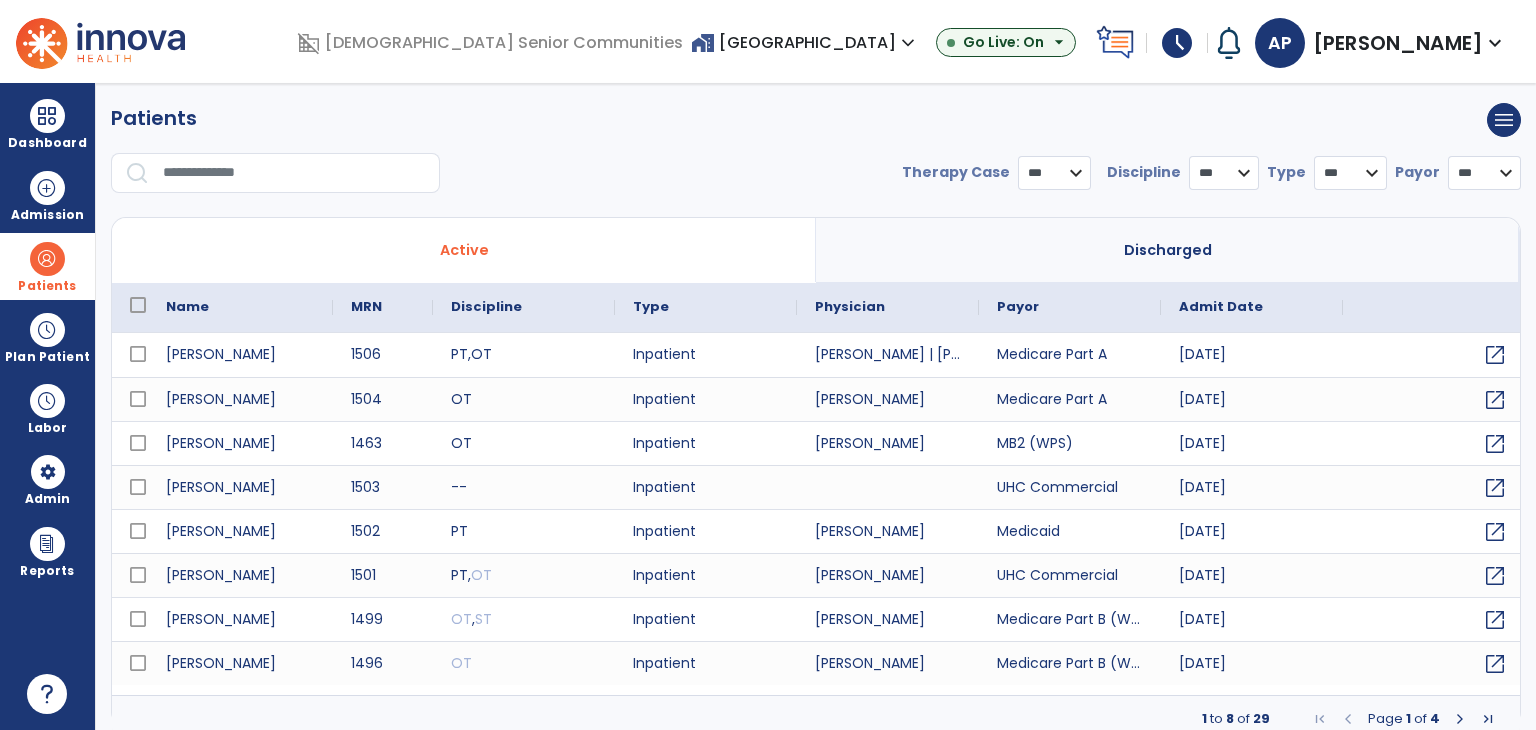 select on "***" 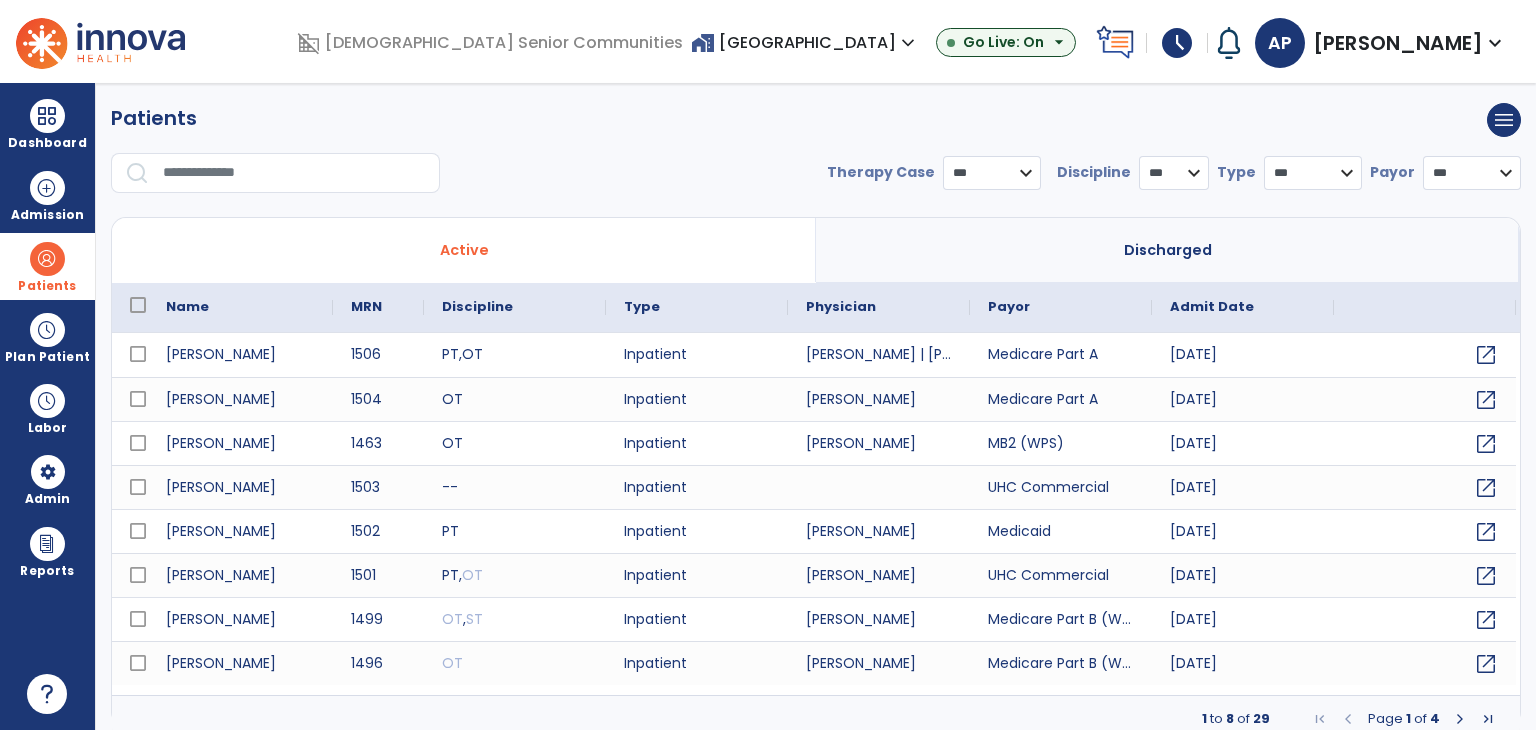 click at bounding box center (294, 173) 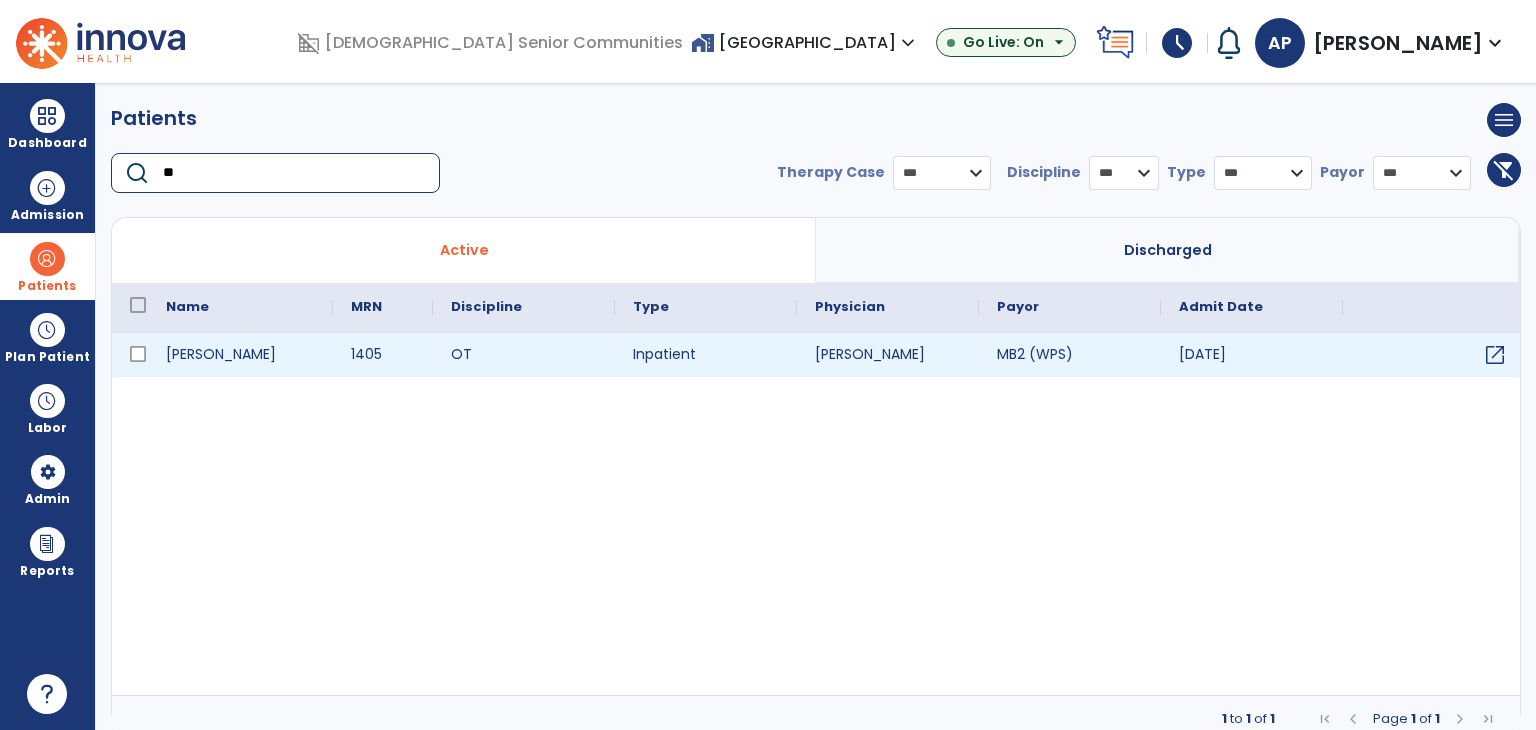 type on "**" 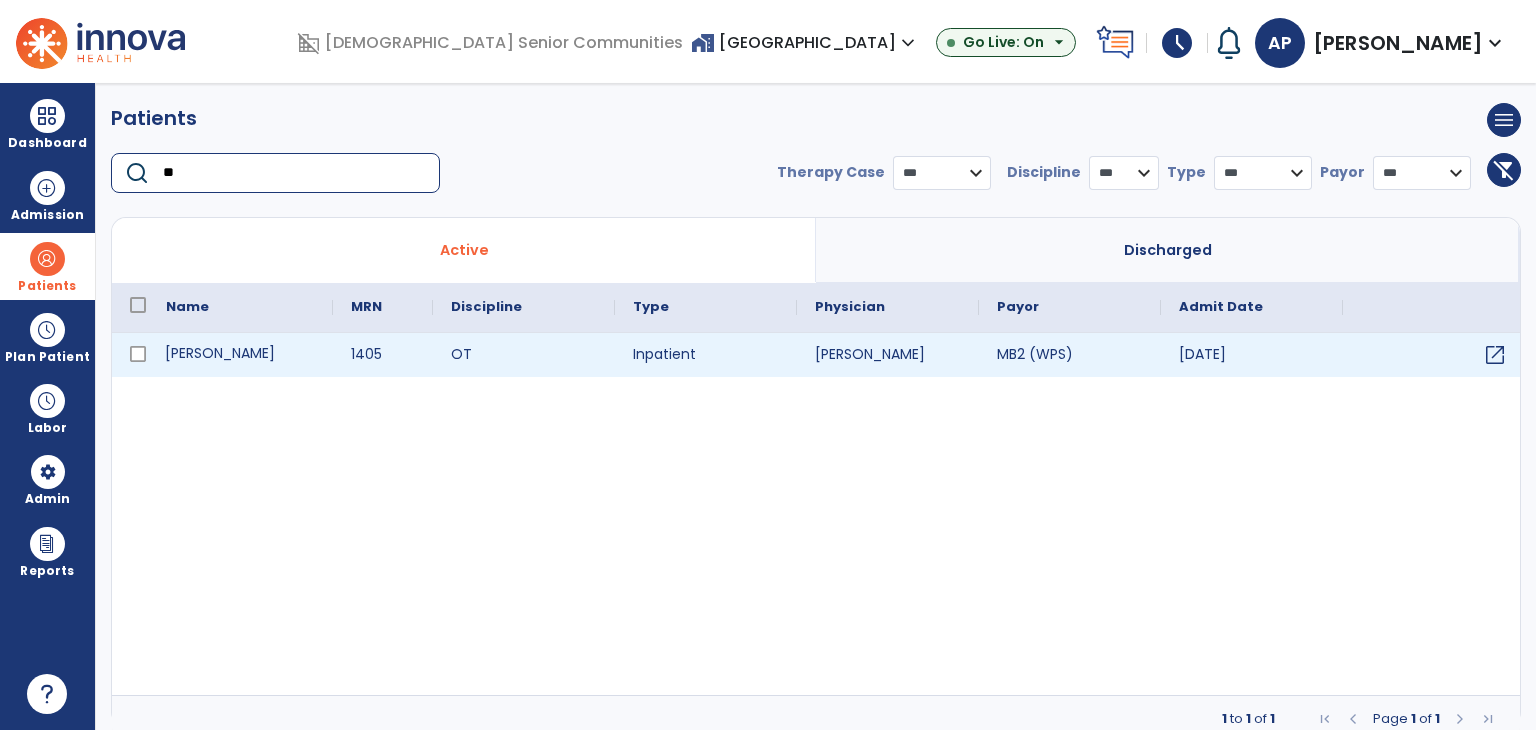 click on "[PERSON_NAME]" at bounding box center (240, 355) 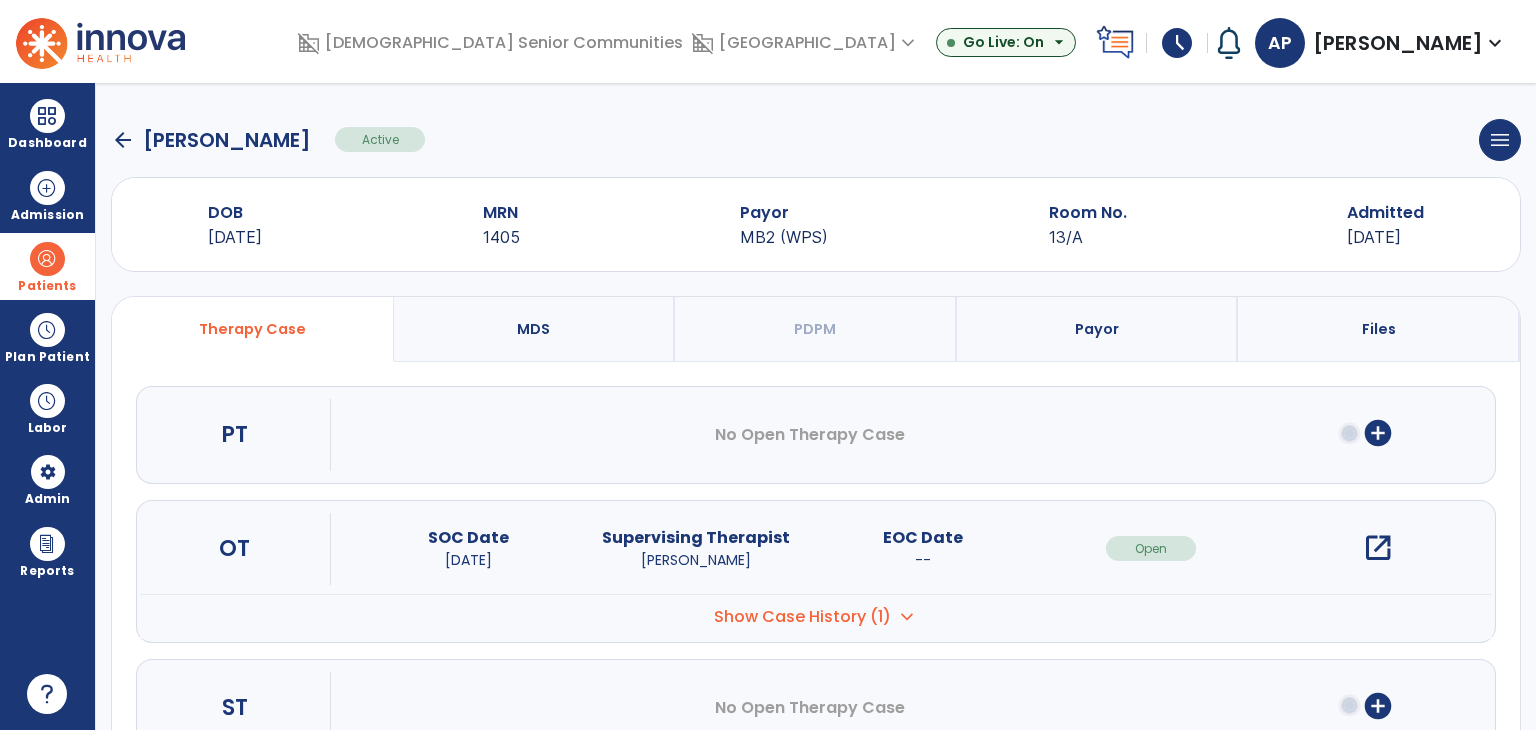click on "open_in_new" at bounding box center (1378, 548) 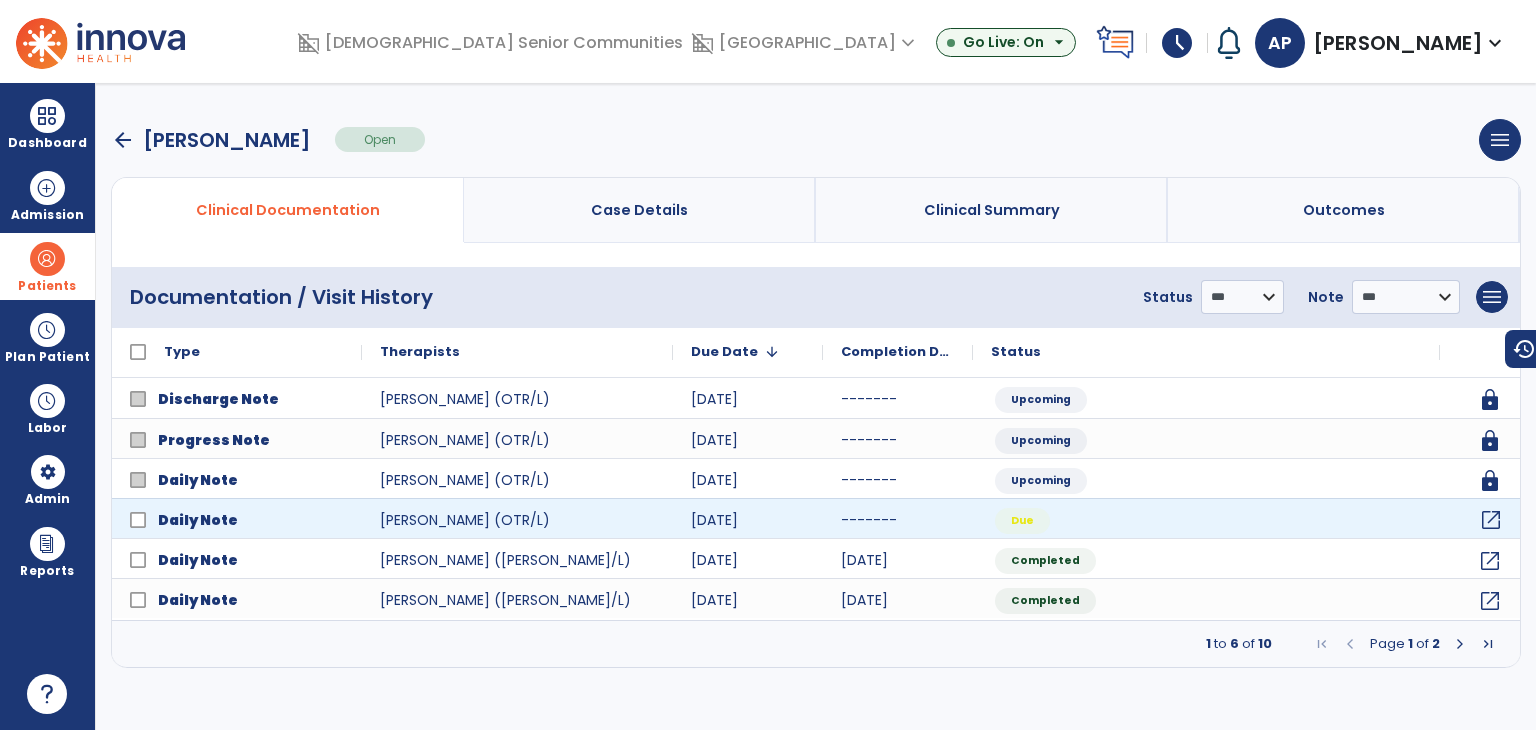 click on "open_in_new" 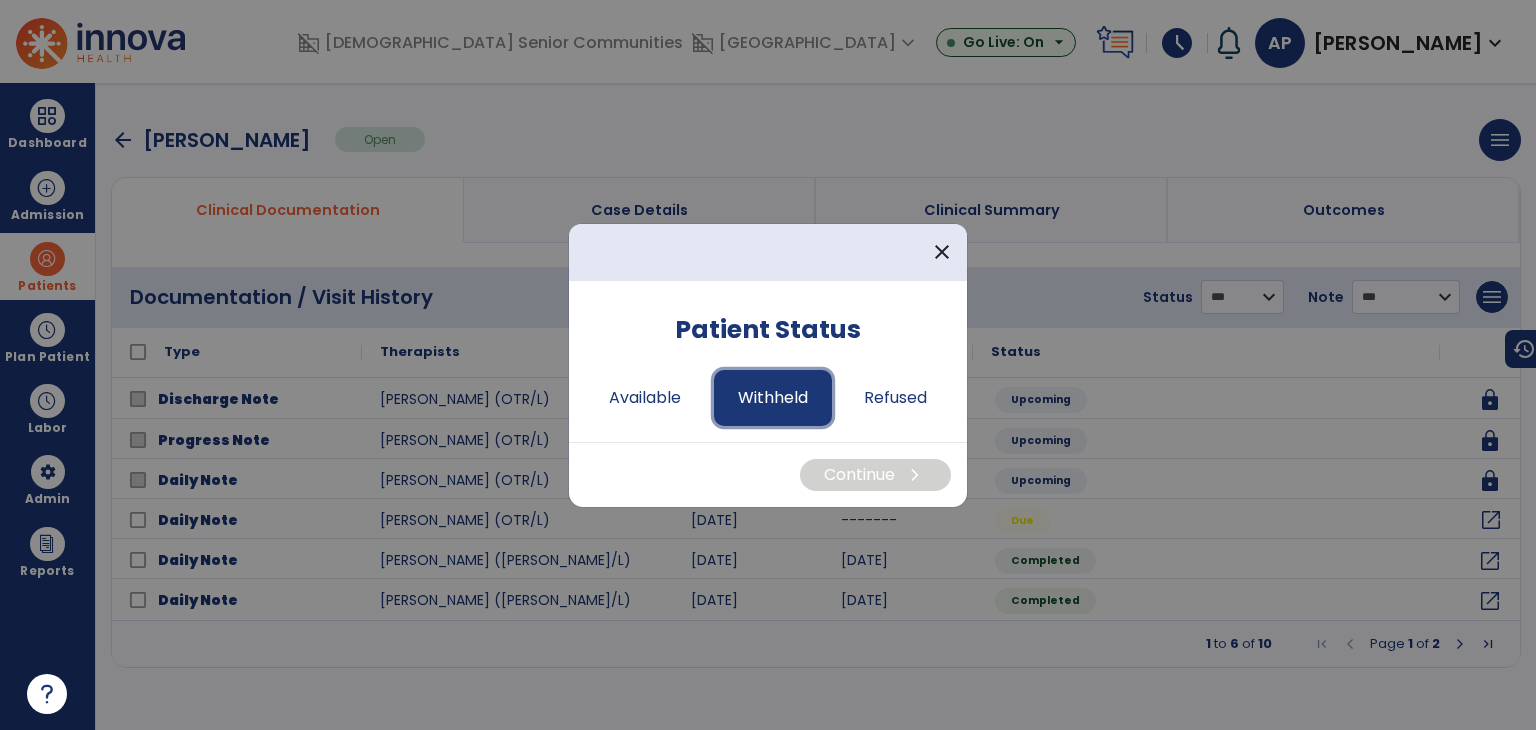 click on "Withheld" at bounding box center [773, 398] 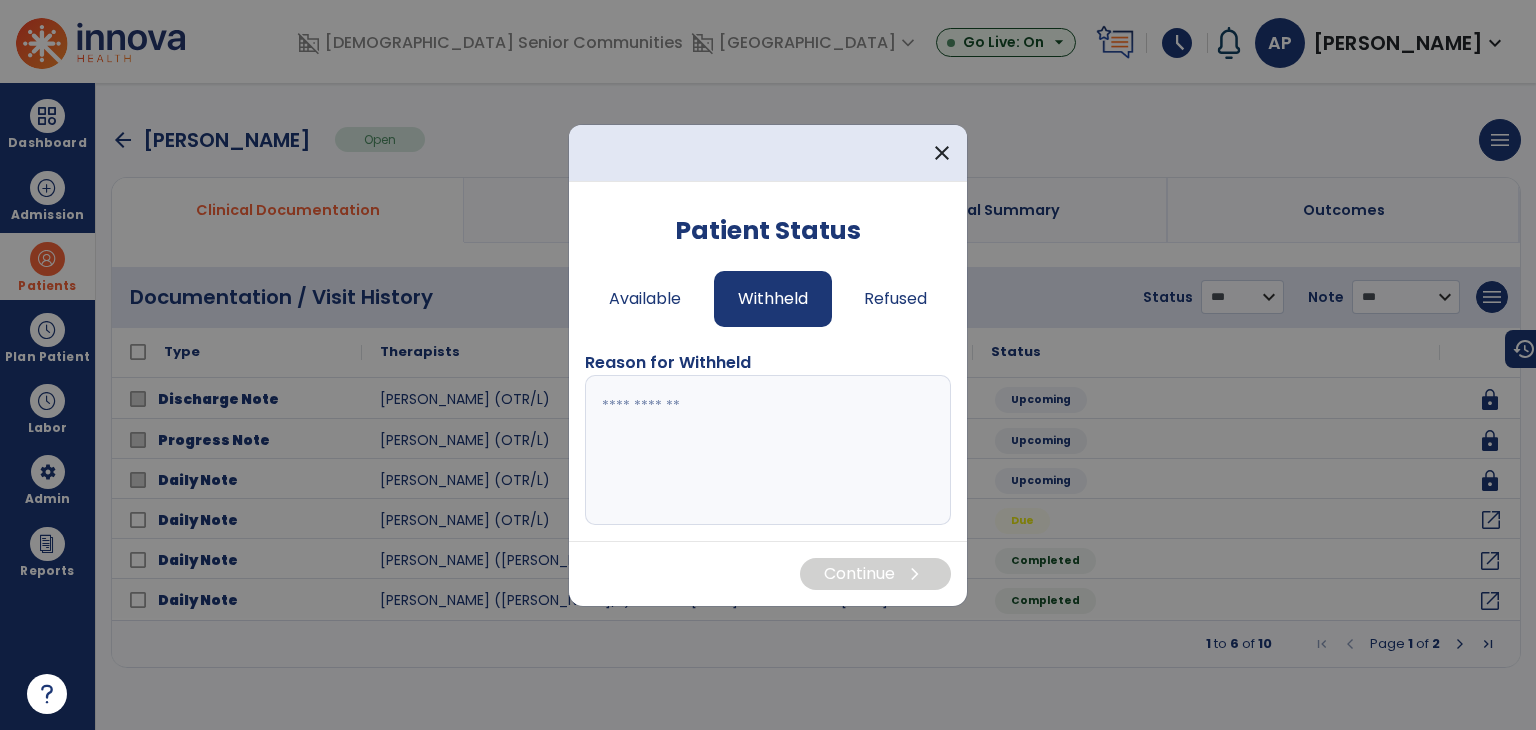 drag, startPoint x: 775, startPoint y: 412, endPoint x: 751, endPoint y: 433, distance: 31.890438 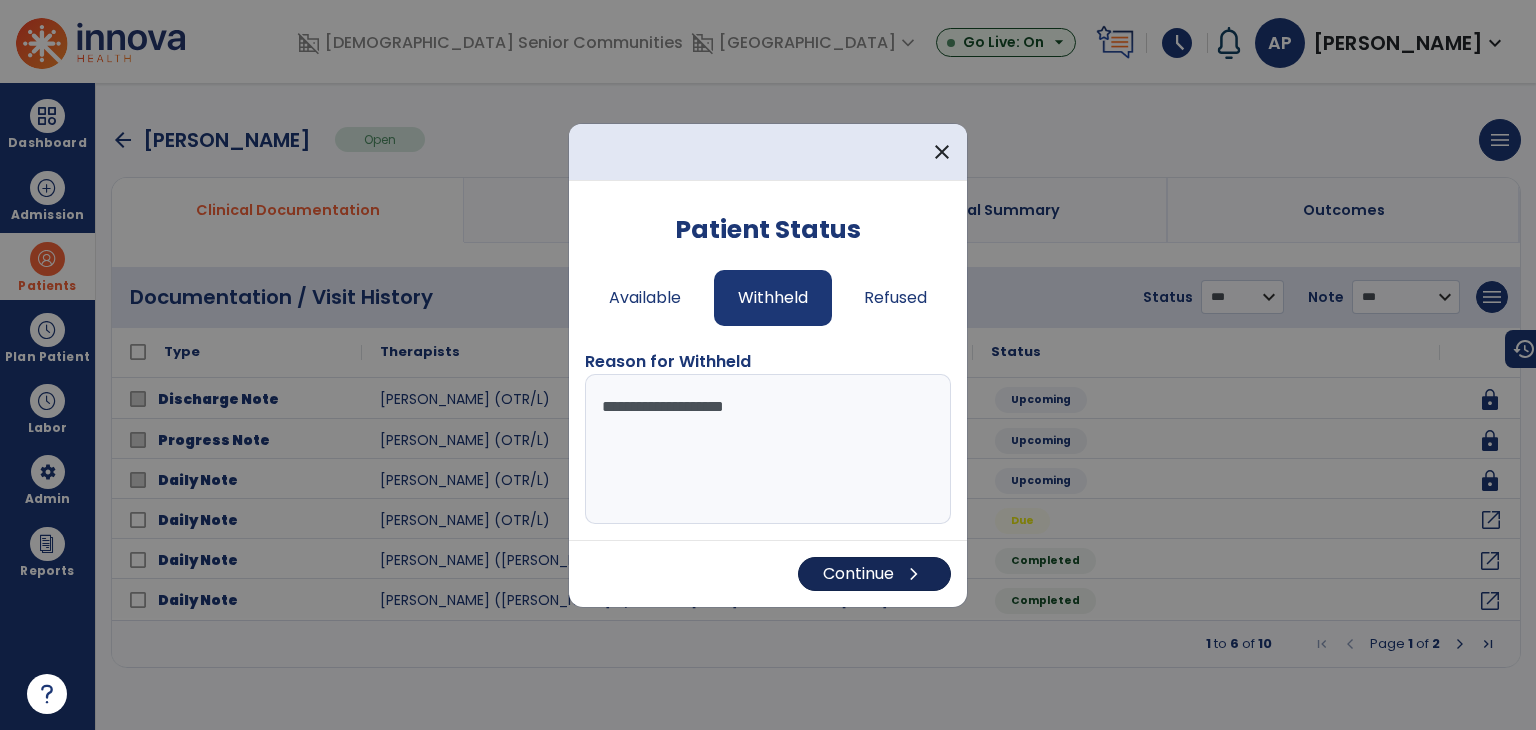 type on "**********" 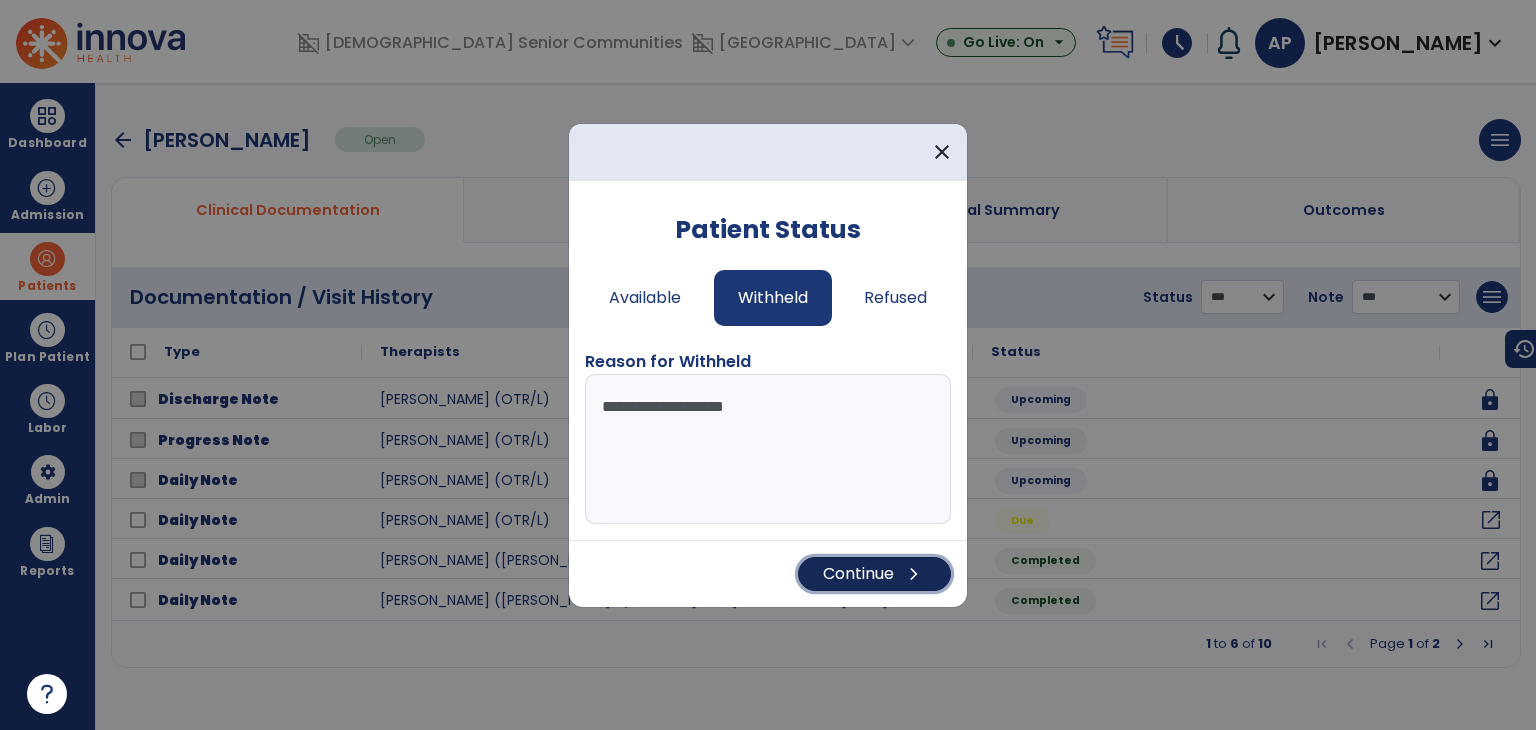 click on "Continue   chevron_right" at bounding box center (874, 574) 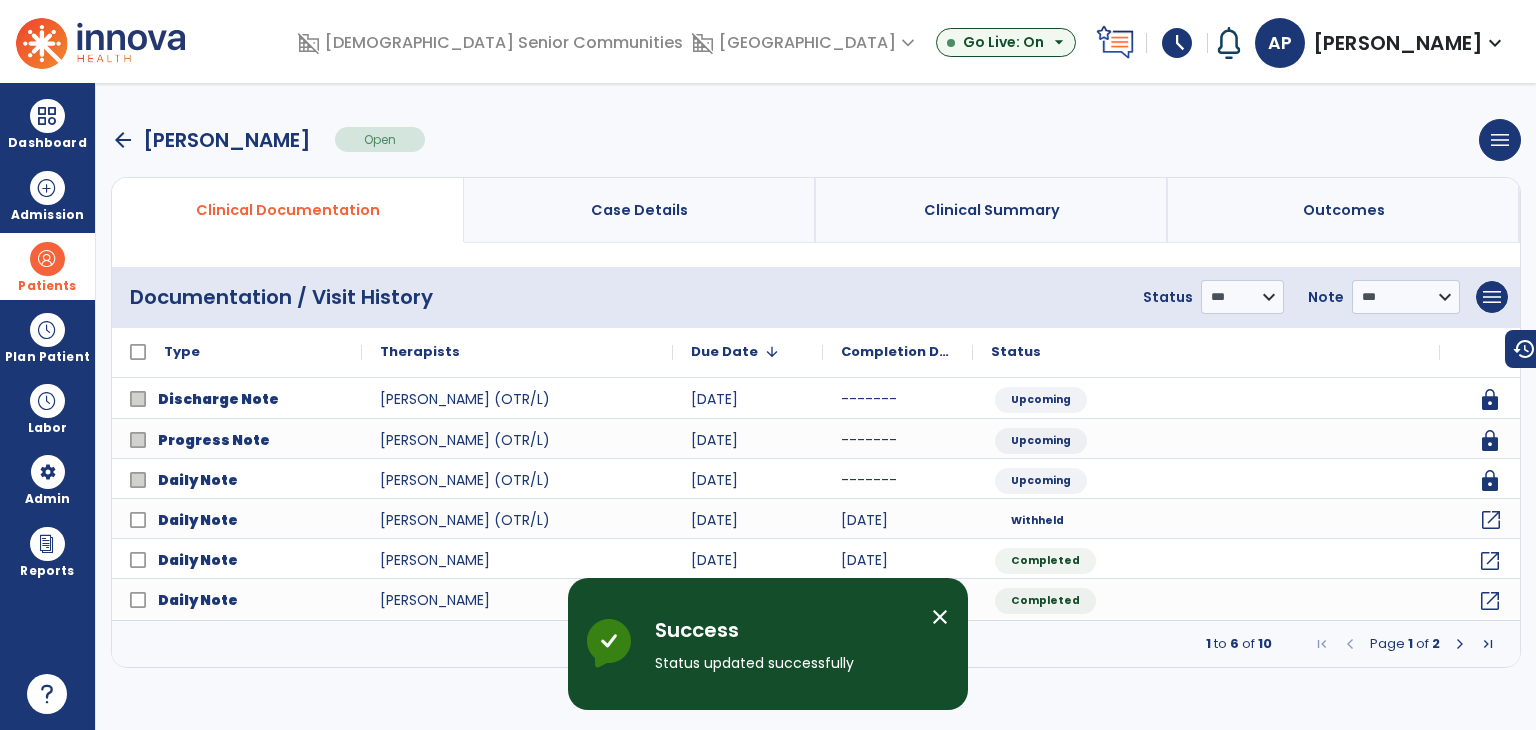 click on "arrow_back" at bounding box center [123, 140] 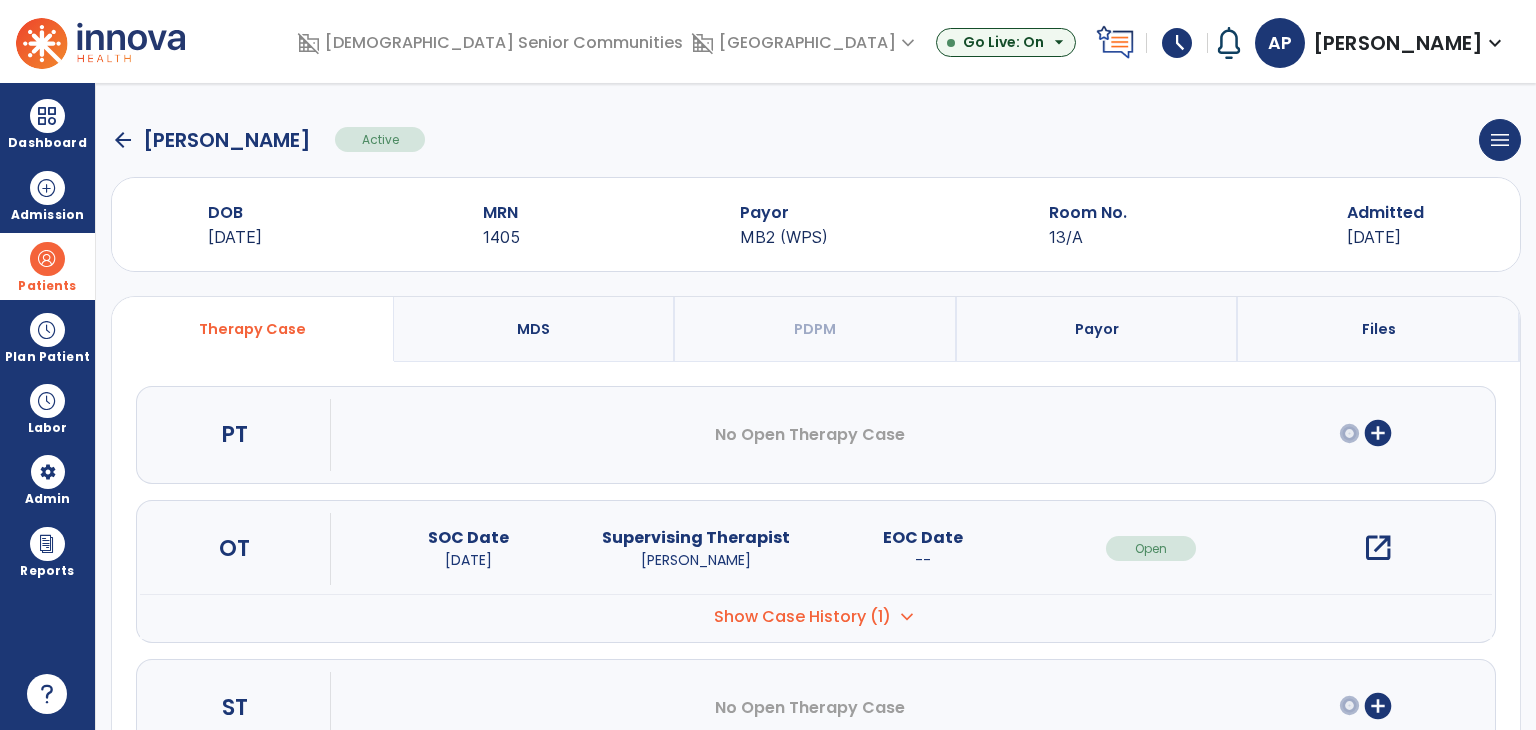 click on "arrow_back" 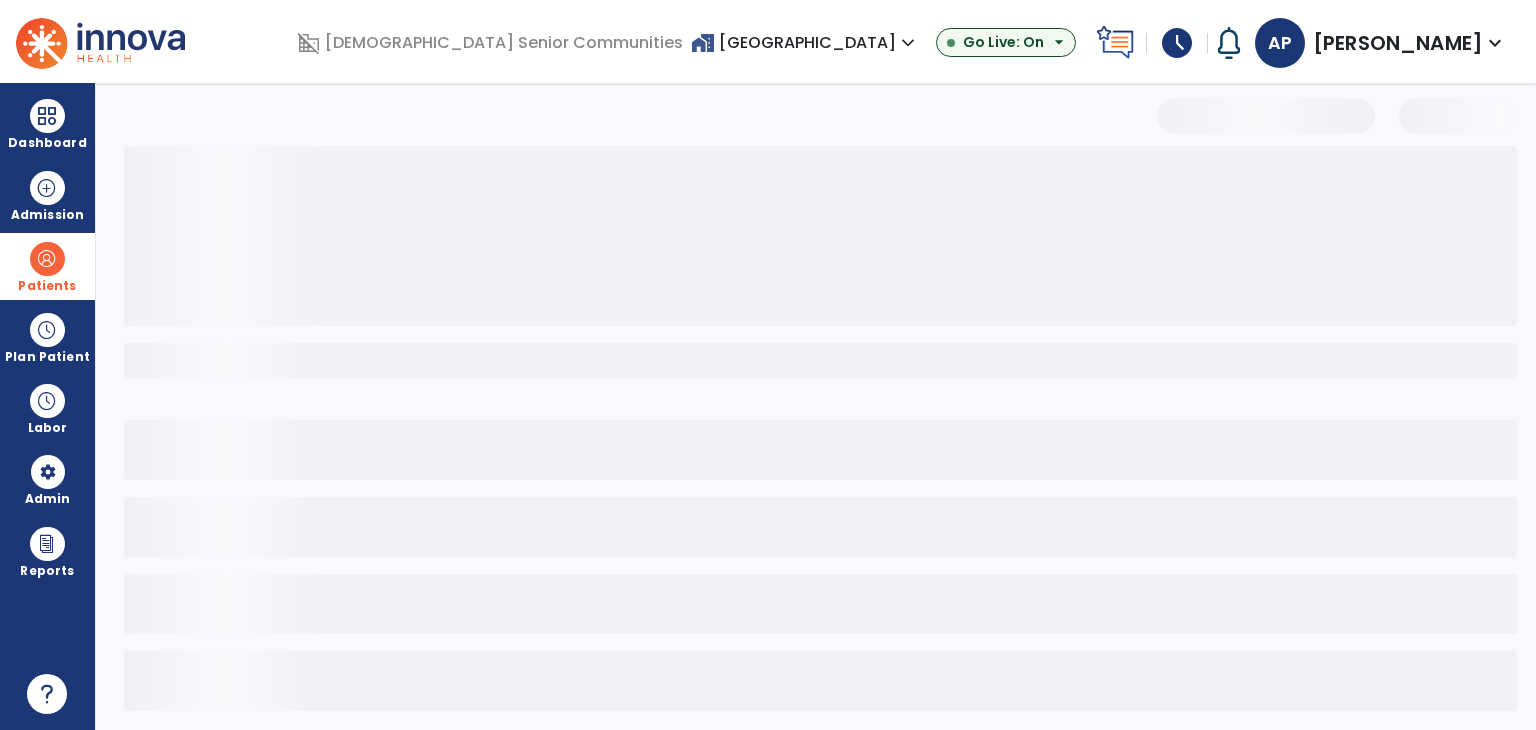 select on "***" 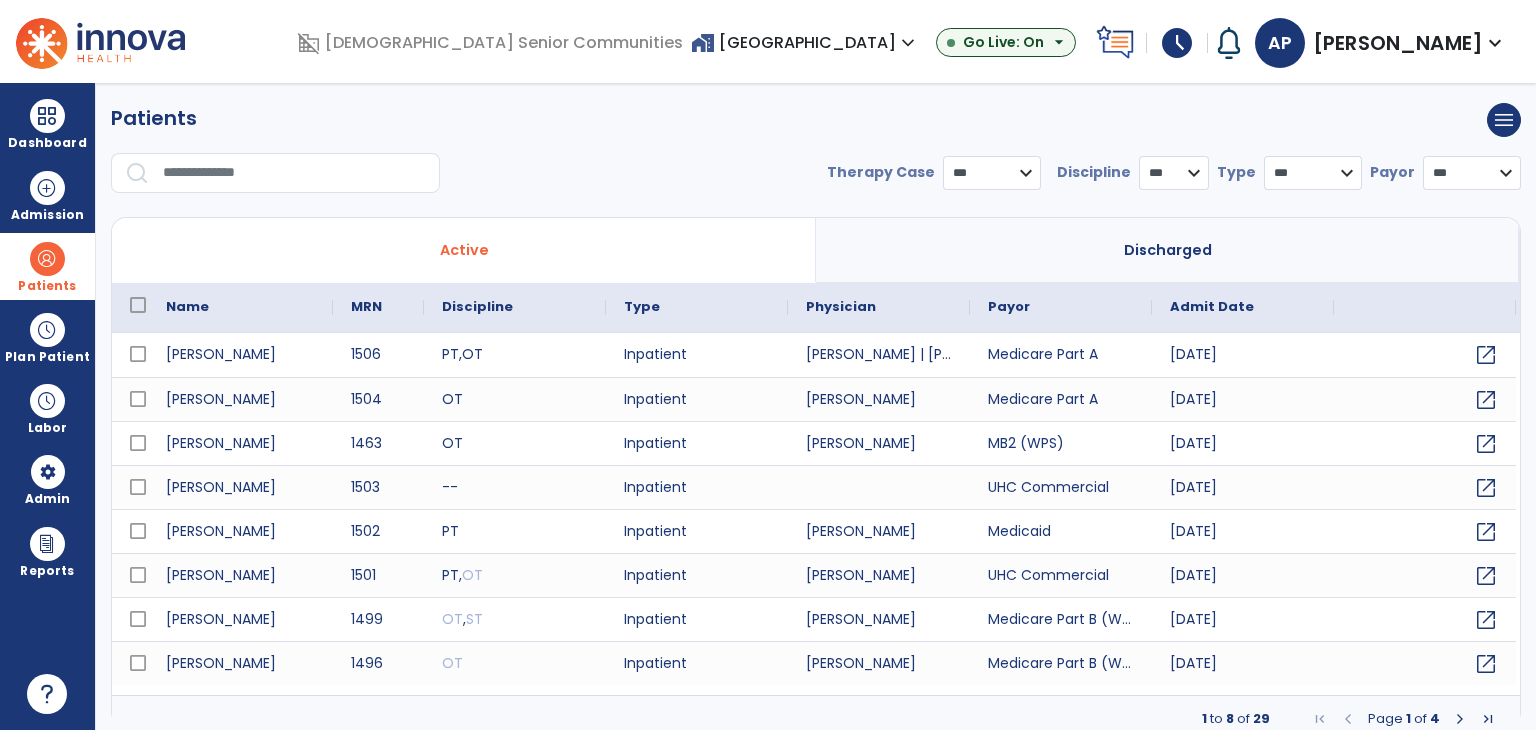 click at bounding box center (294, 173) 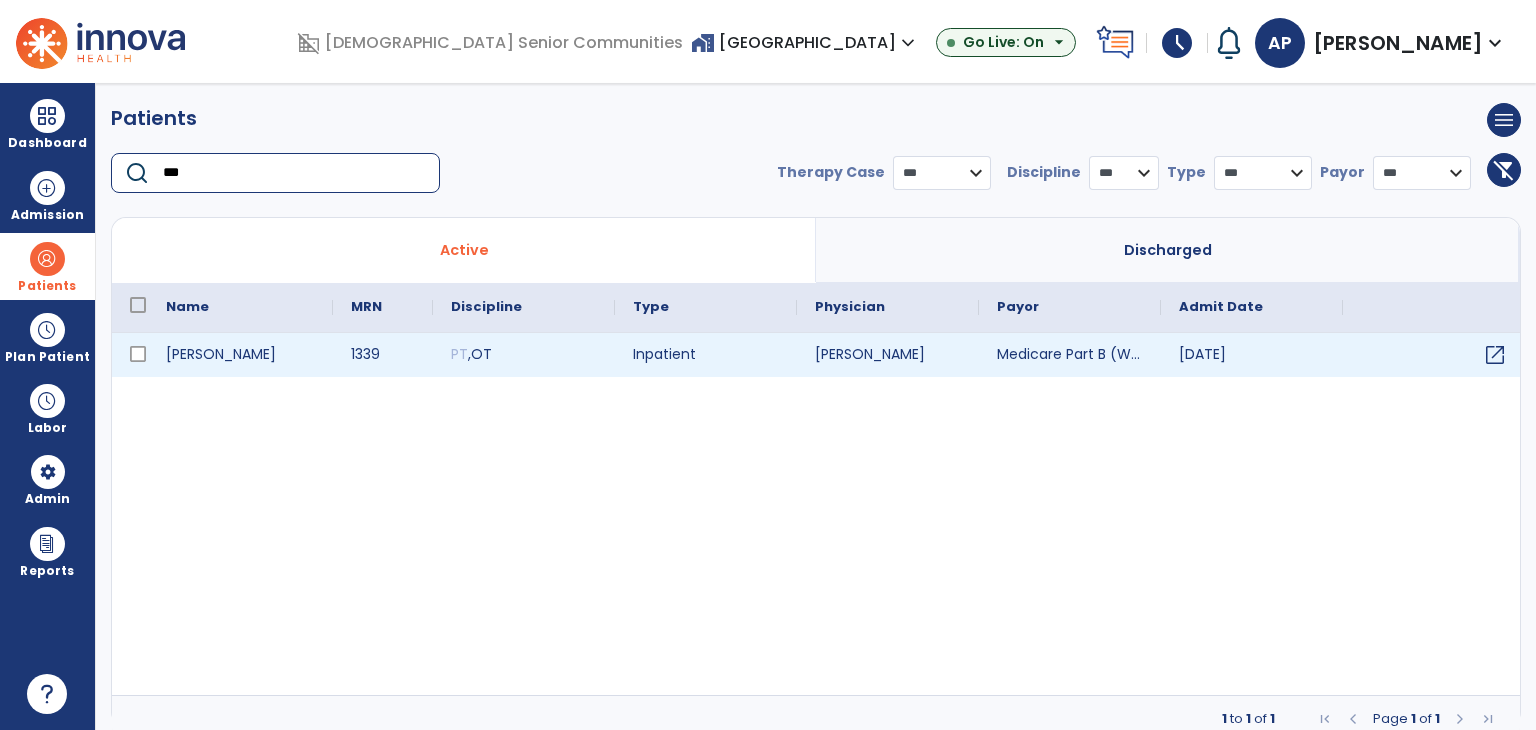 type on "***" 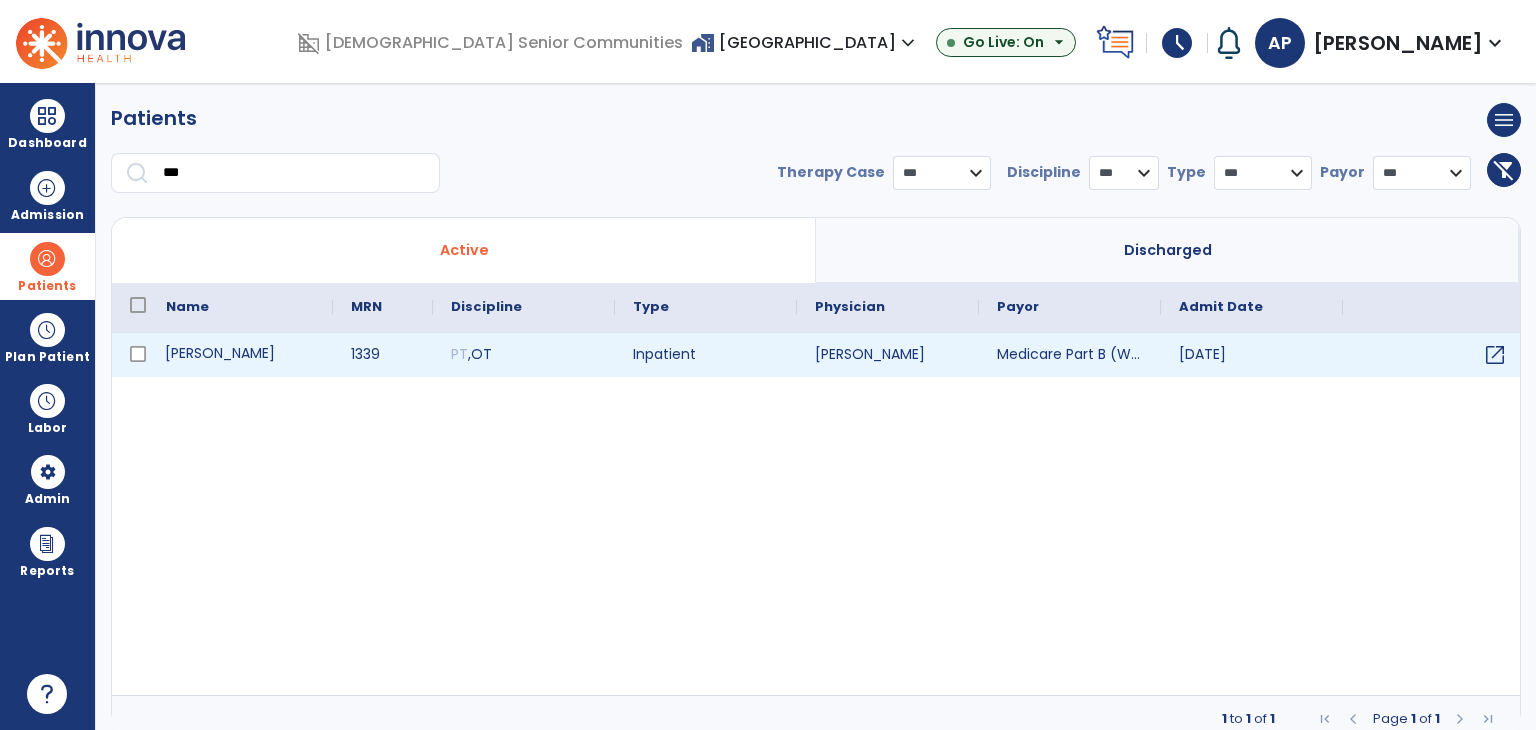 click on "[PERSON_NAME]" at bounding box center (240, 355) 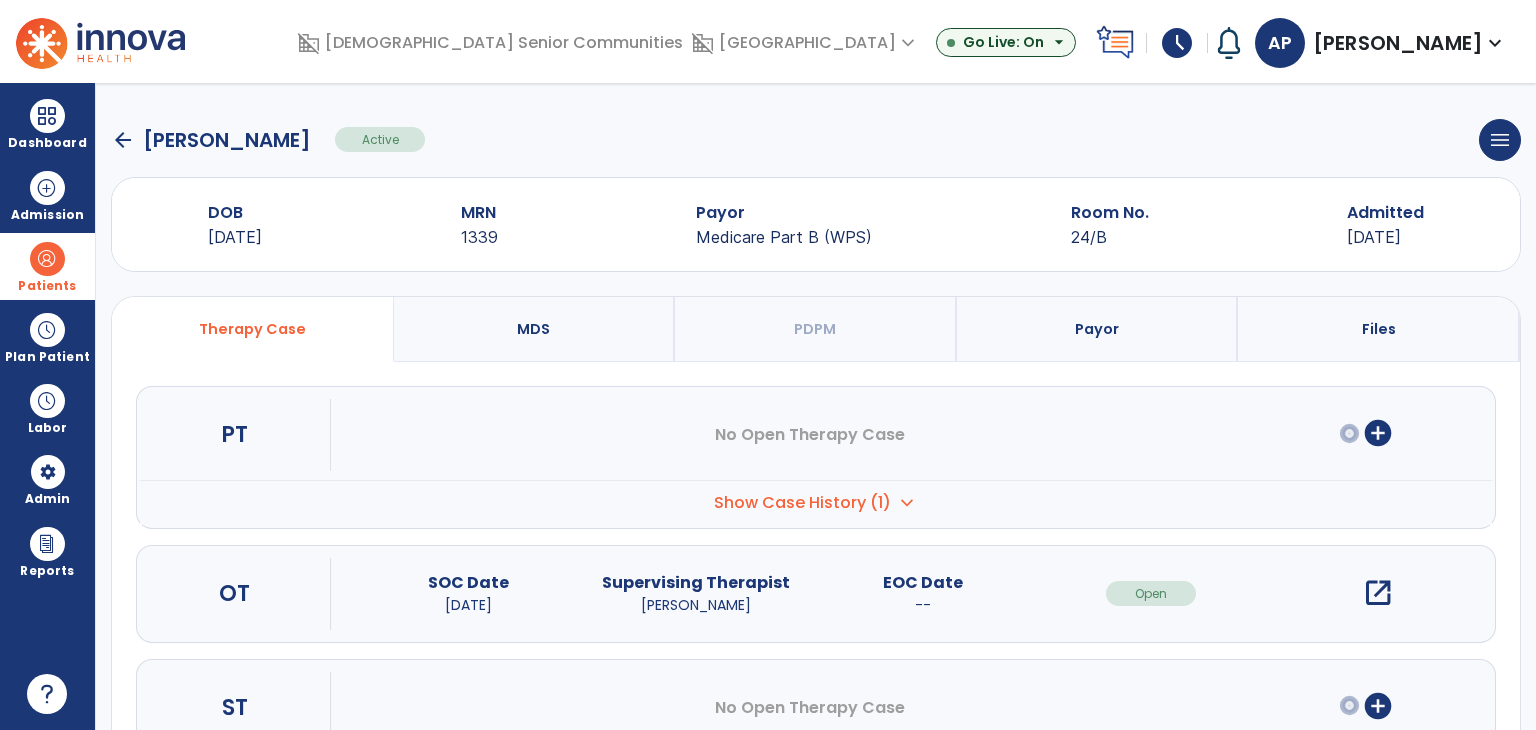 click on "open_in_new" at bounding box center [1378, 593] 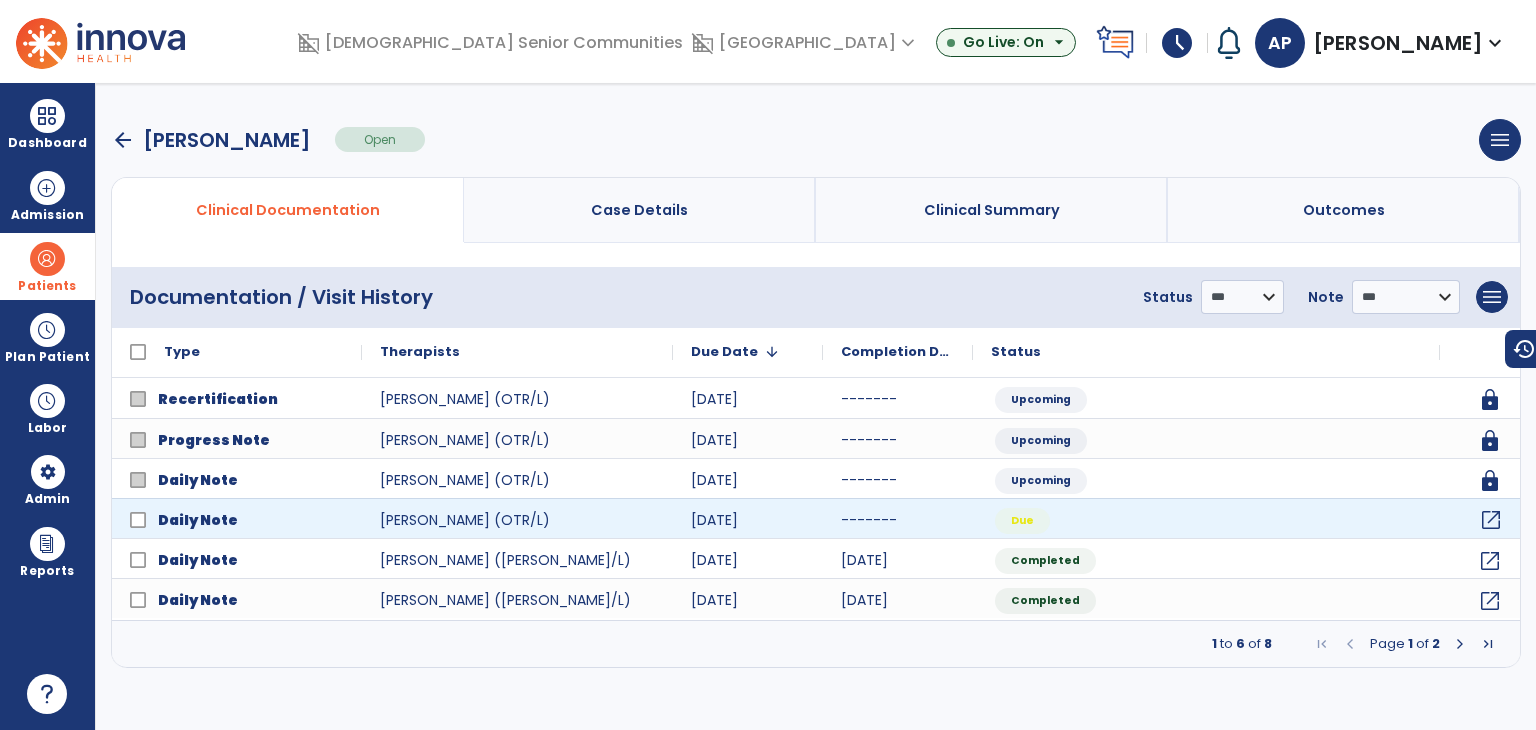 click on "open_in_new" 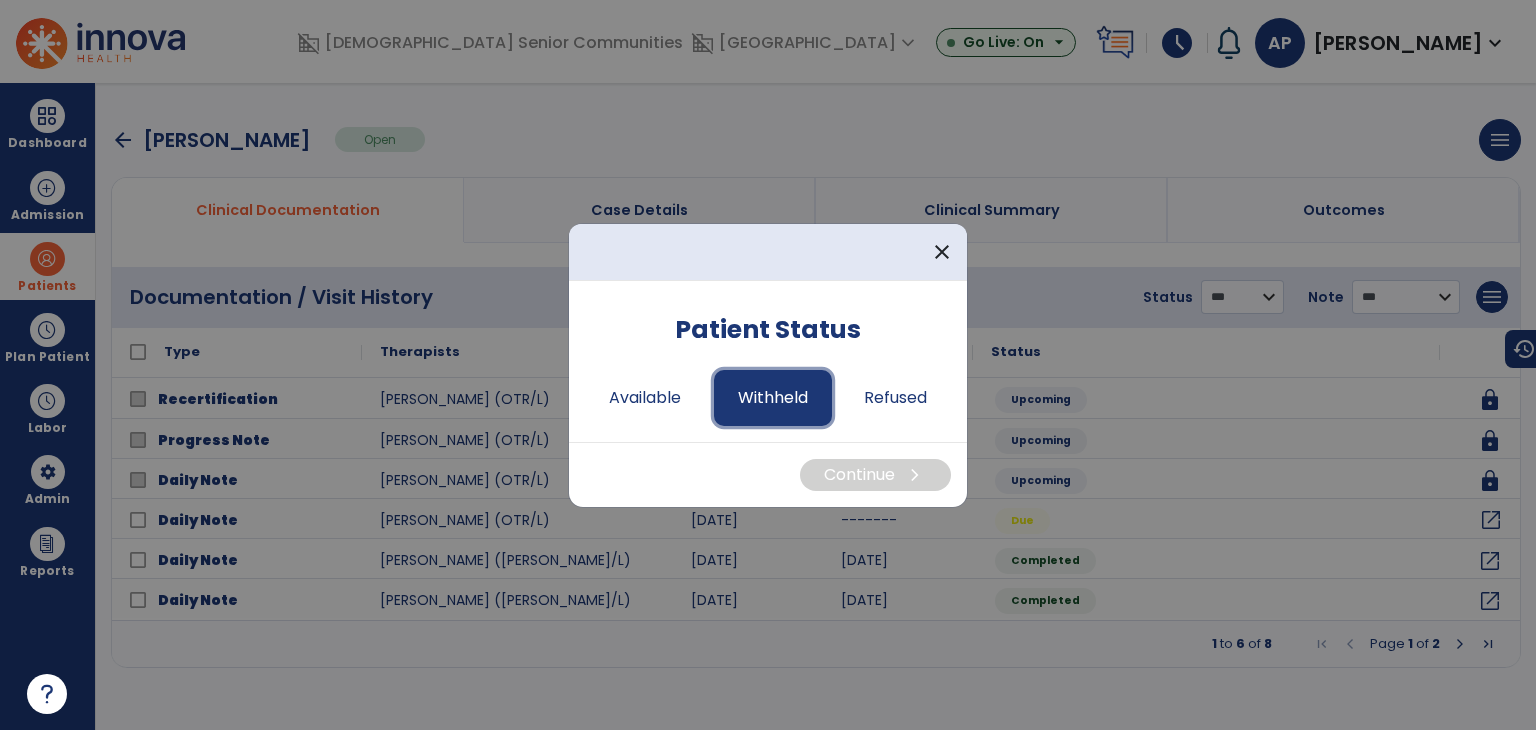 click on "Withheld" at bounding box center (773, 398) 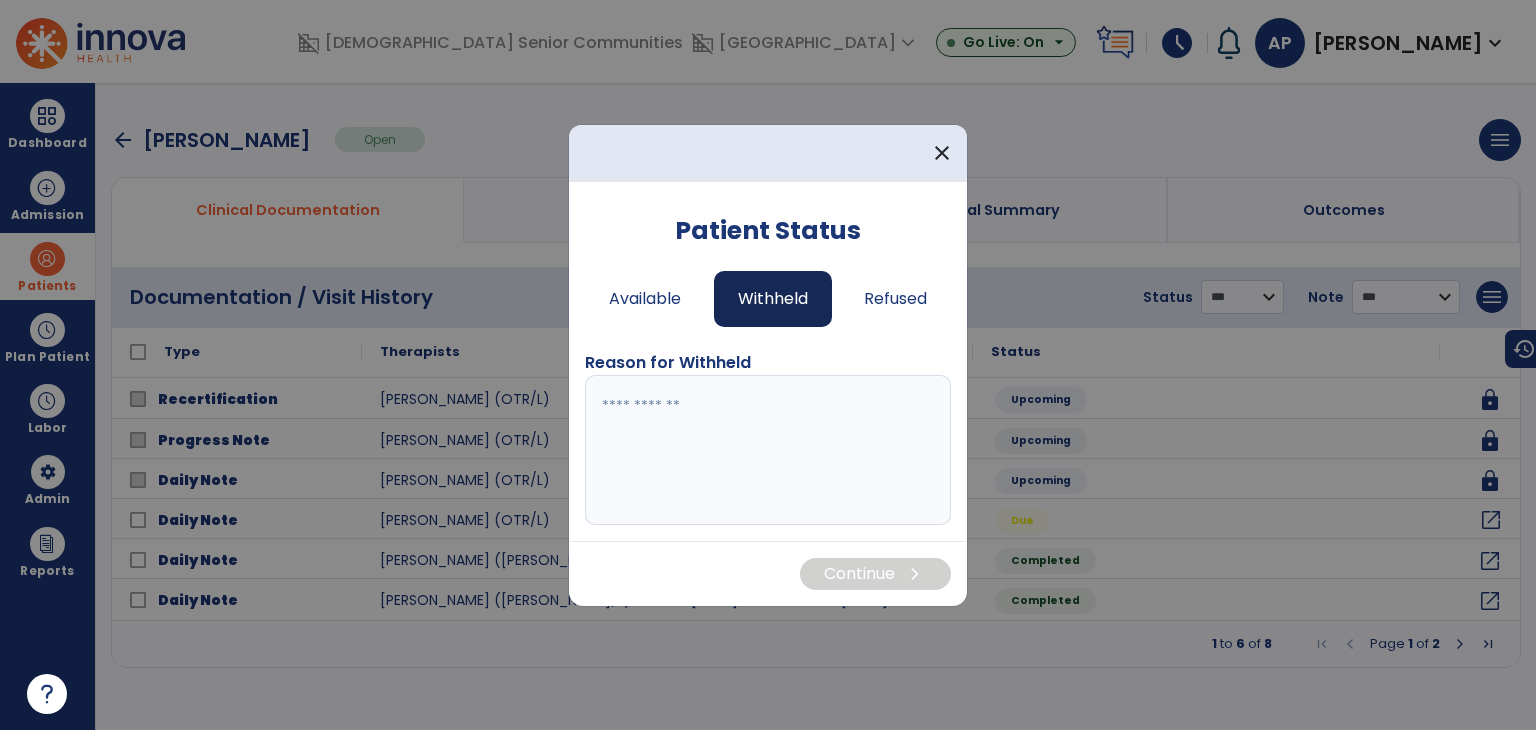 click at bounding box center (768, 450) 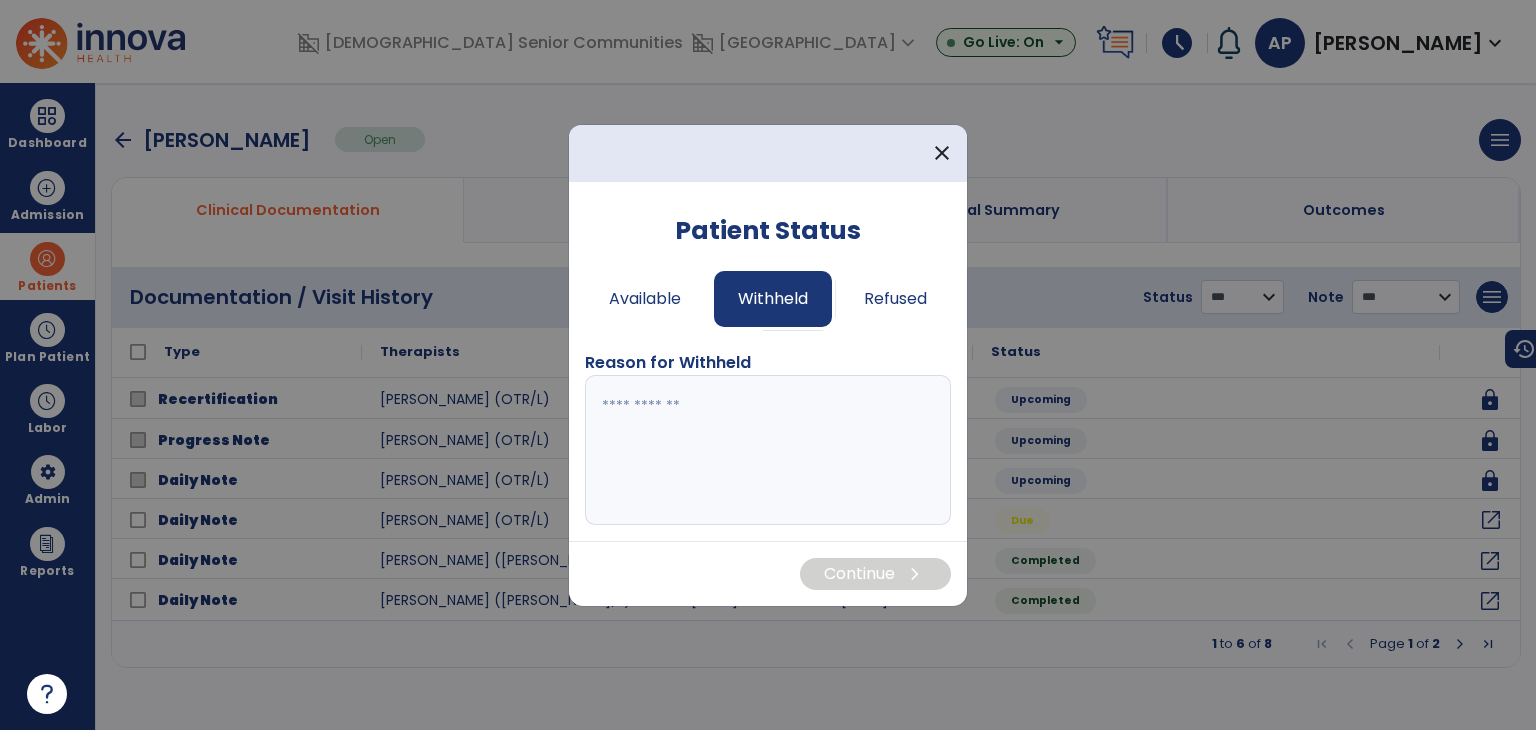 paste on "**********" 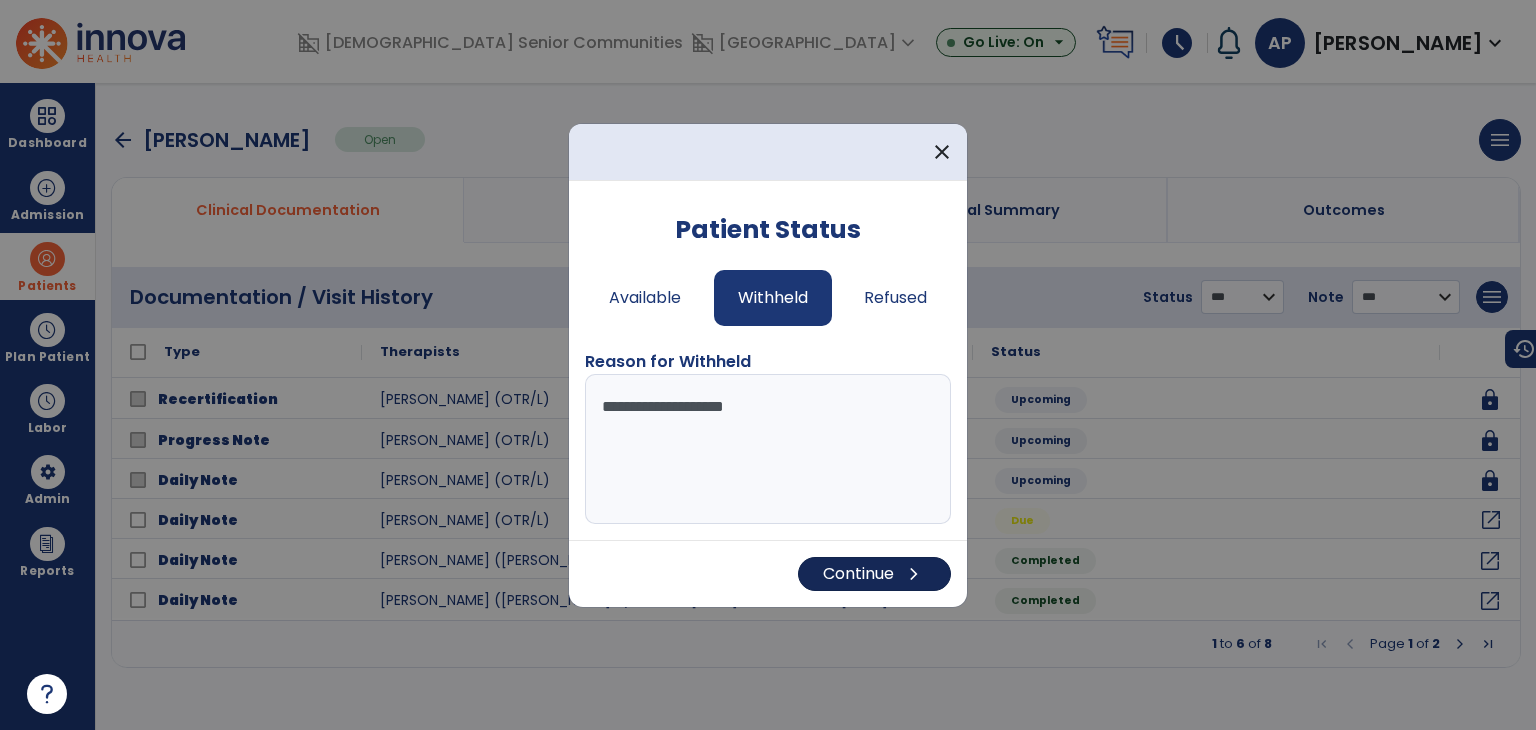 type on "**********" 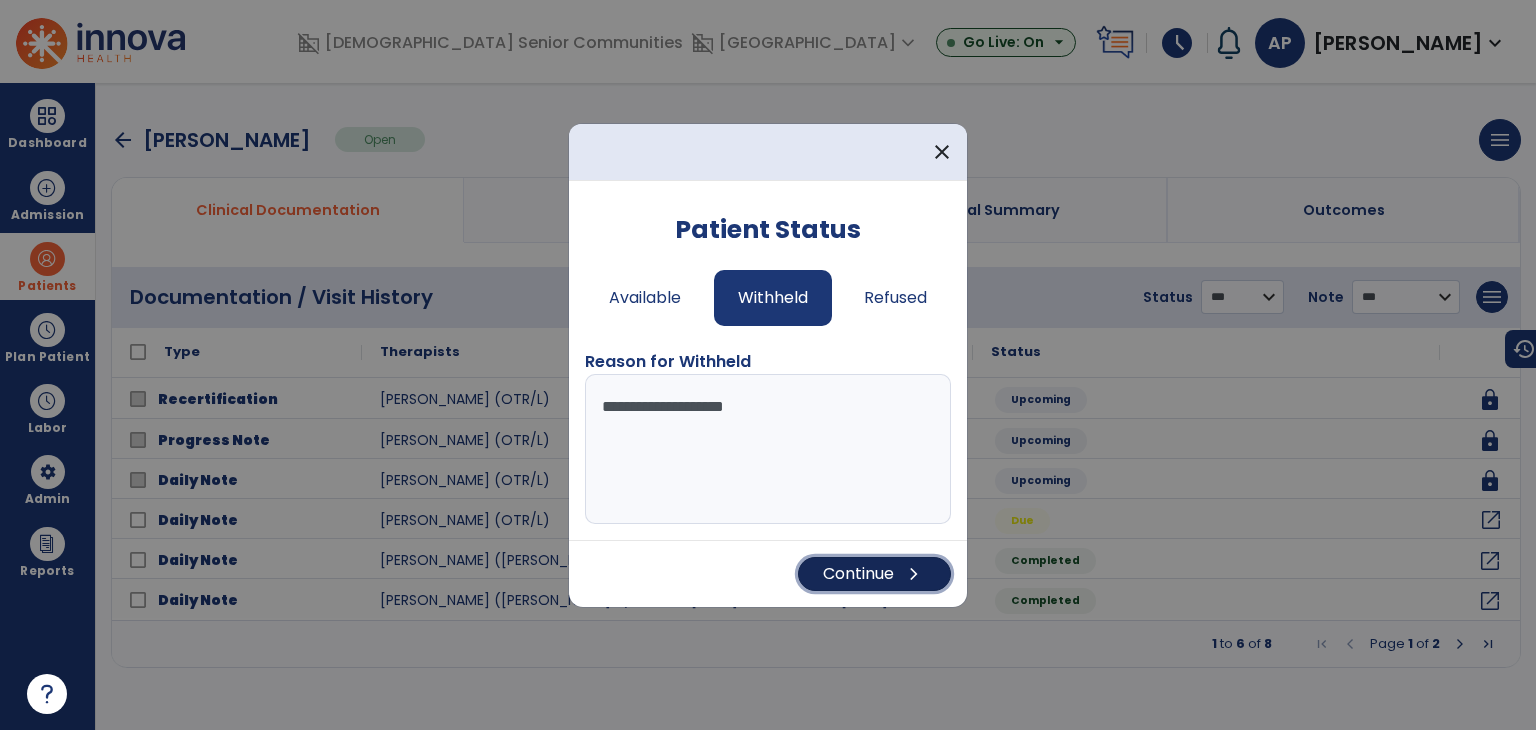 click on "Continue   chevron_right" at bounding box center (874, 574) 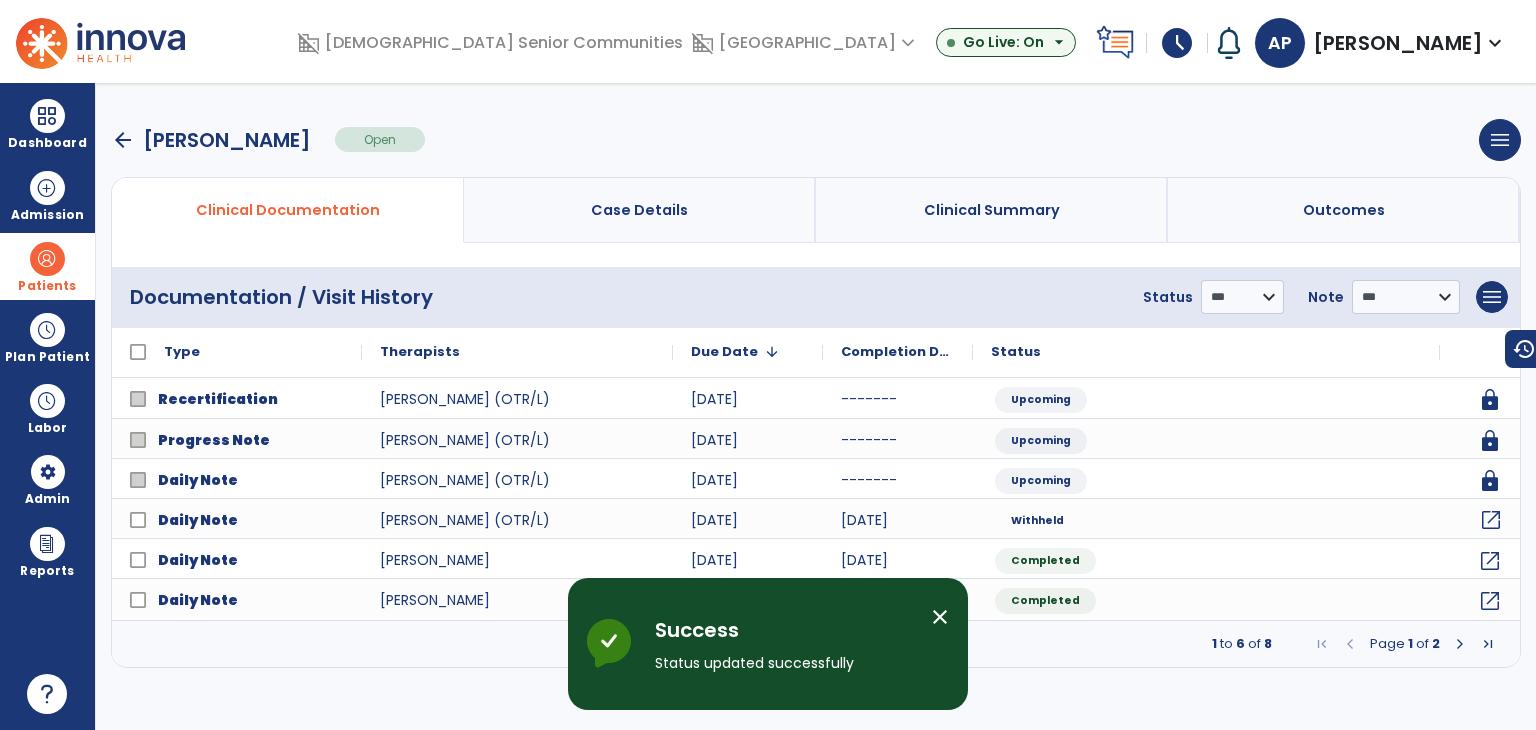click on "arrow_back" at bounding box center [123, 140] 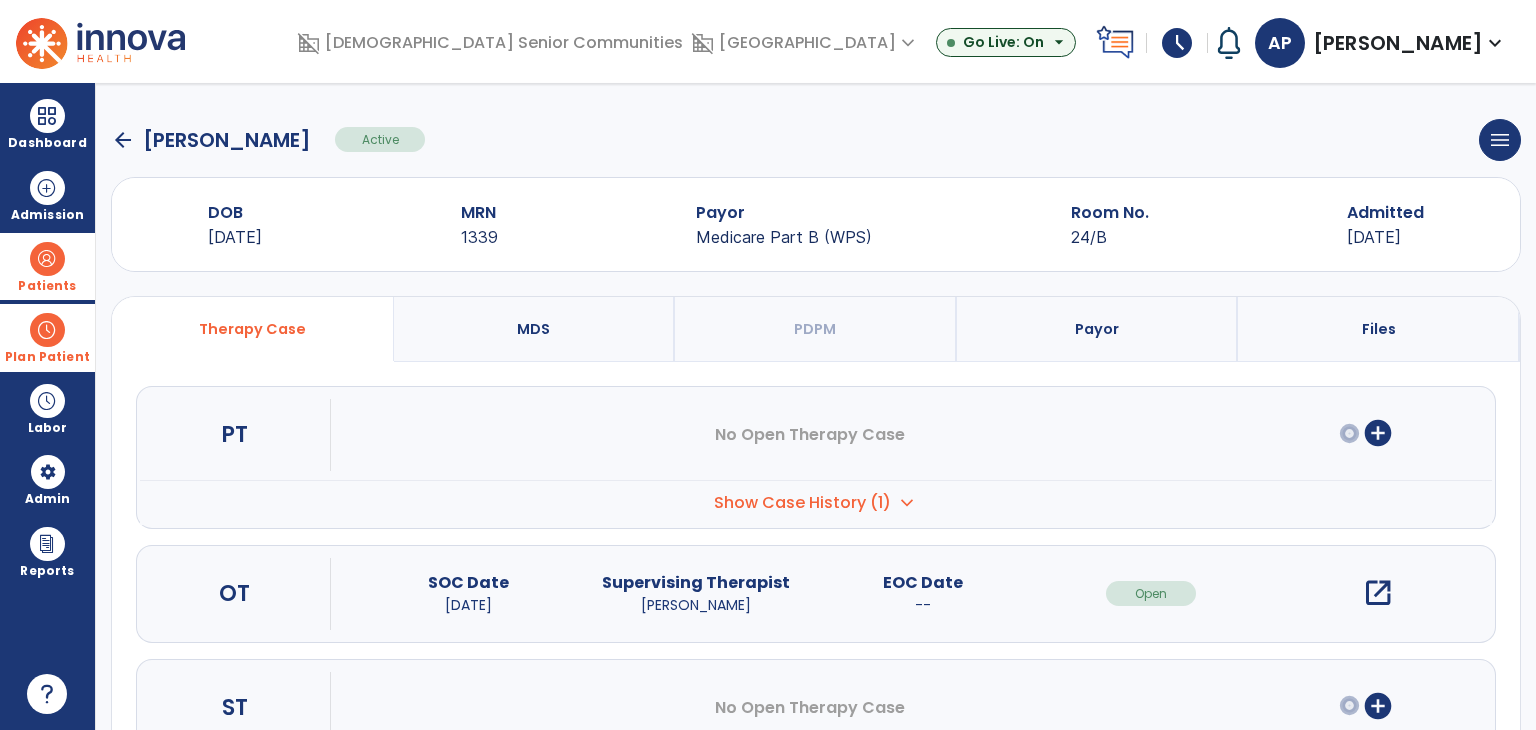 click at bounding box center (47, 330) 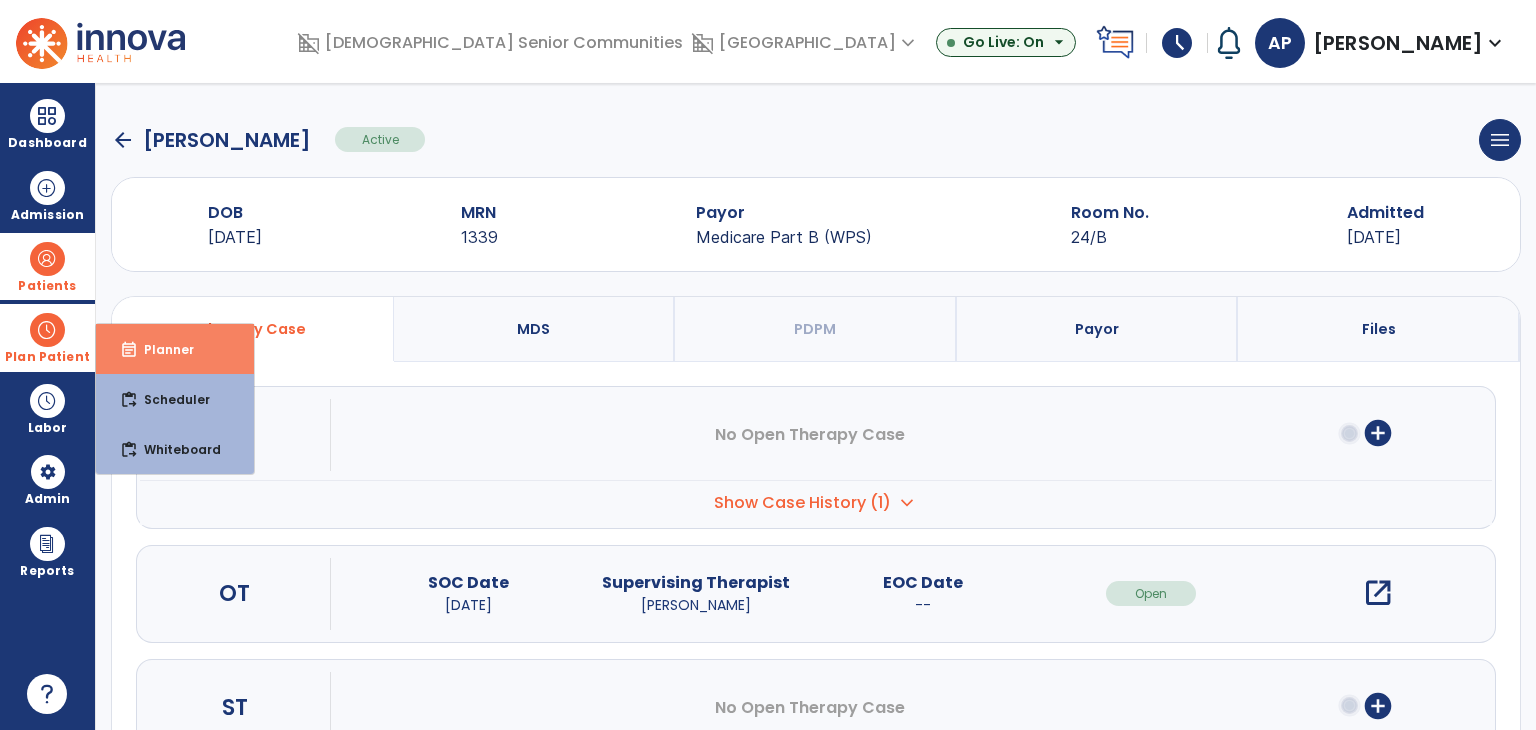 click on "event_note  Planner" at bounding box center (175, 349) 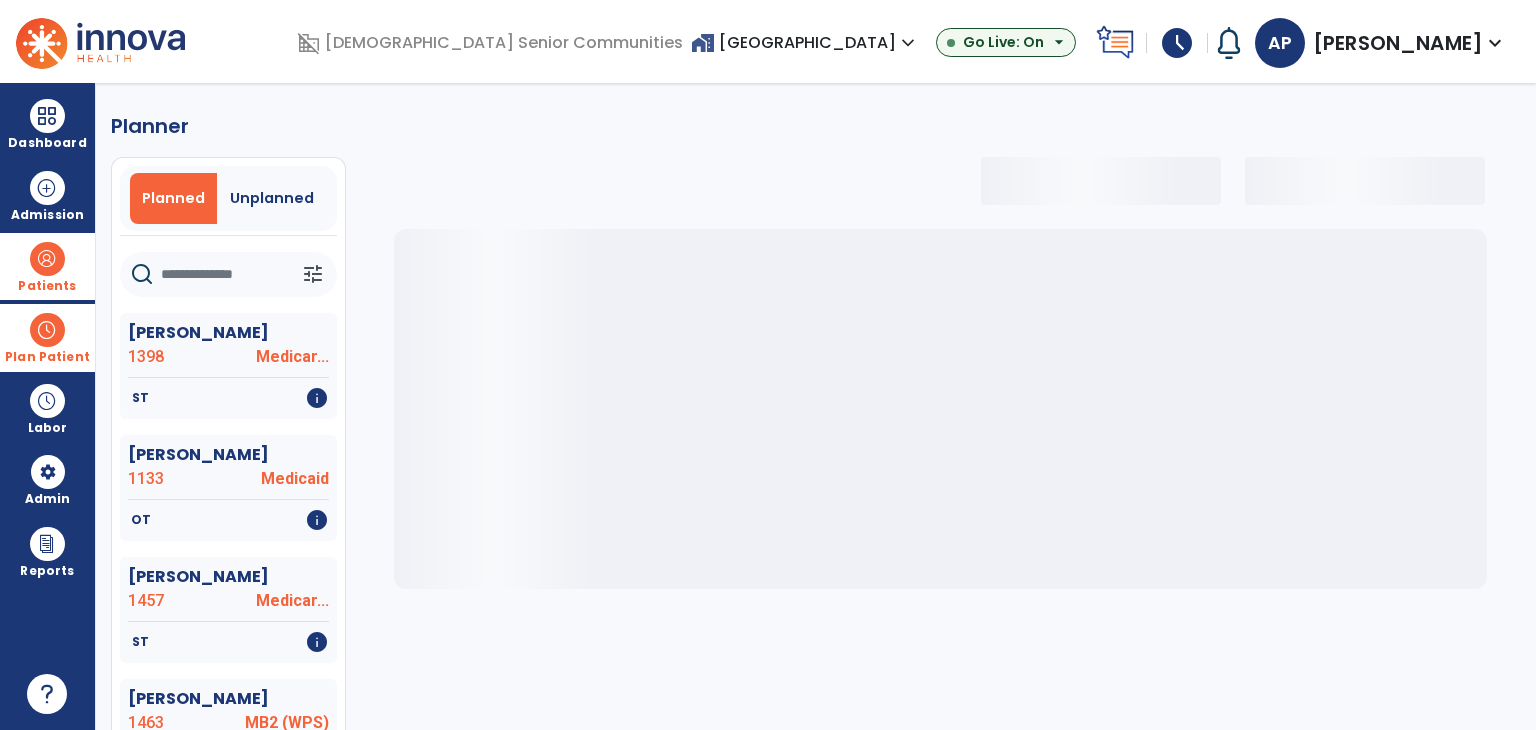 select on "***" 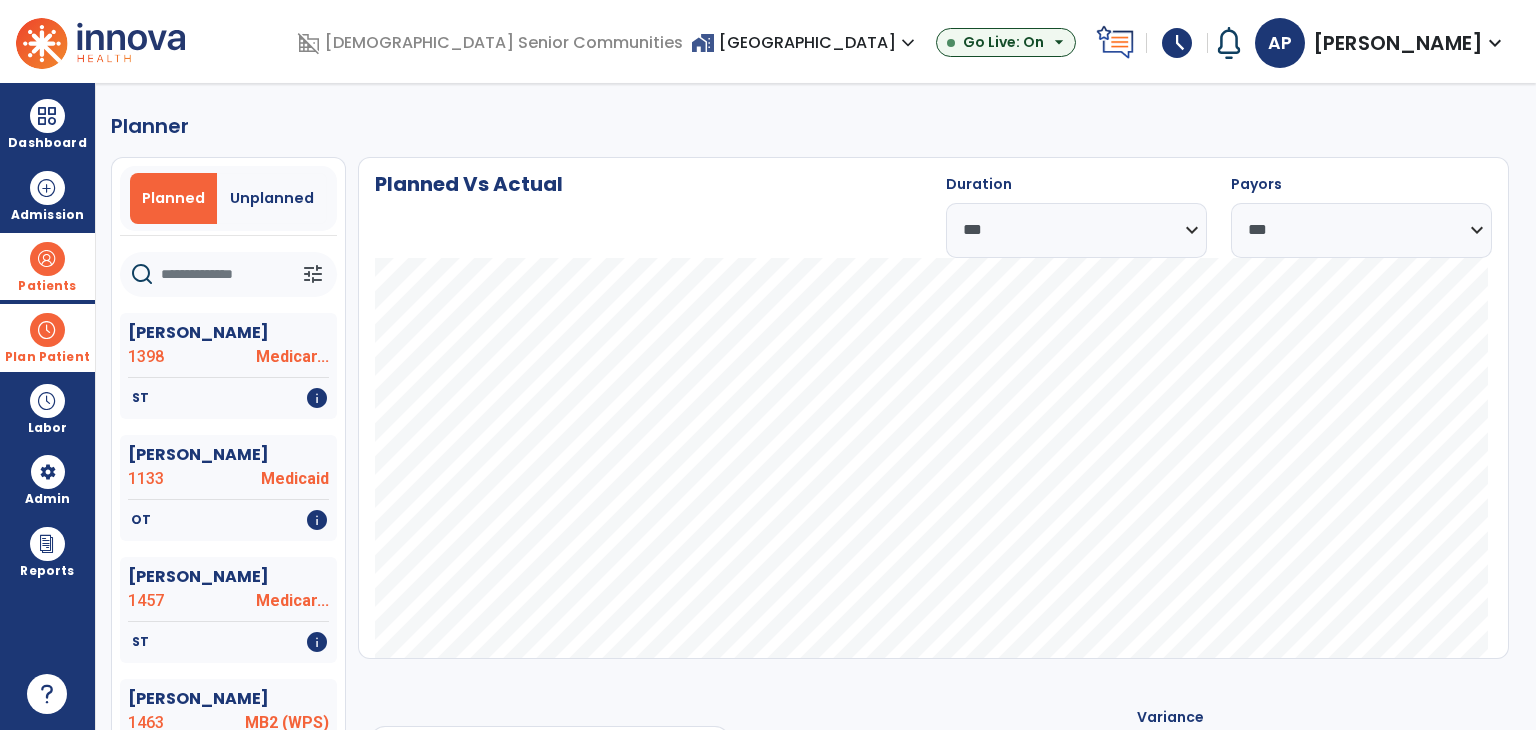 click 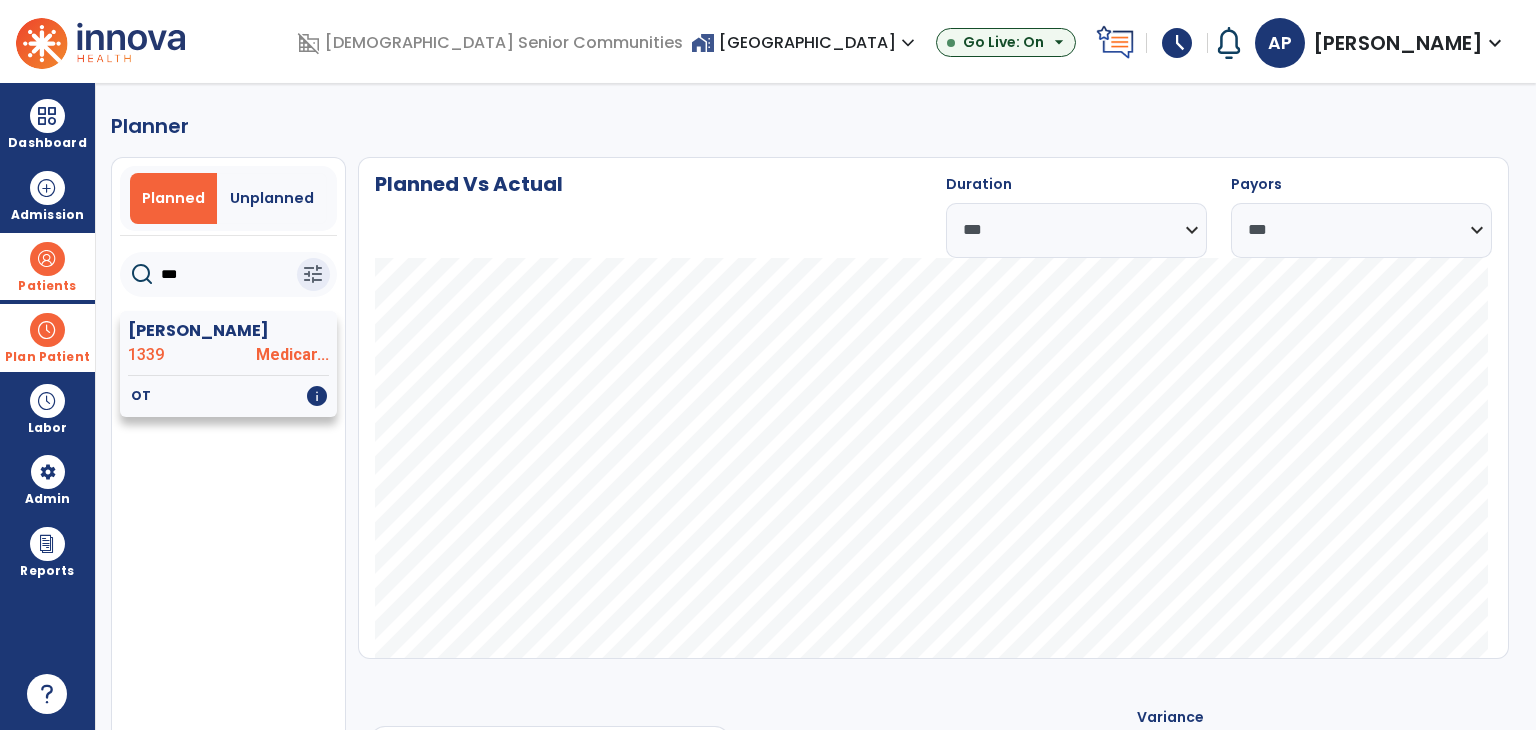 type on "***" 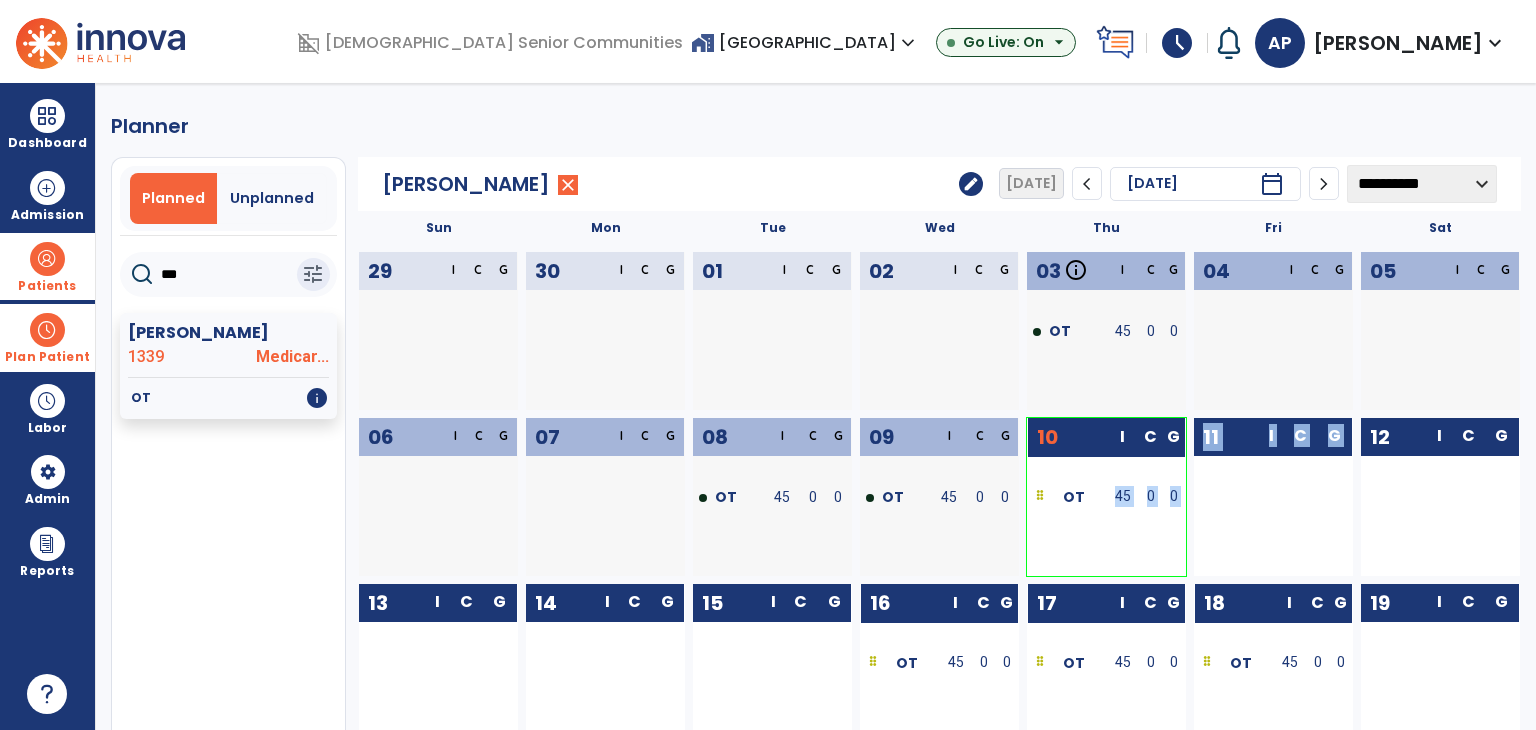 drag, startPoint x: 1112, startPoint y: 504, endPoint x: 1254, endPoint y: 501, distance: 142.0317 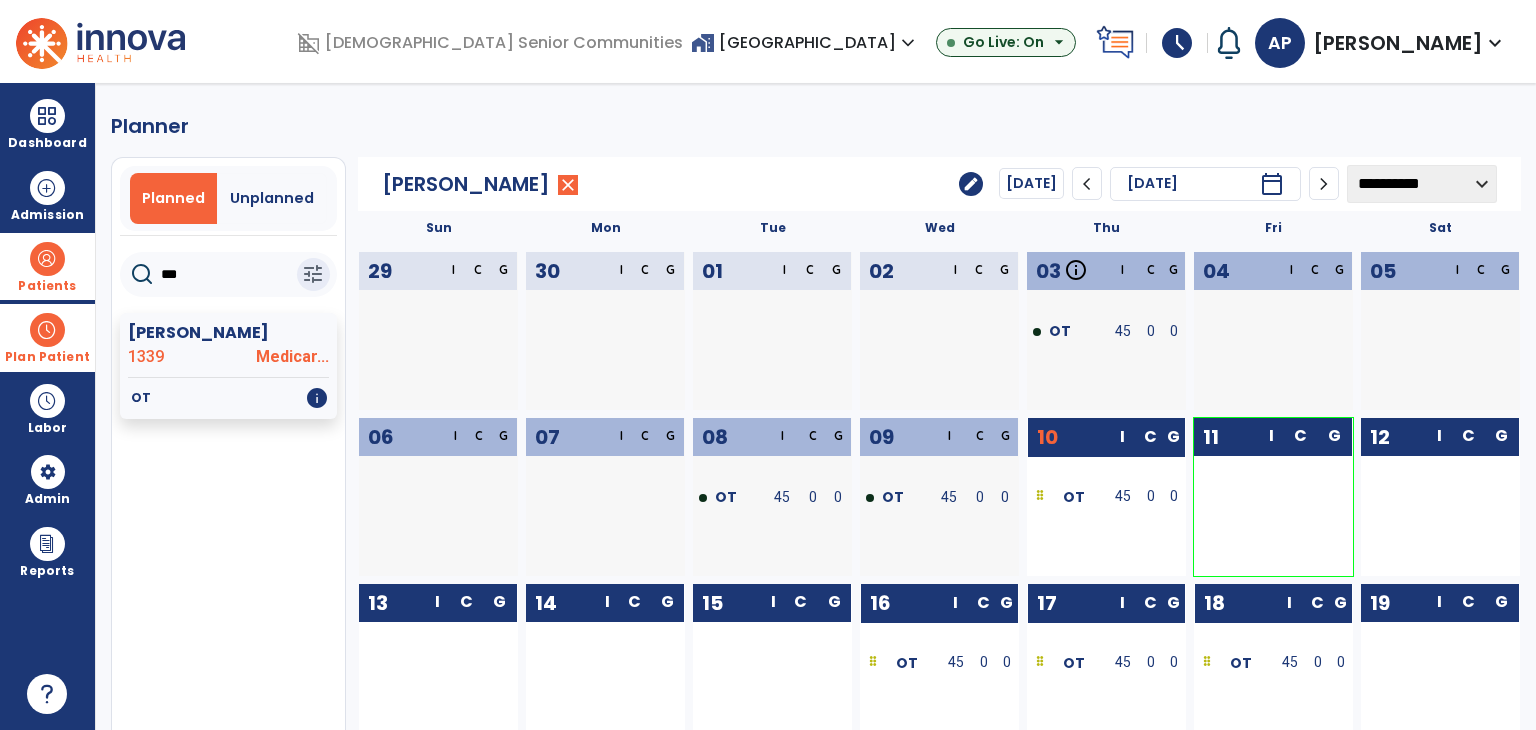 click on "Patients" at bounding box center [47, 266] 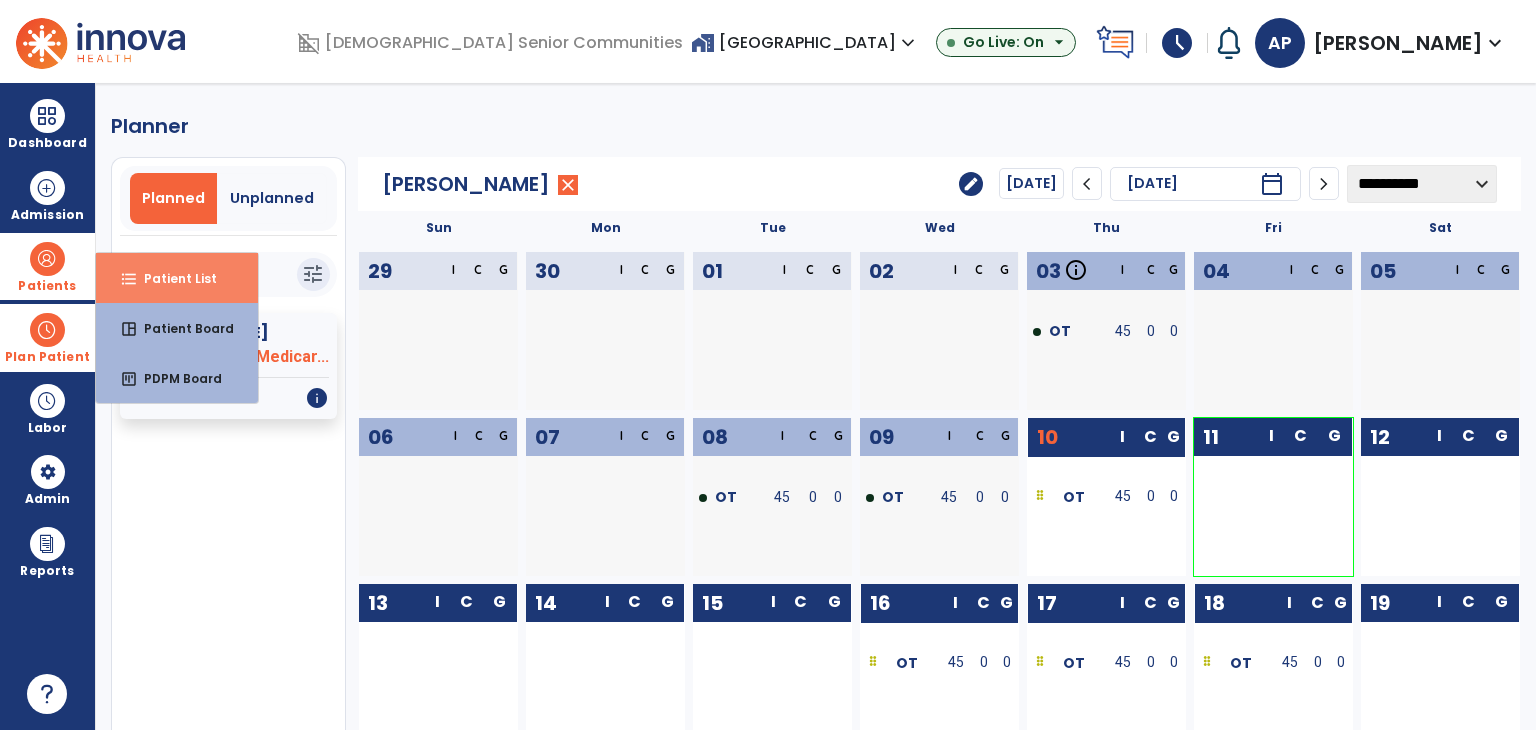 click on "format_list_bulleted  Patient List" at bounding box center (177, 278) 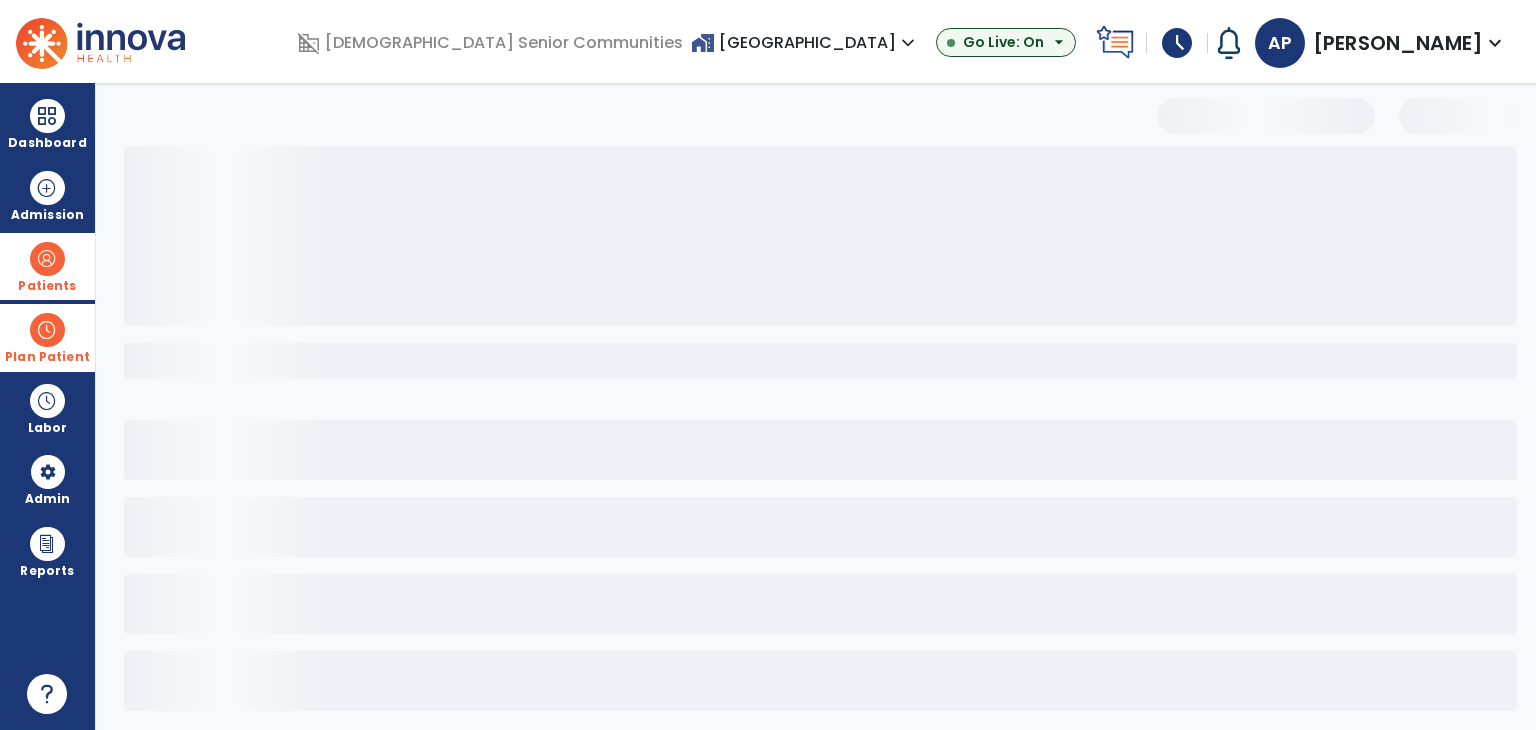 select on "***" 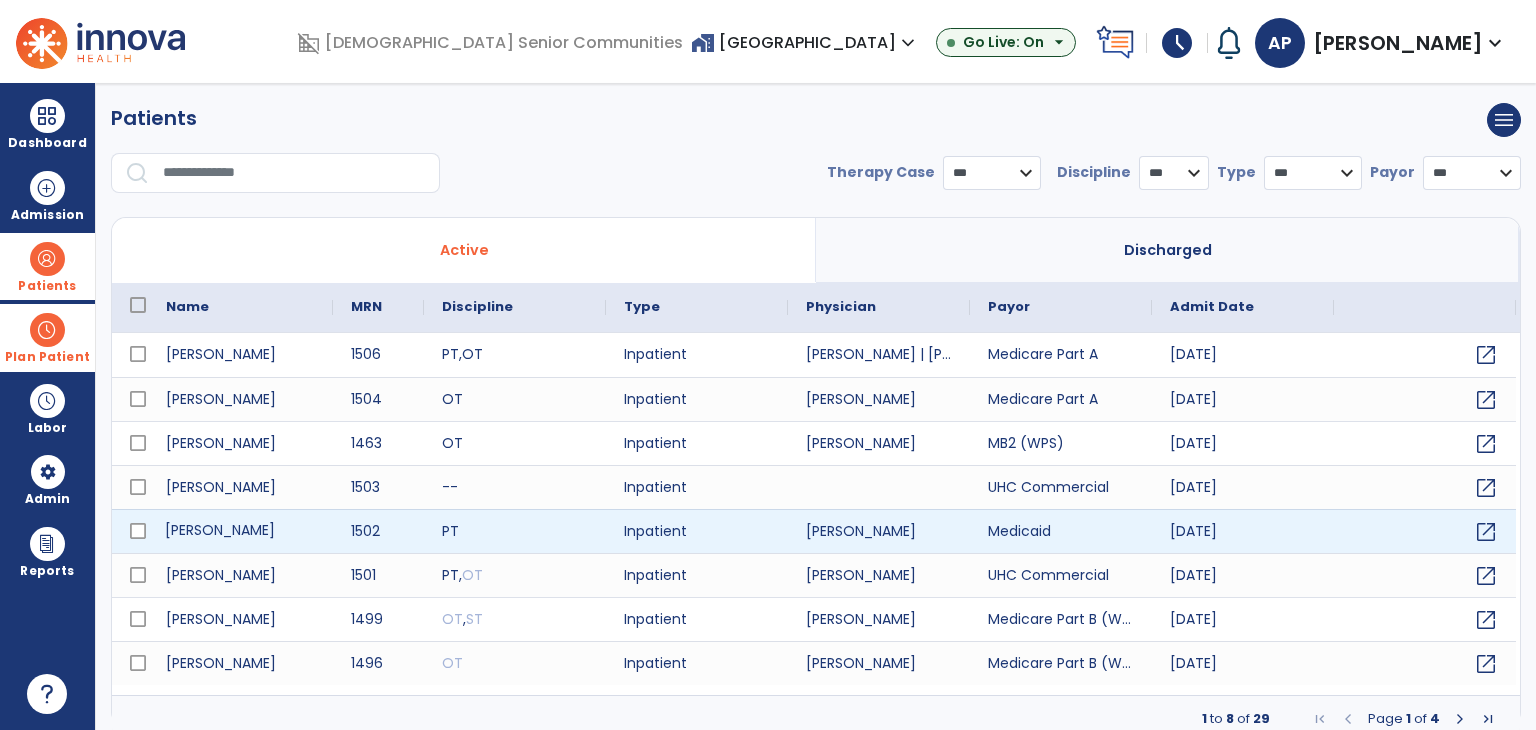 click on "[PERSON_NAME]" at bounding box center [240, 531] 